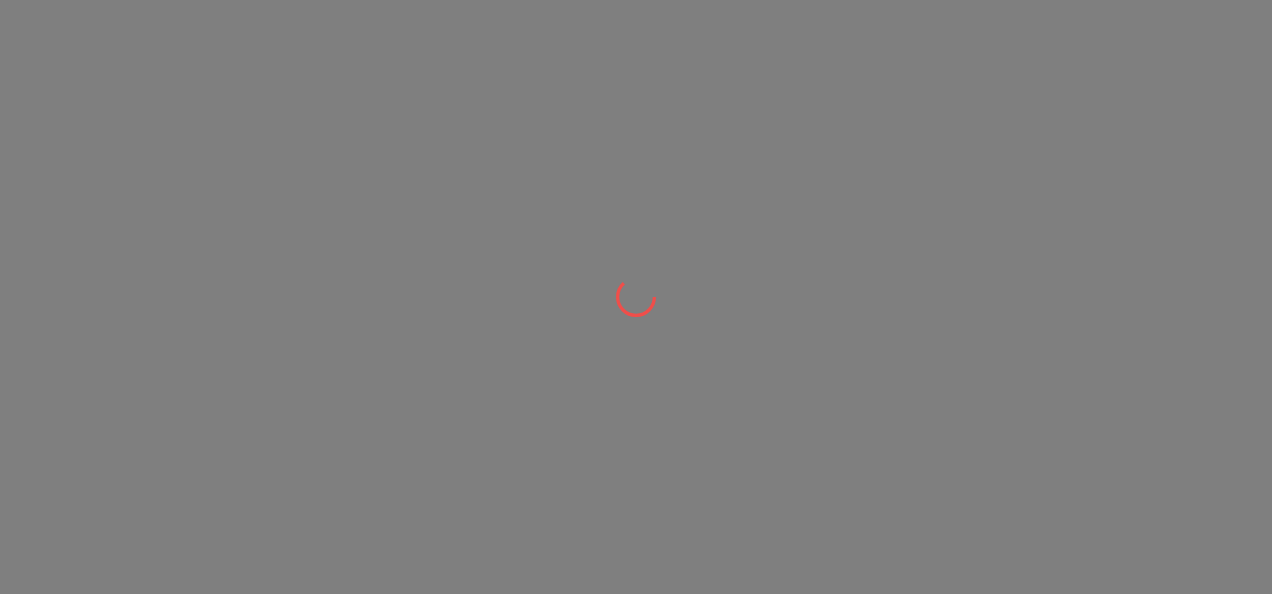 scroll, scrollTop: 0, scrollLeft: 0, axis: both 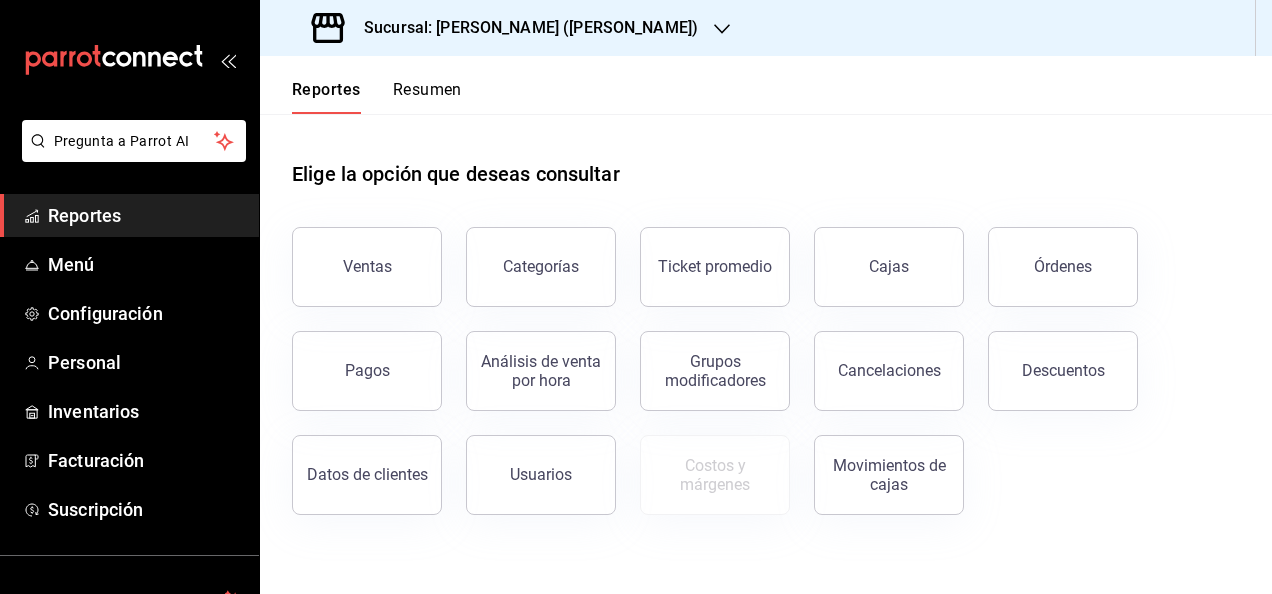 click on "Sucursal: [PERSON_NAME] ([PERSON_NAME])" at bounding box center [507, 28] 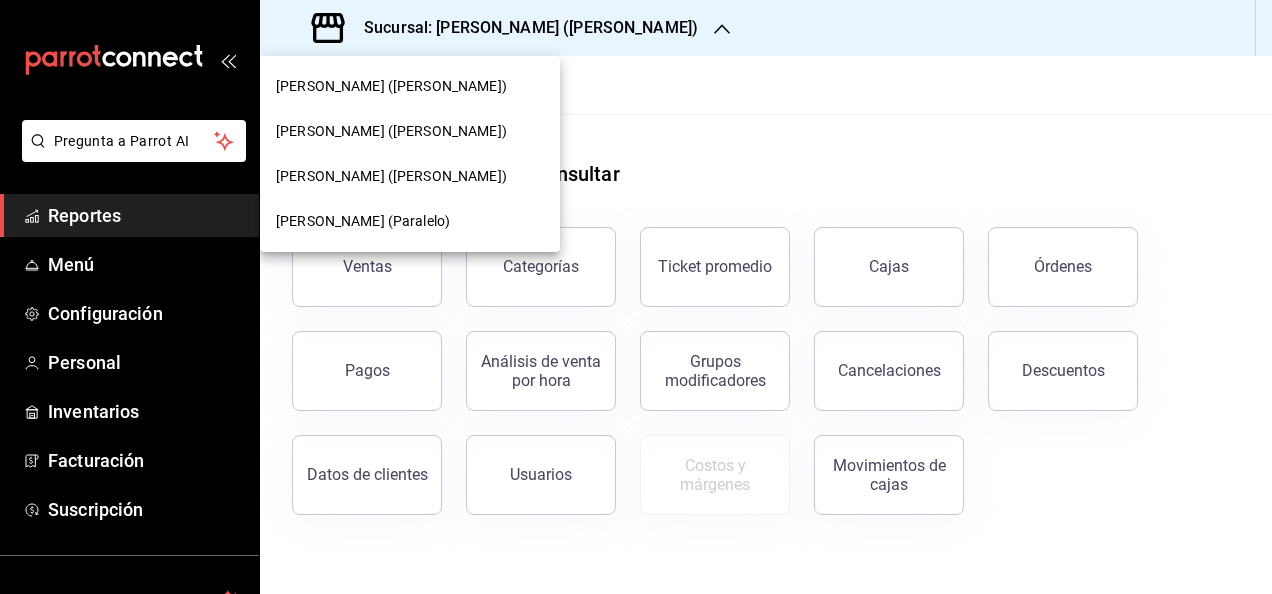 click at bounding box center [636, 297] 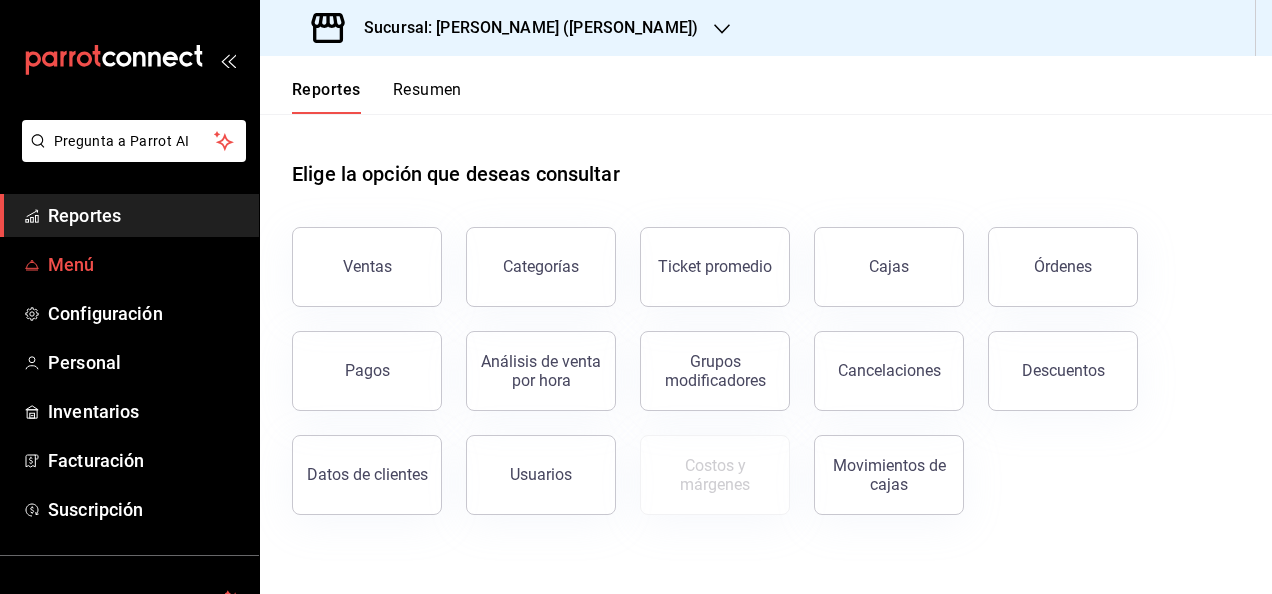 click on "Menú" at bounding box center [145, 264] 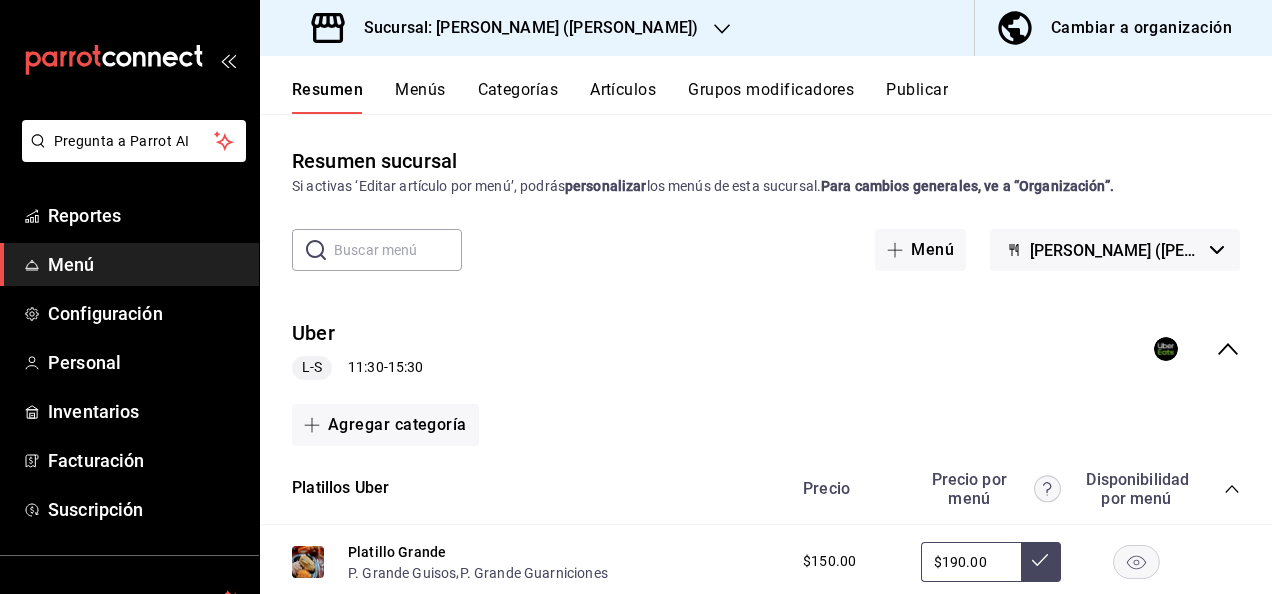 click on "Menús" at bounding box center (420, 97) 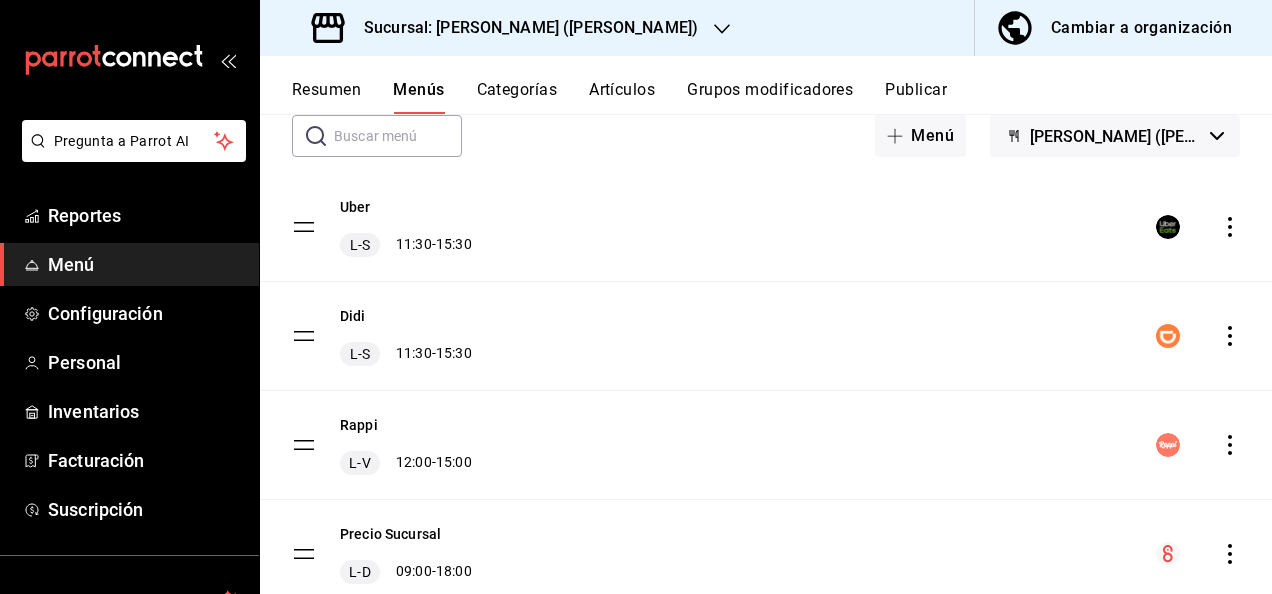 scroll, scrollTop: 184, scrollLeft: 0, axis: vertical 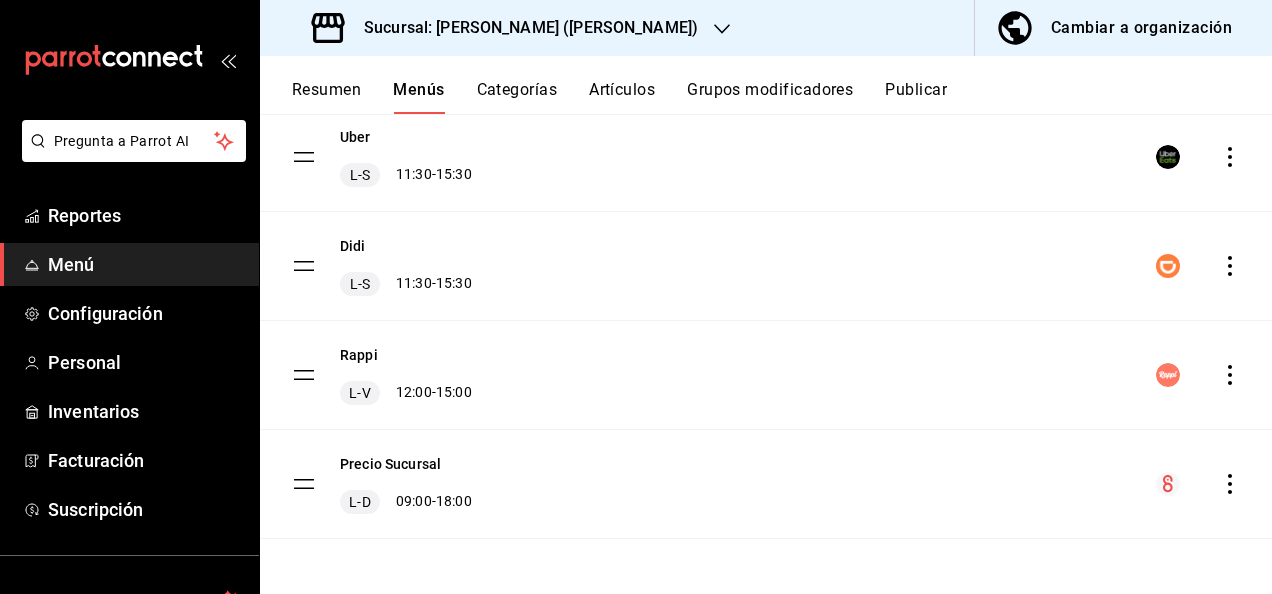 click 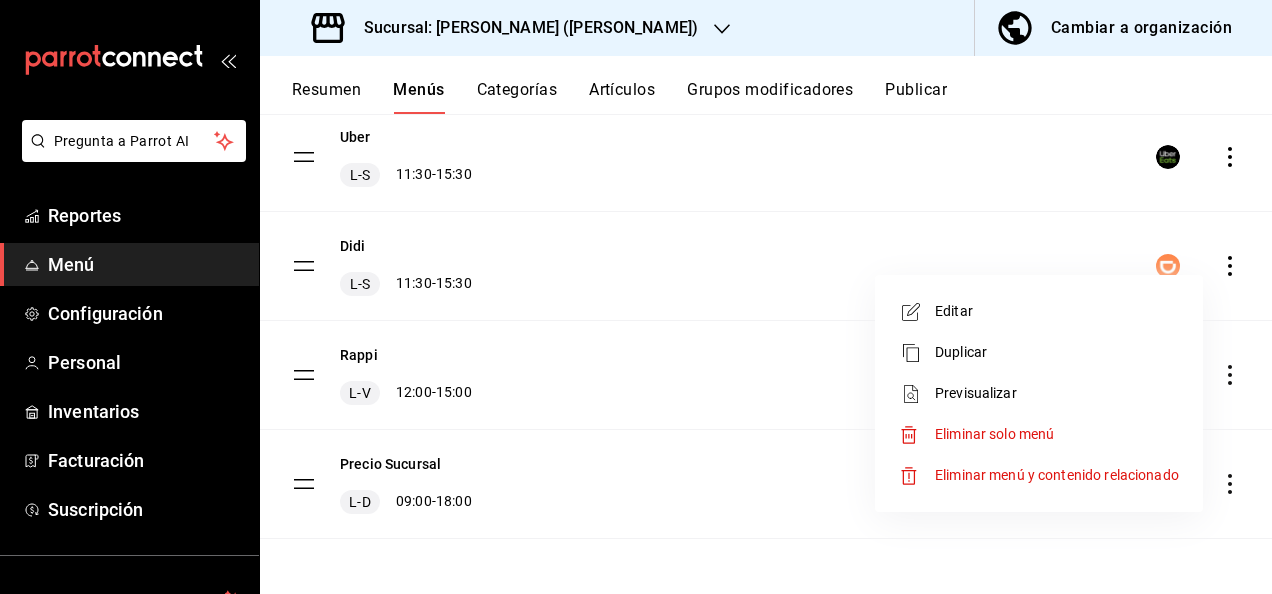 click on "Editar" at bounding box center (1057, 311) 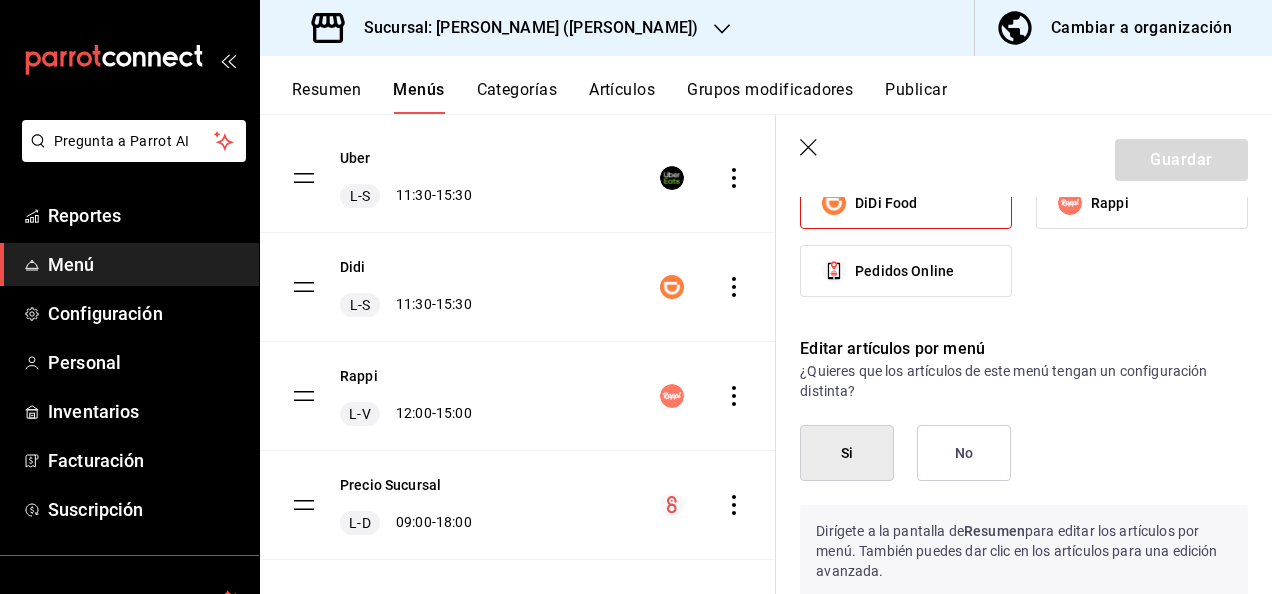 scroll, scrollTop: 1698, scrollLeft: 0, axis: vertical 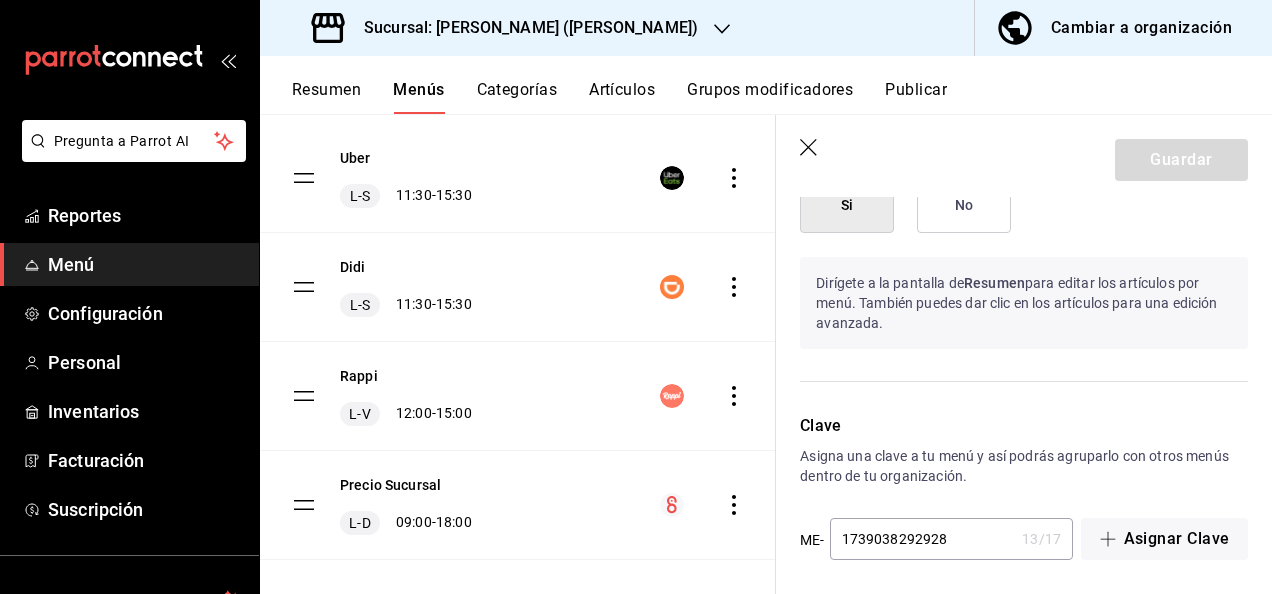 click on "Guardar" at bounding box center [1024, 156] 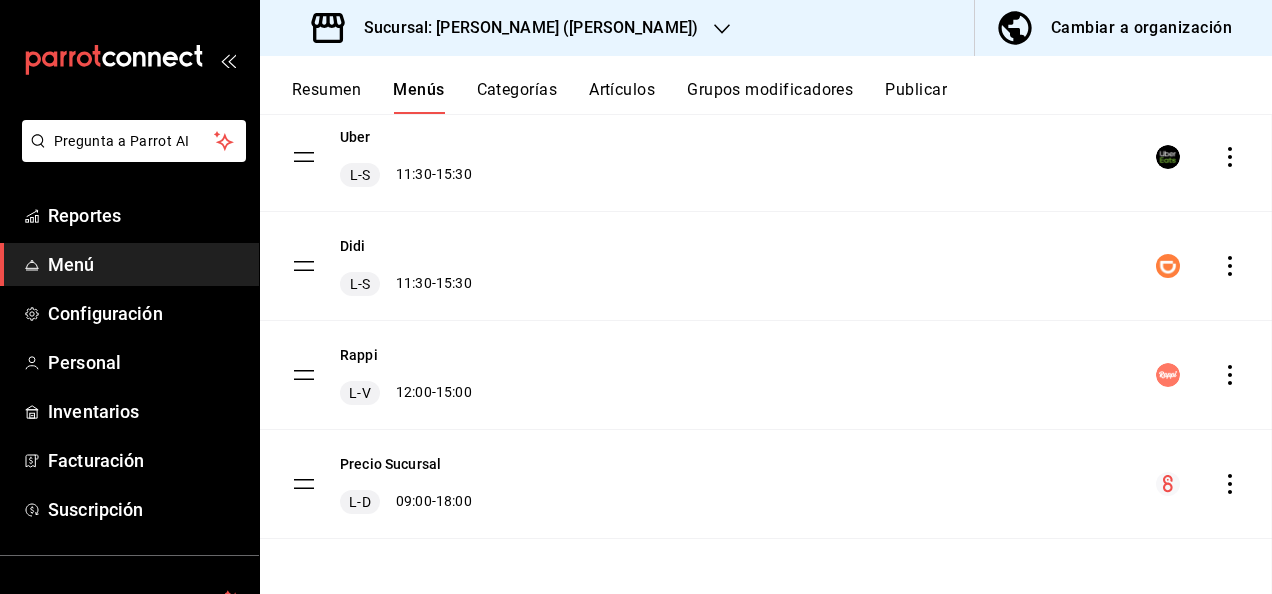 checkbox on "false" 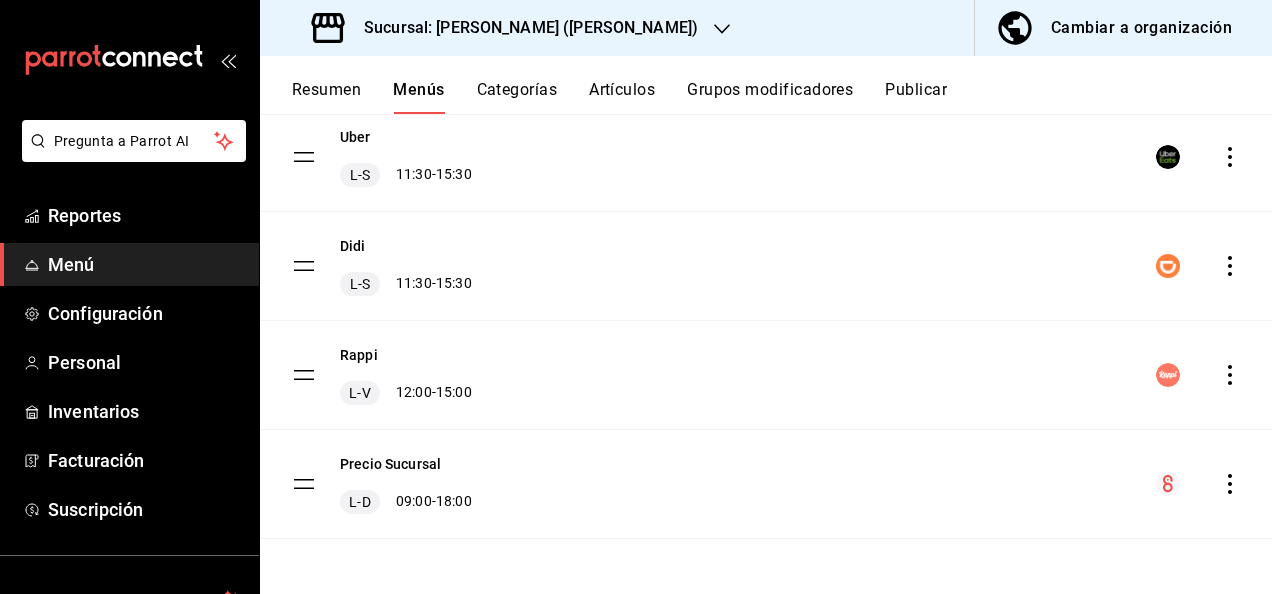 click 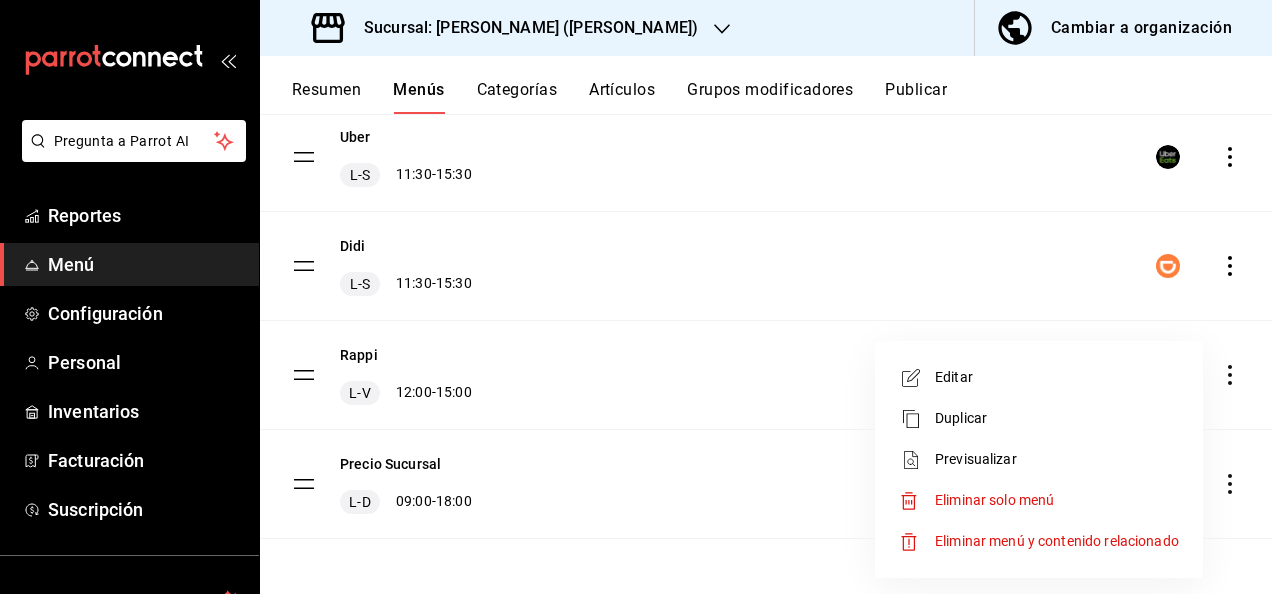 click on "Editar" at bounding box center (1057, 377) 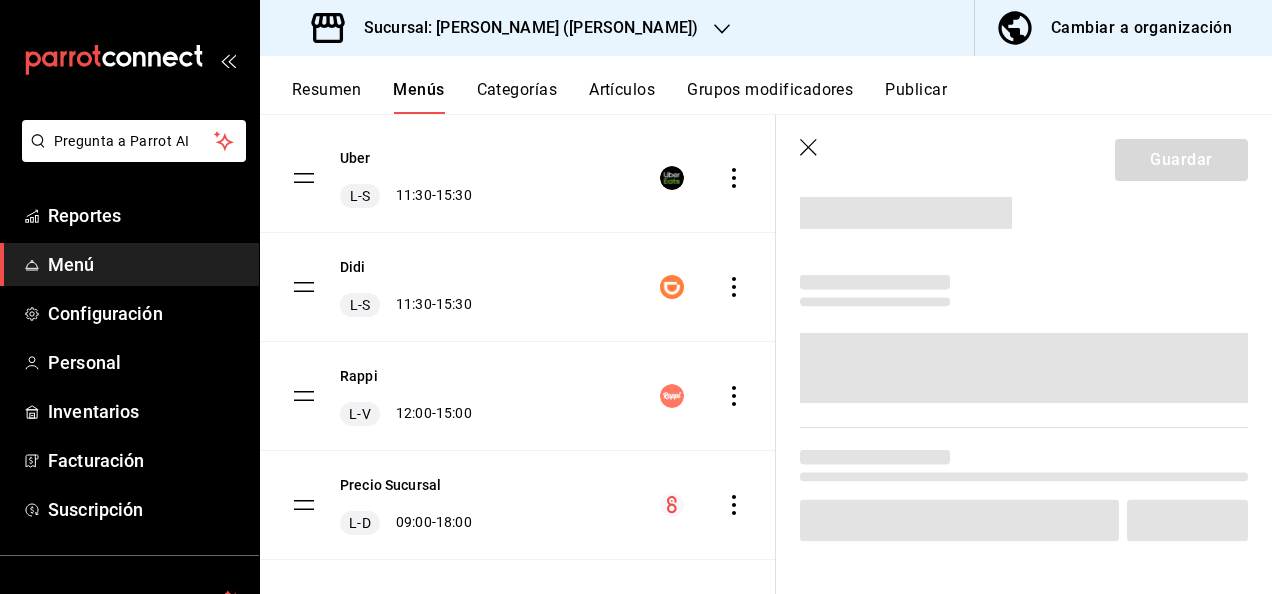 scroll, scrollTop: 0, scrollLeft: 0, axis: both 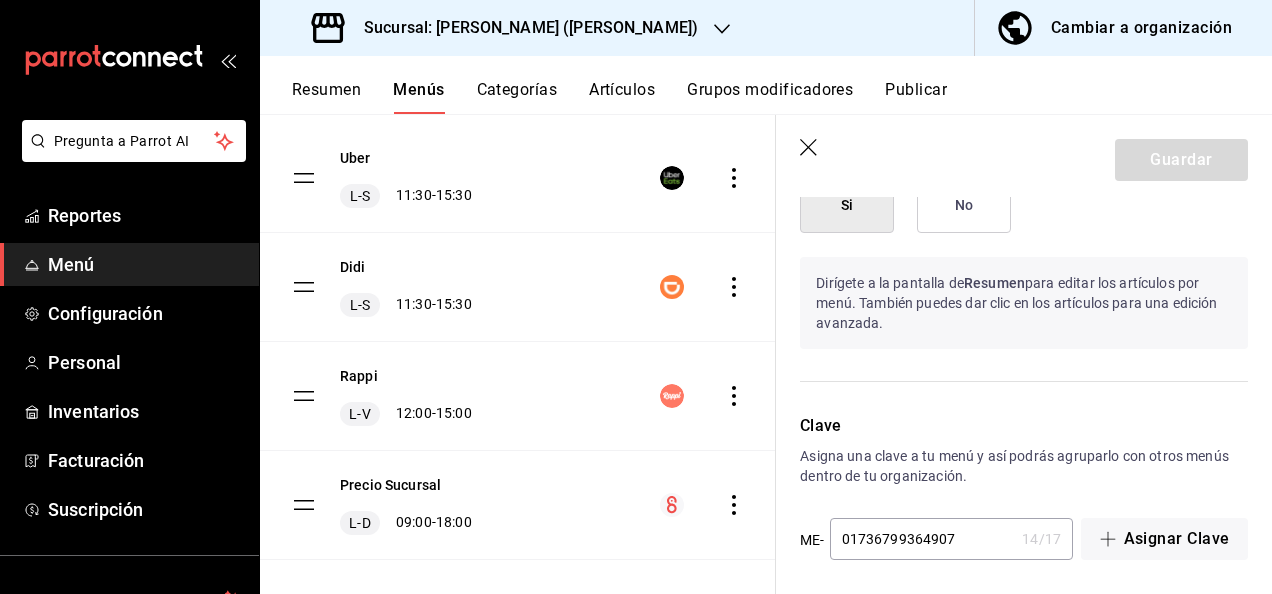 click 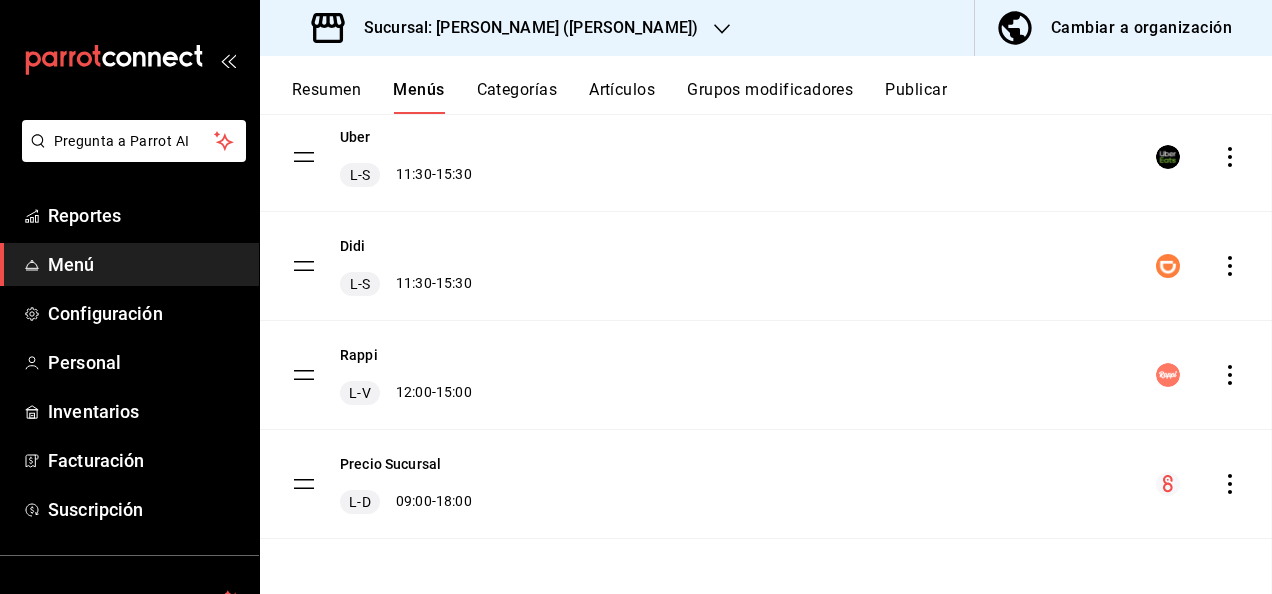 checkbox on "false" 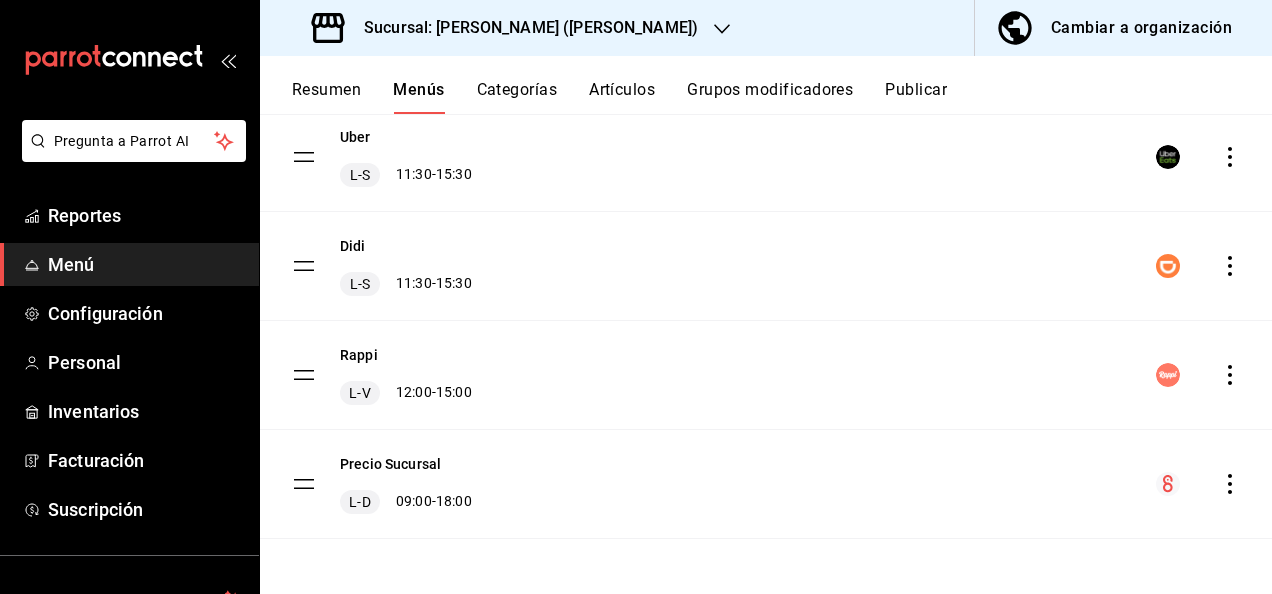 click on "Sucursal: [PERSON_NAME] ([PERSON_NAME])" at bounding box center (523, 28) 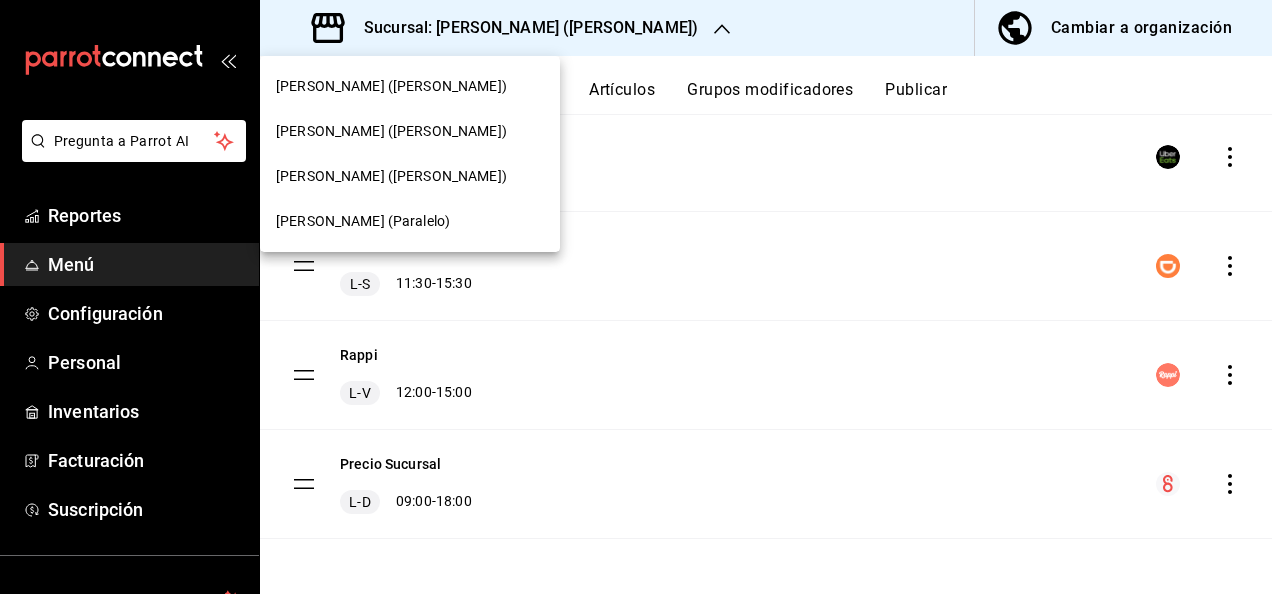 click at bounding box center [636, 297] 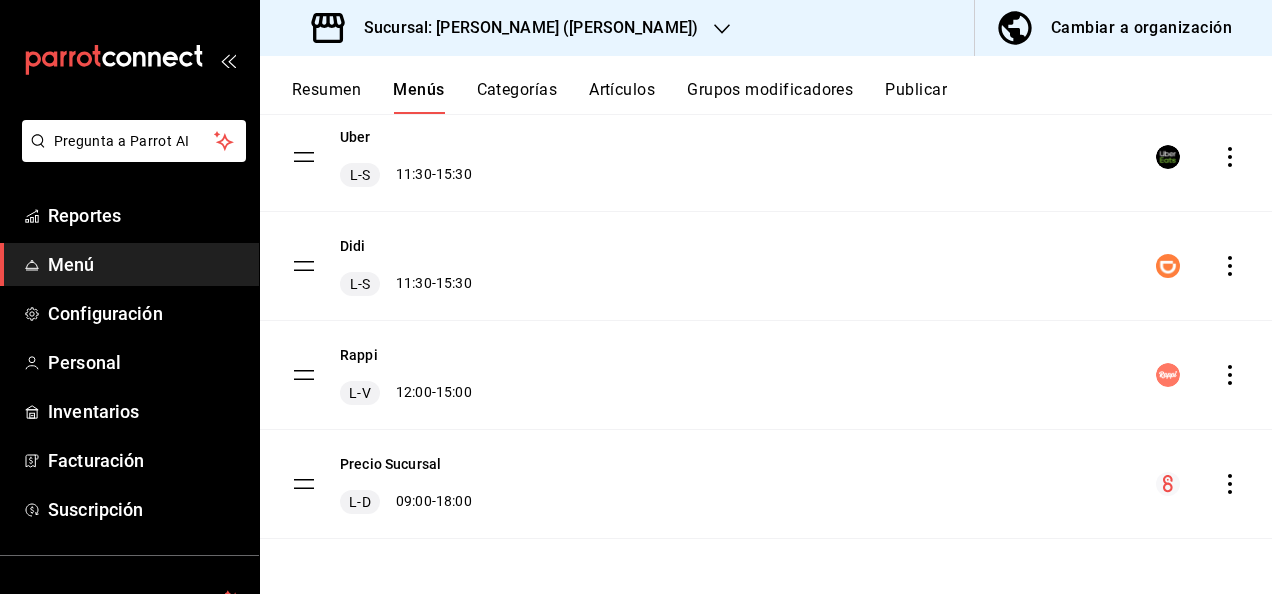 click on "Publicar" at bounding box center [916, 97] 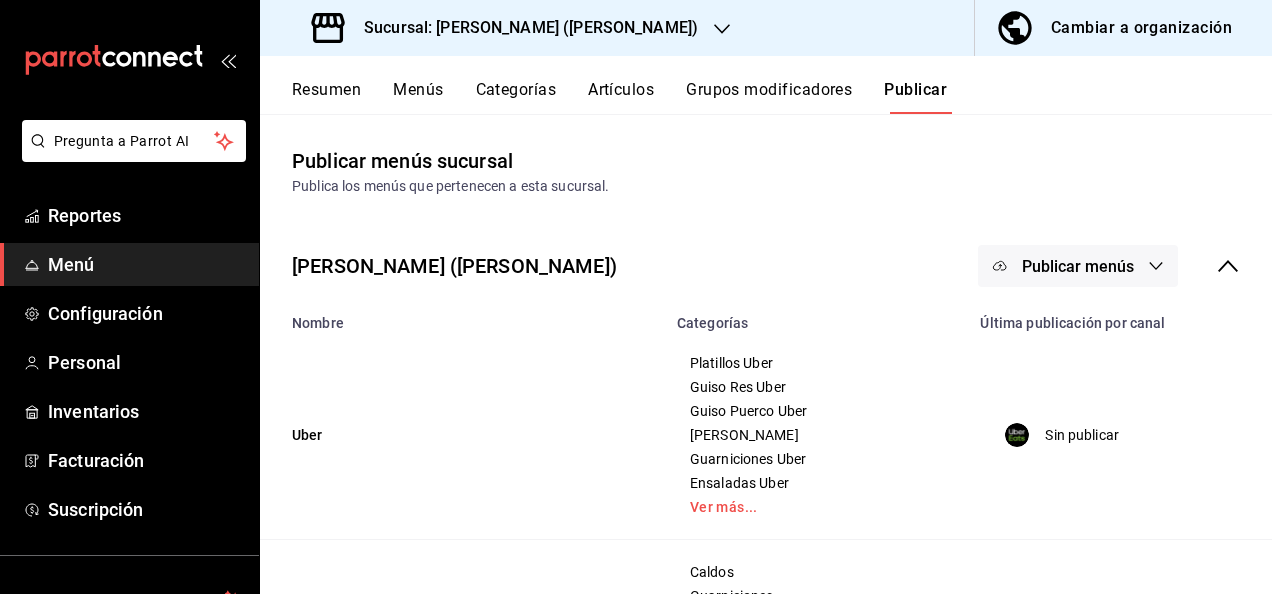 click on "Publicar menús" at bounding box center (1078, 266) 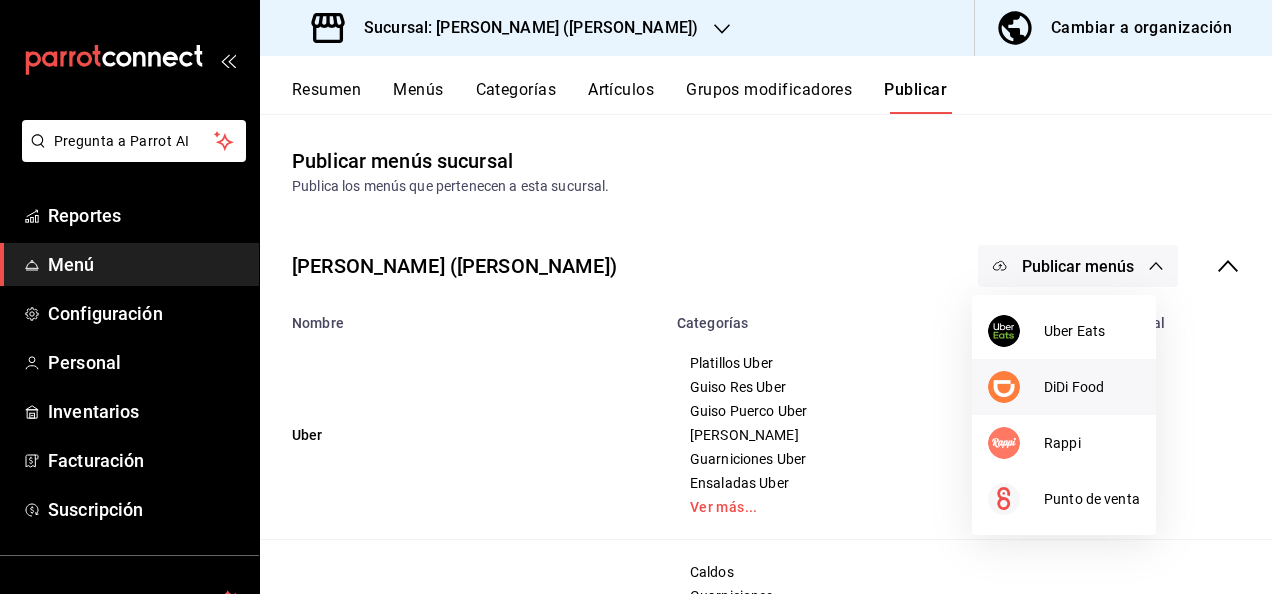 click on "DiDi Food" at bounding box center [1092, 387] 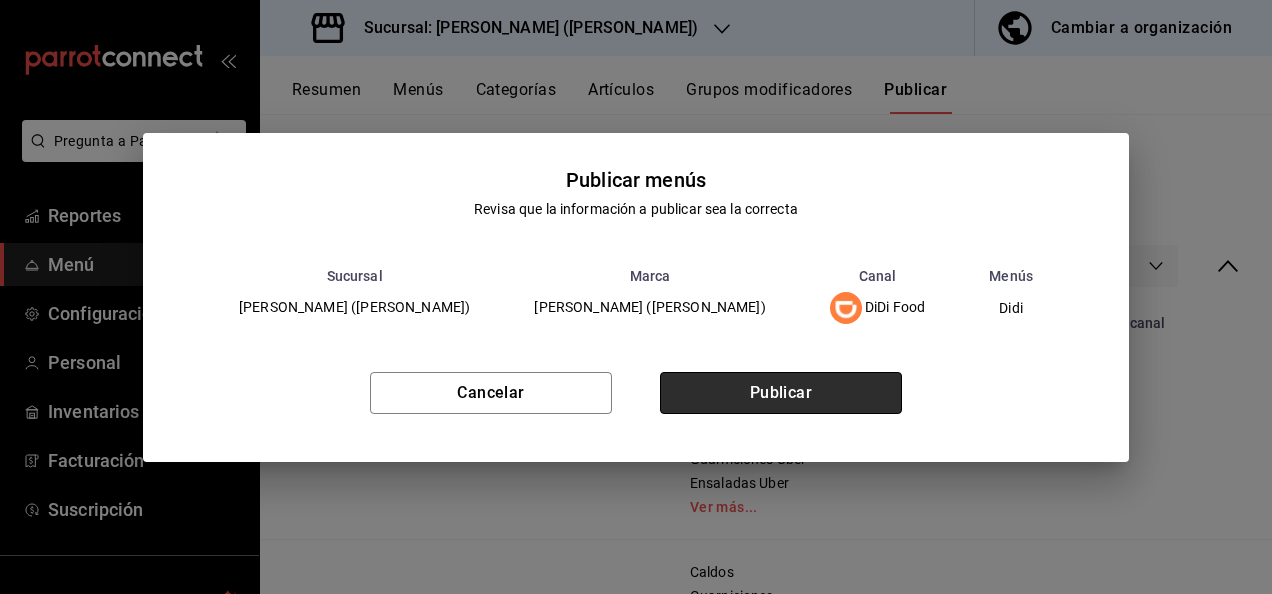 click on "Publicar" at bounding box center (781, 393) 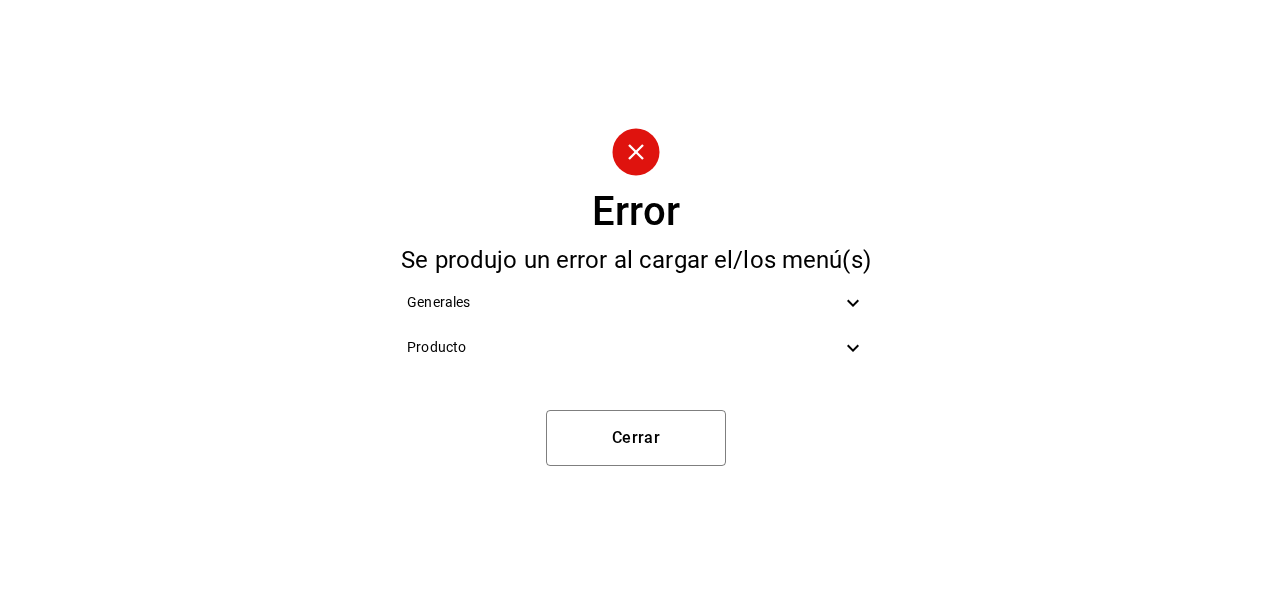 click 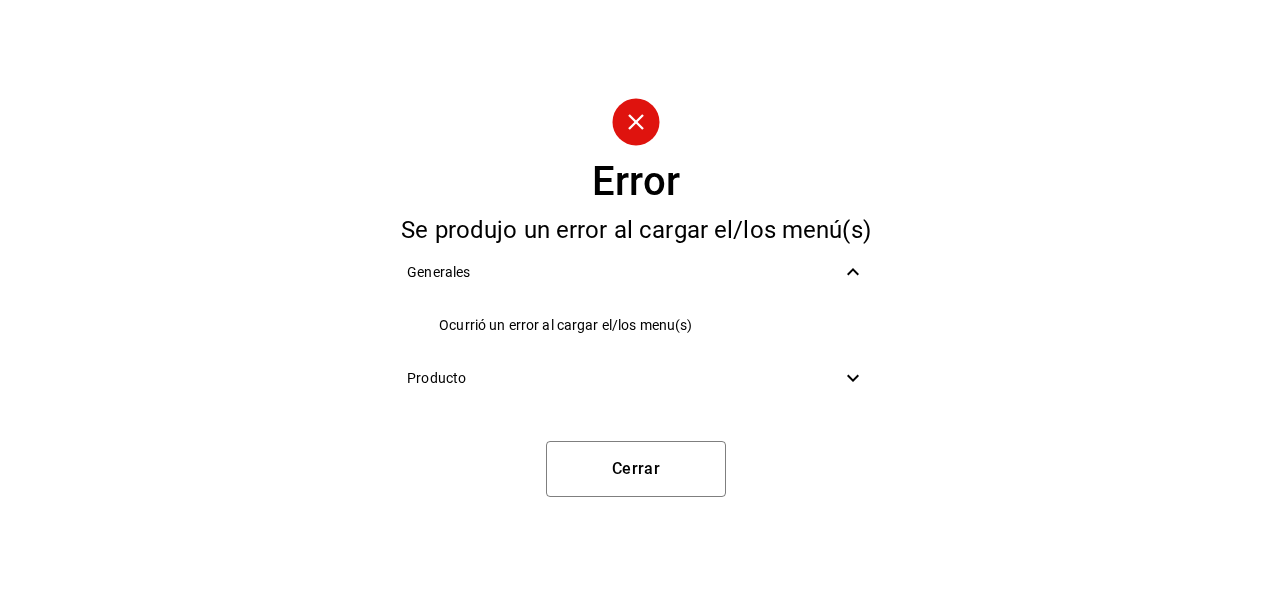 click 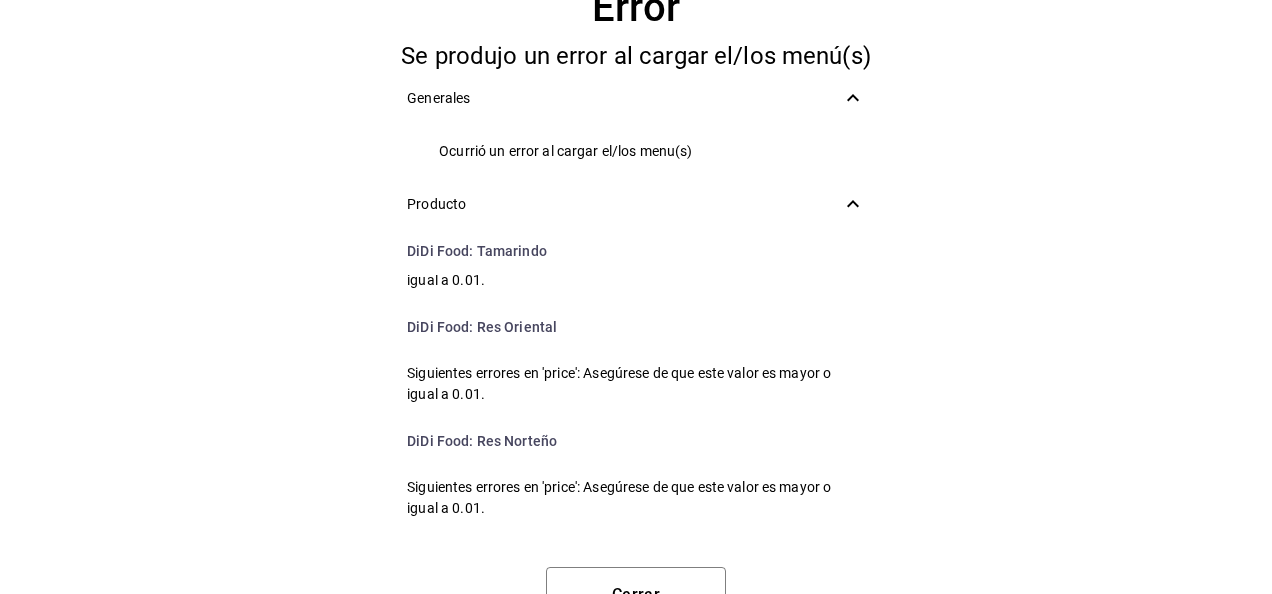scroll, scrollTop: 3812, scrollLeft: 0, axis: vertical 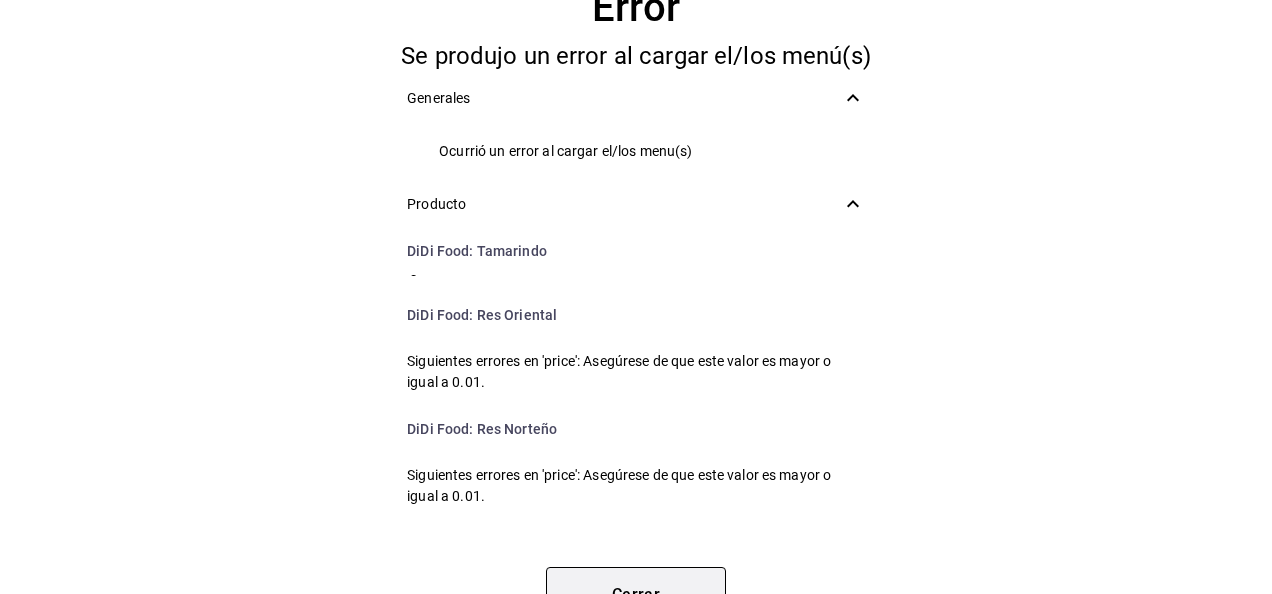 click on "Cerrar" at bounding box center [636, 595] 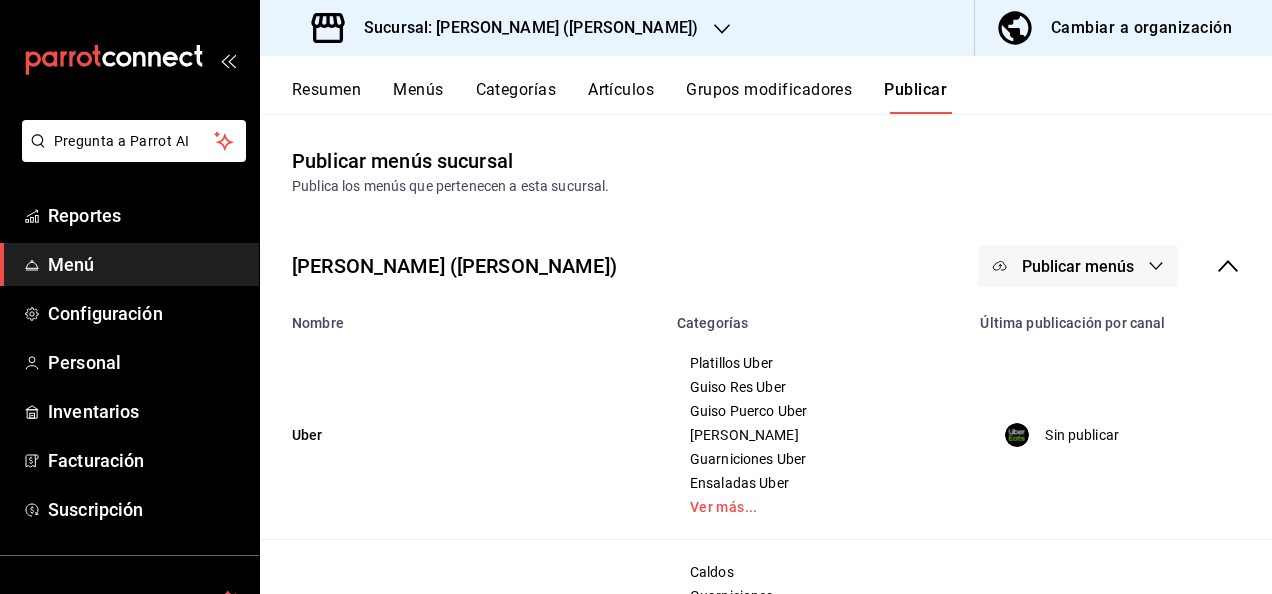 click on "Menús" at bounding box center (418, 97) 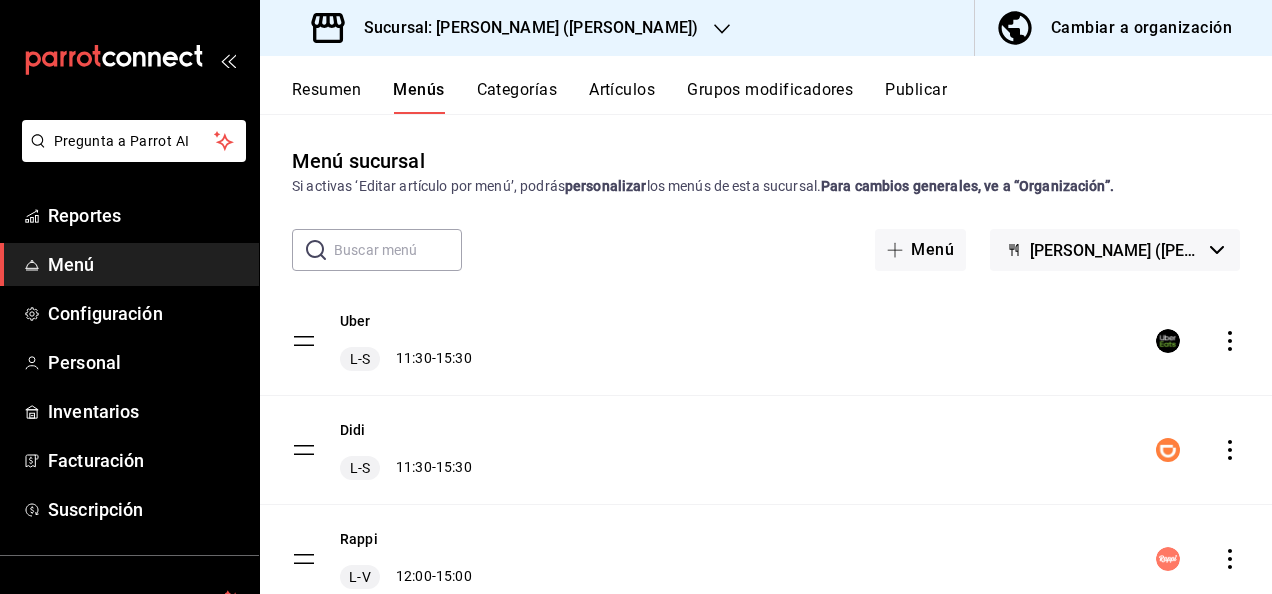 click 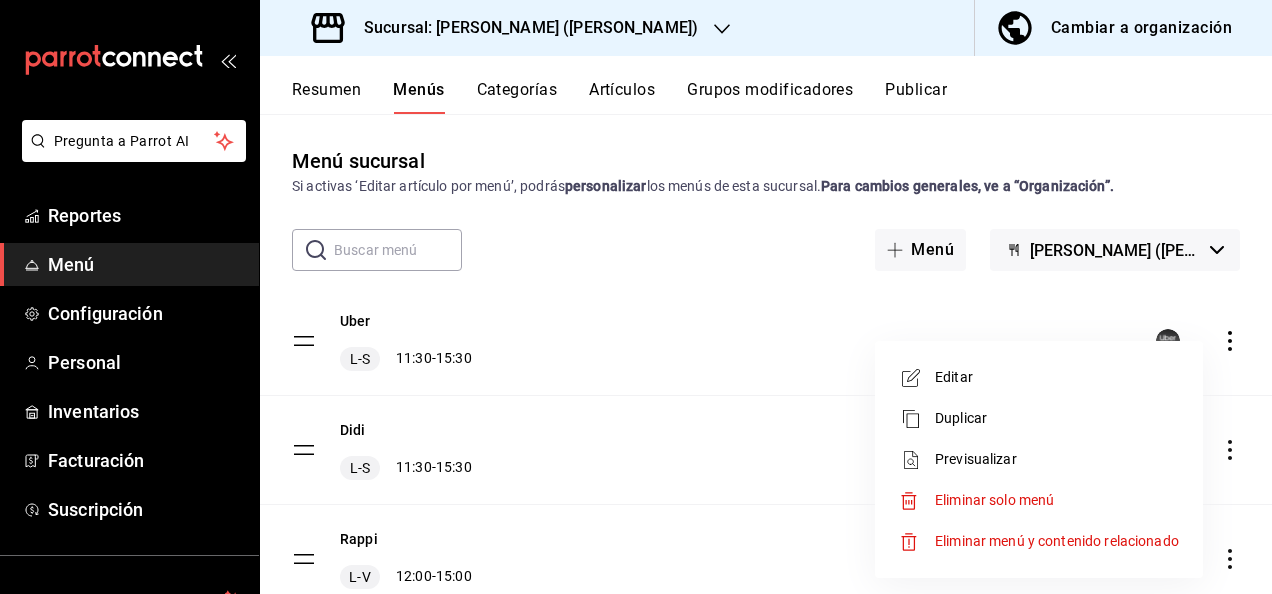 click on "Editar" at bounding box center (1057, 377) 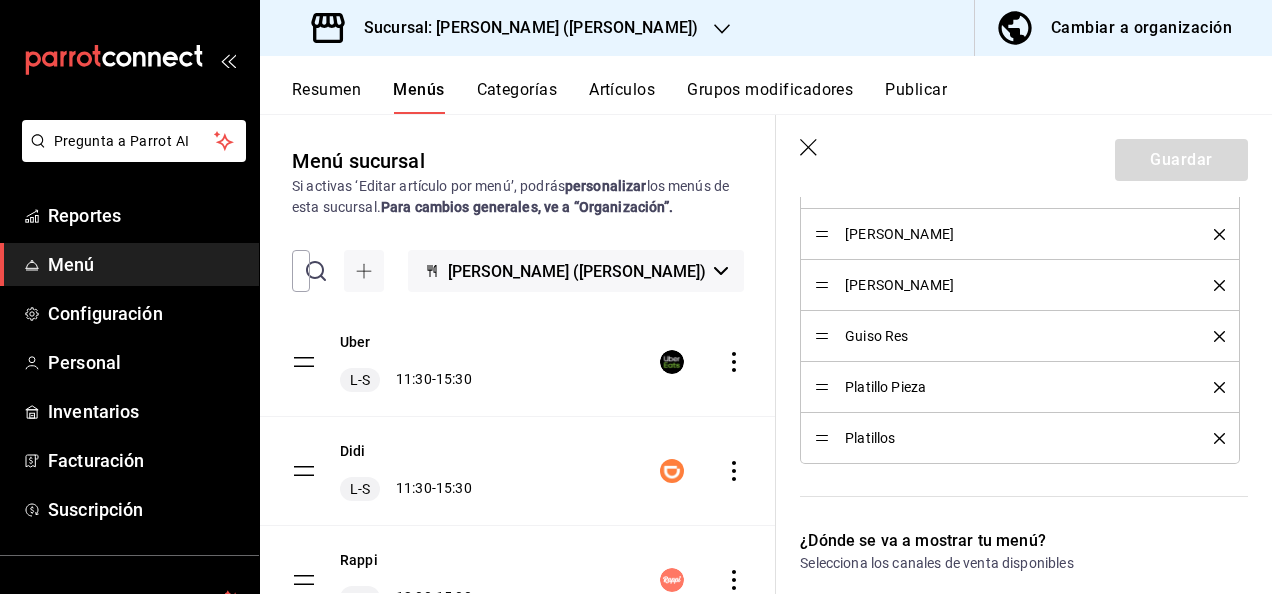 scroll, scrollTop: 178, scrollLeft: 0, axis: vertical 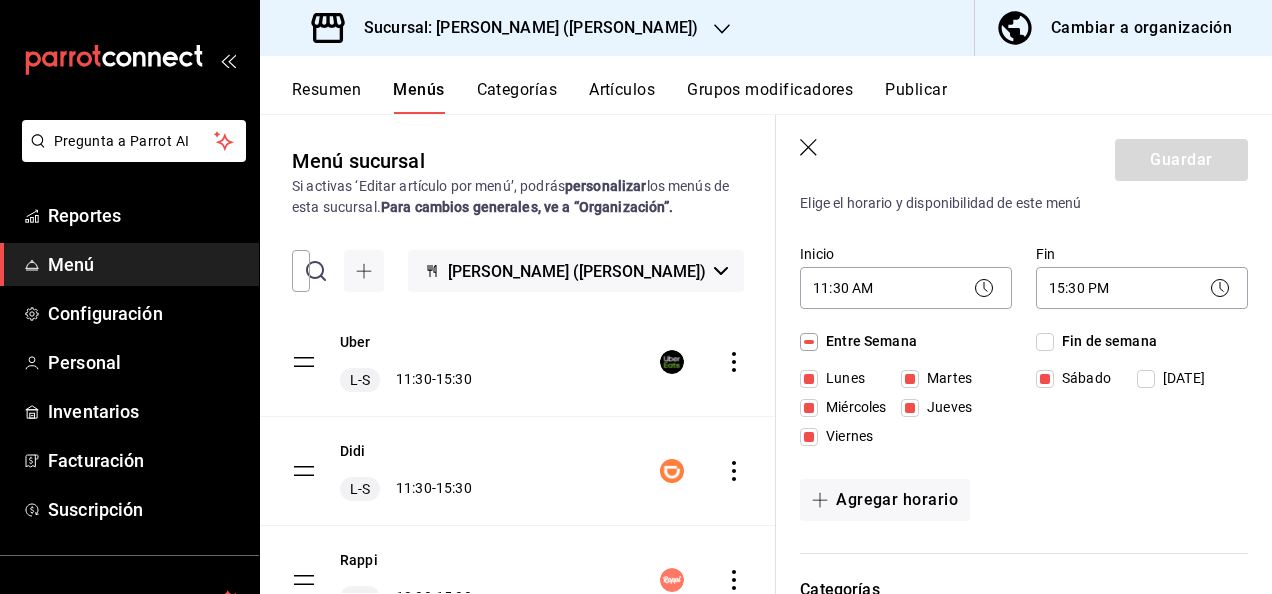click on "Editar menú ¿Cómo se va a llamar? Didi 4 /30 ¿Cómo se va a llamar? Horarios Elige el horario y disponibilidad de este menú Inicio 11:30 AM 11:30 Fin 15:30 PM 15:30 Entre Semana Lunes Martes Miércoles Jueves Viernes Fin de semana Sábado Domingo Agregar horario Categorías Selecciona una categoría existente Caldos Guarniciones Postres Bebidas Ensaladas Extras Guiso Pollo Guiso Puerco Guiso Res Platillo Pieza Platillos ¿Dónde se va a mostrar tu menú? Selecciona los canales de venta disponibles Punto de venta Uber Eats DiDi Food Rappi Pedidos Online Editar artículos por menú ¿Quieres que los artículos de este menú tengan un configuración distinta? Si No Dirígete a la pantalla de  Resumen  para editar los artículos por menú. También puedes dar clic en los artículos para una edición avanzada. Clave Asigna una clave a tu menú y así podrás agruparlo con otros menús dentro de tu organización. ME- 1739038292928 13 / 17 ​ Asignar Clave" at bounding box center [1024, 1070] 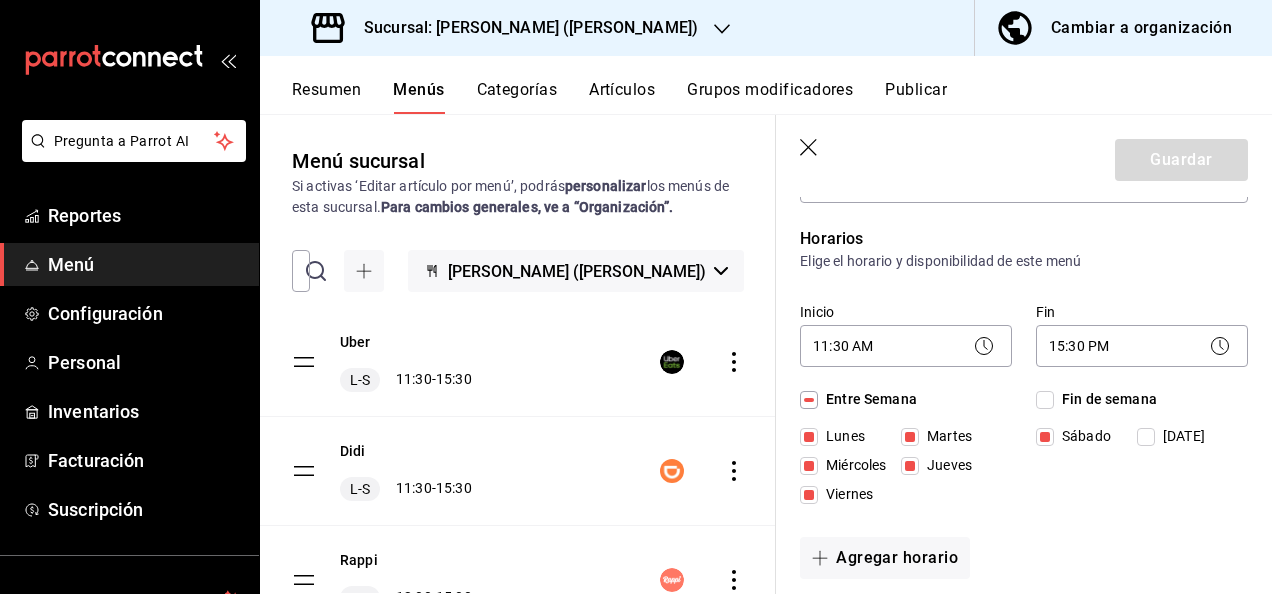 scroll, scrollTop: 0, scrollLeft: 0, axis: both 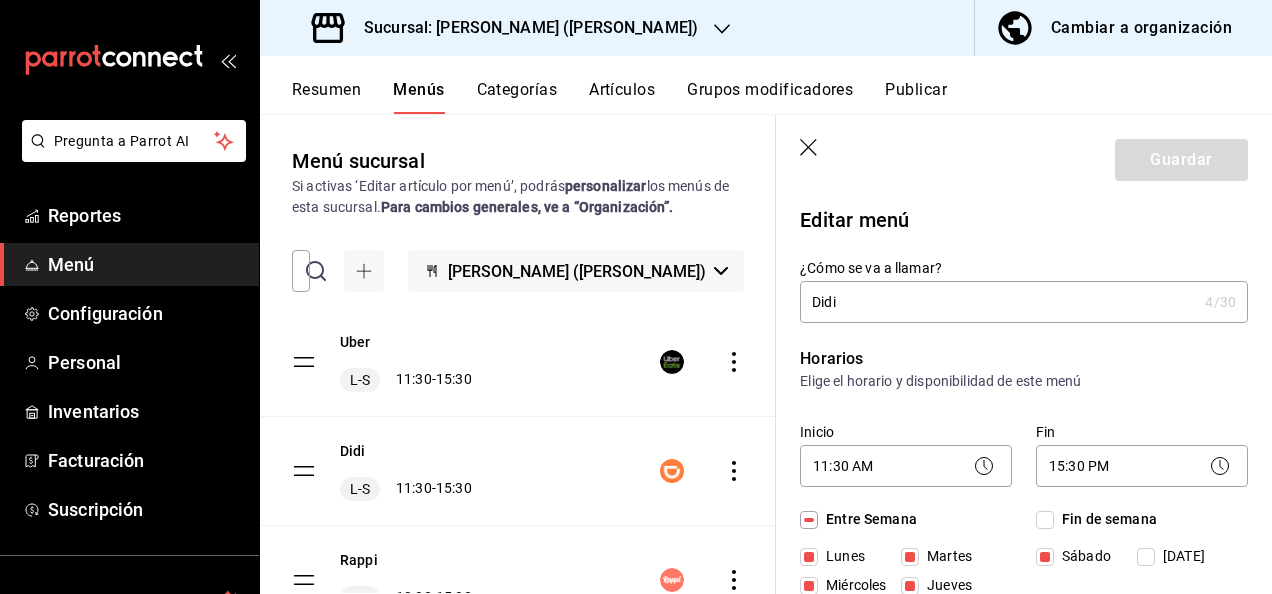 click 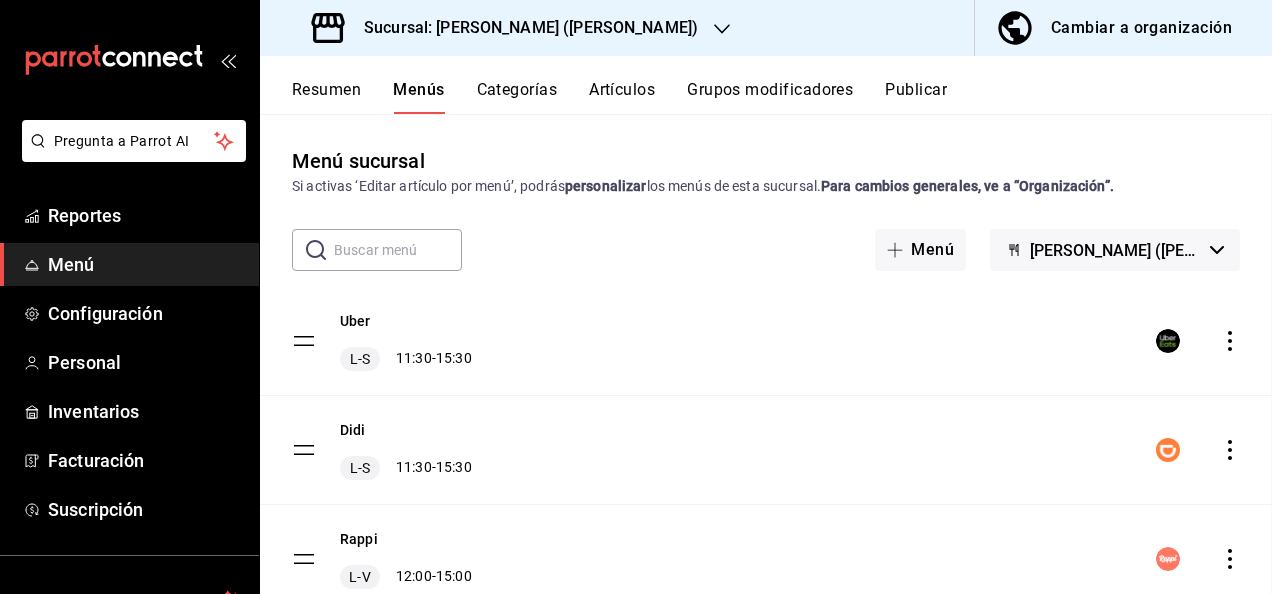 checkbox on "false" 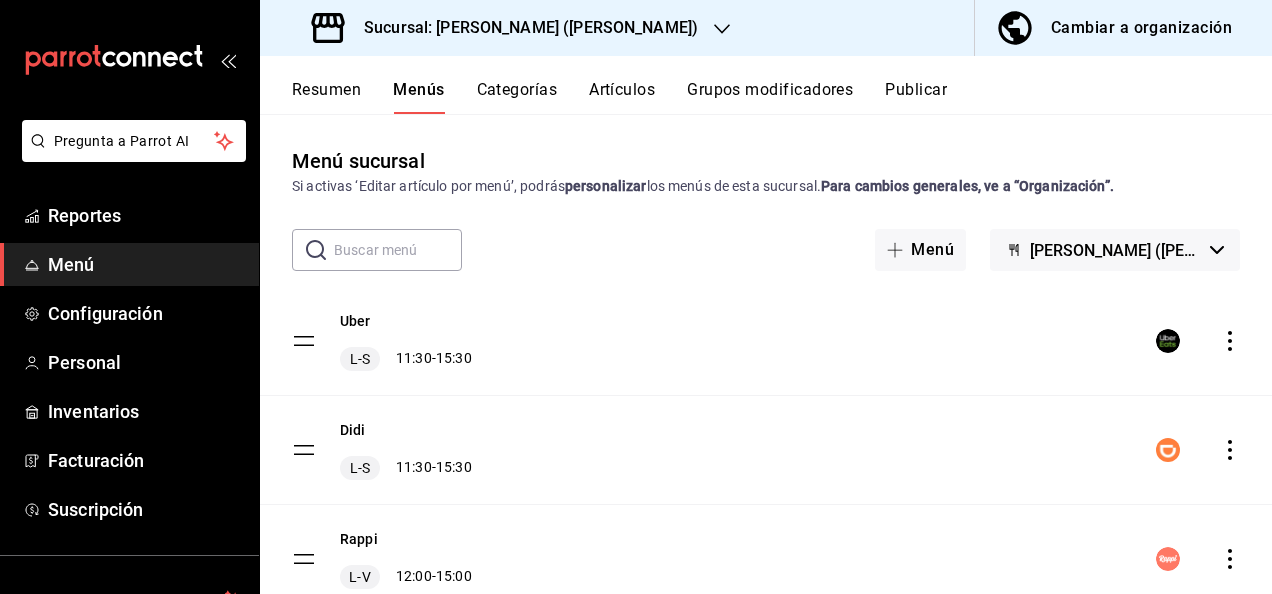 click 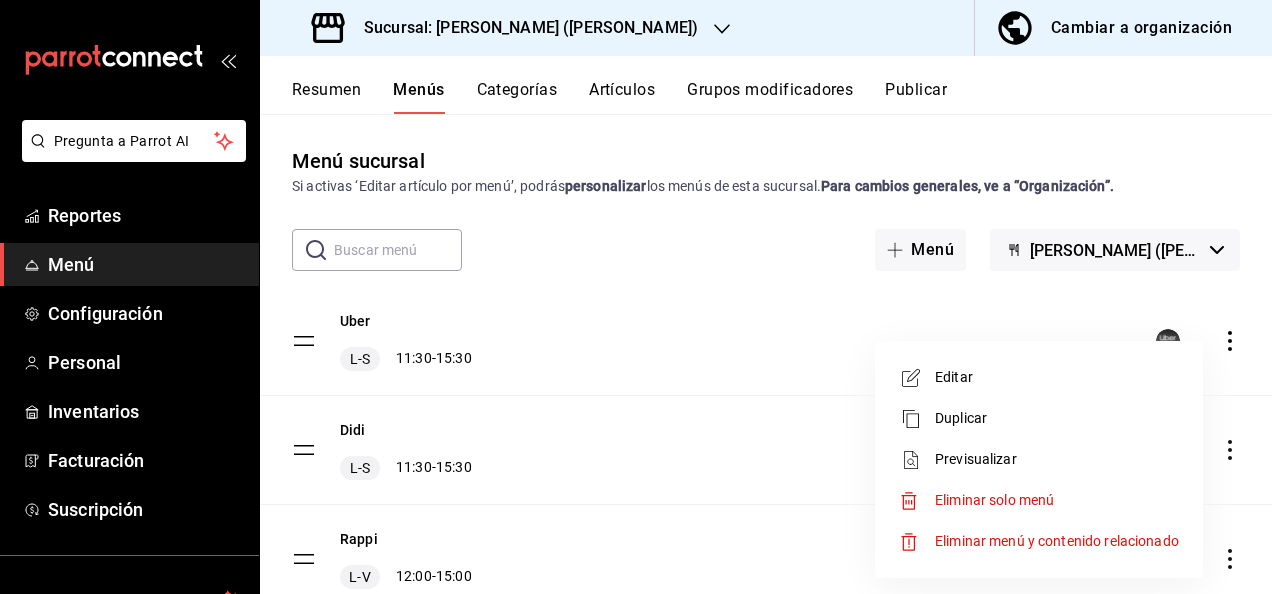 click on "Previsualizar" at bounding box center (1057, 459) 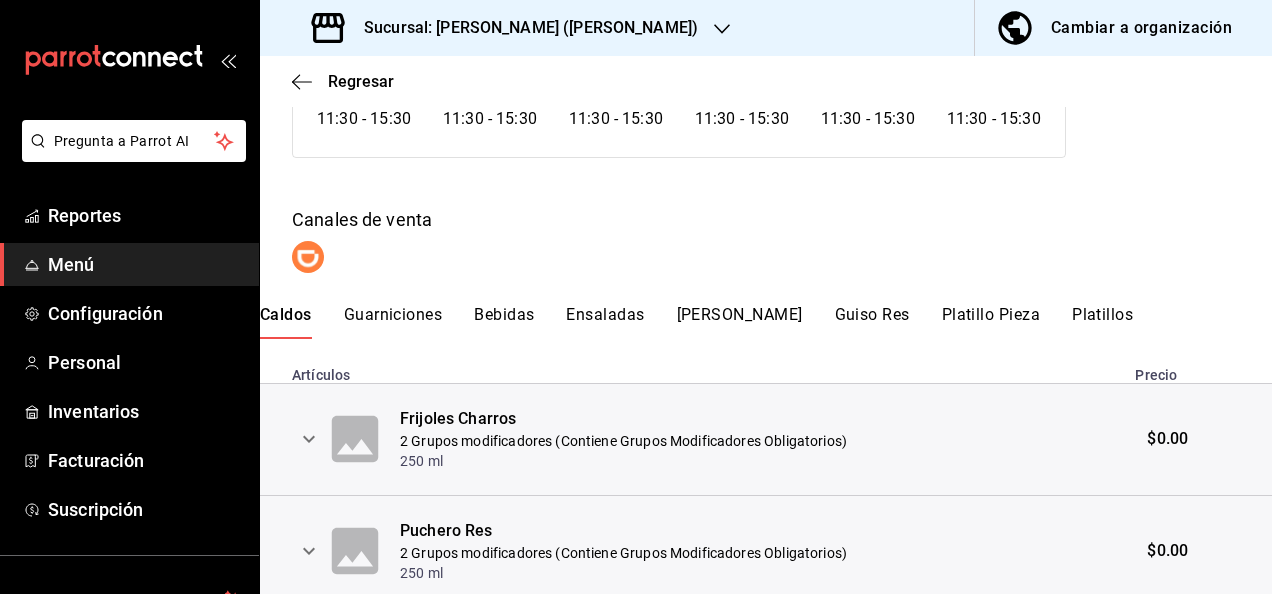 scroll, scrollTop: 216, scrollLeft: 0, axis: vertical 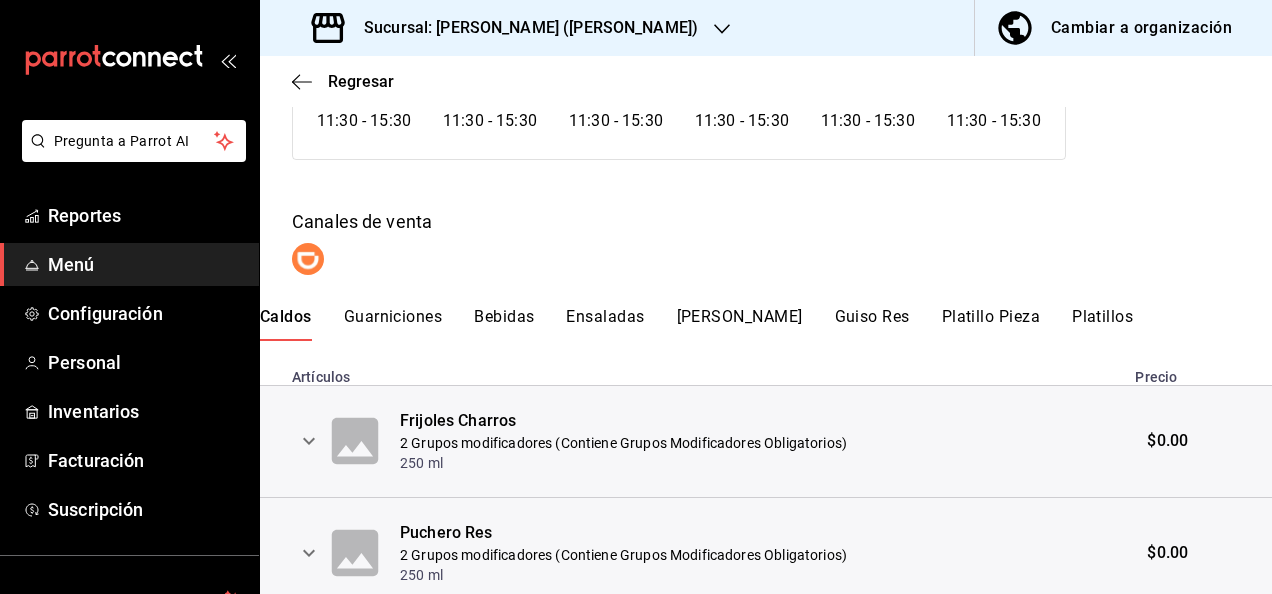 click on "Guarniciones" at bounding box center [393, 324] 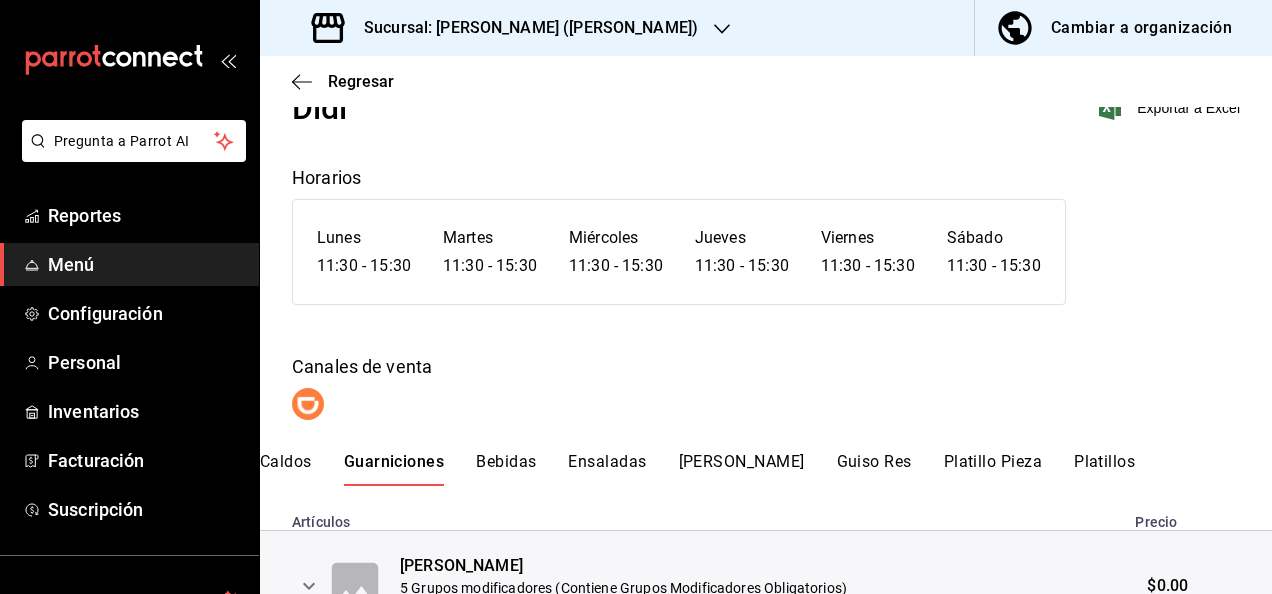 scroll, scrollTop: 216, scrollLeft: 0, axis: vertical 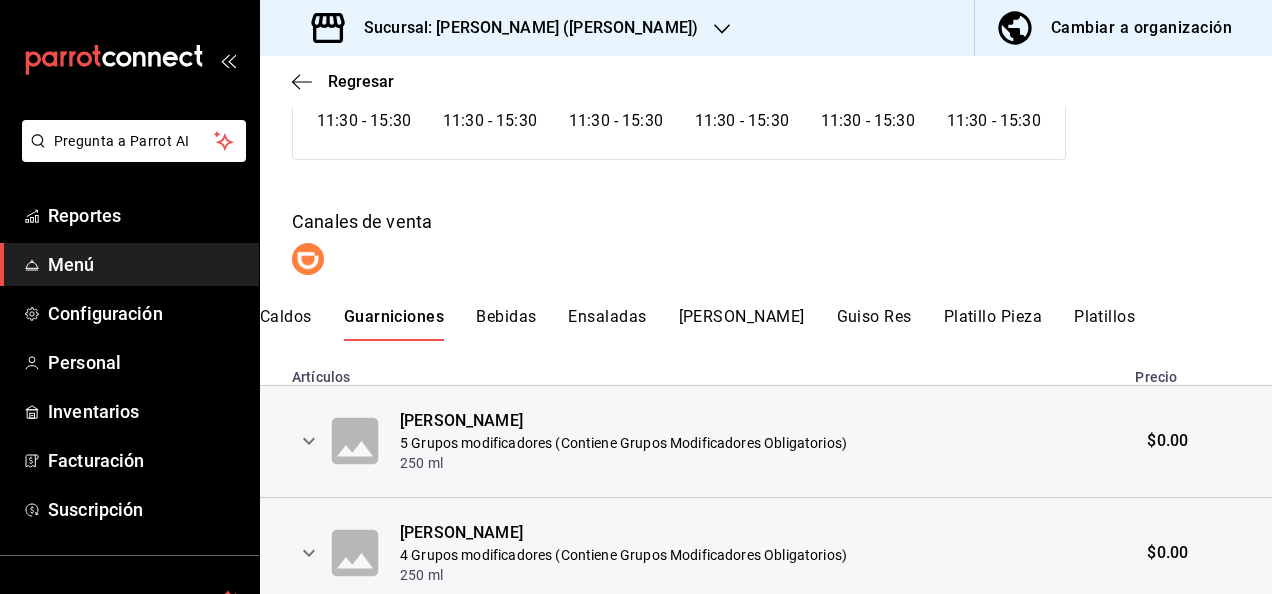 click 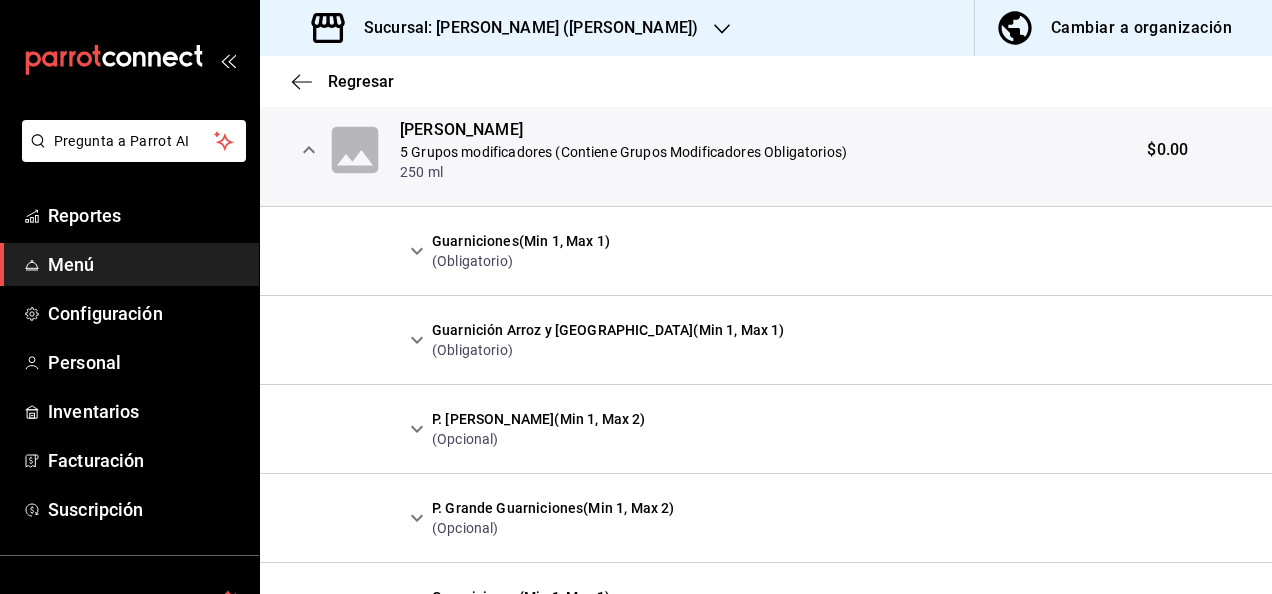 scroll, scrollTop: 454, scrollLeft: 0, axis: vertical 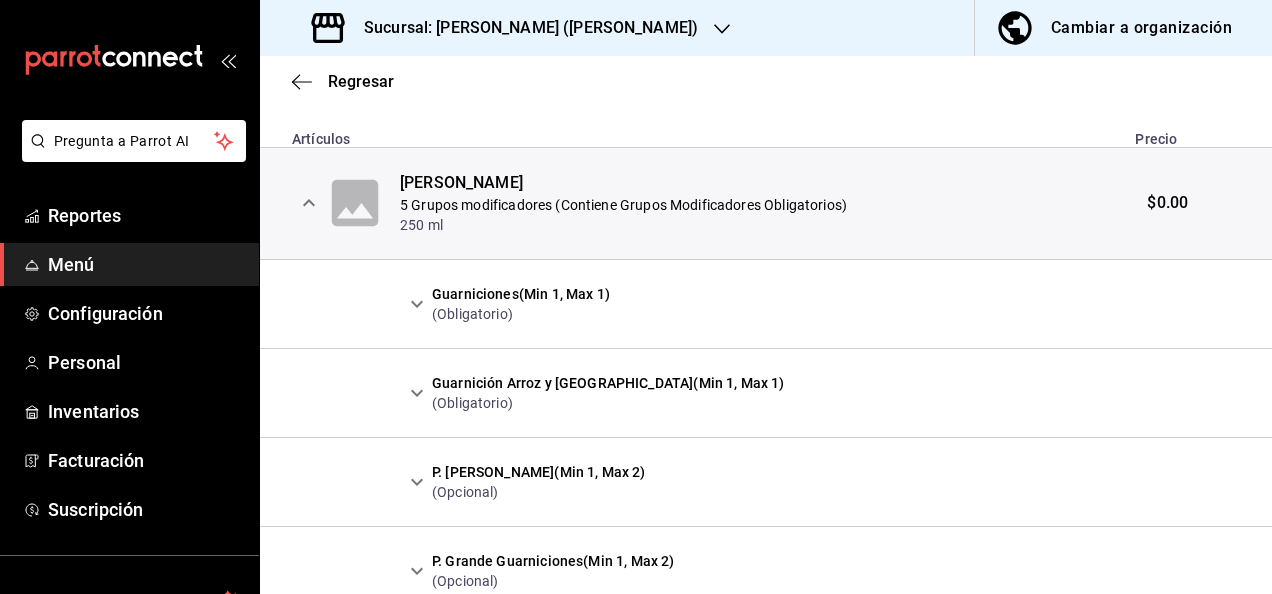 click 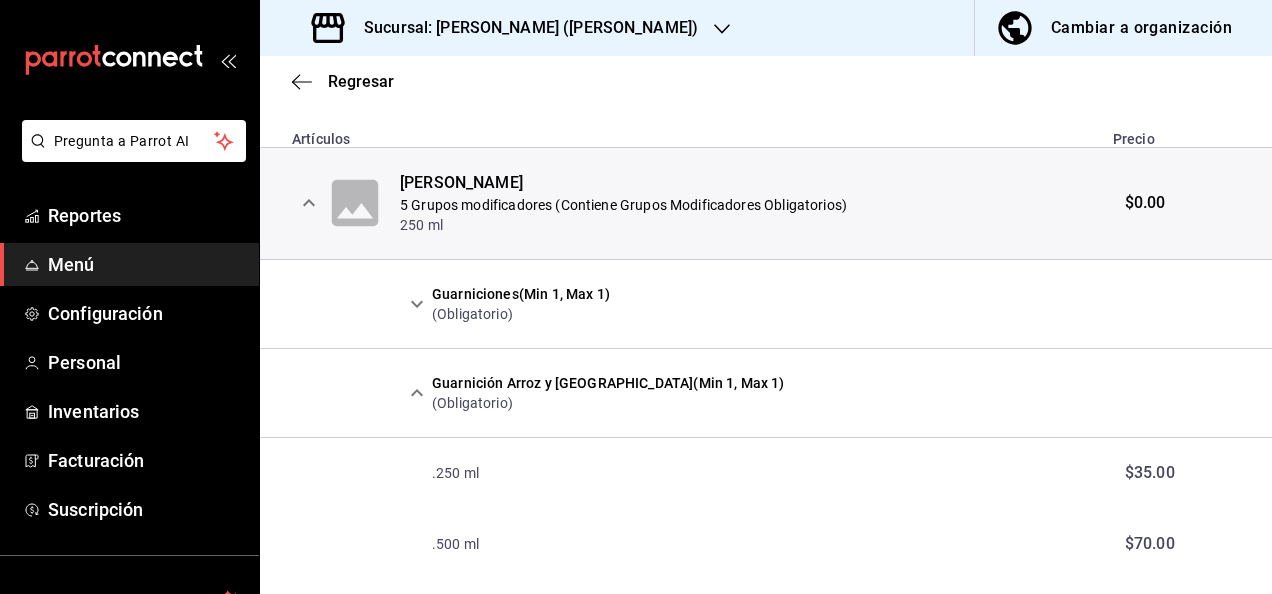 click 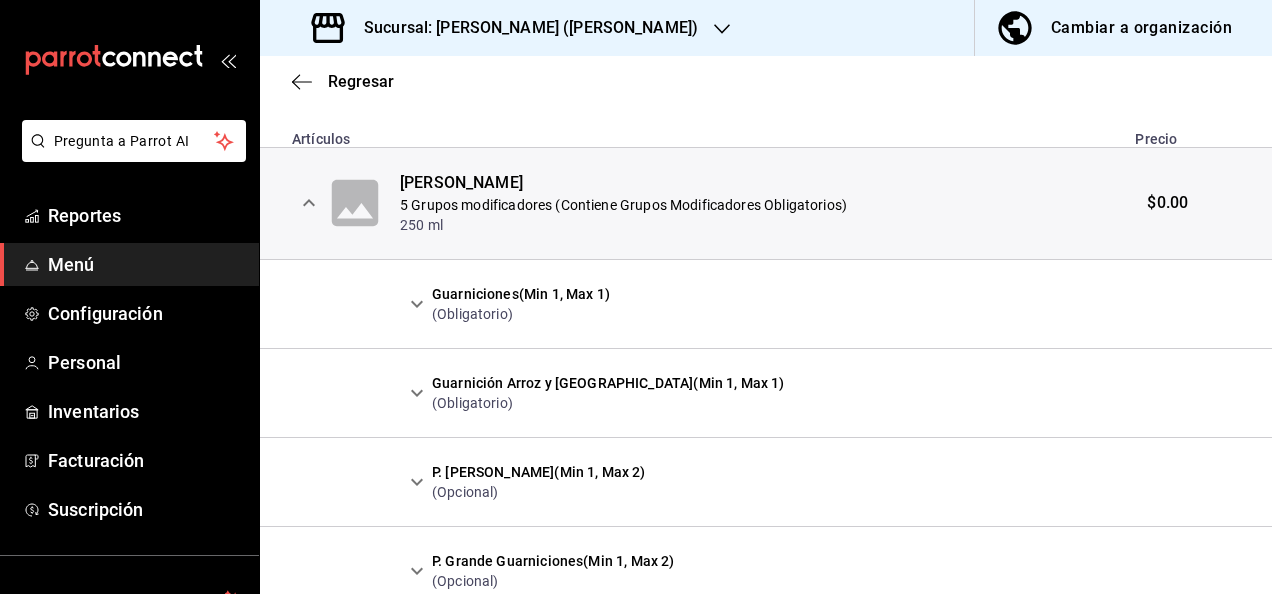 click 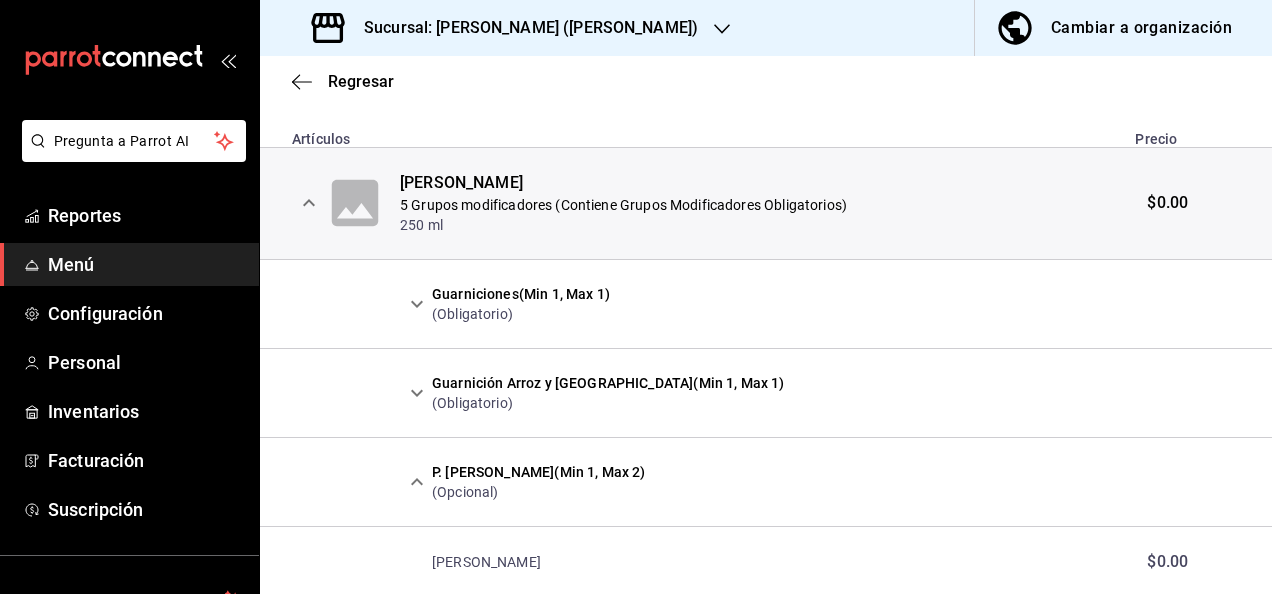click 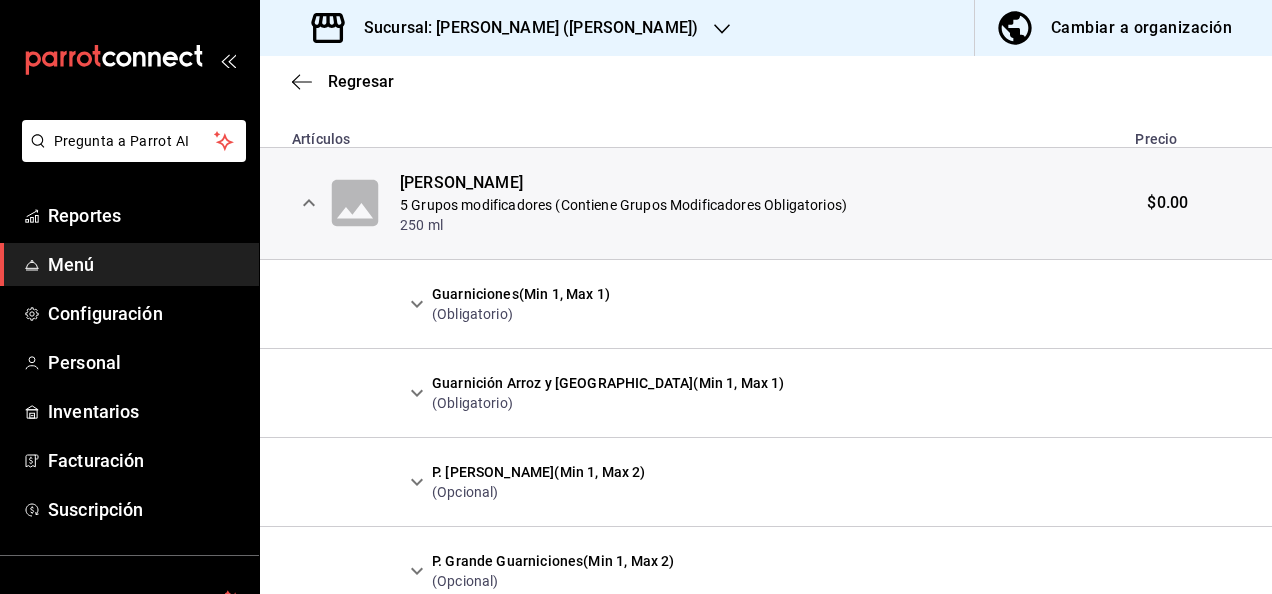 click 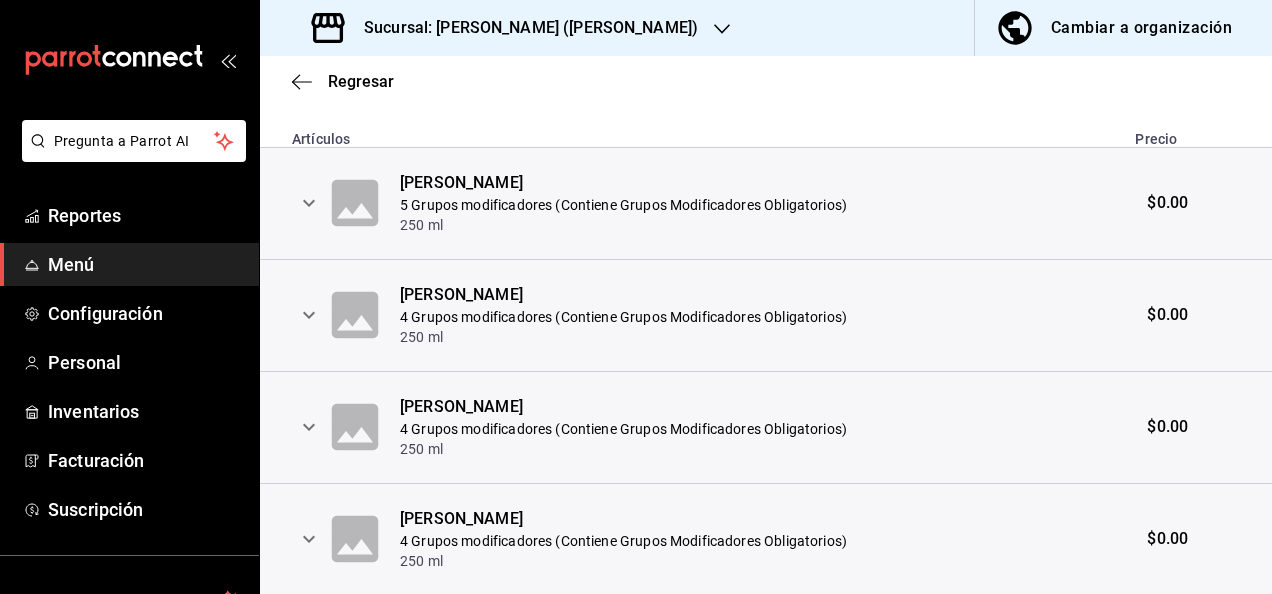 click 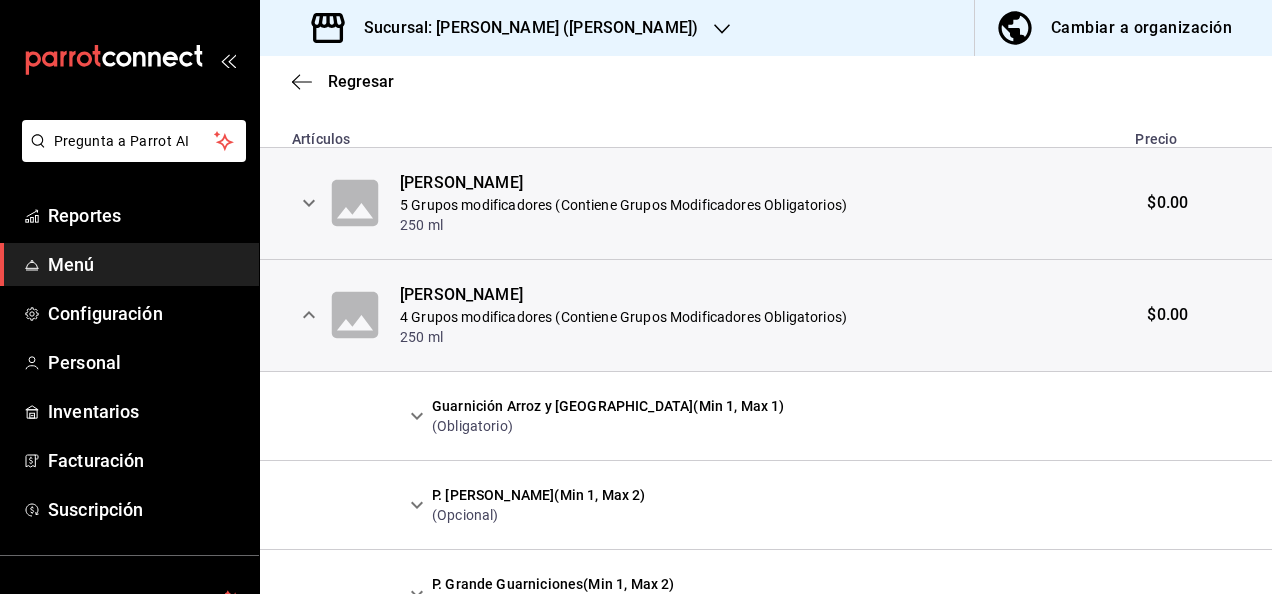click 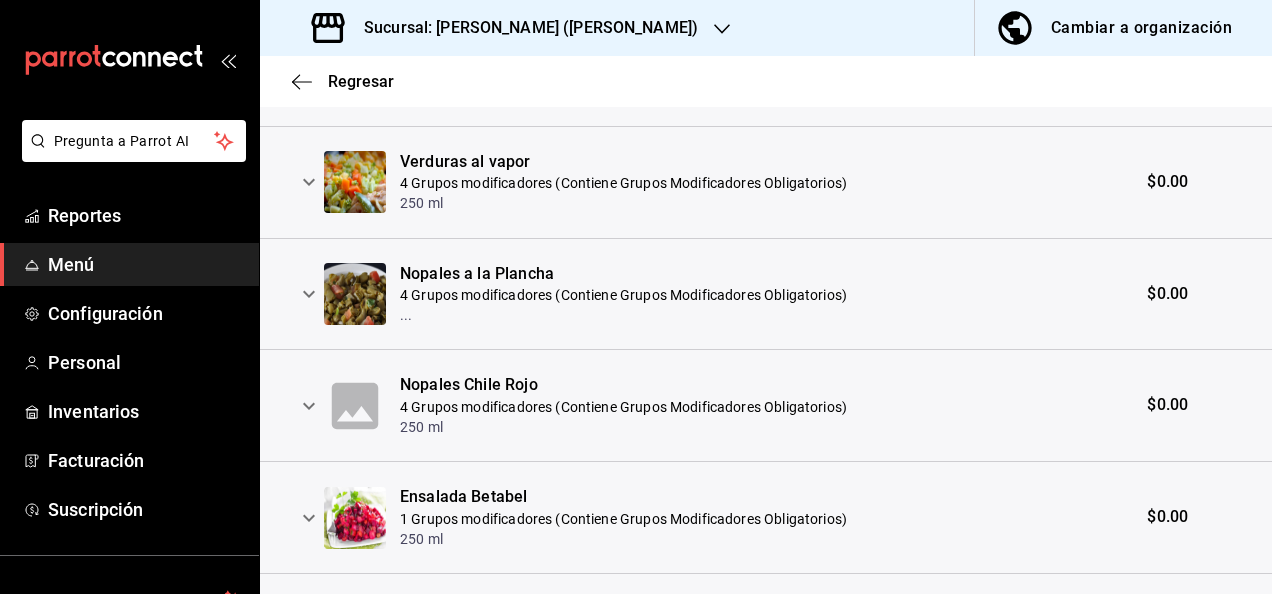 scroll, scrollTop: 2125, scrollLeft: 0, axis: vertical 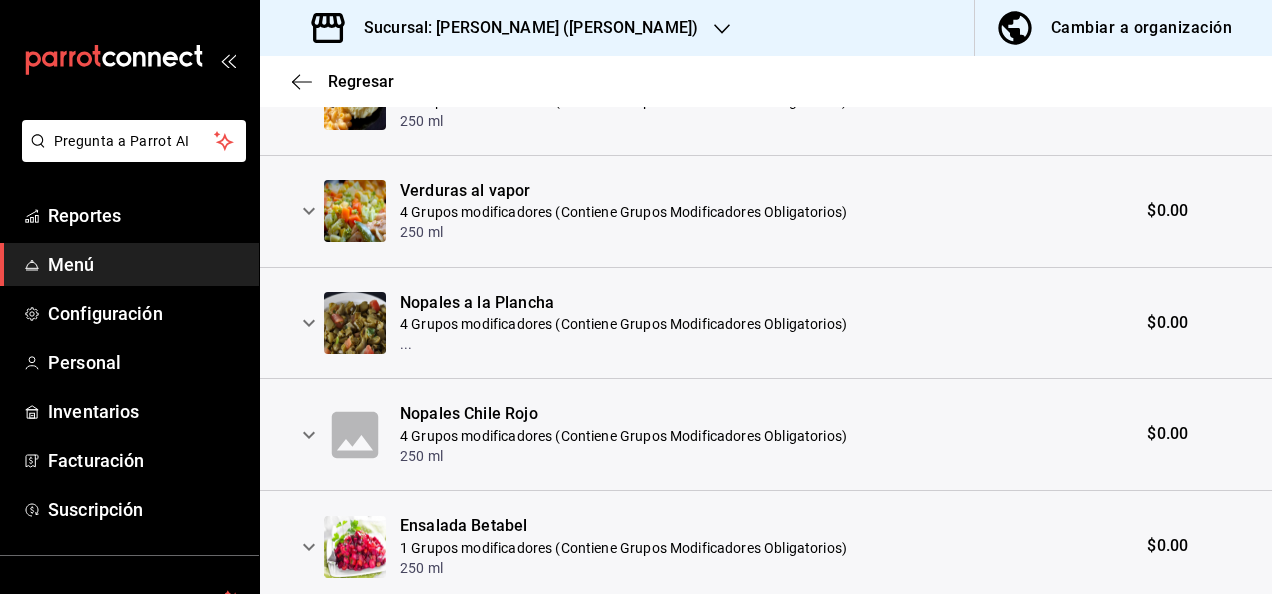 click 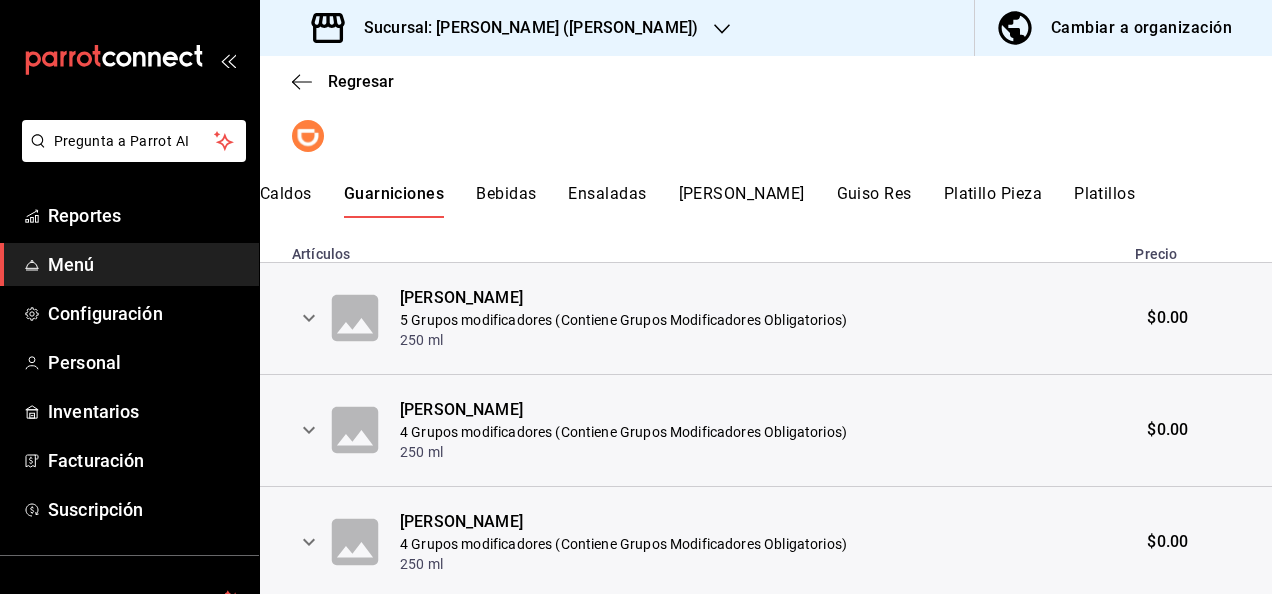 scroll, scrollTop: 320, scrollLeft: 0, axis: vertical 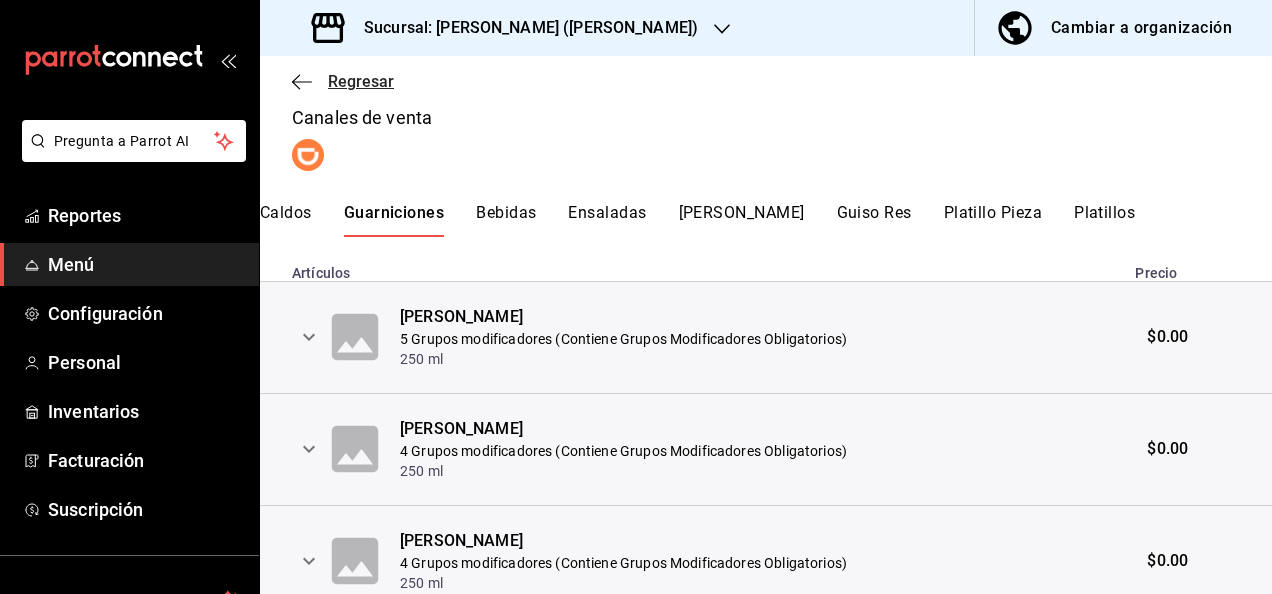 click on "Regresar" at bounding box center [361, 81] 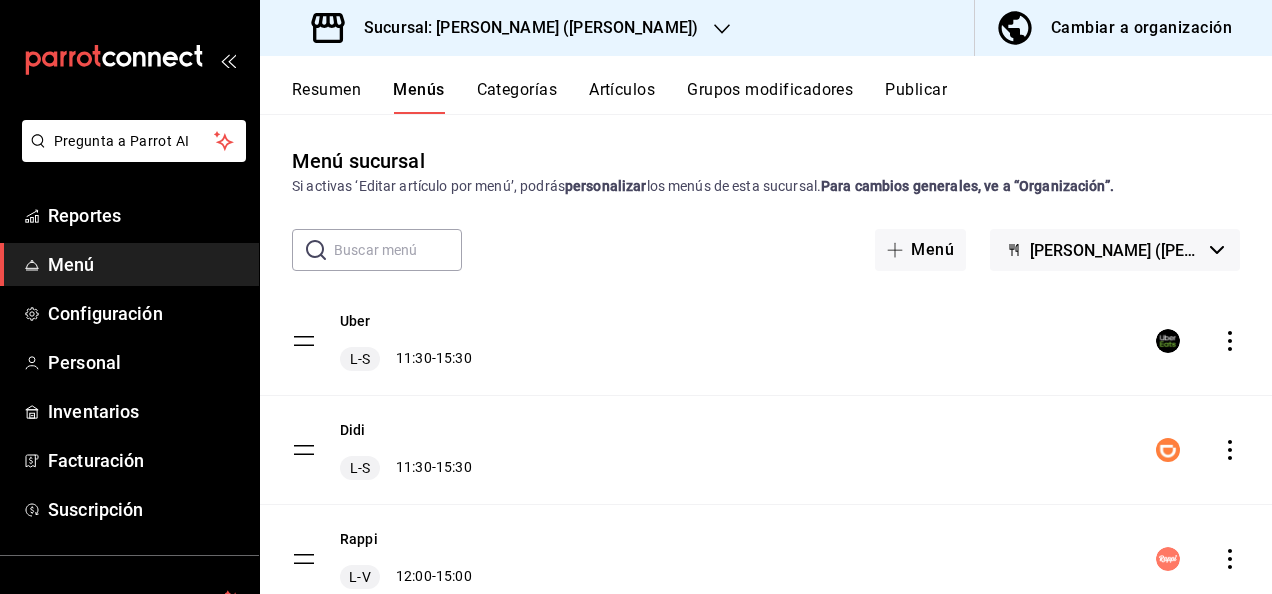 click on "Resumen" at bounding box center (326, 97) 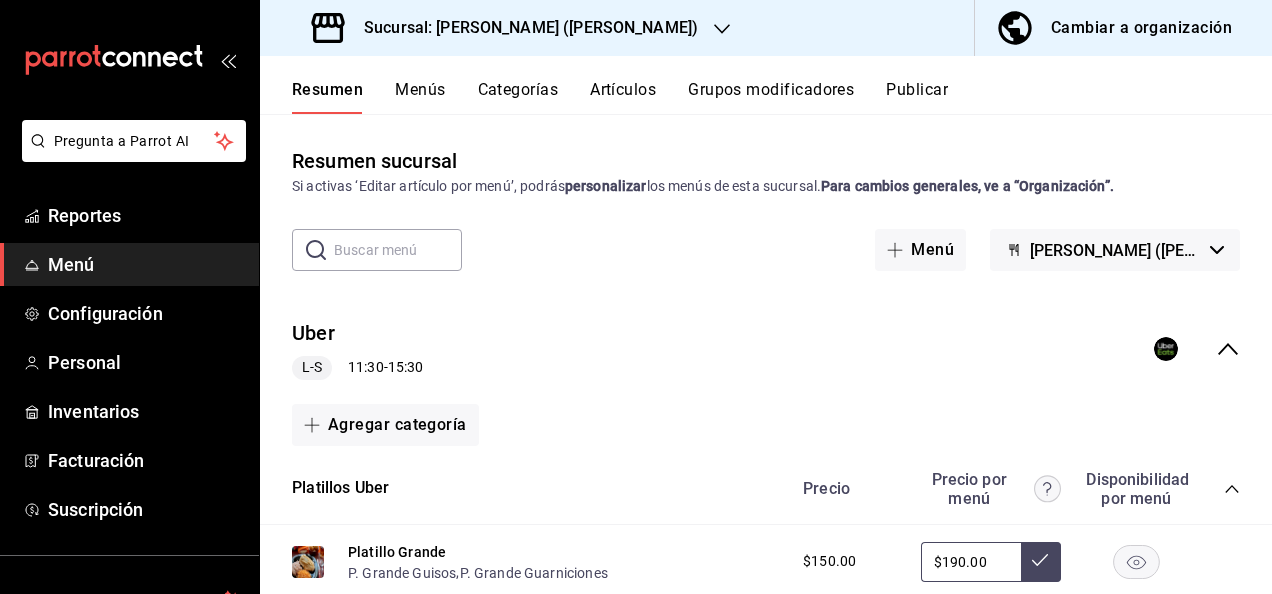 click 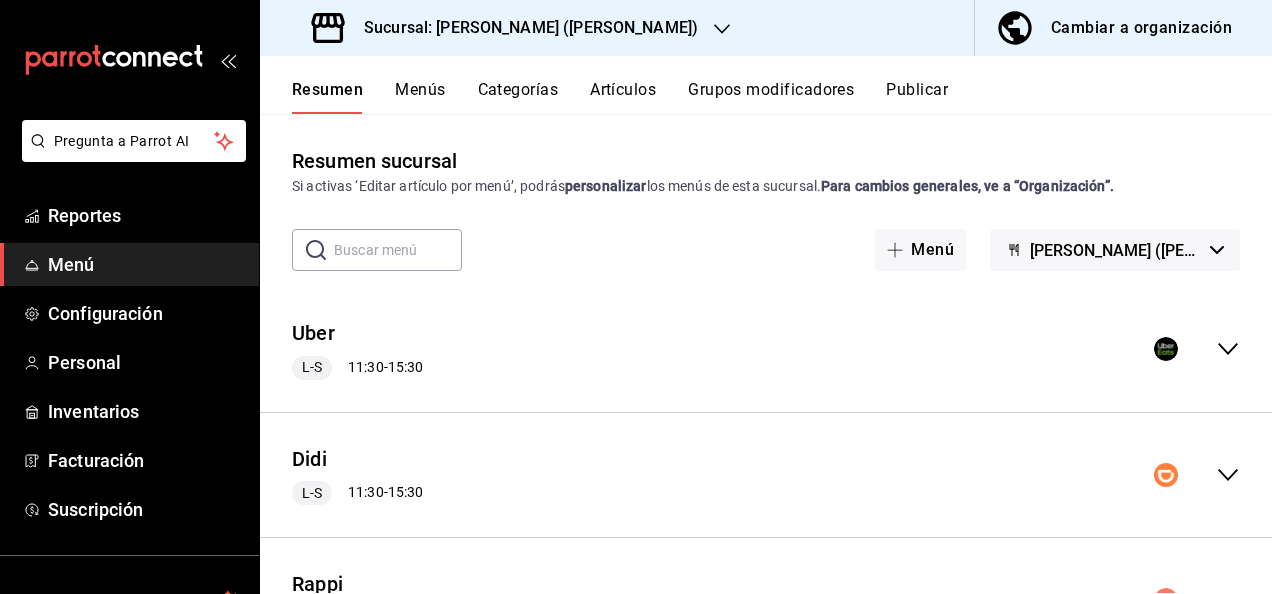click 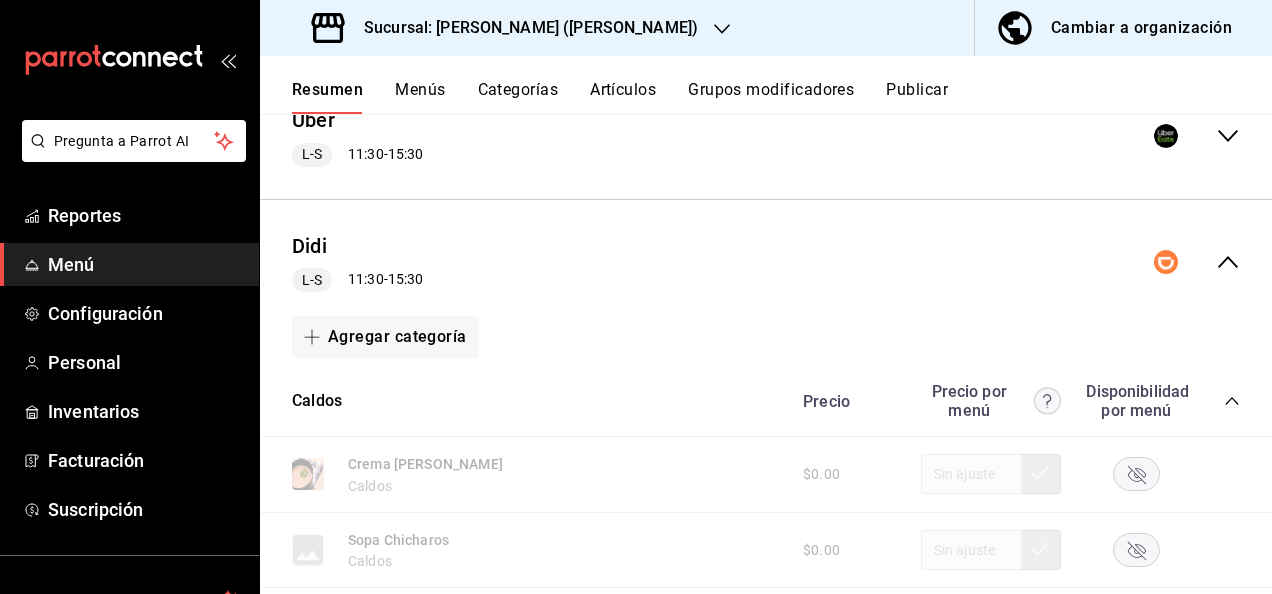 scroll, scrollTop: 360, scrollLeft: 0, axis: vertical 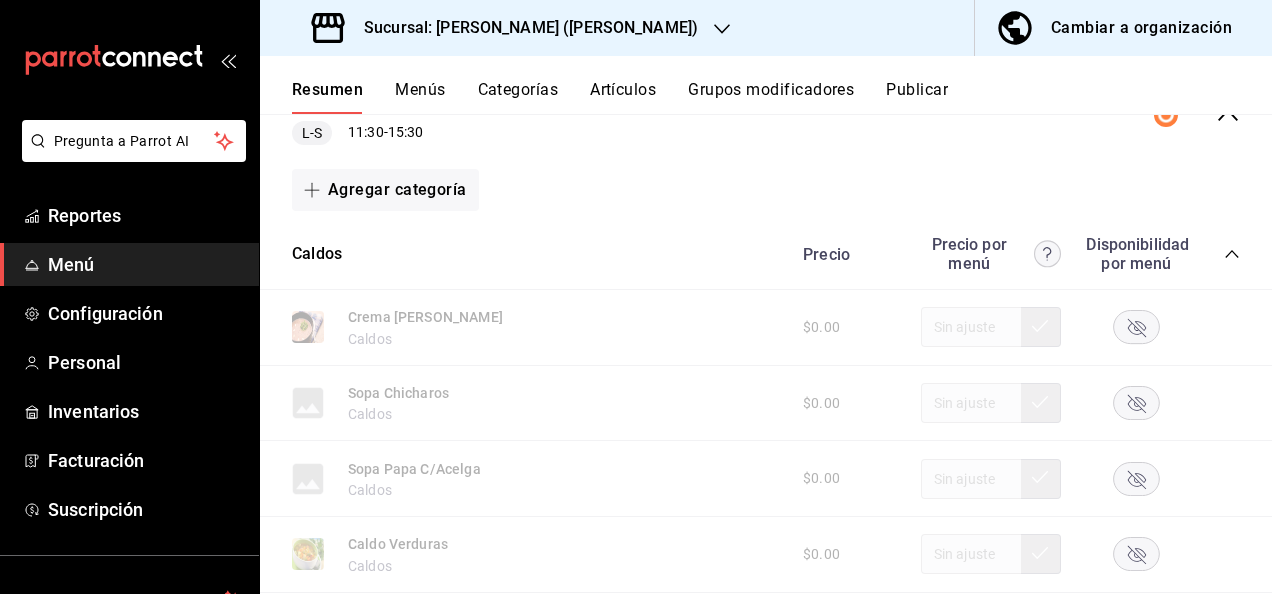 click 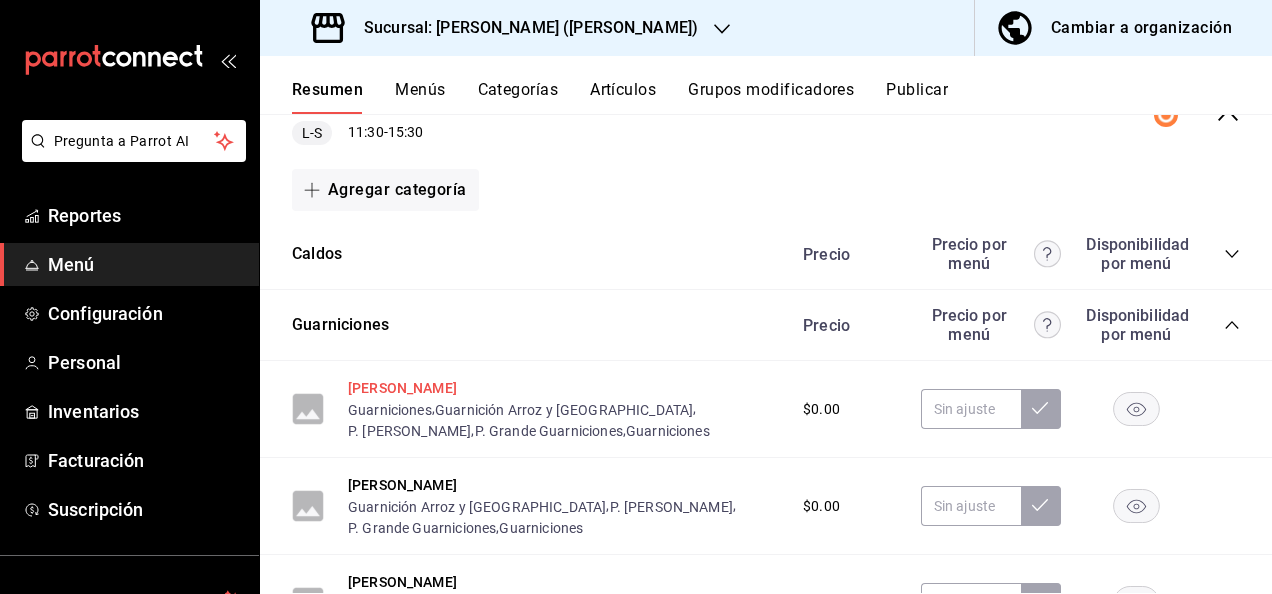 click on "[PERSON_NAME]" at bounding box center (402, 388) 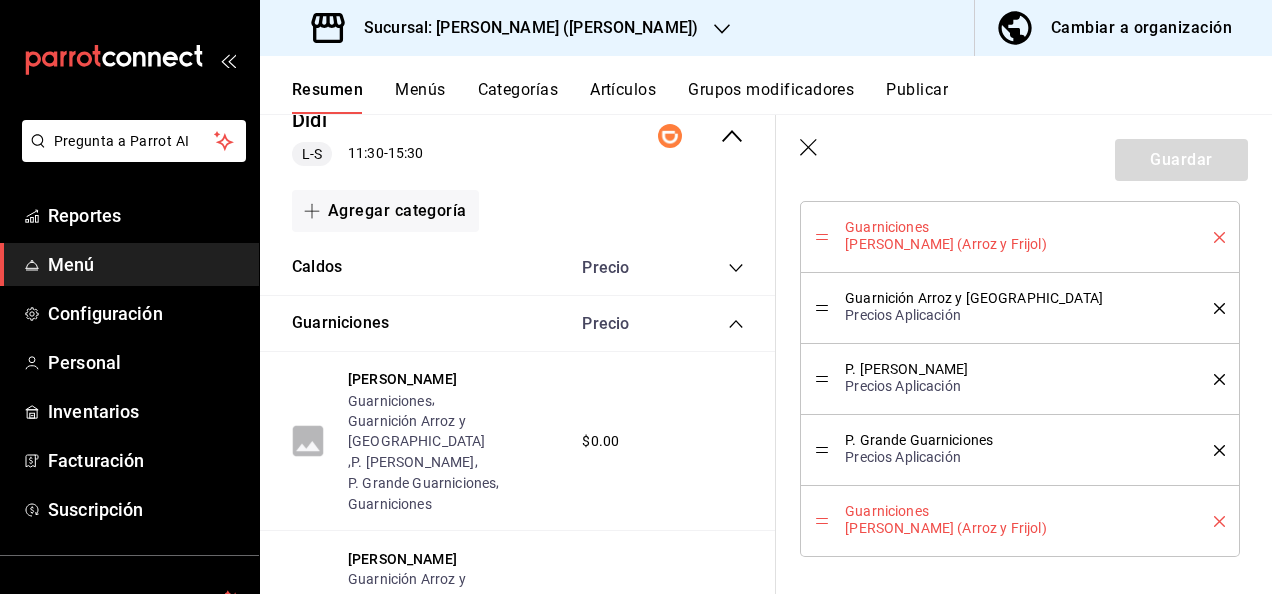 scroll, scrollTop: 765, scrollLeft: 0, axis: vertical 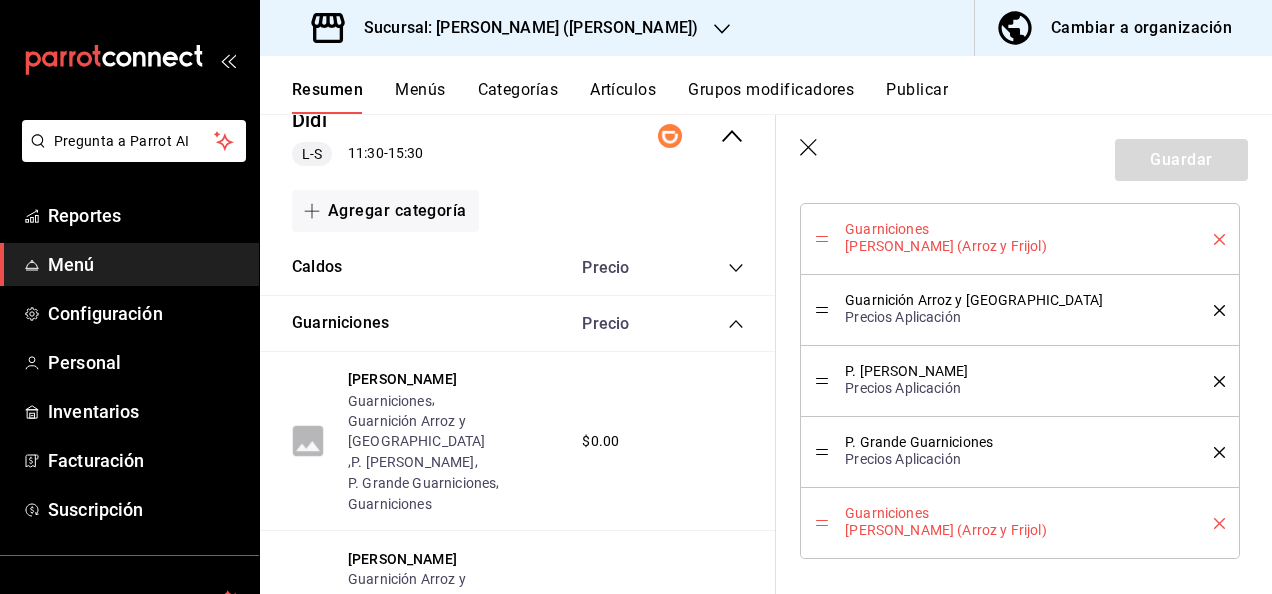 click 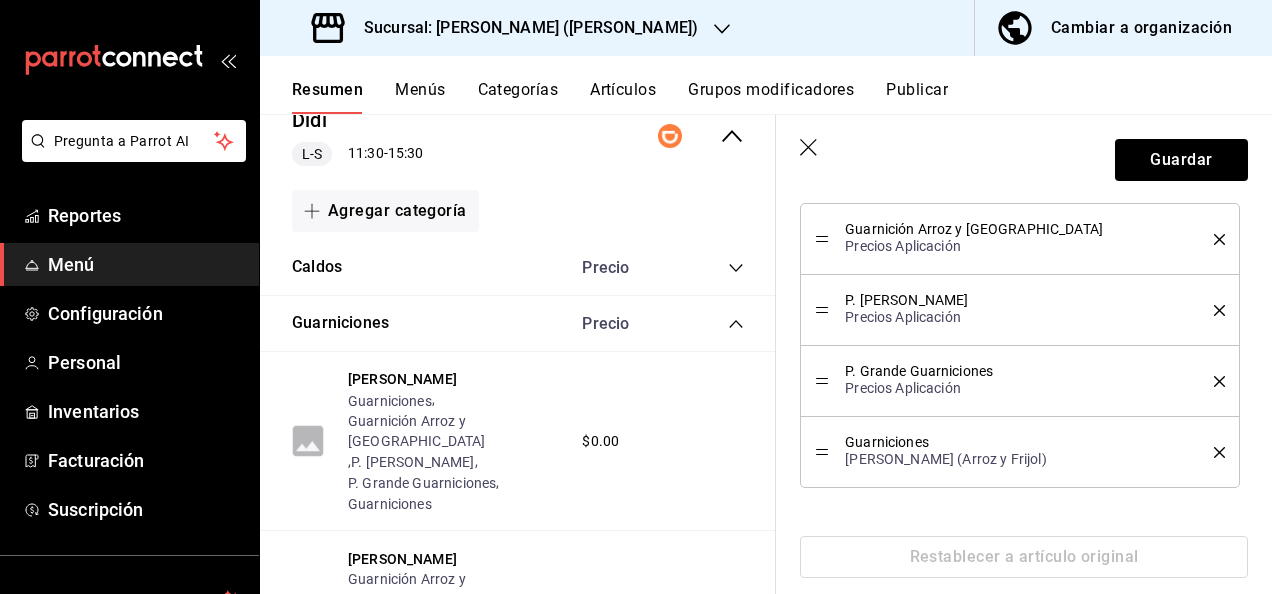 click 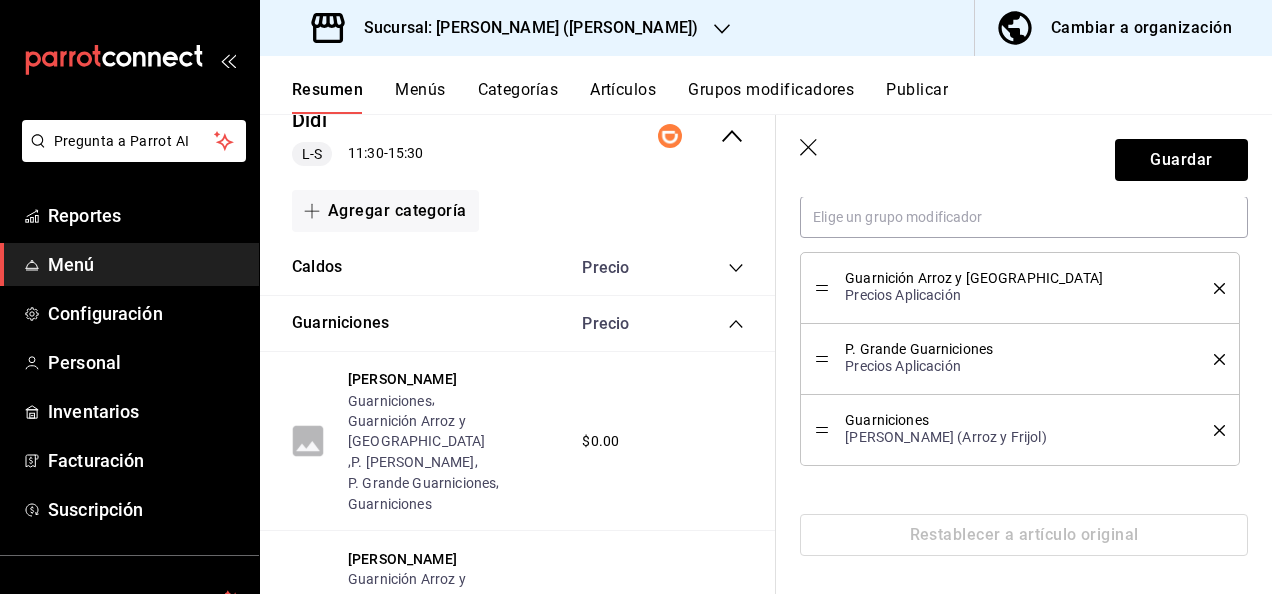 click 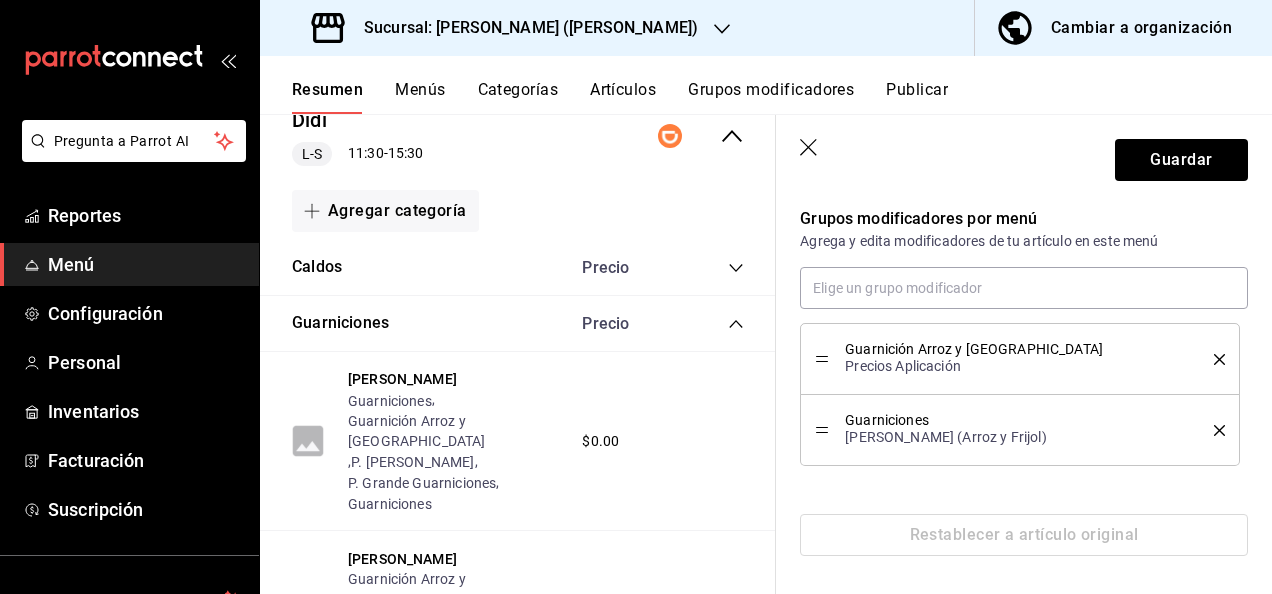click 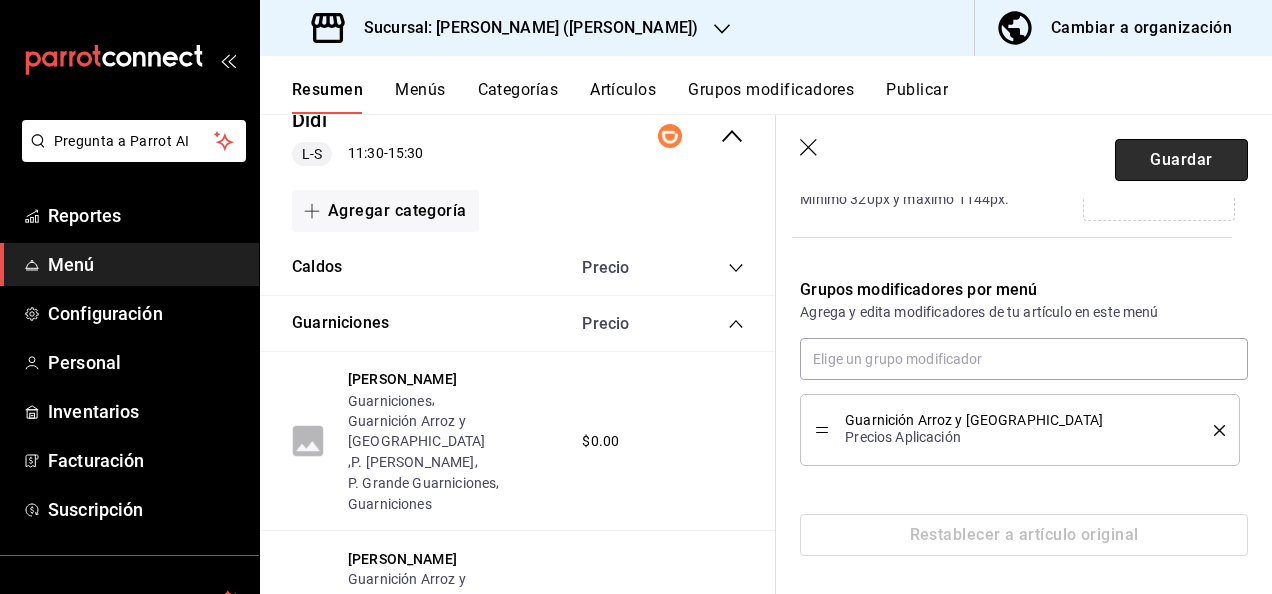 click on "Guardar" at bounding box center (1181, 160) 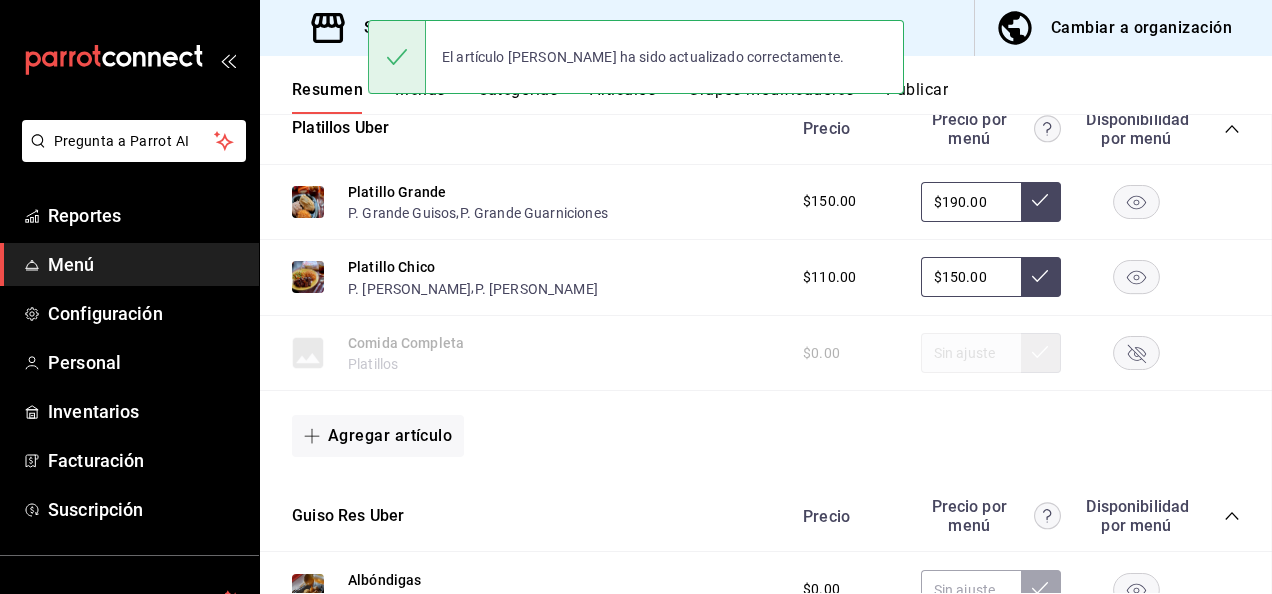 scroll, scrollTop: 2401, scrollLeft: 0, axis: vertical 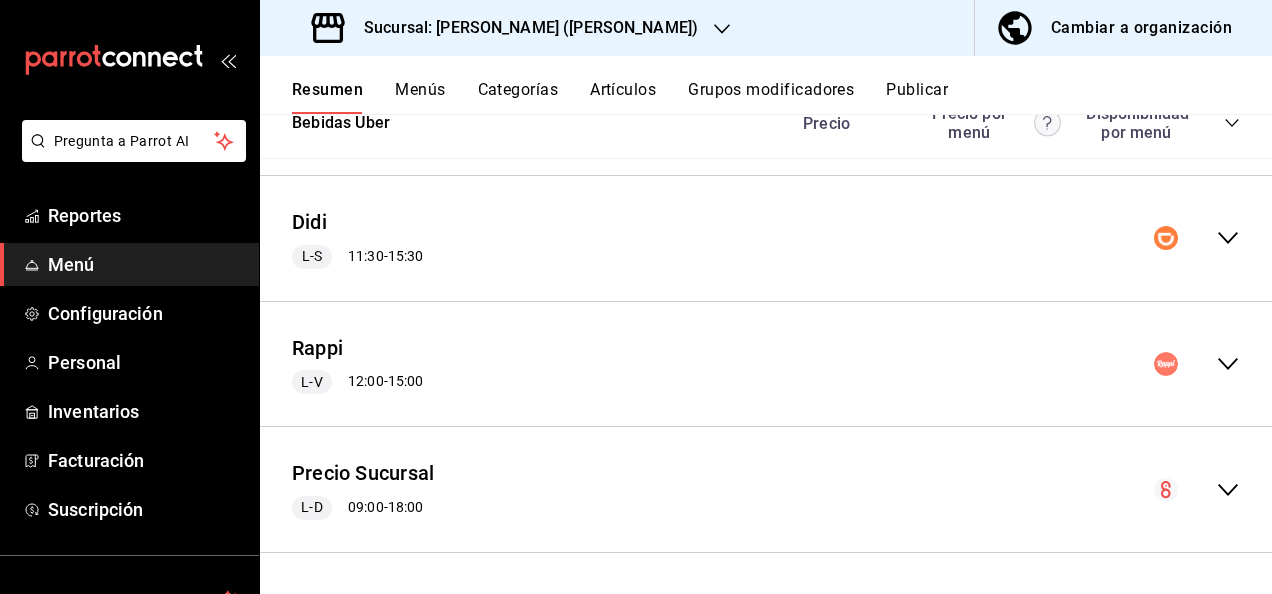 click 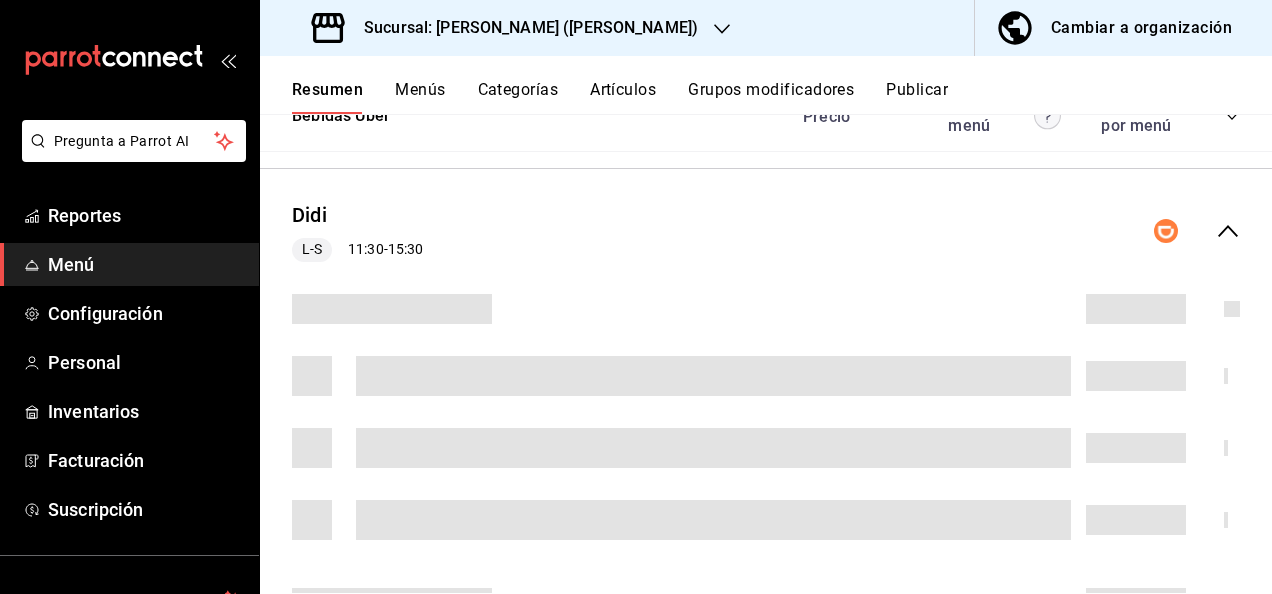 scroll, scrollTop: 2526, scrollLeft: 0, axis: vertical 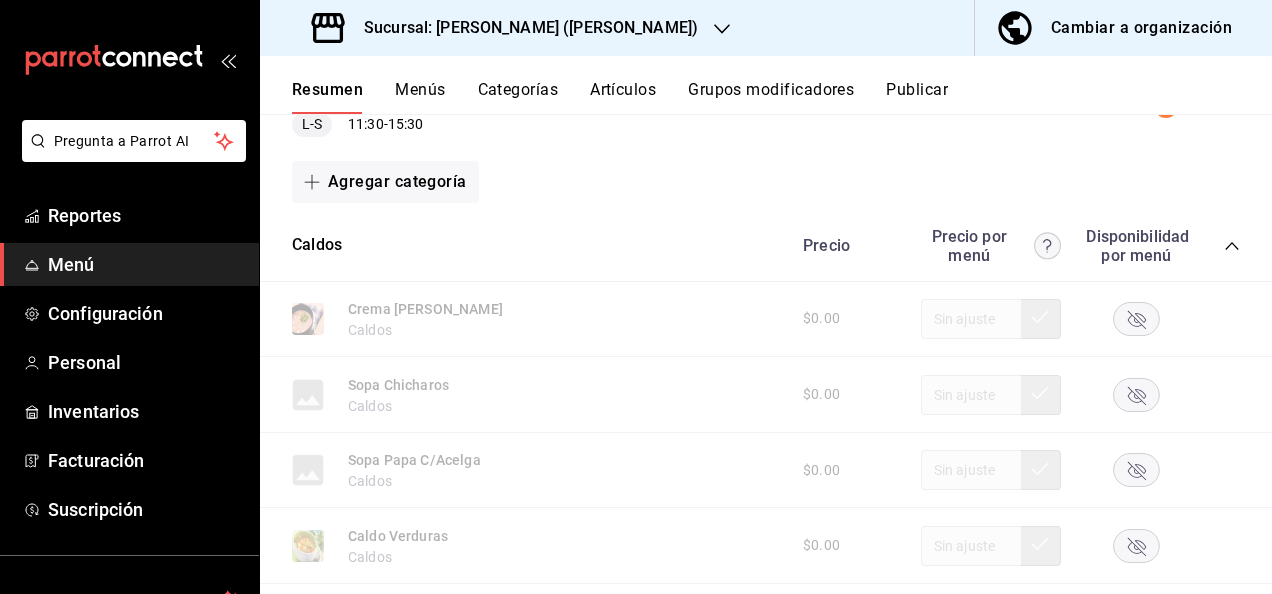 click 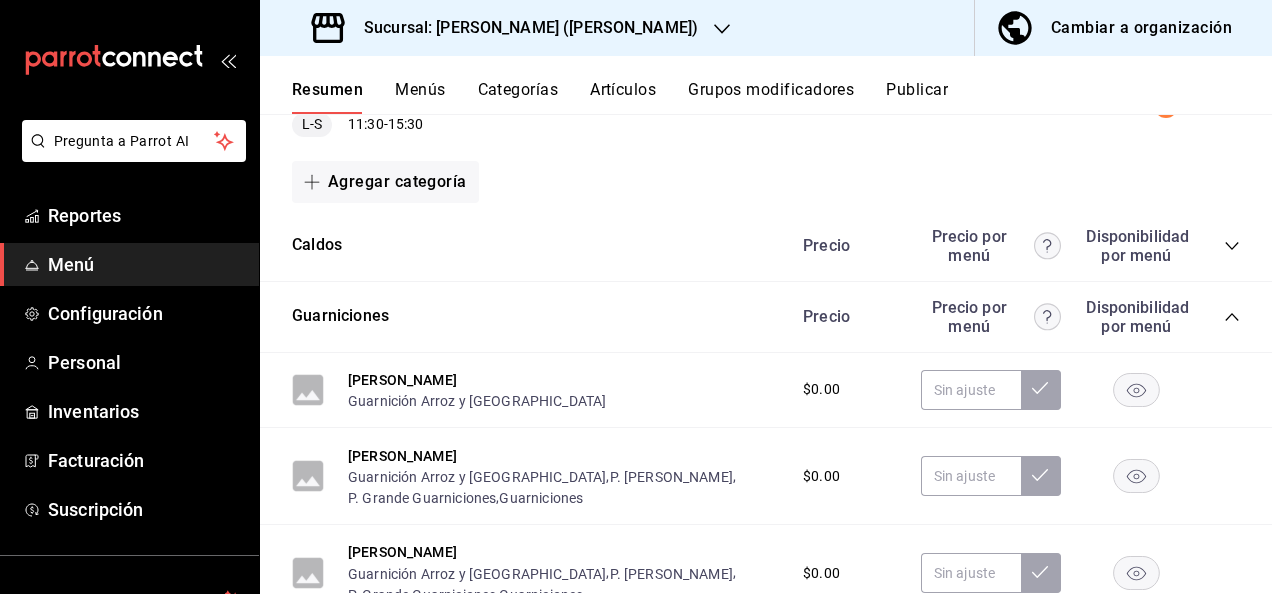 click on "Guarnición Arroz y Frijol ,  P. Chico Guarniciones ,  P. Grande Guarniciones ,  Guarniciones" at bounding box center [565, 487] 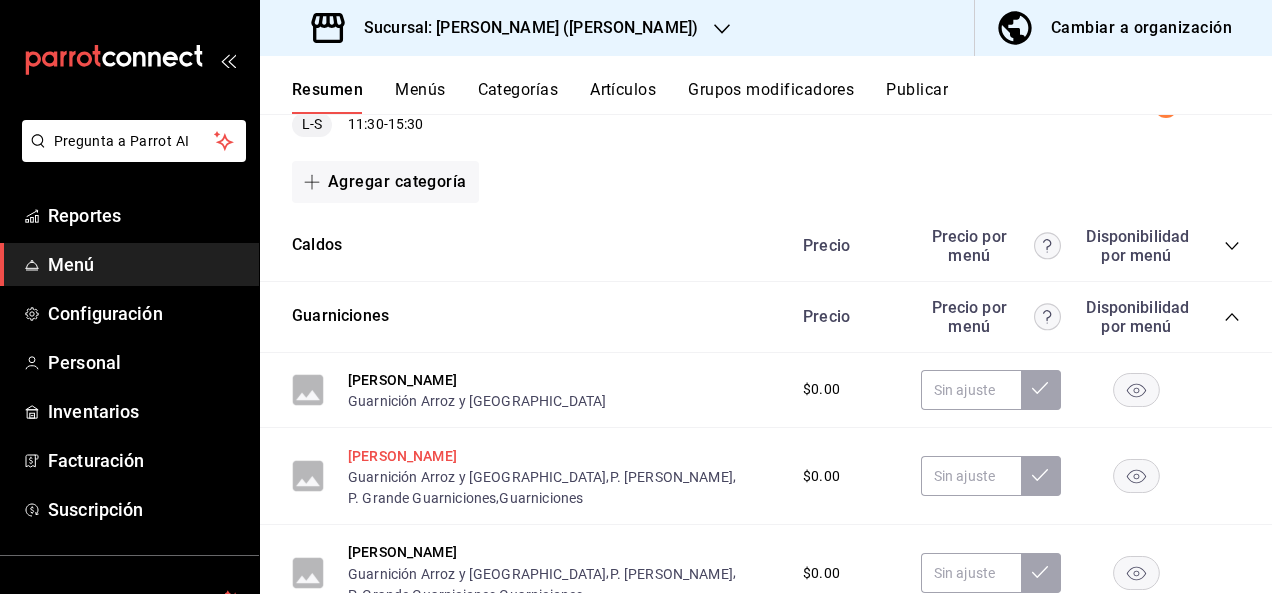 click on "[PERSON_NAME]" at bounding box center [402, 456] 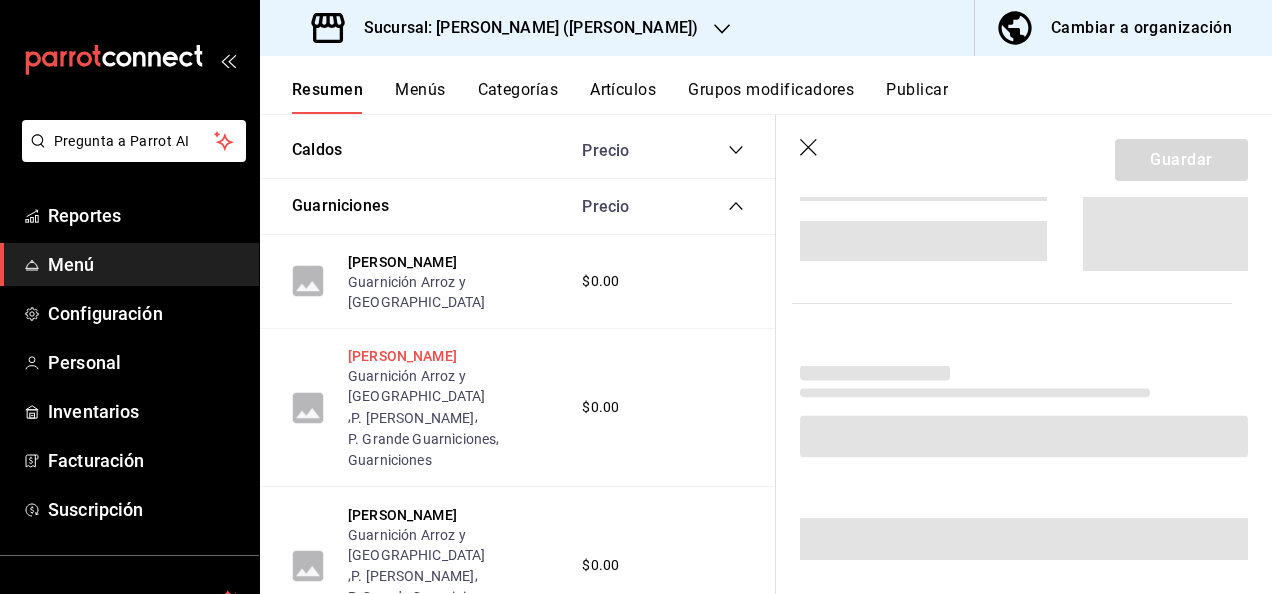 scroll, scrollTop: 2368, scrollLeft: 0, axis: vertical 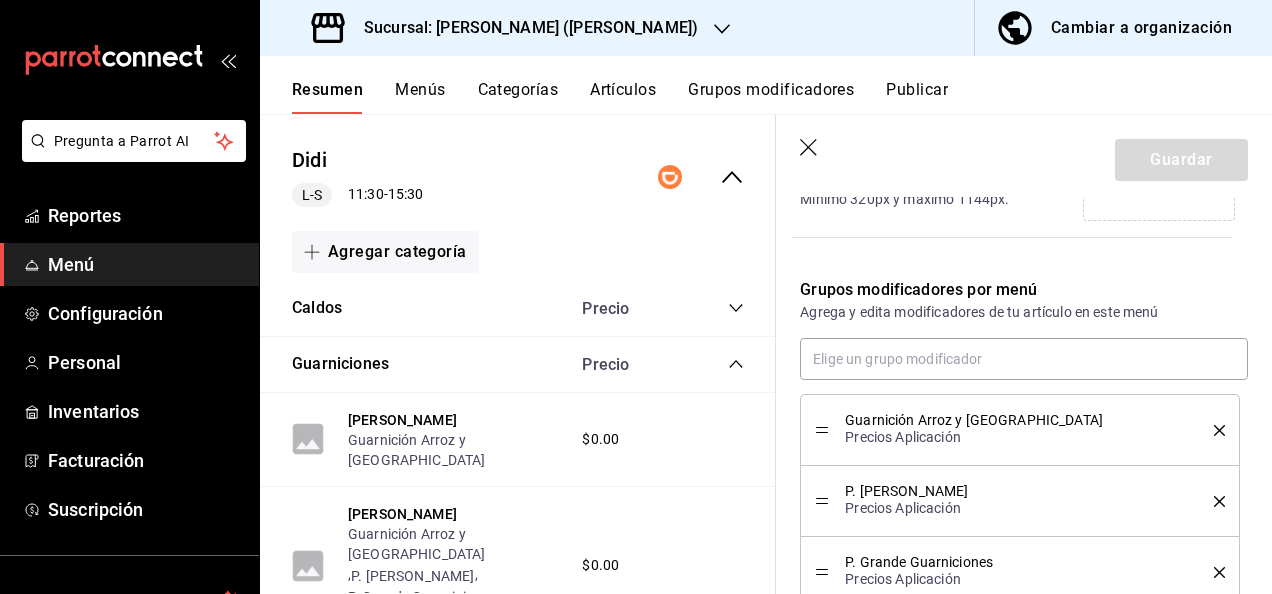 click 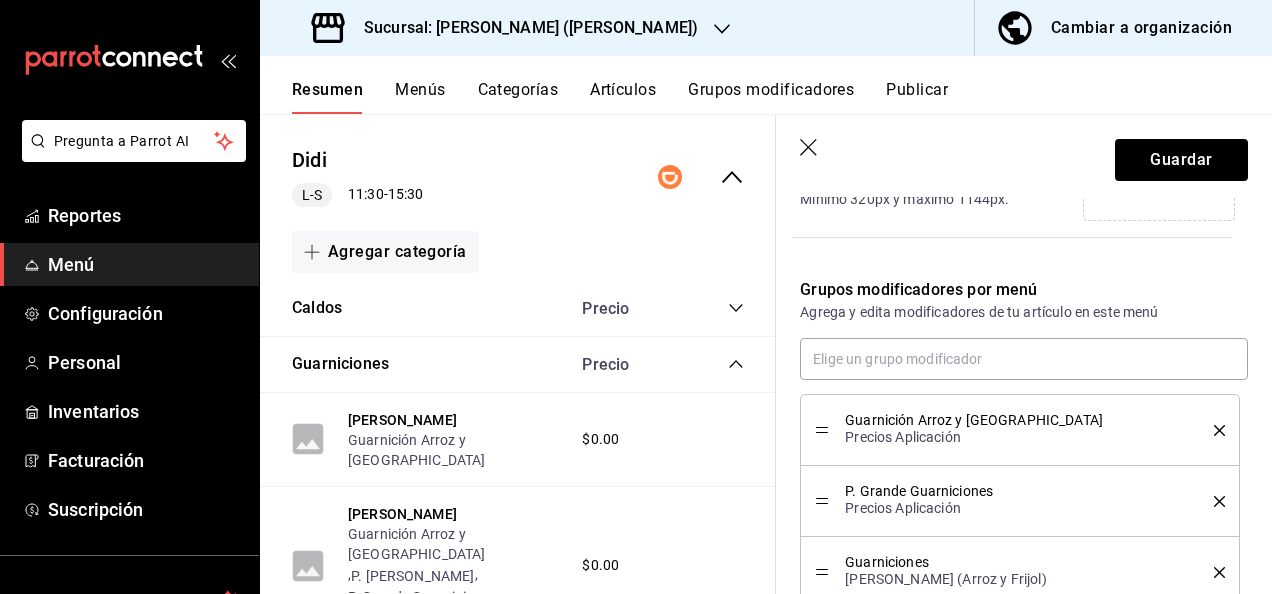 click 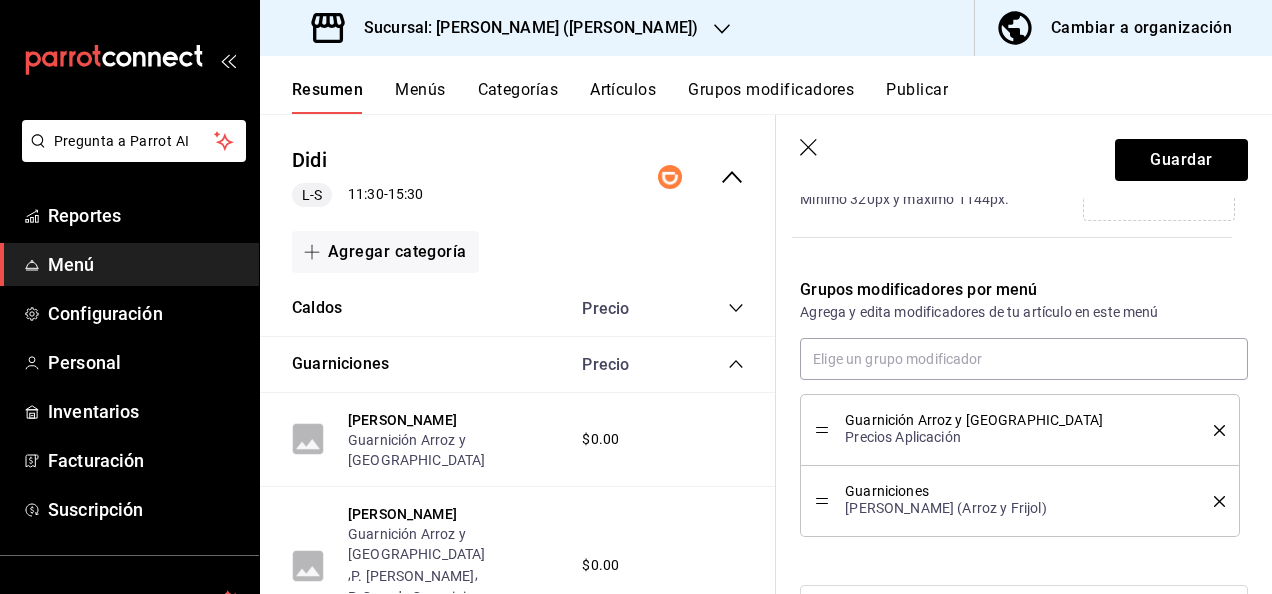 click 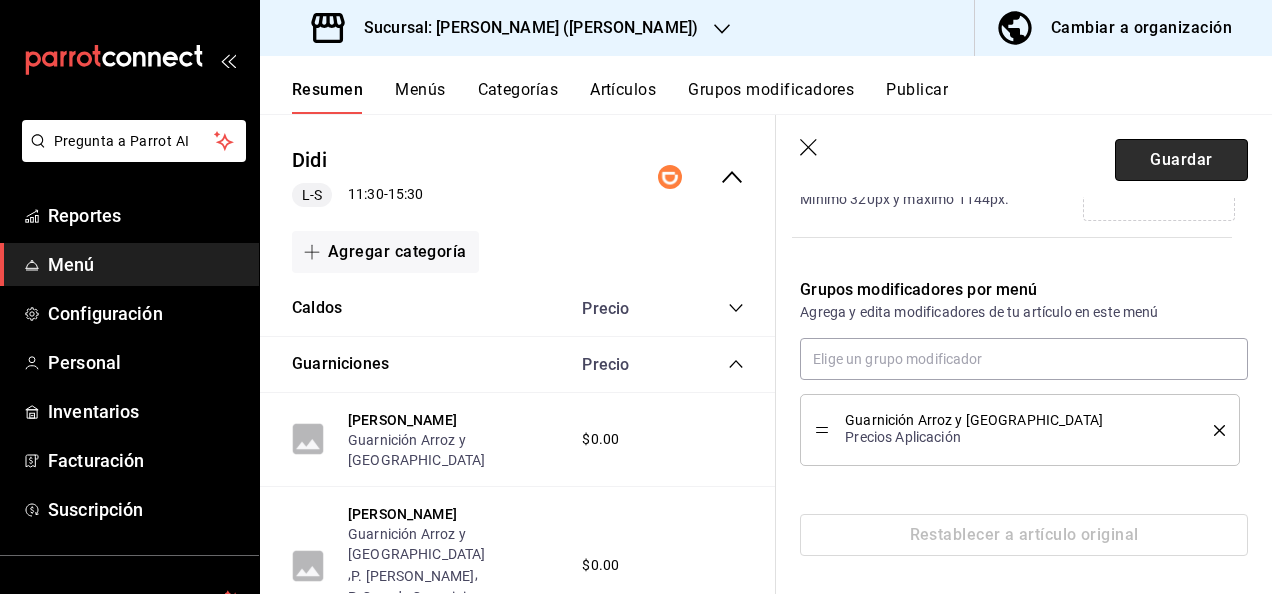 click on "Guardar" at bounding box center (1181, 160) 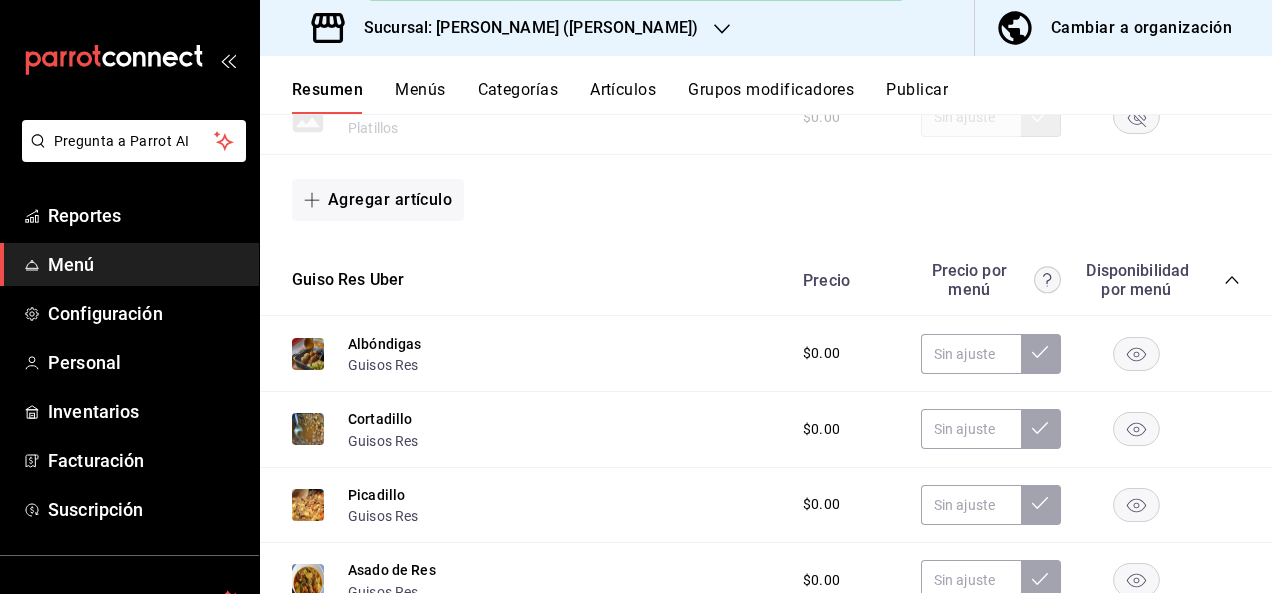 scroll, scrollTop: 516, scrollLeft: 0, axis: vertical 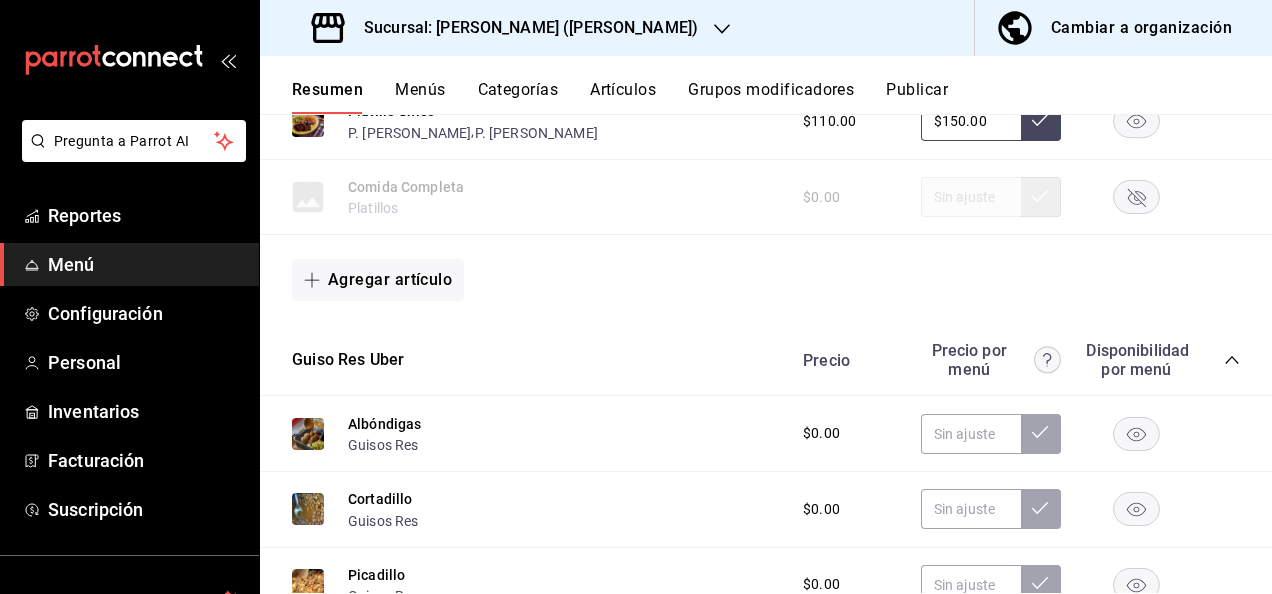 click 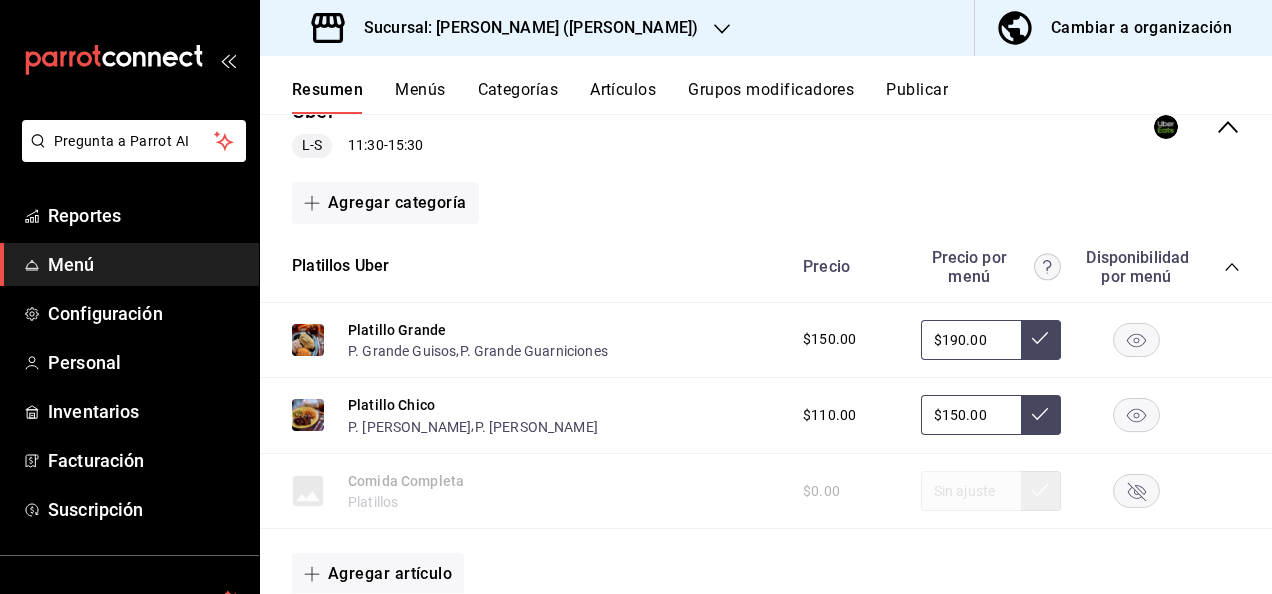 scroll, scrollTop: 62, scrollLeft: 0, axis: vertical 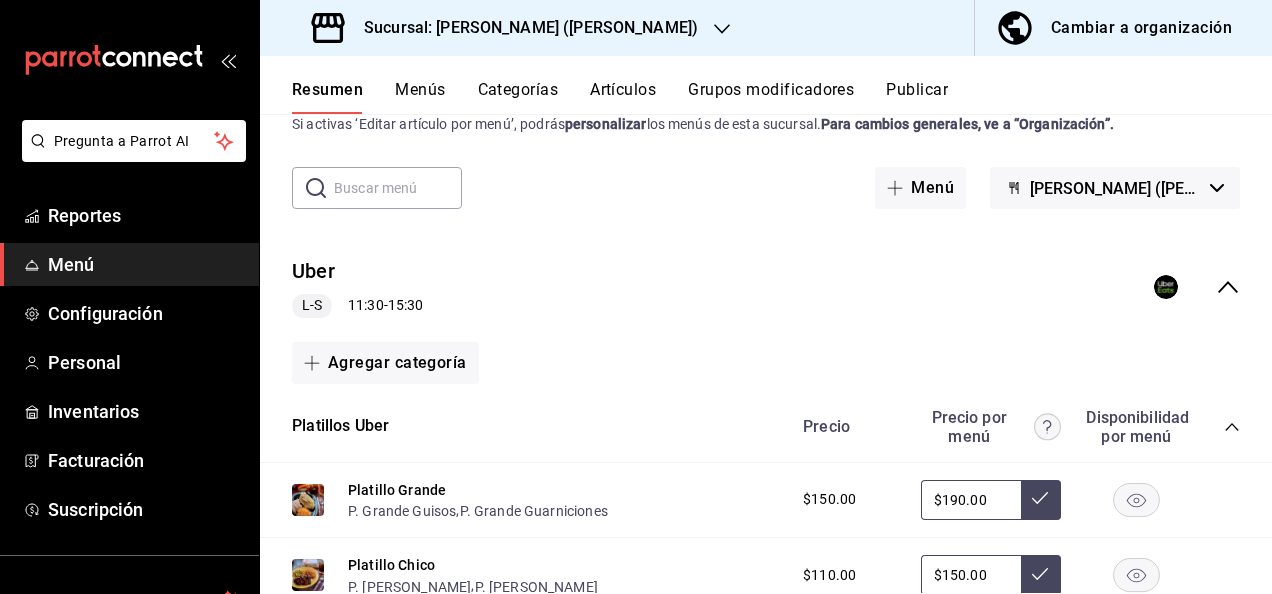 click 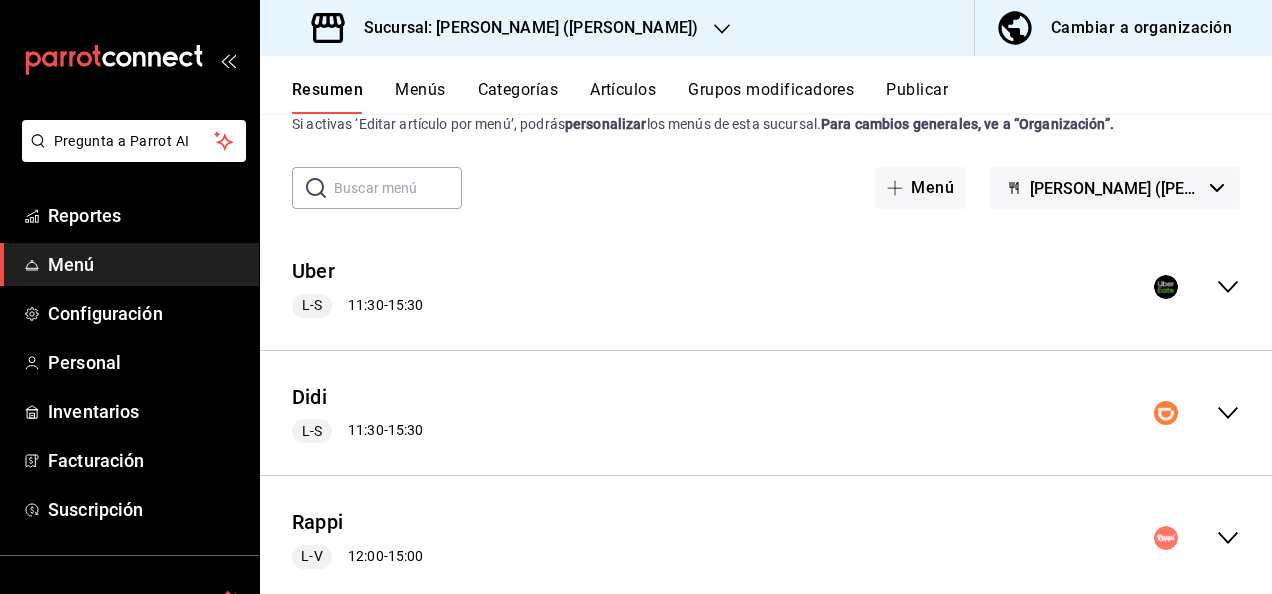 click 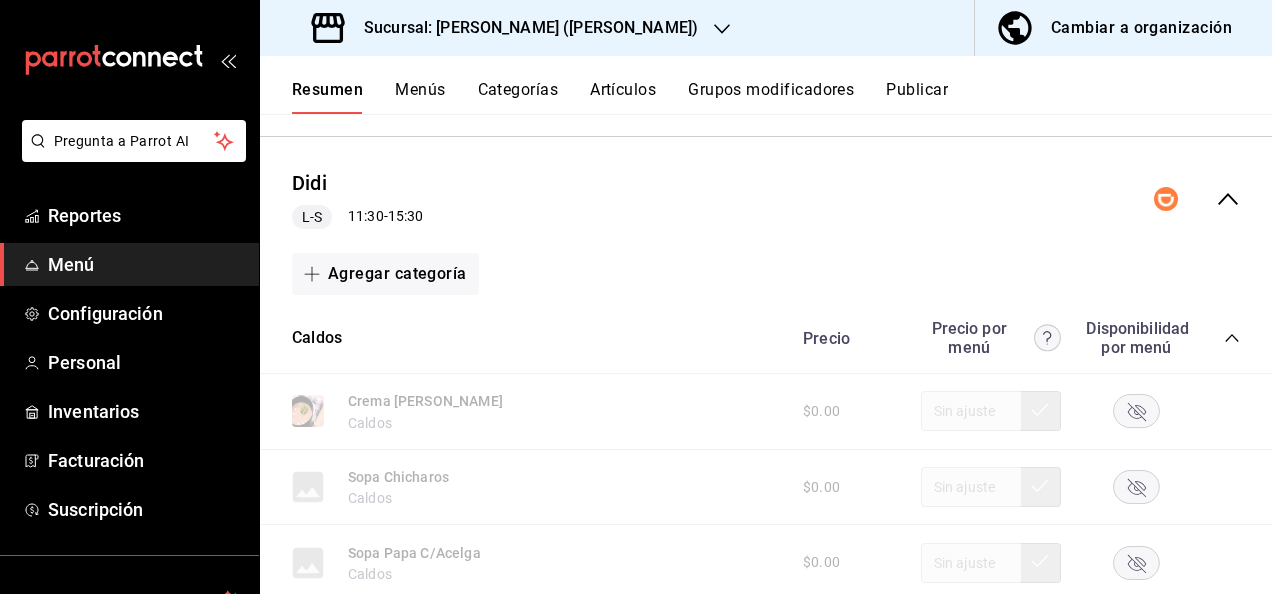 scroll, scrollTop: 409, scrollLeft: 0, axis: vertical 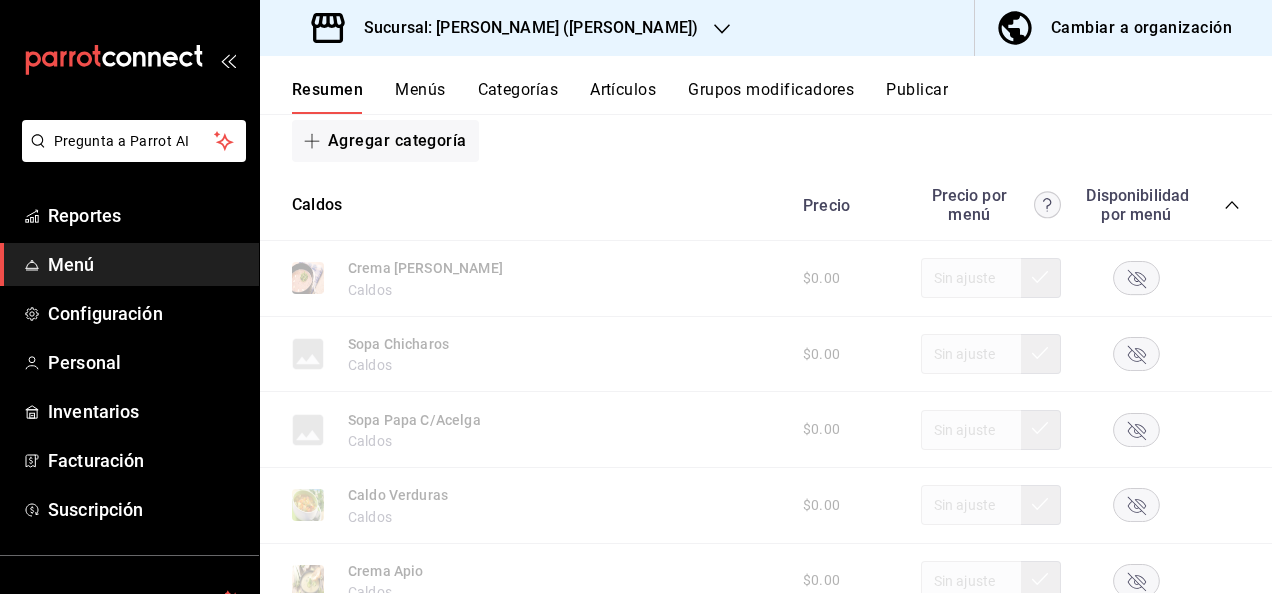 click 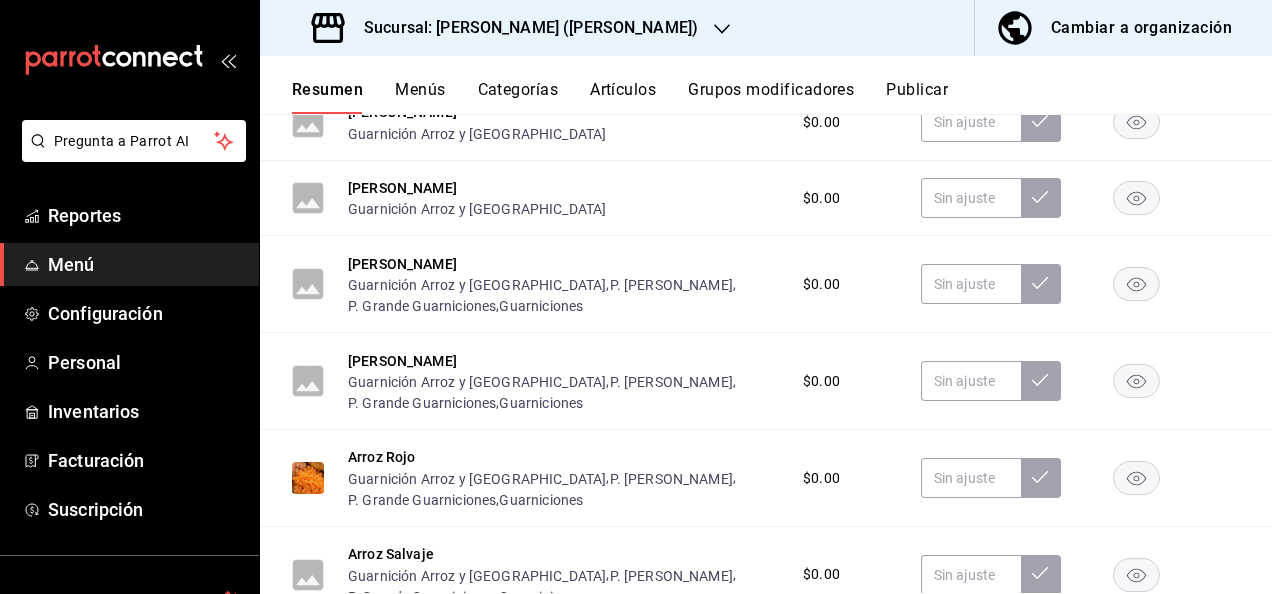 scroll, scrollTop: 649, scrollLeft: 0, axis: vertical 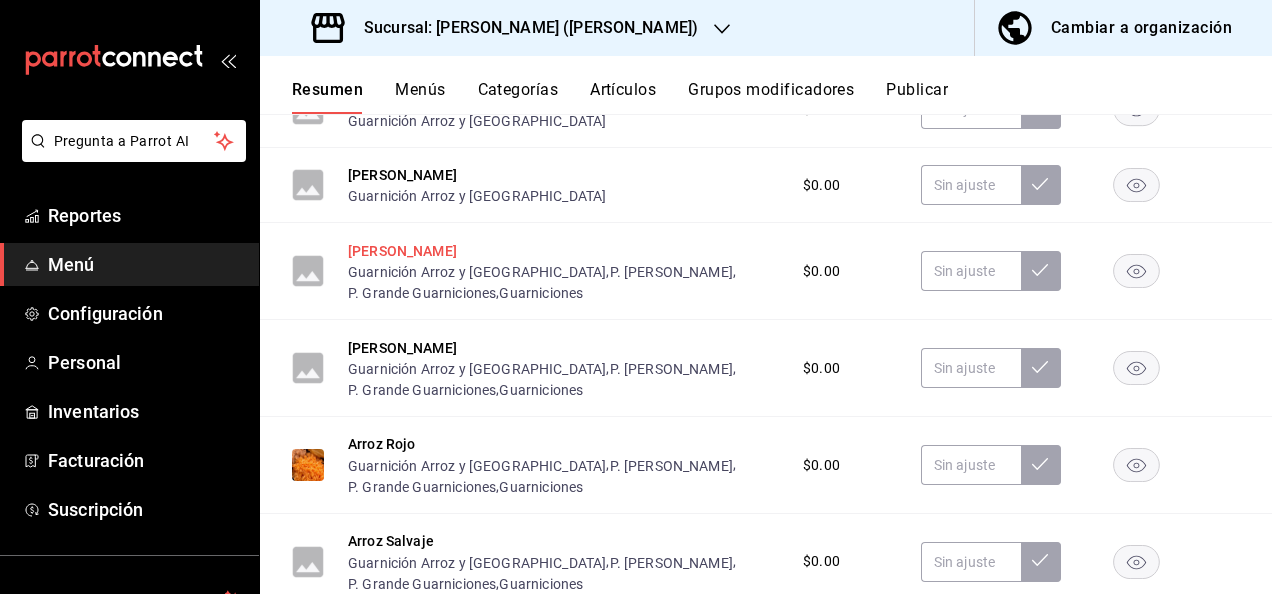 click on "[PERSON_NAME]" at bounding box center [402, 251] 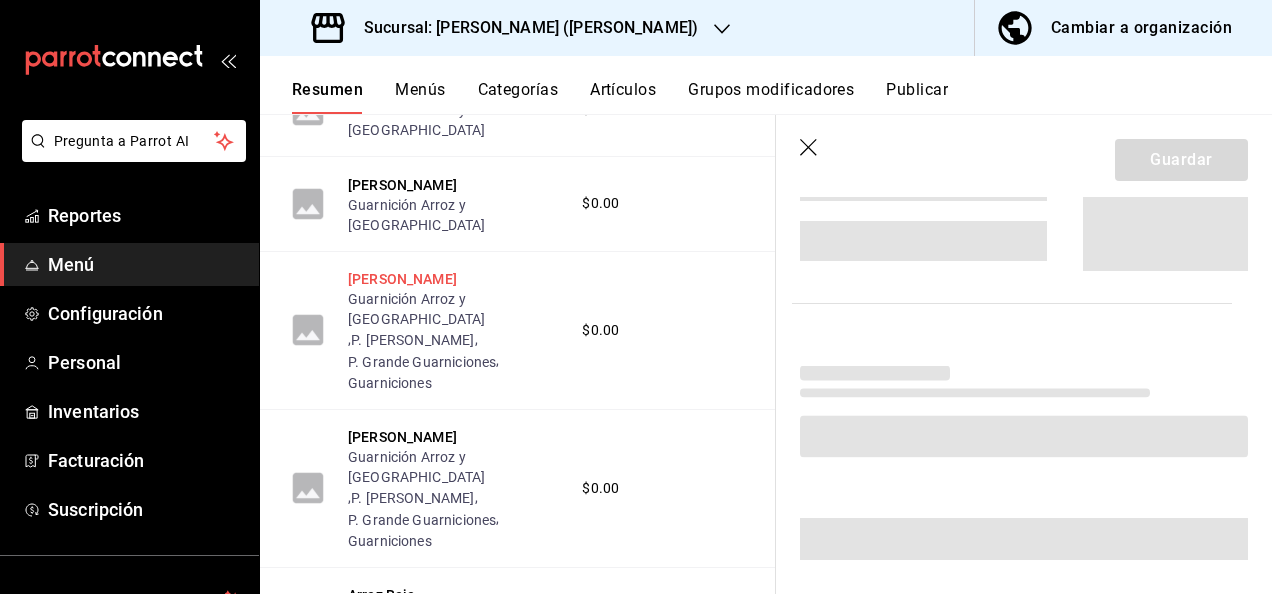 scroll, scrollTop: 617, scrollLeft: 0, axis: vertical 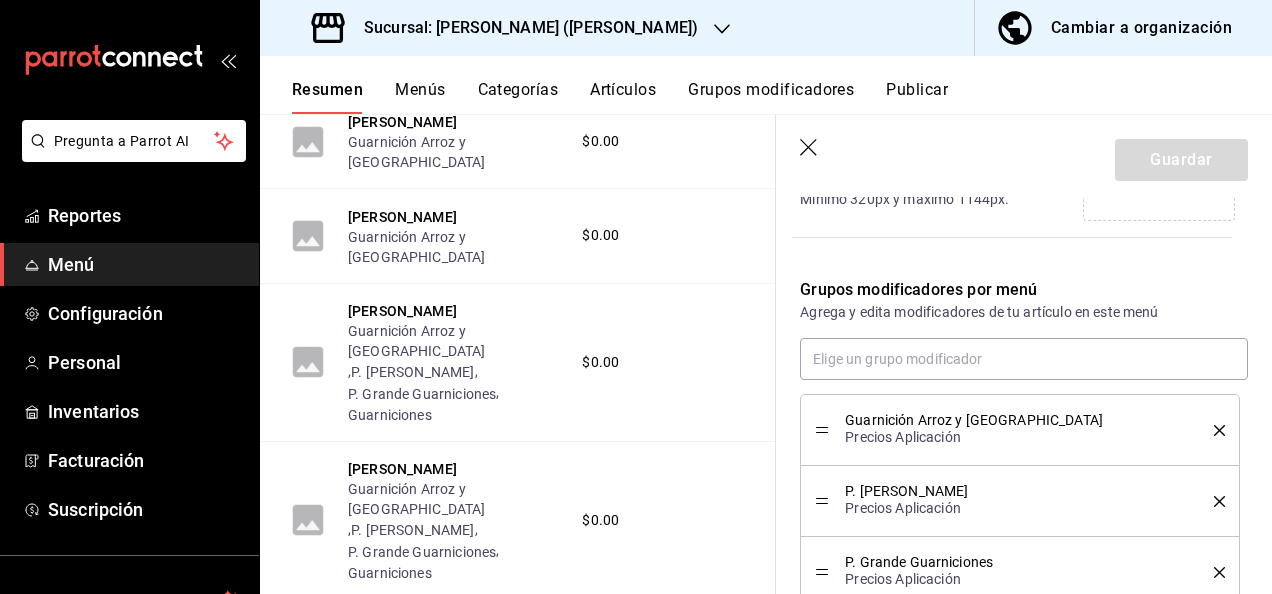 click 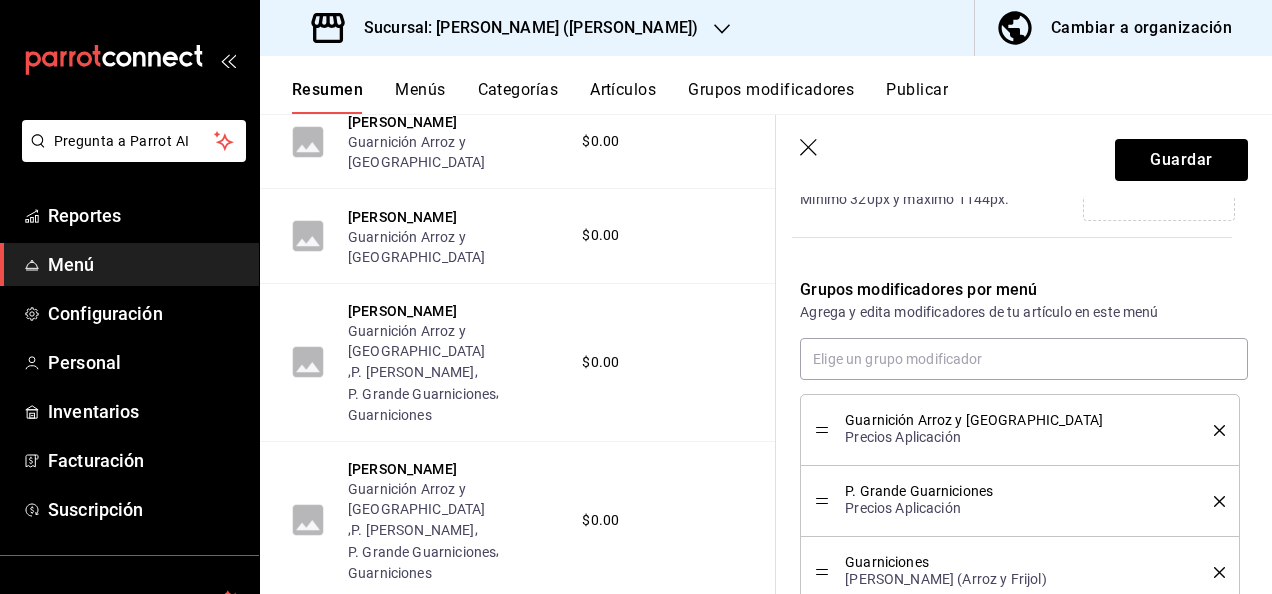 click 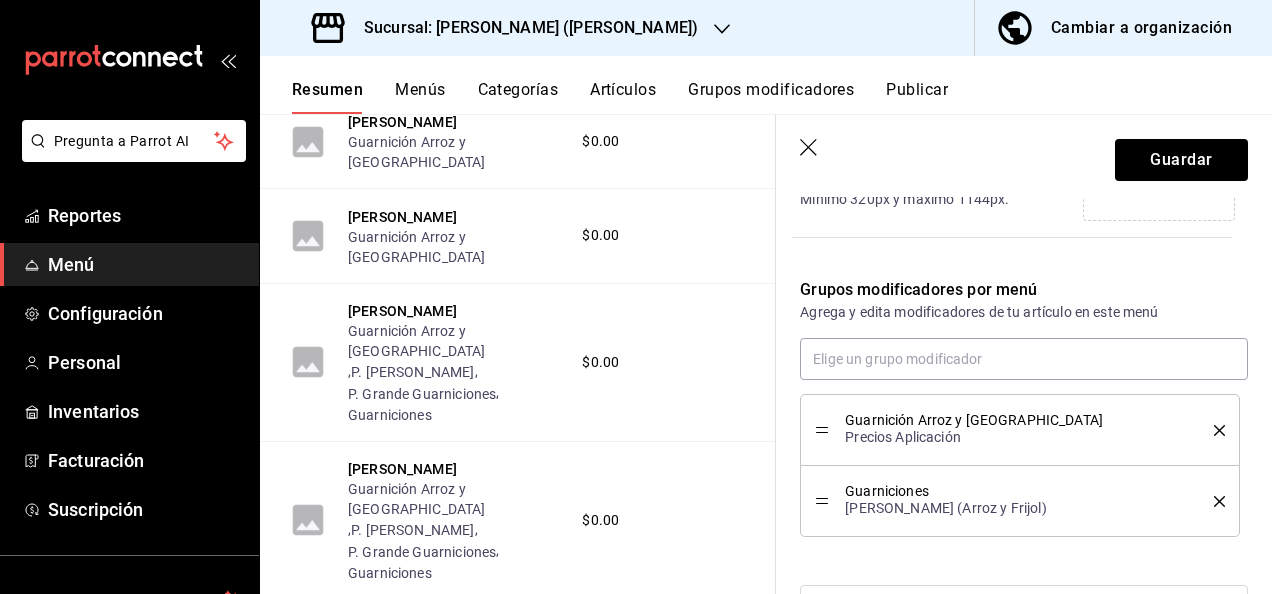 click 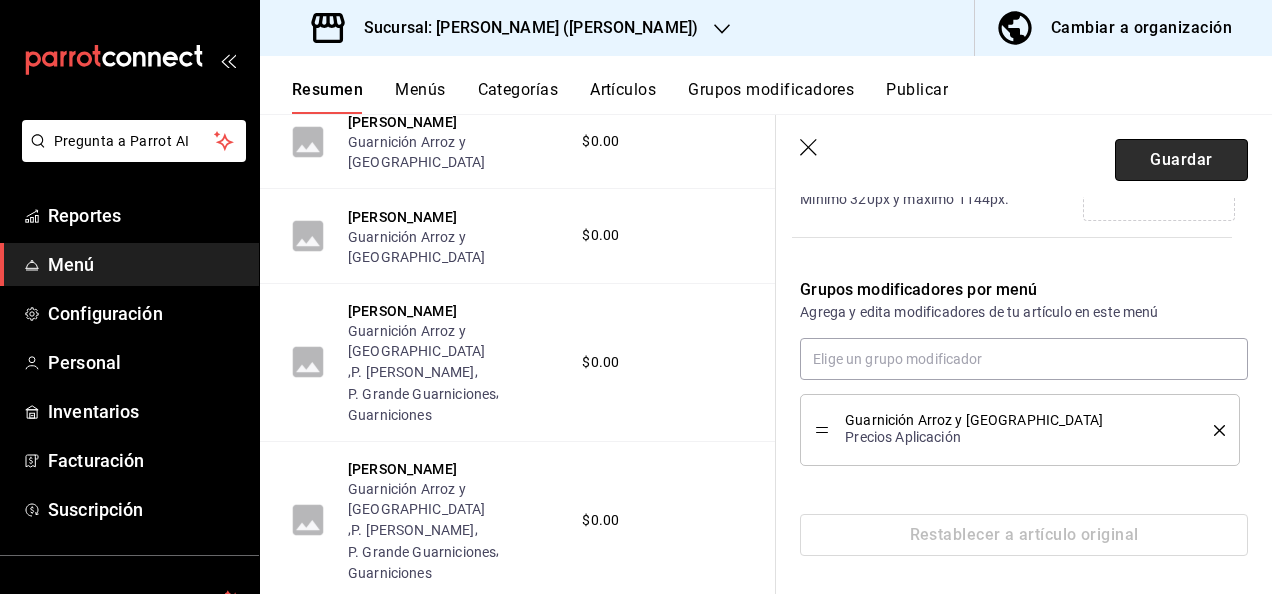 click on "Guardar" at bounding box center (1181, 160) 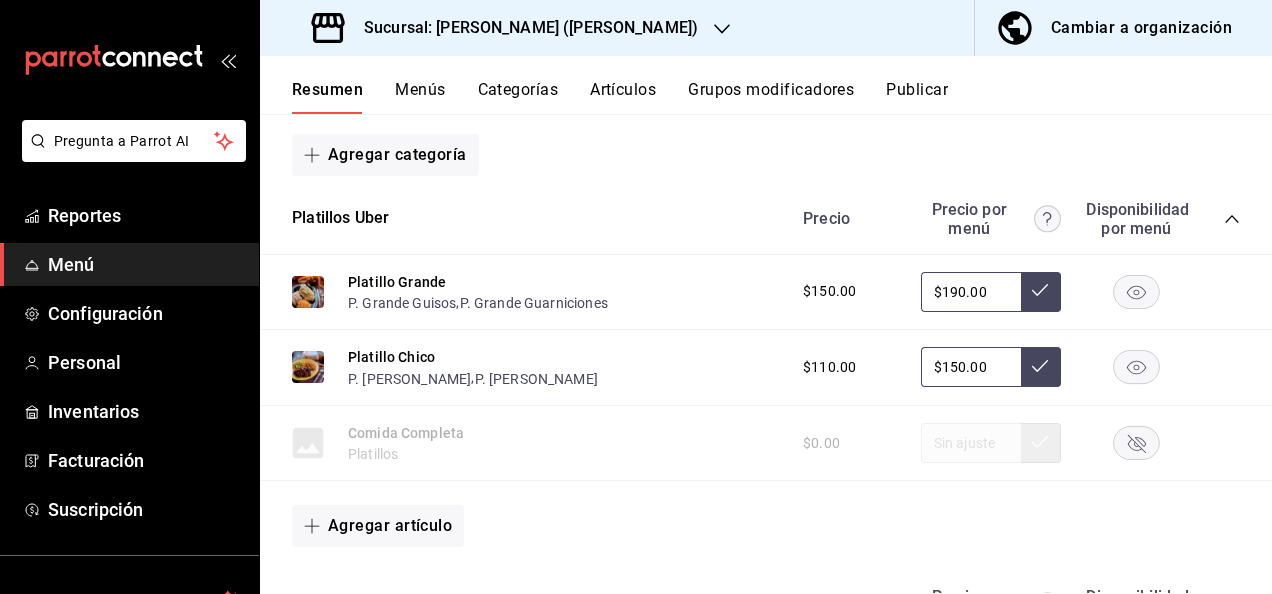 scroll, scrollTop: 150, scrollLeft: 0, axis: vertical 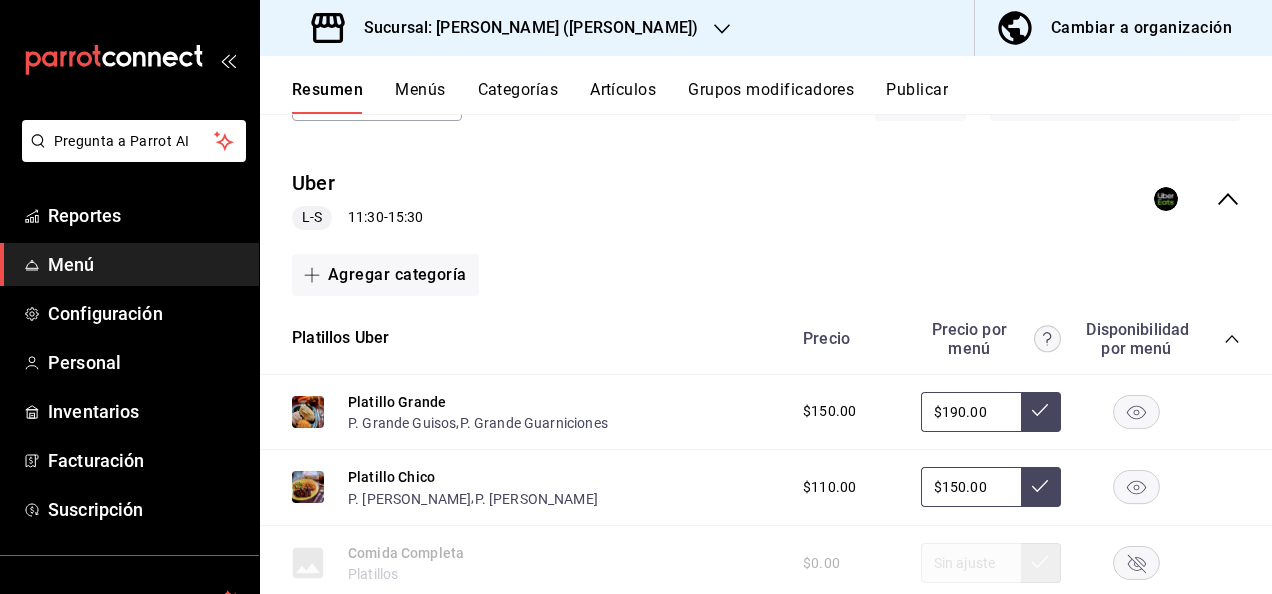 click 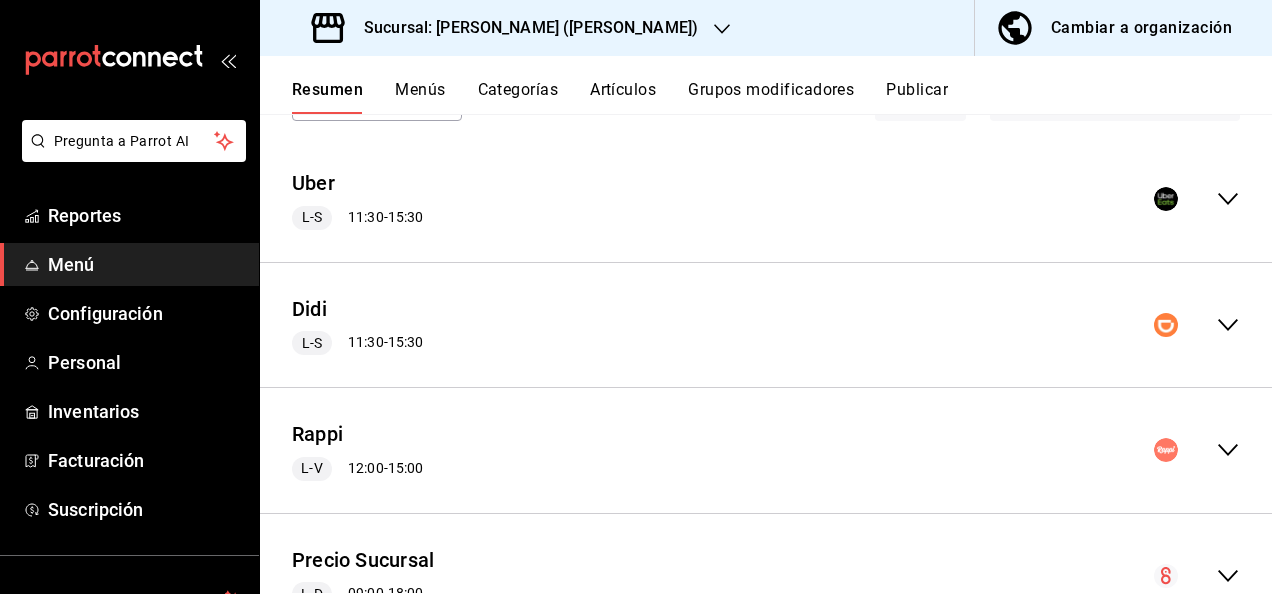 click 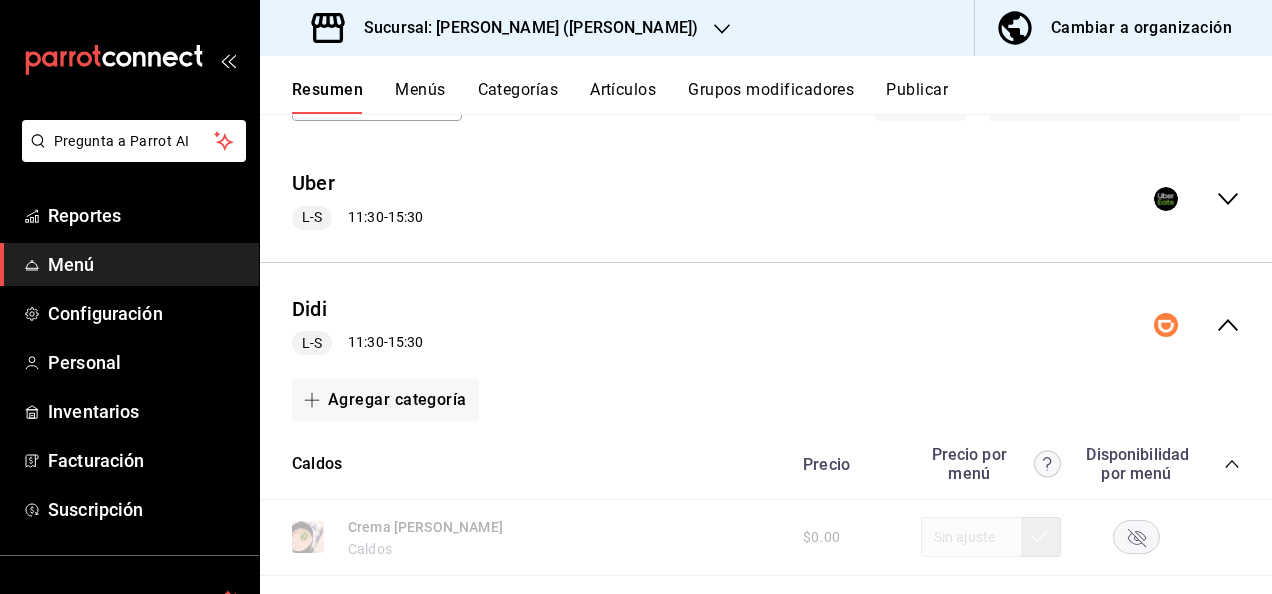 click 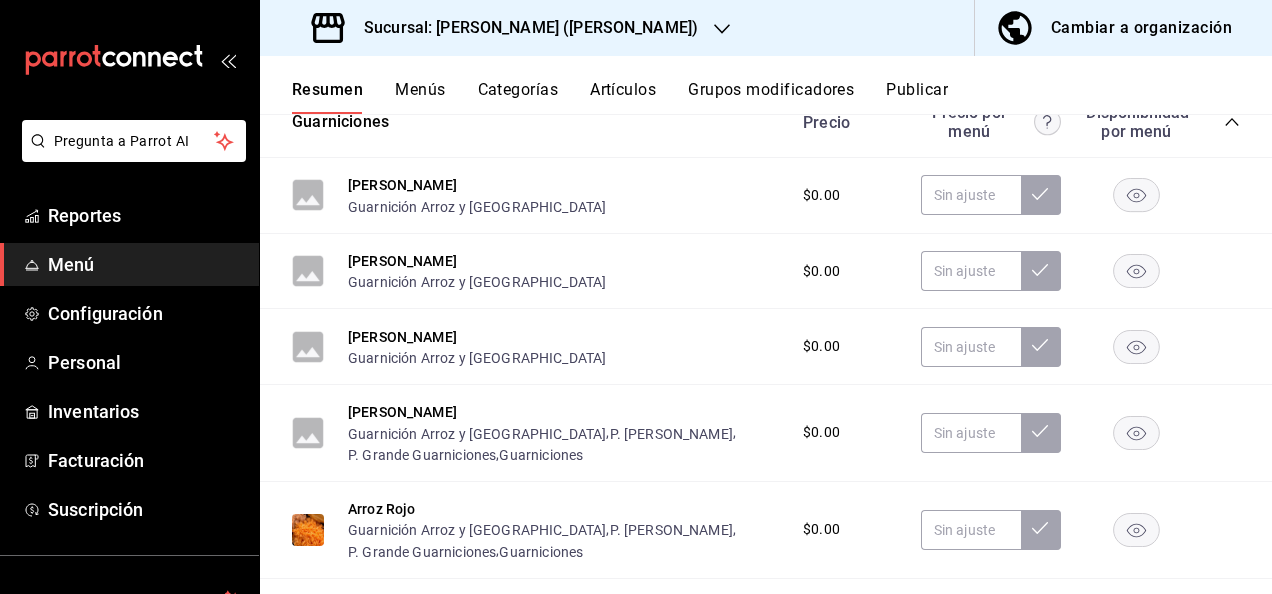 scroll, scrollTop: 670, scrollLeft: 0, axis: vertical 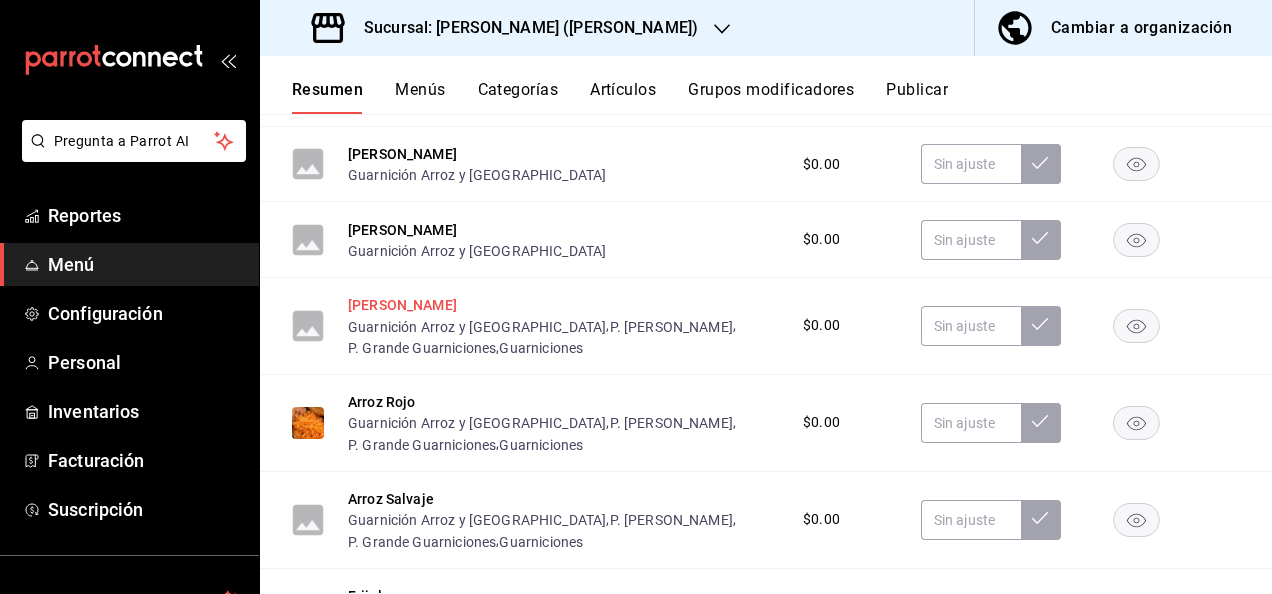 click on "[PERSON_NAME]" at bounding box center [402, 305] 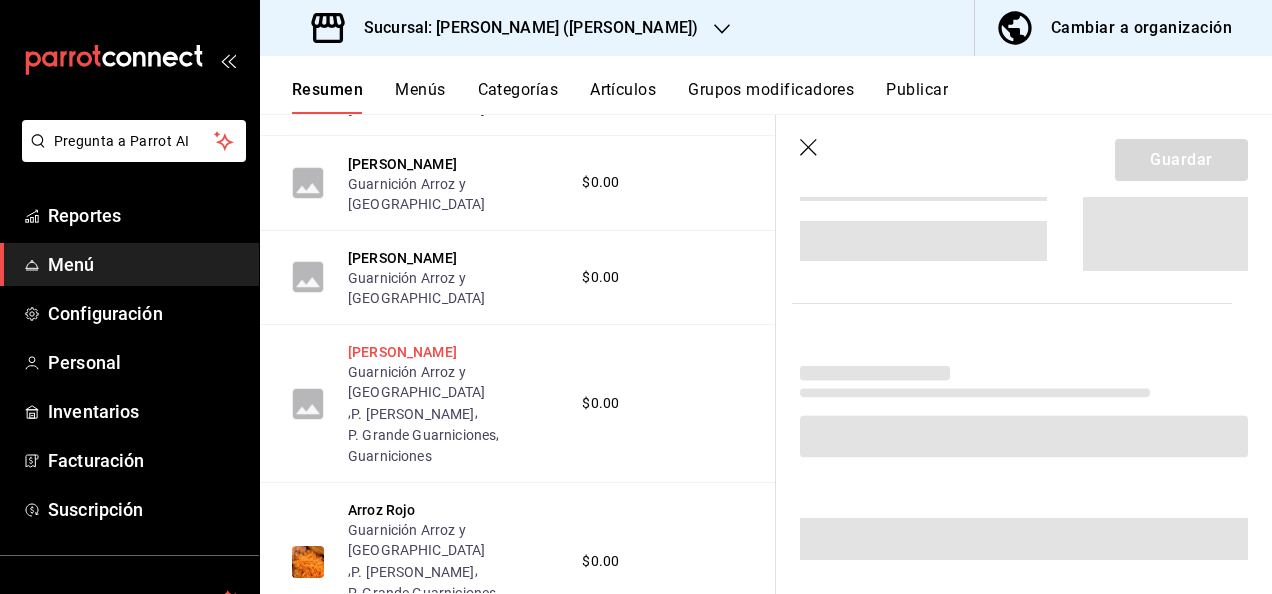 scroll, scrollTop: 638, scrollLeft: 0, axis: vertical 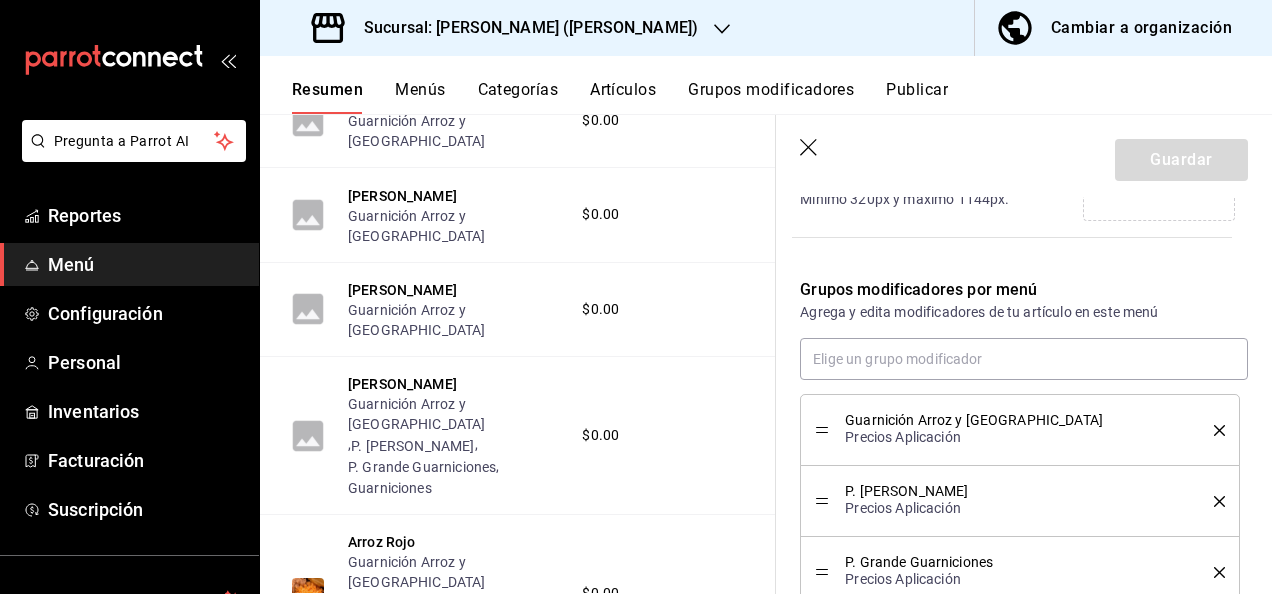 click 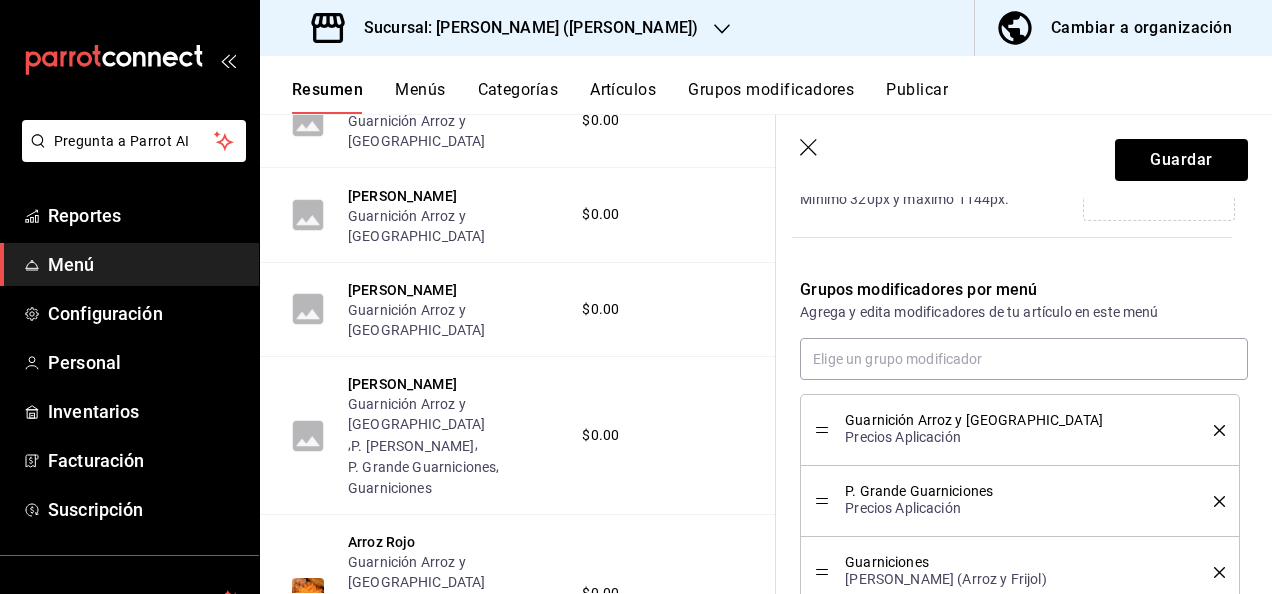 click 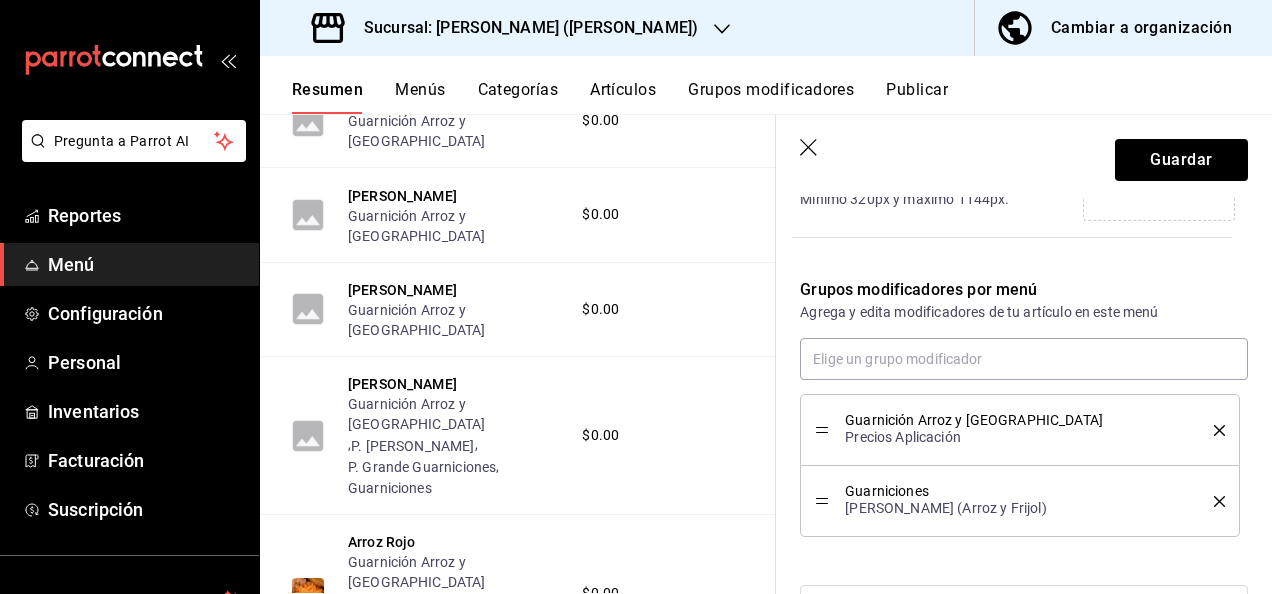 click 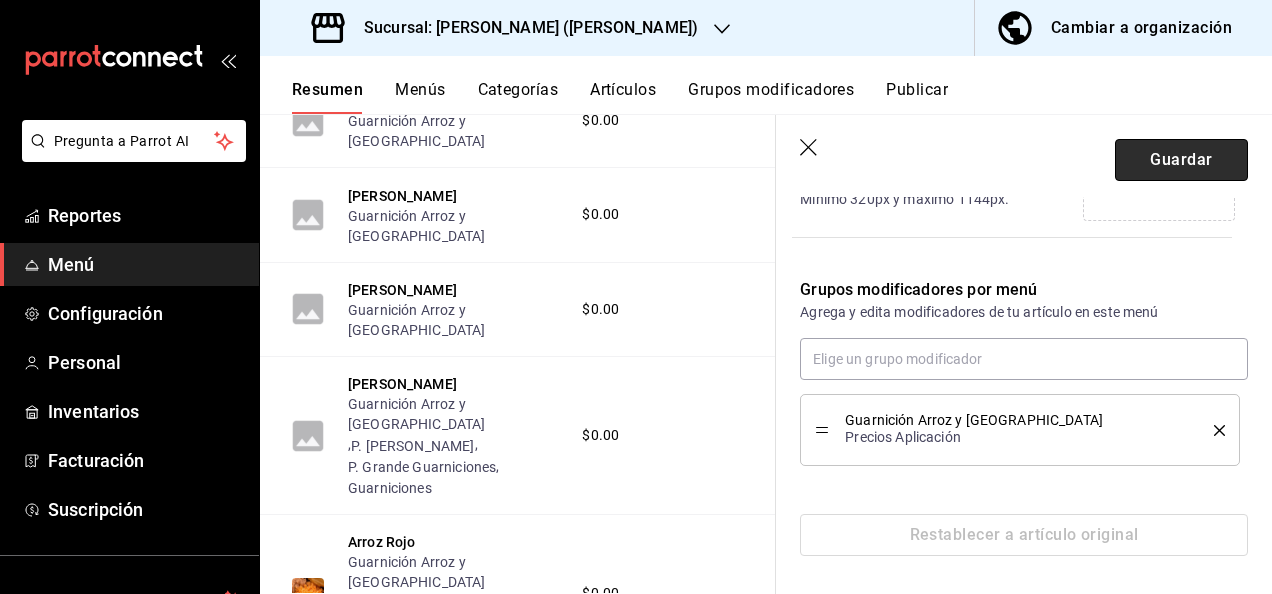 click on "Guardar" at bounding box center (1181, 160) 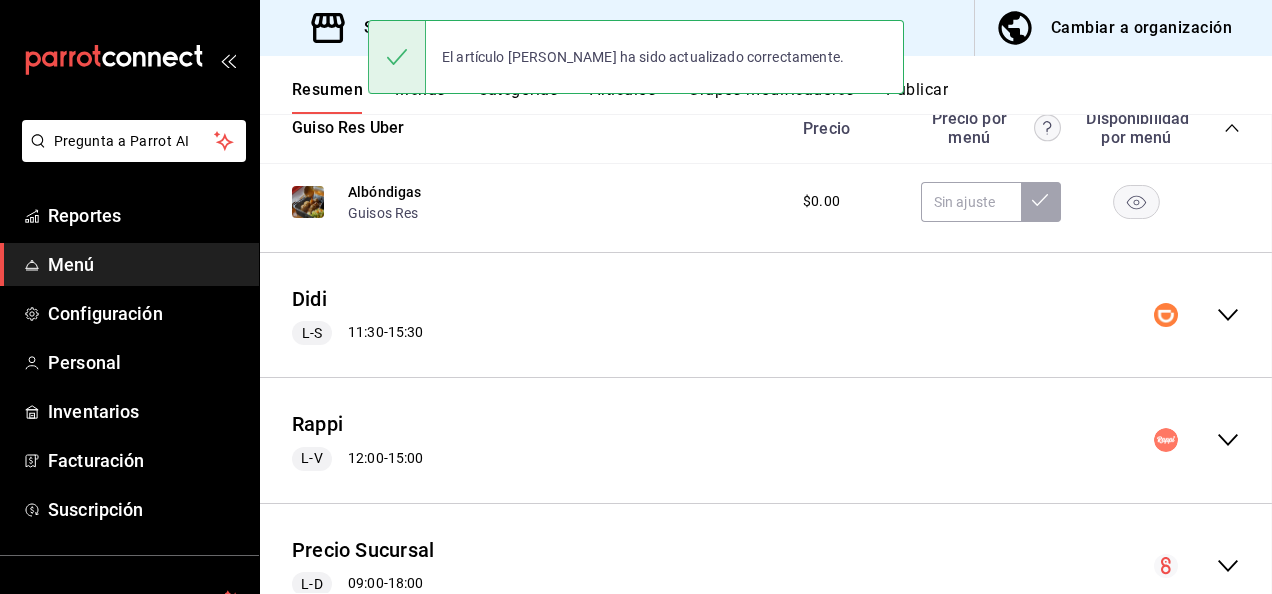 scroll, scrollTop: 2401, scrollLeft: 0, axis: vertical 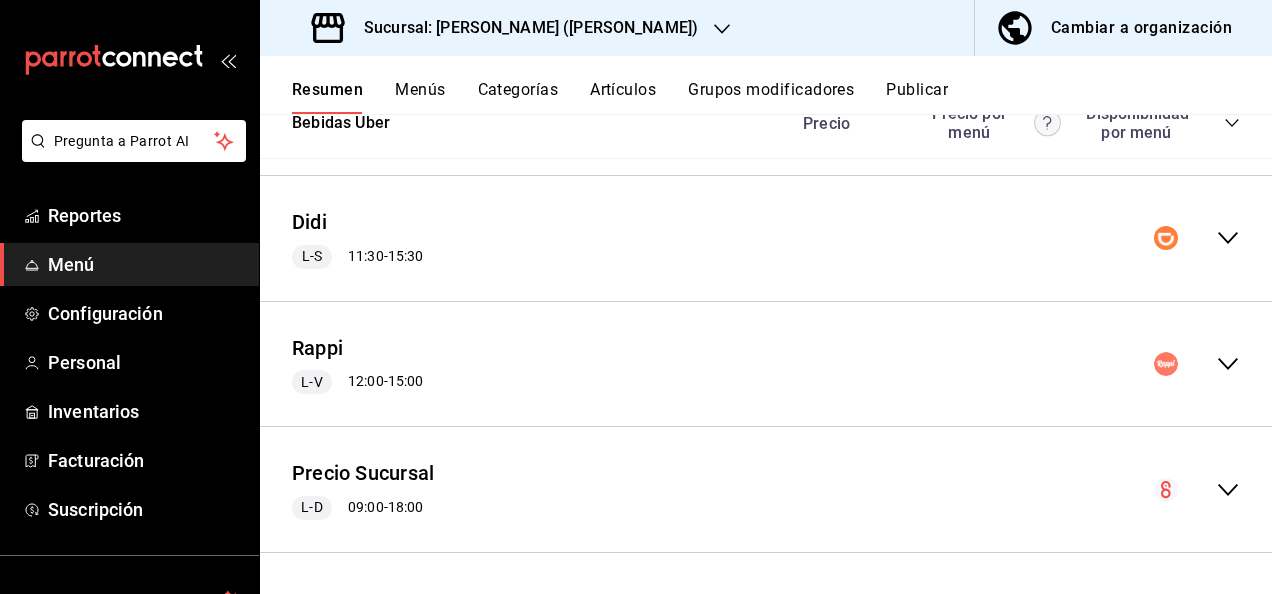 click 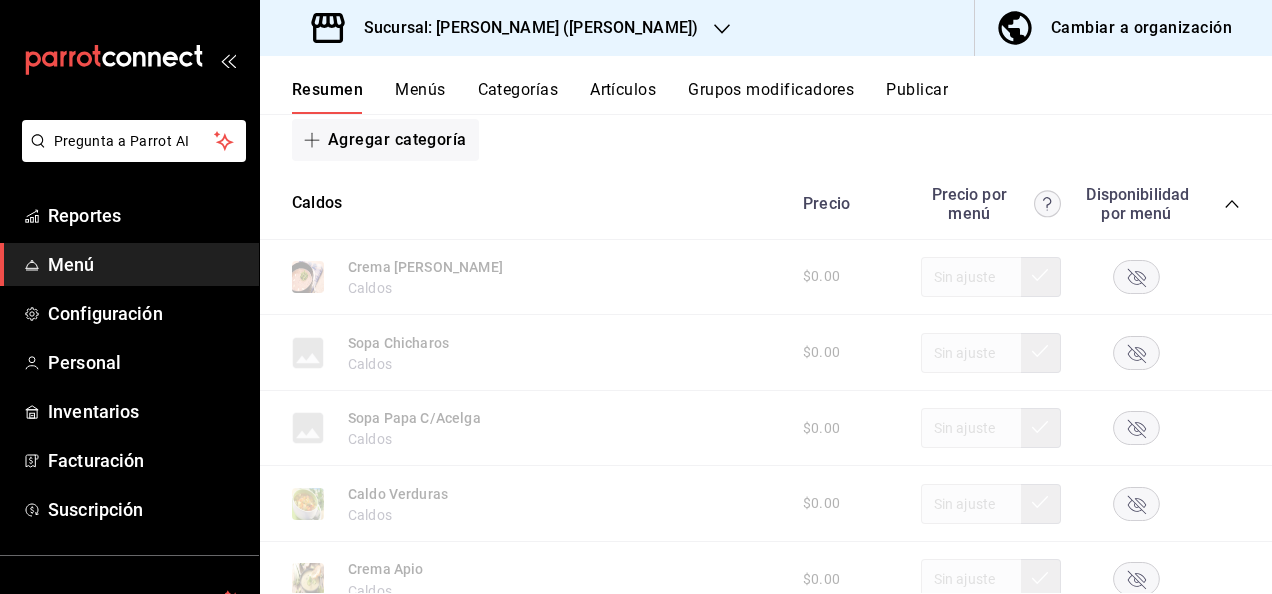 scroll, scrollTop: 2448, scrollLeft: 0, axis: vertical 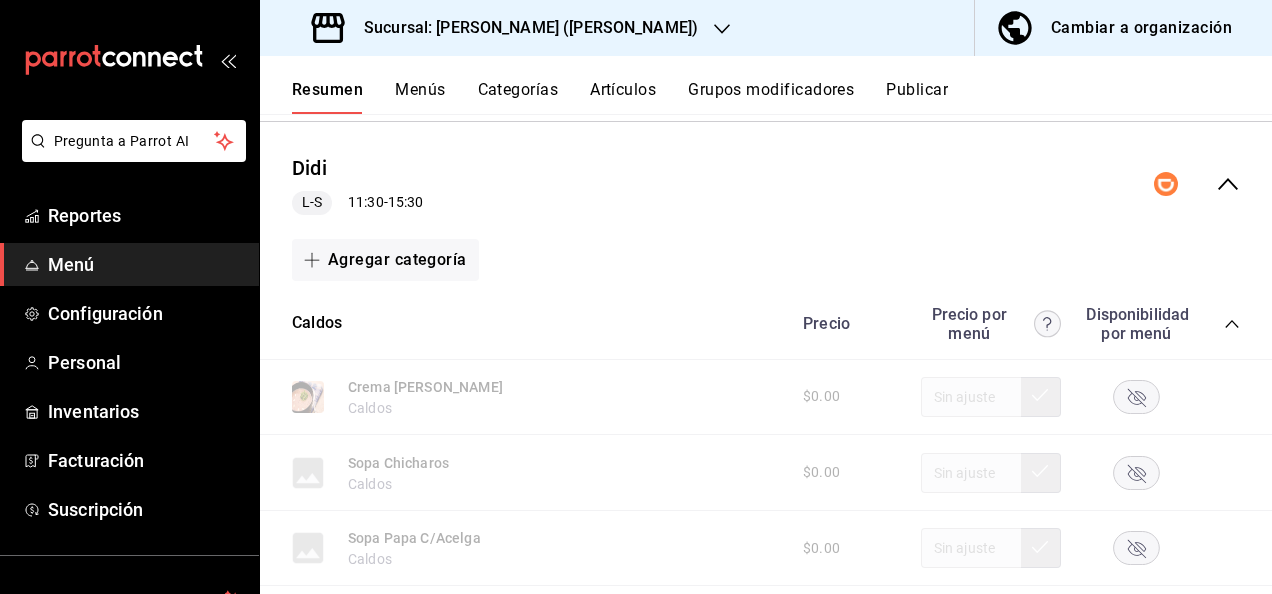 click 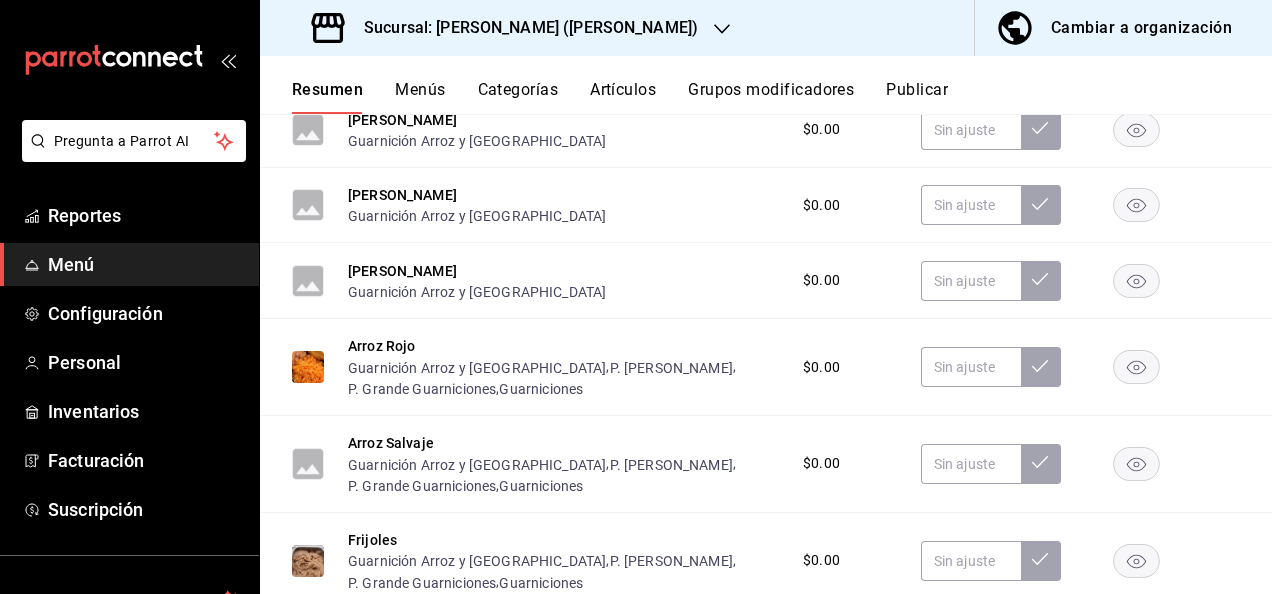 scroll, scrollTop: 2955, scrollLeft: 0, axis: vertical 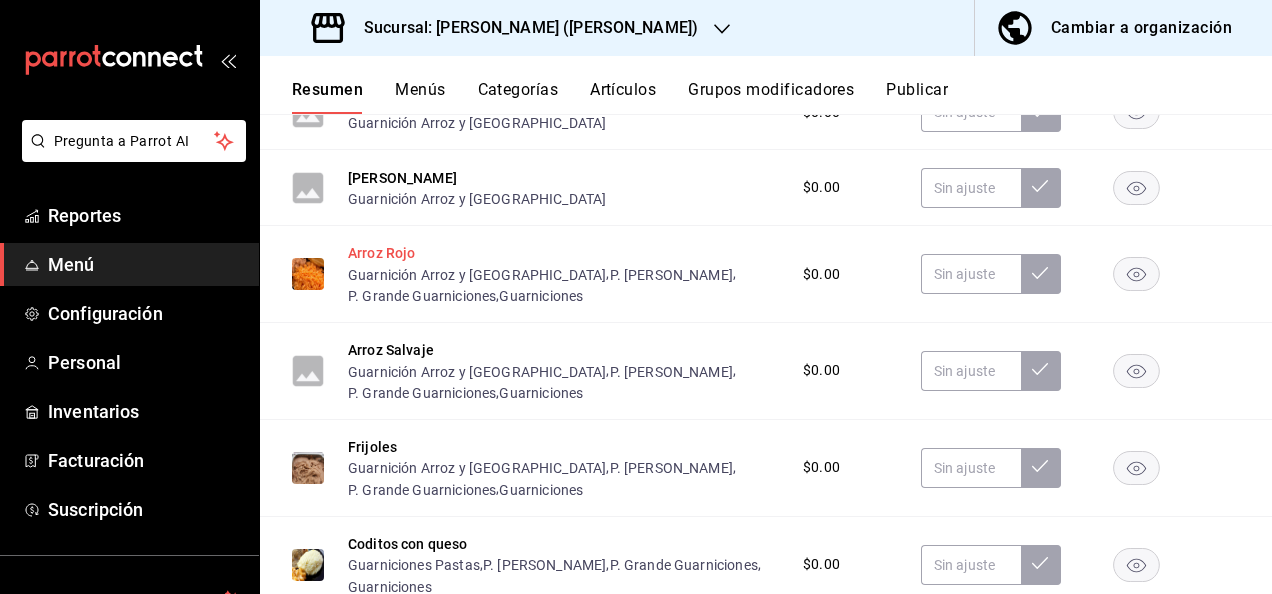 click on "Arroz Rojo" at bounding box center [382, 253] 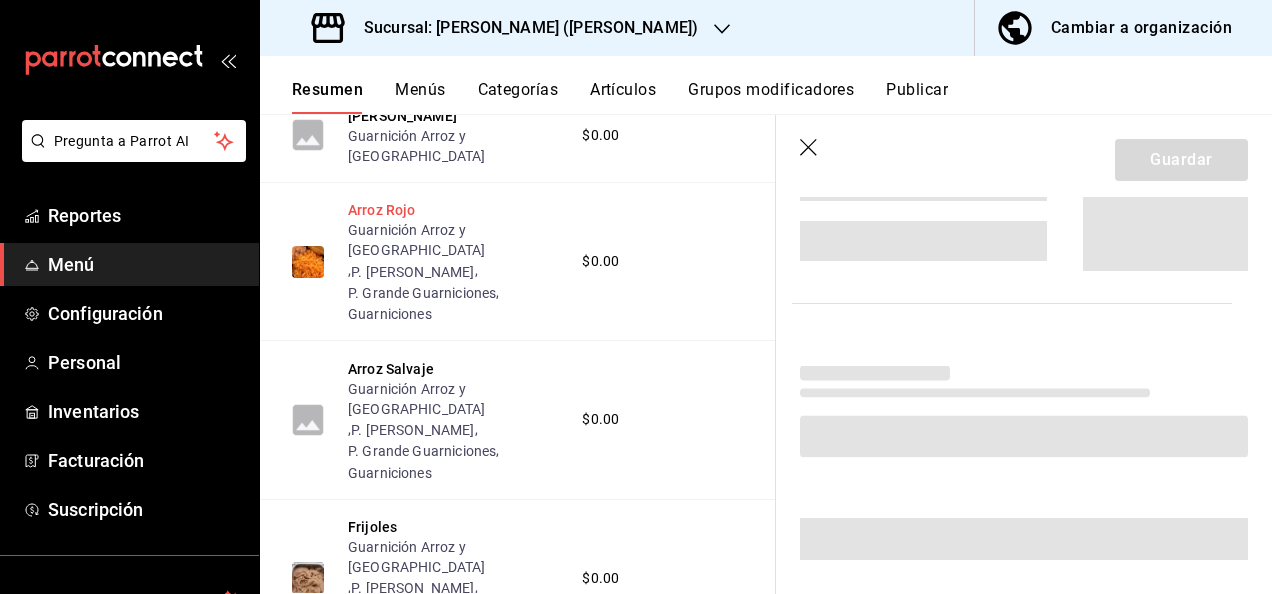 scroll, scrollTop: 2766, scrollLeft: 0, axis: vertical 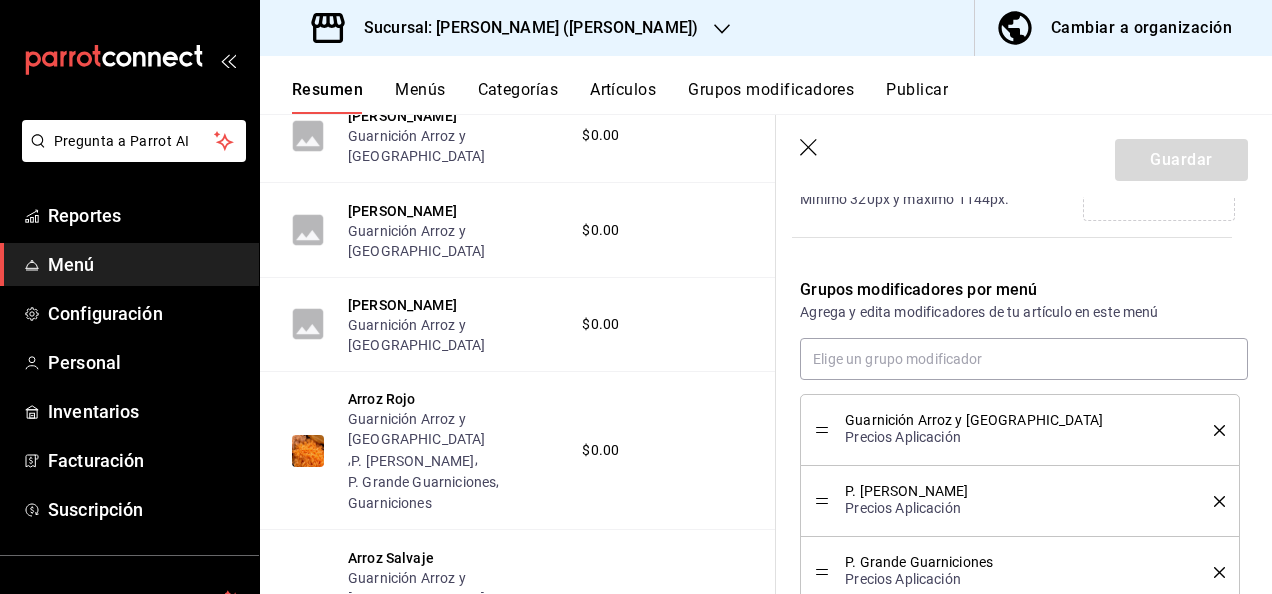 click 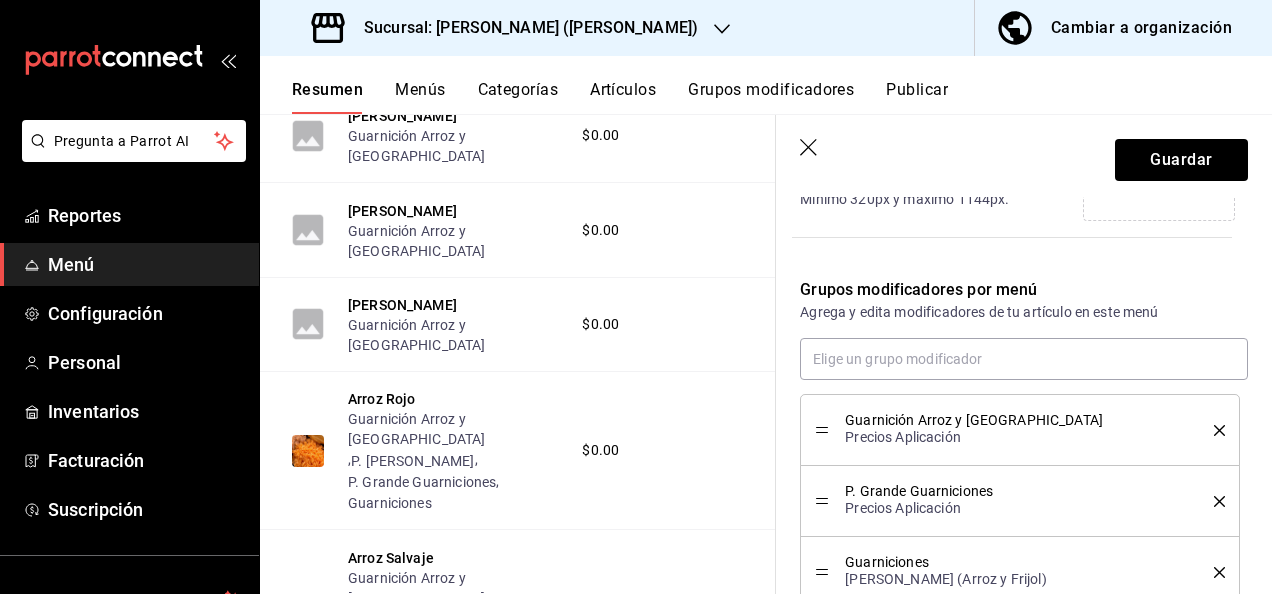 click 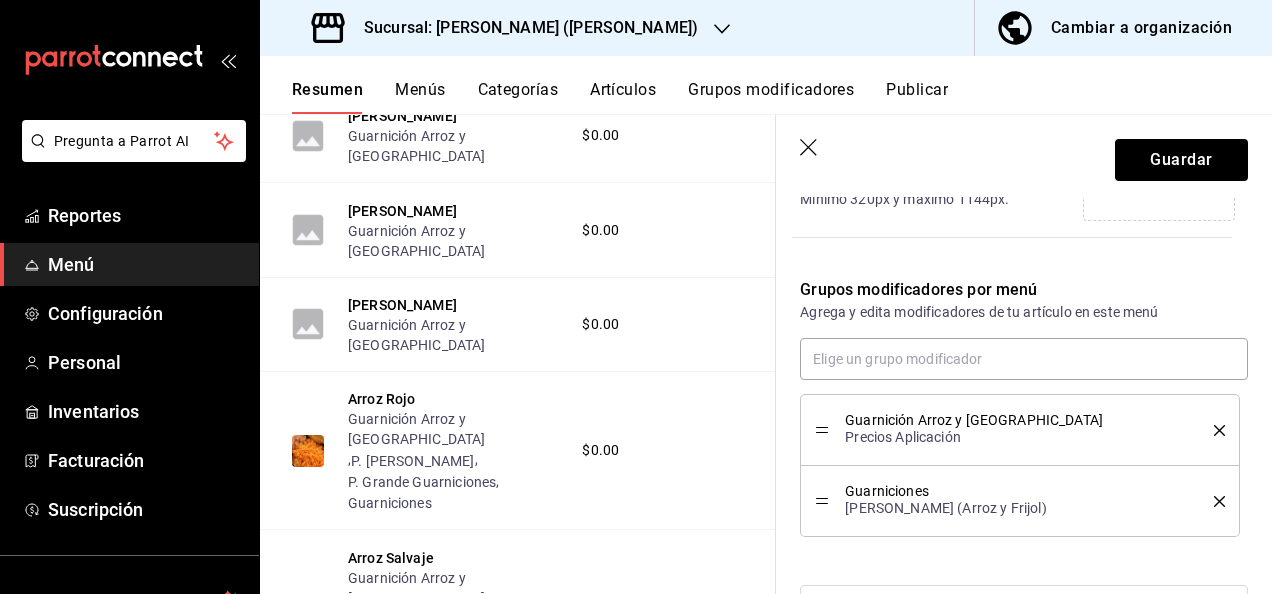 click 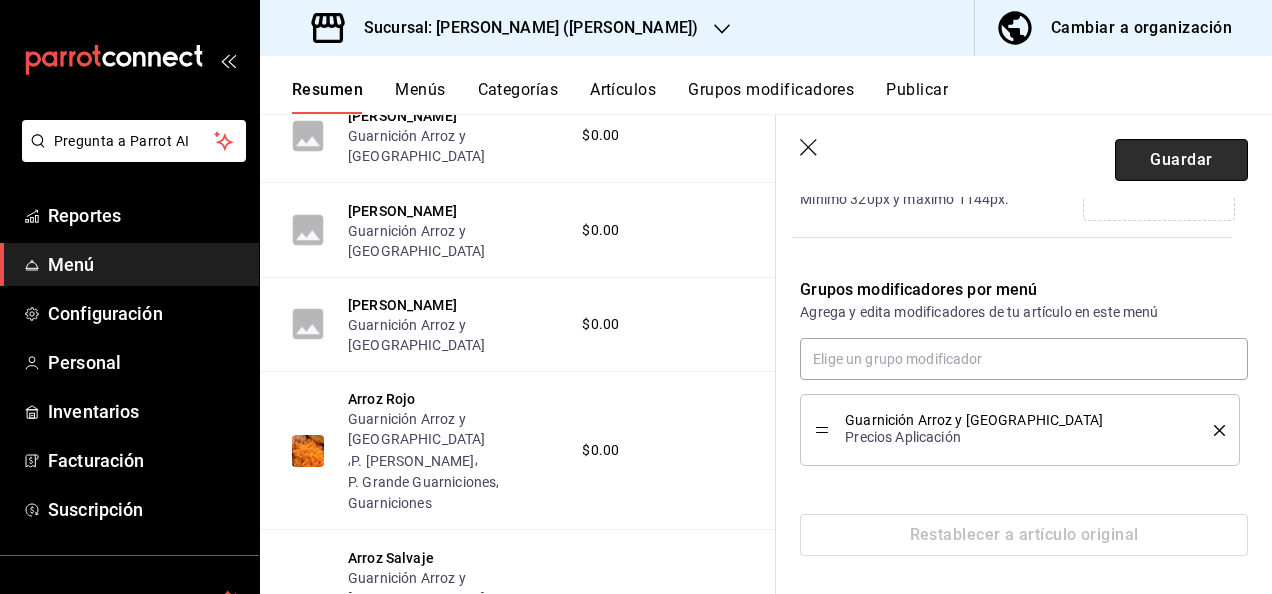 click on "Guardar" at bounding box center (1181, 160) 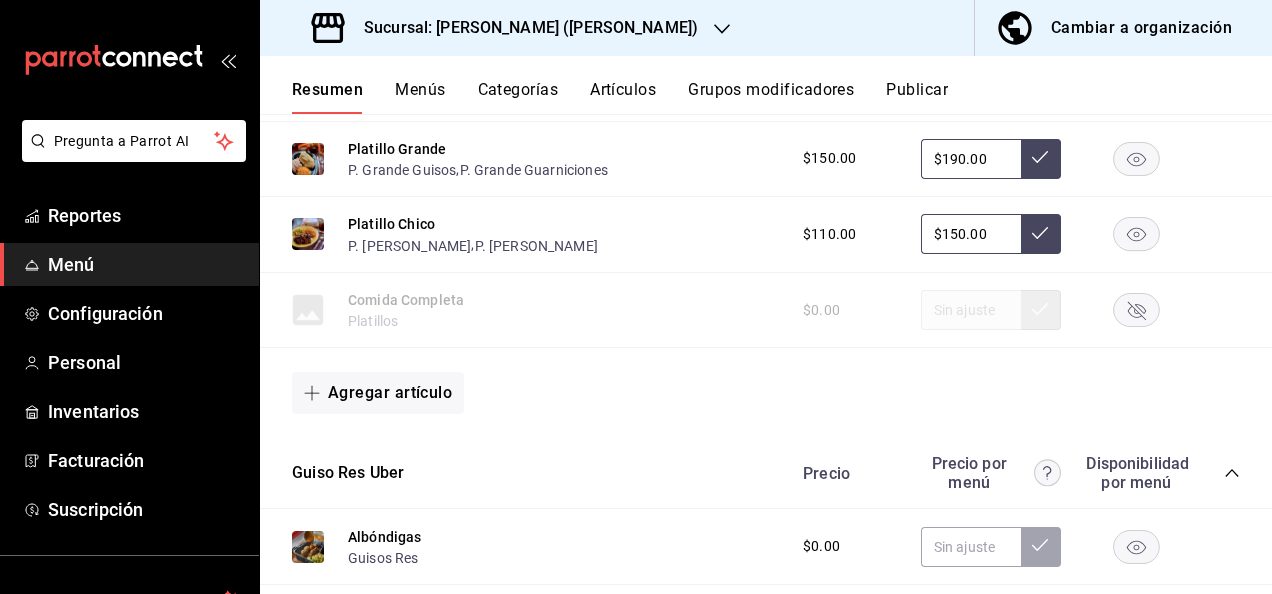 scroll, scrollTop: 0, scrollLeft: 0, axis: both 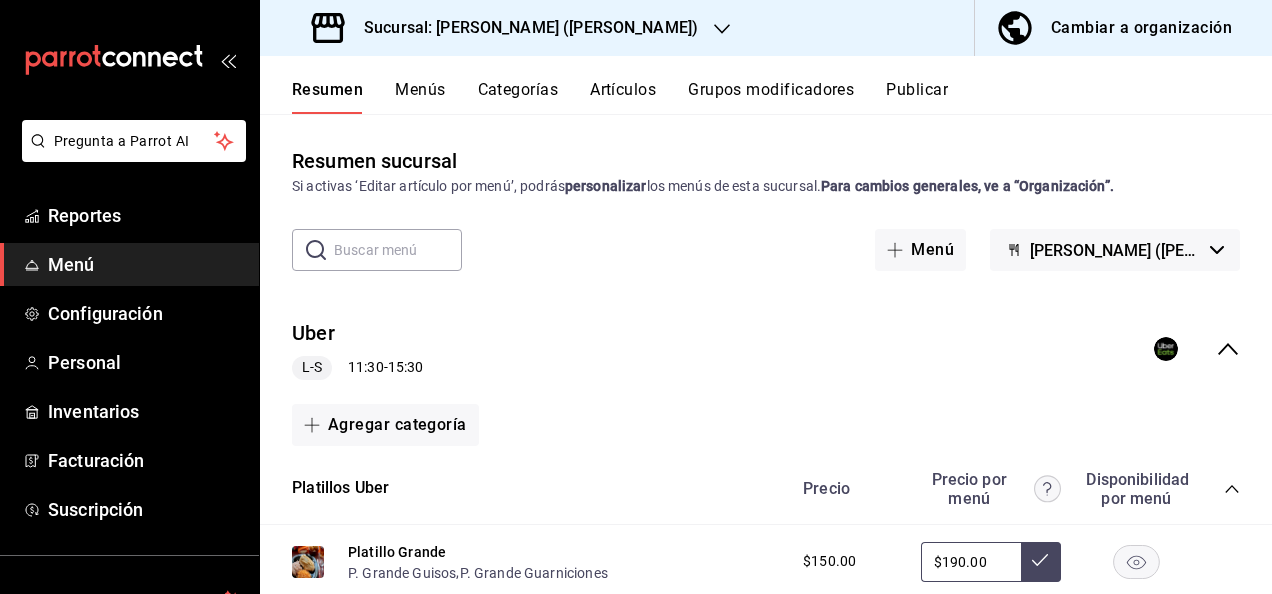 click 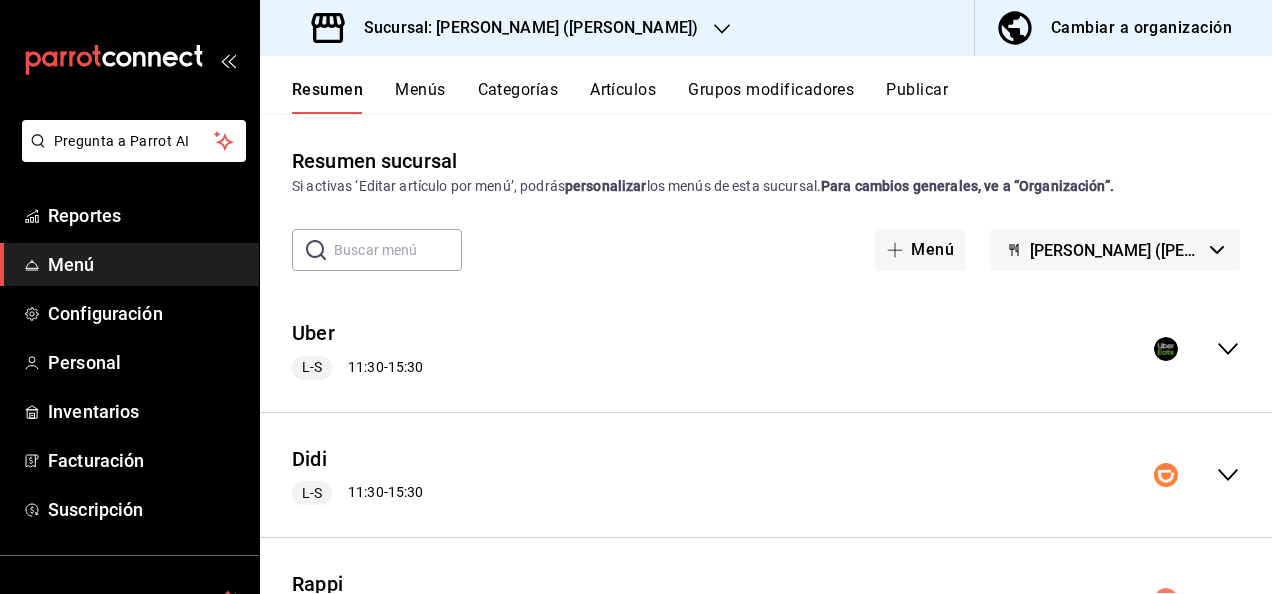 click 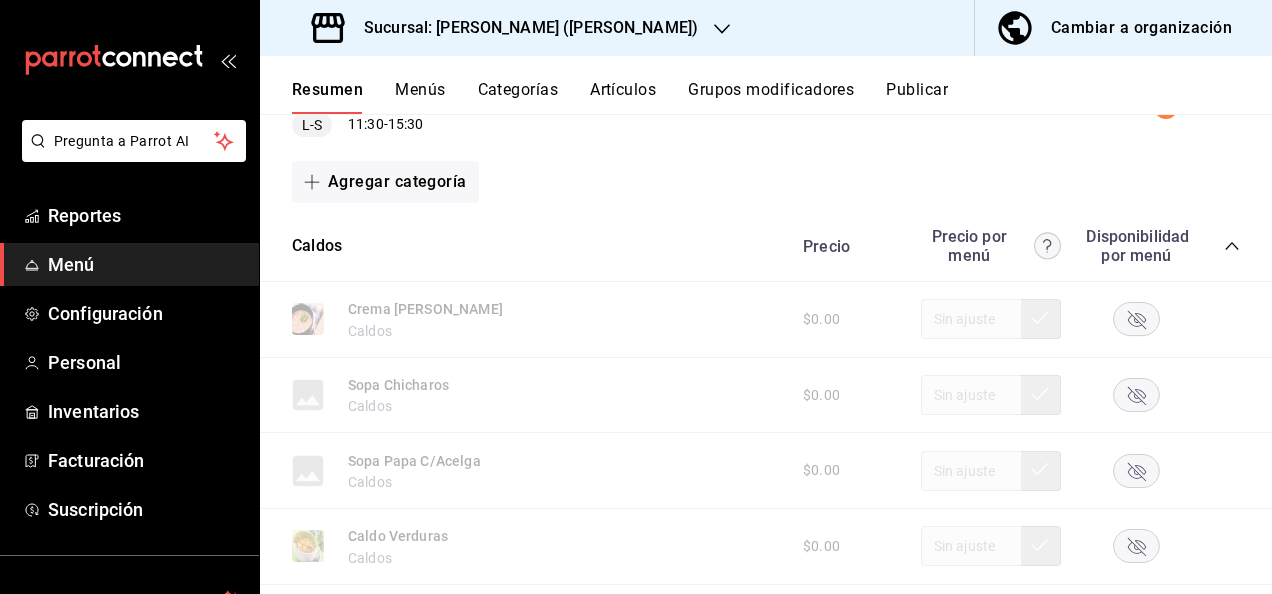 scroll, scrollTop: 386, scrollLeft: 0, axis: vertical 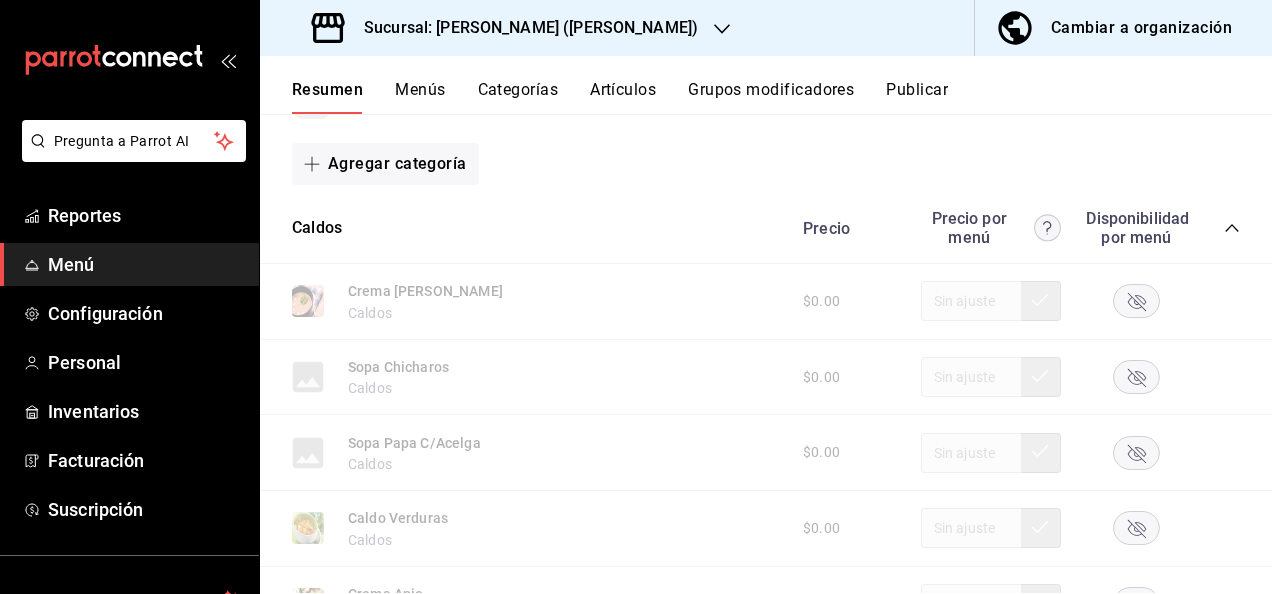 click 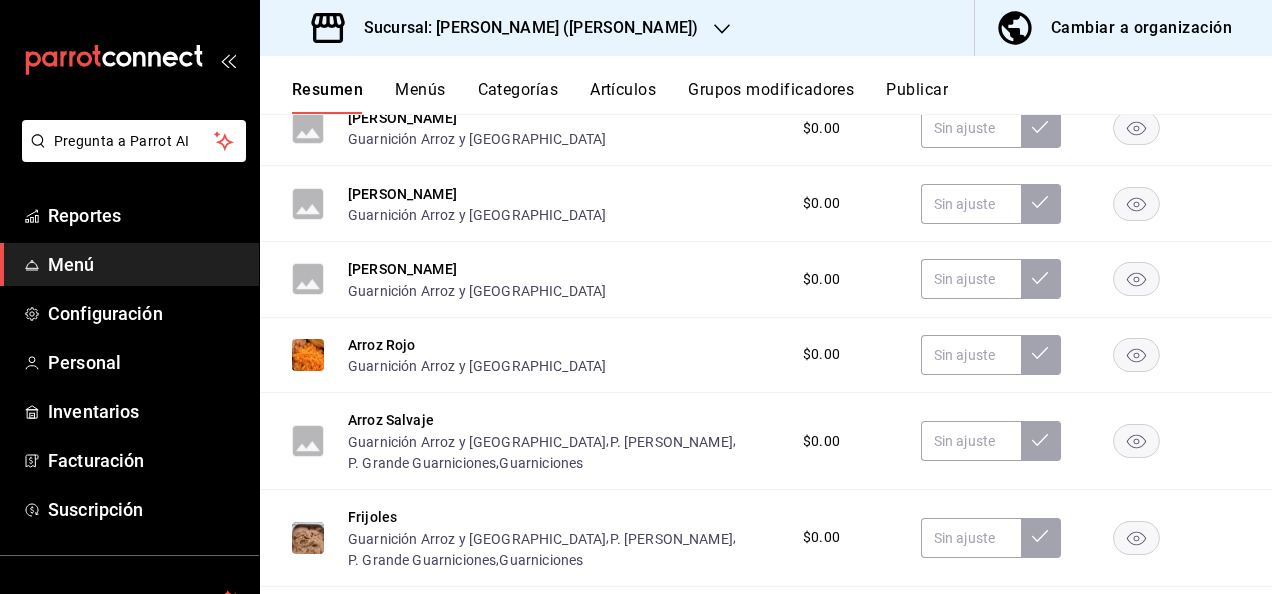 scroll, scrollTop: 773, scrollLeft: 0, axis: vertical 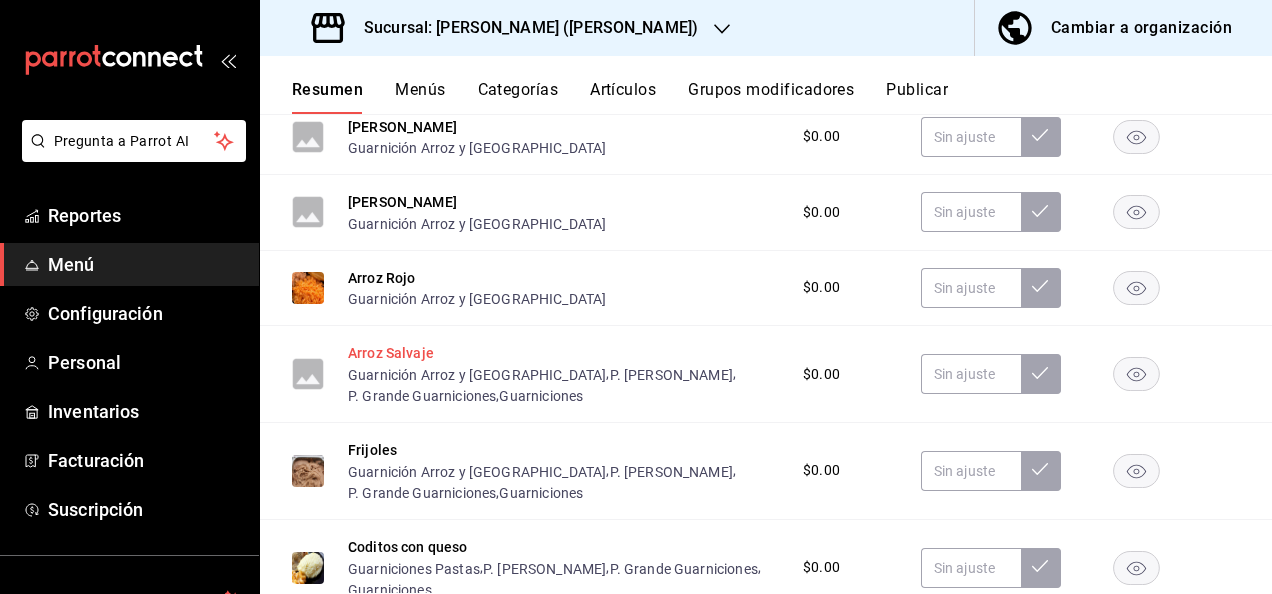 click on "Arroz Salvaje" at bounding box center (391, 353) 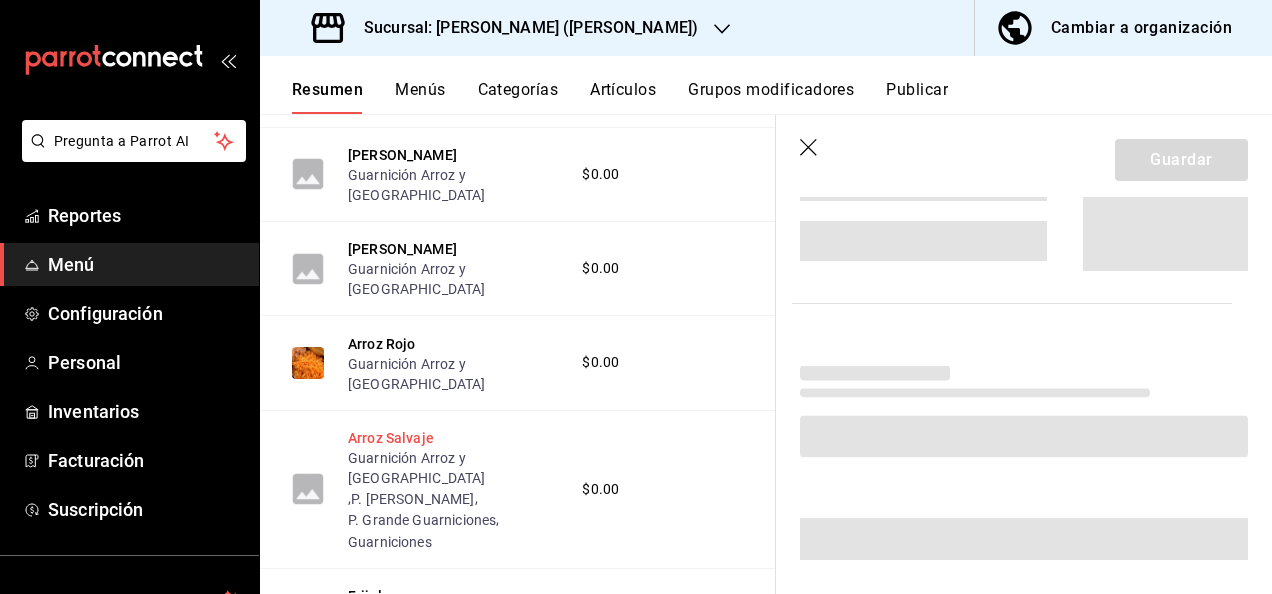 scroll, scrollTop: 742, scrollLeft: 0, axis: vertical 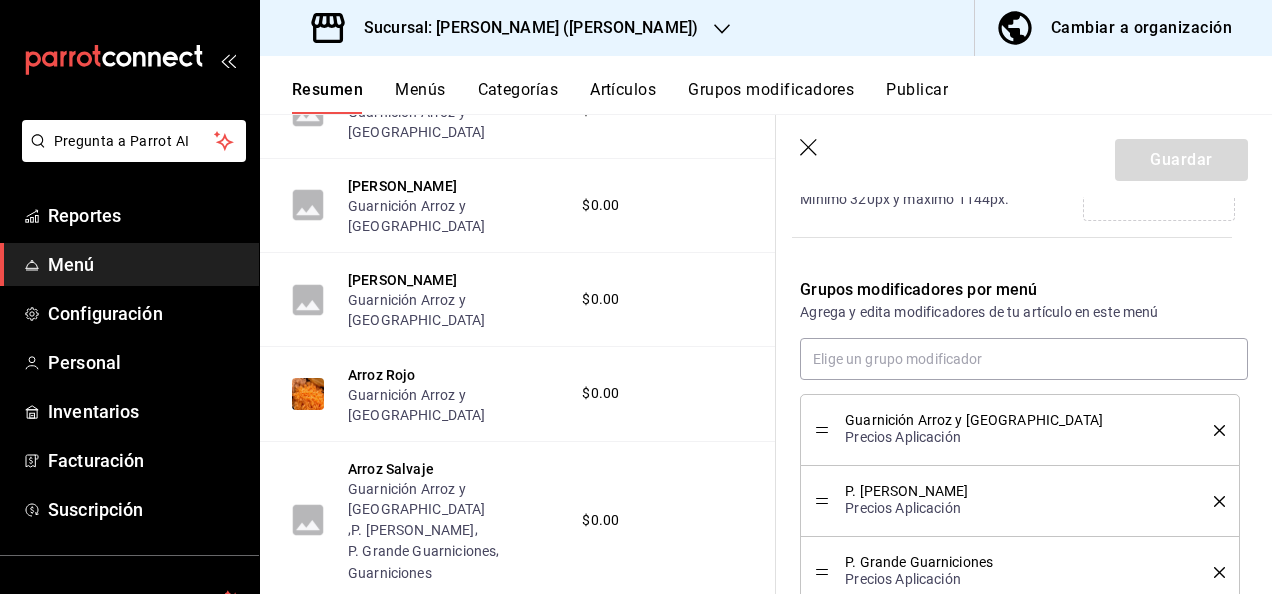 click 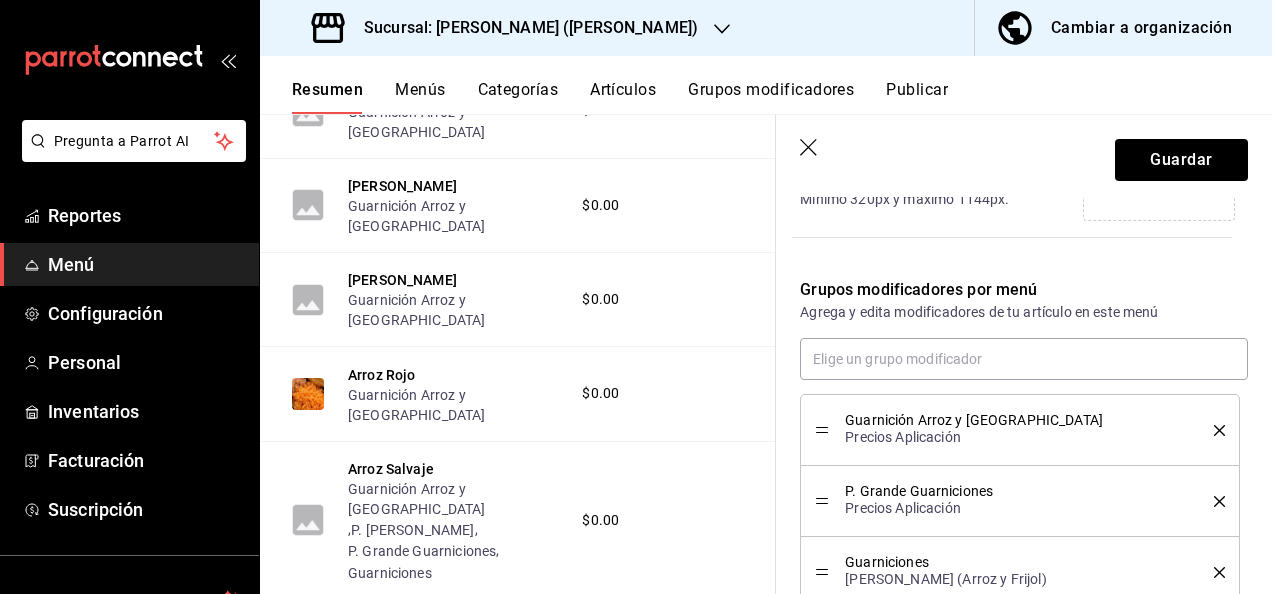 click 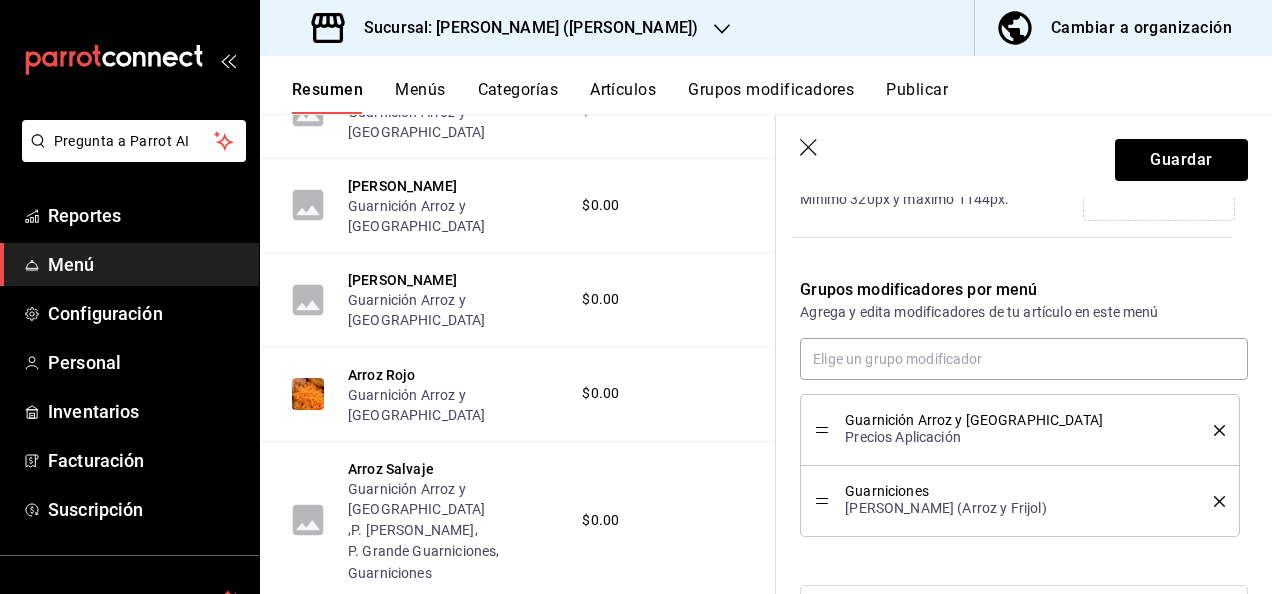 click 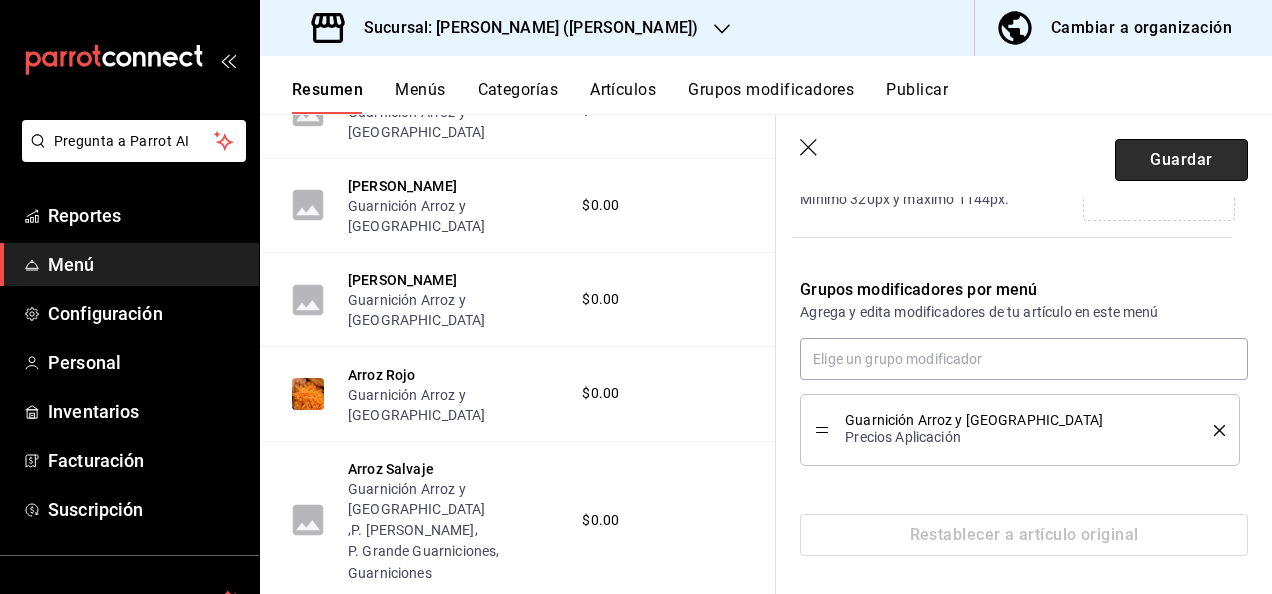 click on "Guardar" at bounding box center (1181, 160) 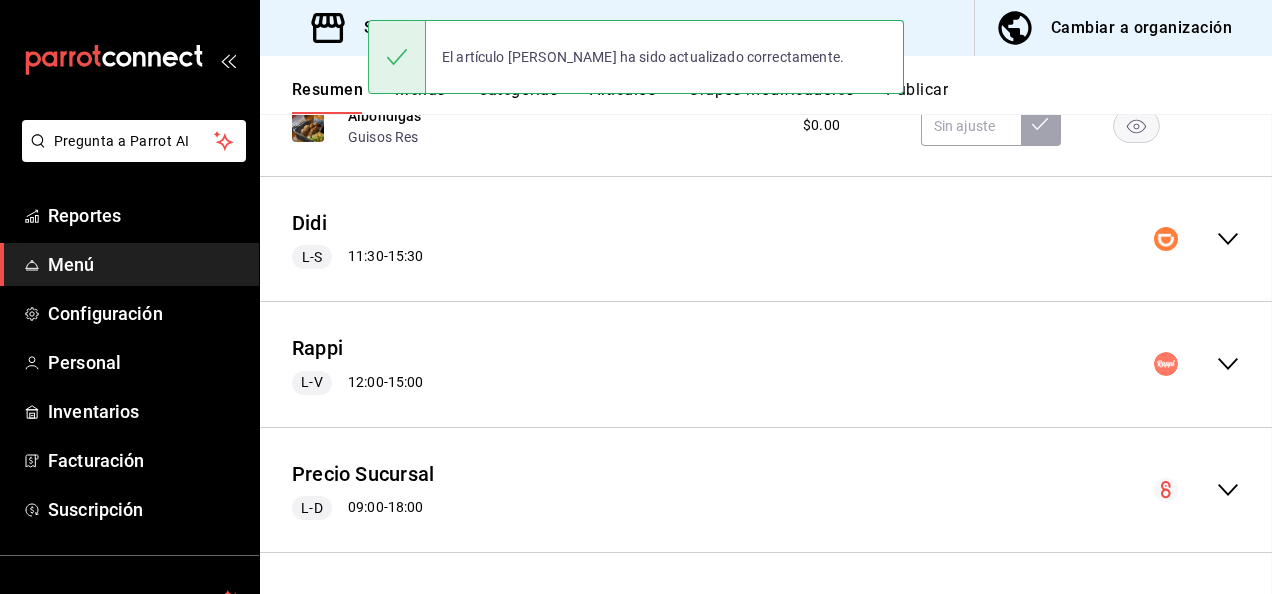 scroll, scrollTop: 2401, scrollLeft: 0, axis: vertical 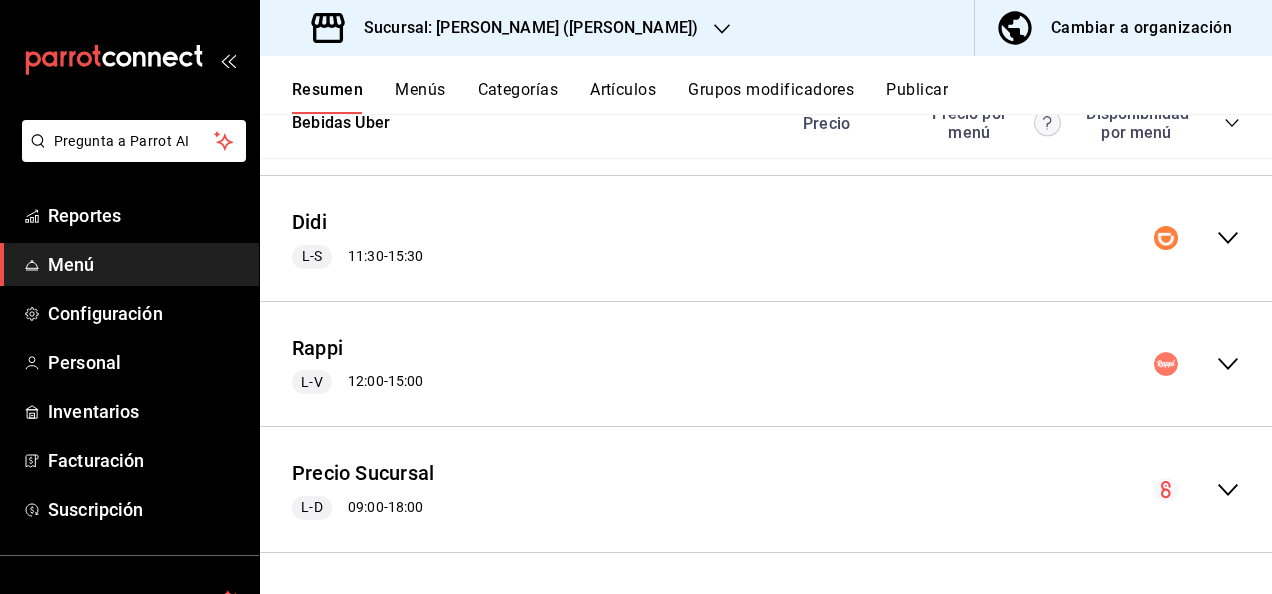click 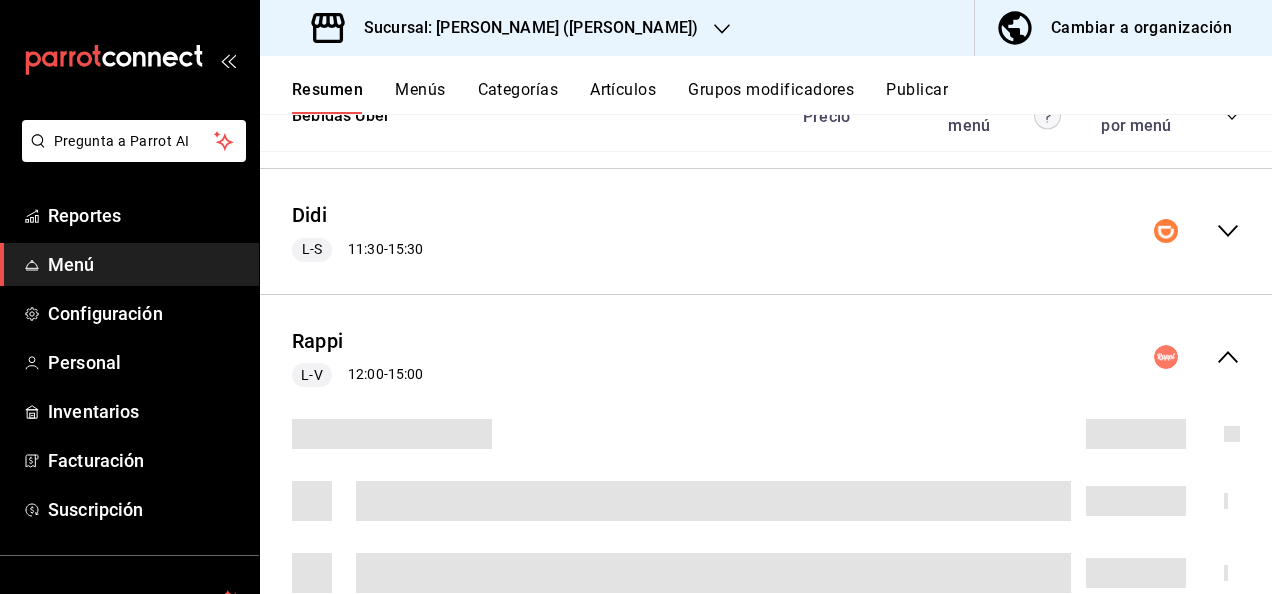 scroll, scrollTop: 2477, scrollLeft: 0, axis: vertical 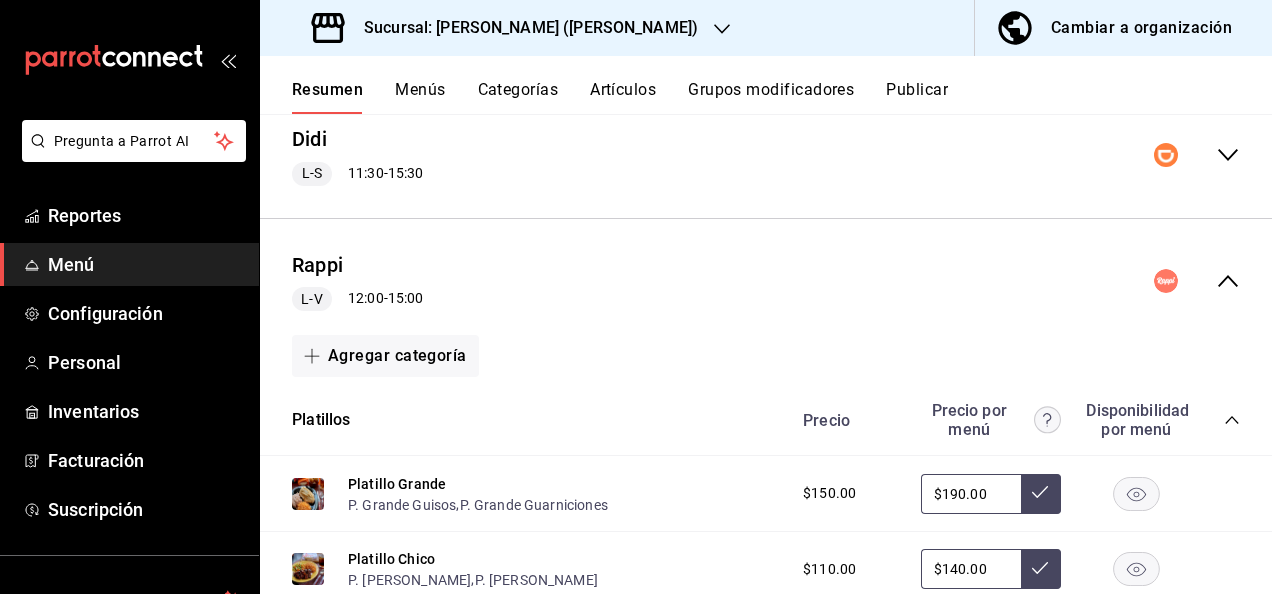 click 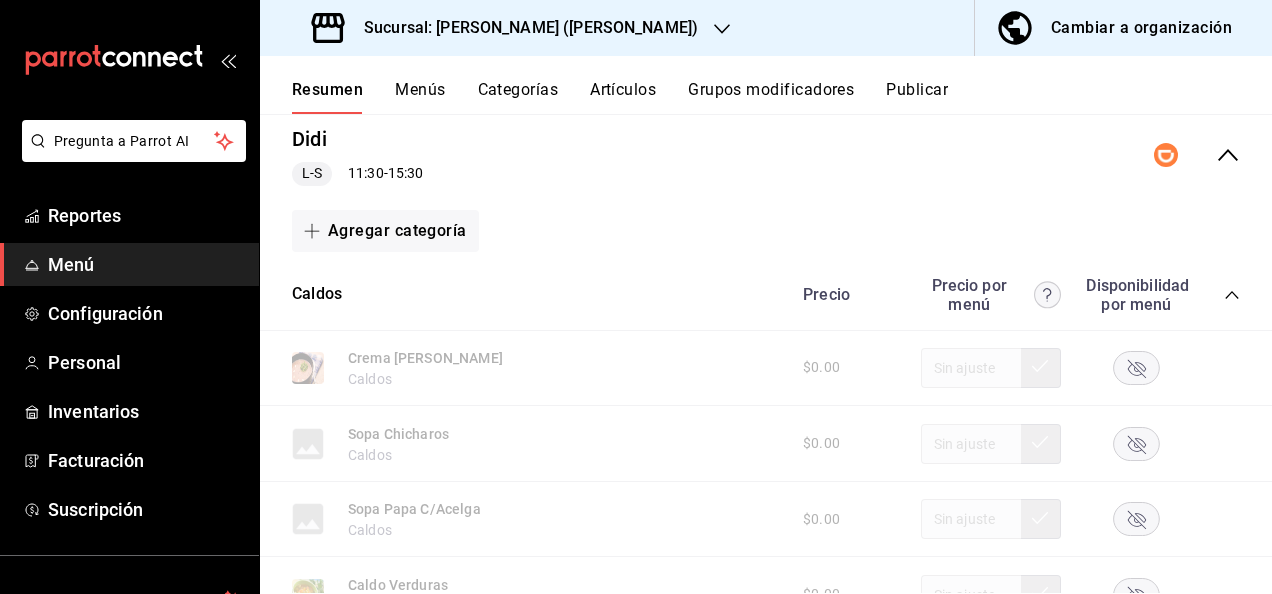 click 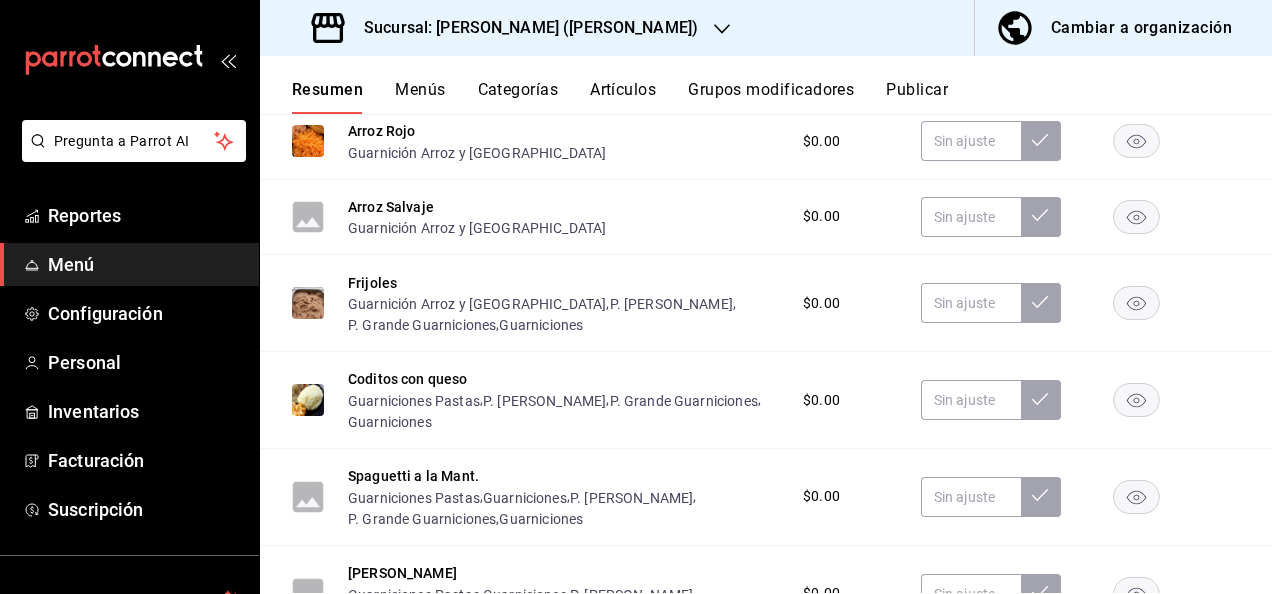 scroll, scrollTop: 3130, scrollLeft: 0, axis: vertical 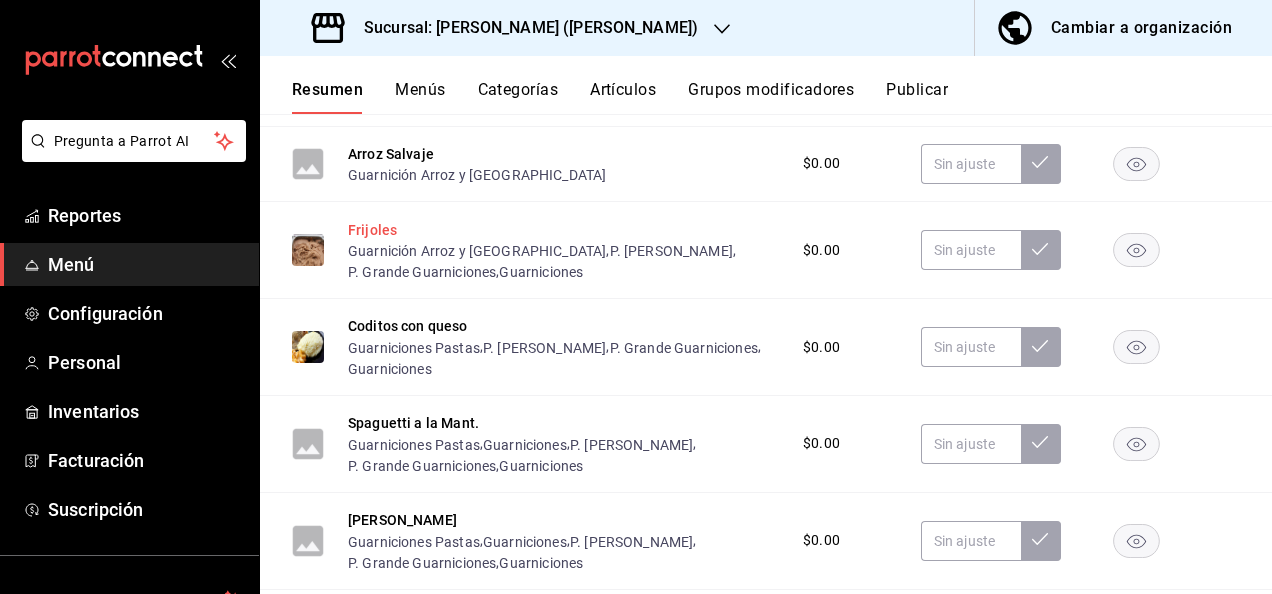 click on "Frijoles" at bounding box center (372, 230) 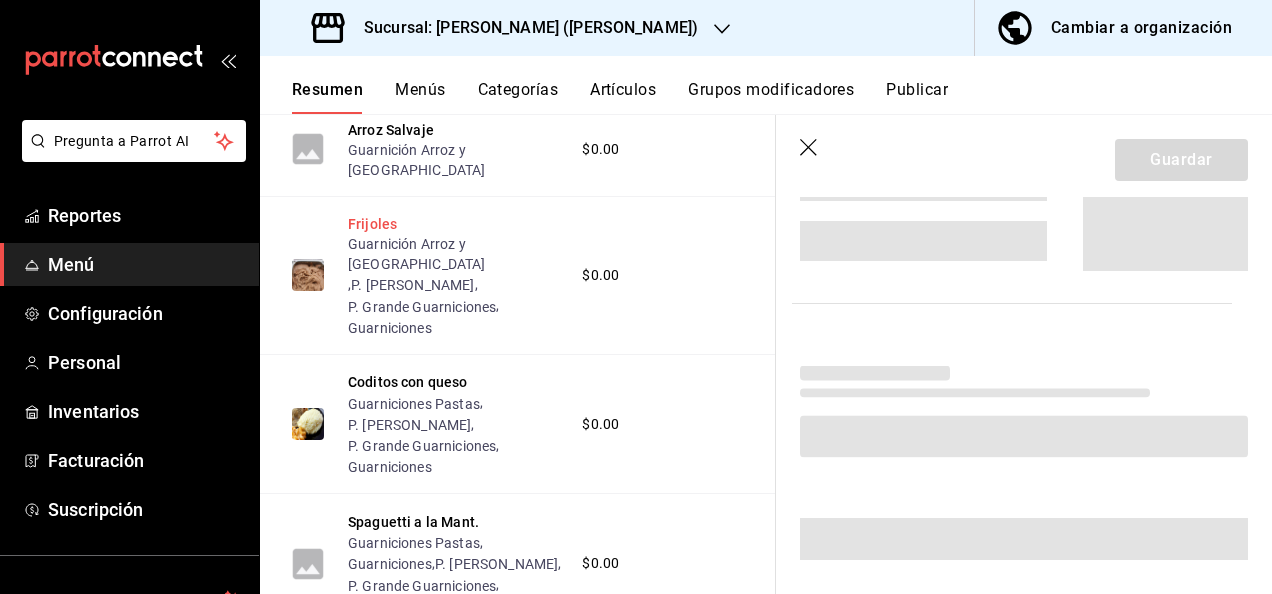 scroll, scrollTop: 2941, scrollLeft: 0, axis: vertical 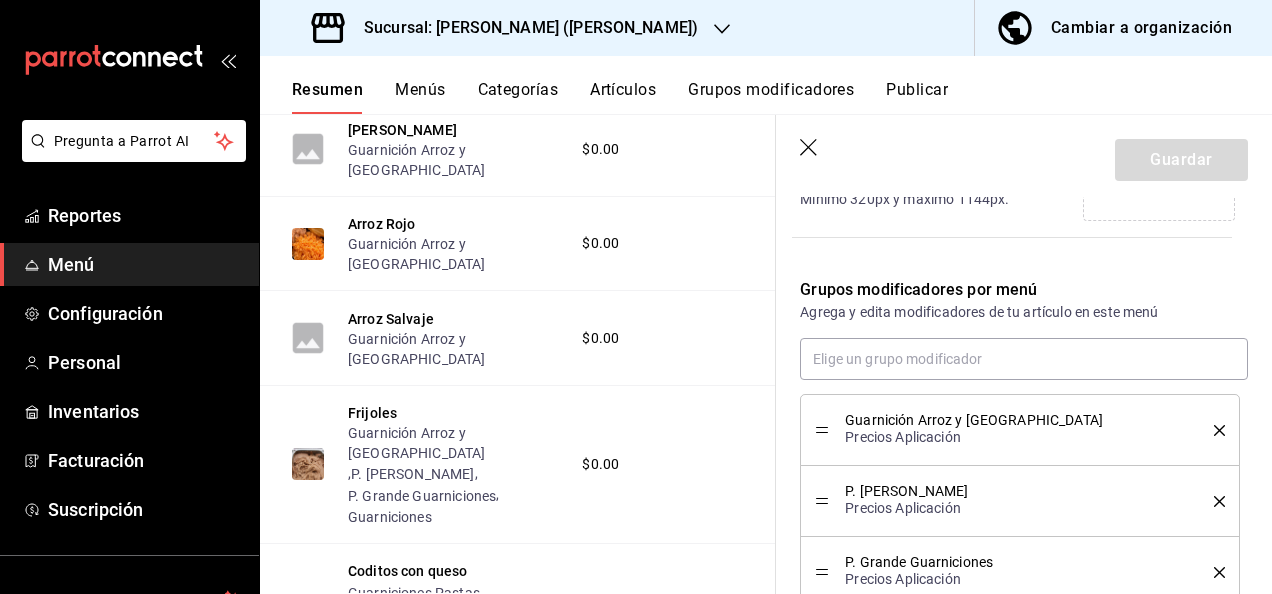 click 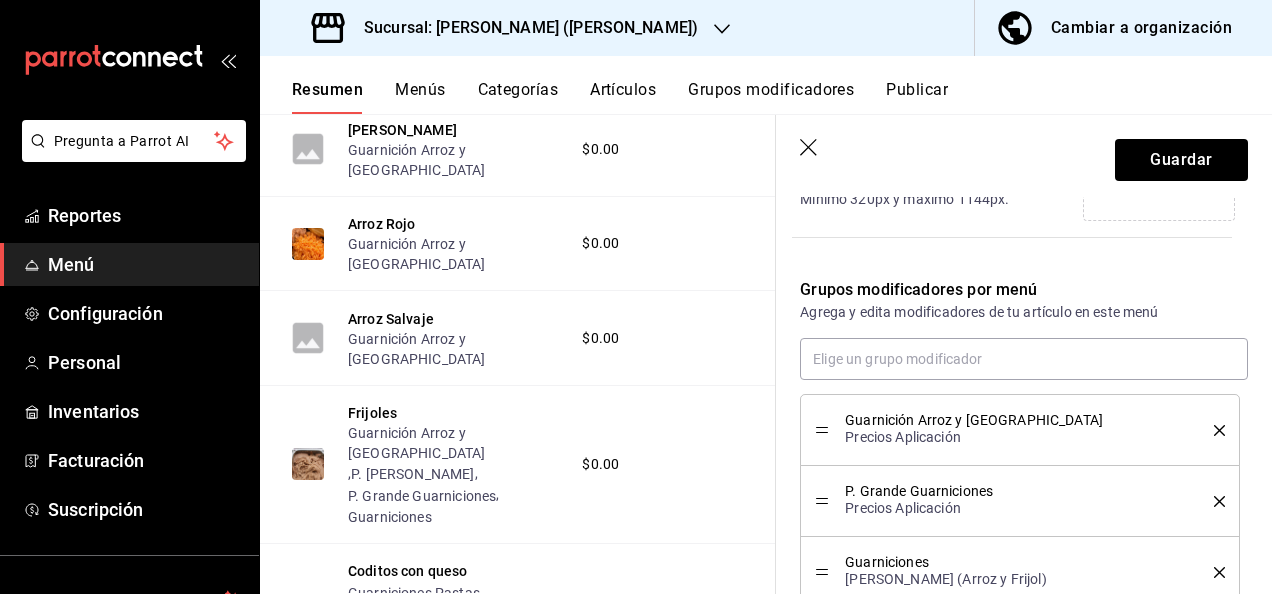 click 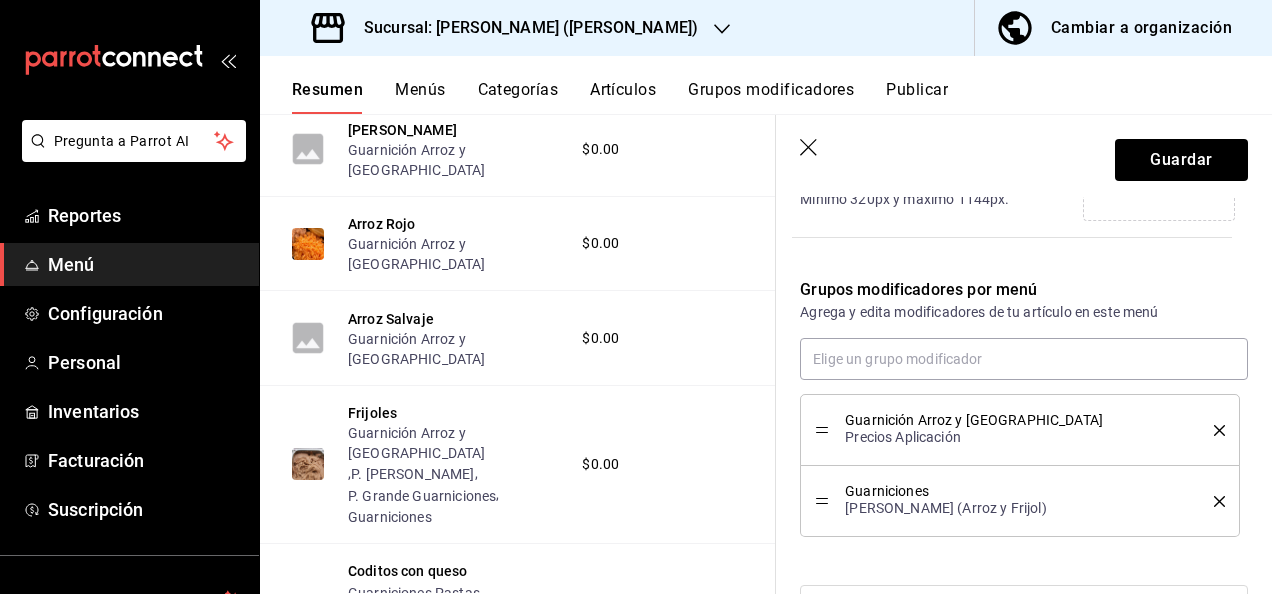 click 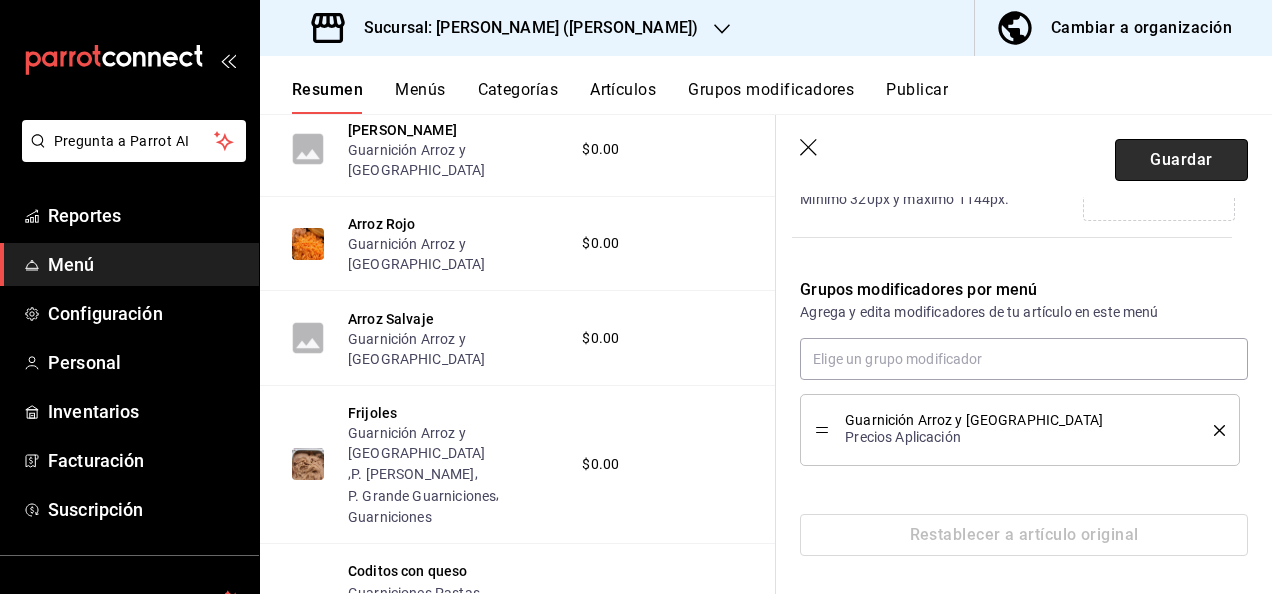click on "Guardar" at bounding box center (1181, 160) 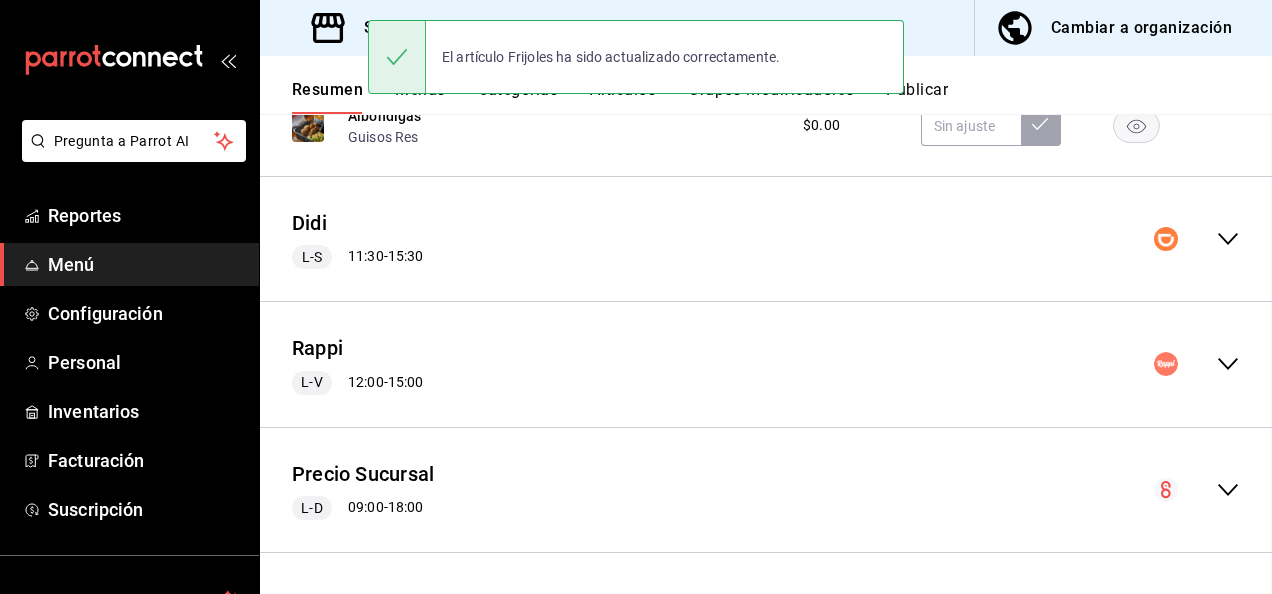 scroll, scrollTop: 2401, scrollLeft: 0, axis: vertical 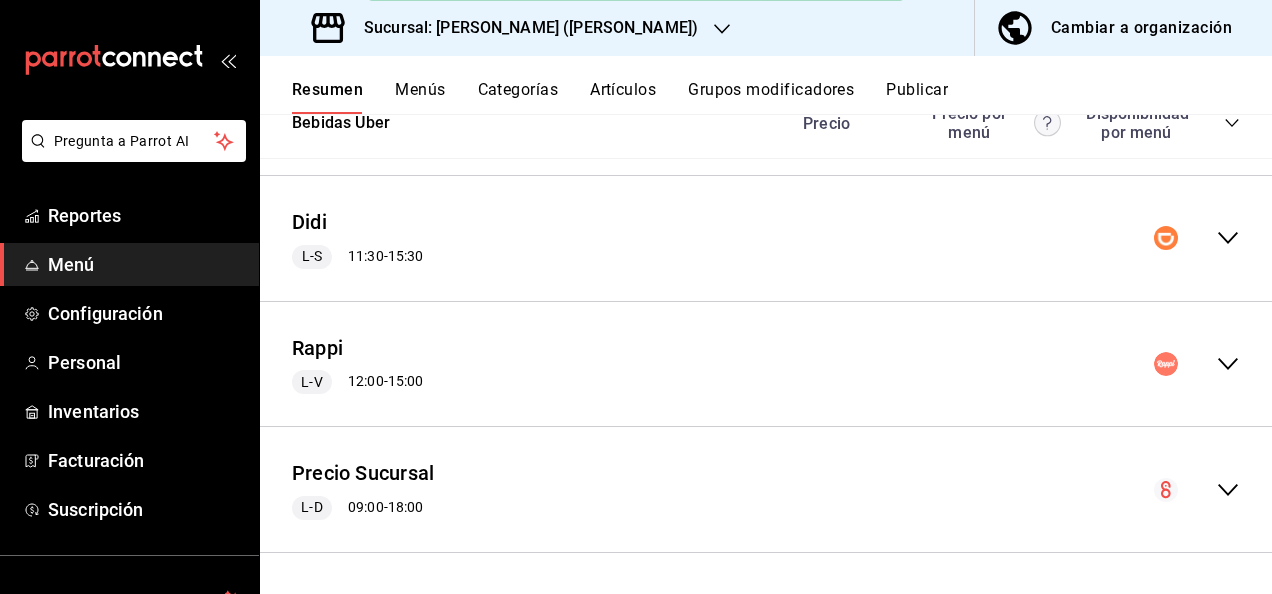 click 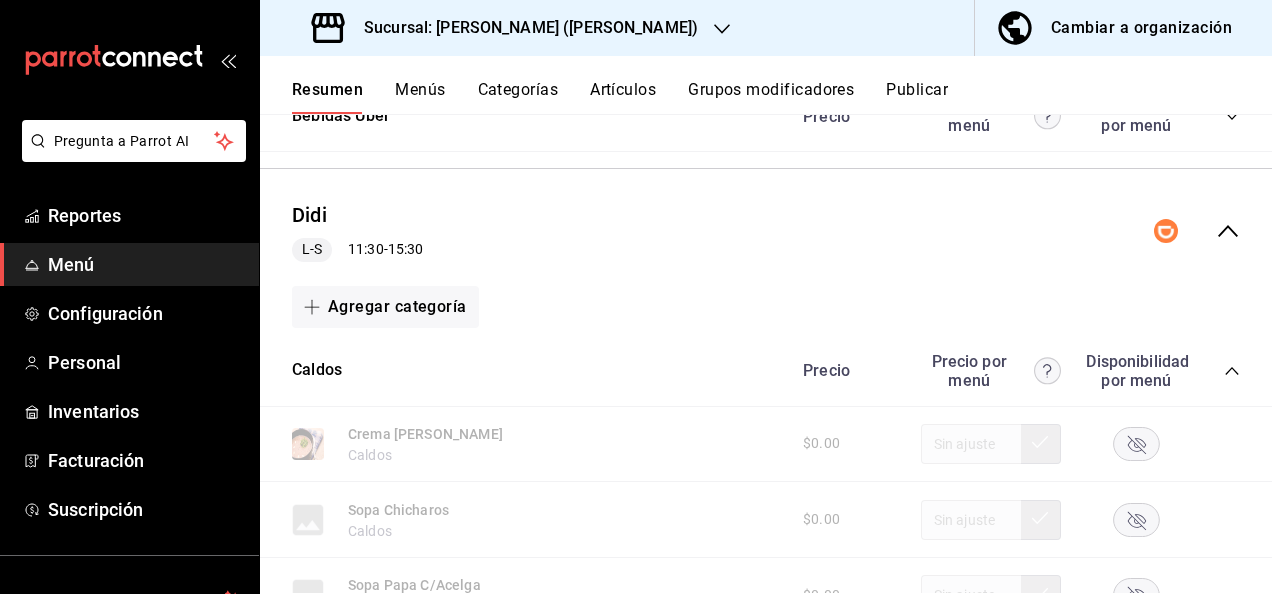scroll, scrollTop: 7282, scrollLeft: 0, axis: vertical 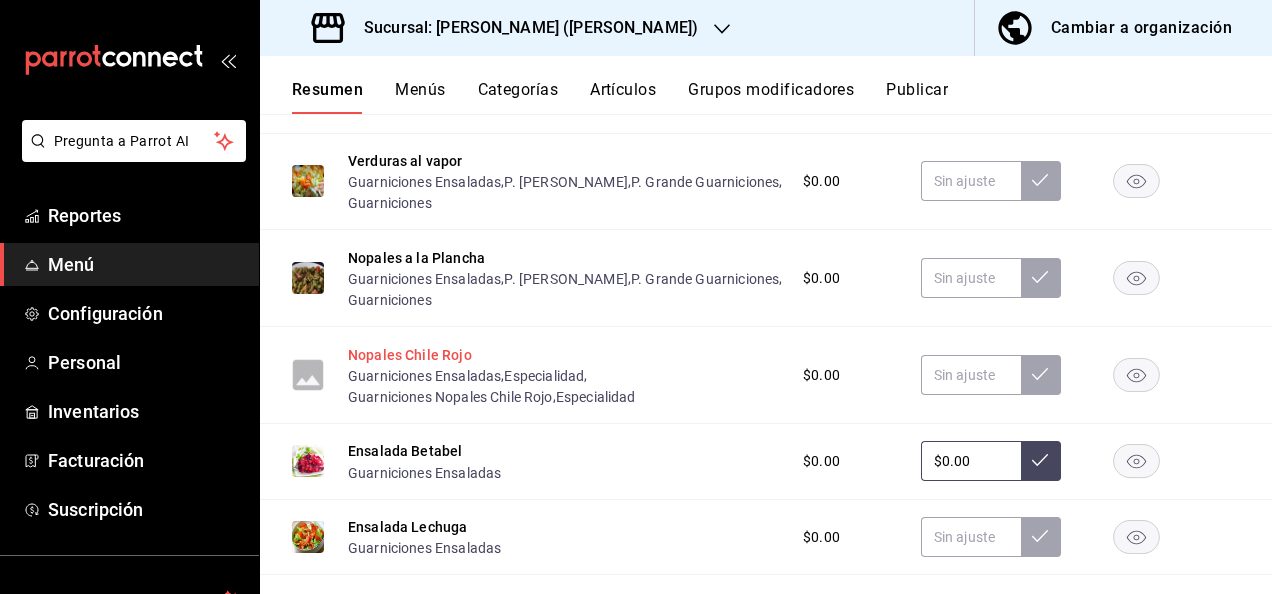 click on "Nopales Chile Rojo" at bounding box center [410, 355] 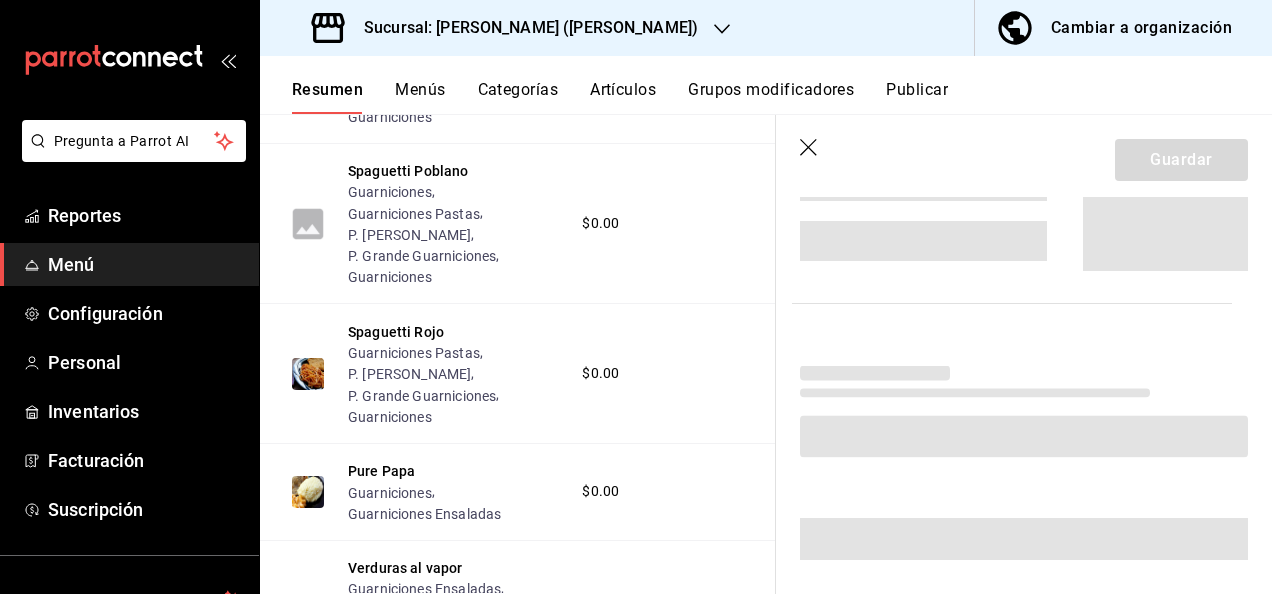 scroll, scrollTop: 5732, scrollLeft: 0, axis: vertical 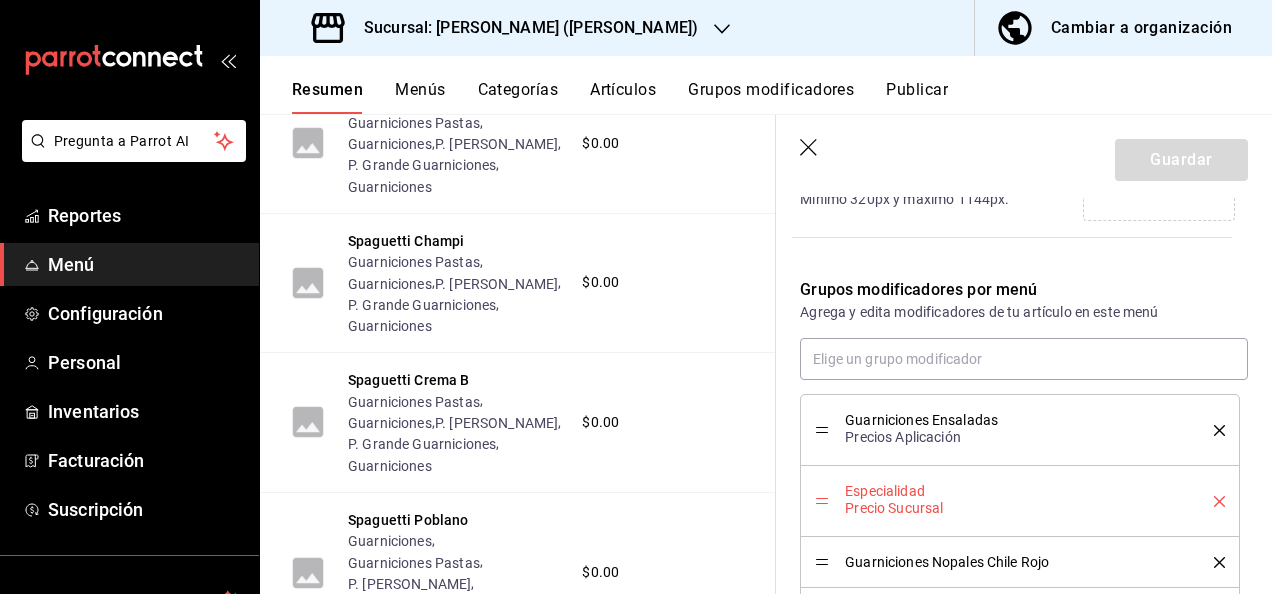 click 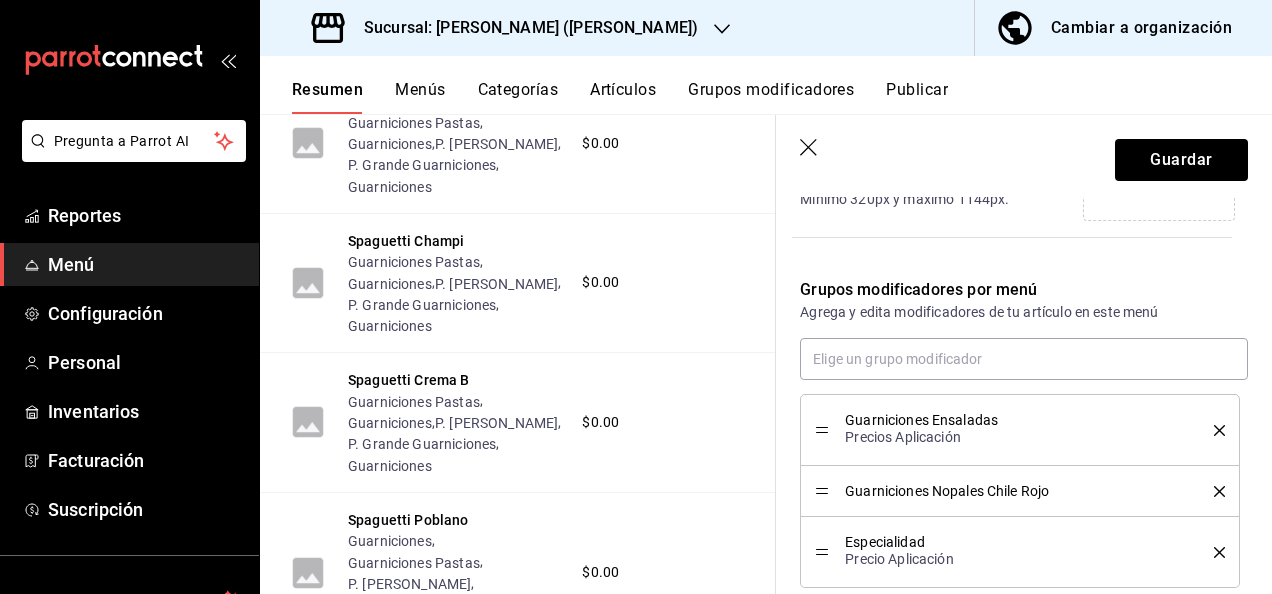 click 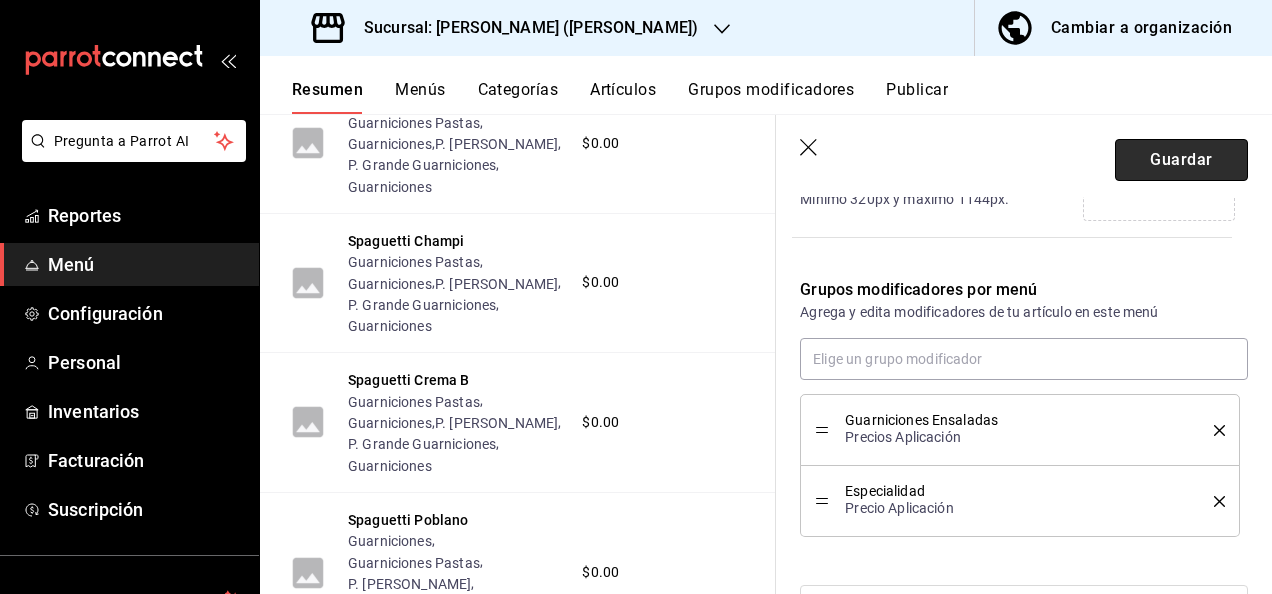 click on "Guardar" at bounding box center [1181, 160] 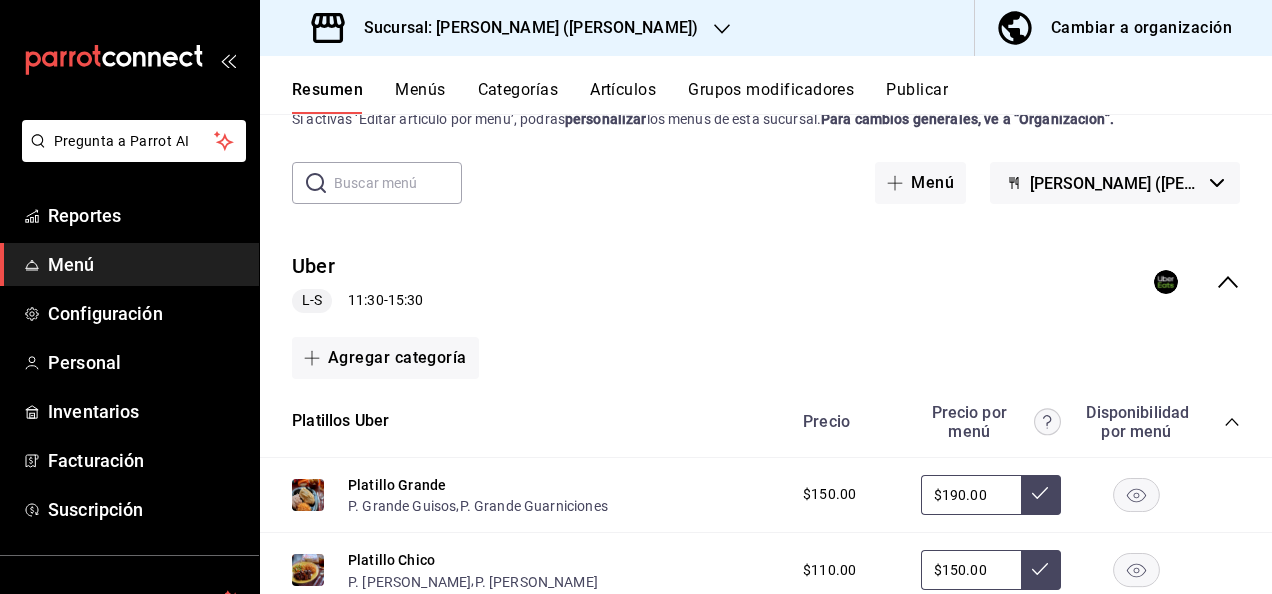 scroll, scrollTop: 62, scrollLeft: 0, axis: vertical 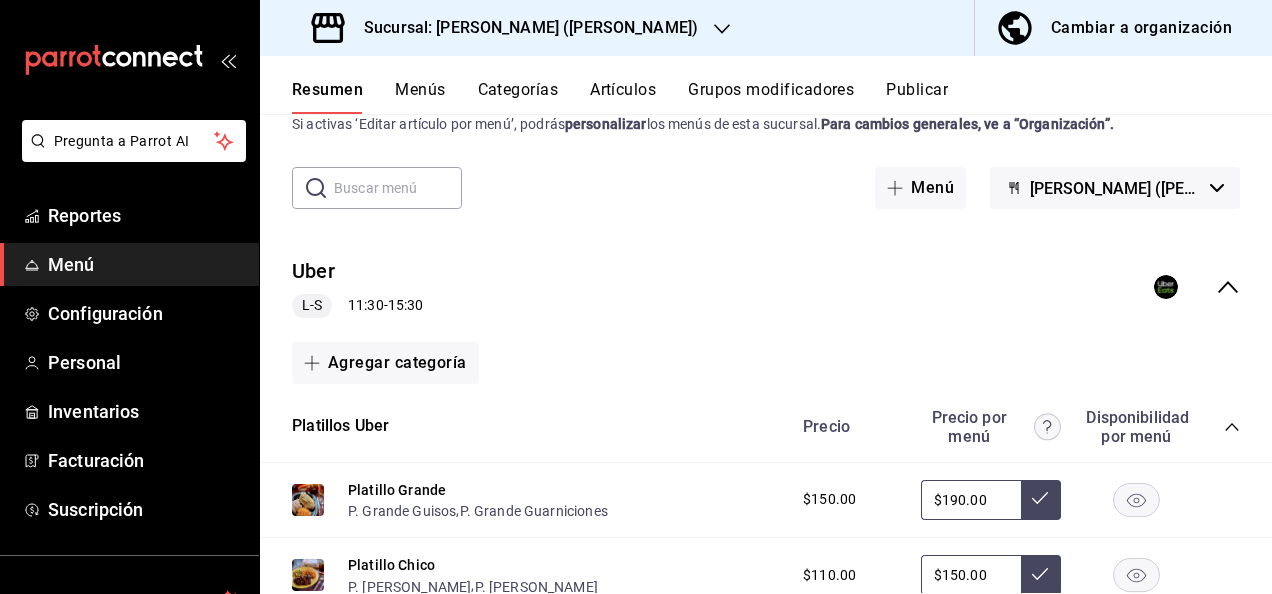 click 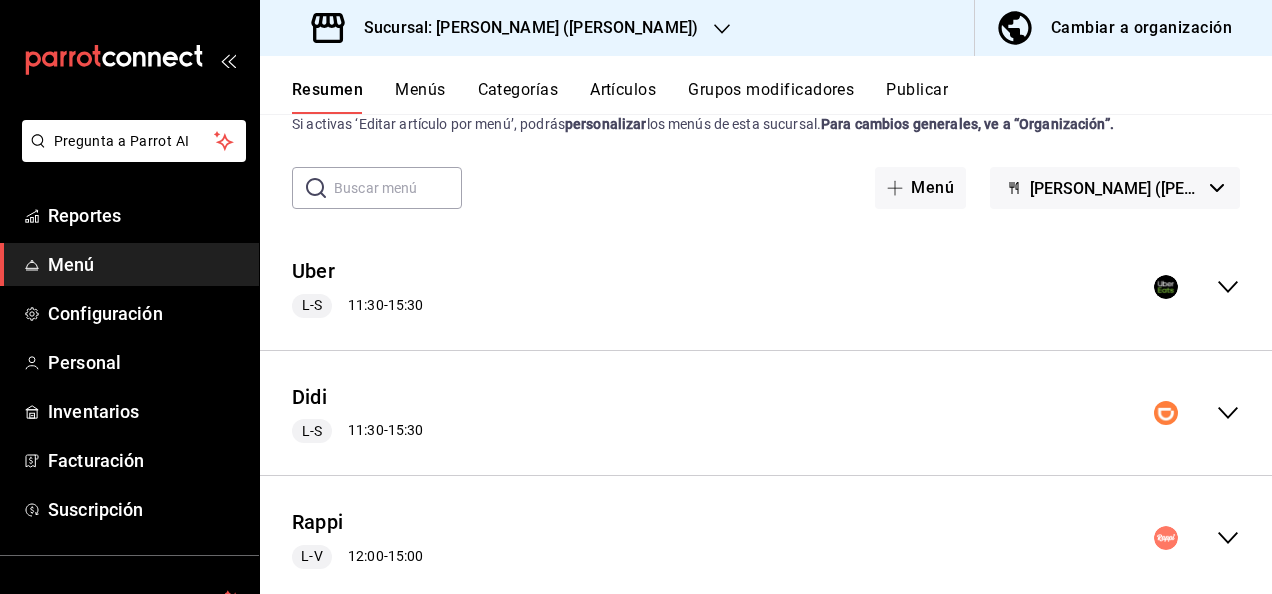 click 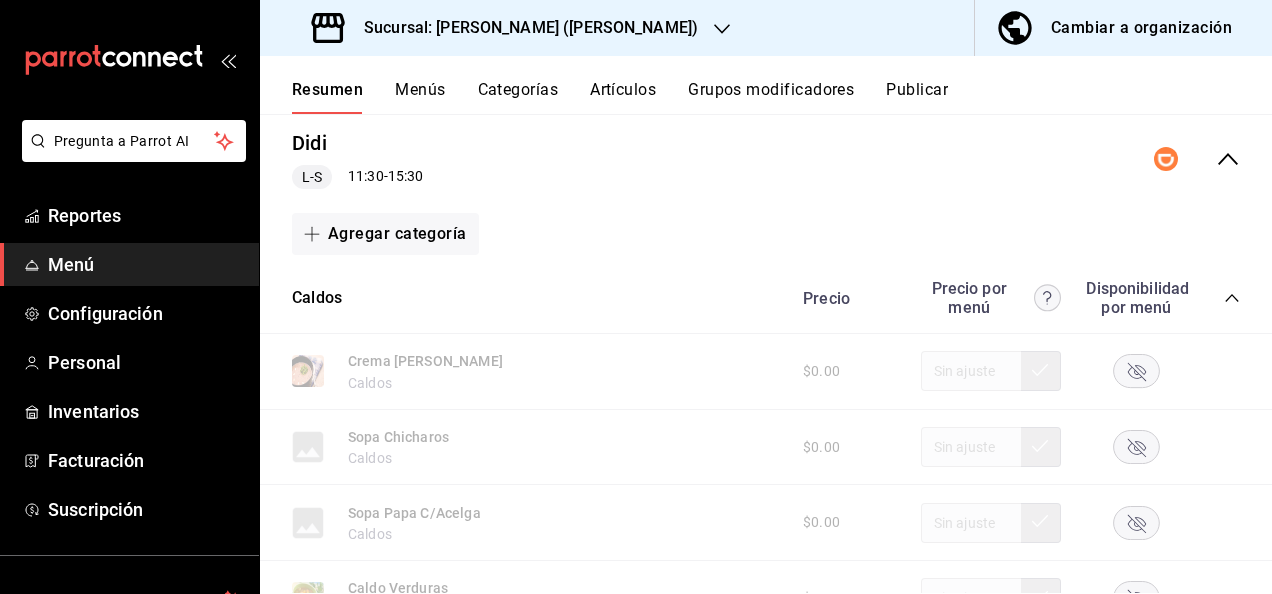 scroll, scrollTop: 302, scrollLeft: 0, axis: vertical 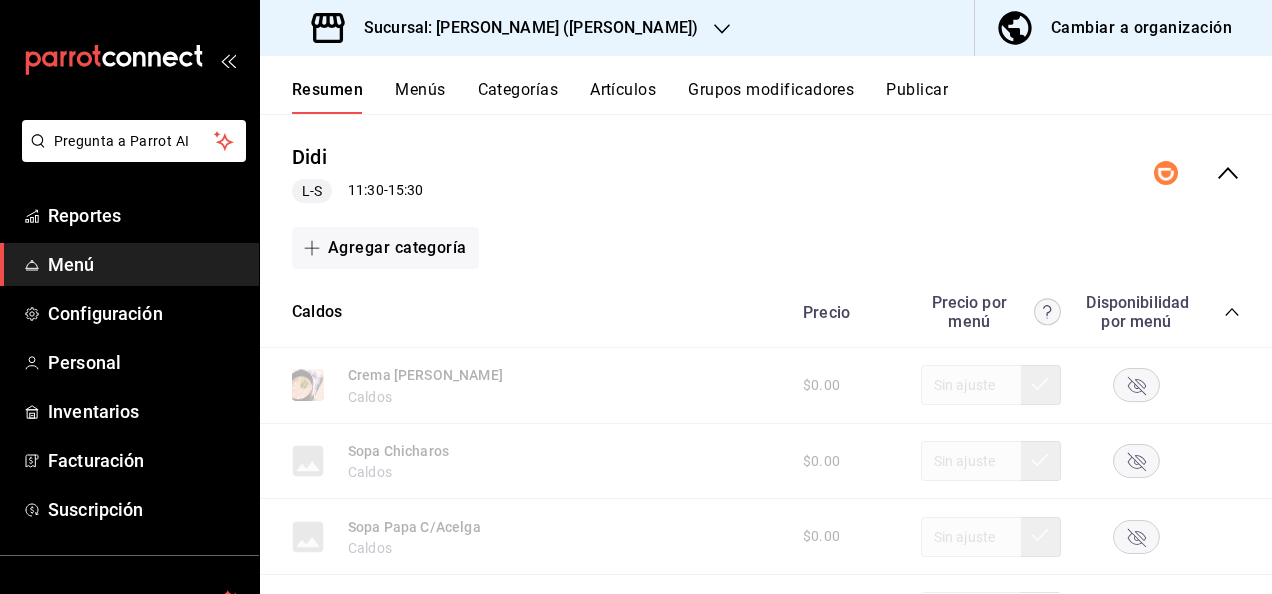 click 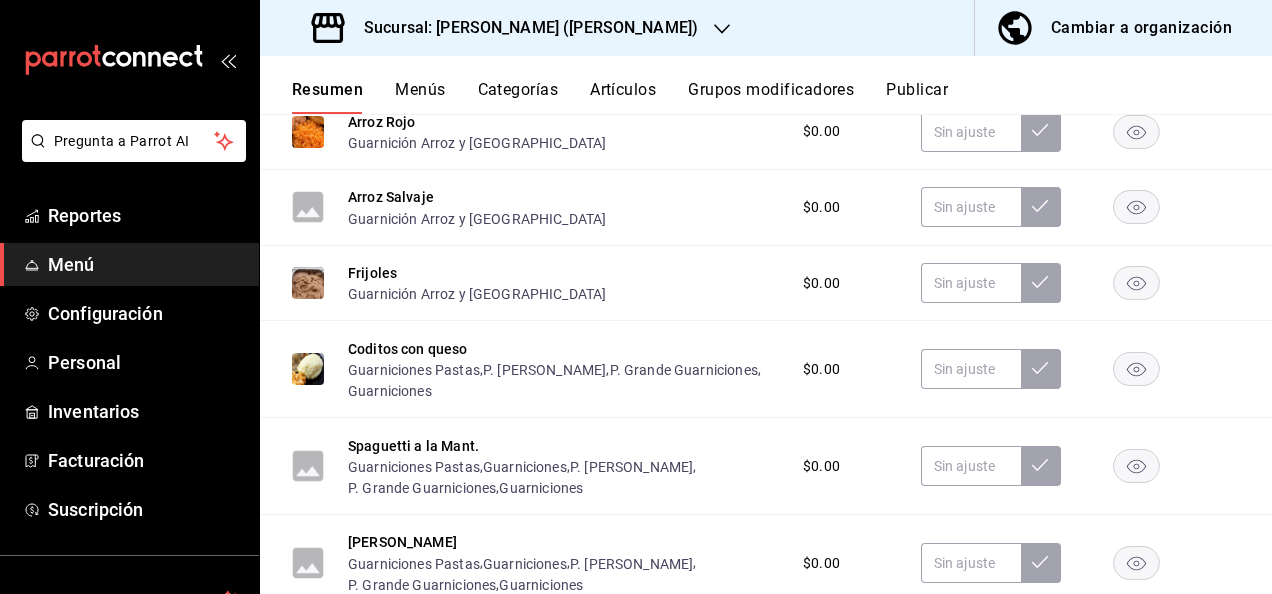 scroll, scrollTop: 969, scrollLeft: 0, axis: vertical 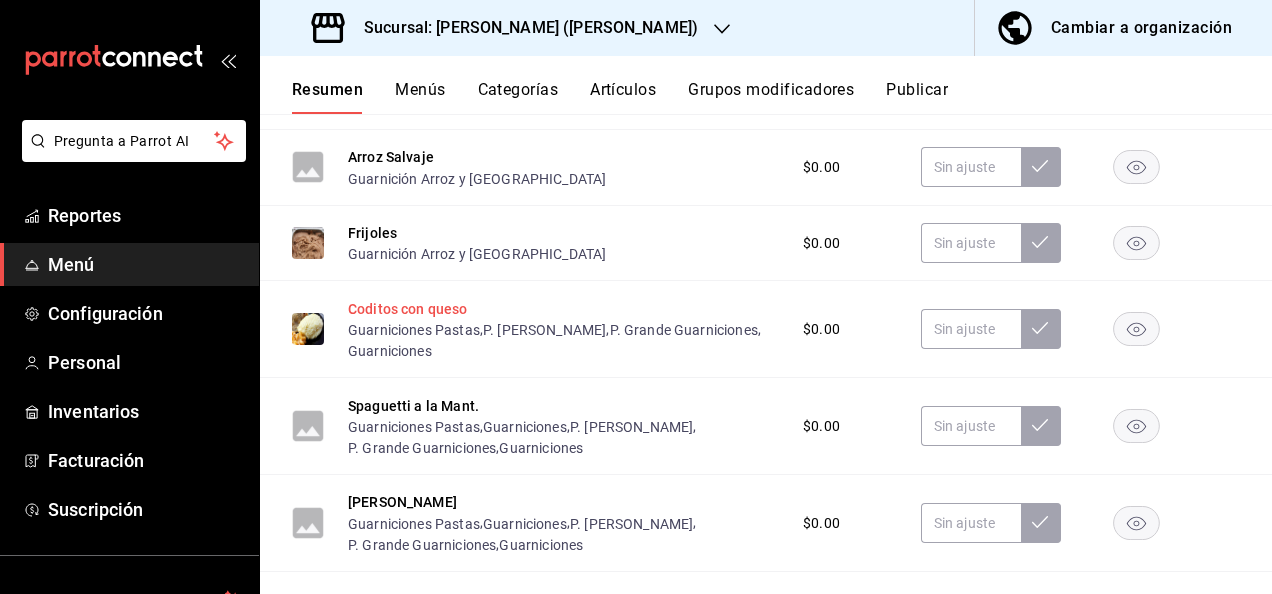 click on "Coditos con queso" at bounding box center (408, 309) 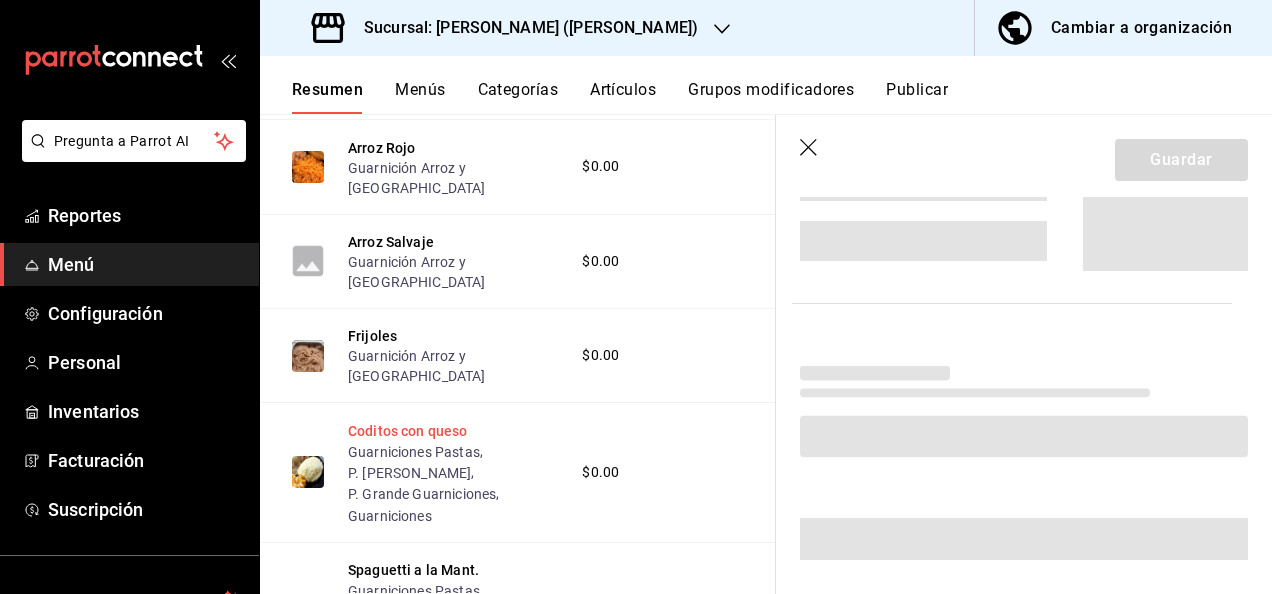 scroll, scrollTop: 938, scrollLeft: 0, axis: vertical 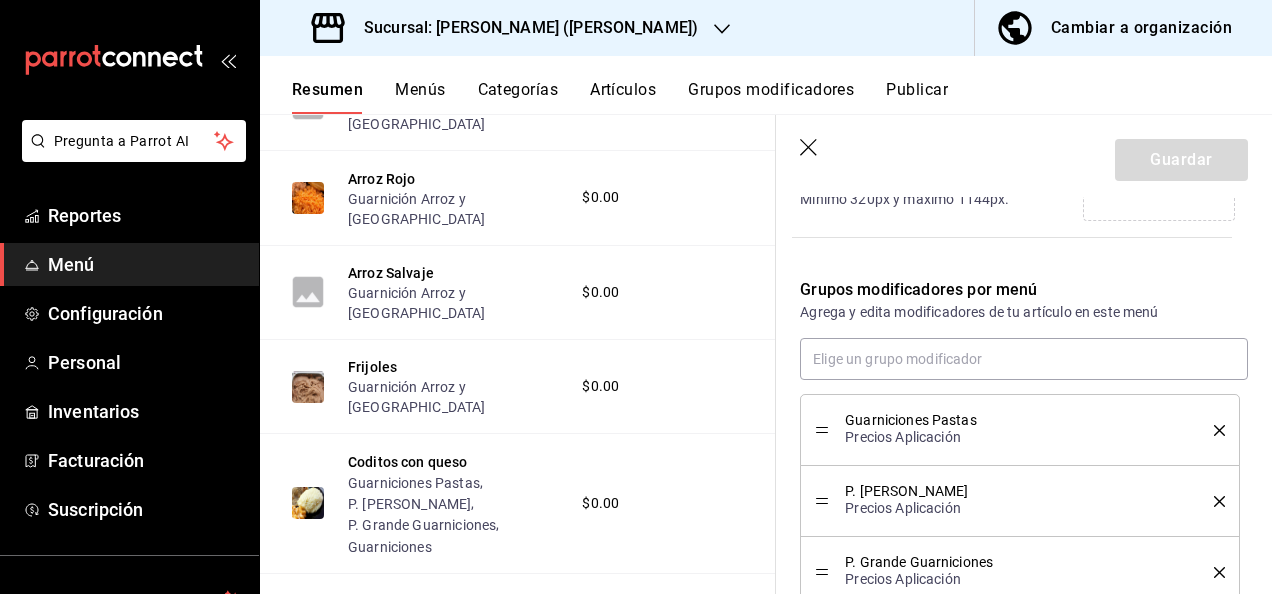 click 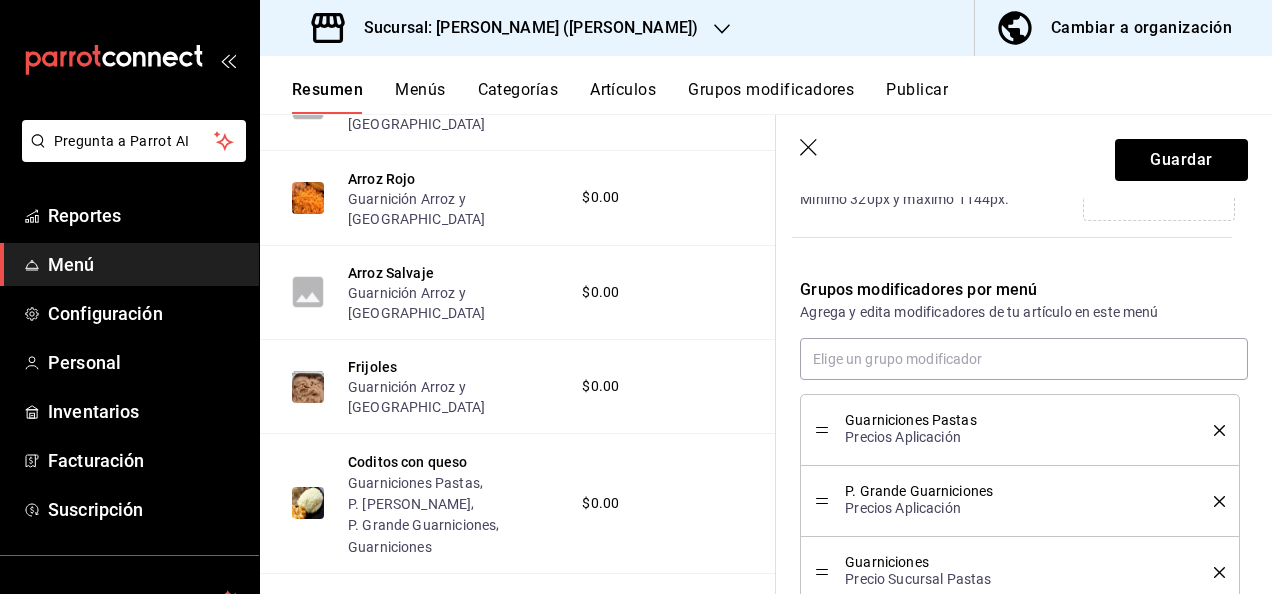 click 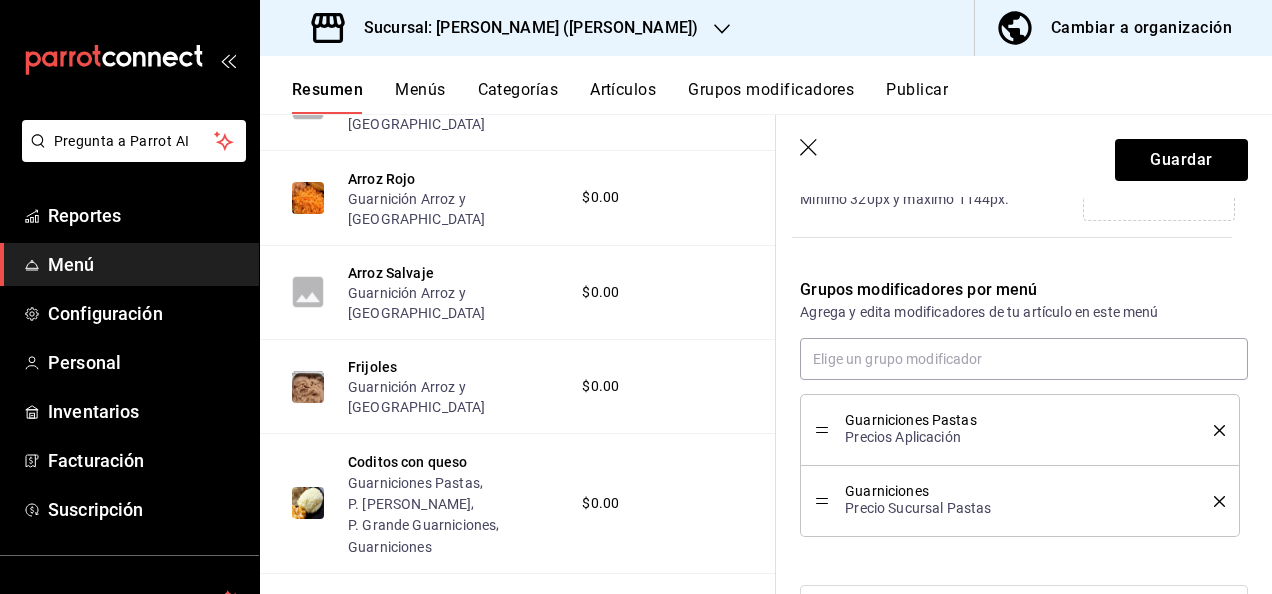 click 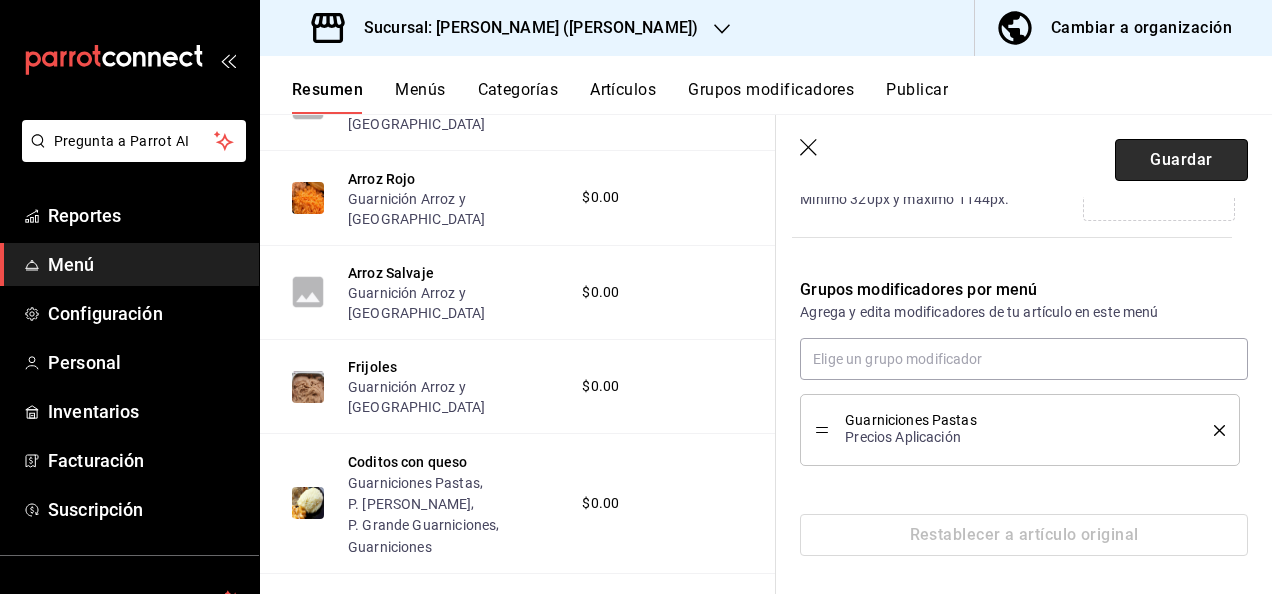 click on "Guardar" at bounding box center [1181, 160] 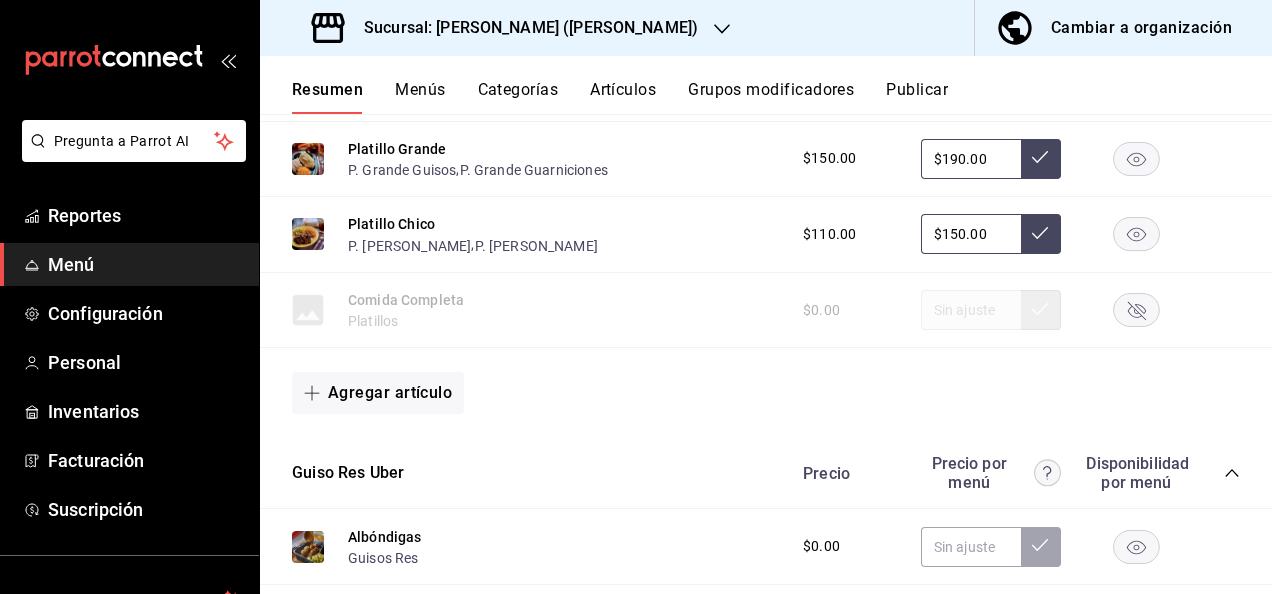 scroll, scrollTop: 0, scrollLeft: 0, axis: both 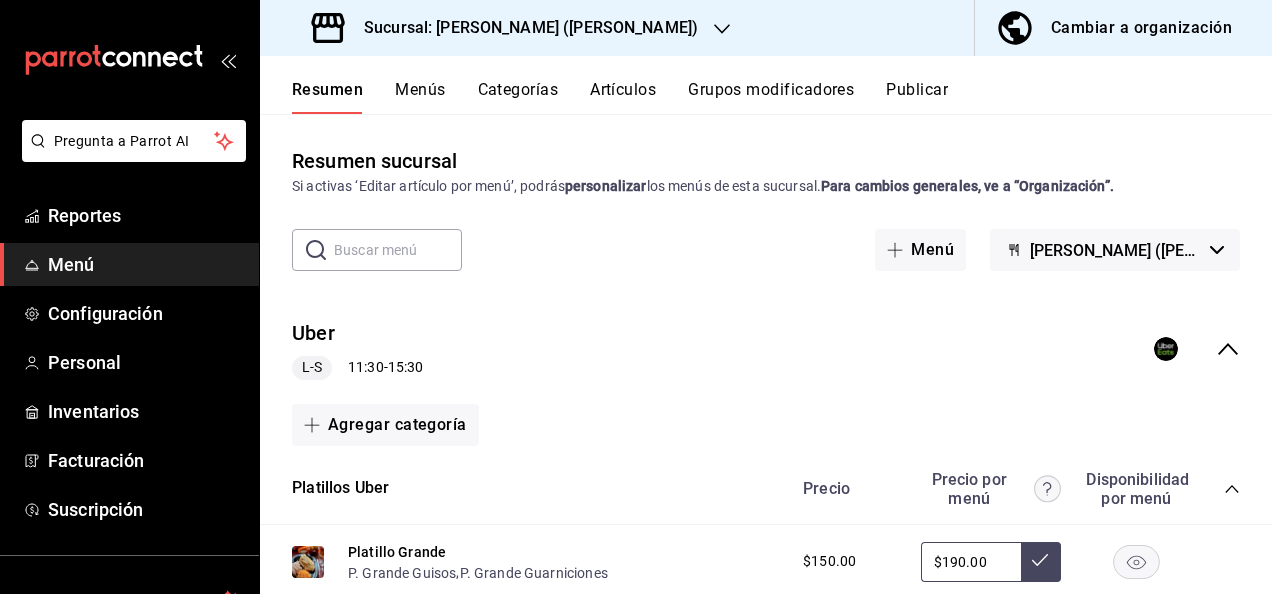 click 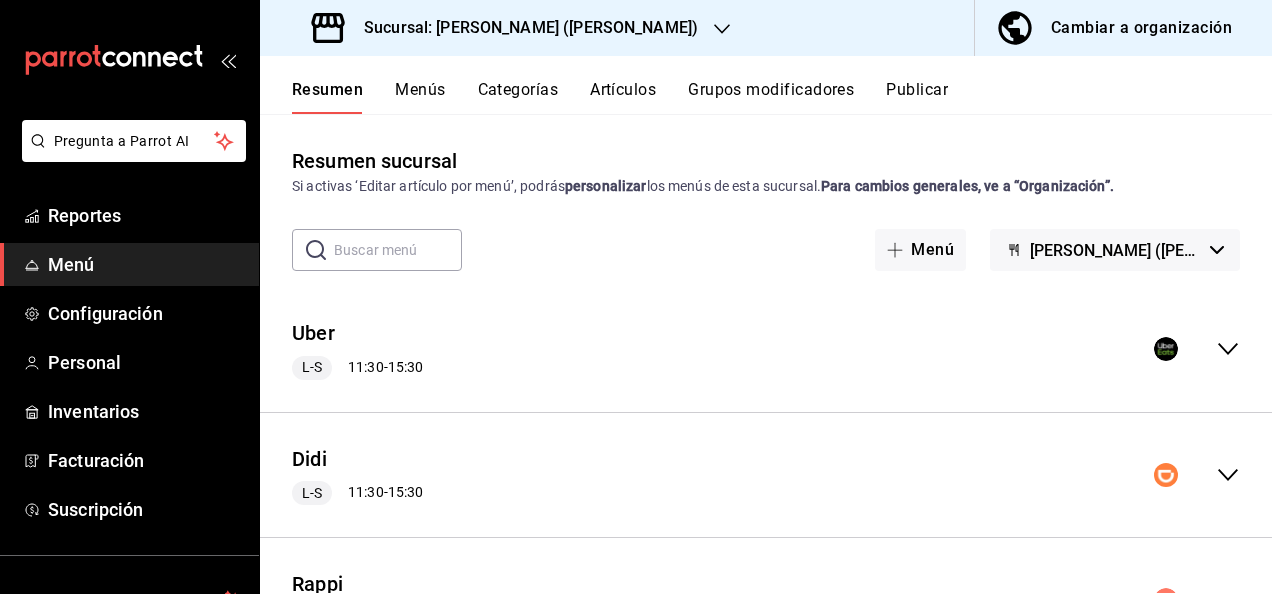click 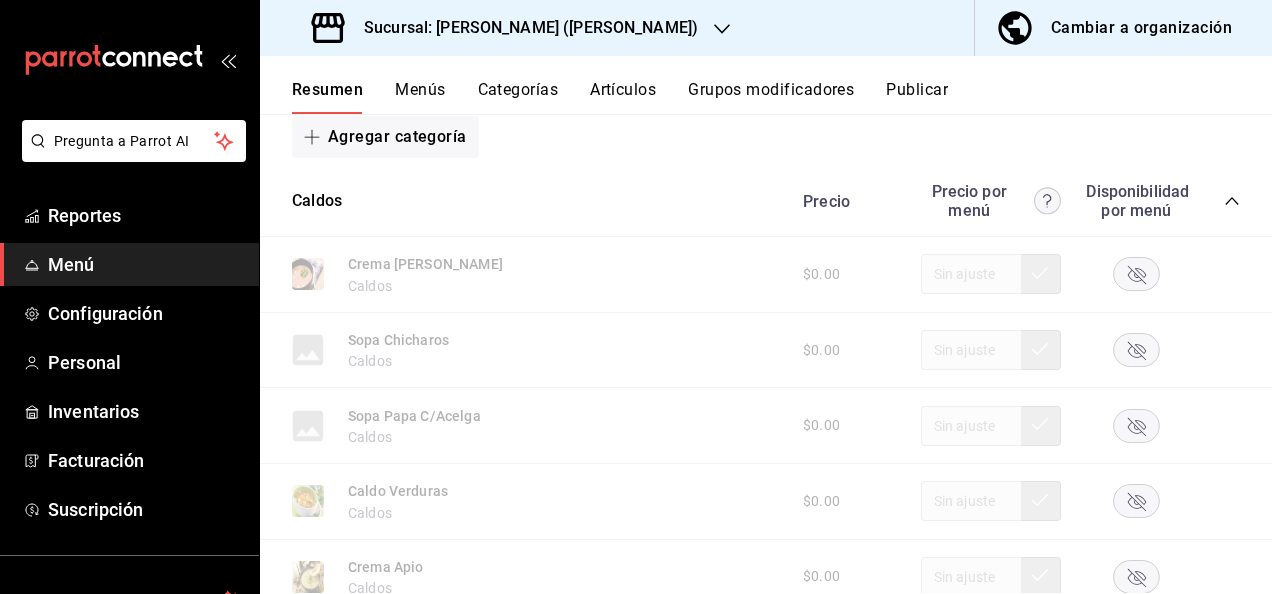 scroll, scrollTop: 466, scrollLeft: 0, axis: vertical 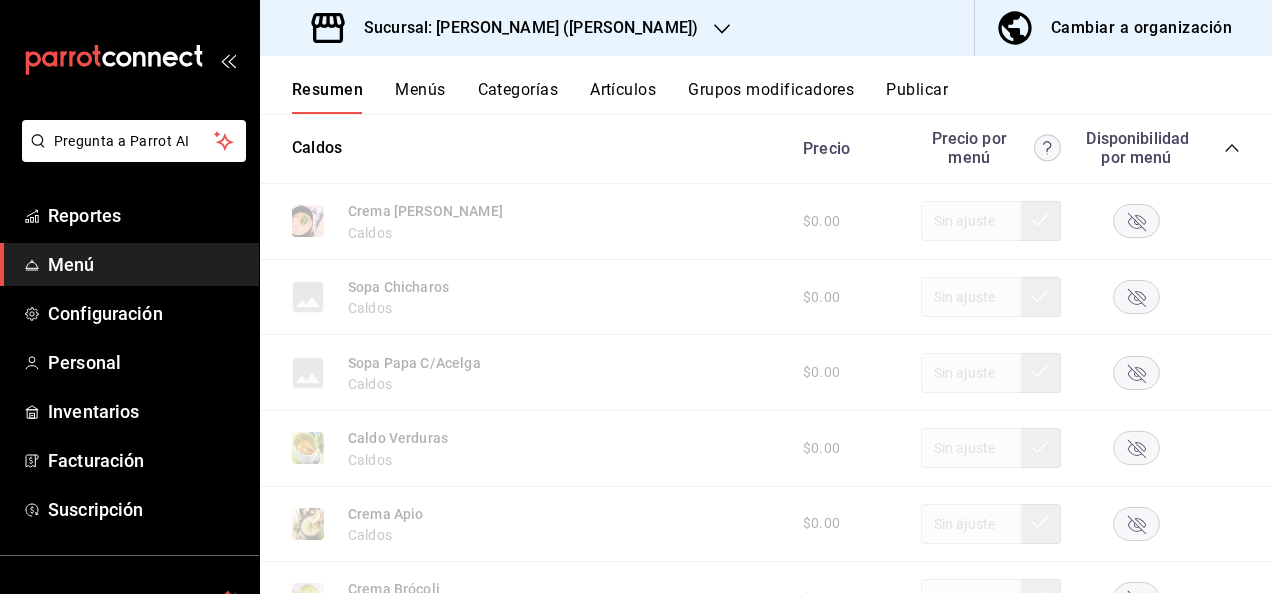 click 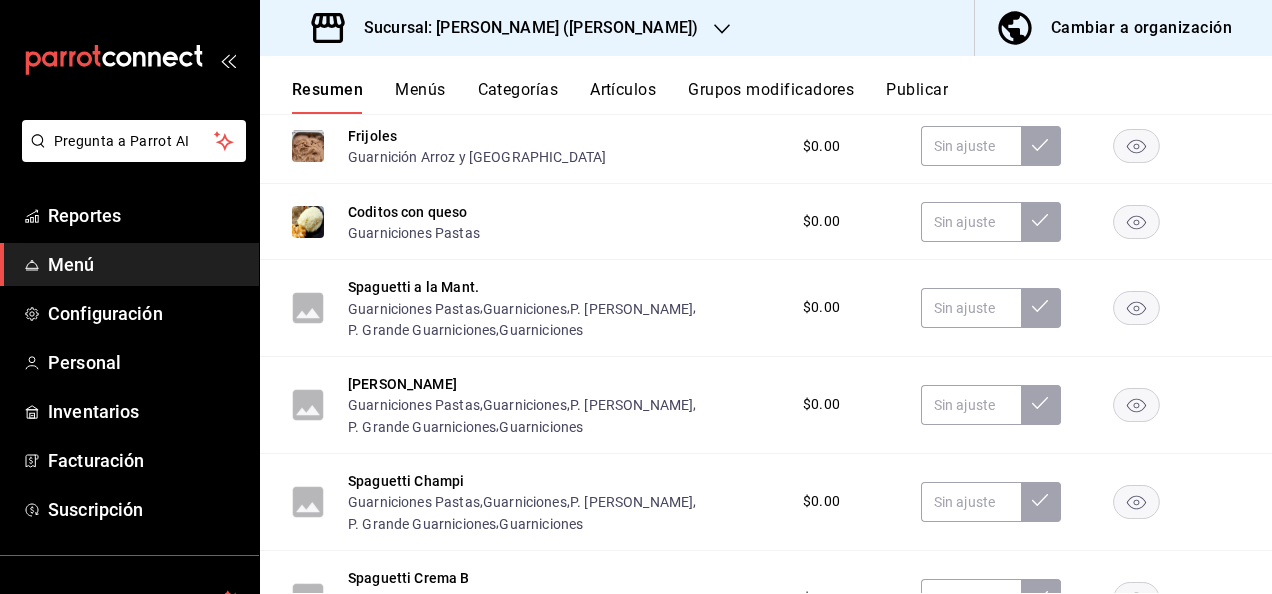 scroll, scrollTop: 1120, scrollLeft: 0, axis: vertical 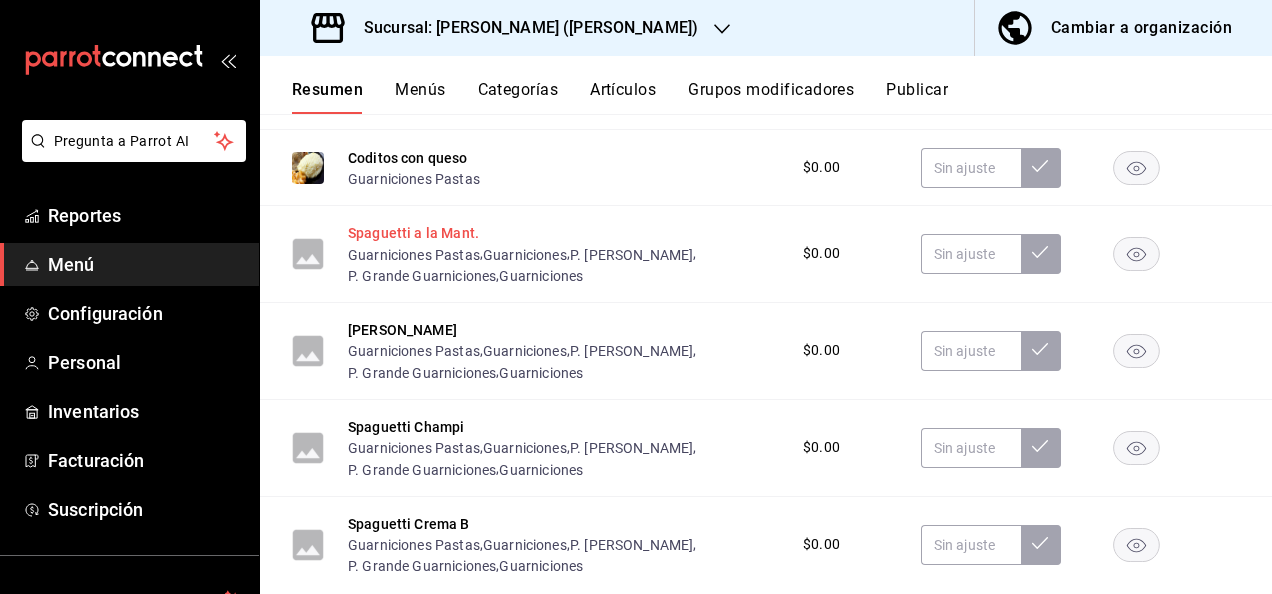 click on "Spaguetti a la Mant." at bounding box center (413, 233) 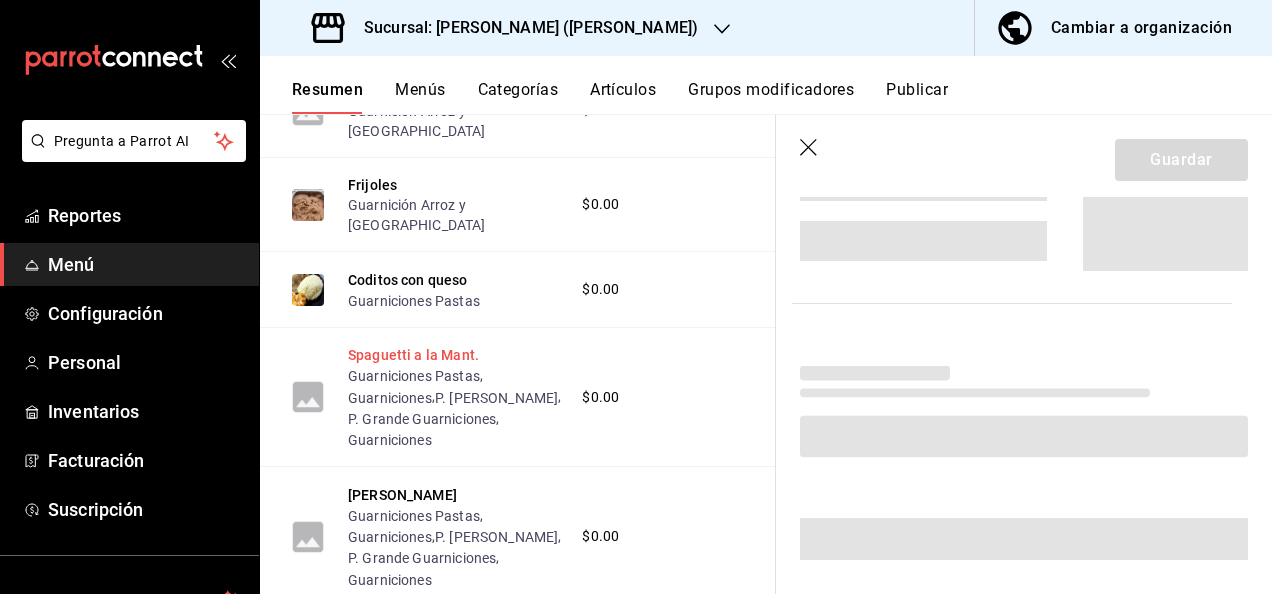 scroll, scrollTop: 1088, scrollLeft: 0, axis: vertical 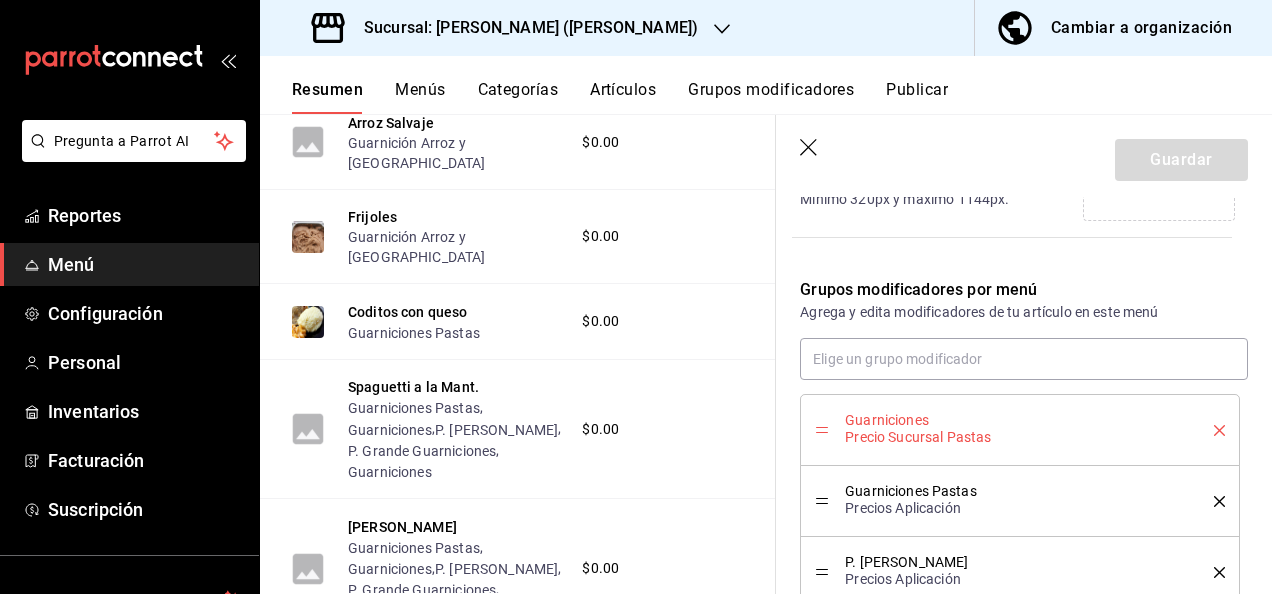 click 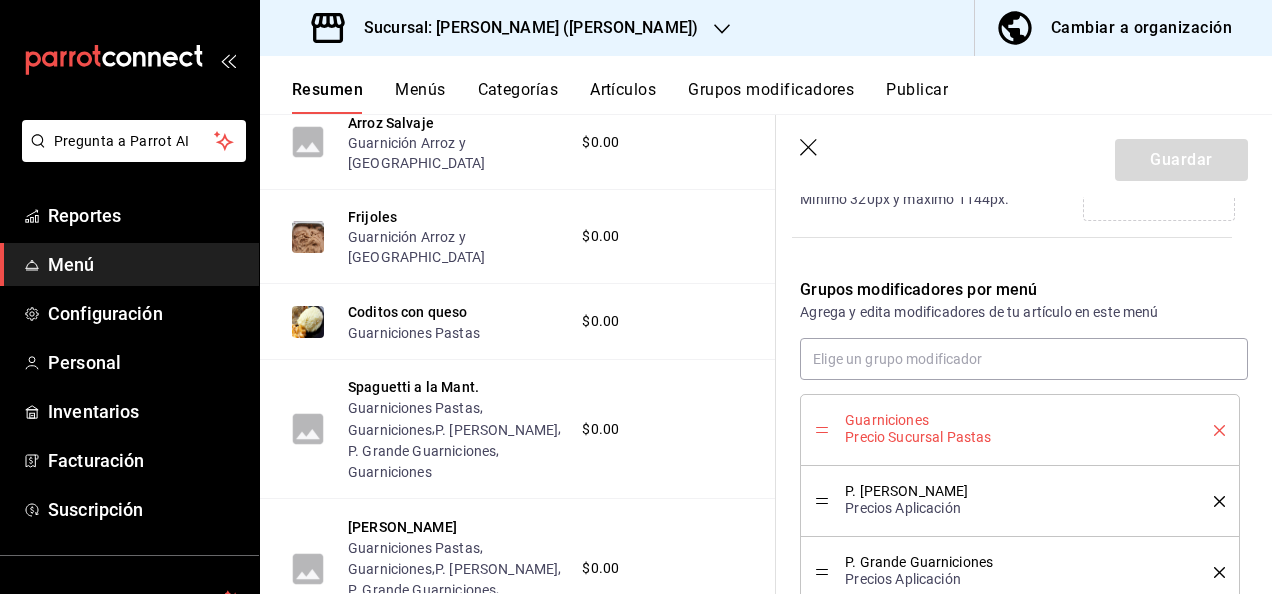 click 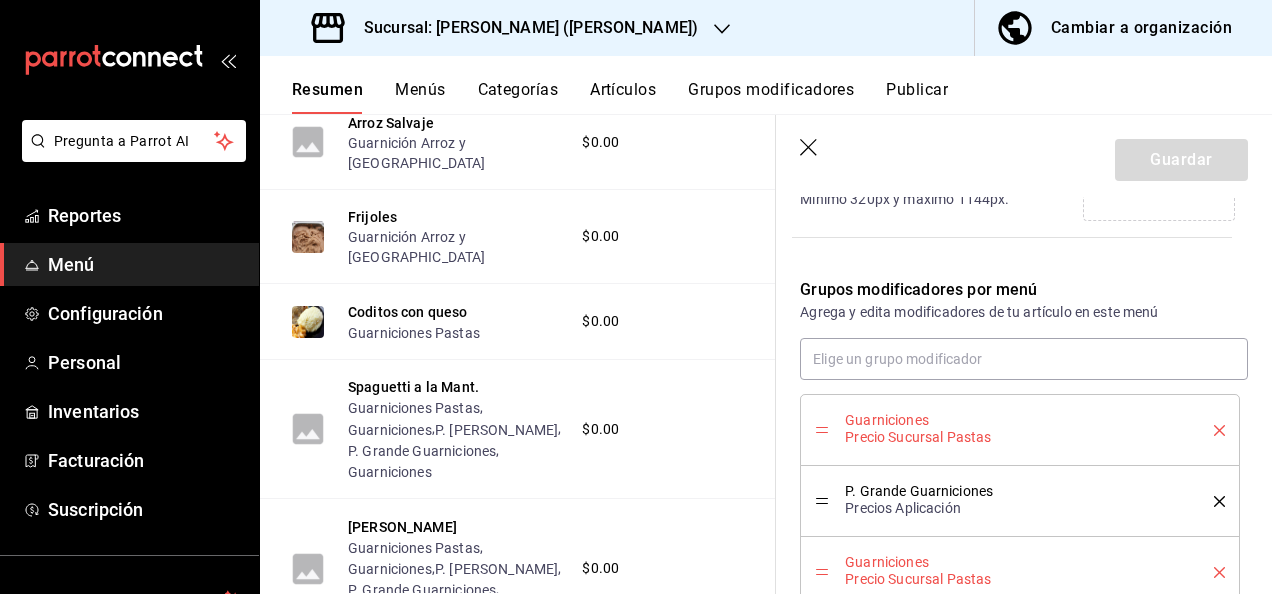 click 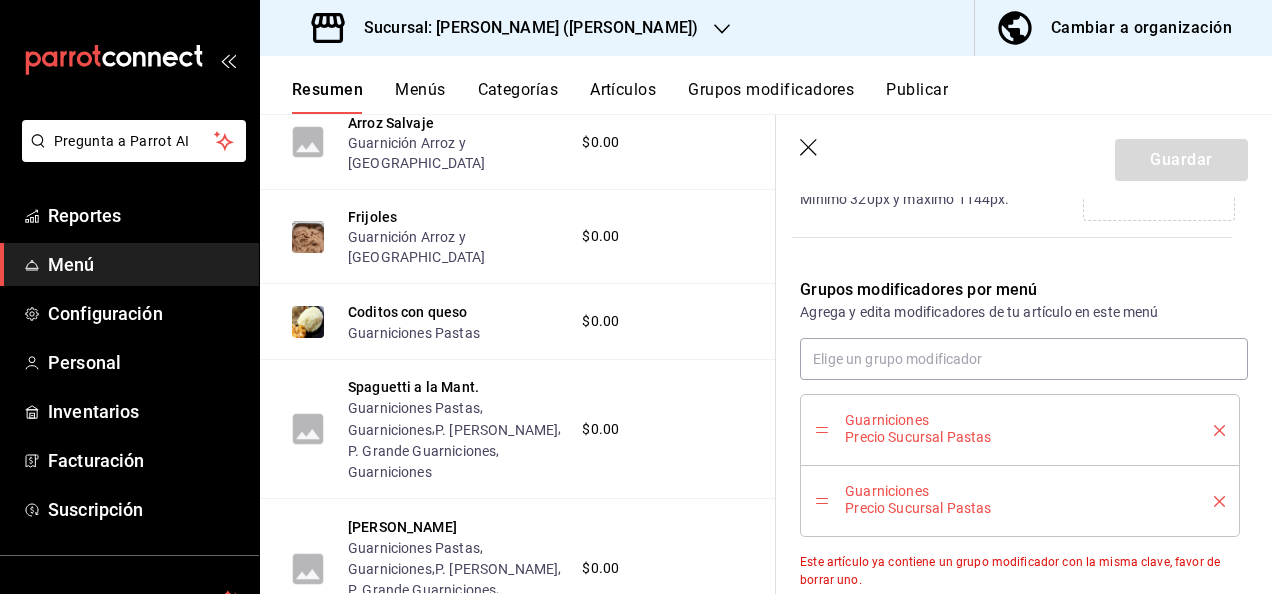 click 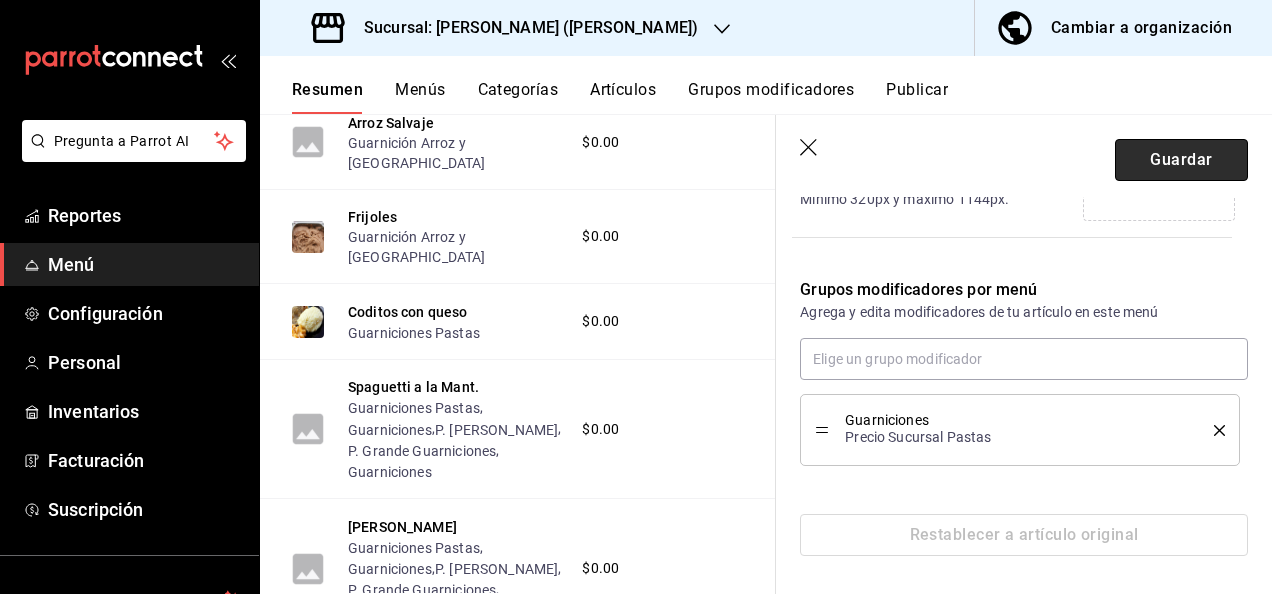 click on "Guardar" at bounding box center [1181, 160] 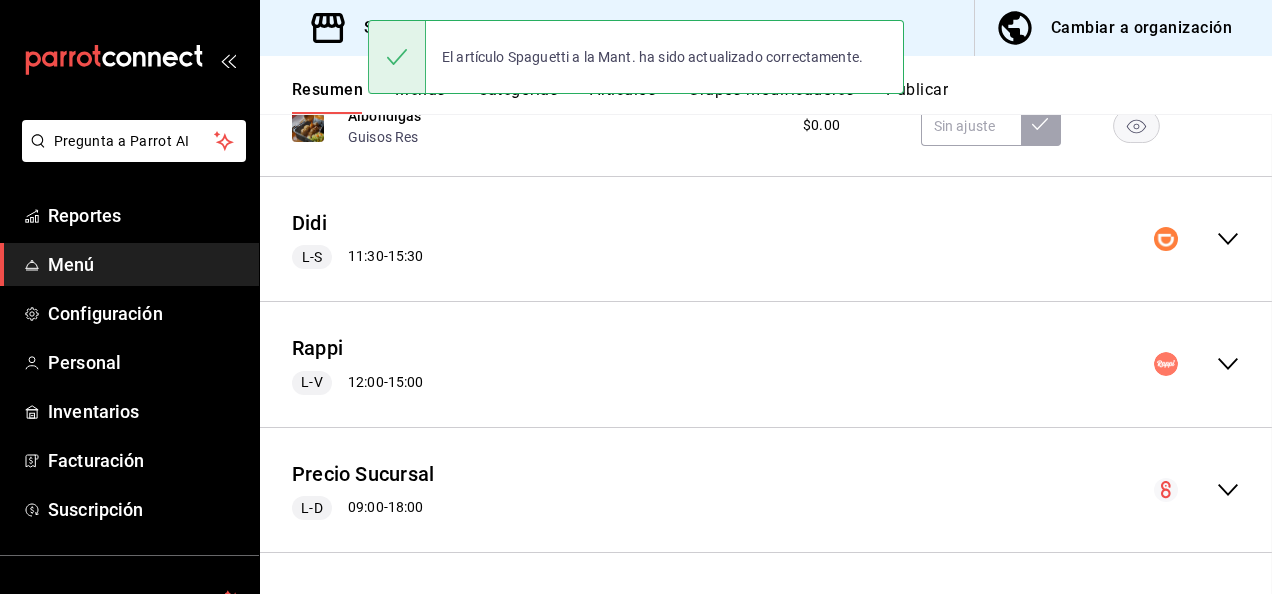 scroll, scrollTop: 2401, scrollLeft: 0, axis: vertical 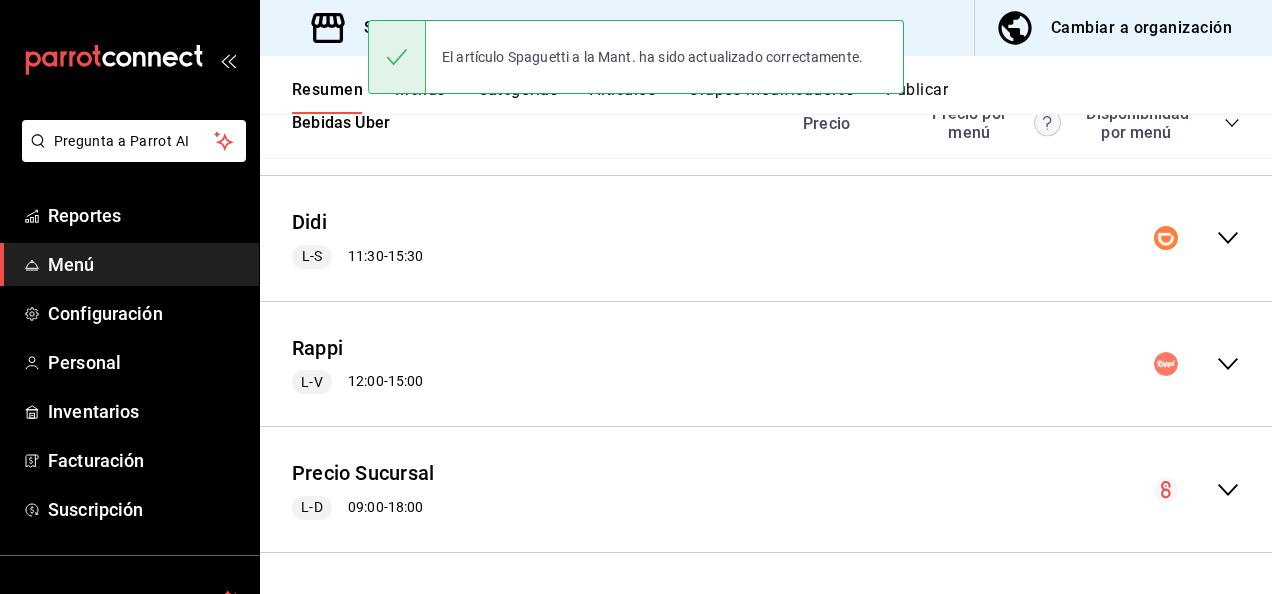 click 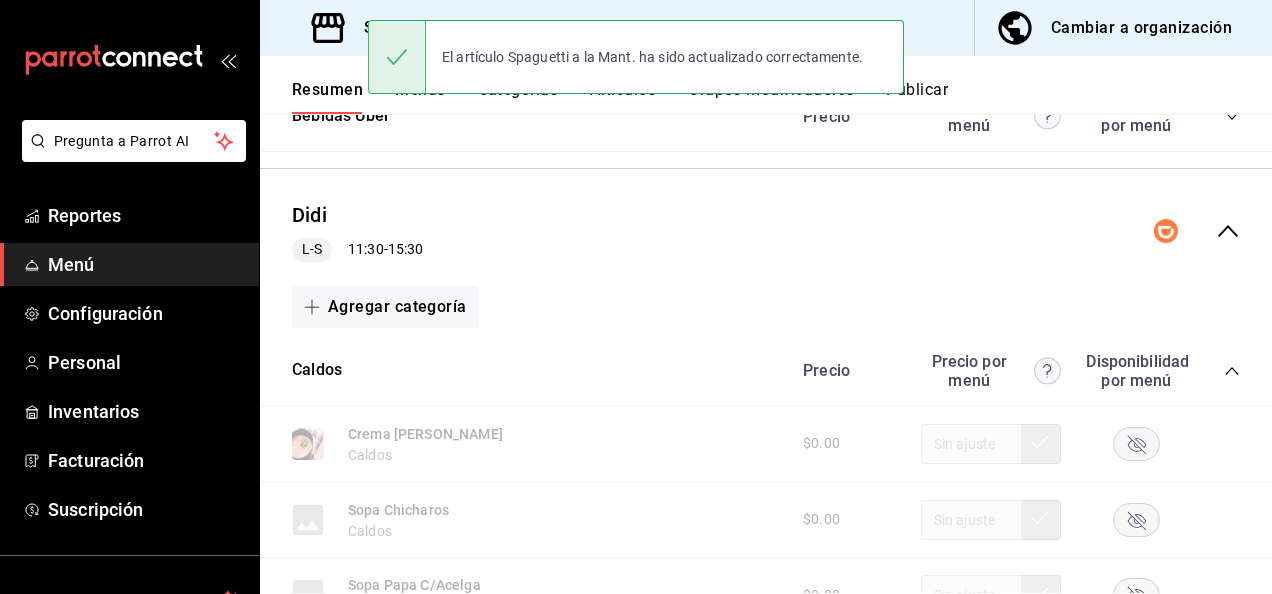 scroll, scrollTop: 2486, scrollLeft: 0, axis: vertical 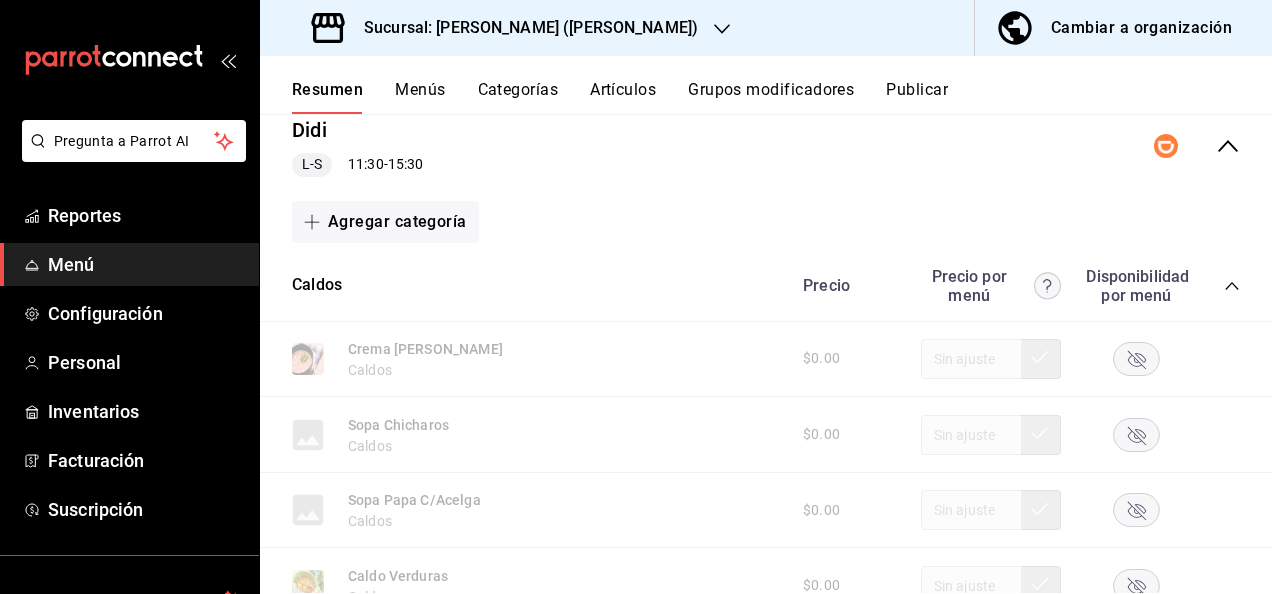click 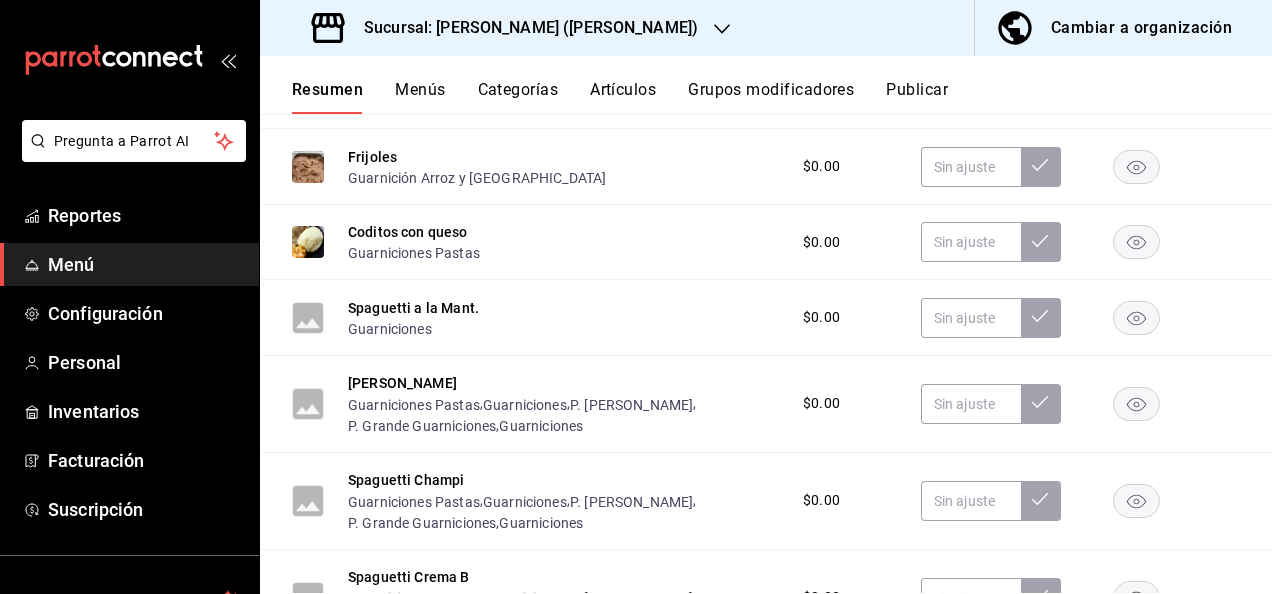 scroll, scrollTop: 3166, scrollLeft: 0, axis: vertical 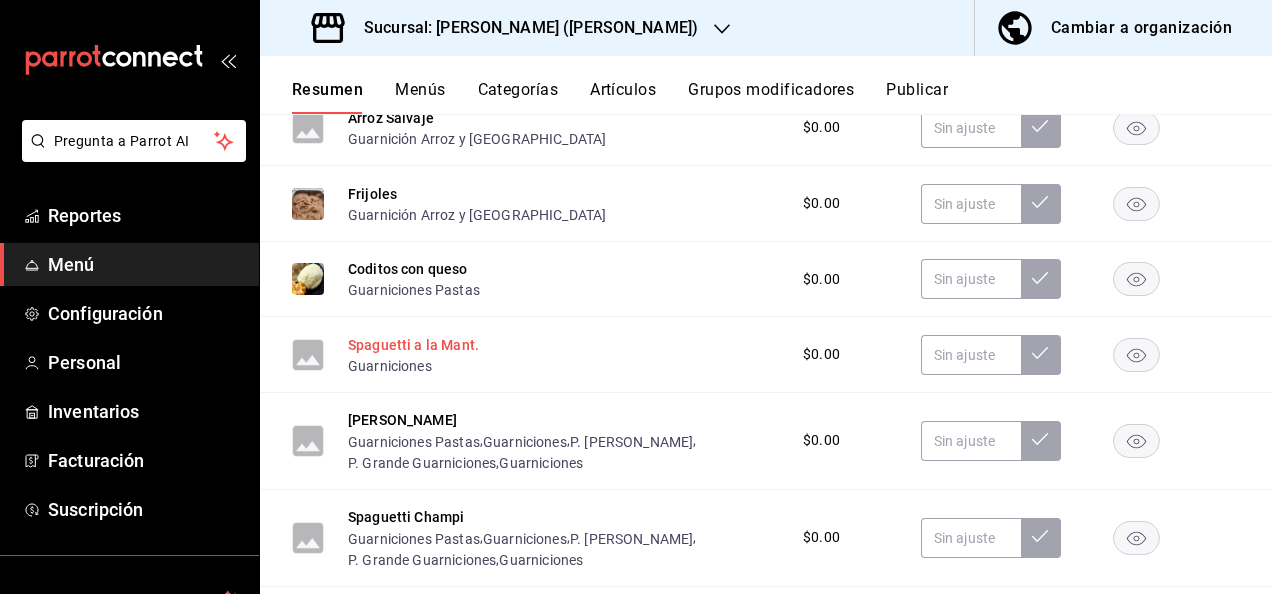 click on "Spaguetti a la Mant." at bounding box center (413, 345) 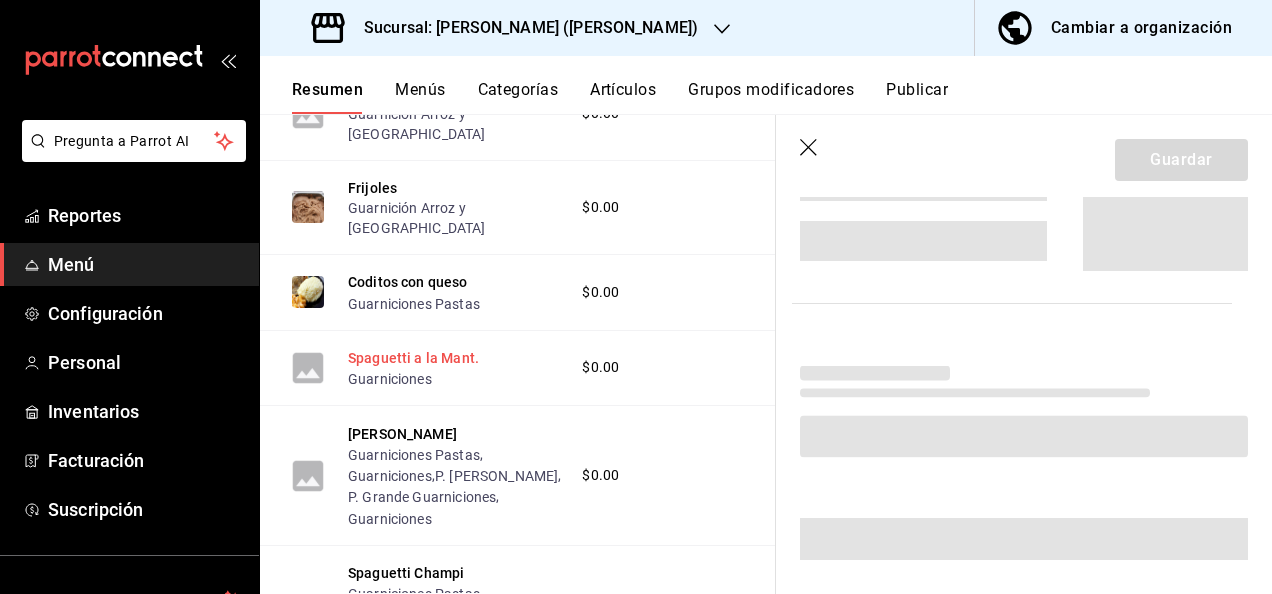 scroll, scrollTop: 2977, scrollLeft: 0, axis: vertical 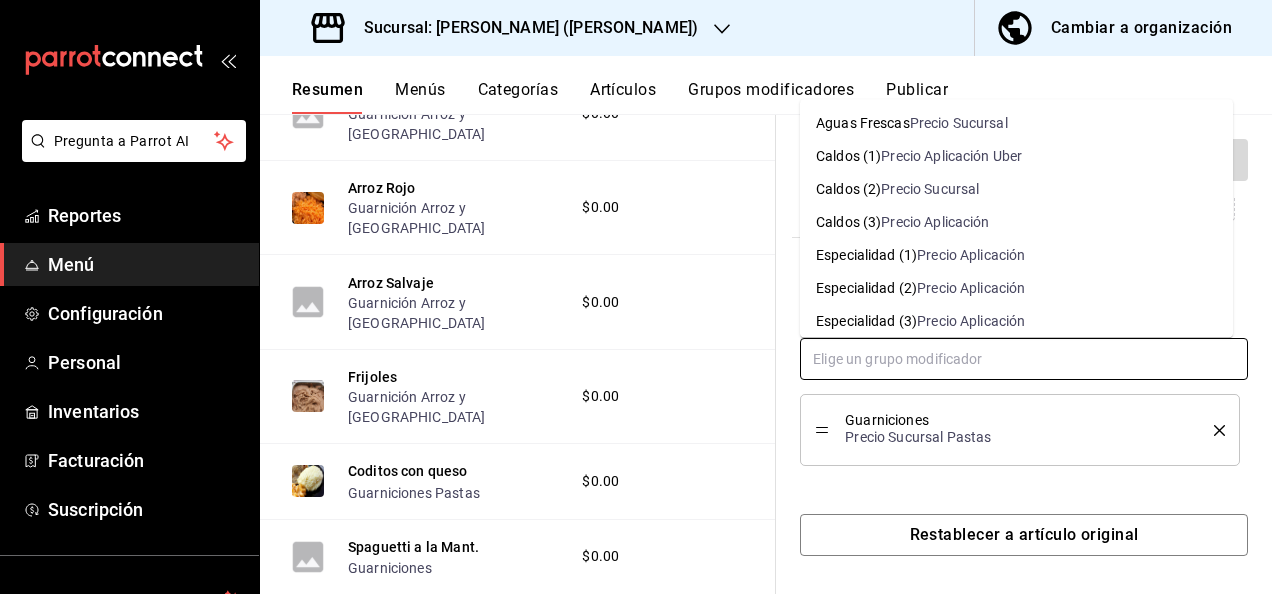 click at bounding box center (1024, 359) 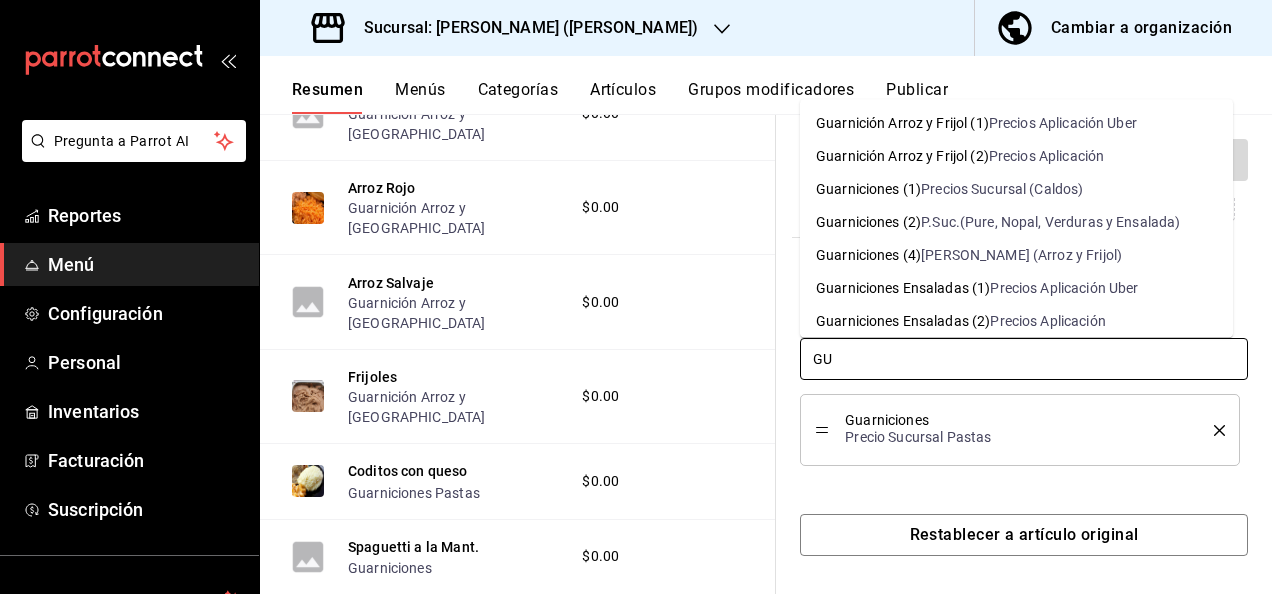 type on "G" 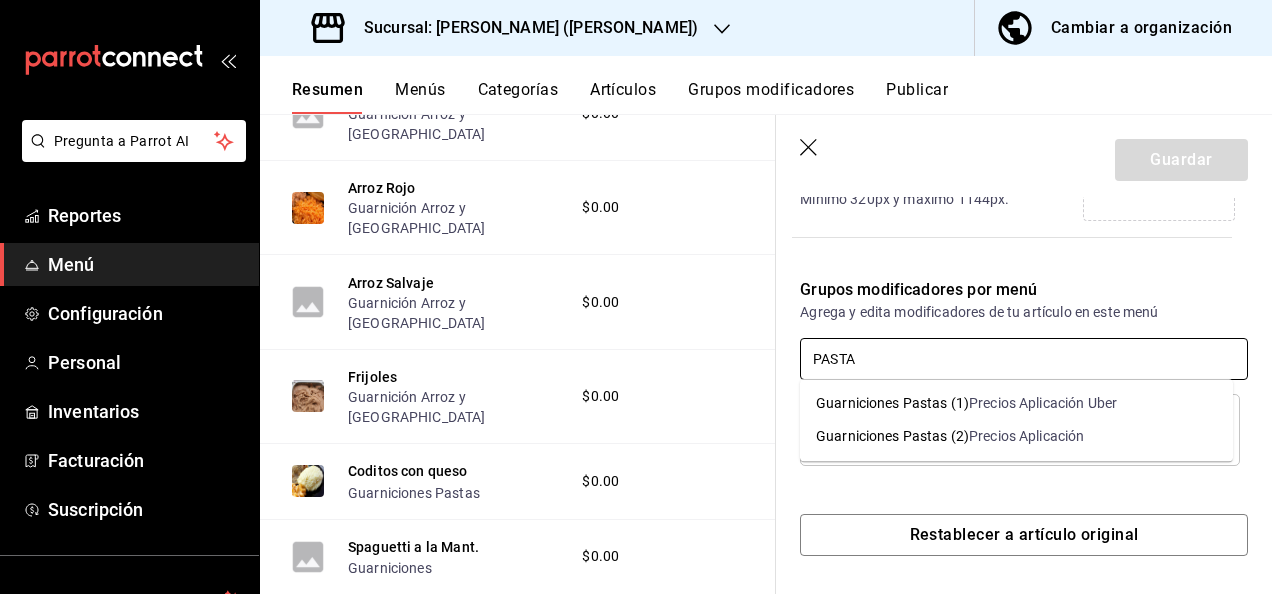 type on "PASTAS" 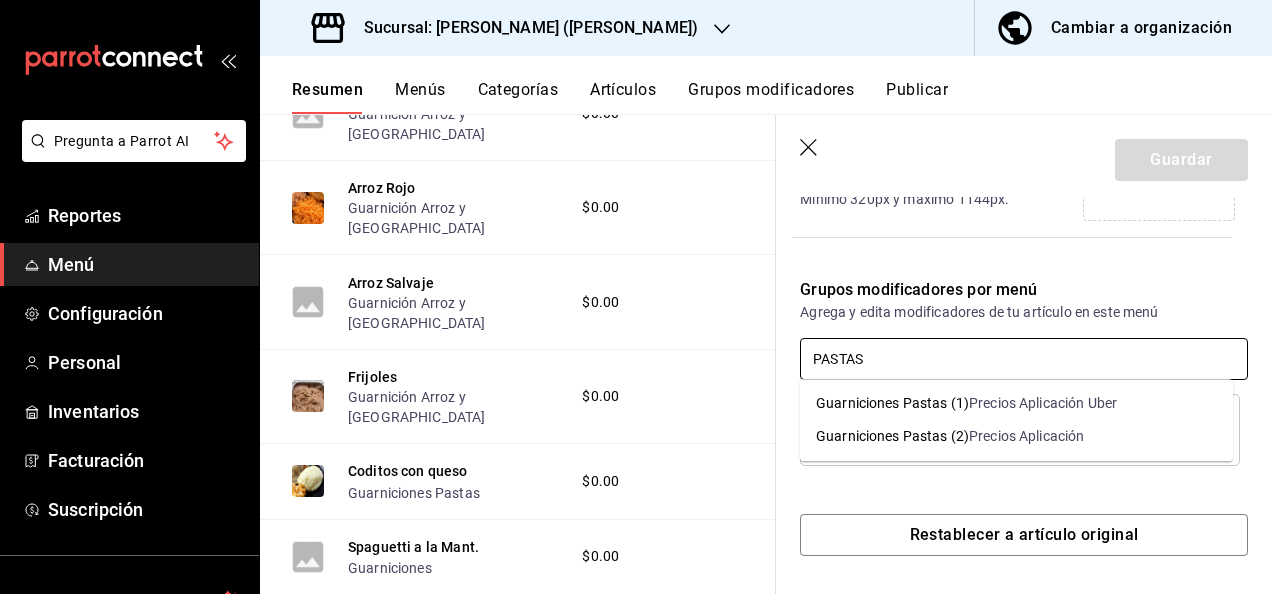 click on "Guarniciones Pastas (2)" at bounding box center (892, 436) 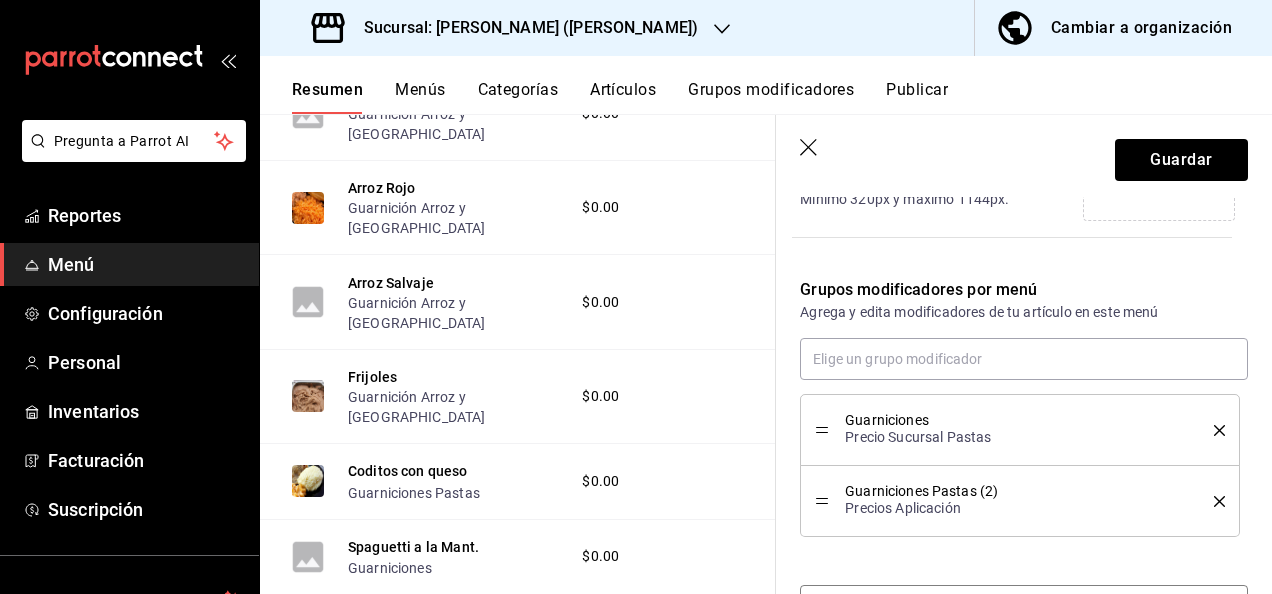 click 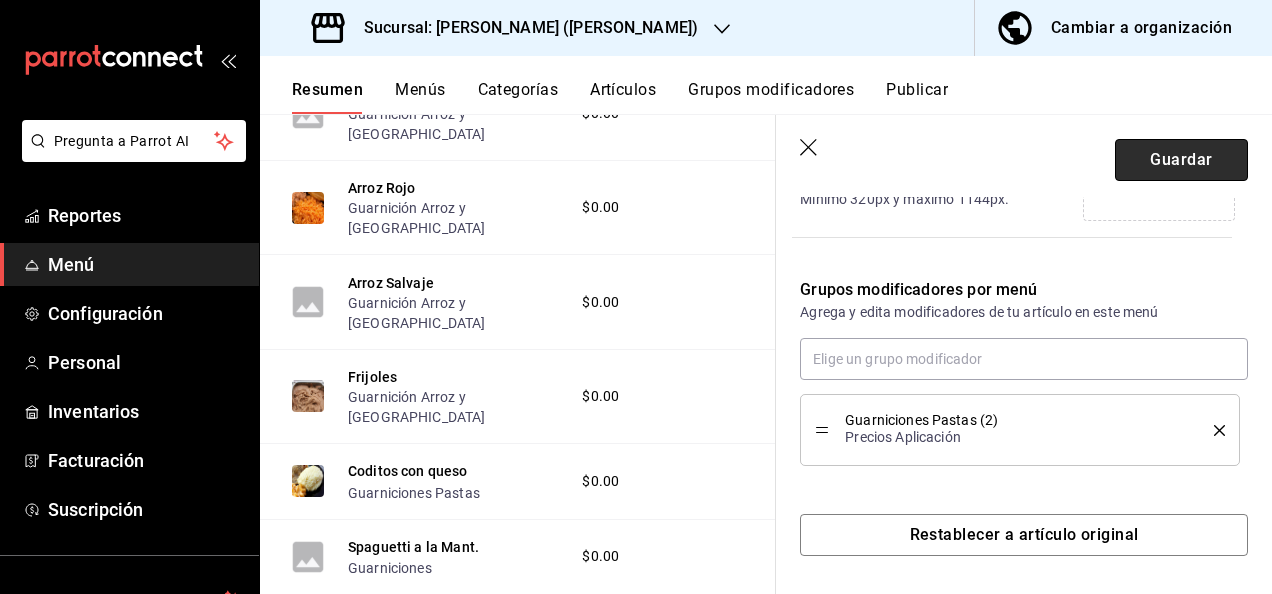 click on "Guardar" at bounding box center [1181, 160] 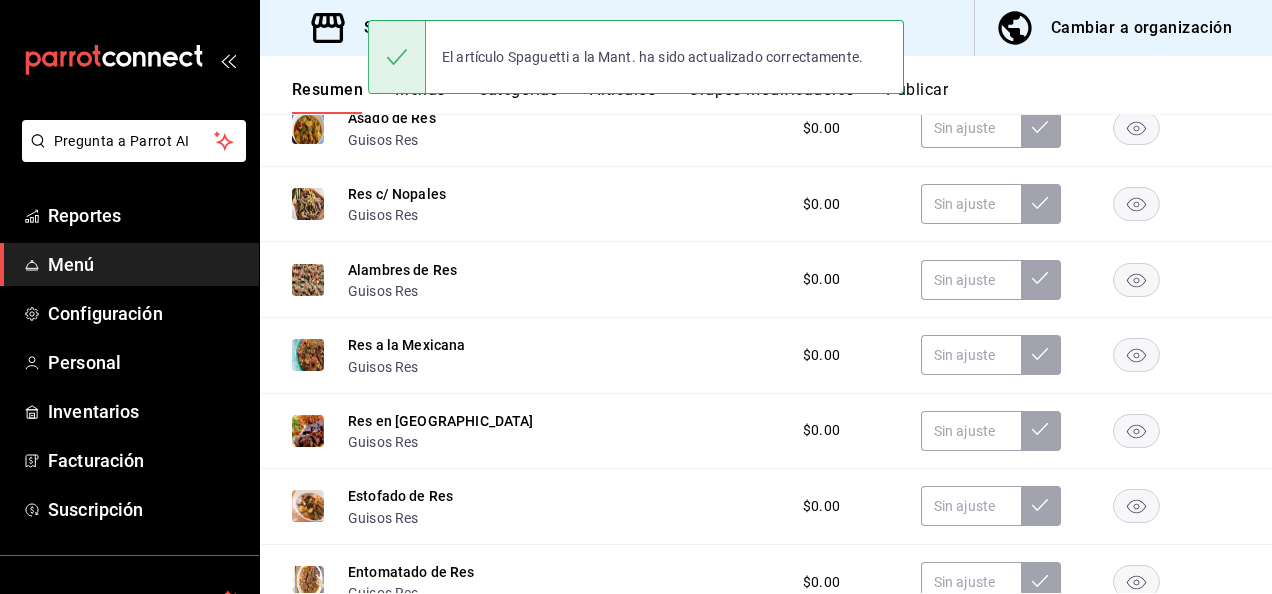 scroll, scrollTop: 2401, scrollLeft: 0, axis: vertical 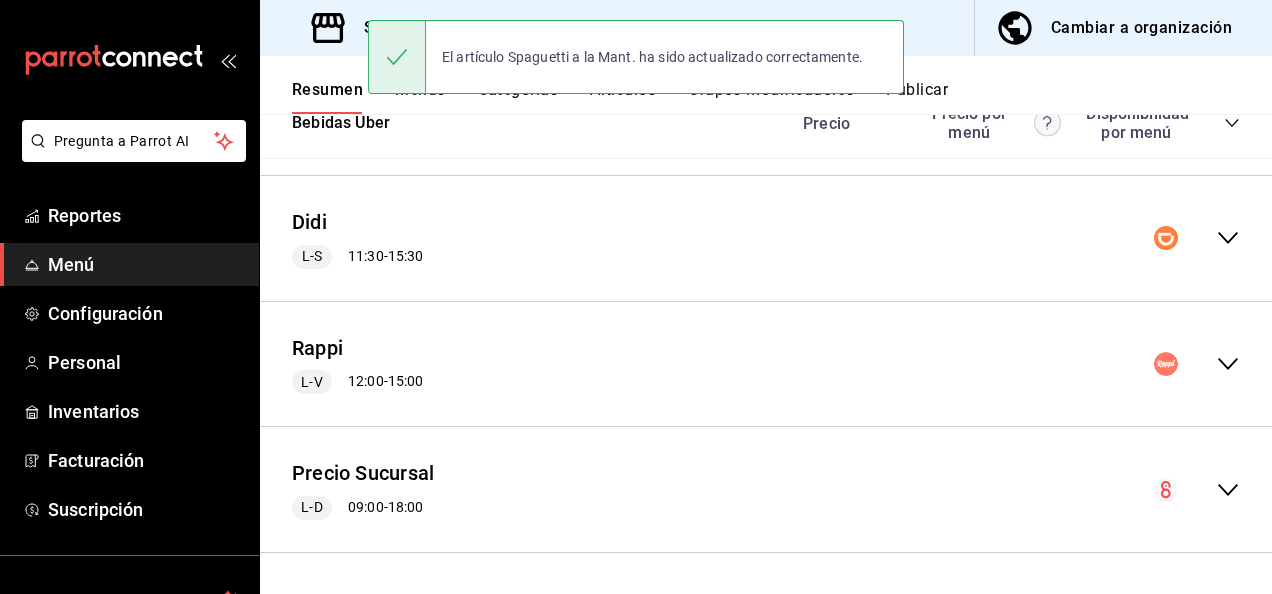 click 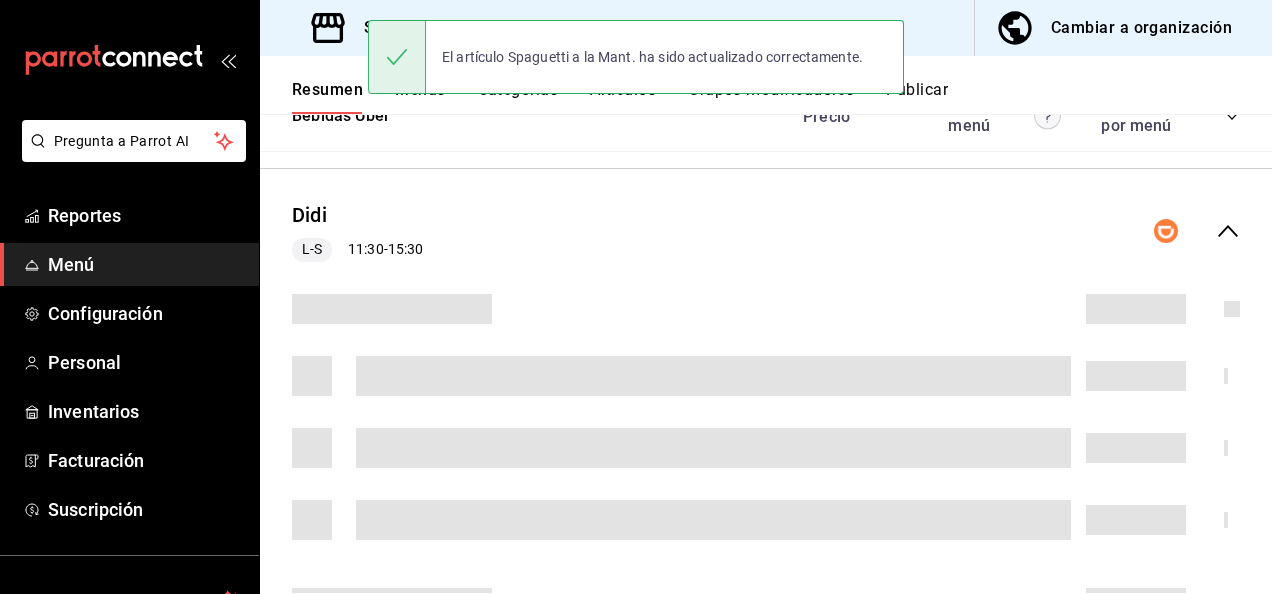 scroll, scrollTop: 2554, scrollLeft: 0, axis: vertical 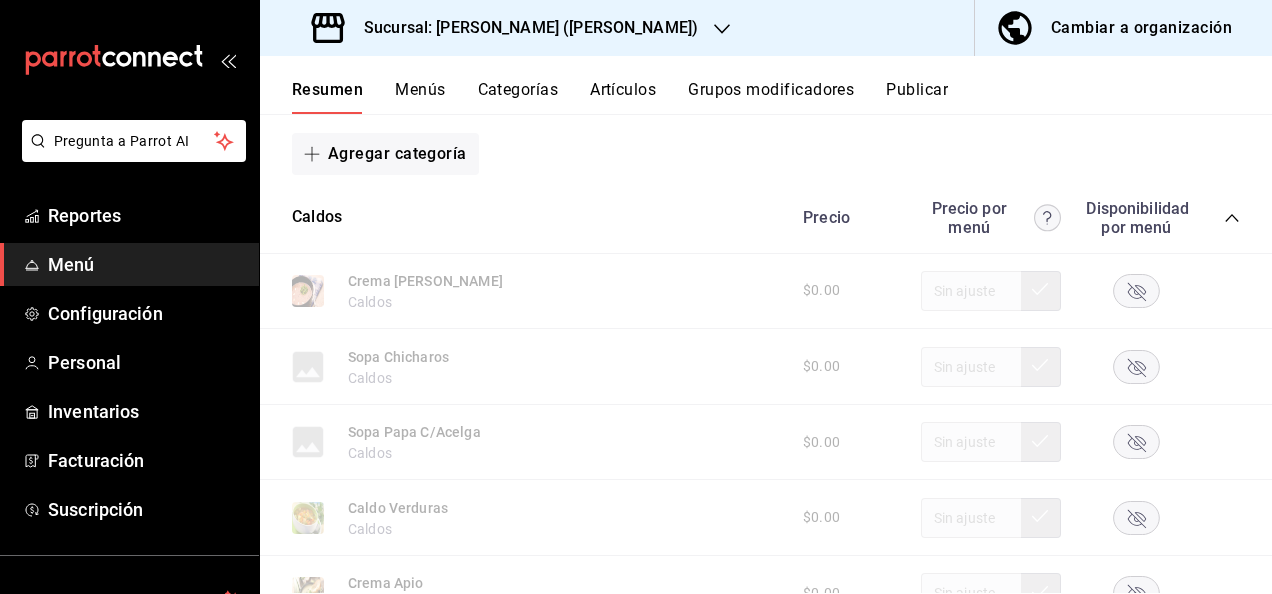 click 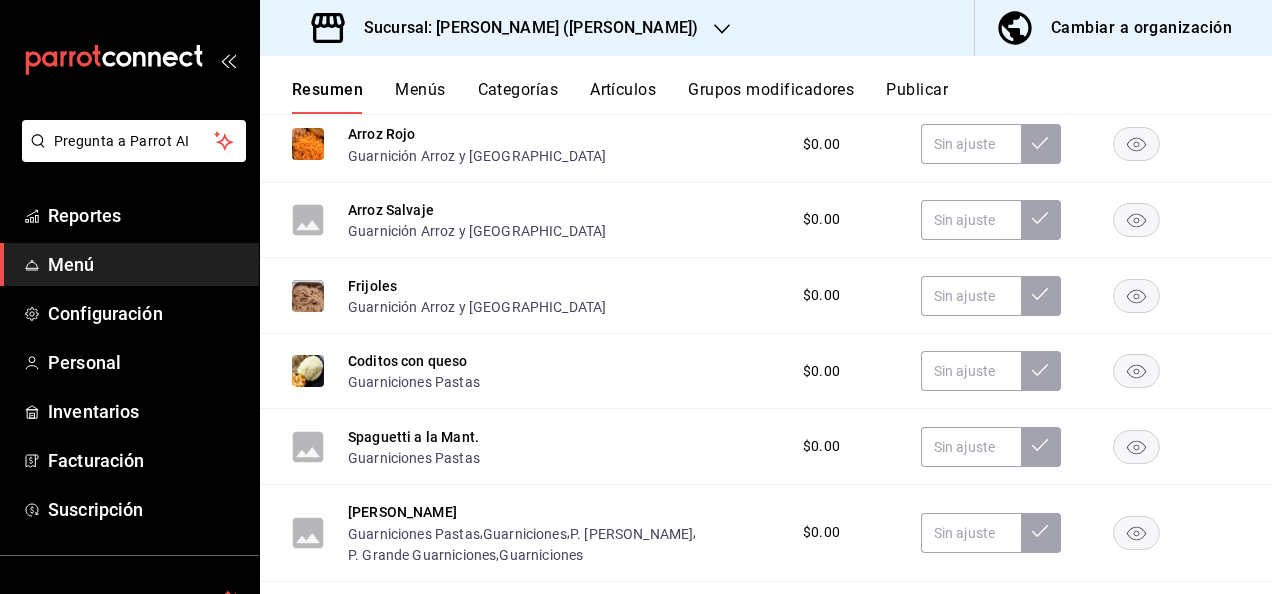 scroll, scrollTop: 3194, scrollLeft: 0, axis: vertical 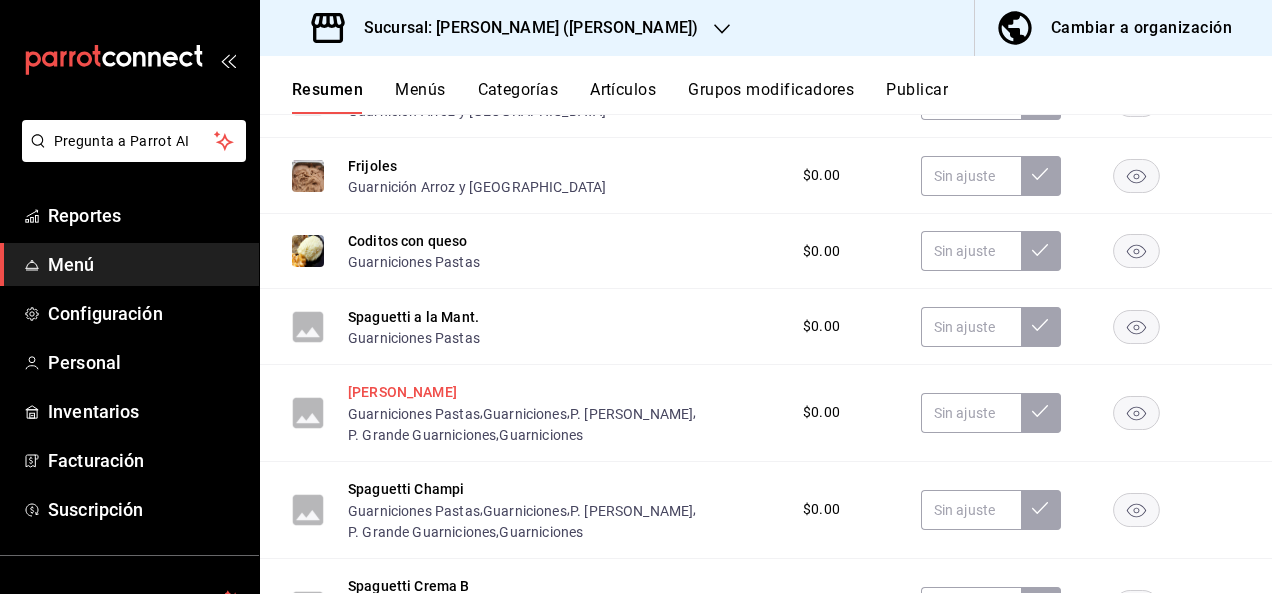 click on "[PERSON_NAME]" at bounding box center (402, 392) 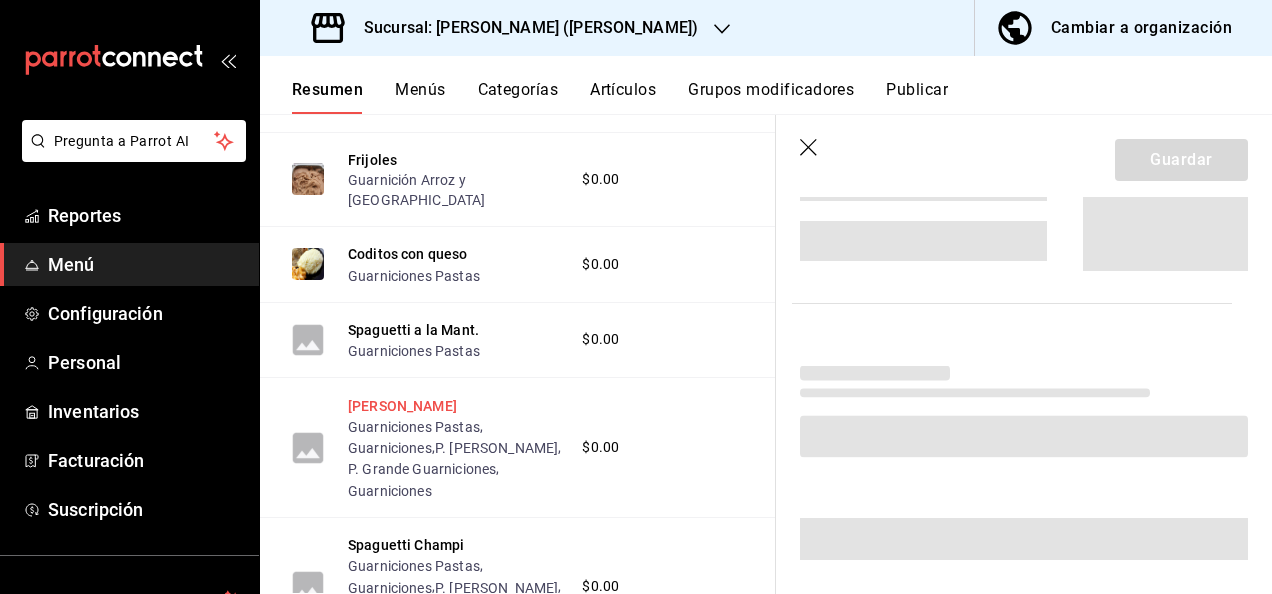 scroll, scrollTop: 3005, scrollLeft: 0, axis: vertical 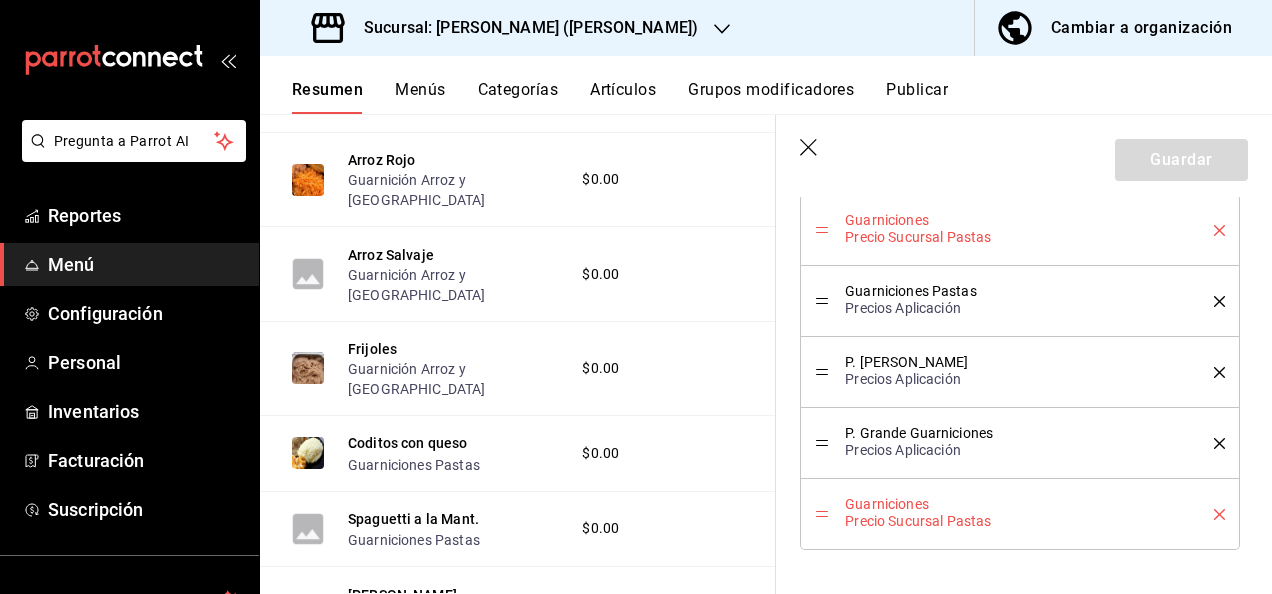 click 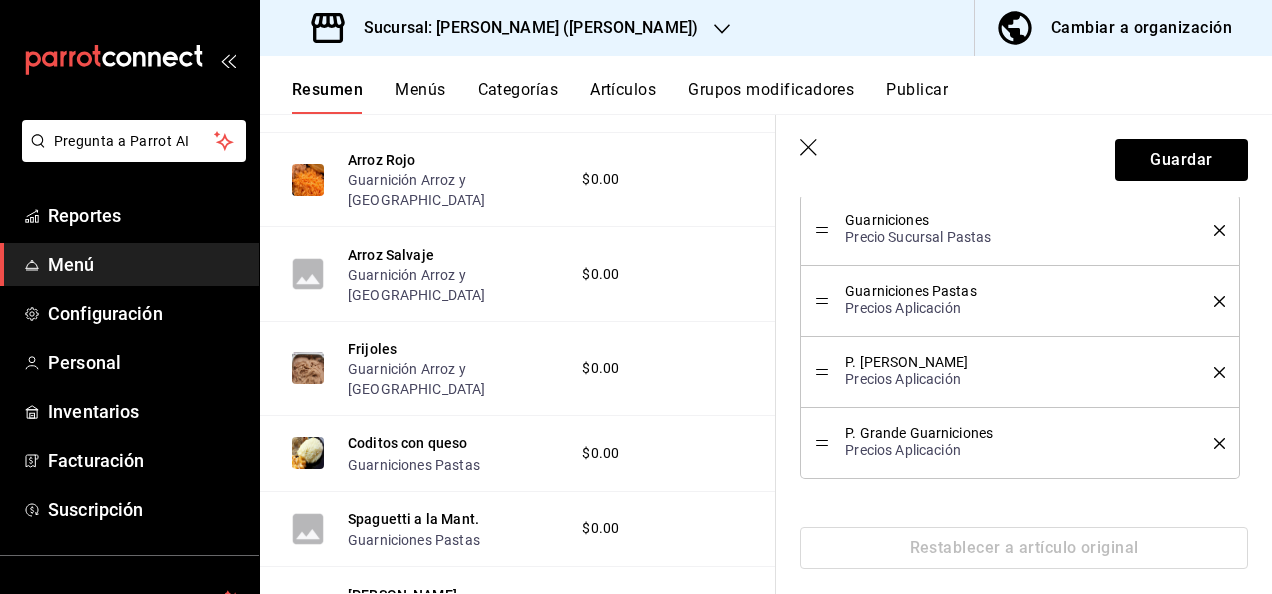 click 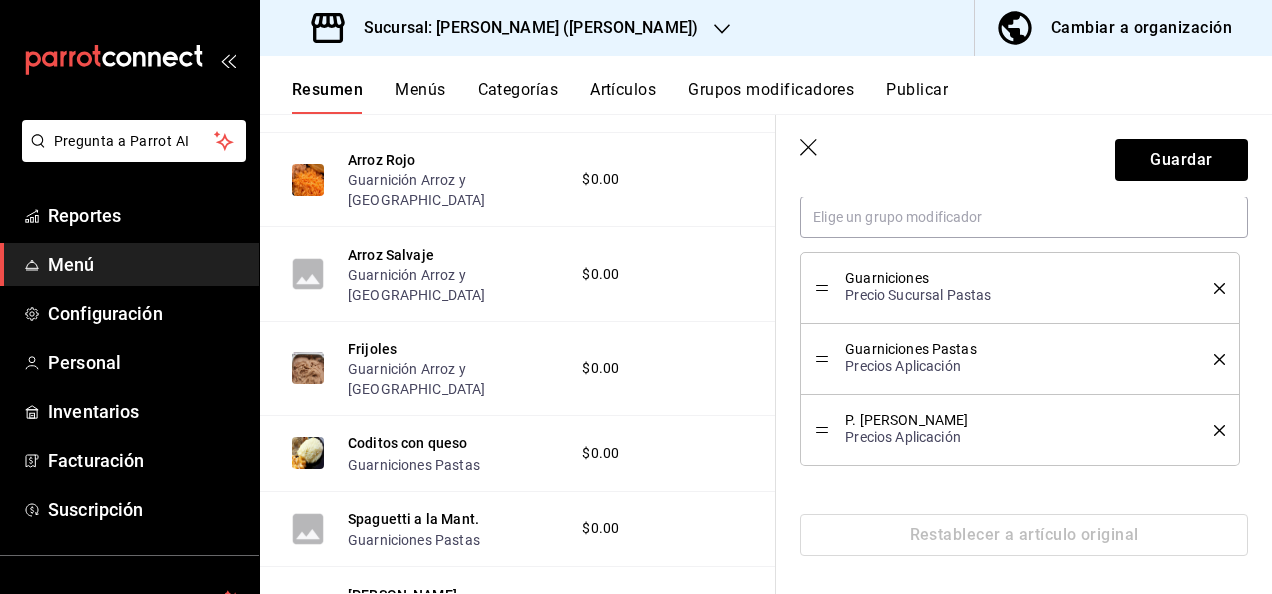 click 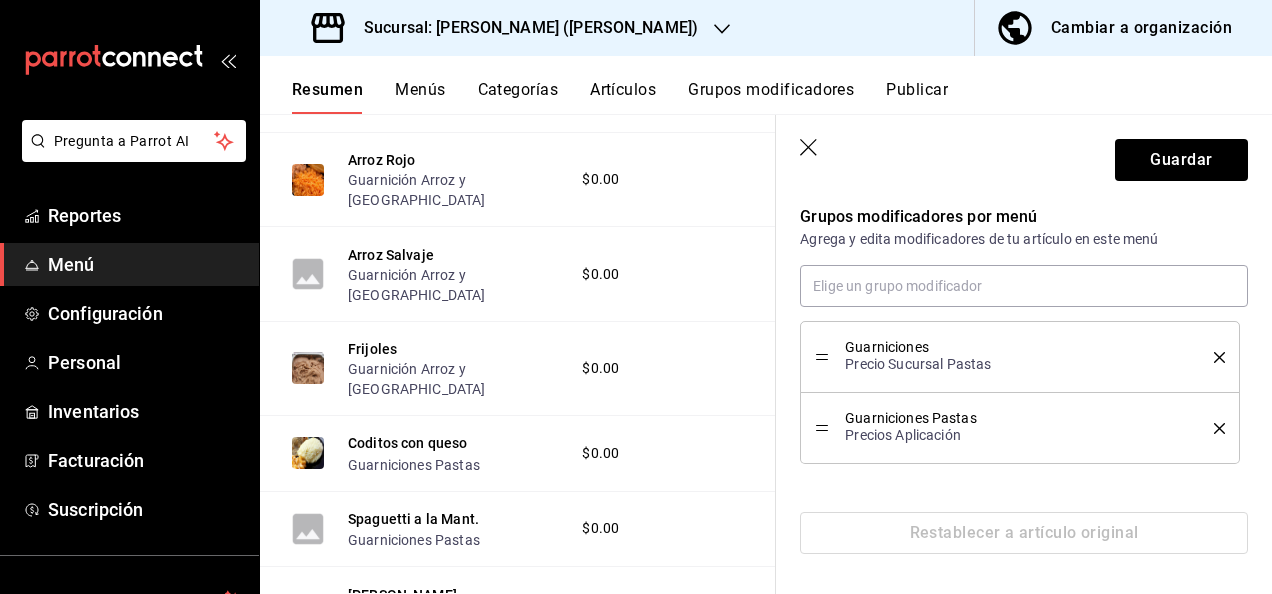 scroll, scrollTop: 645, scrollLeft: 0, axis: vertical 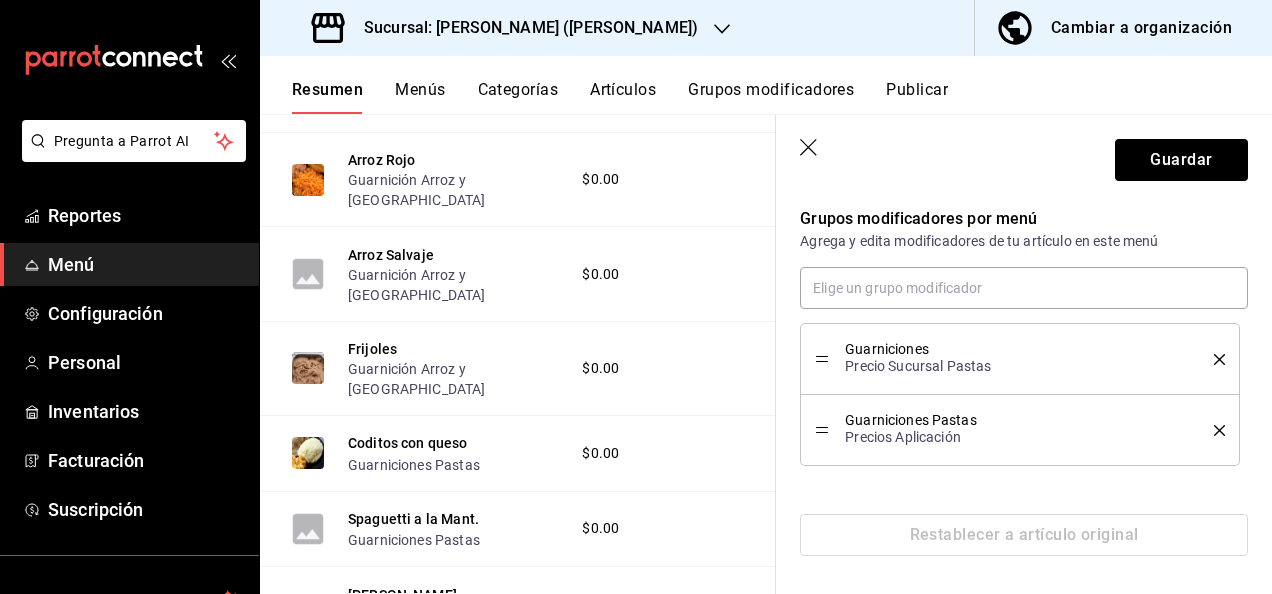 click 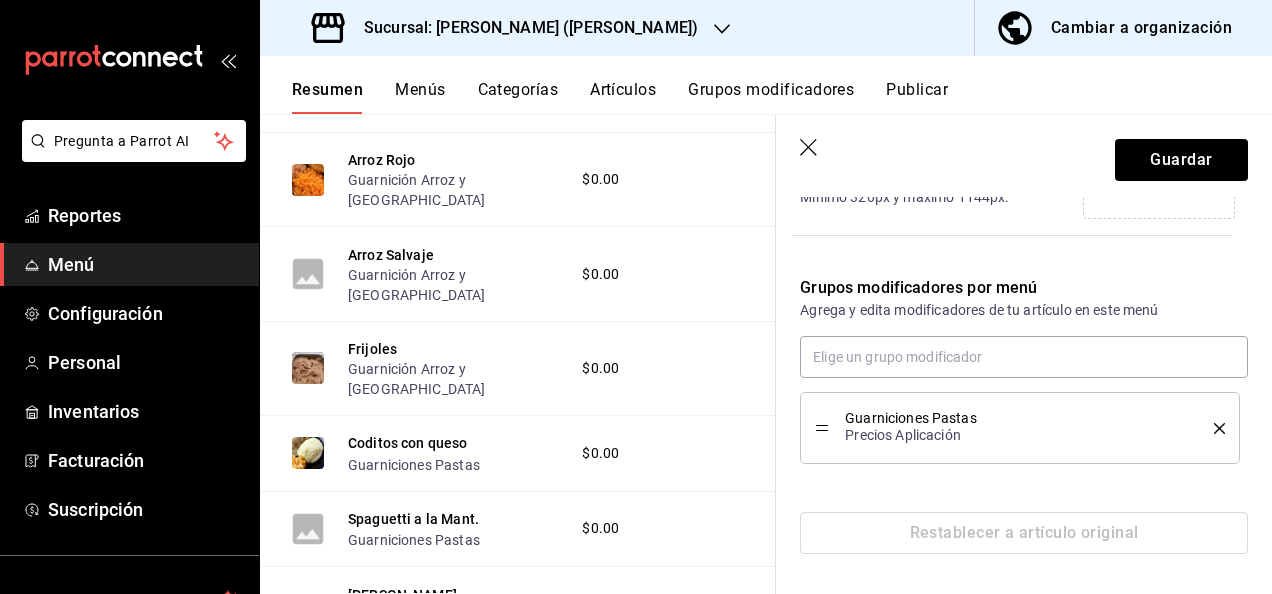 scroll, scrollTop: 574, scrollLeft: 0, axis: vertical 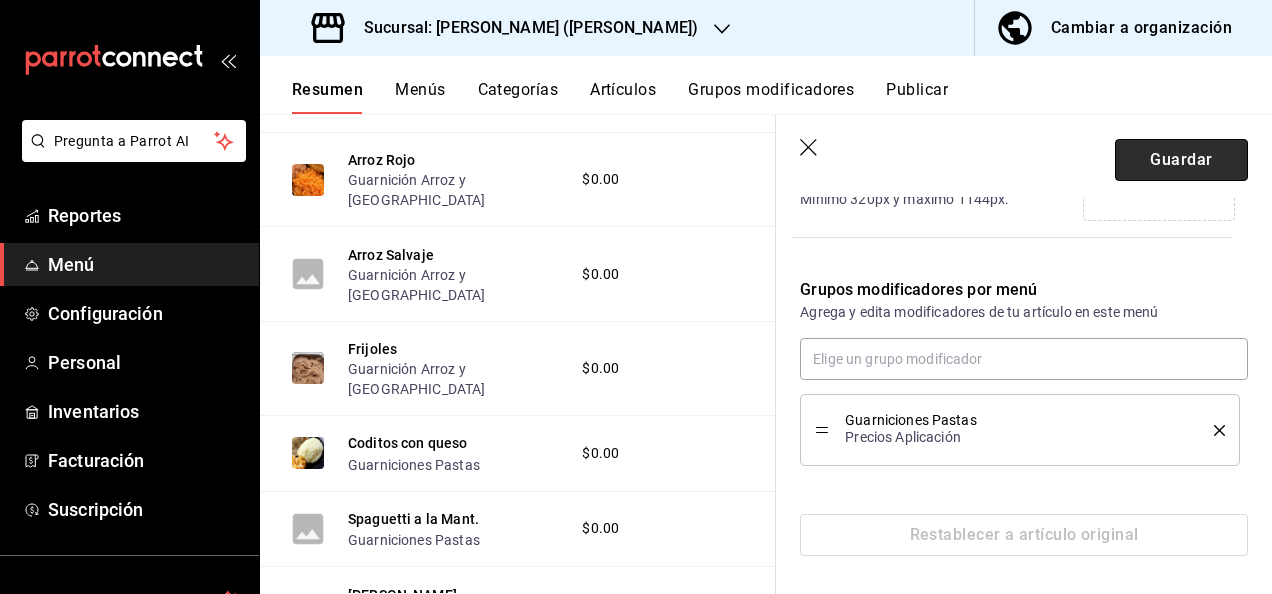 click on "Guardar" at bounding box center (1181, 160) 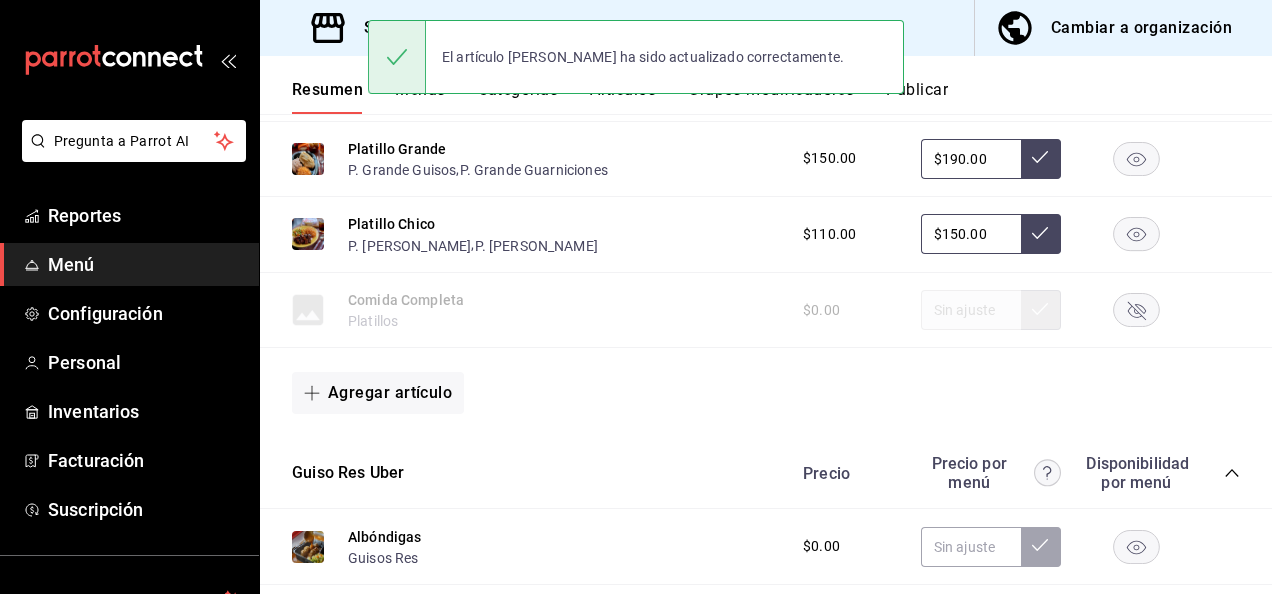 scroll, scrollTop: 0, scrollLeft: 0, axis: both 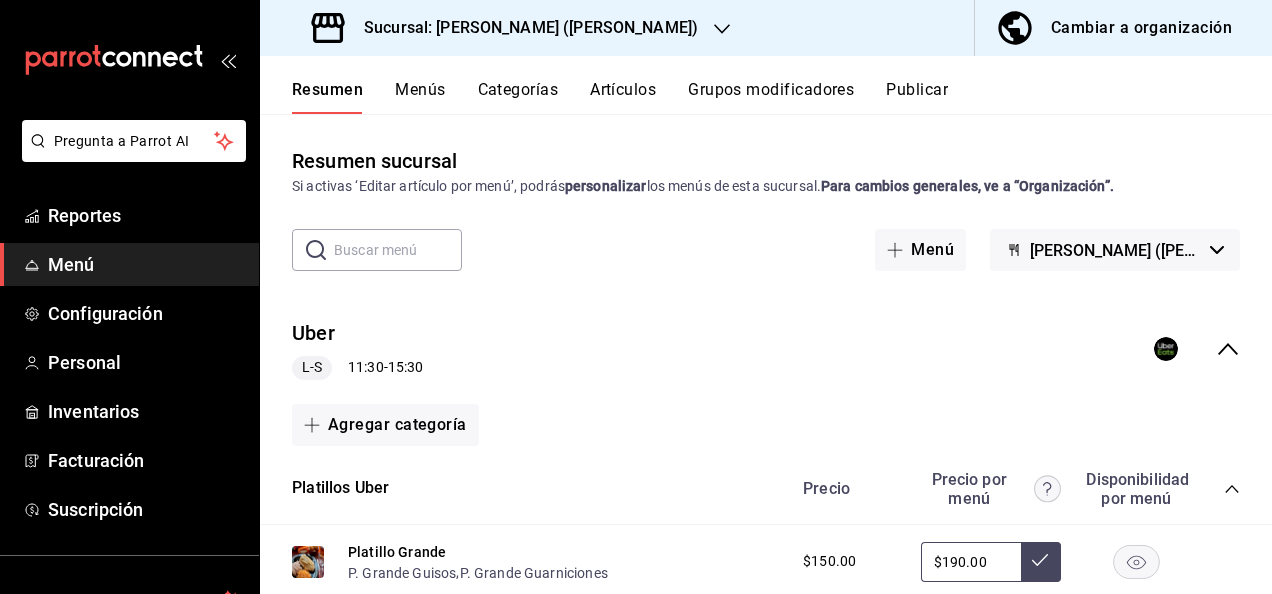 click 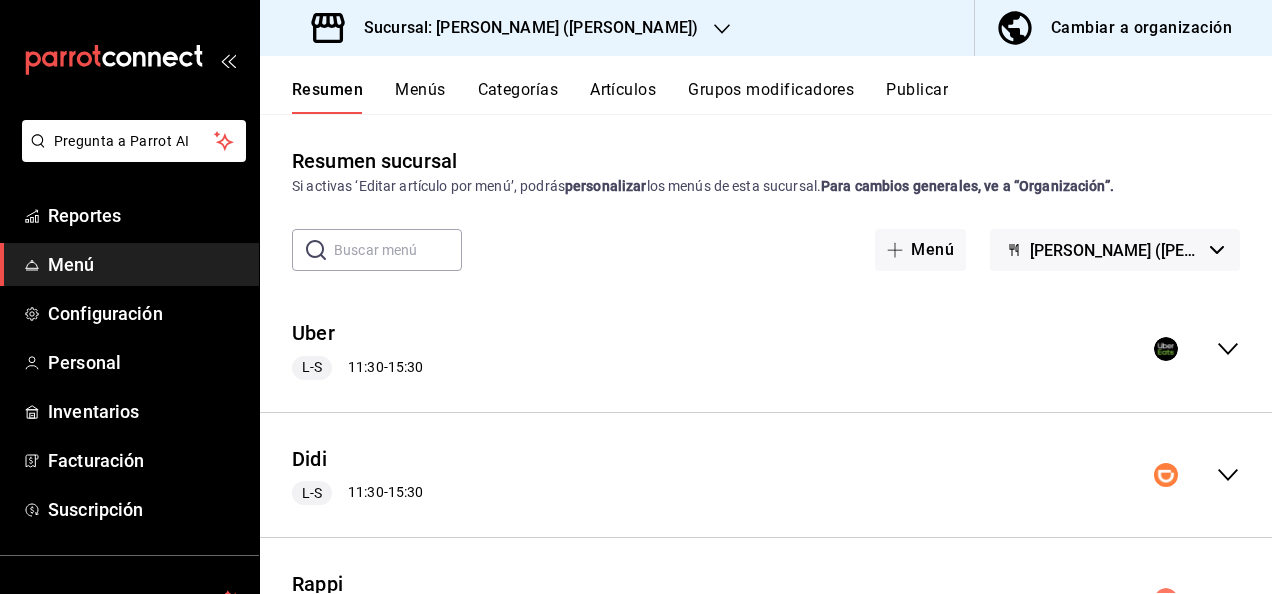 click 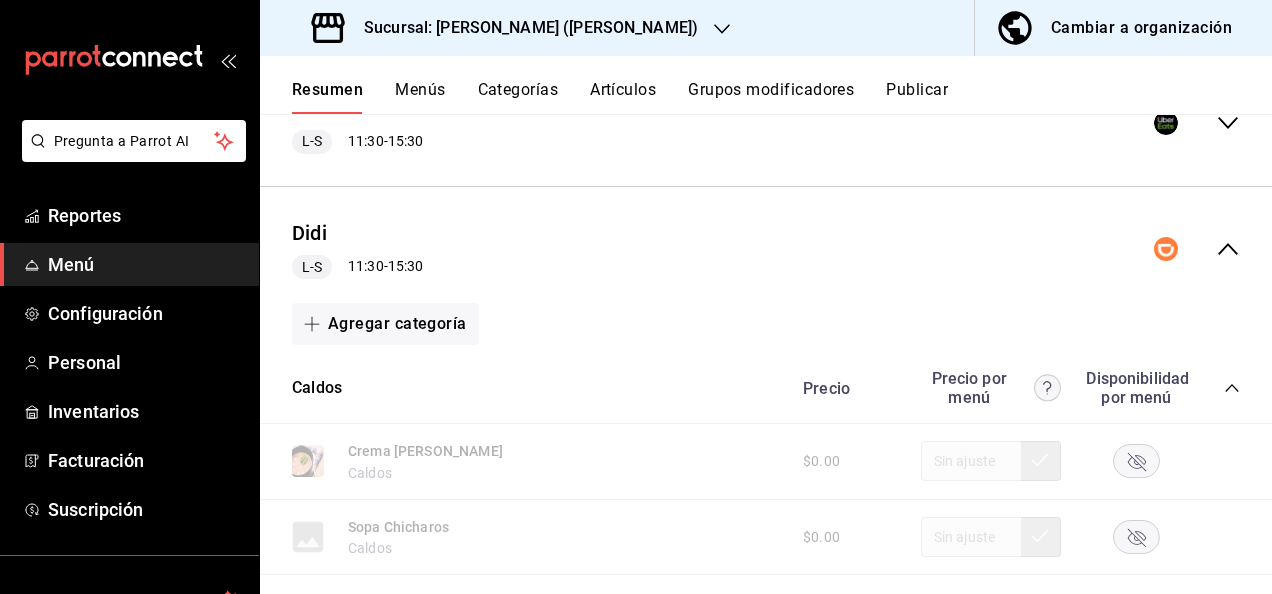 scroll, scrollTop: 280, scrollLeft: 0, axis: vertical 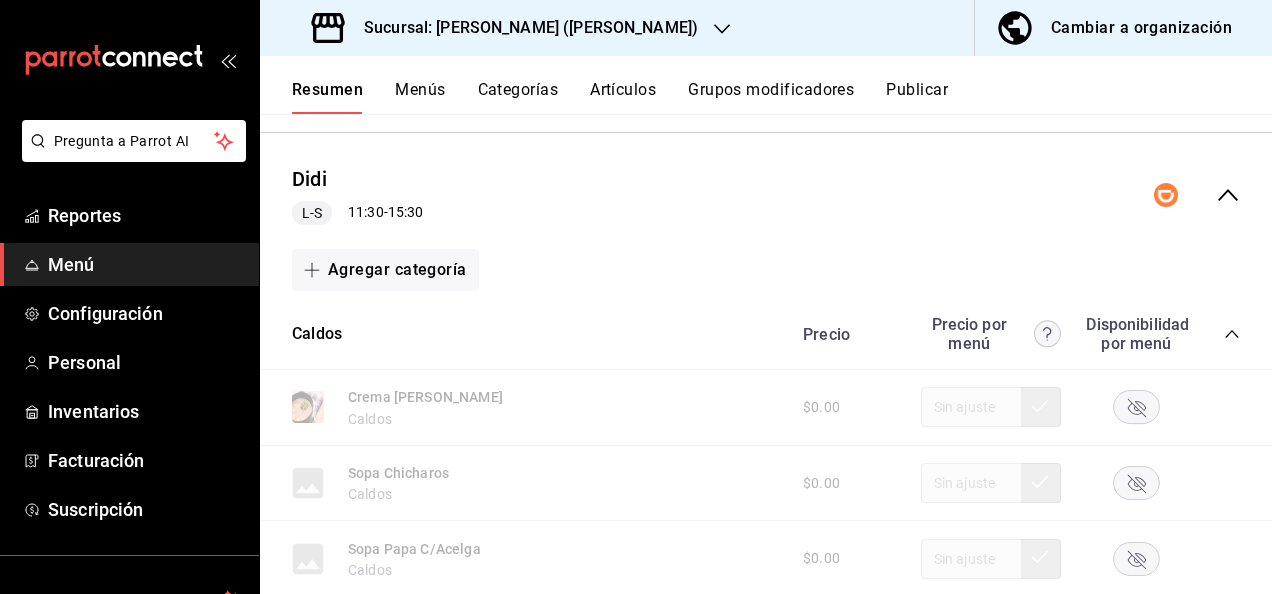 click 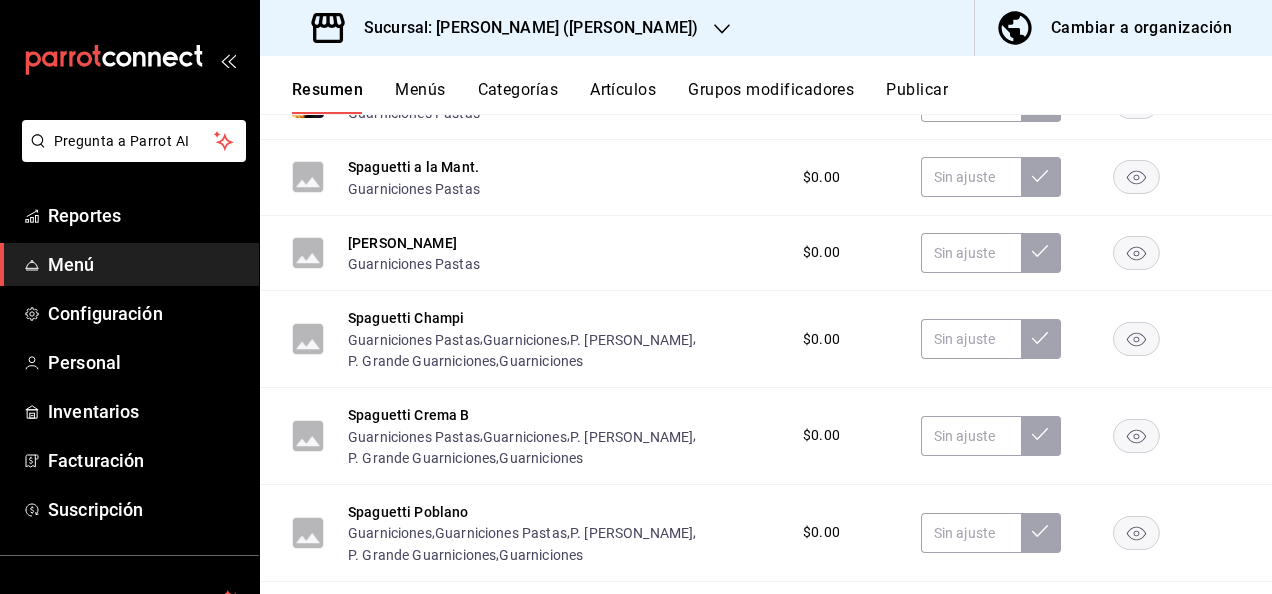 scroll, scrollTop: 1200, scrollLeft: 0, axis: vertical 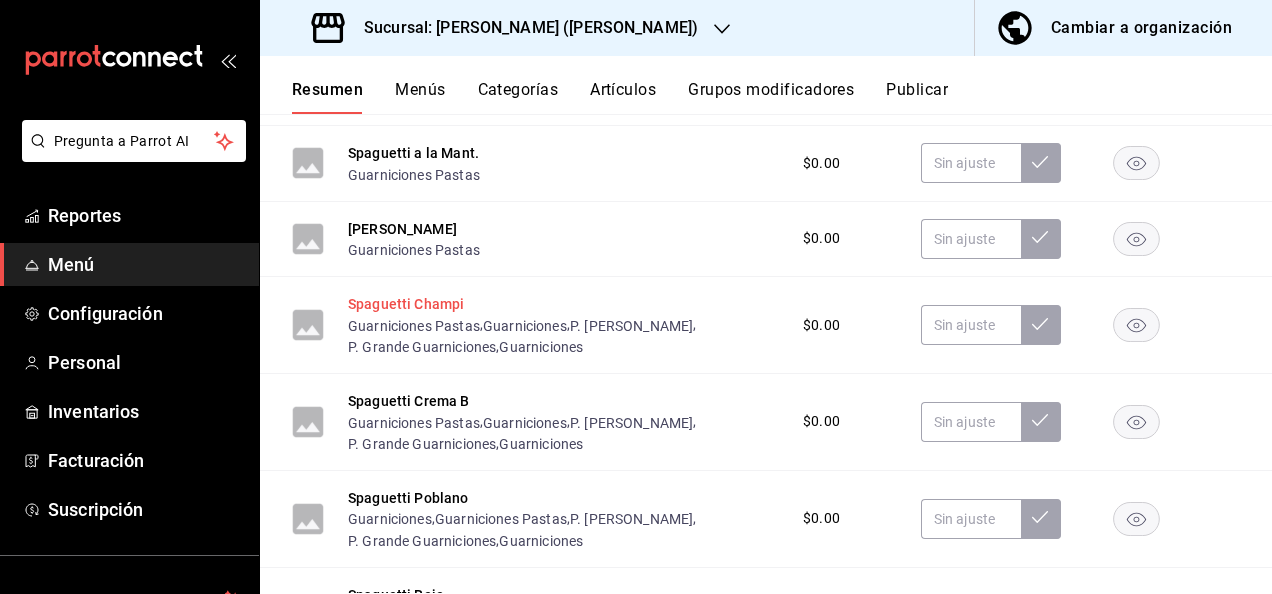 click on "Spaguetti Champi" at bounding box center (406, 304) 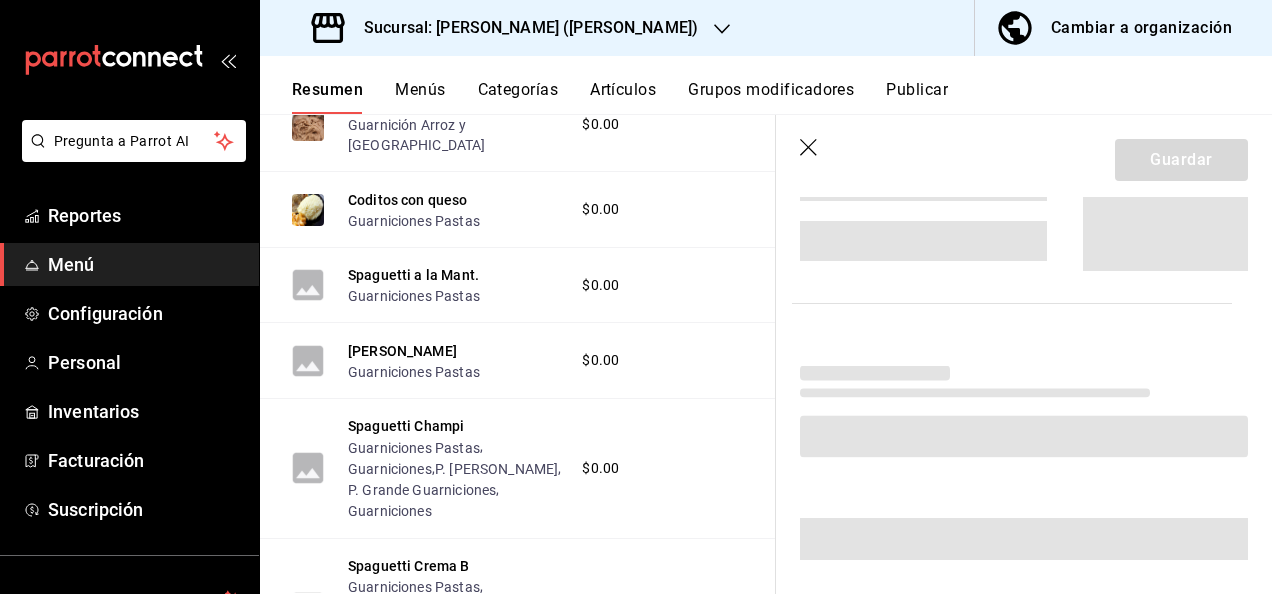 scroll, scrollTop: 1168, scrollLeft: 0, axis: vertical 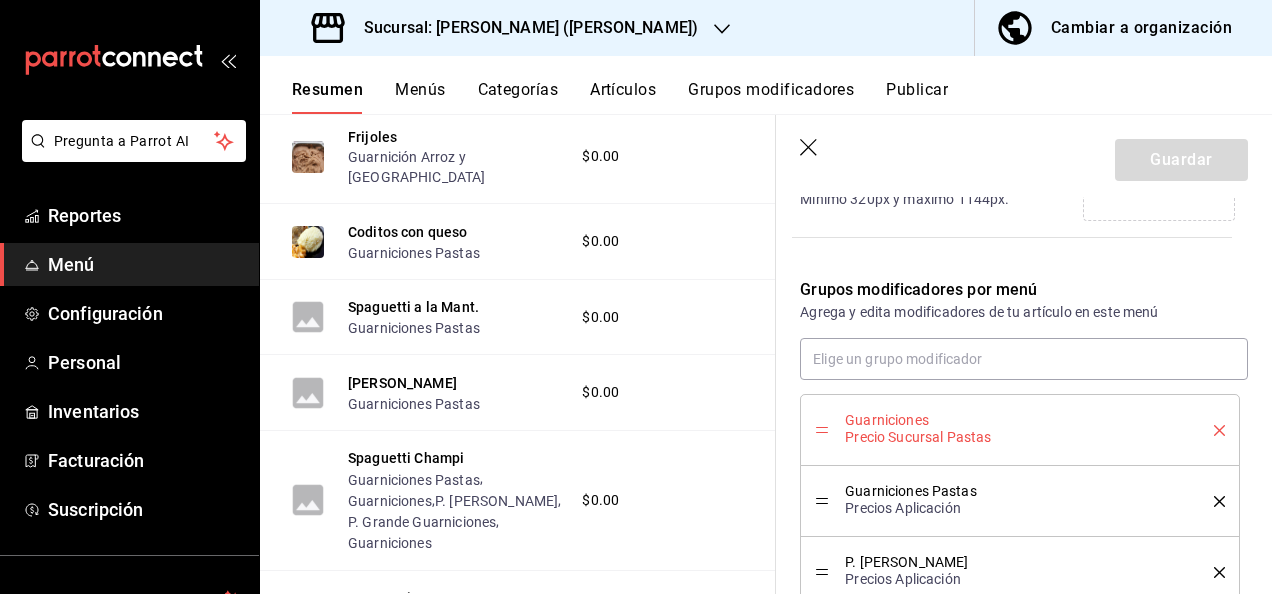 click 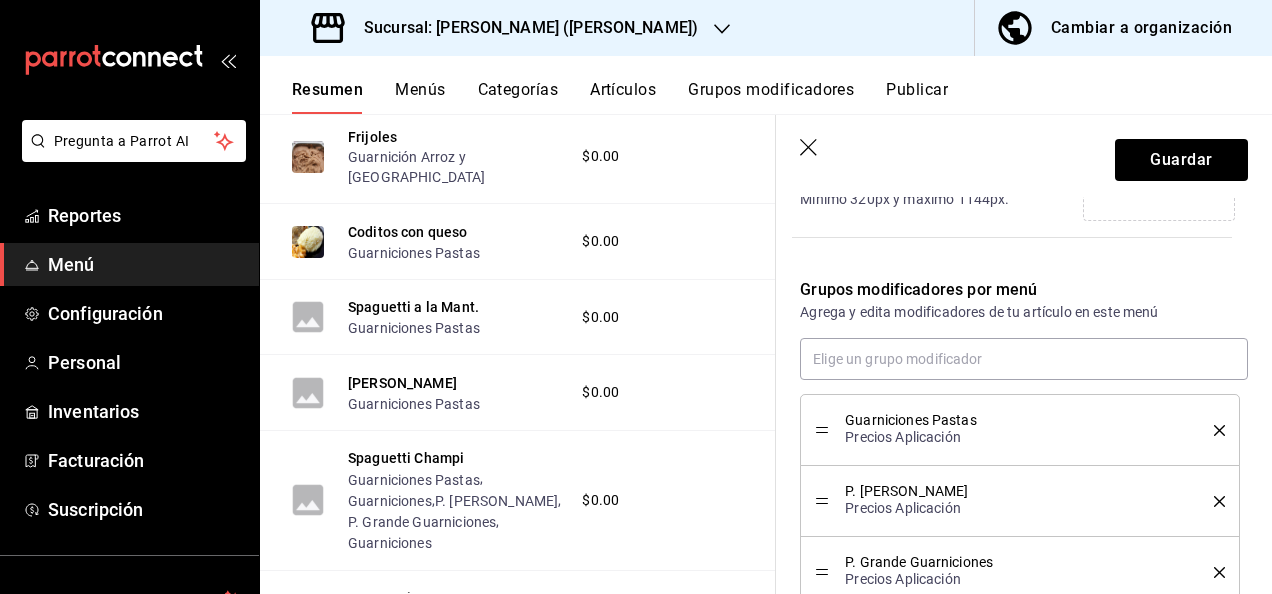 click 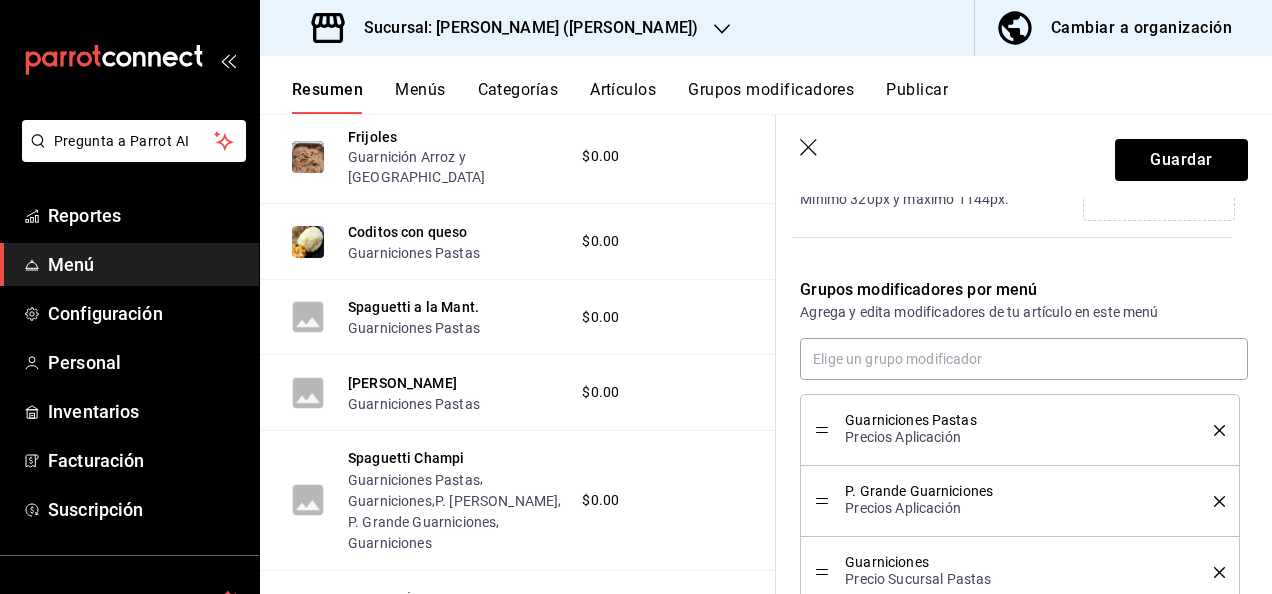click 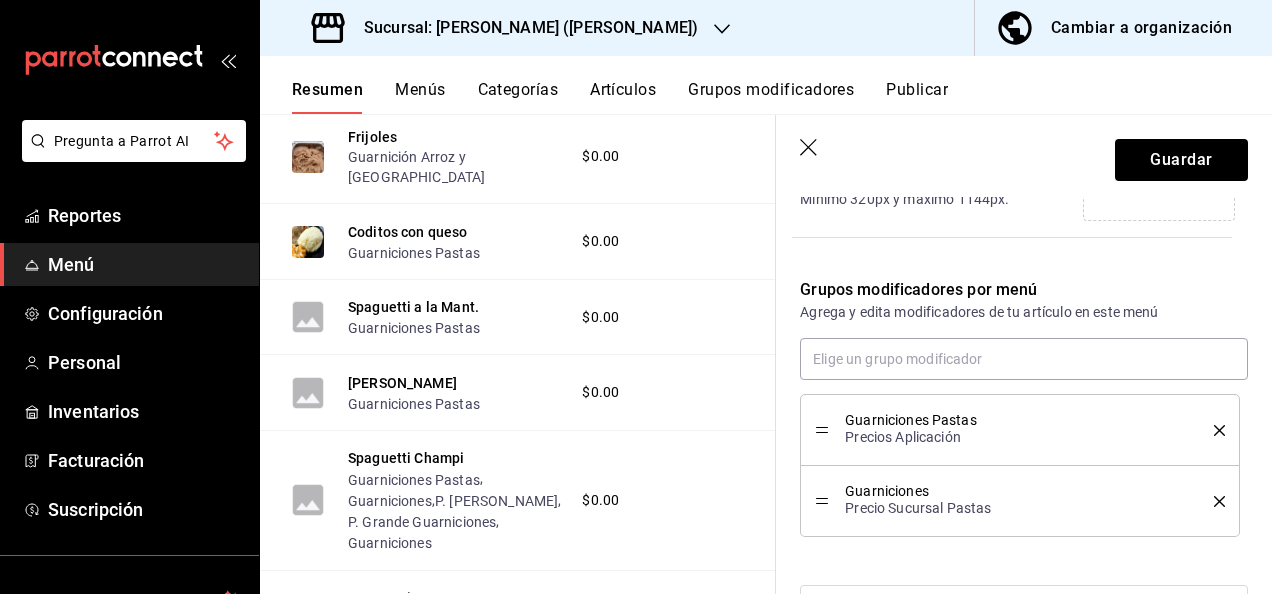click 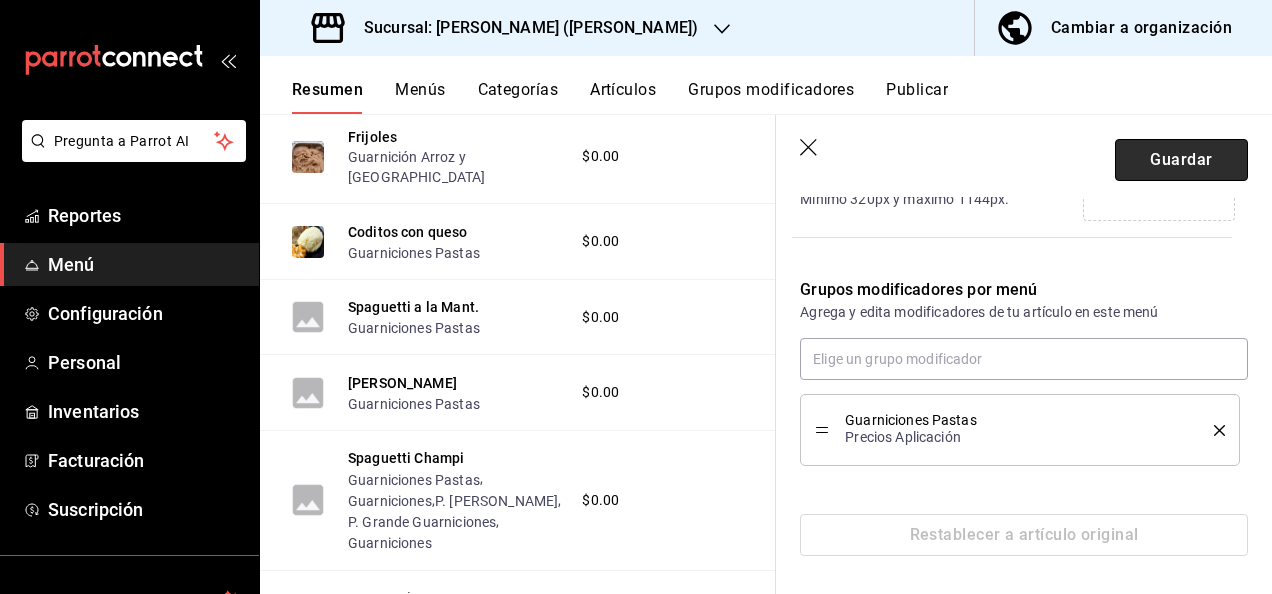 click on "Guardar" at bounding box center [1181, 160] 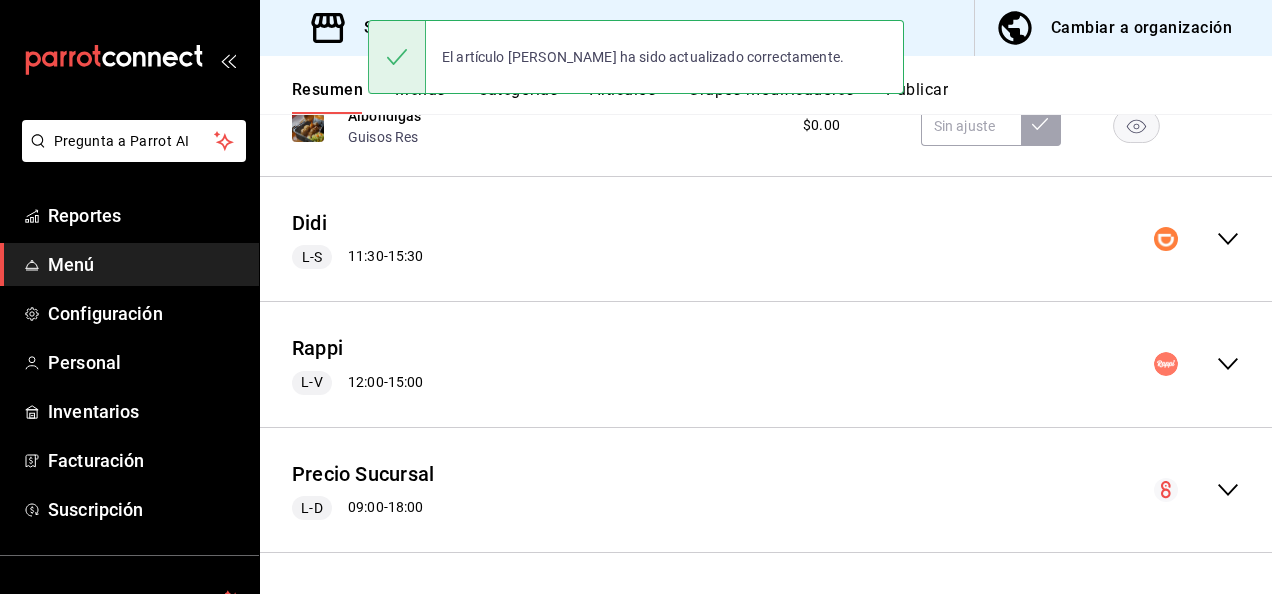 scroll, scrollTop: 2401, scrollLeft: 0, axis: vertical 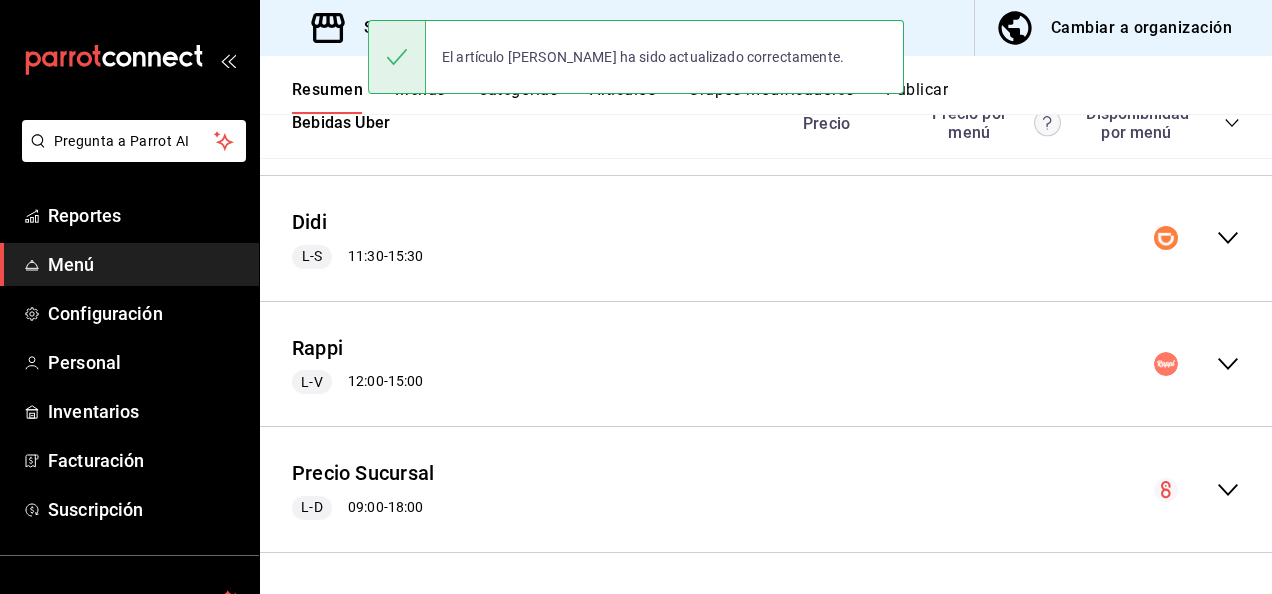 click 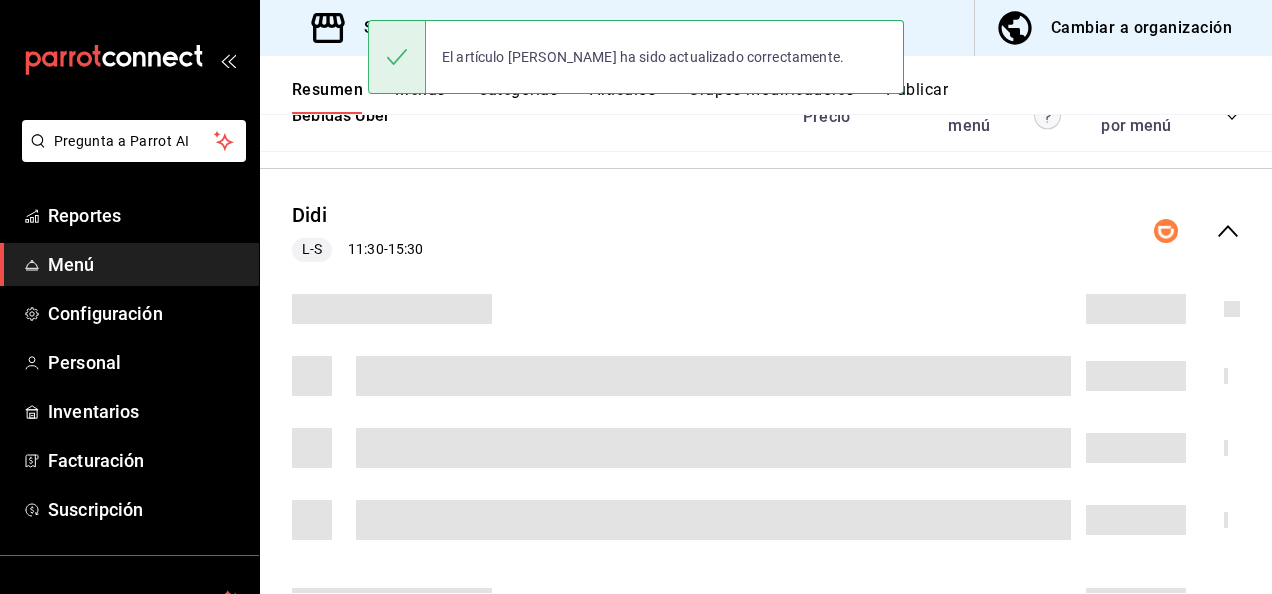 scroll, scrollTop: 2548, scrollLeft: 0, axis: vertical 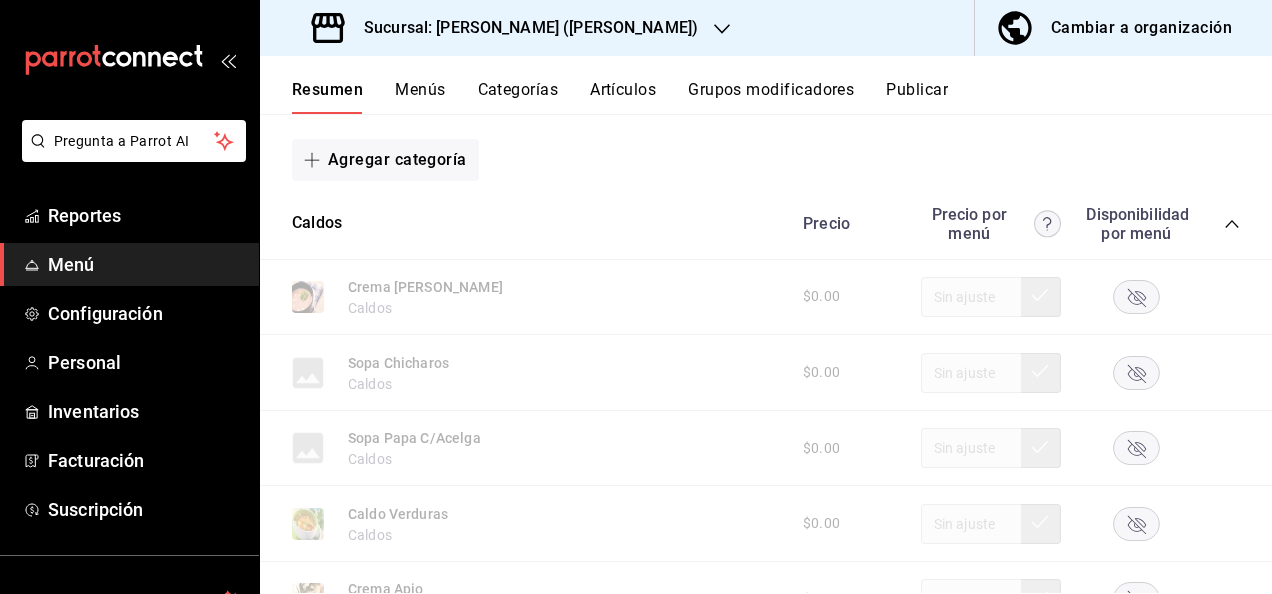 click 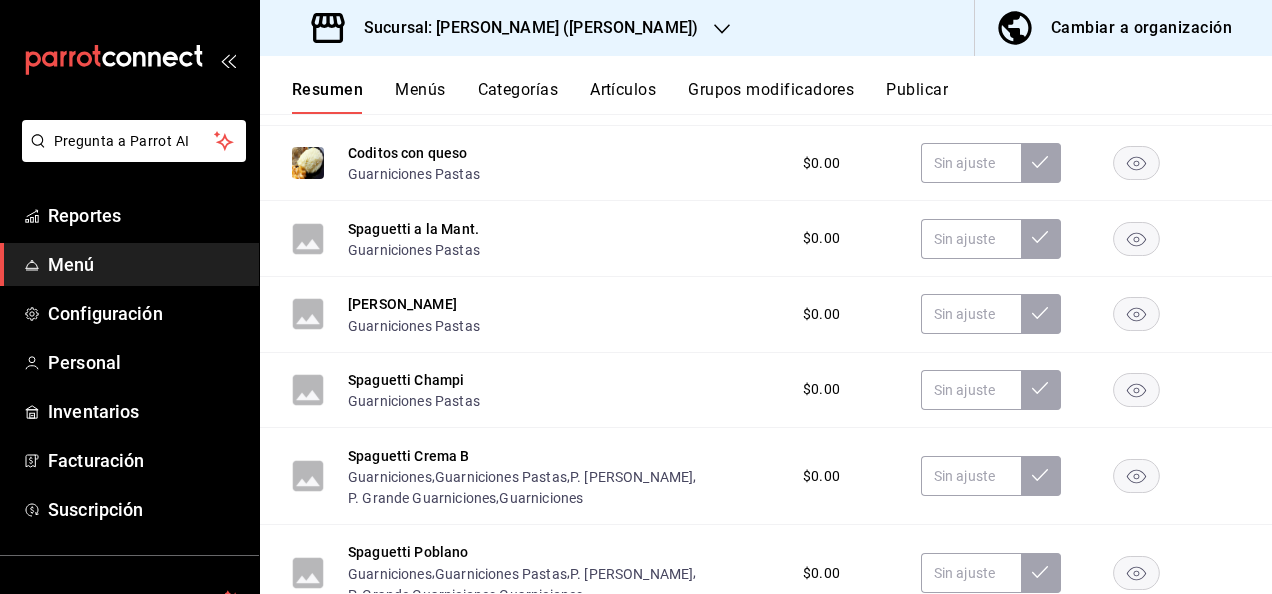 scroll, scrollTop: 3429, scrollLeft: 0, axis: vertical 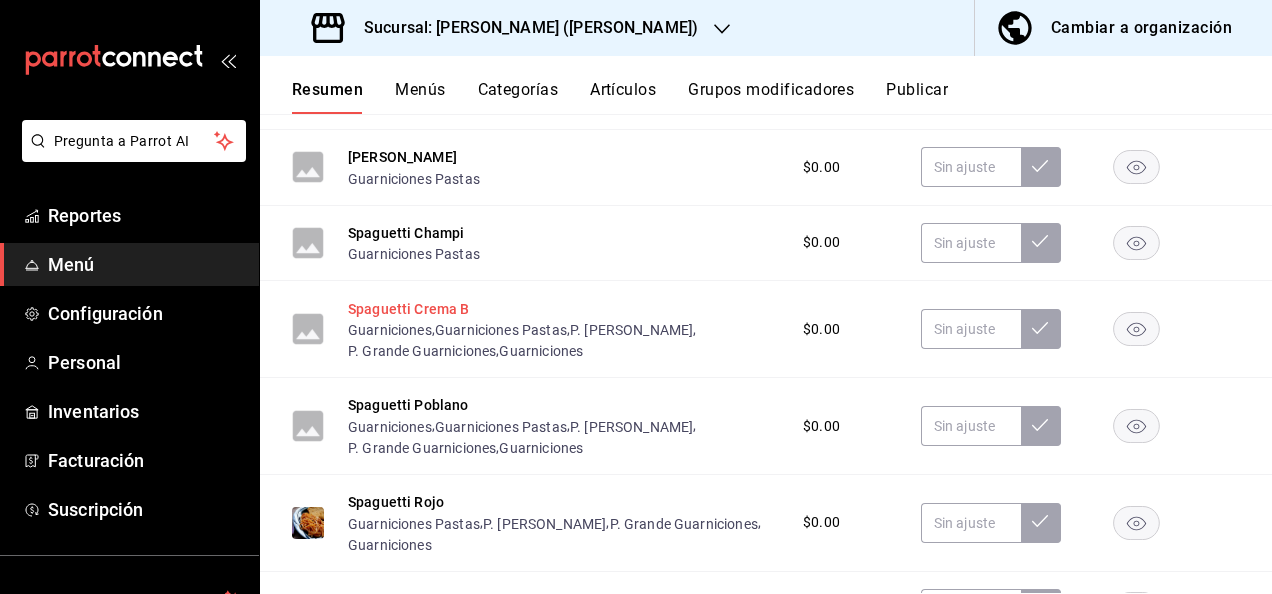 click on "Spaguetti Crema B" at bounding box center [409, 309] 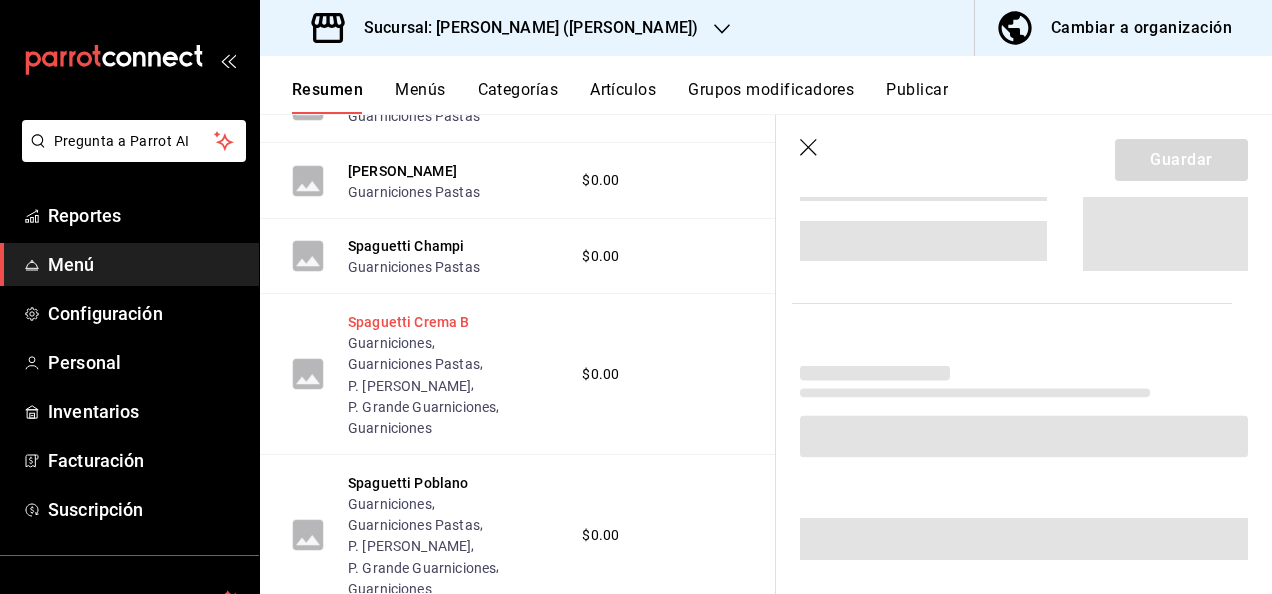 scroll, scrollTop: 3240, scrollLeft: 0, axis: vertical 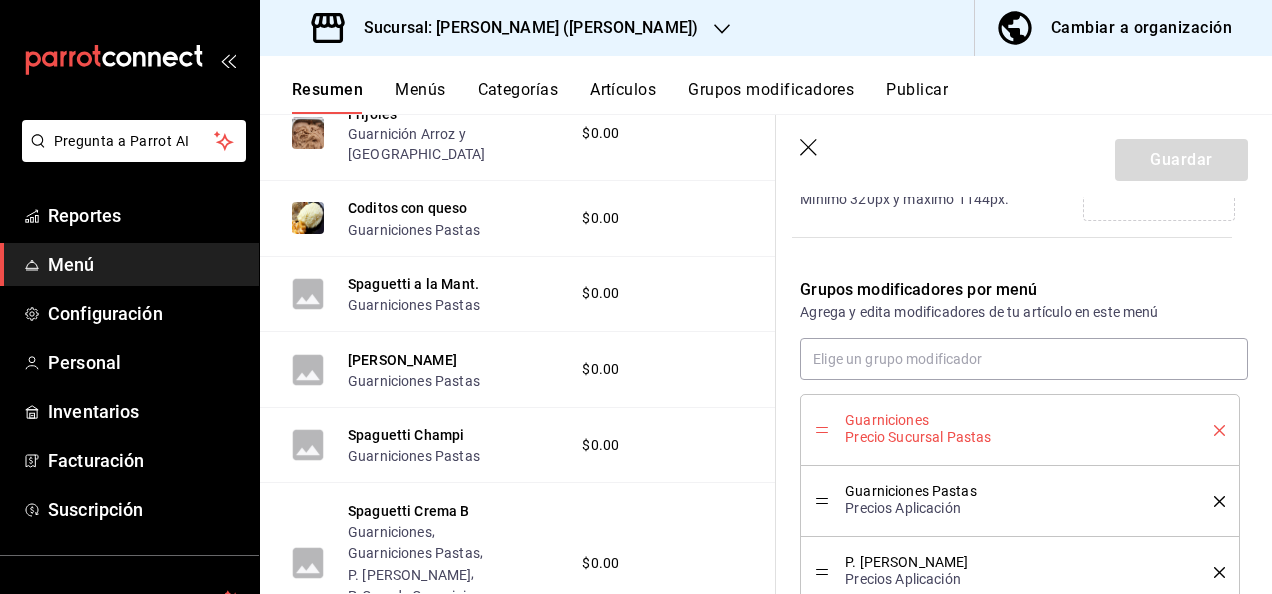 click 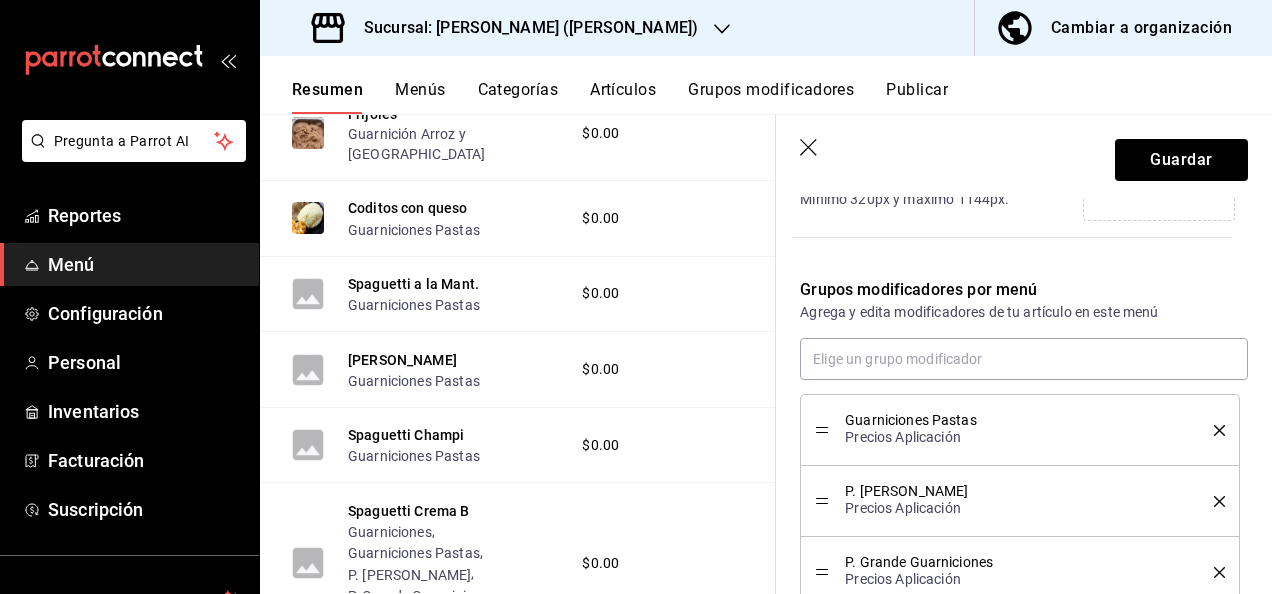 click on "P. Chico Guarniciones Precios Aplicación" at bounding box center (1020, 501) 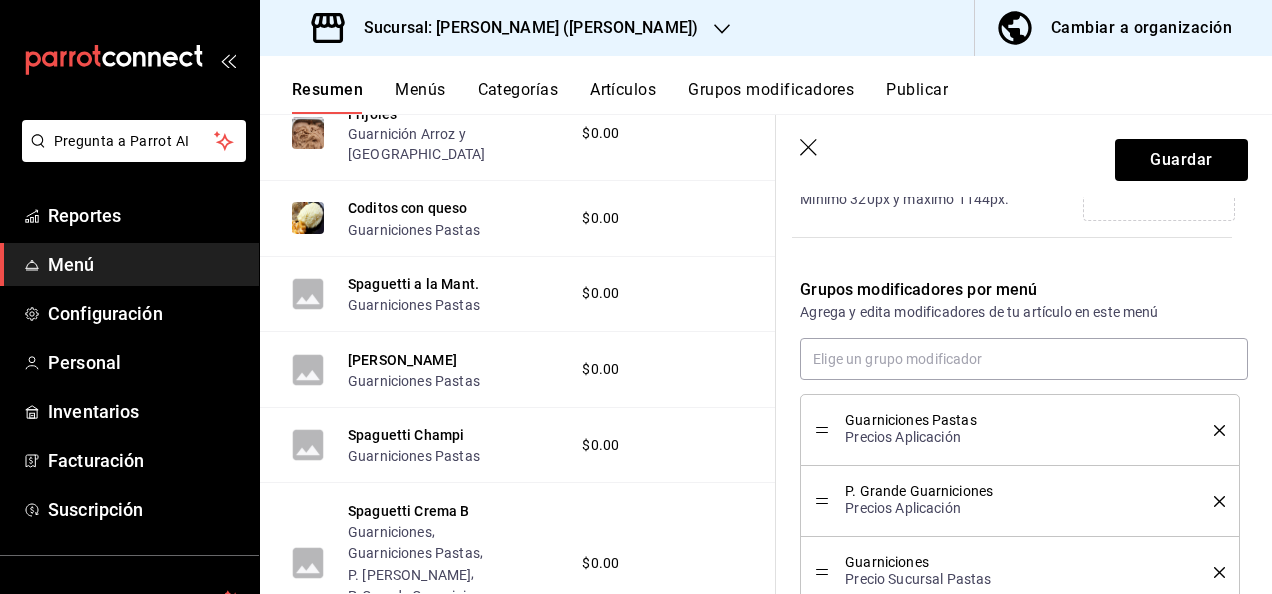 click 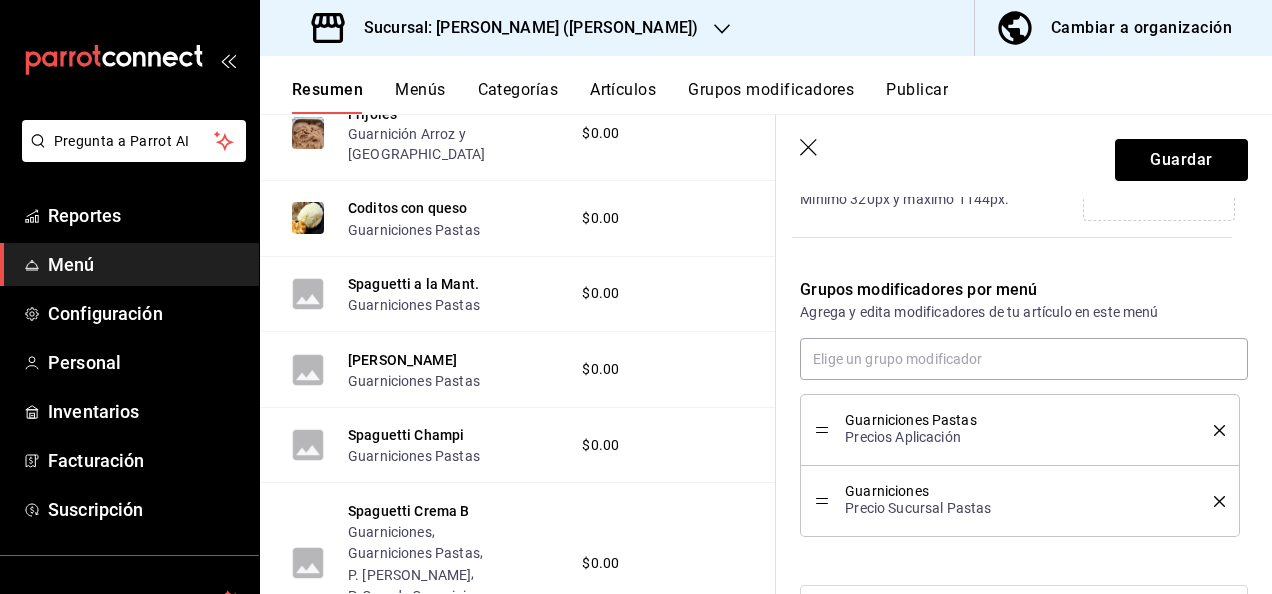 click 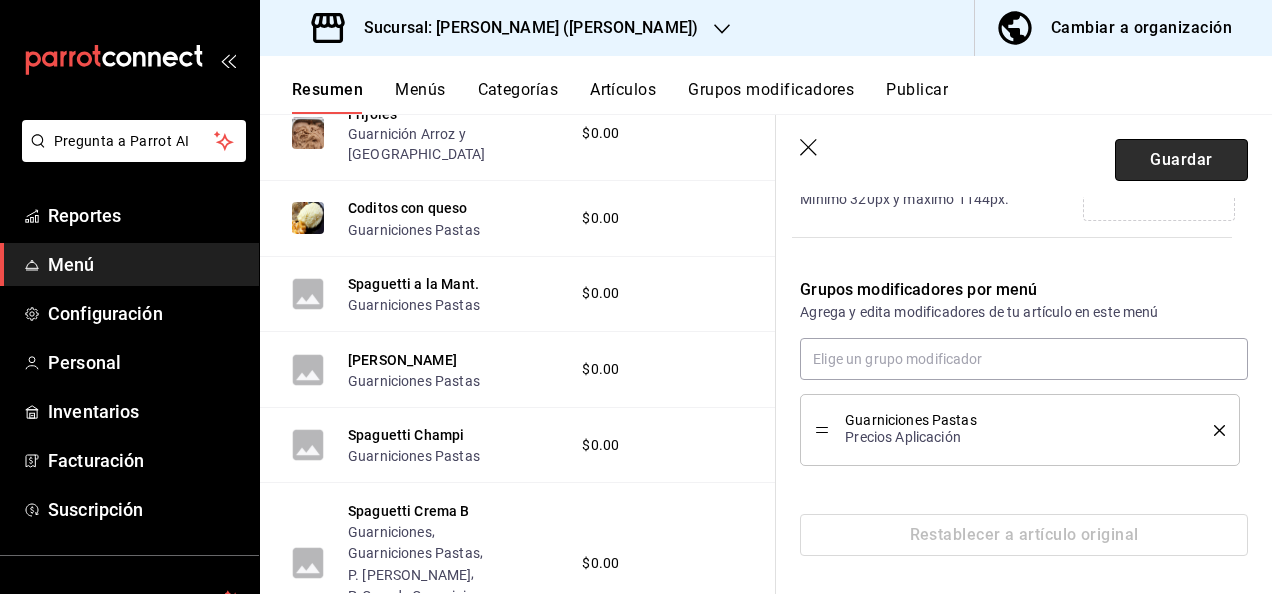 click on "Guardar" at bounding box center (1181, 160) 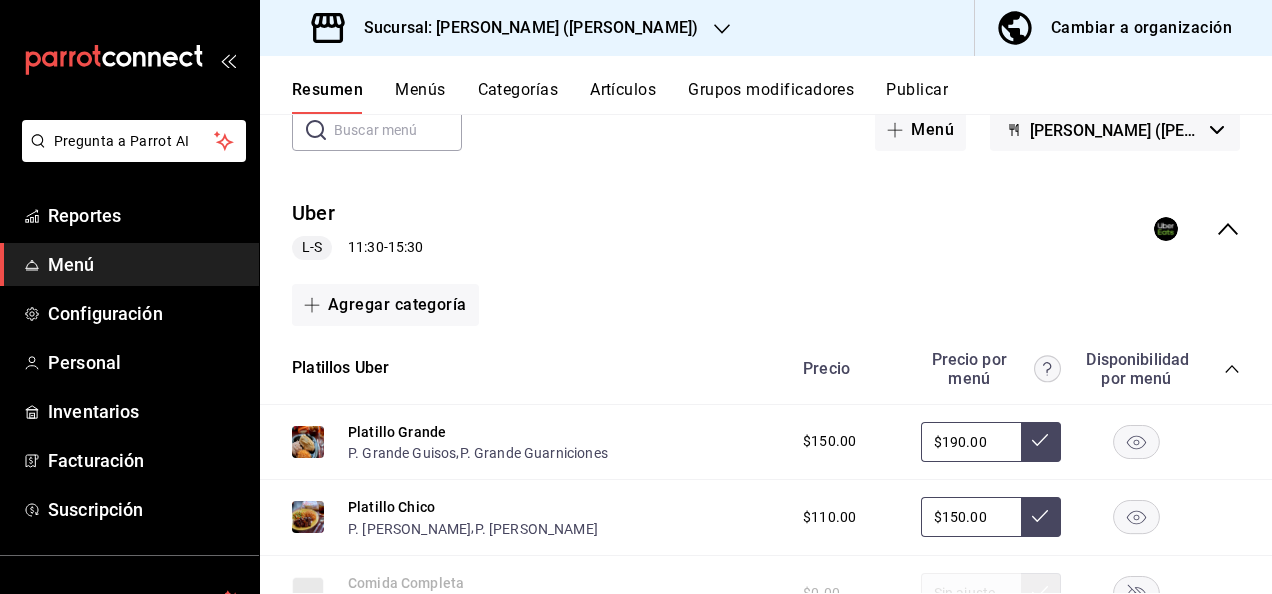 scroll, scrollTop: 102, scrollLeft: 0, axis: vertical 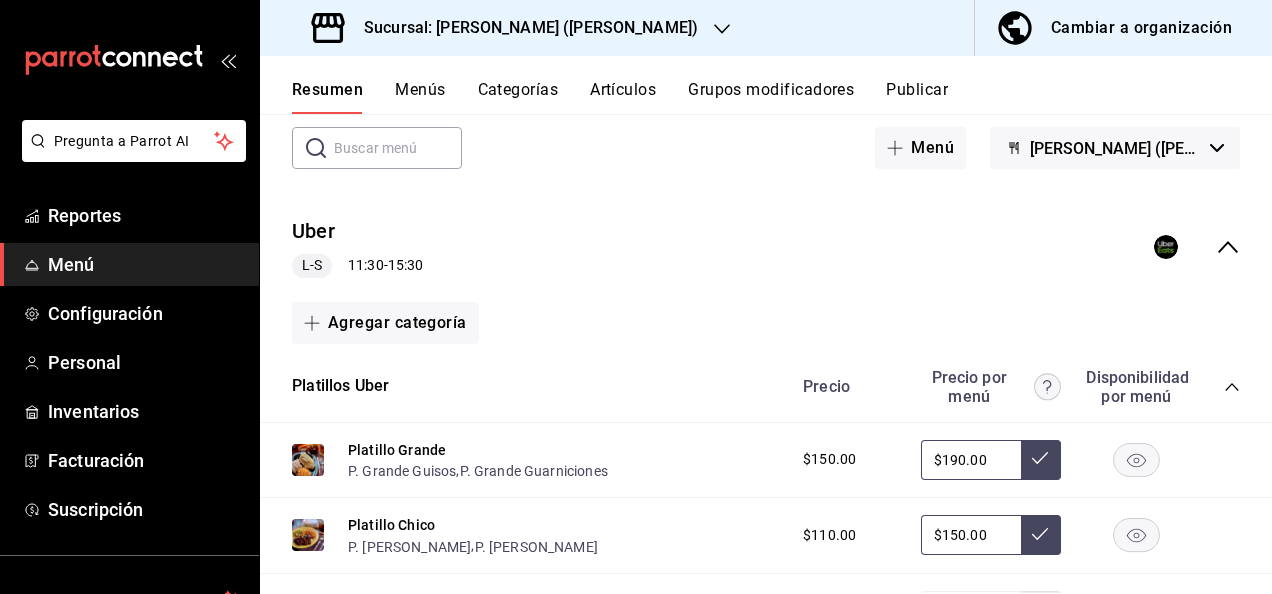 click 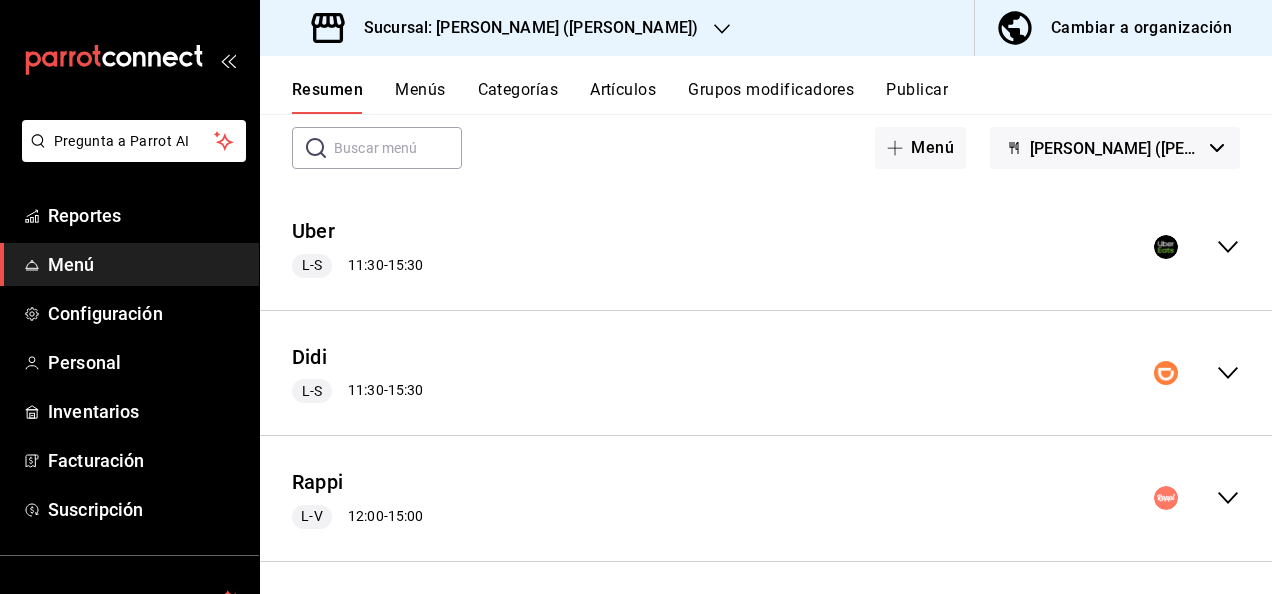 click 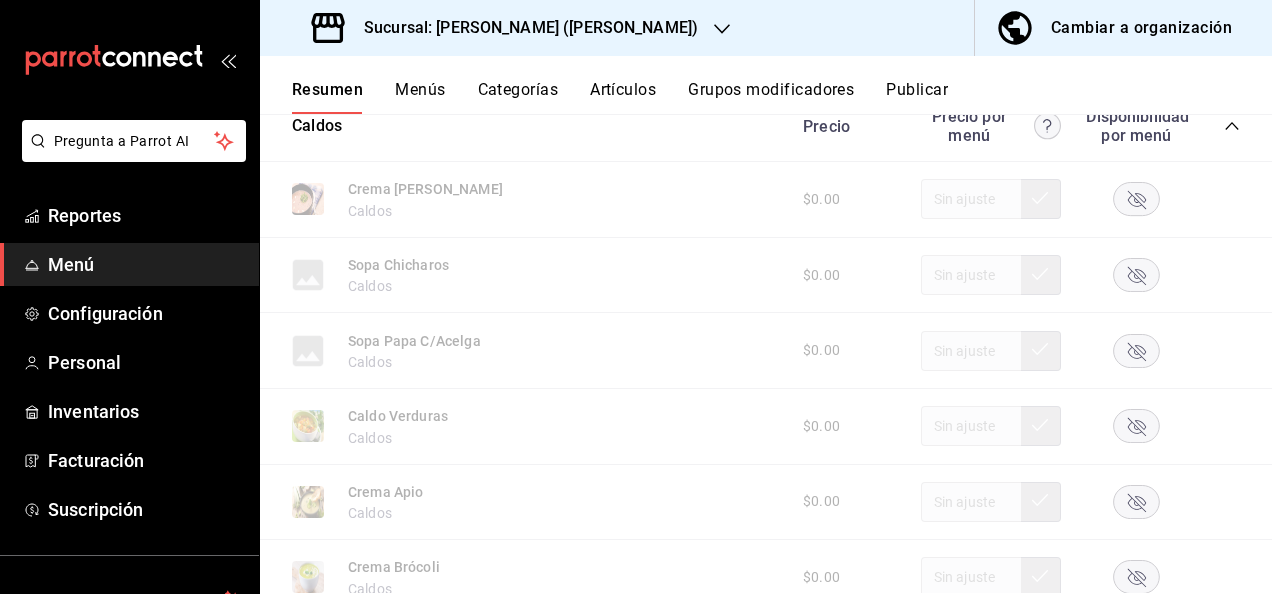 scroll, scrollTop: 342, scrollLeft: 0, axis: vertical 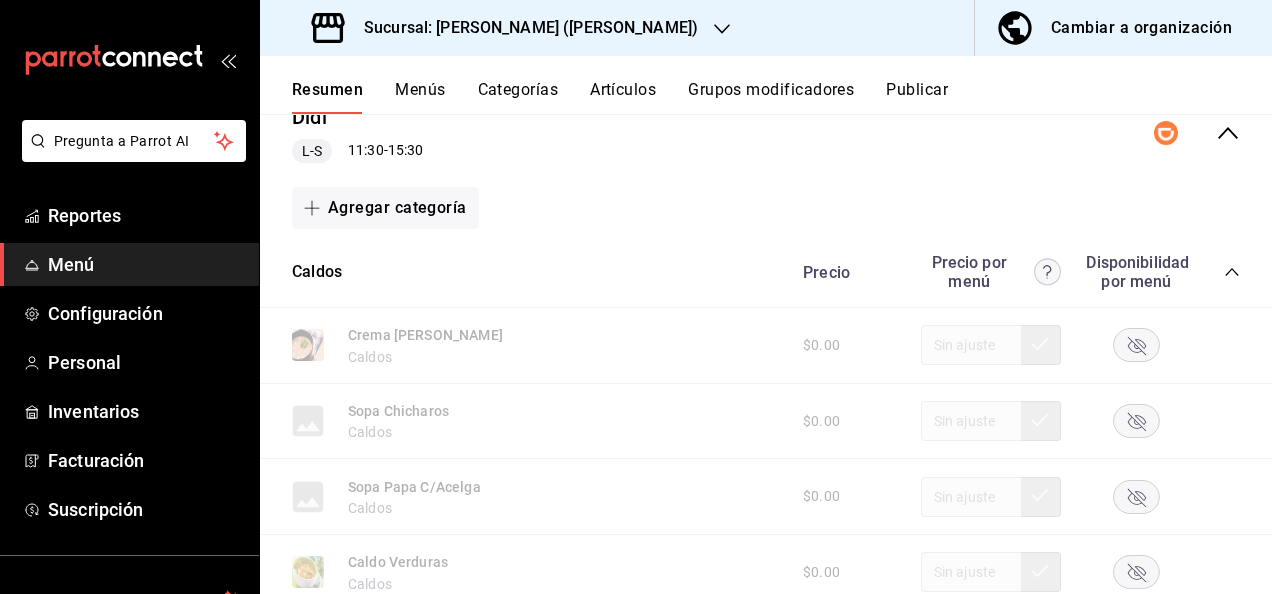 click 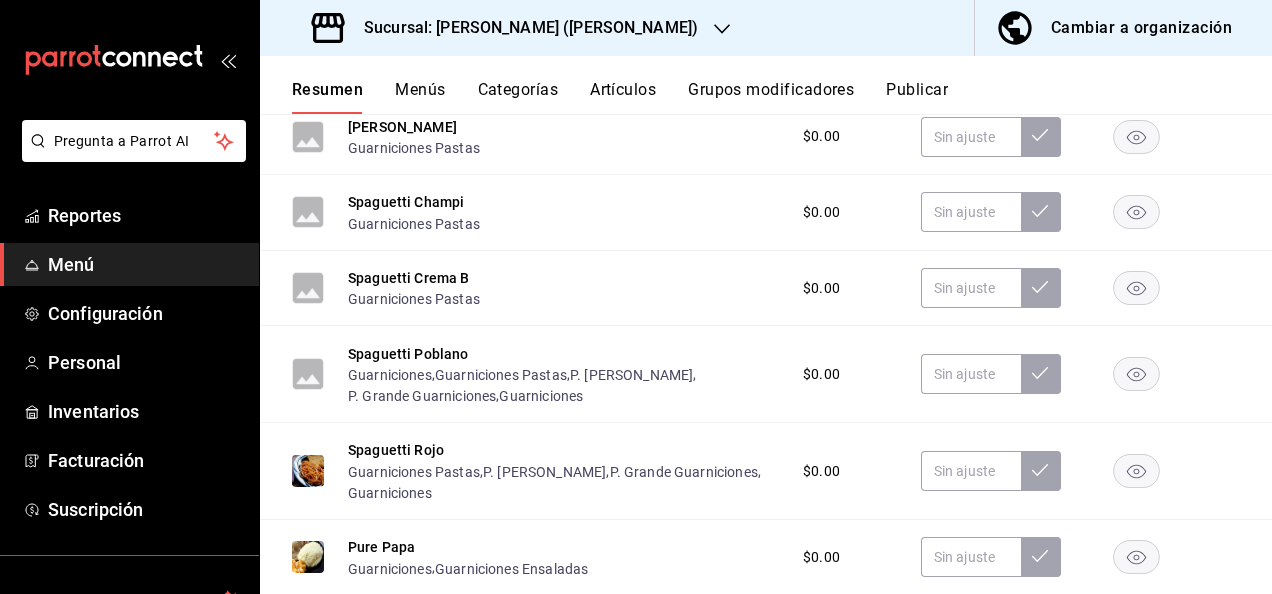 scroll, scrollTop: 1382, scrollLeft: 0, axis: vertical 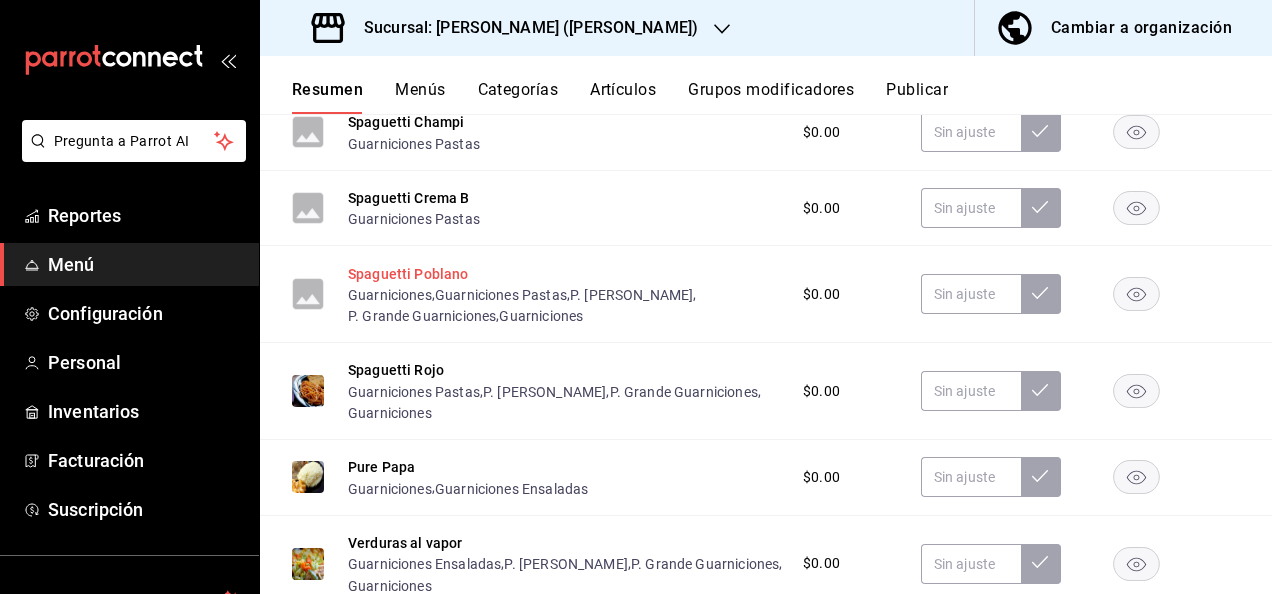 click on "Spaguetti Poblano" at bounding box center [408, 274] 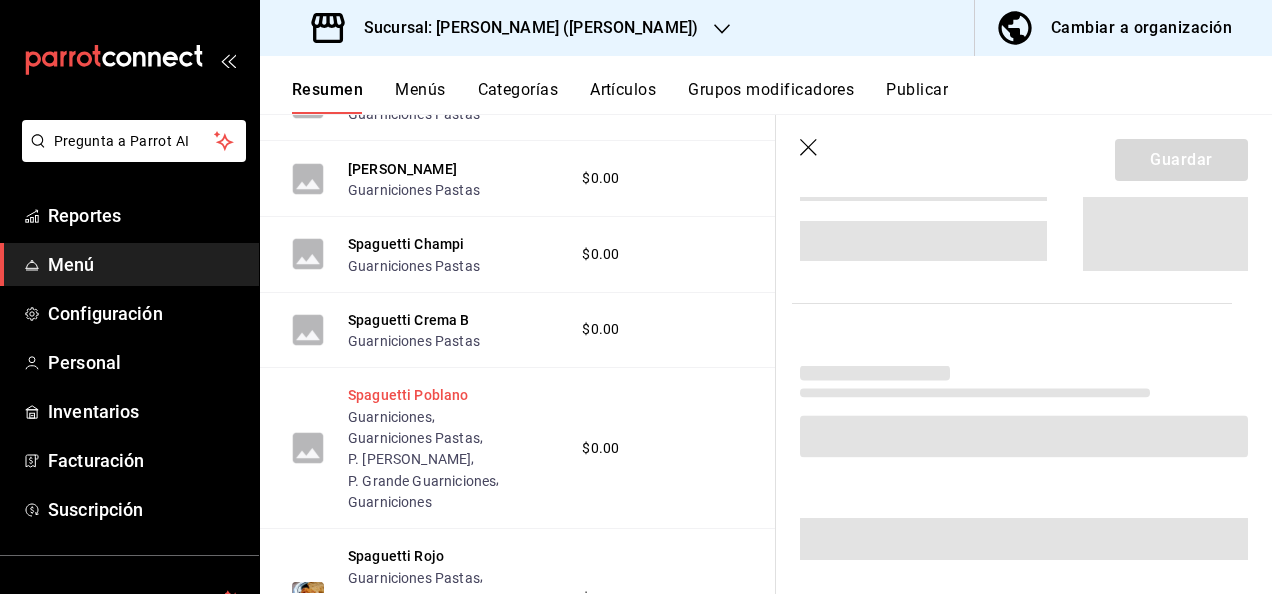 scroll, scrollTop: 1351, scrollLeft: 0, axis: vertical 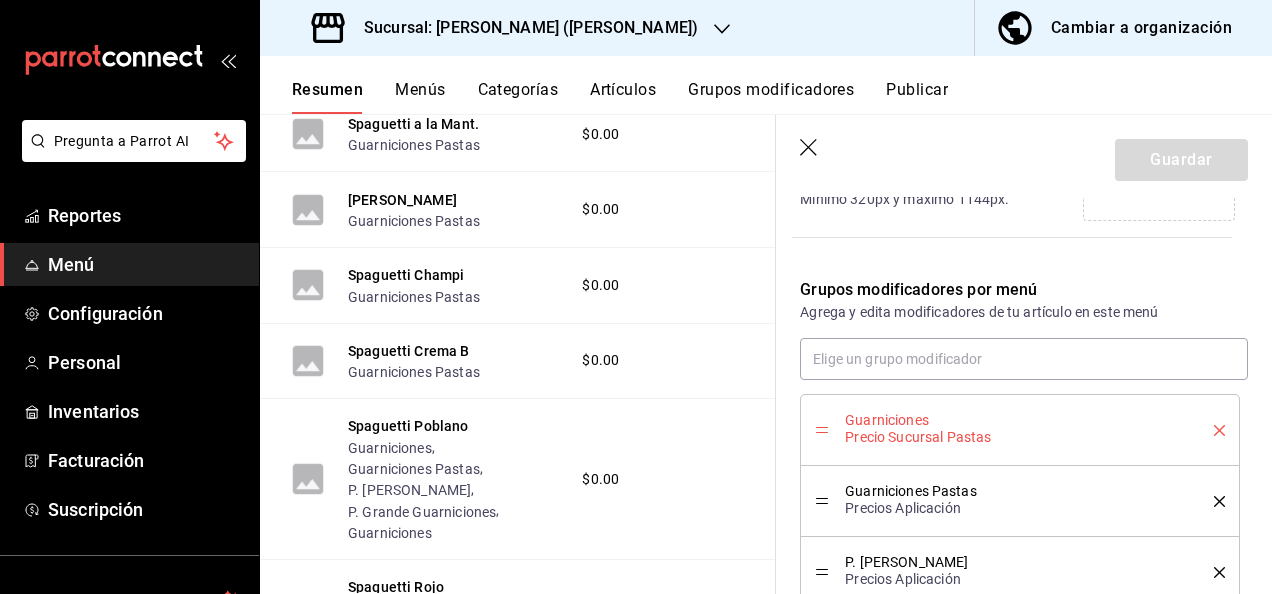 click 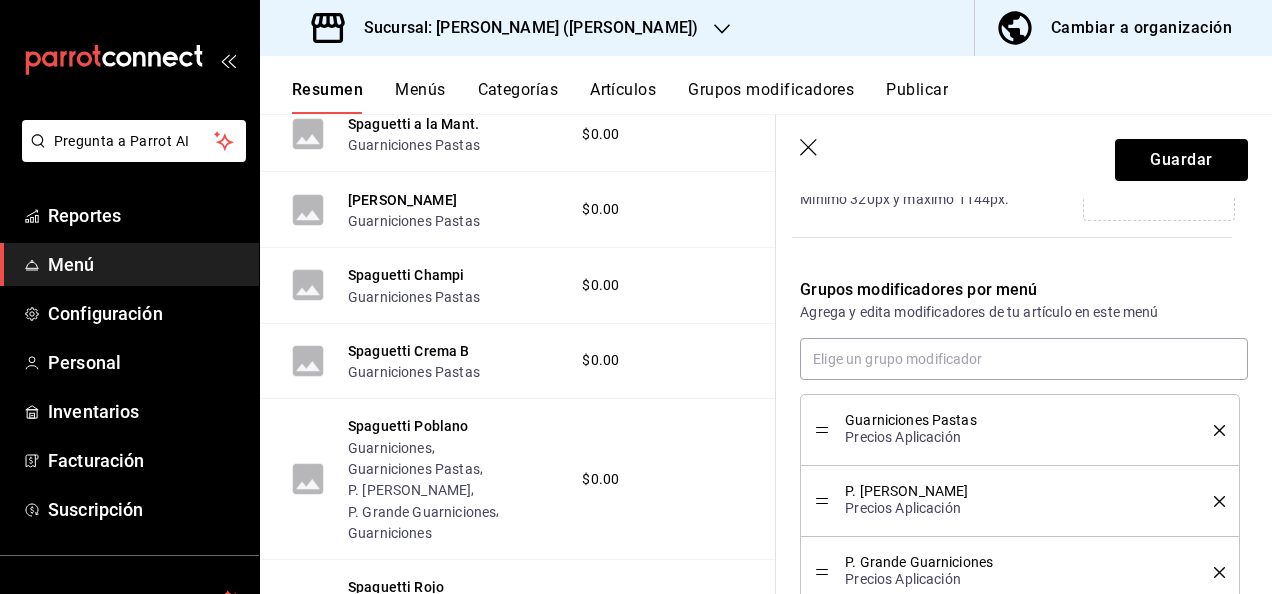 click 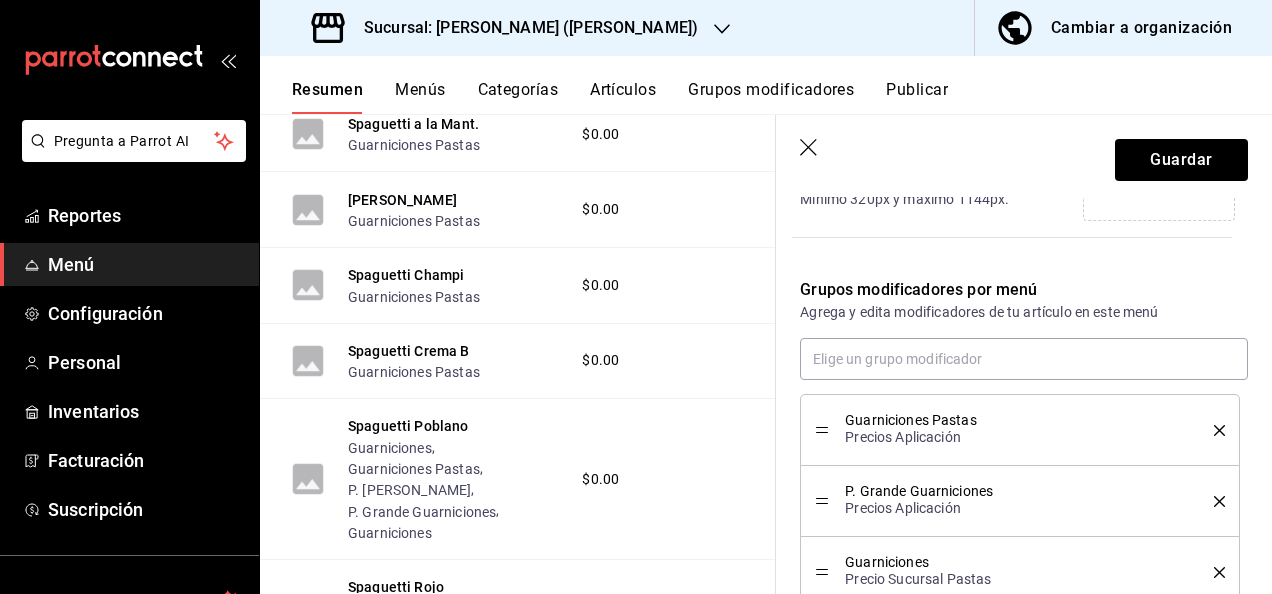 click 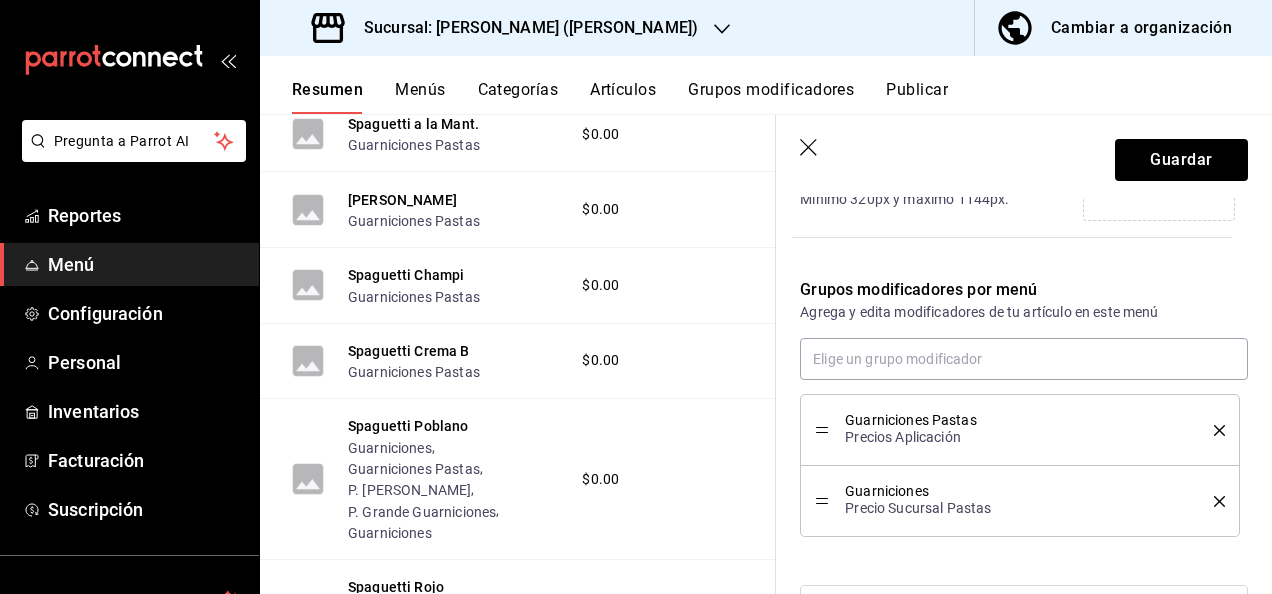 click 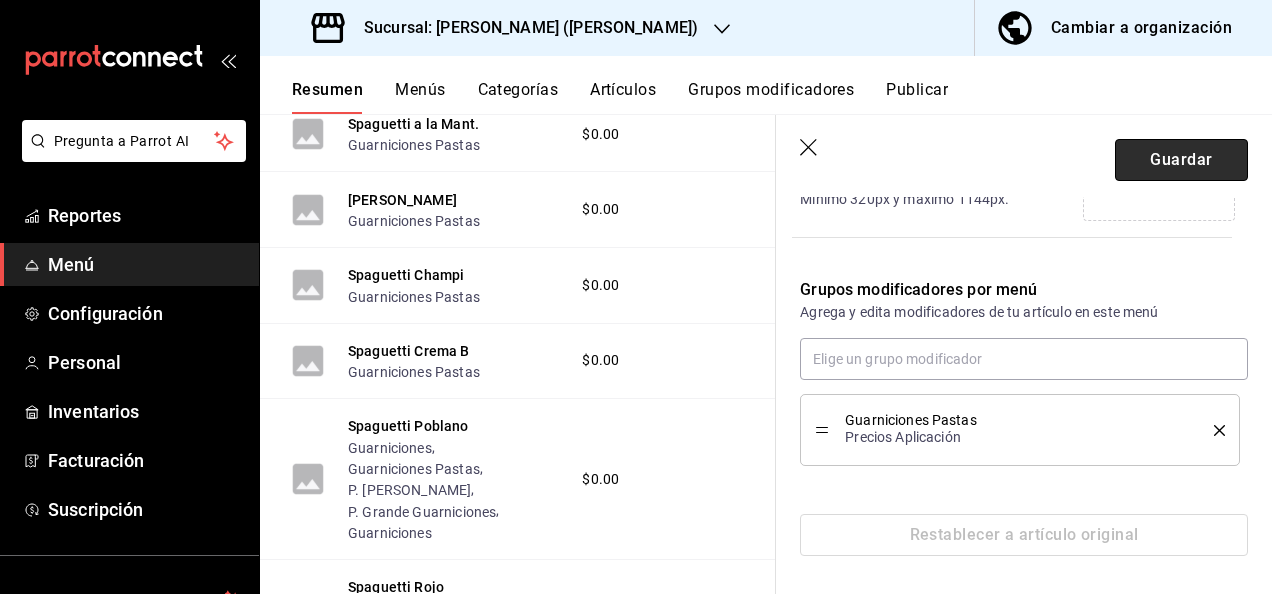 click on "Guardar" at bounding box center [1181, 160] 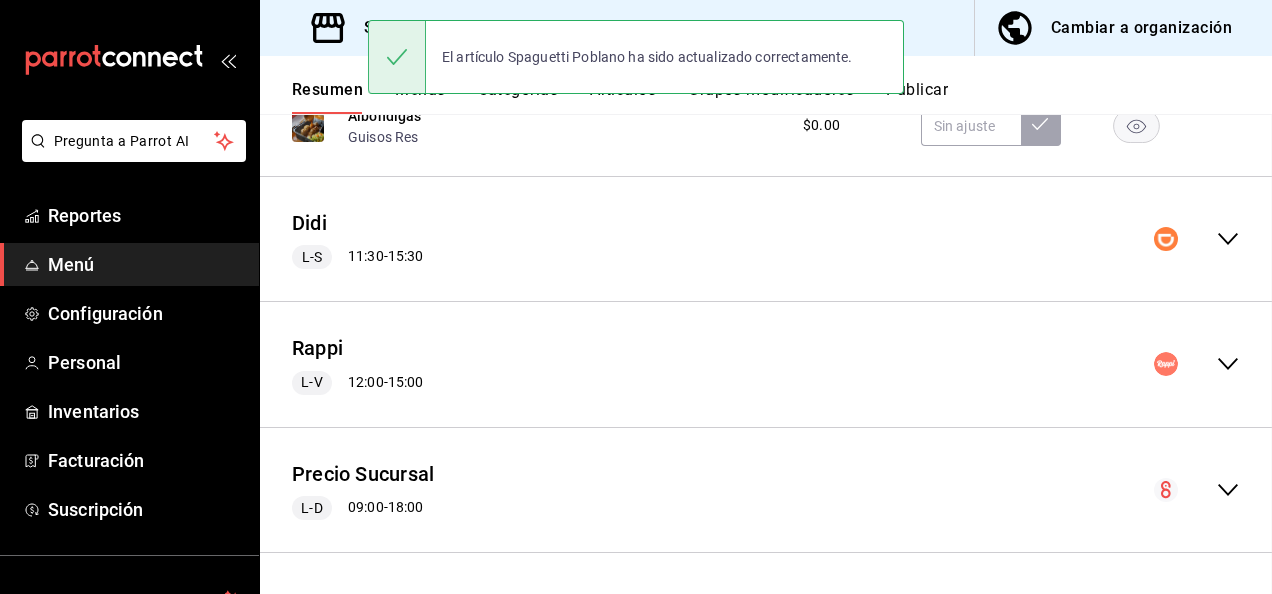 scroll, scrollTop: 822, scrollLeft: 0, axis: vertical 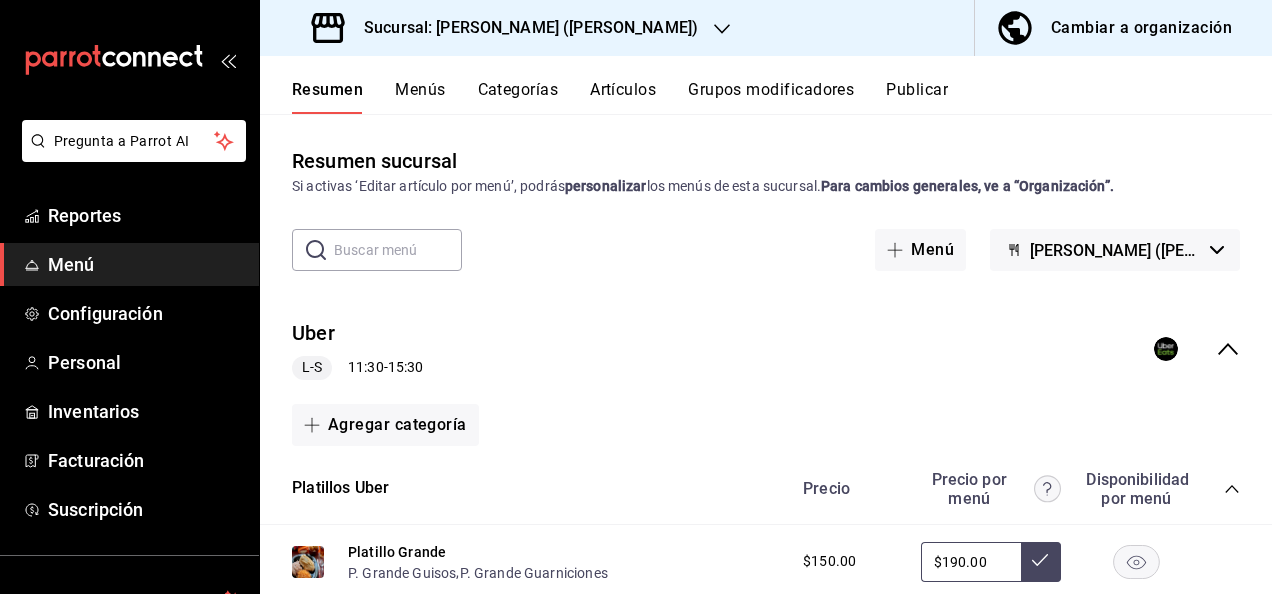 click 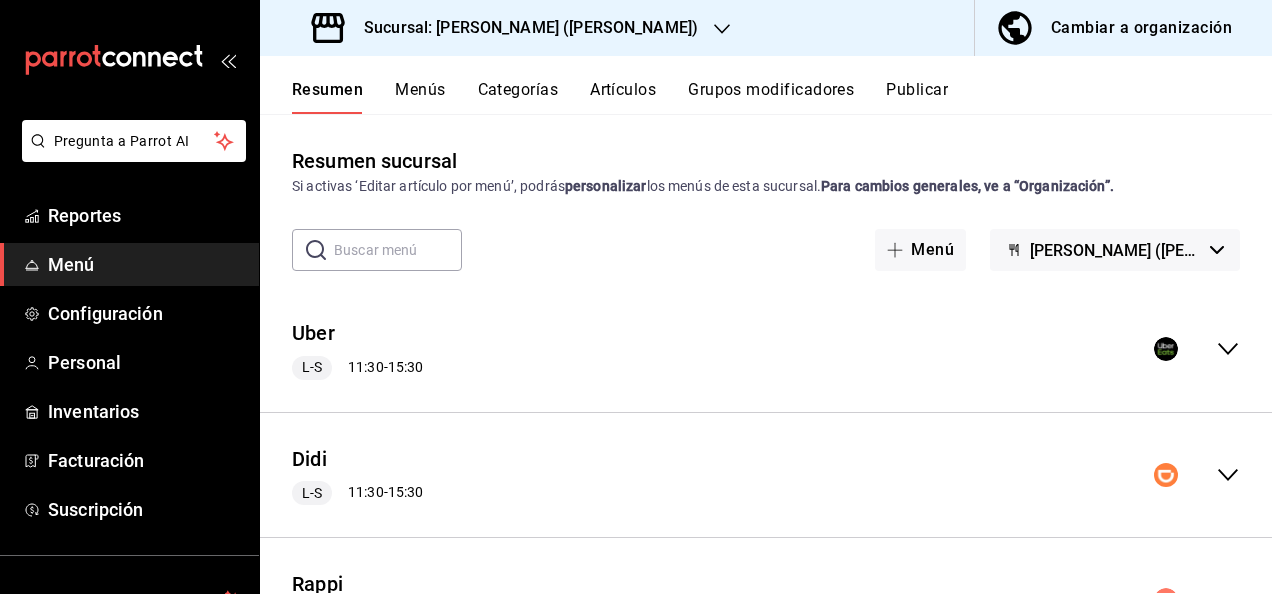 click 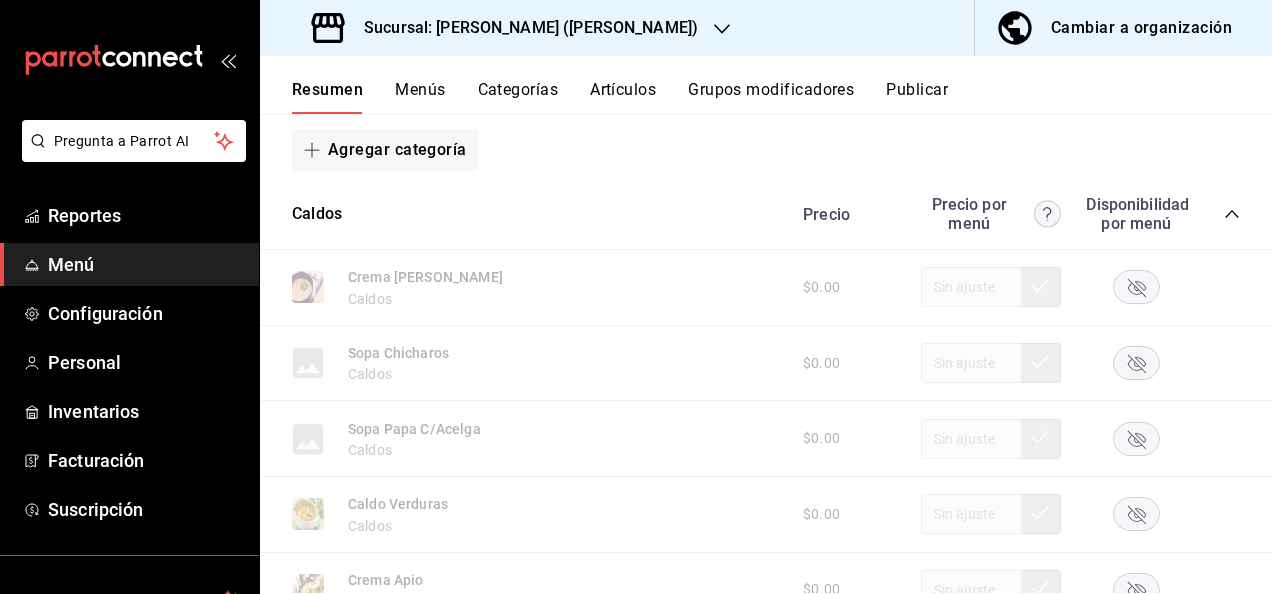 scroll, scrollTop: 440, scrollLeft: 0, axis: vertical 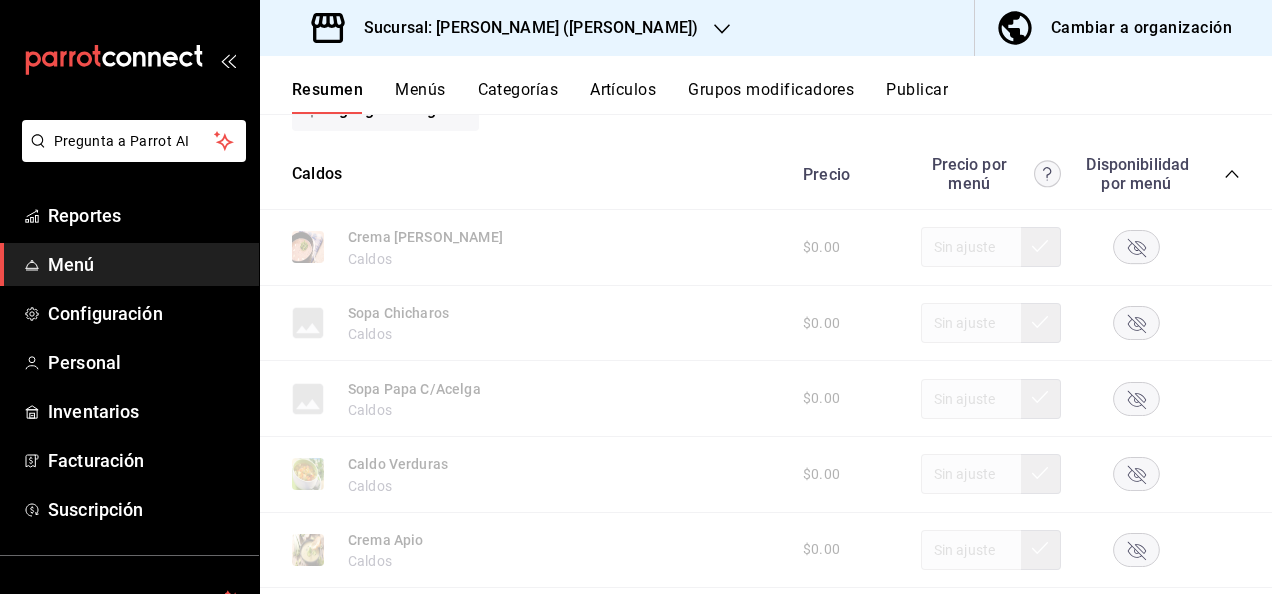 click 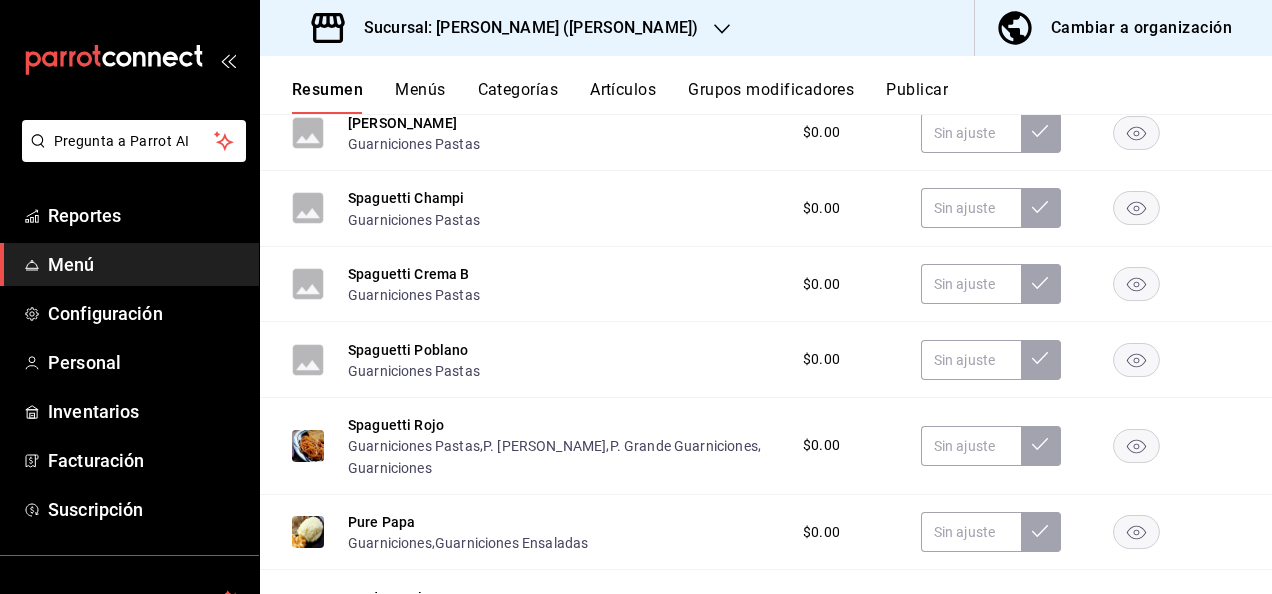 scroll, scrollTop: 1426, scrollLeft: 0, axis: vertical 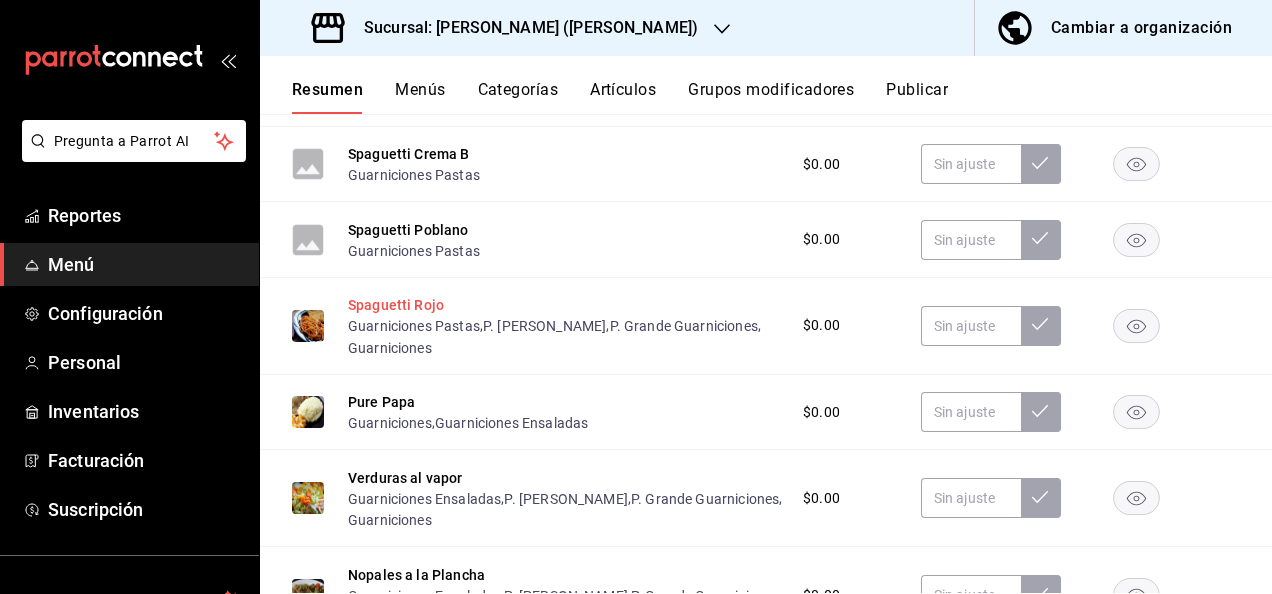 click on "Spaguetti Rojo" at bounding box center (396, 305) 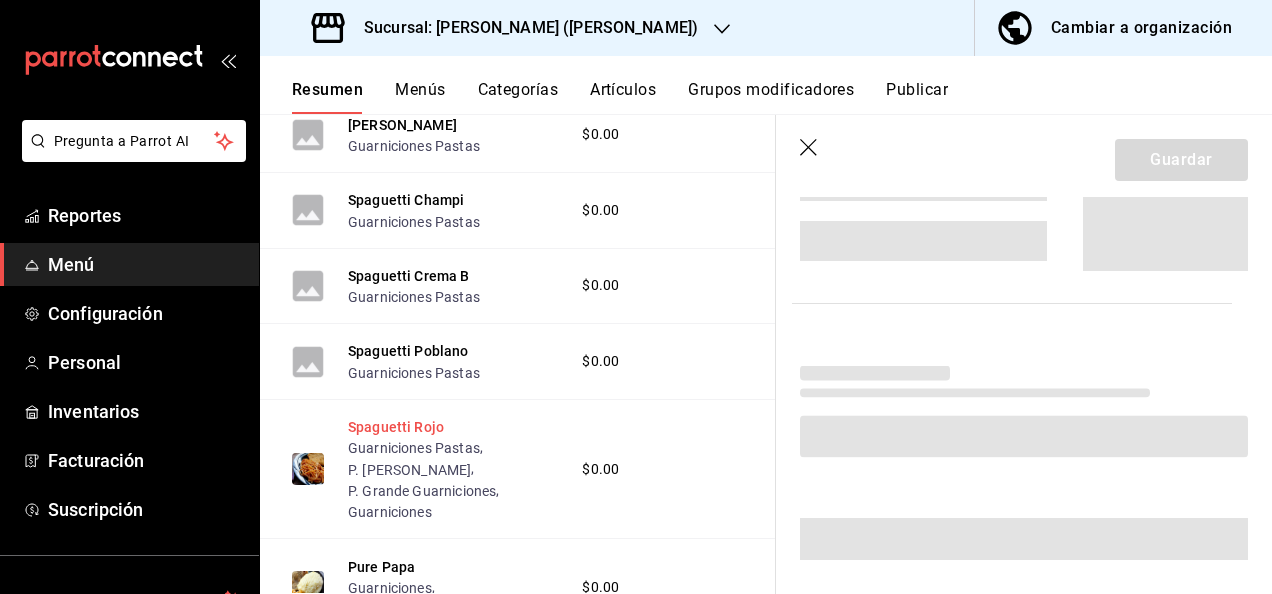 scroll, scrollTop: 1395, scrollLeft: 0, axis: vertical 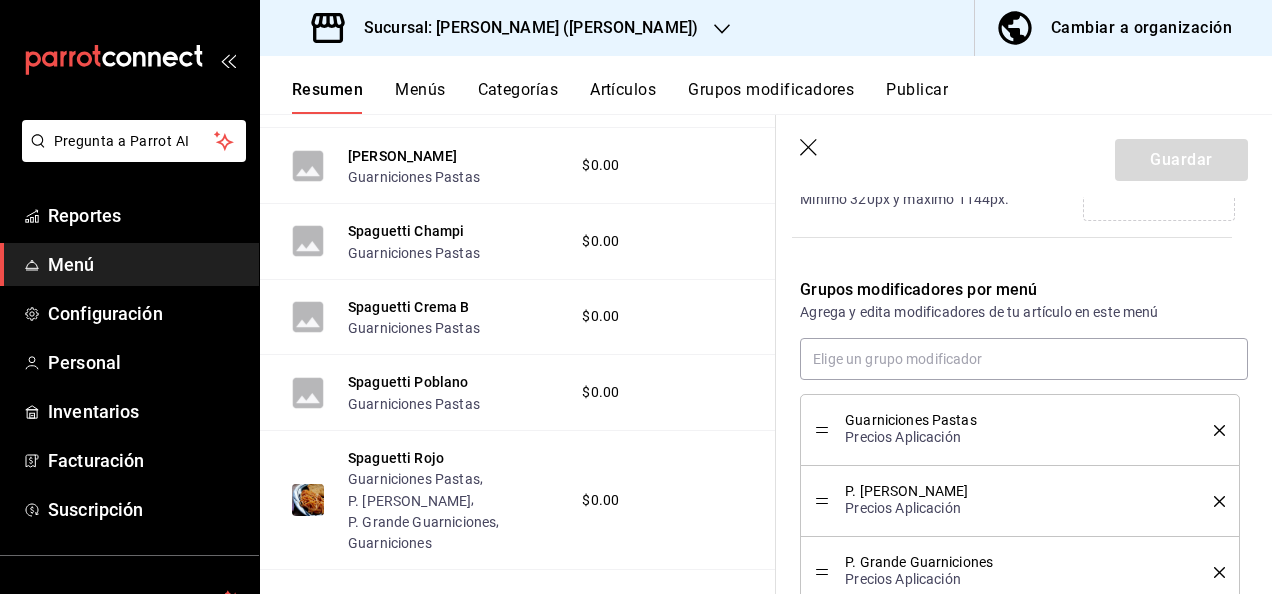 click 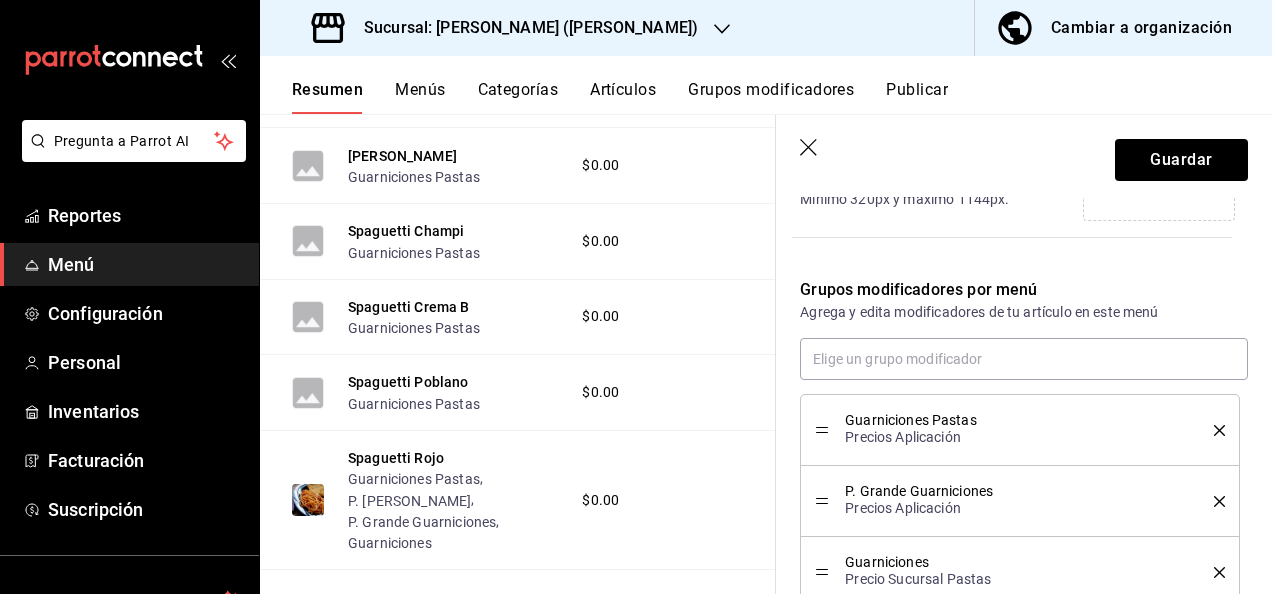 click 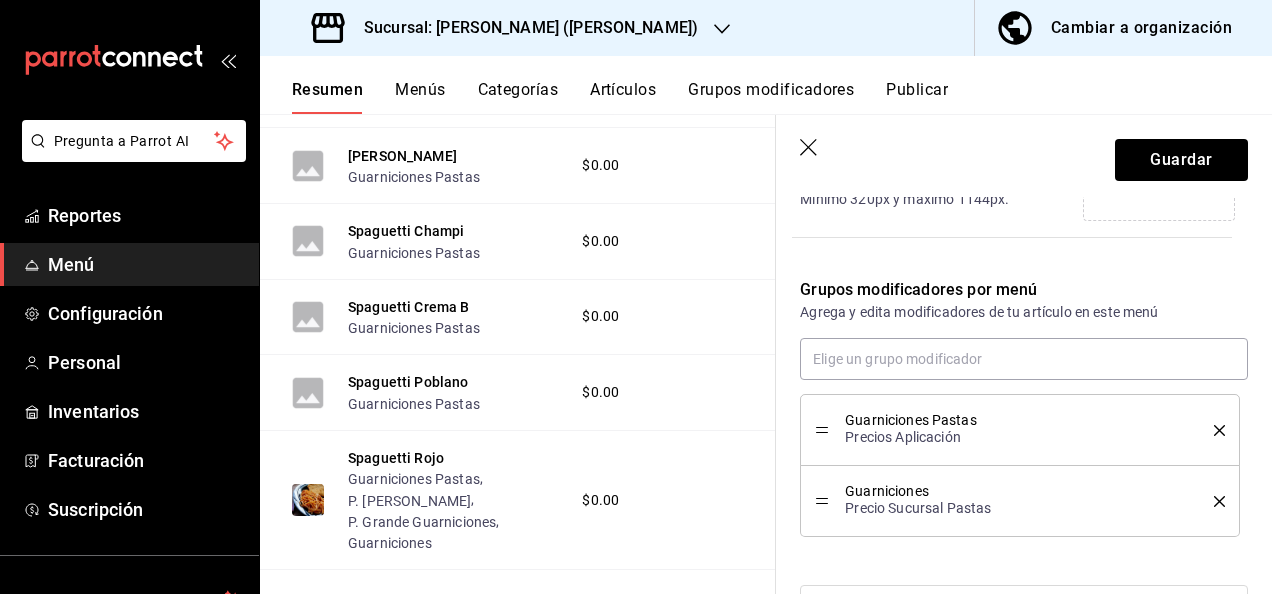 click 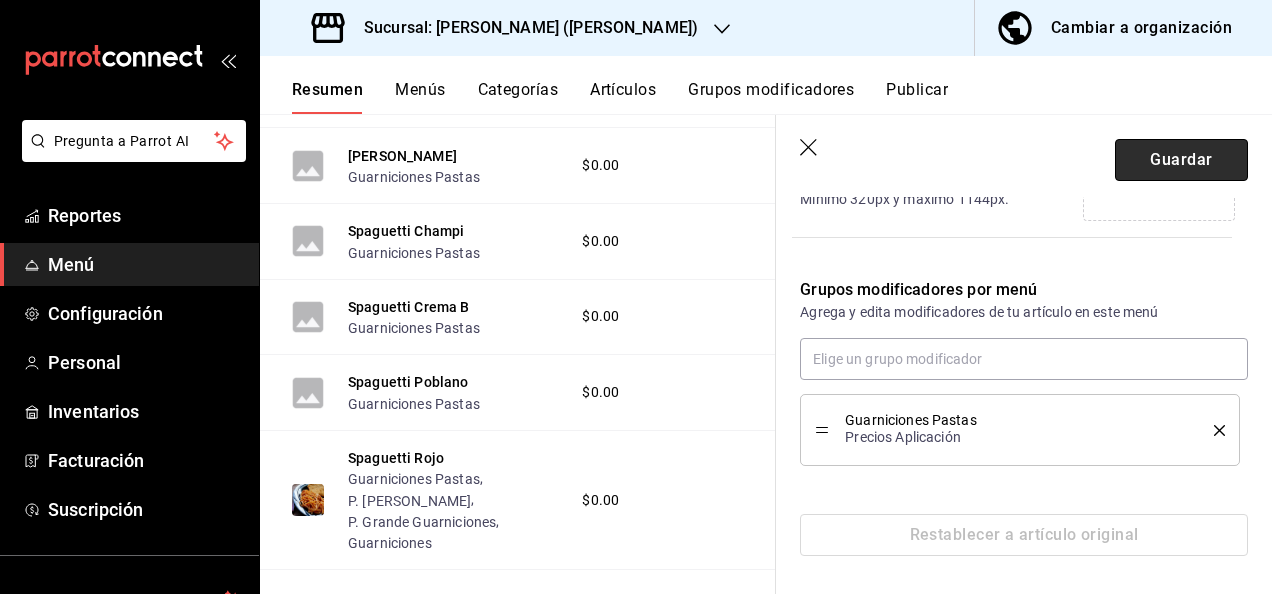 click on "Guardar" at bounding box center [1181, 160] 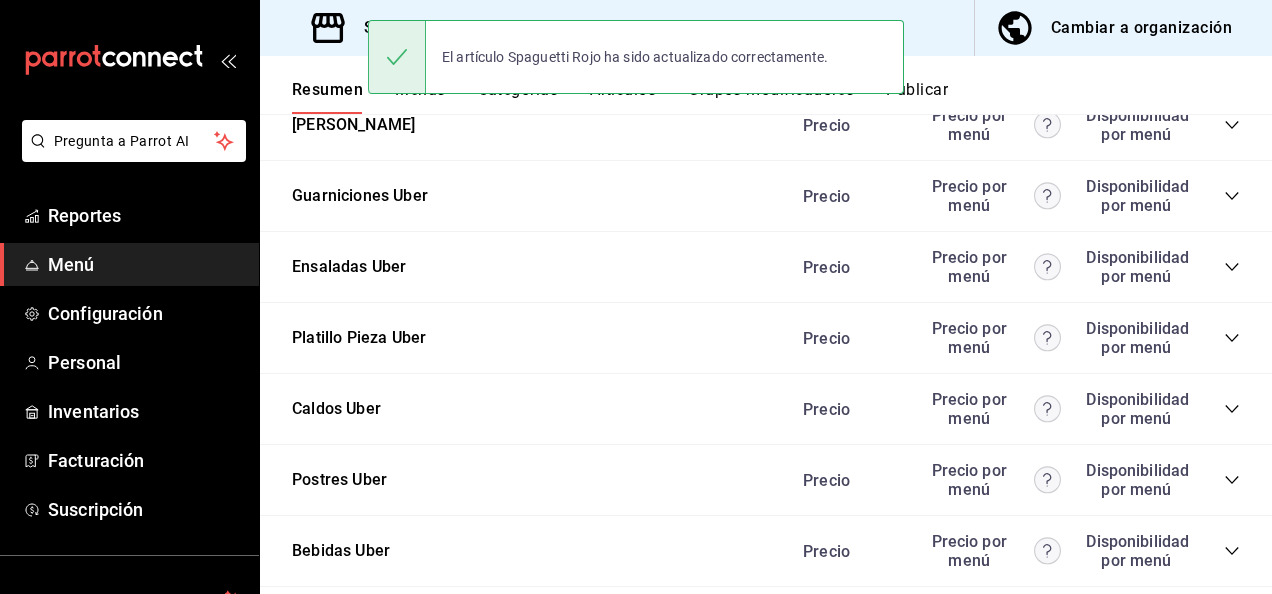 scroll, scrollTop: 822, scrollLeft: 0, axis: vertical 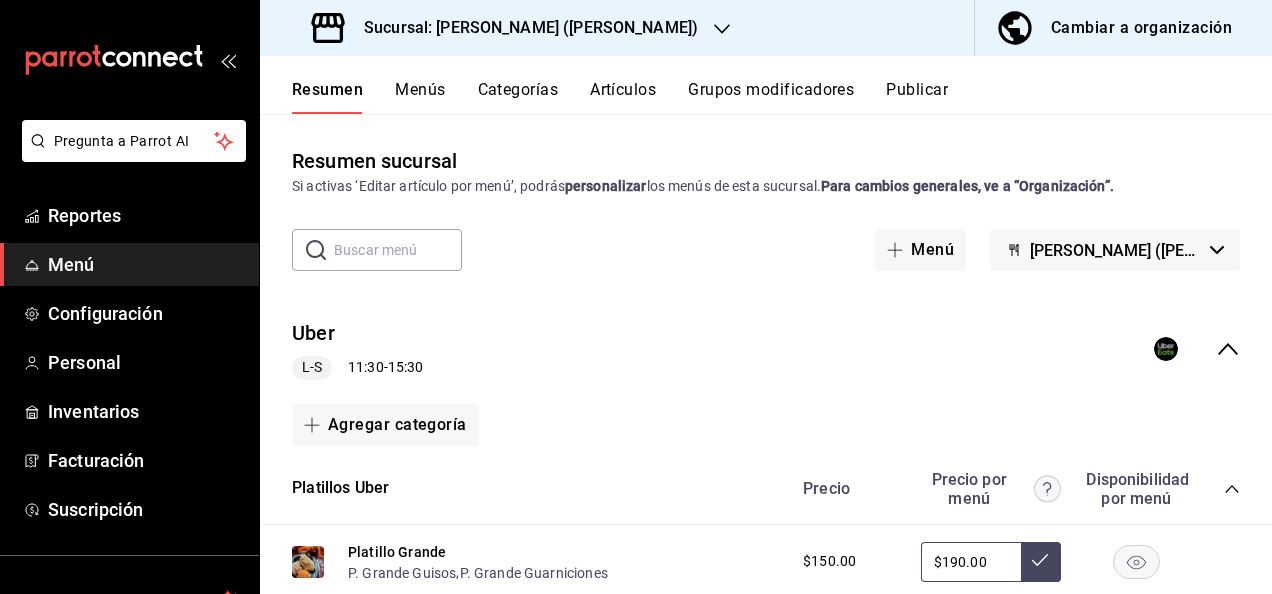 click 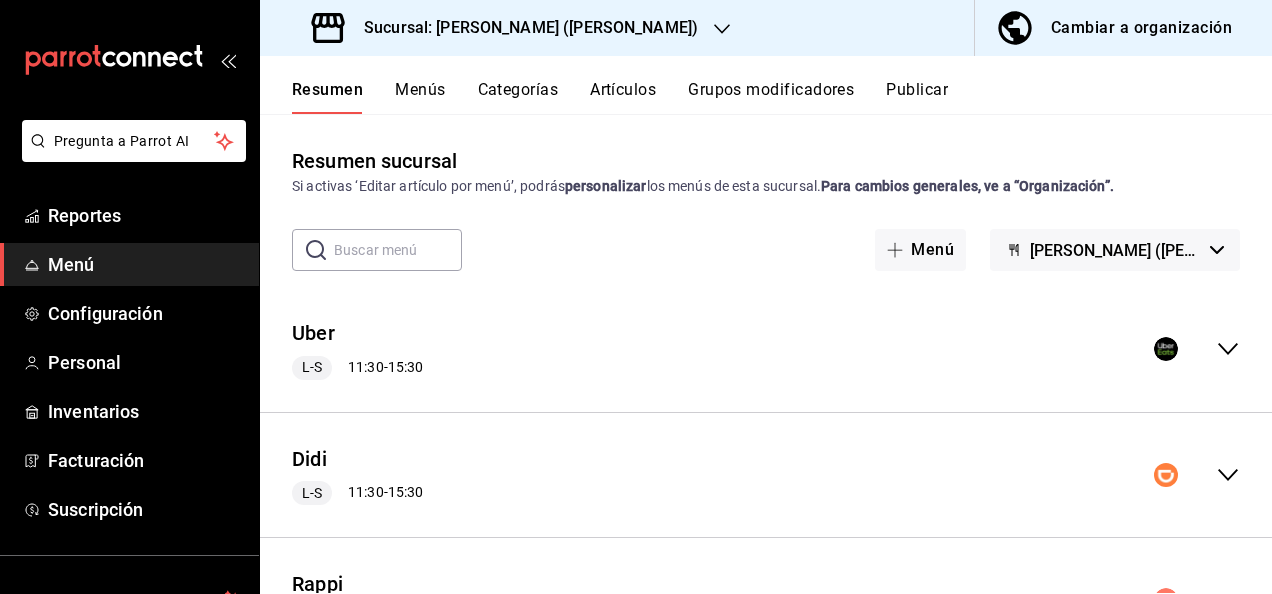 click 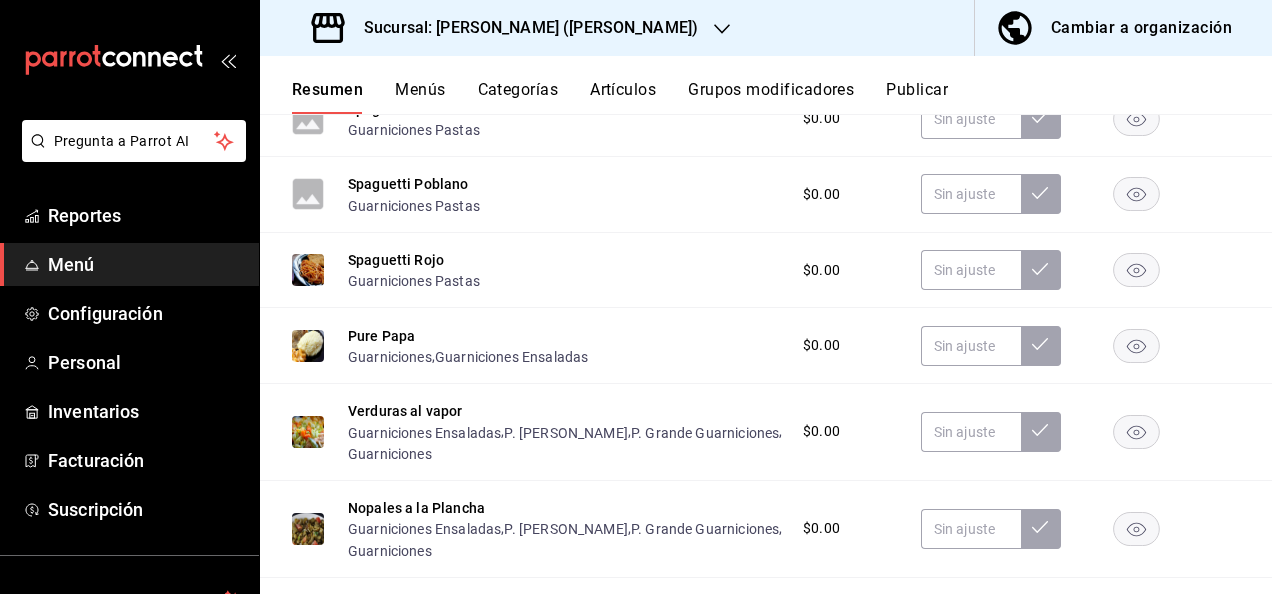 scroll, scrollTop: 3604, scrollLeft: 0, axis: vertical 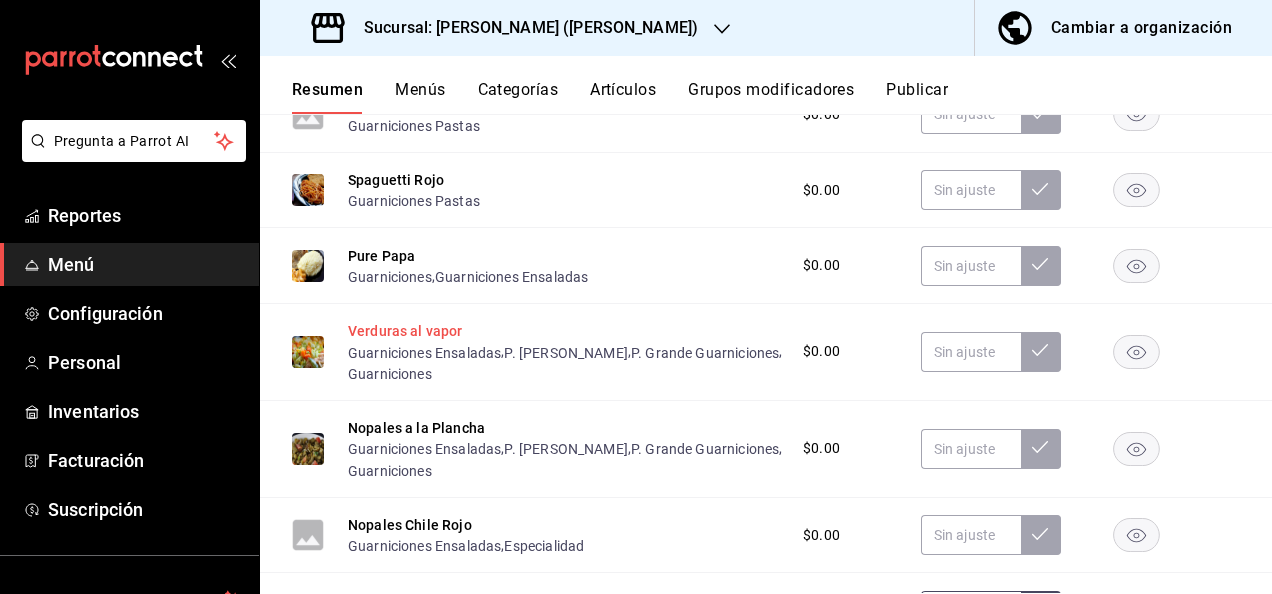 click on "Verduras al vapor" at bounding box center (405, 331) 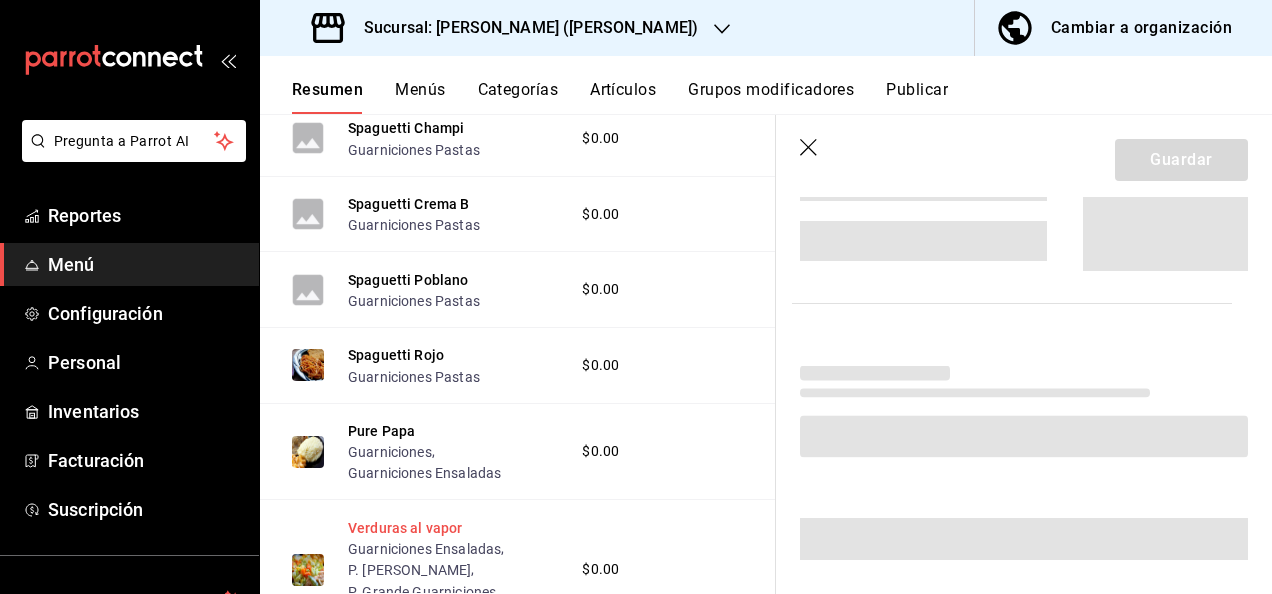 scroll, scrollTop: 3564, scrollLeft: 0, axis: vertical 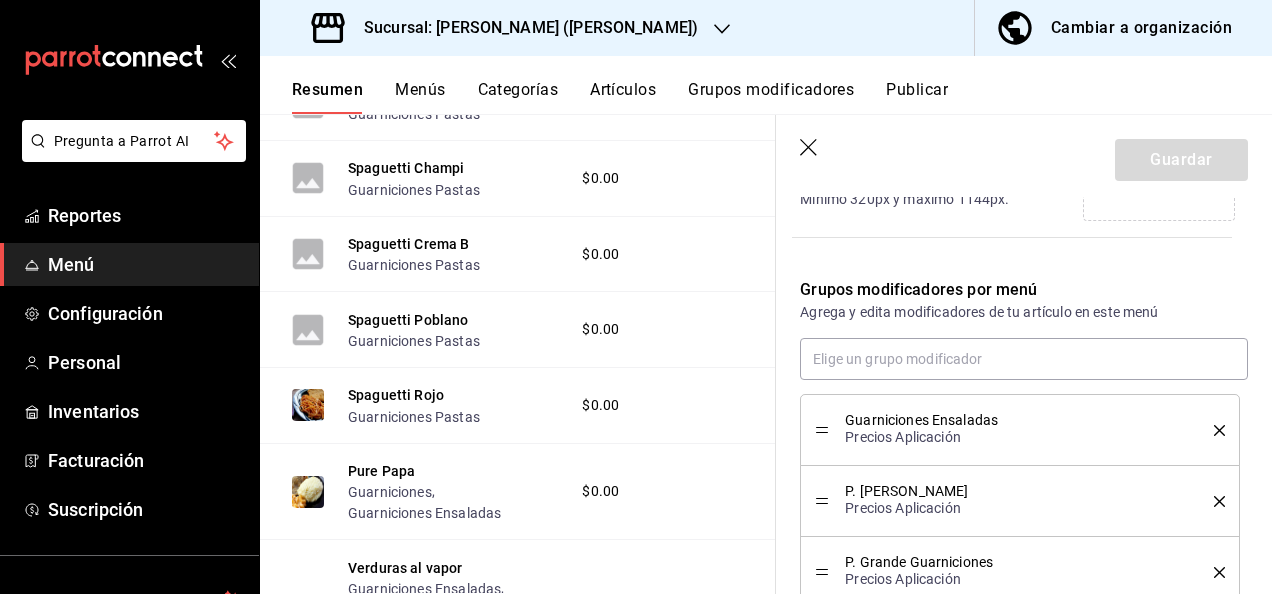 click 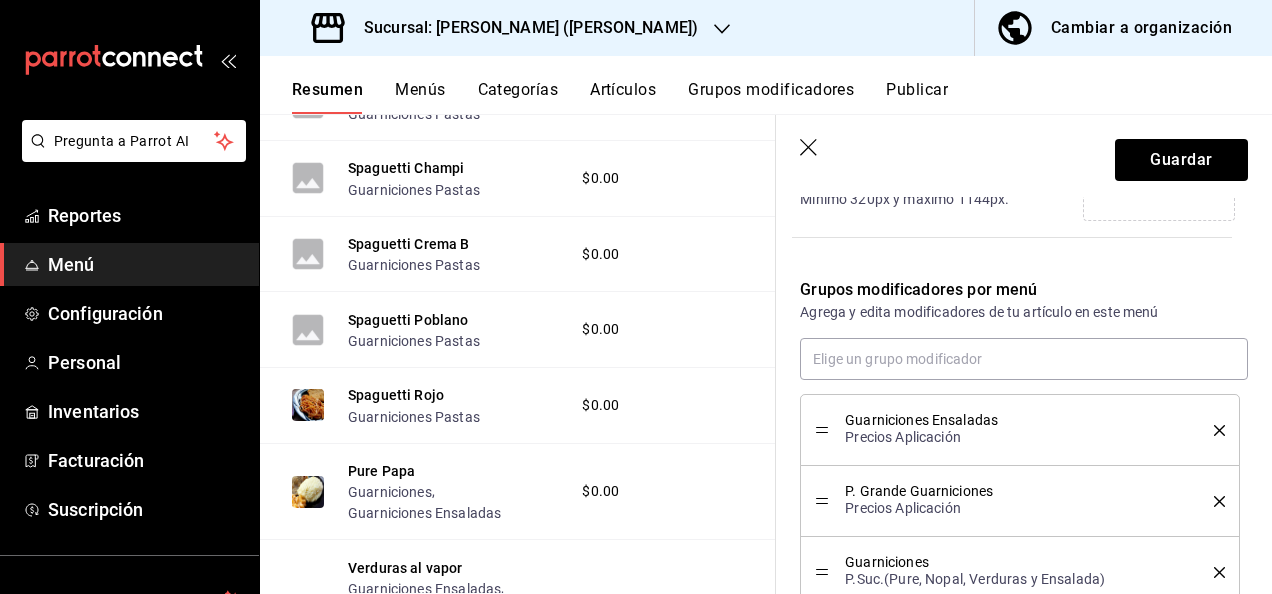 click 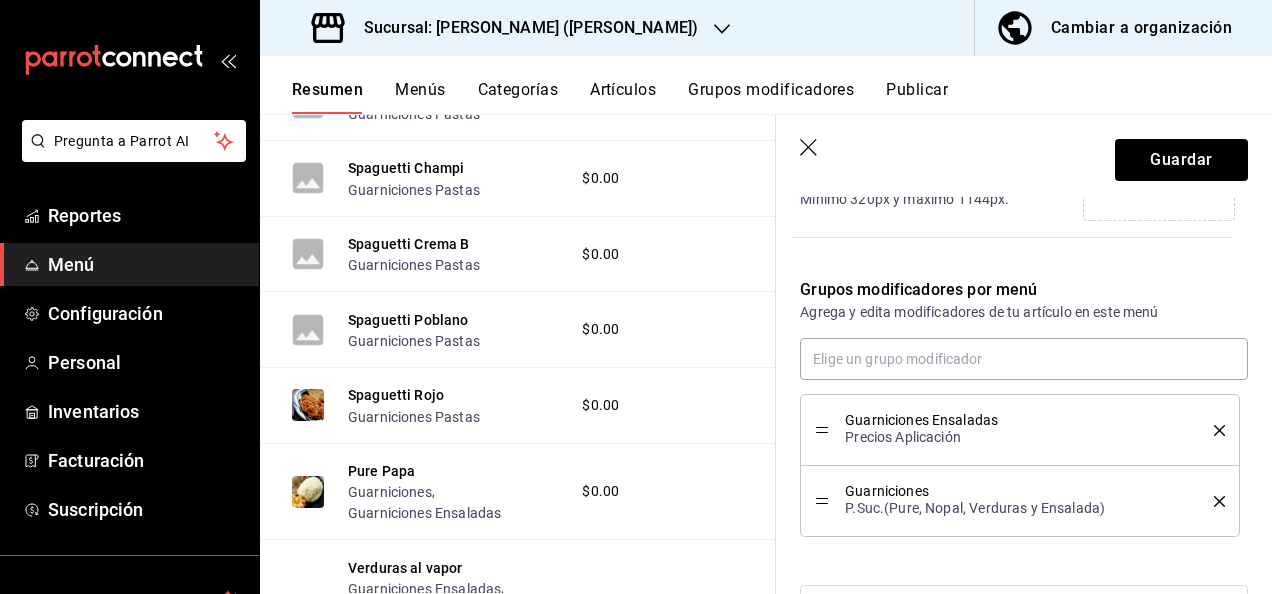 click 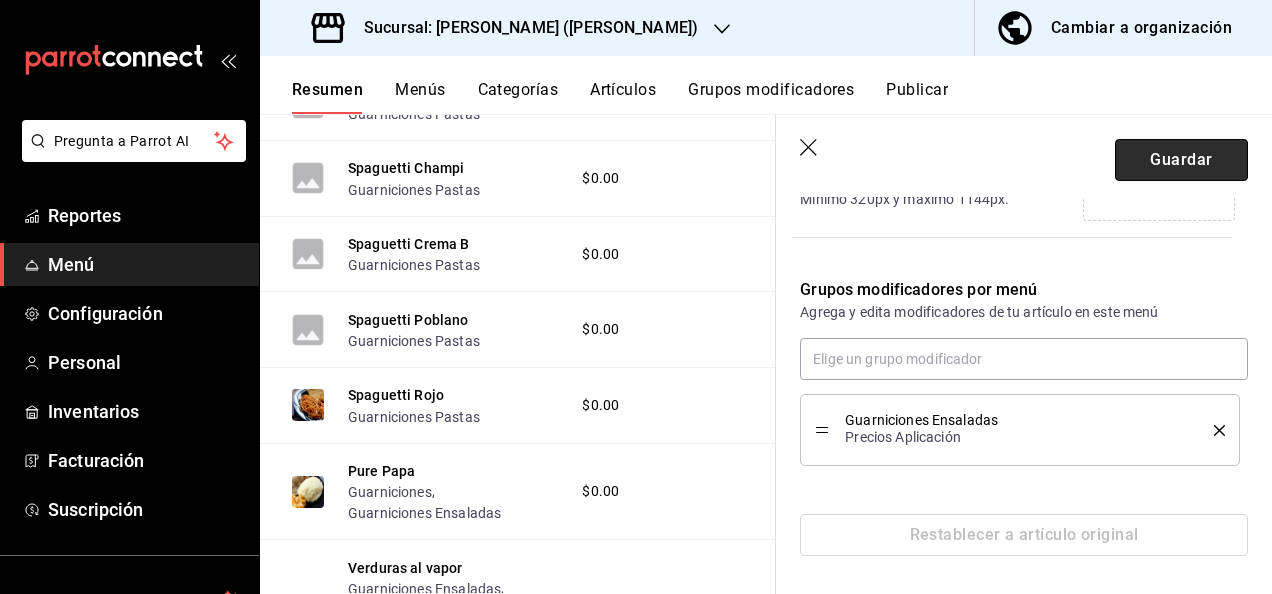 click on "Guardar" at bounding box center [1181, 160] 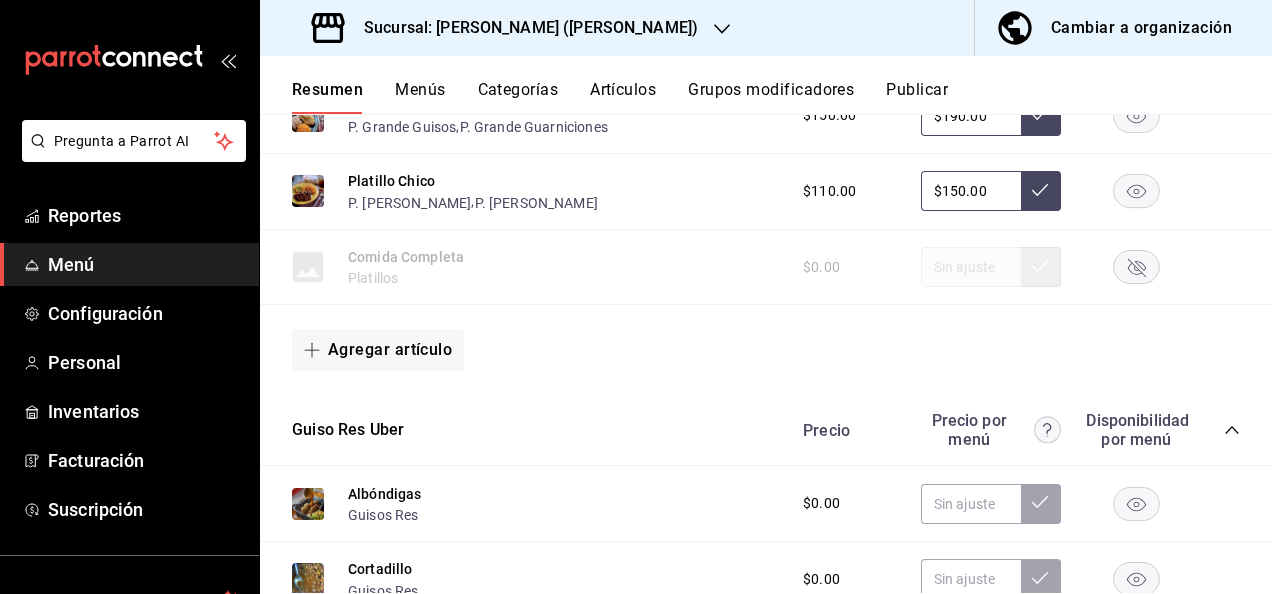 scroll, scrollTop: 28, scrollLeft: 0, axis: vertical 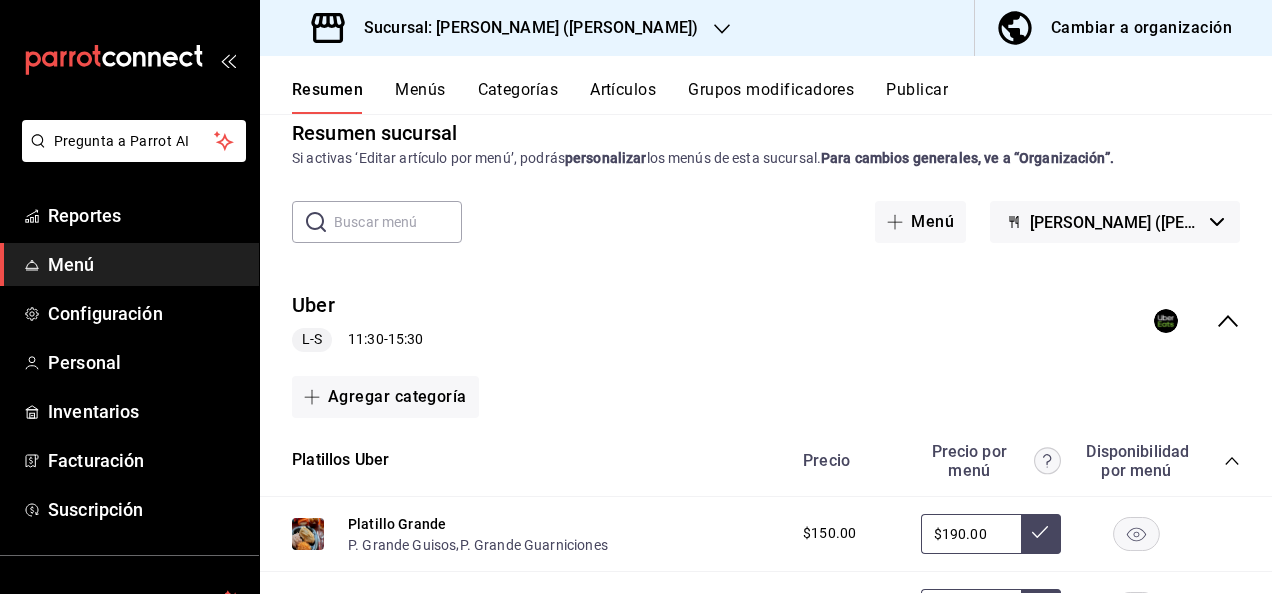 click 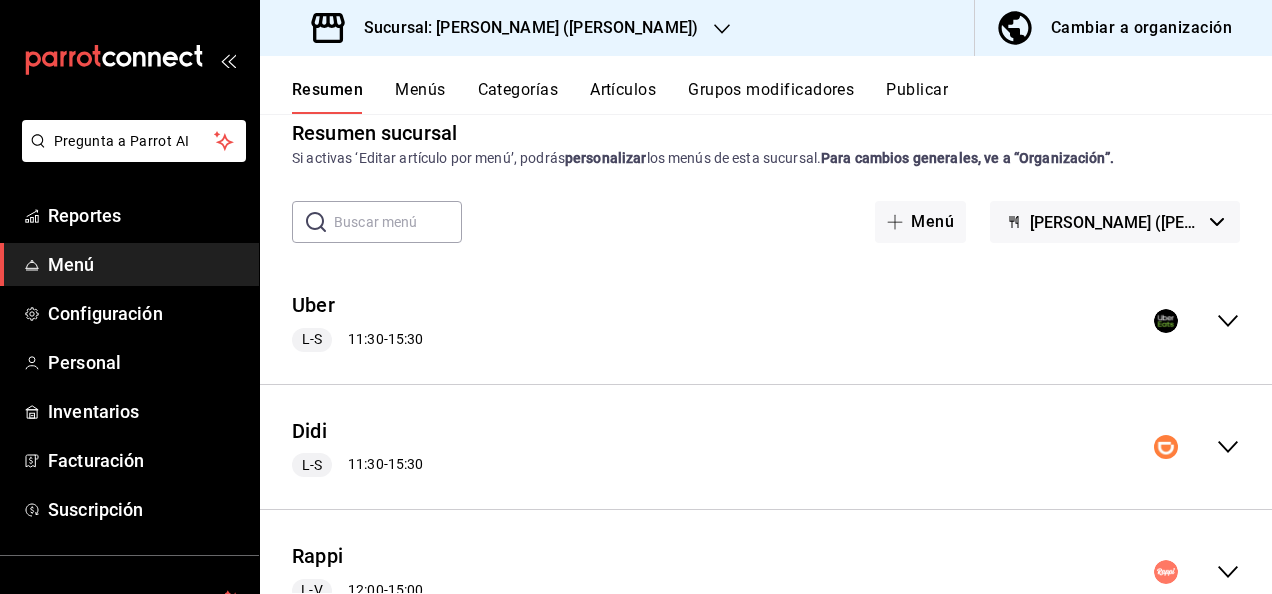 click 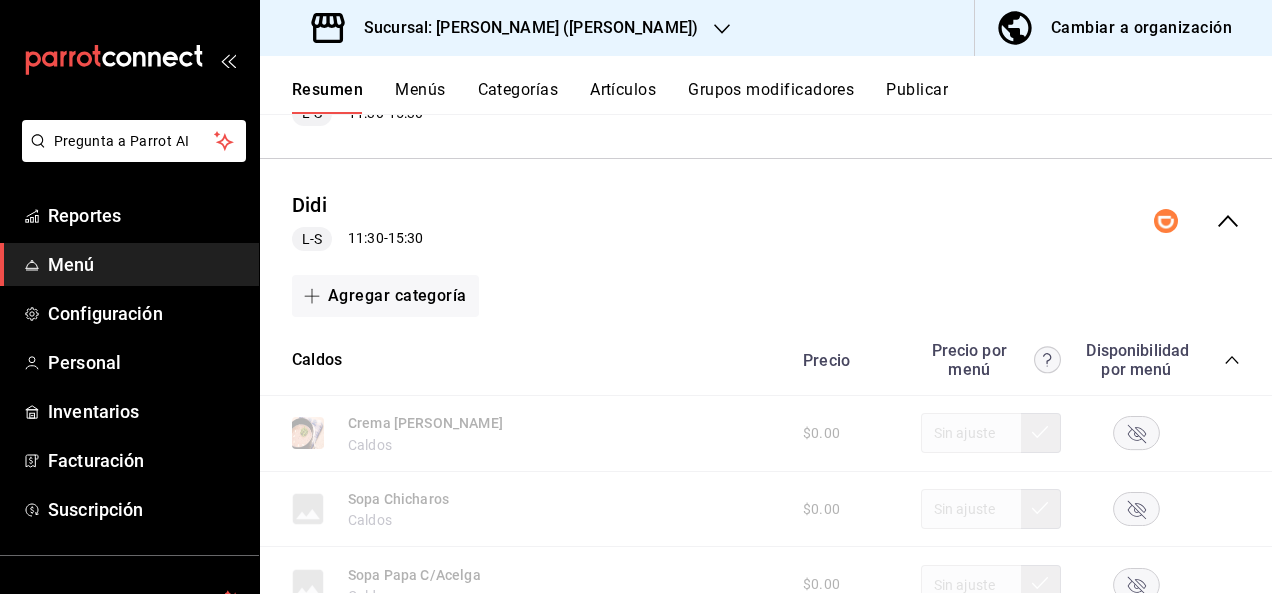 scroll, scrollTop: 334, scrollLeft: 0, axis: vertical 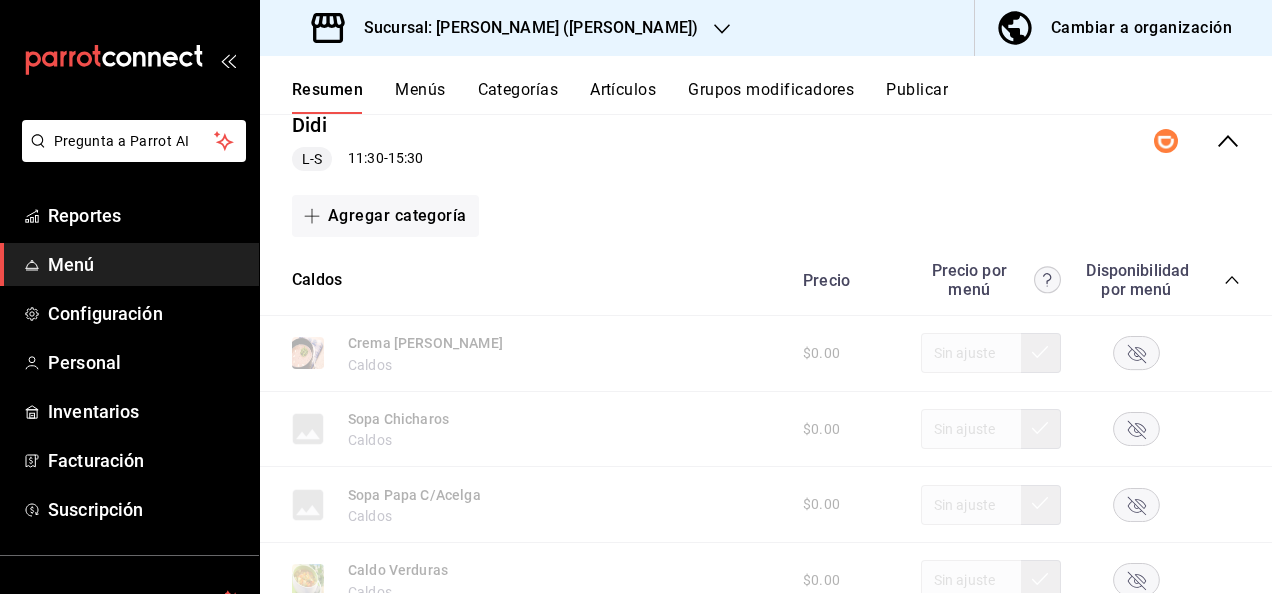 click 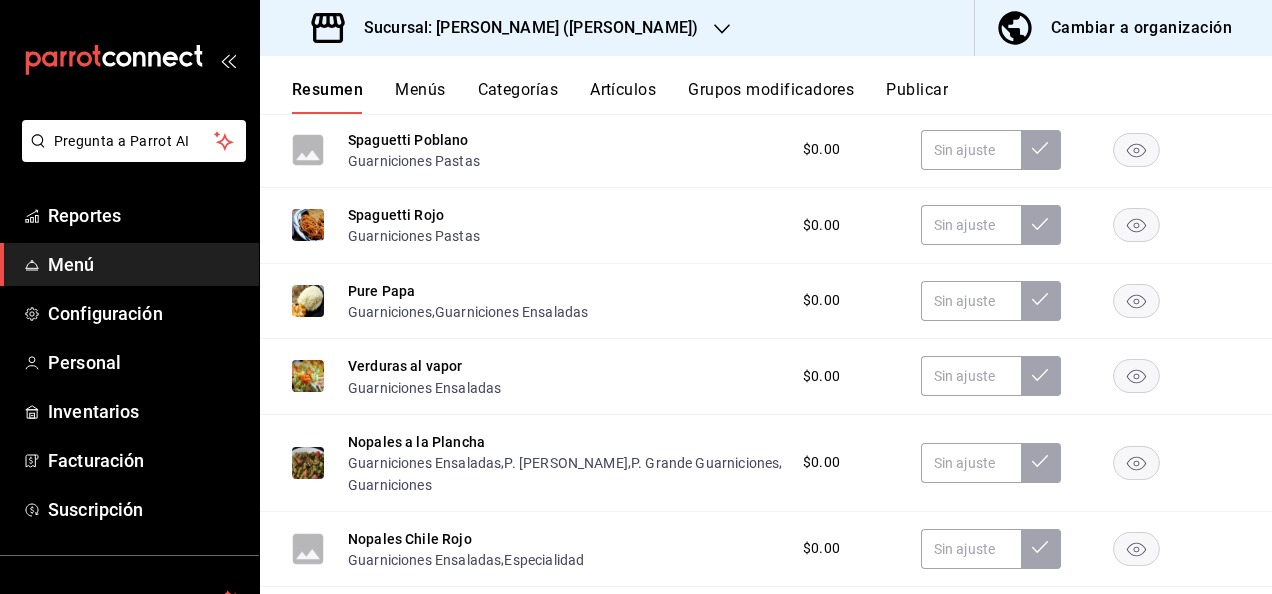 scroll, scrollTop: 1521, scrollLeft: 0, axis: vertical 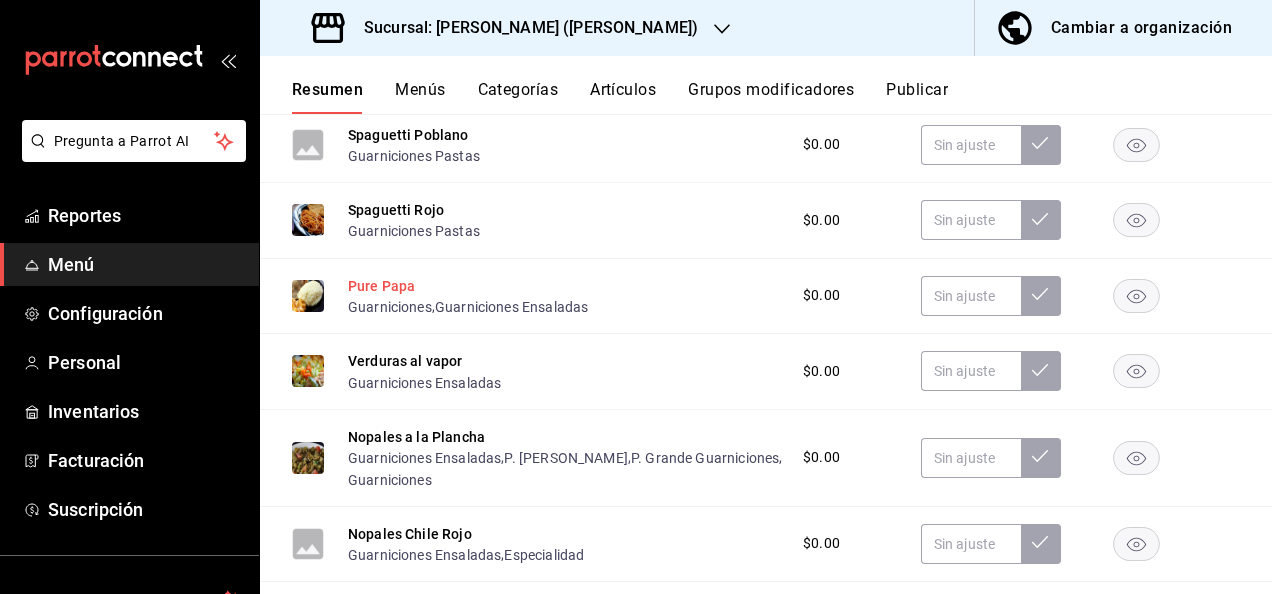 click on "Pure Papa" at bounding box center [381, 286] 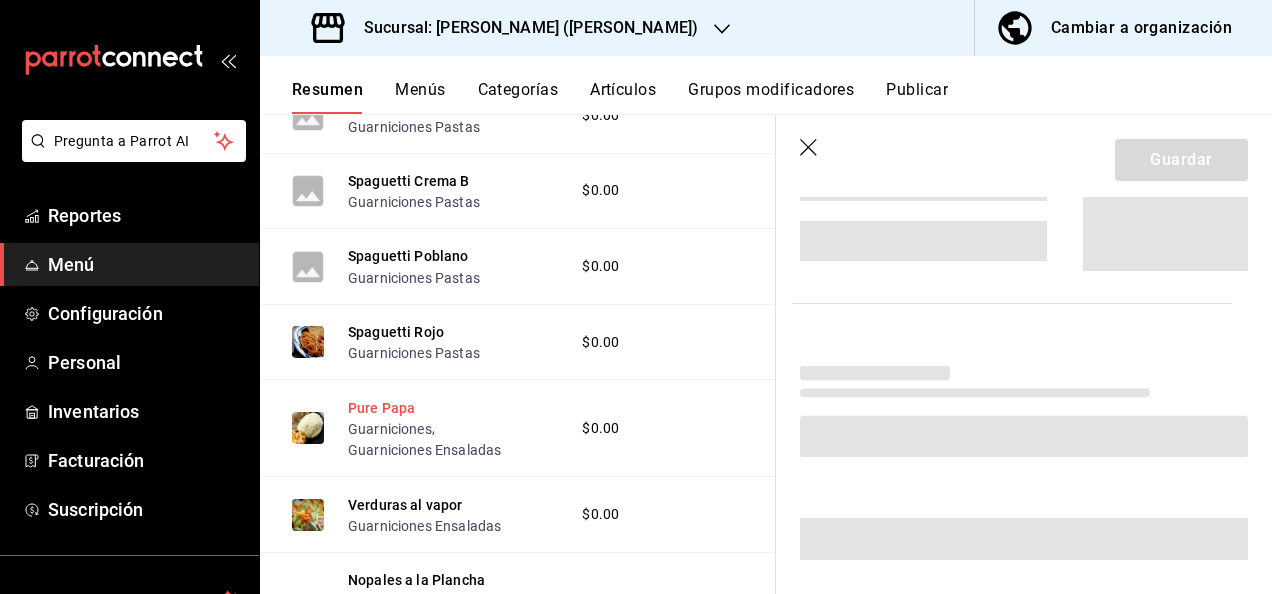 scroll, scrollTop: 1490, scrollLeft: 0, axis: vertical 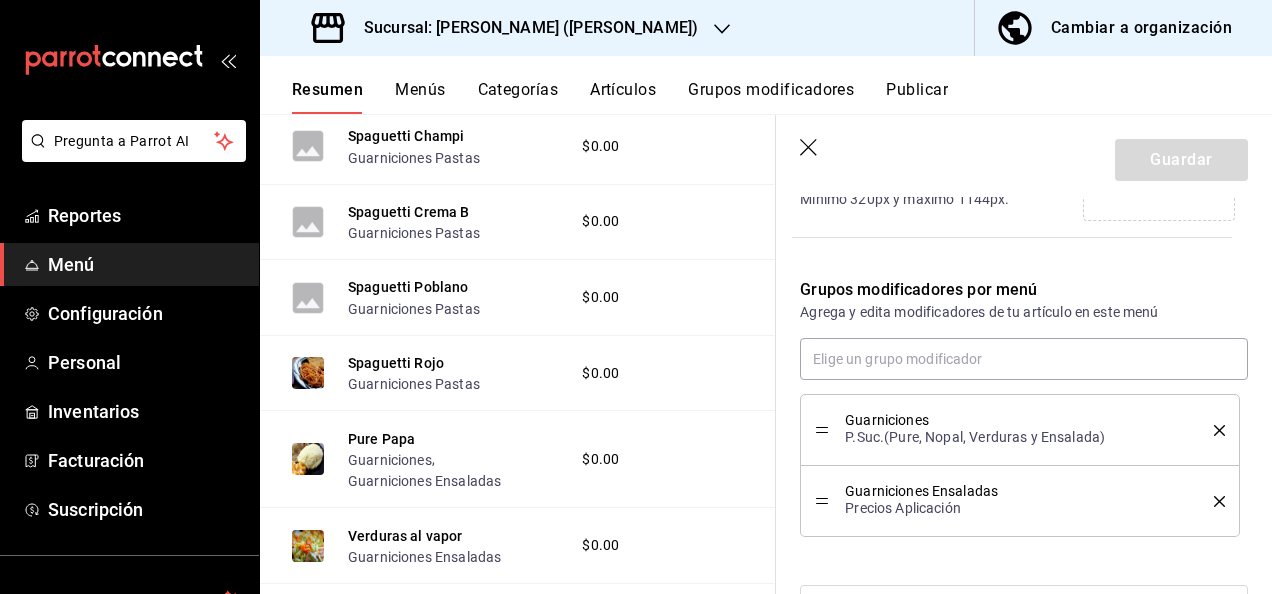 click 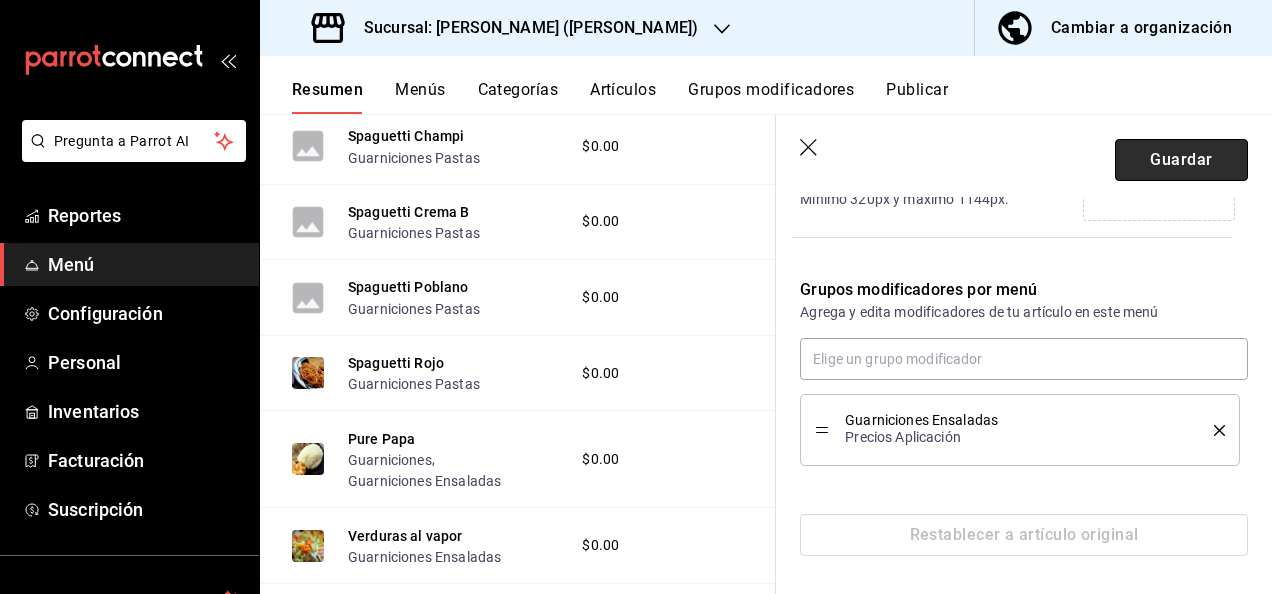 click on "Guardar" at bounding box center (1181, 160) 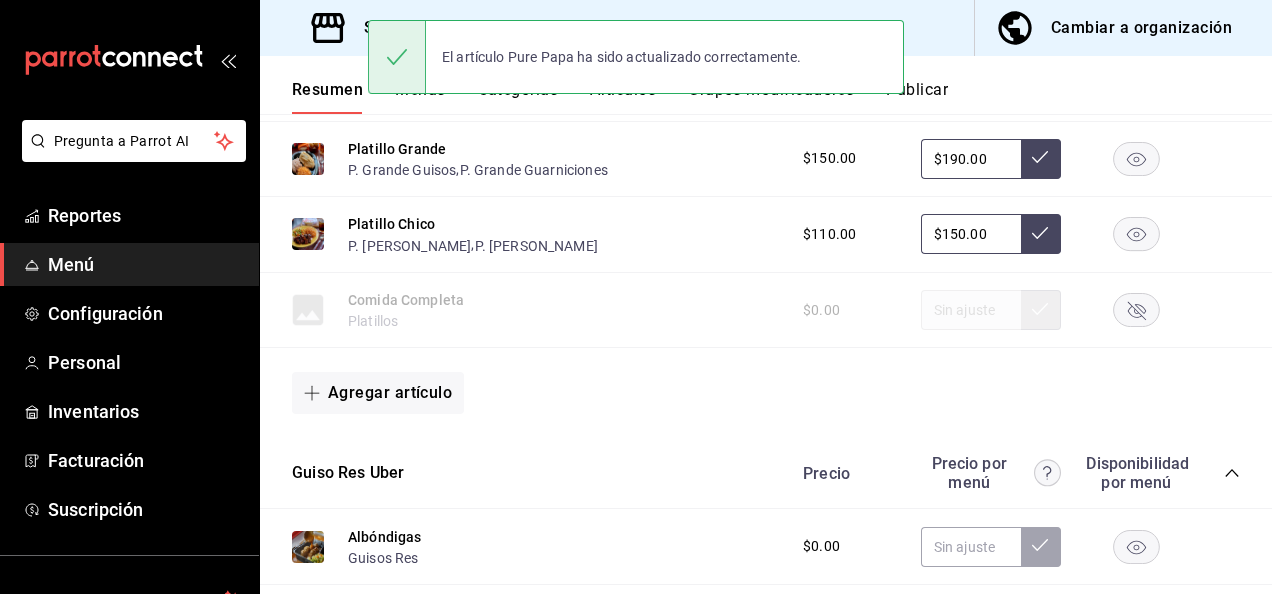 scroll, scrollTop: 0, scrollLeft: 0, axis: both 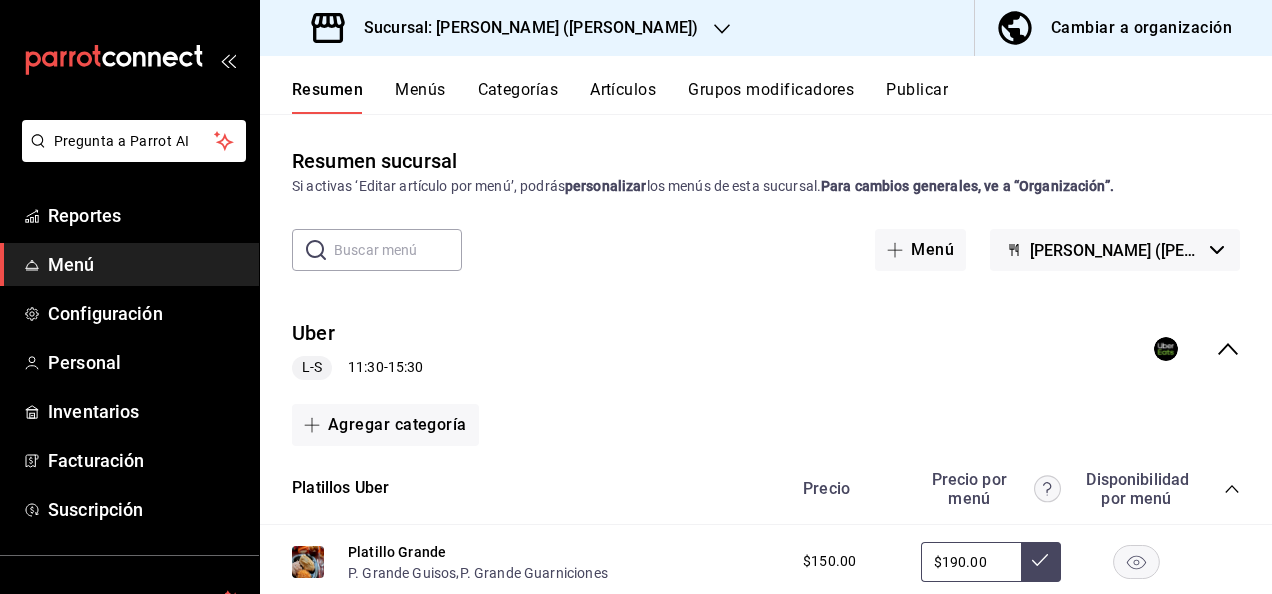 click 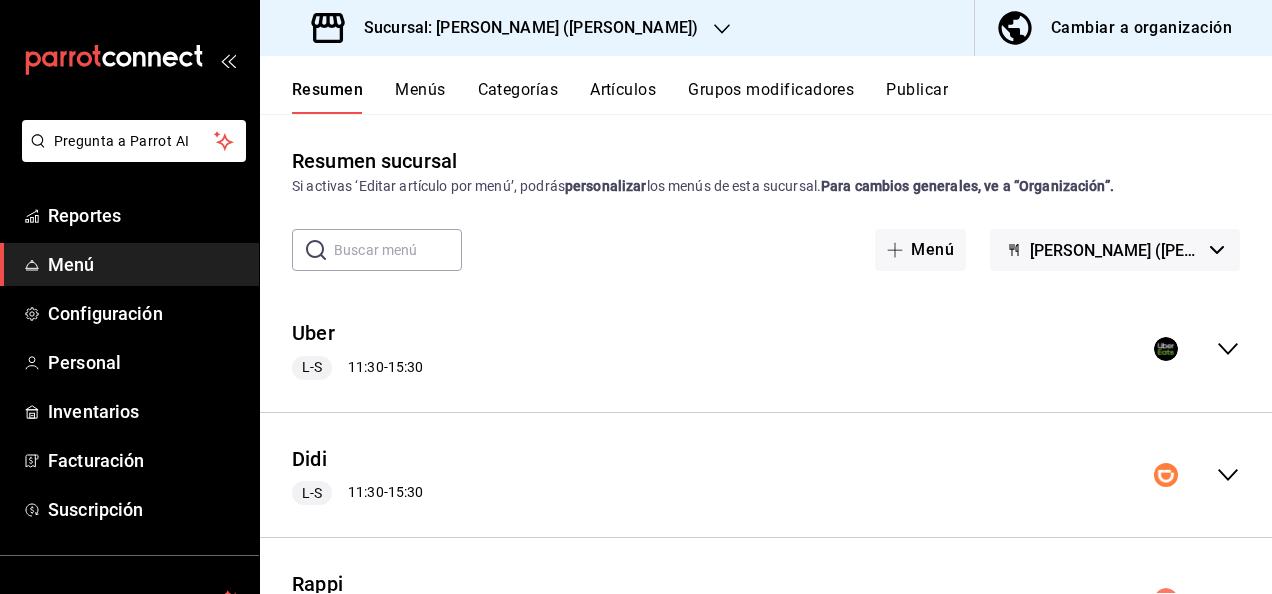 click 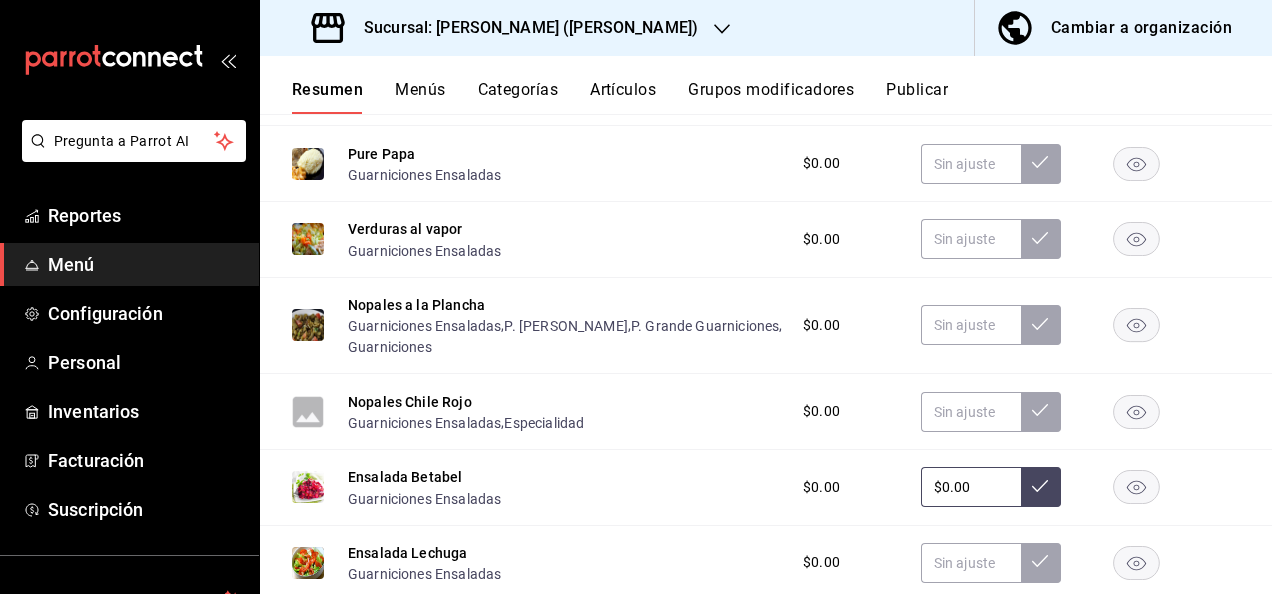 scroll, scrollTop: 3746, scrollLeft: 0, axis: vertical 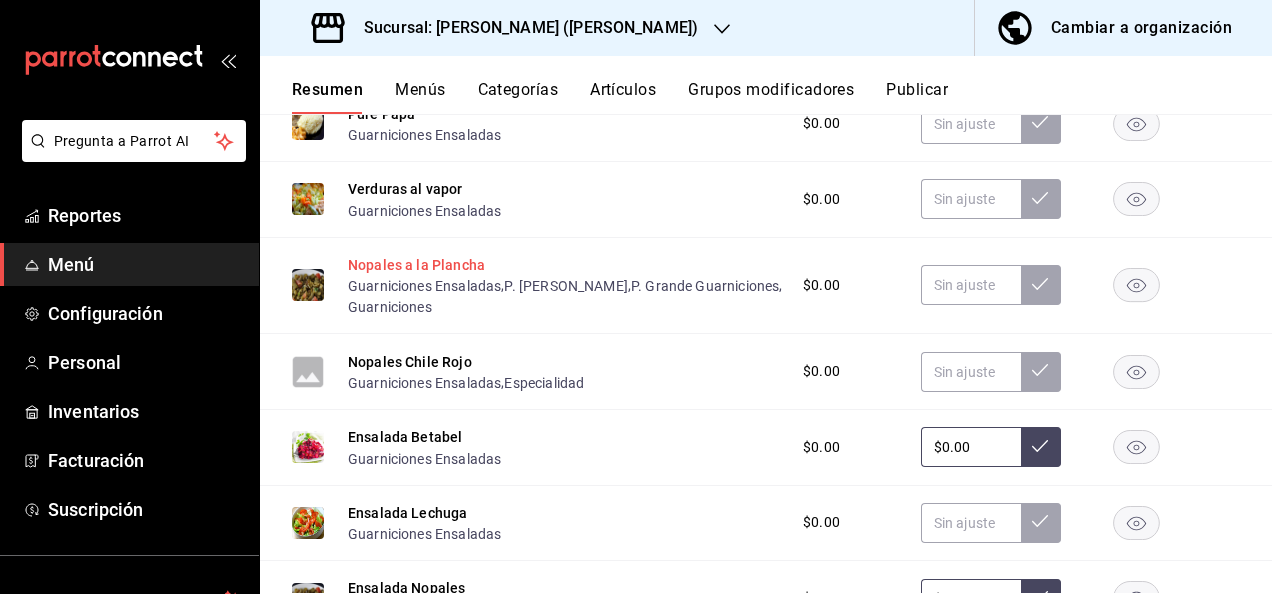 click on "Nopales a la Plancha" at bounding box center [416, 265] 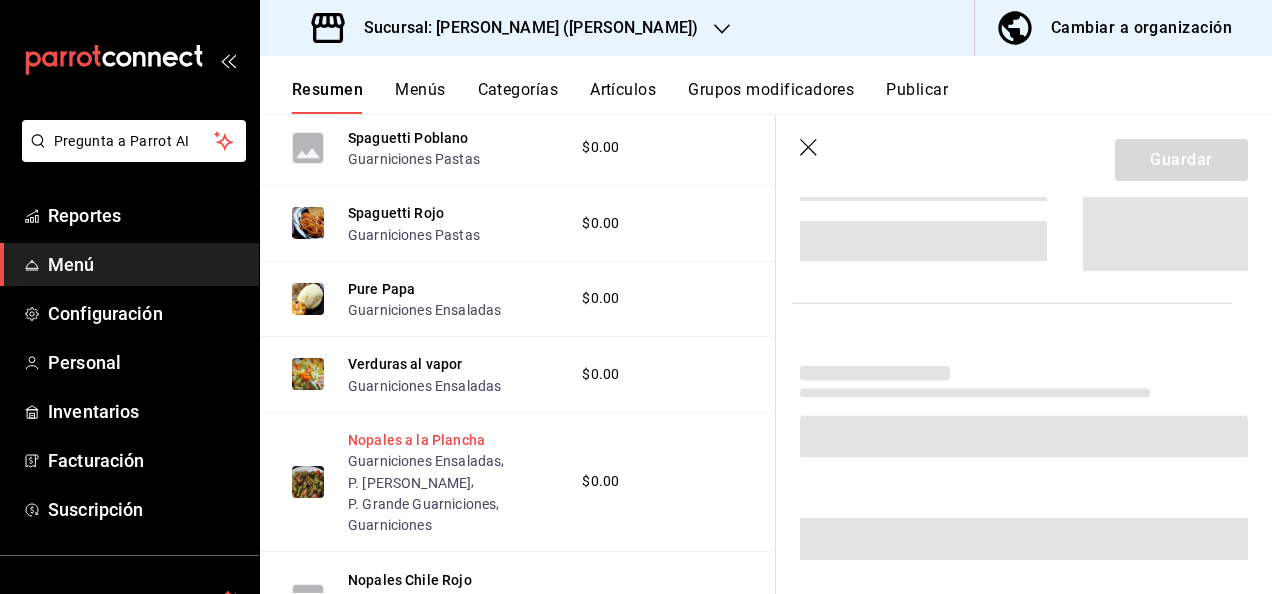 scroll, scrollTop: 3706, scrollLeft: 0, axis: vertical 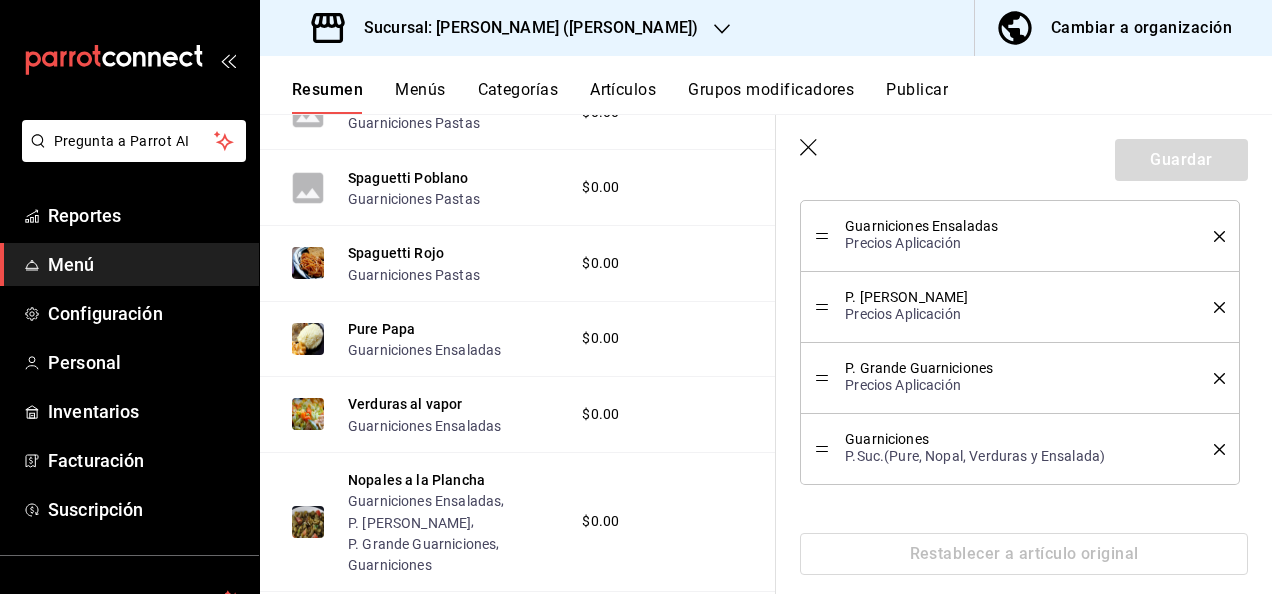 click 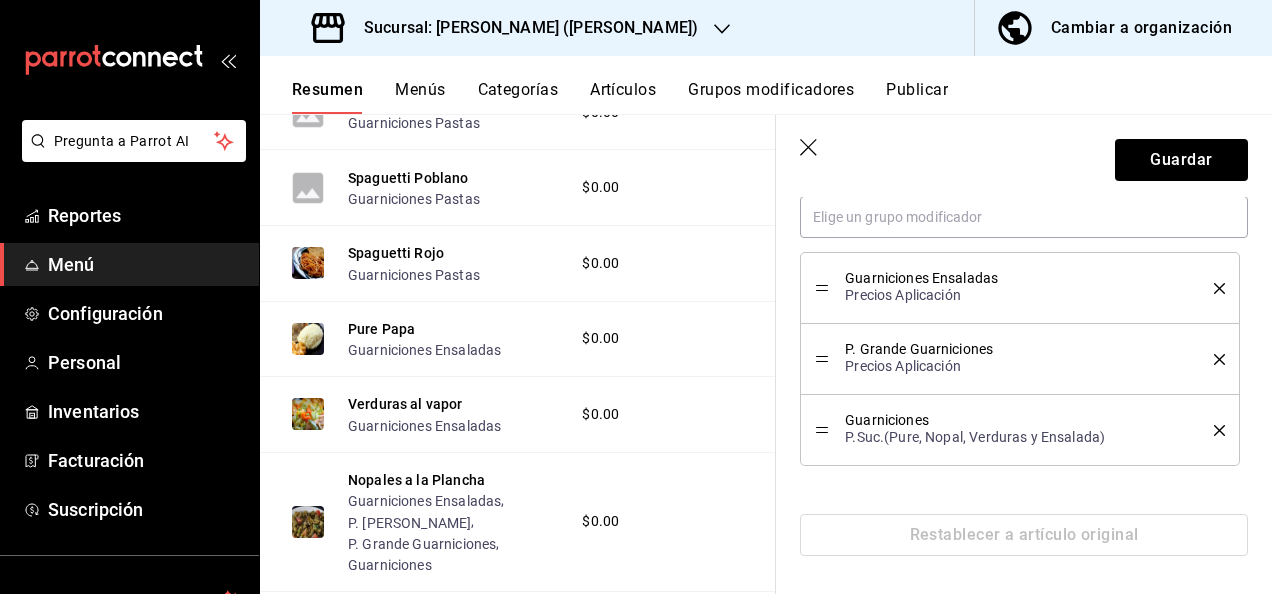 click 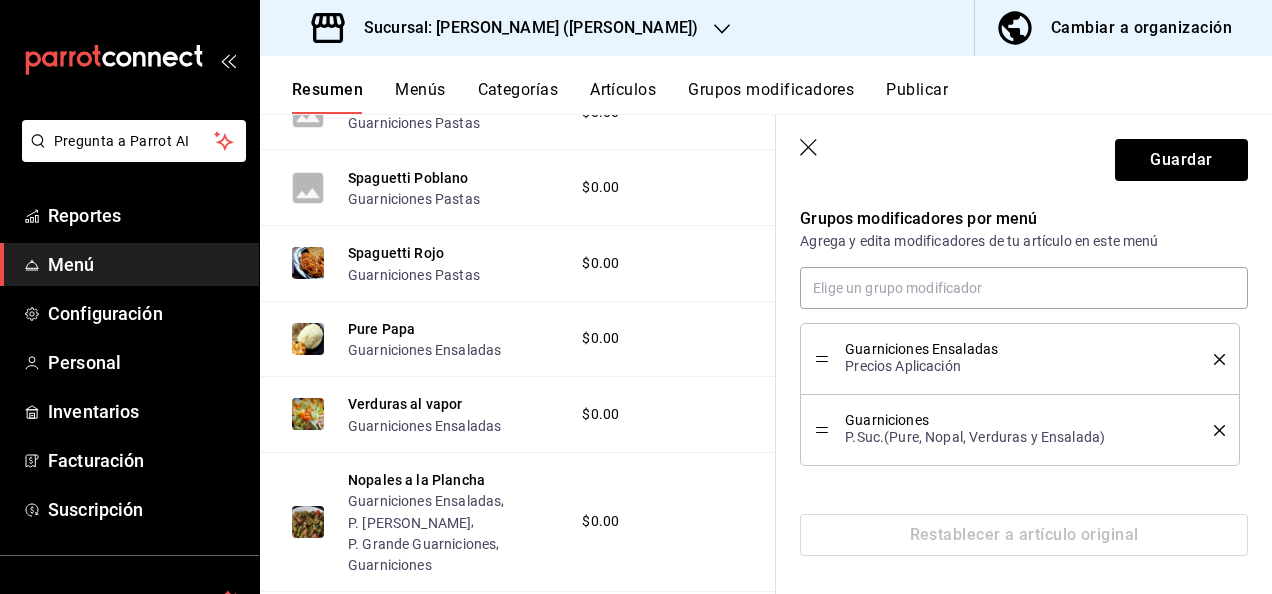 click 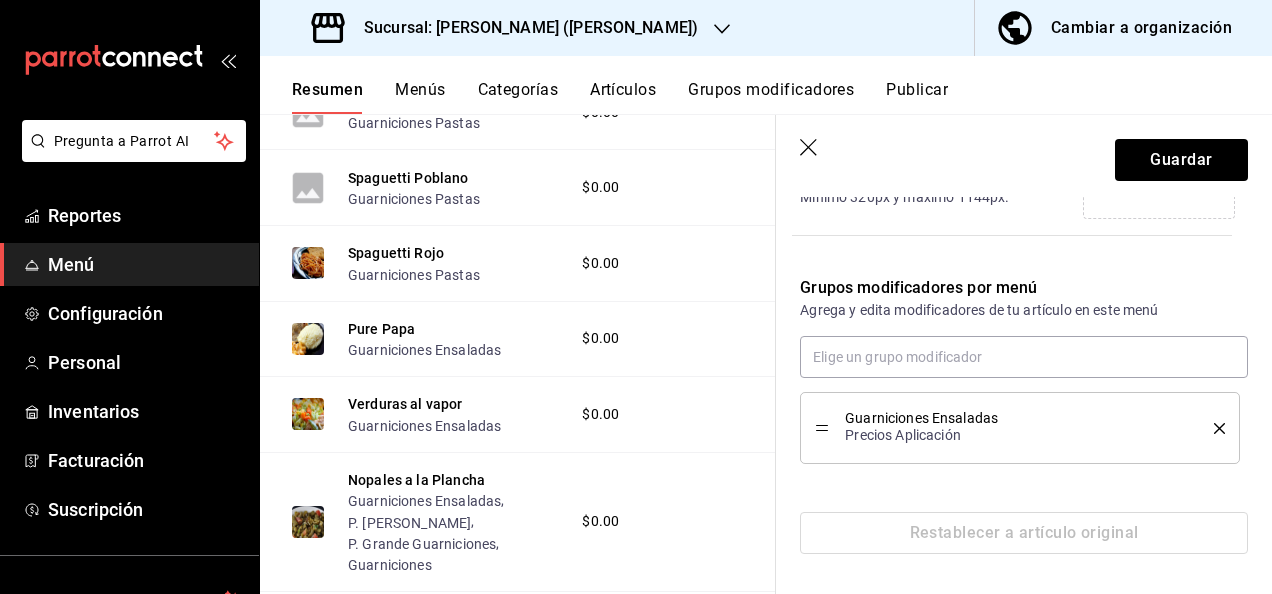 scroll, scrollTop: 574, scrollLeft: 0, axis: vertical 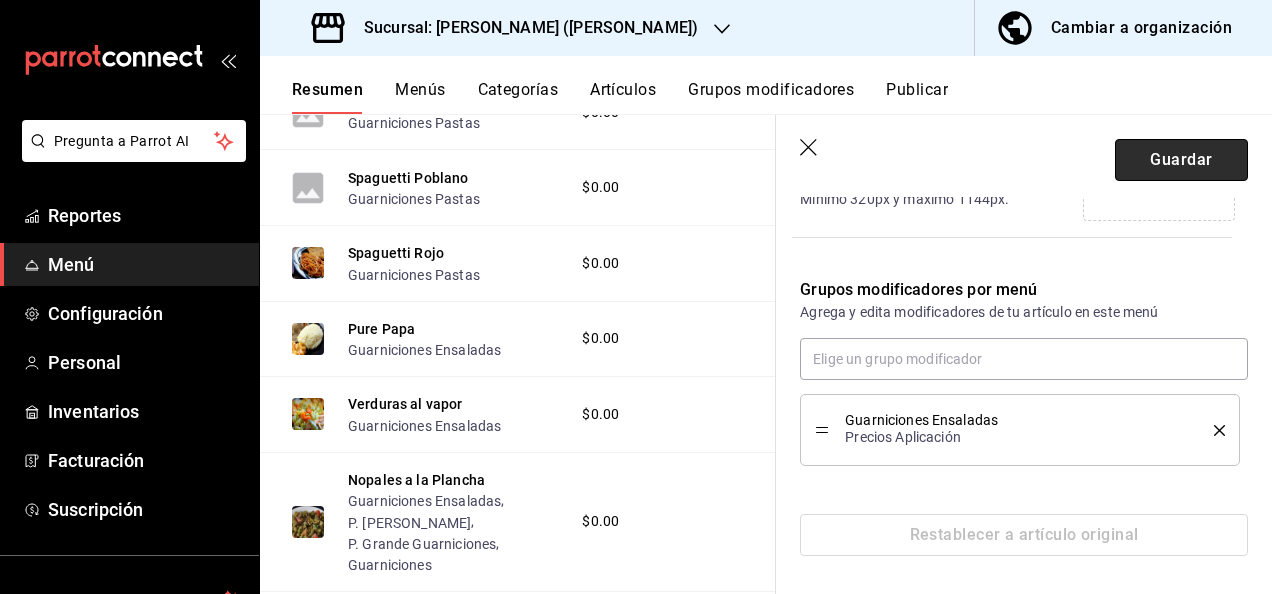 click on "Guardar" at bounding box center [1181, 160] 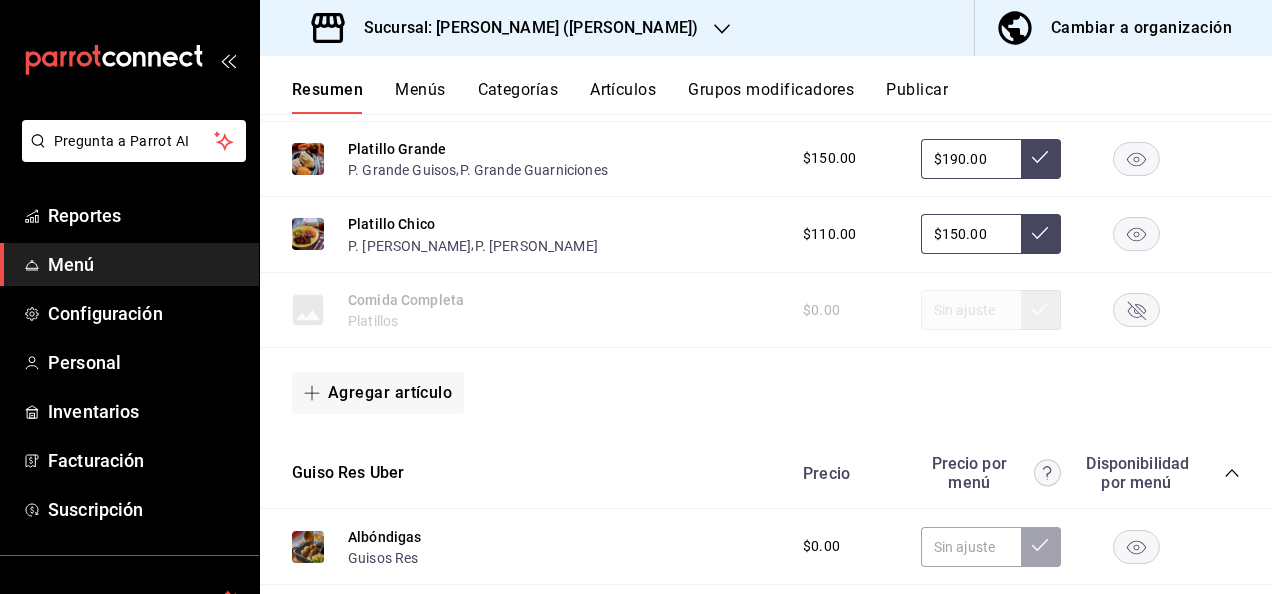 scroll, scrollTop: 0, scrollLeft: 0, axis: both 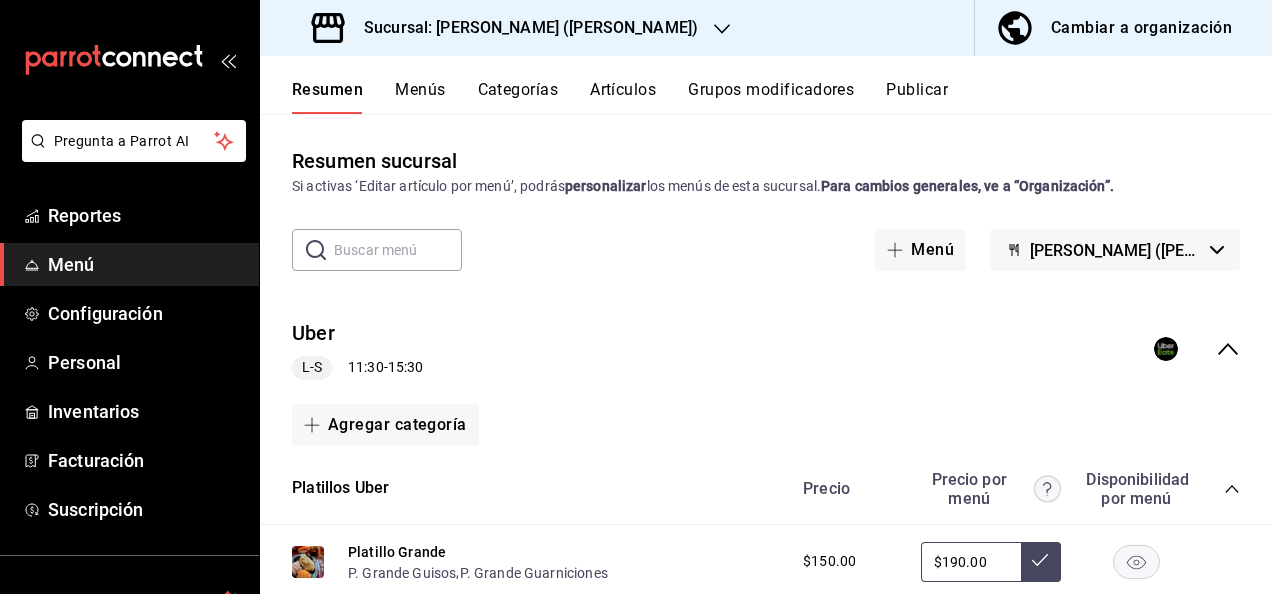 click 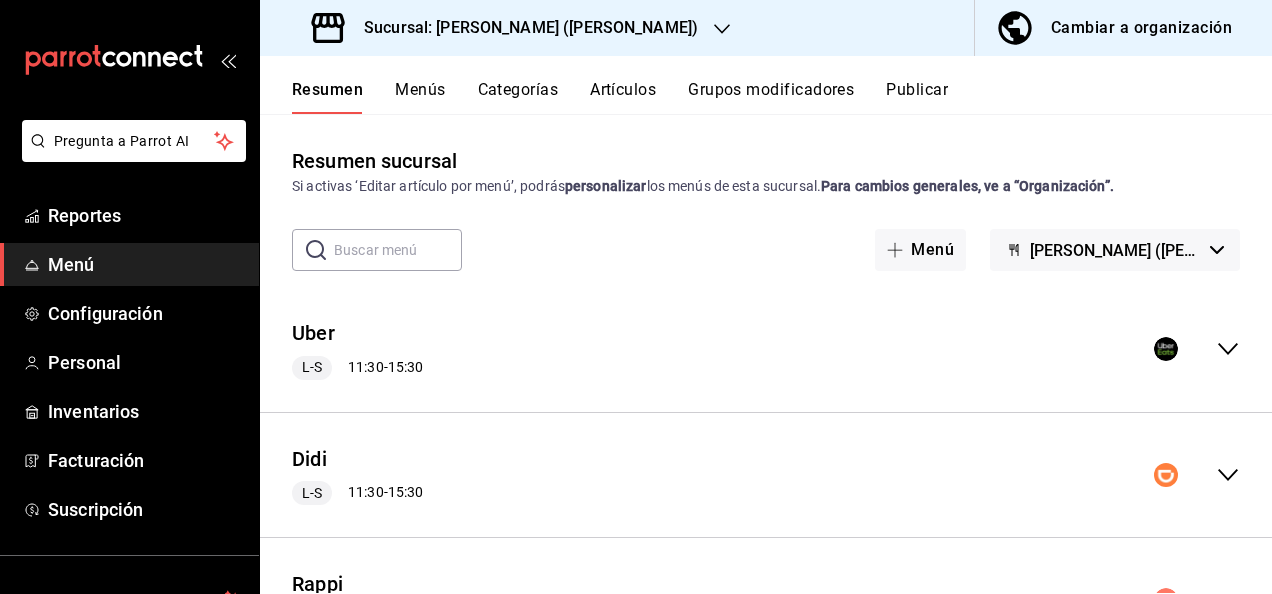 click 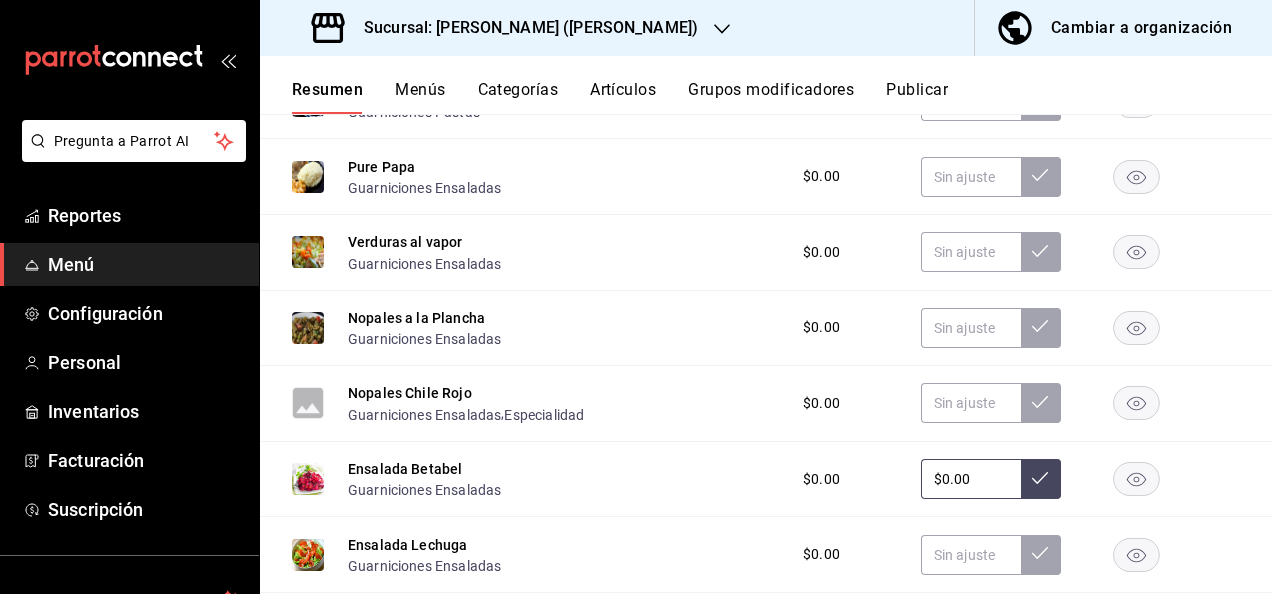 scroll, scrollTop: 3720, scrollLeft: 0, axis: vertical 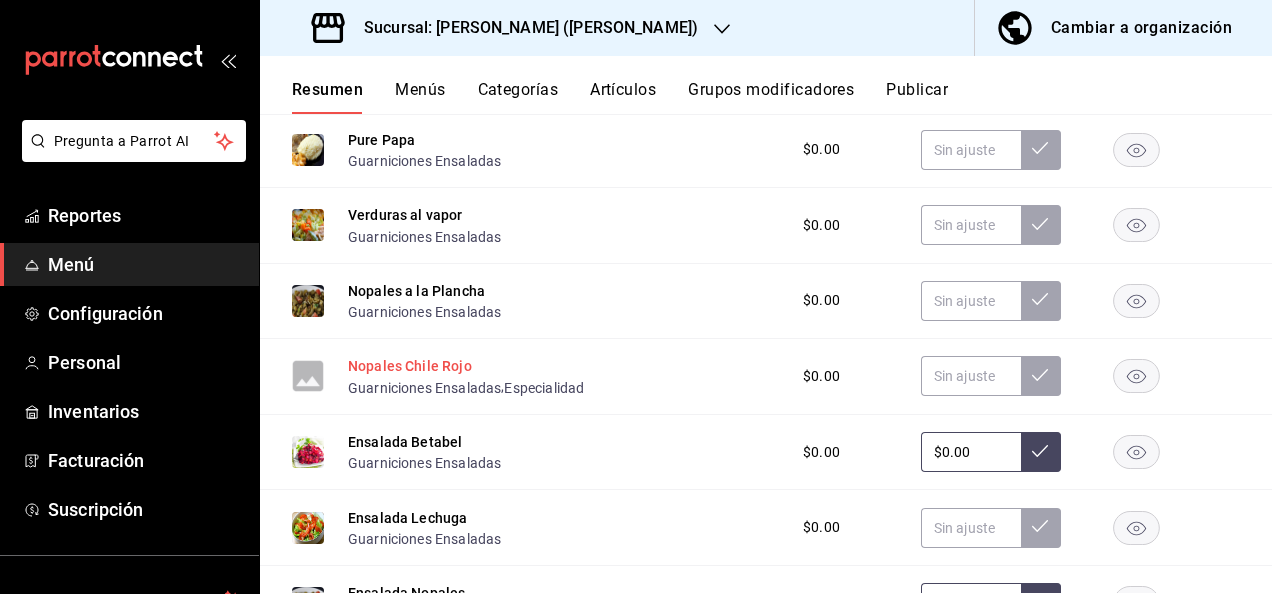 click on "Nopales Chile Rojo" at bounding box center (410, 366) 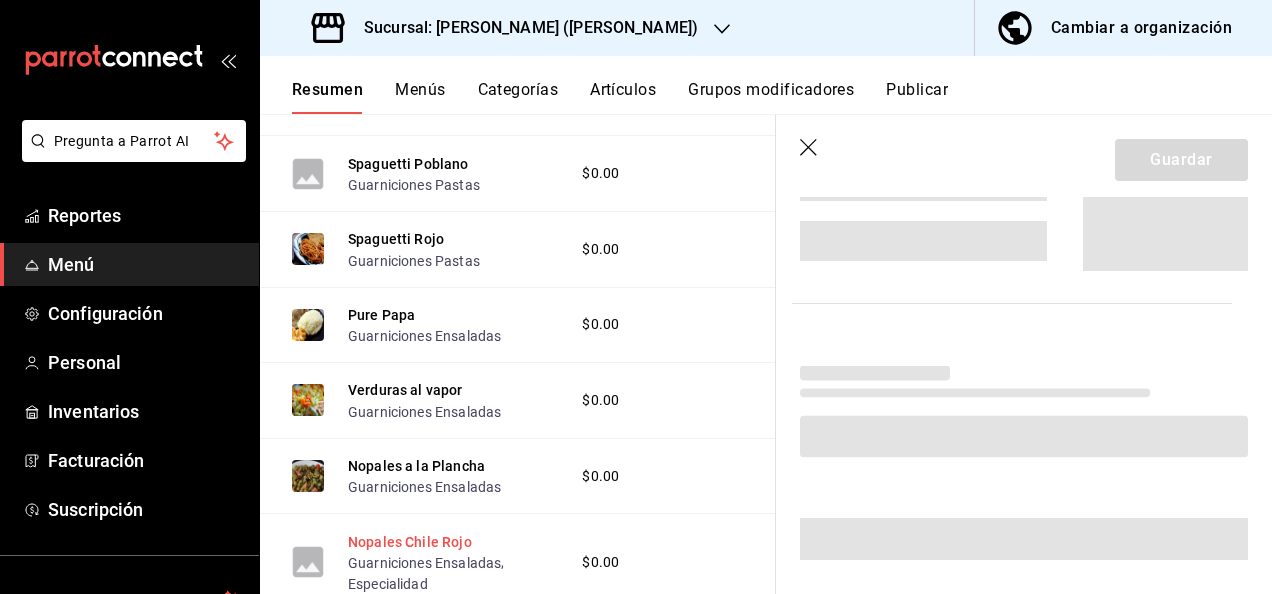 scroll, scrollTop: 3680, scrollLeft: 0, axis: vertical 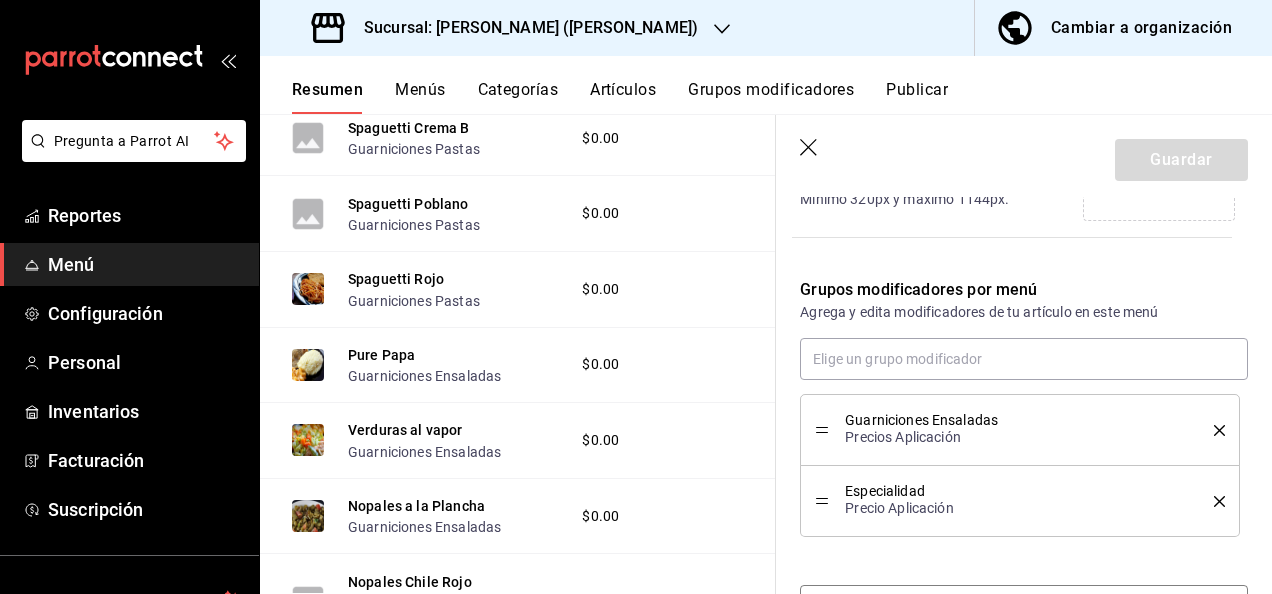 click 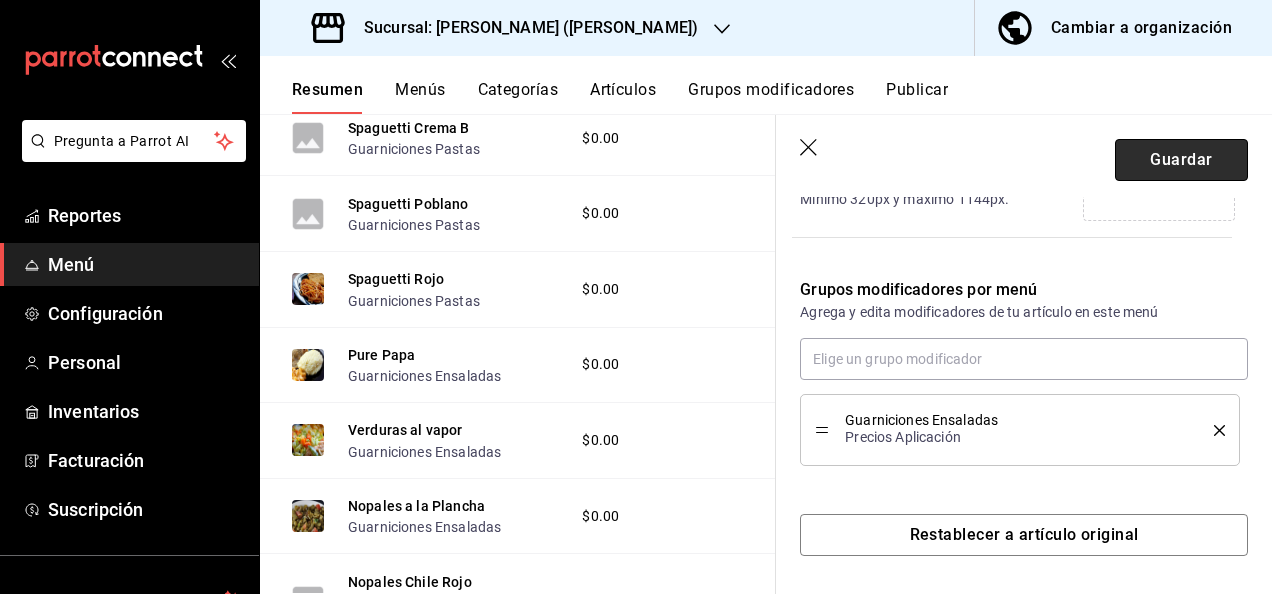click on "Guardar" at bounding box center [1181, 160] 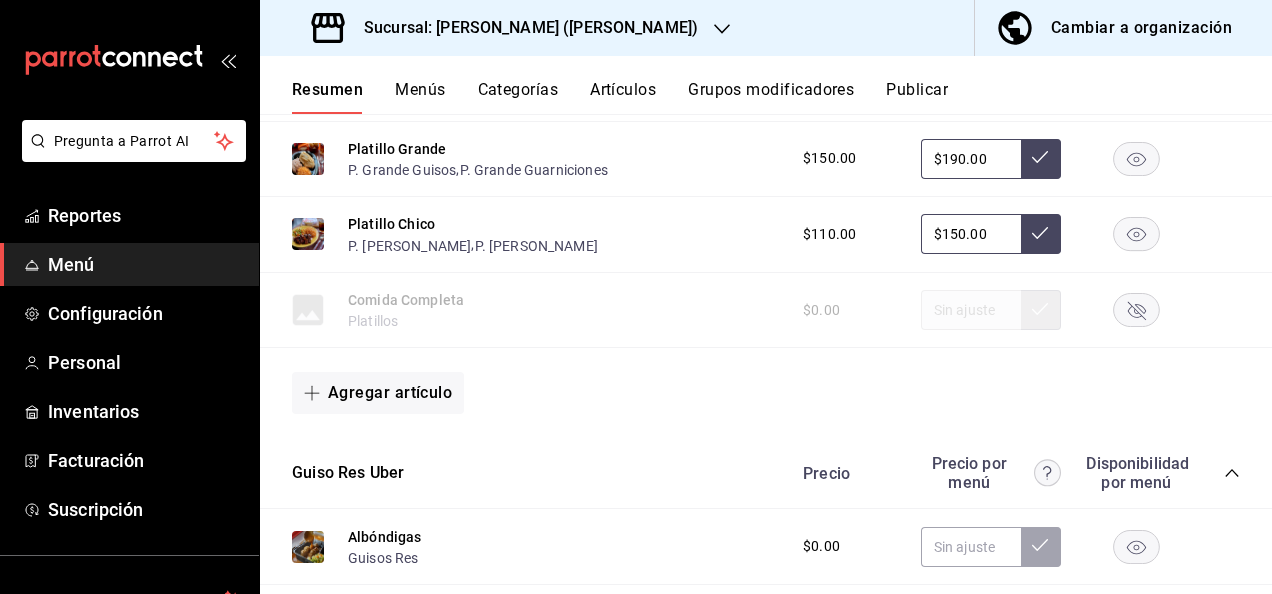 scroll, scrollTop: 0, scrollLeft: 0, axis: both 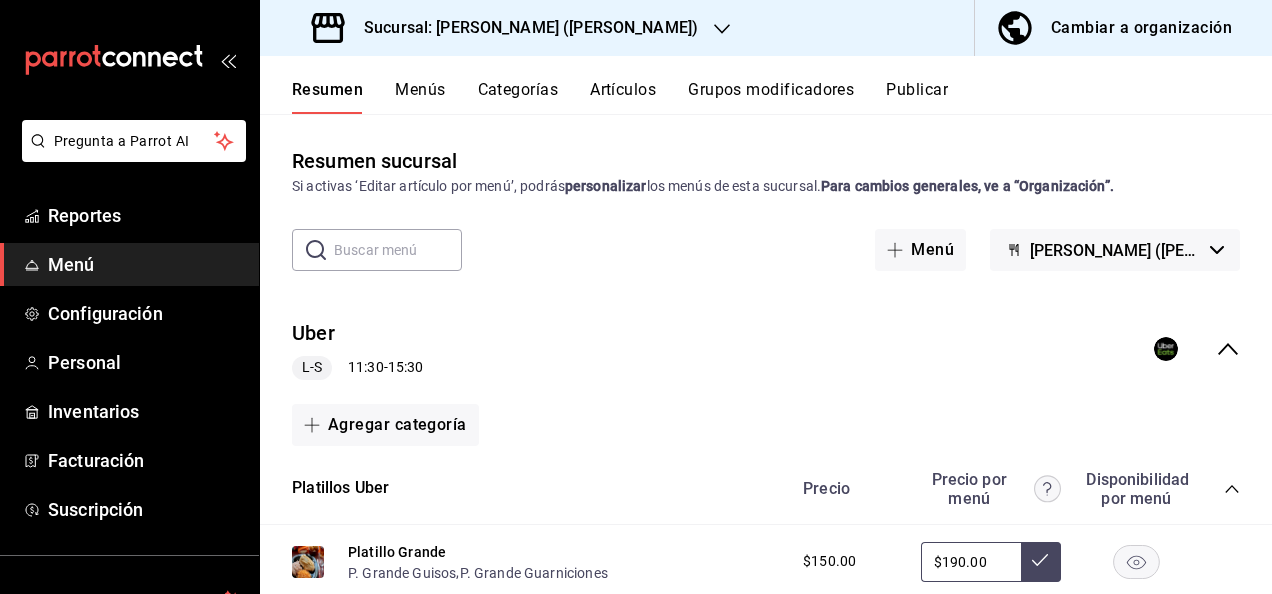 click 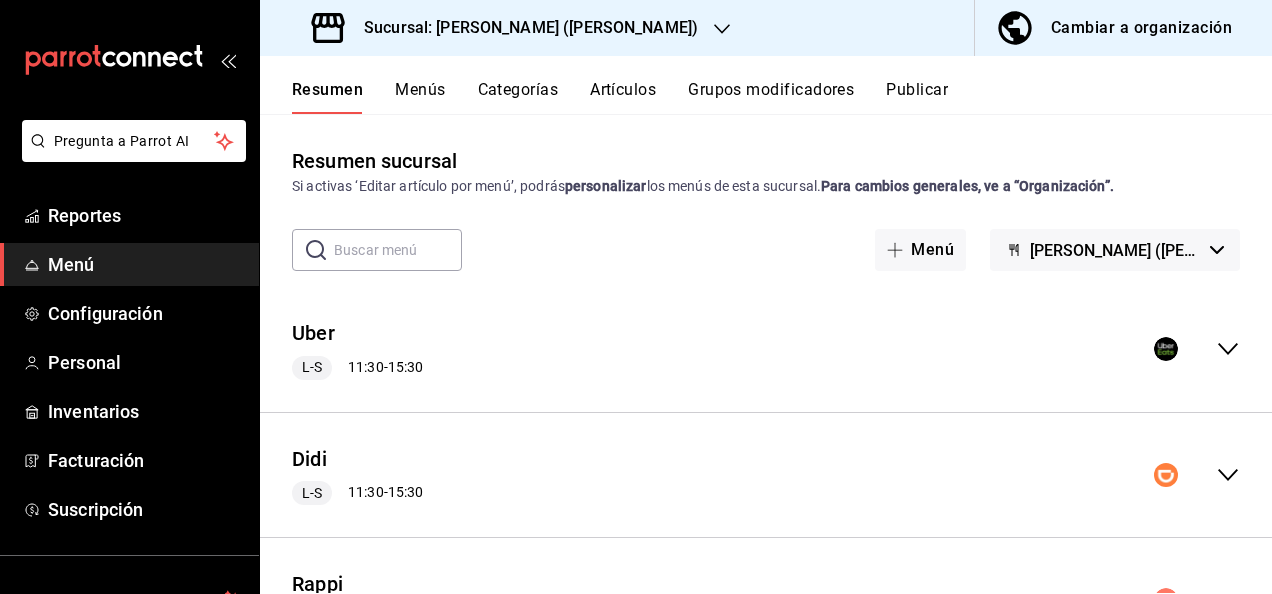 click 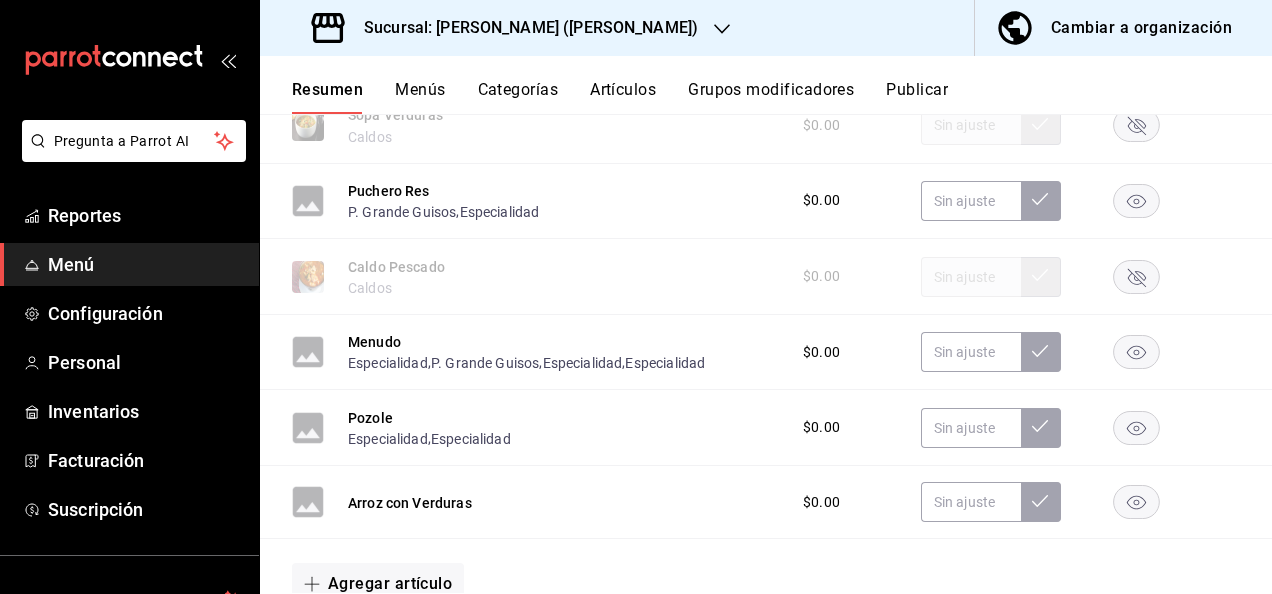 scroll, scrollTop: 2026, scrollLeft: 0, axis: vertical 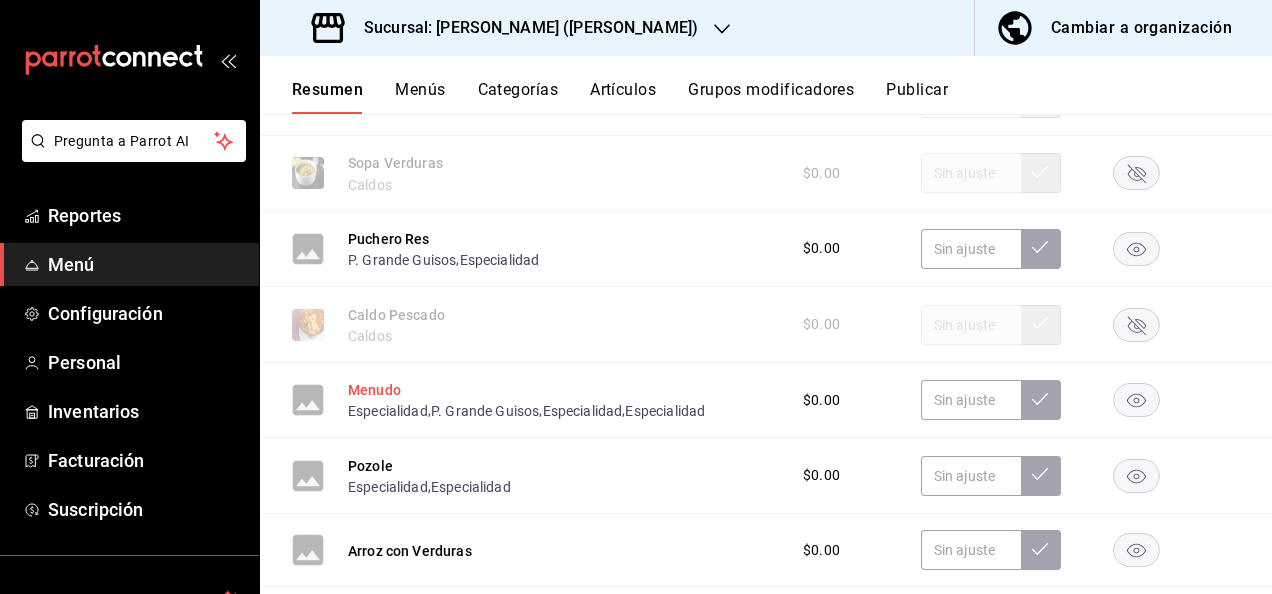 click on "Menudo" at bounding box center (374, 390) 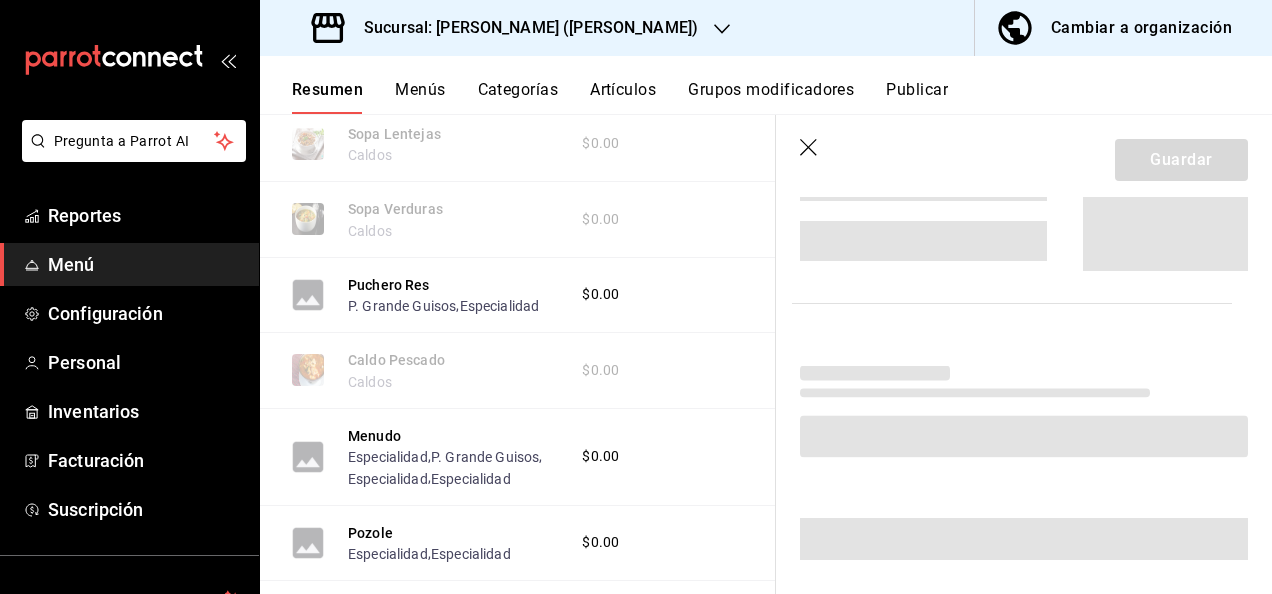 scroll, scrollTop: 2010, scrollLeft: 0, axis: vertical 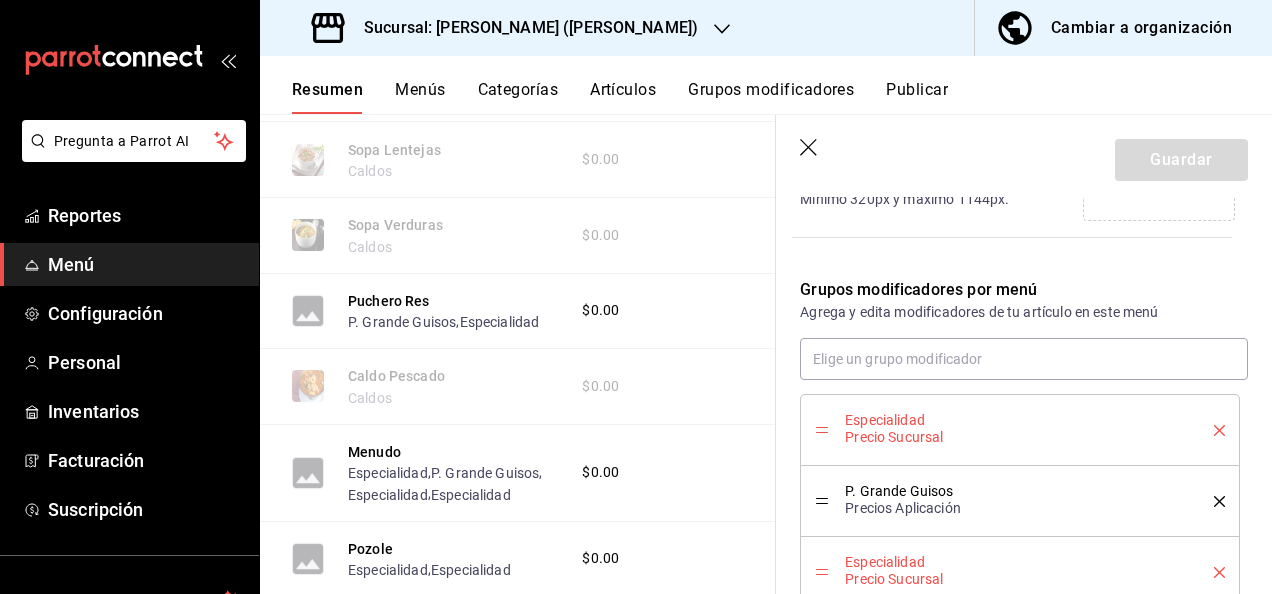 click 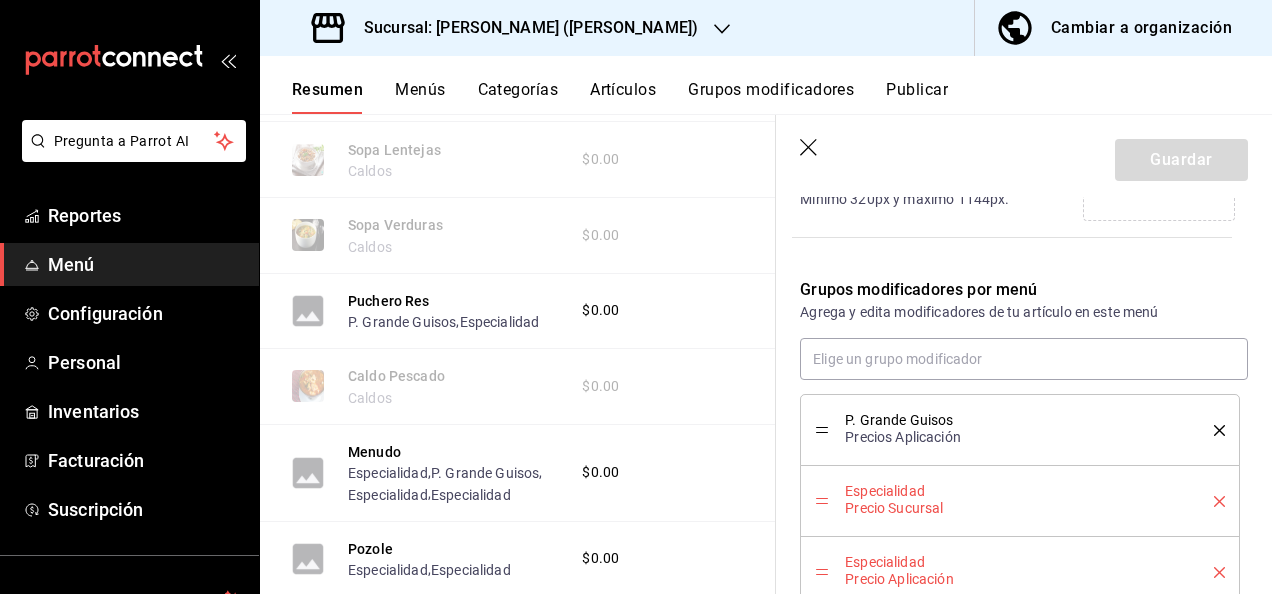 click 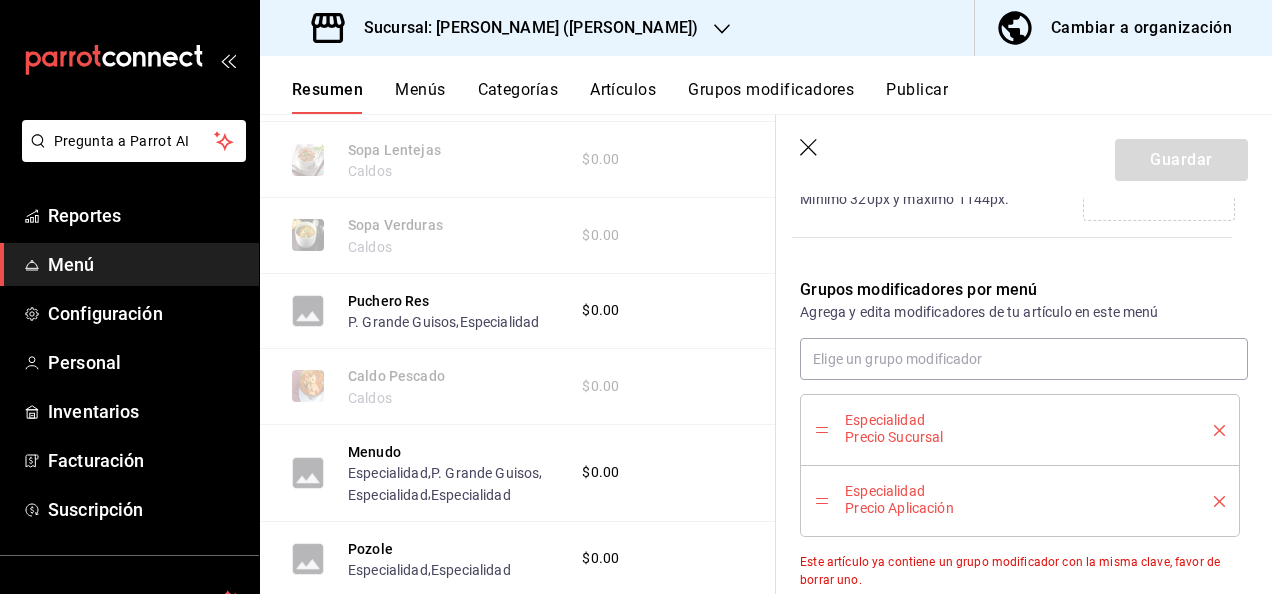 click 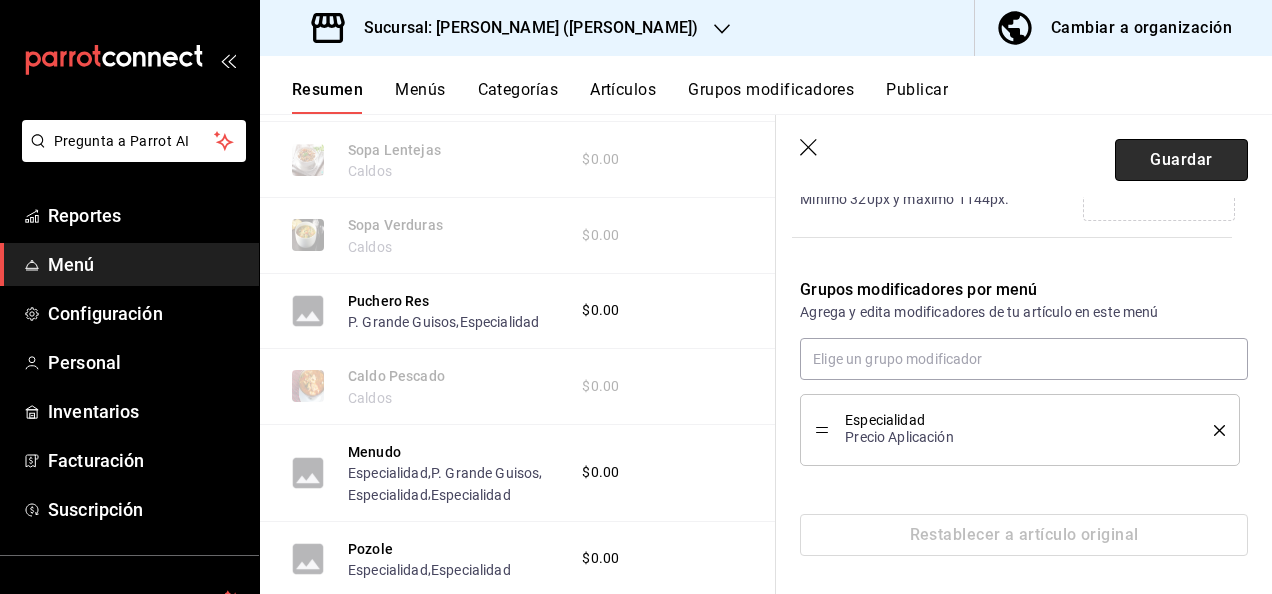 click on "Guardar" at bounding box center [1181, 160] 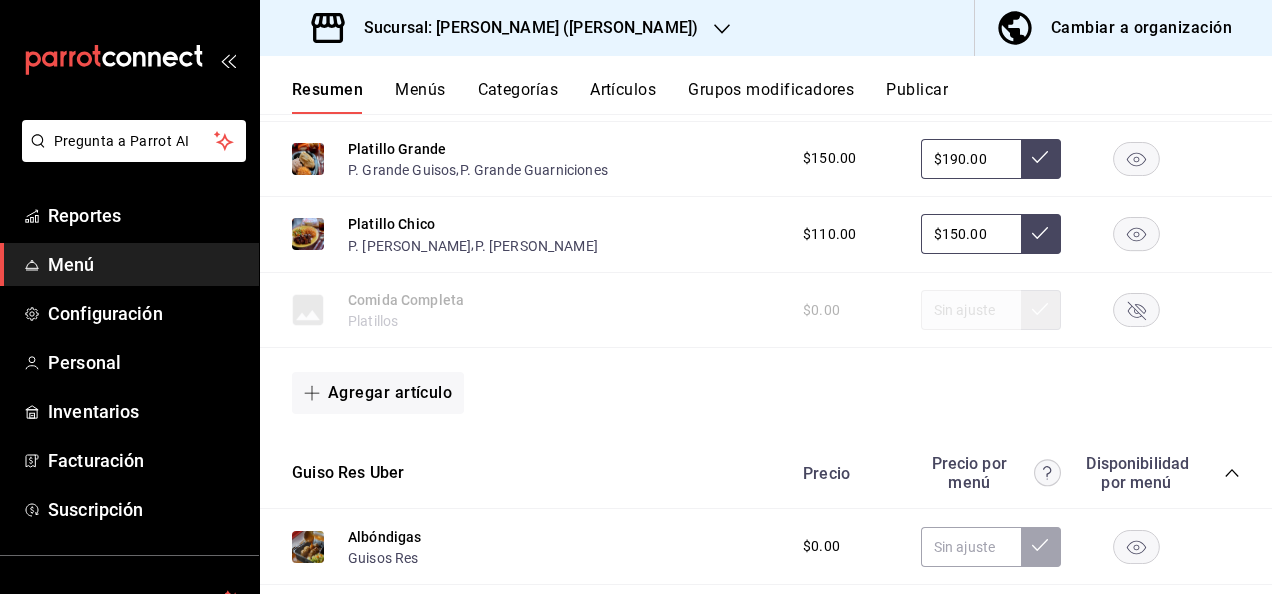 scroll, scrollTop: 0, scrollLeft: 0, axis: both 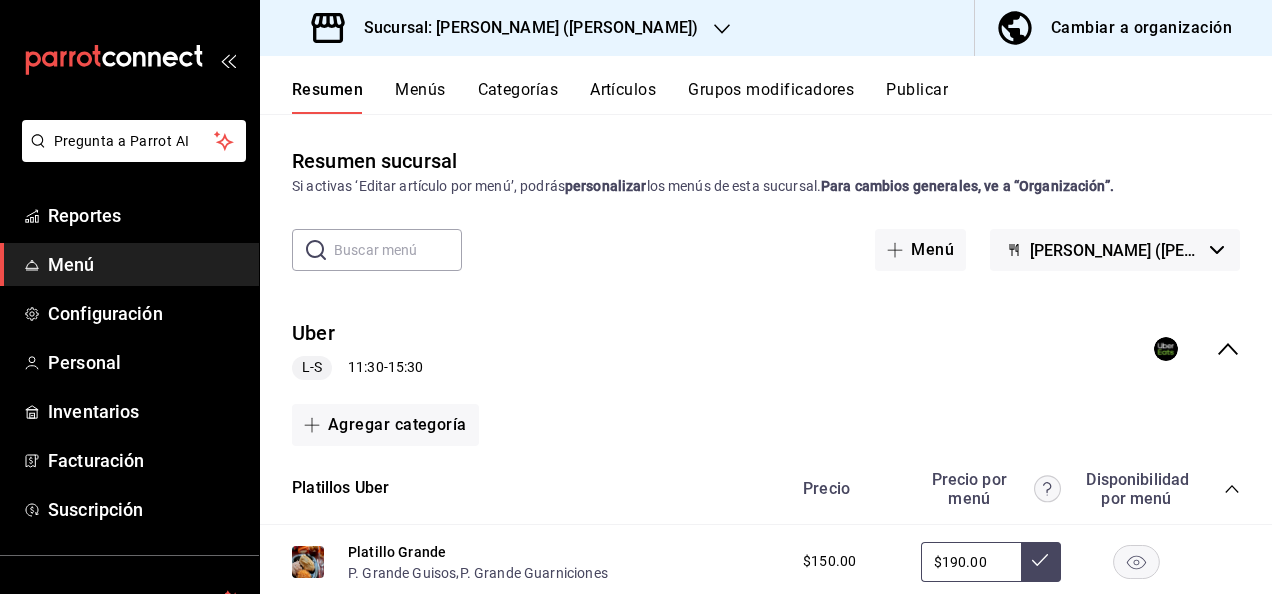 click 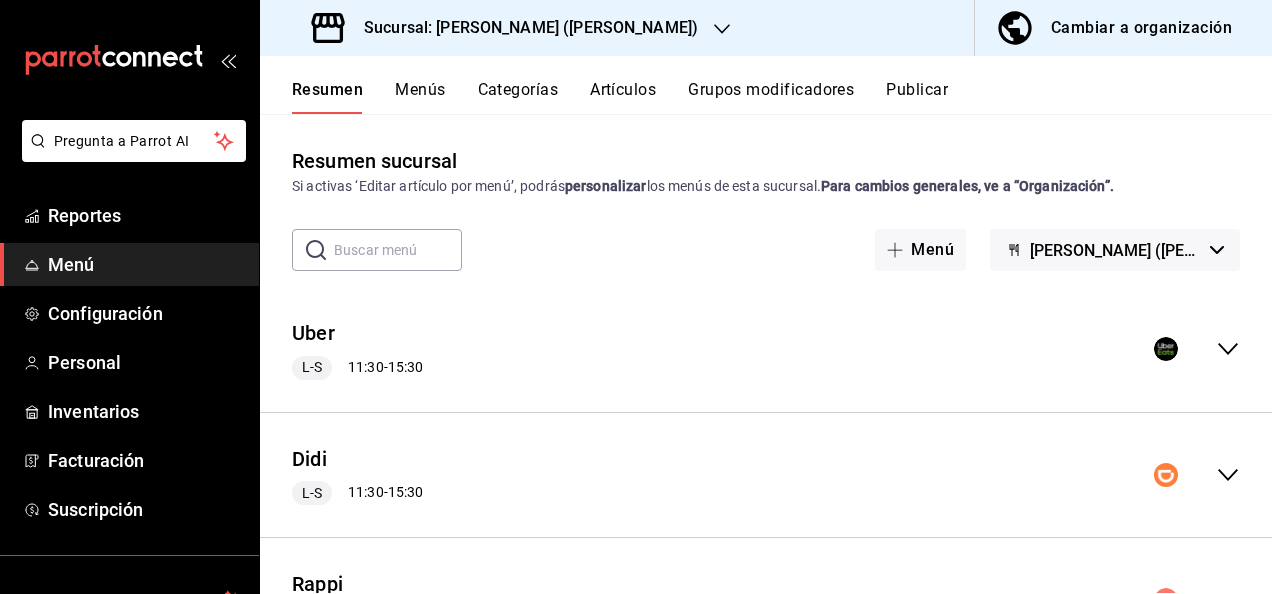 click 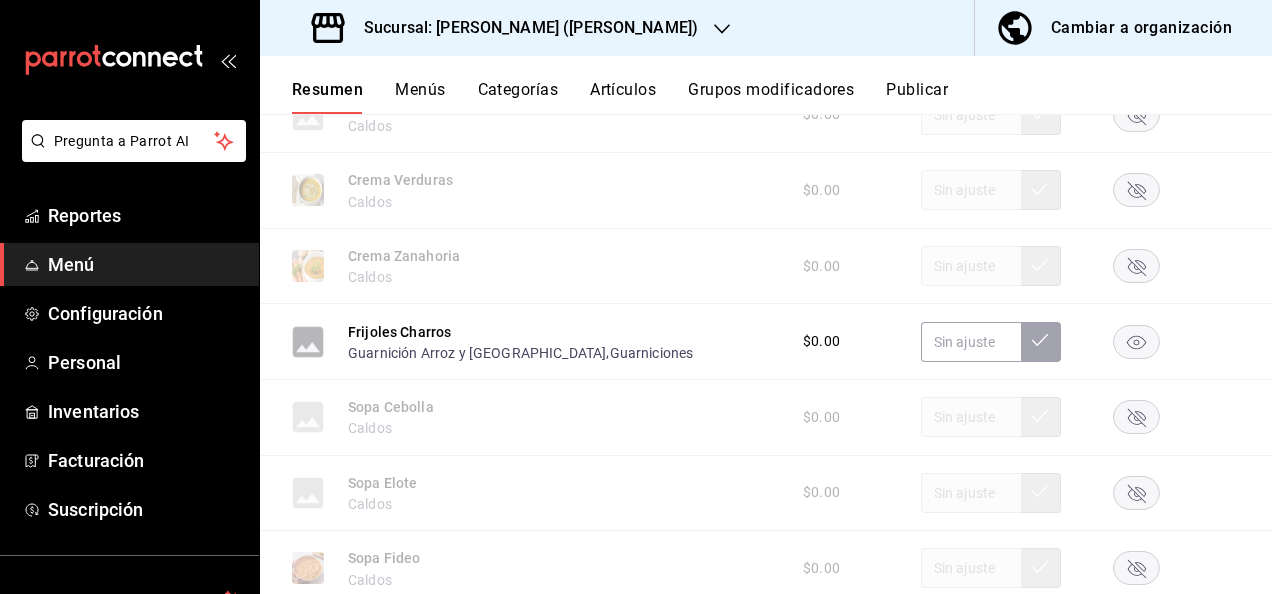 scroll, scrollTop: 1293, scrollLeft: 0, axis: vertical 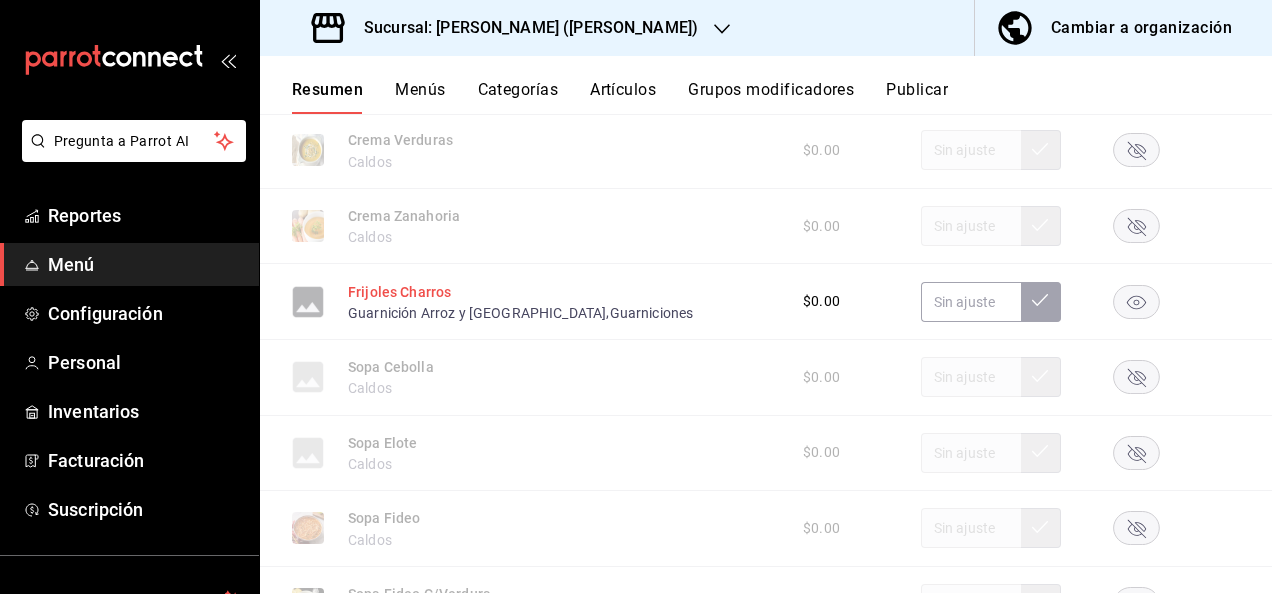click on "Frijoles Charros" at bounding box center [399, 292] 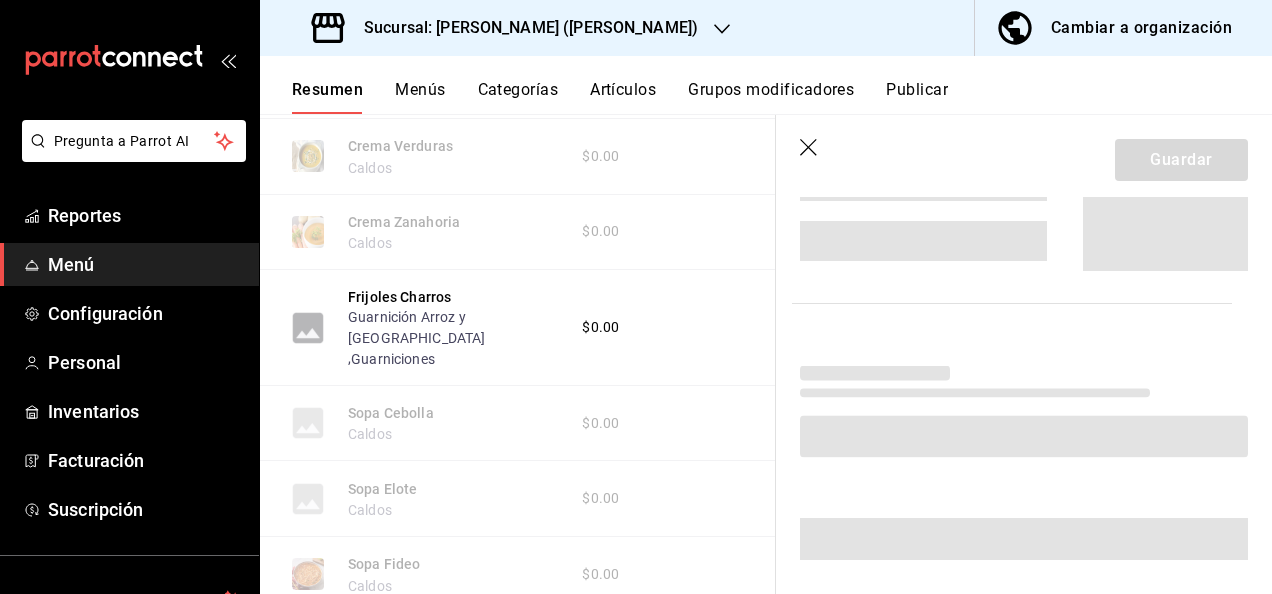 scroll, scrollTop: 1278, scrollLeft: 0, axis: vertical 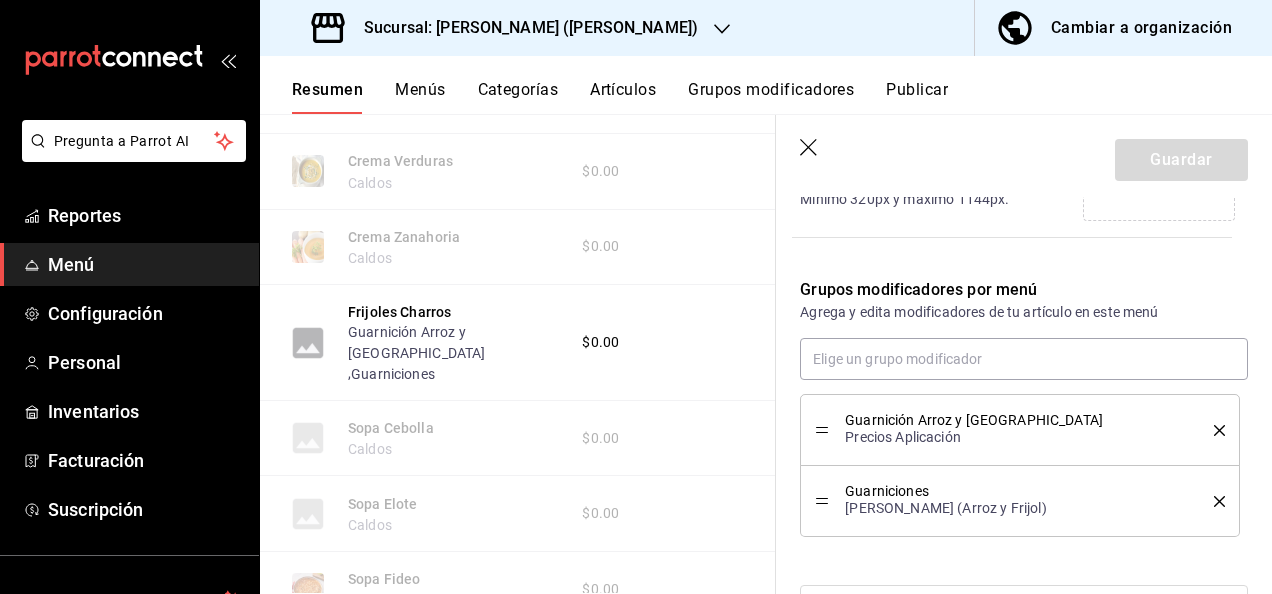 click 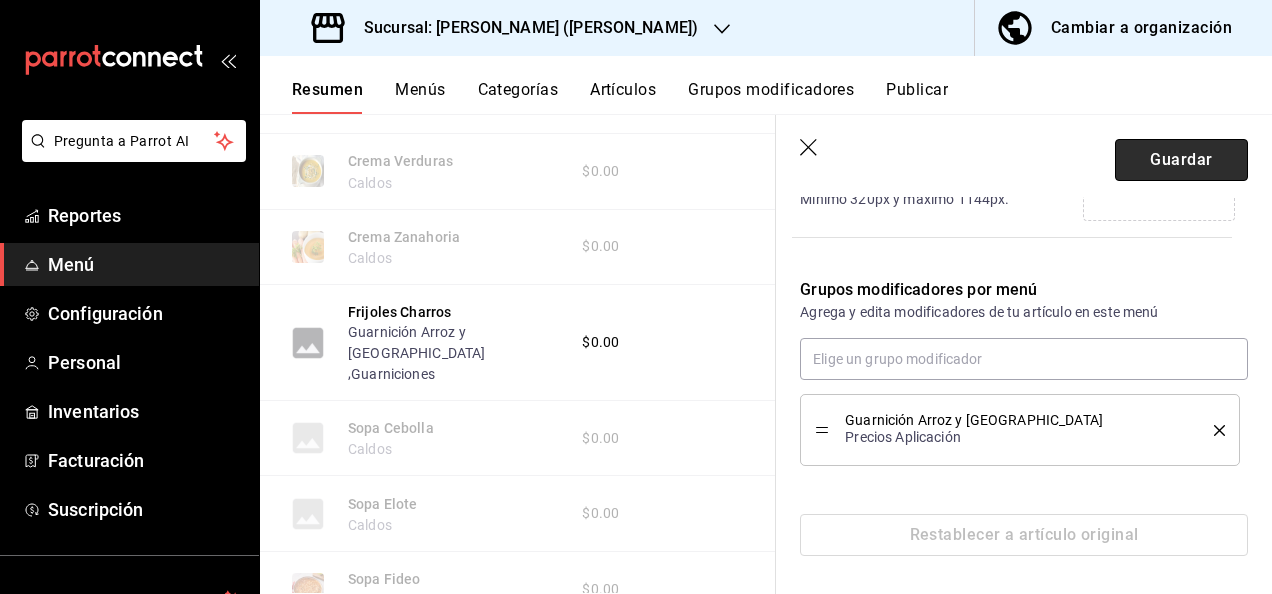 click on "Guardar" at bounding box center (1181, 160) 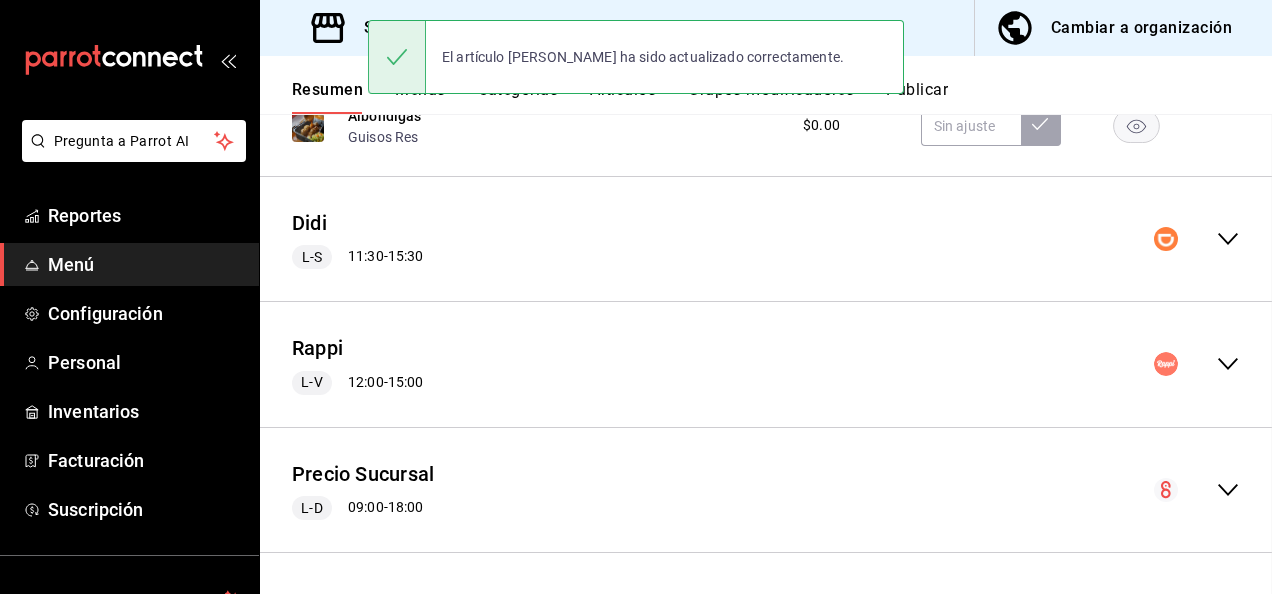 scroll, scrollTop: 2401, scrollLeft: 0, axis: vertical 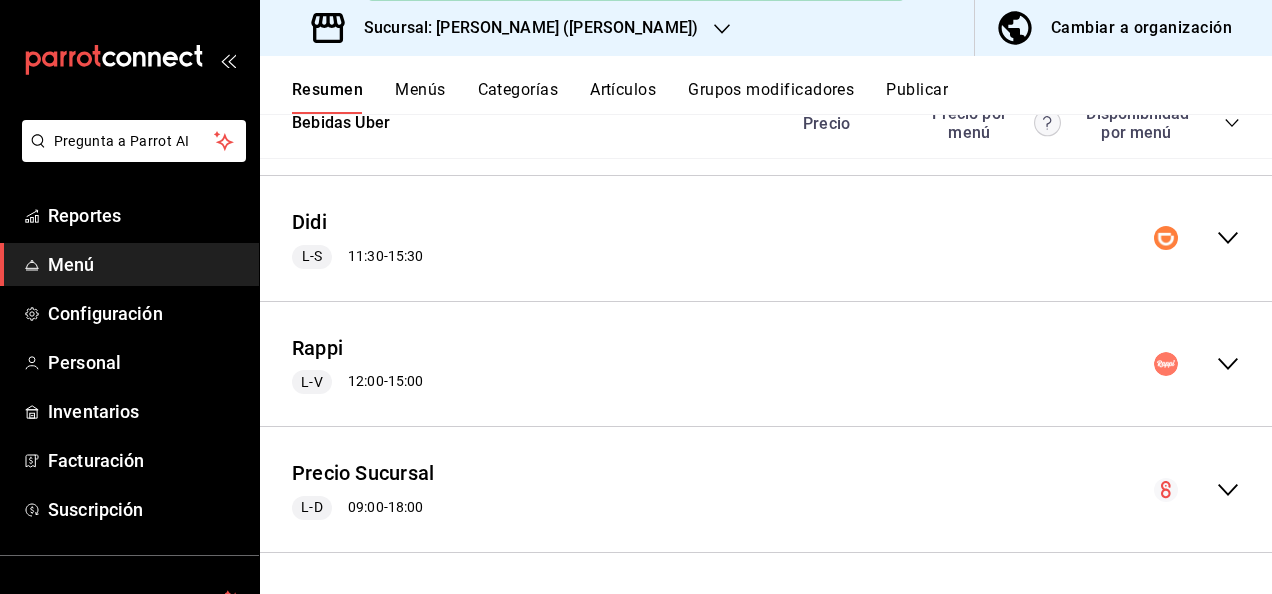 click 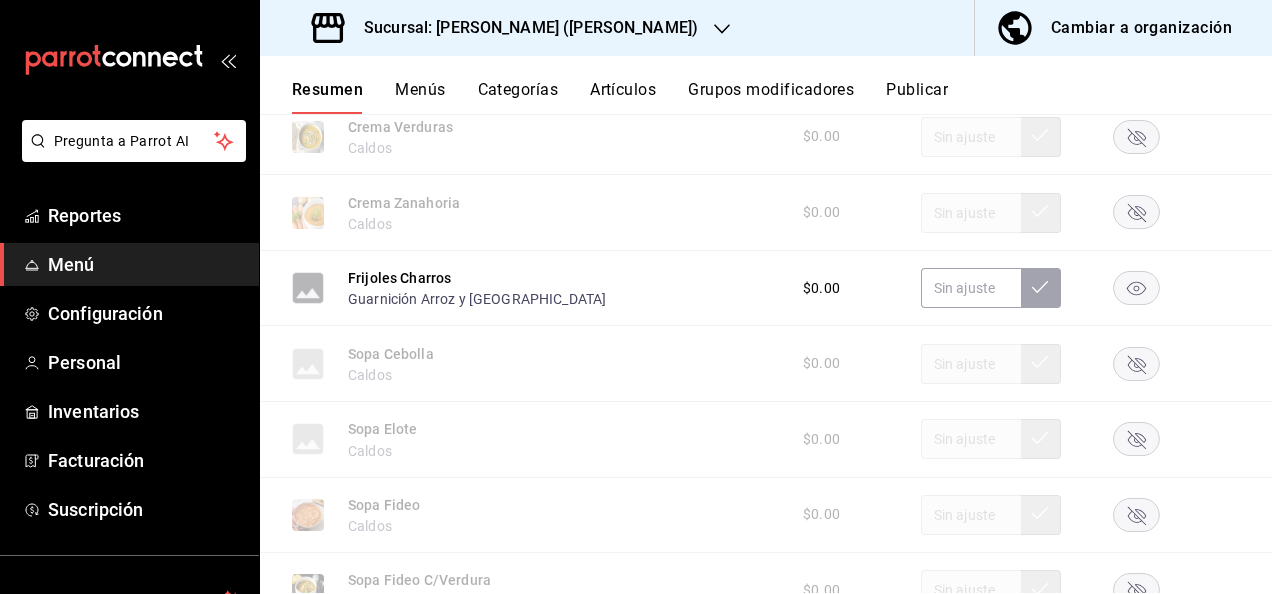 scroll, scrollTop: 3517, scrollLeft: 0, axis: vertical 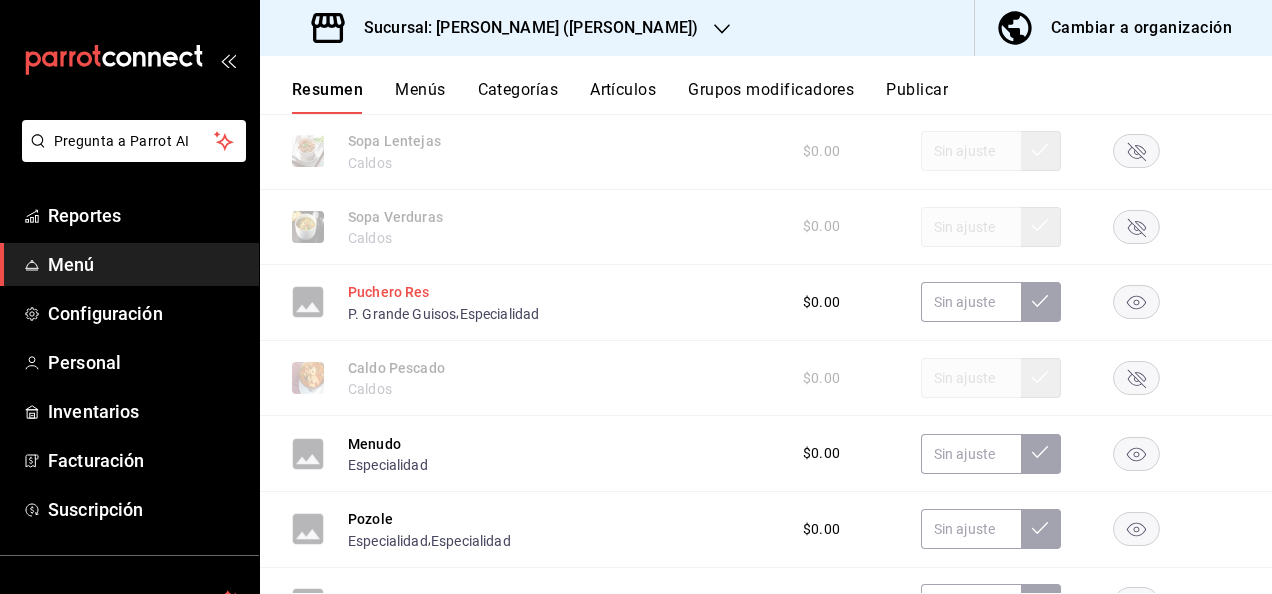 click on "Puchero Res" at bounding box center (389, 292) 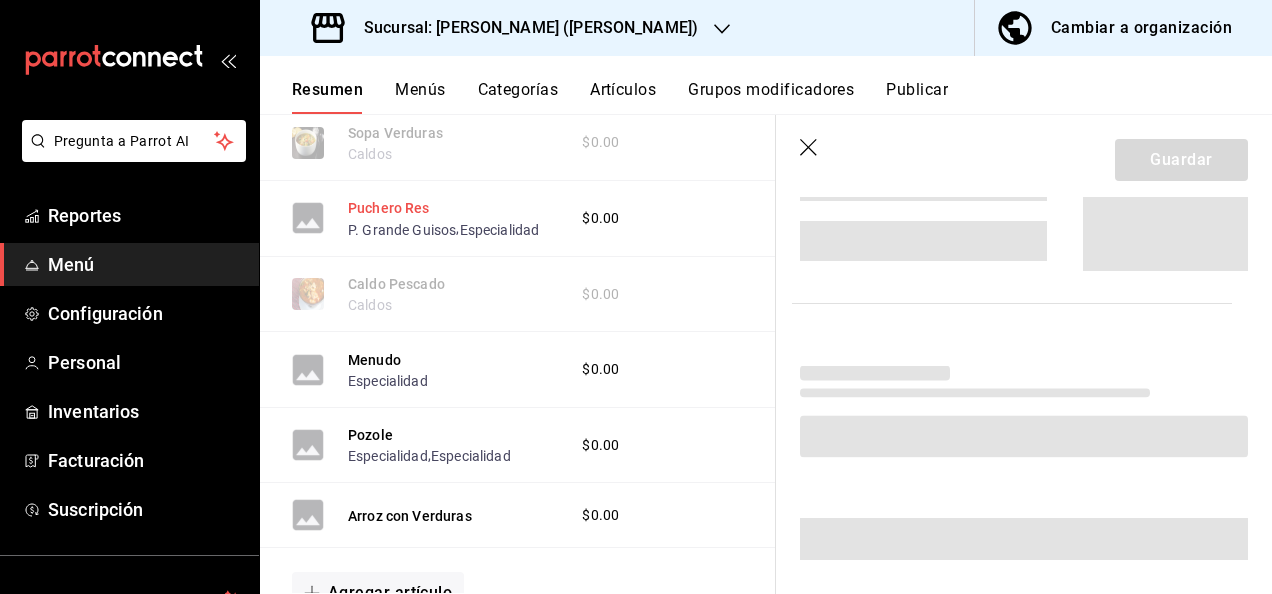 scroll, scrollTop: 3957, scrollLeft: 0, axis: vertical 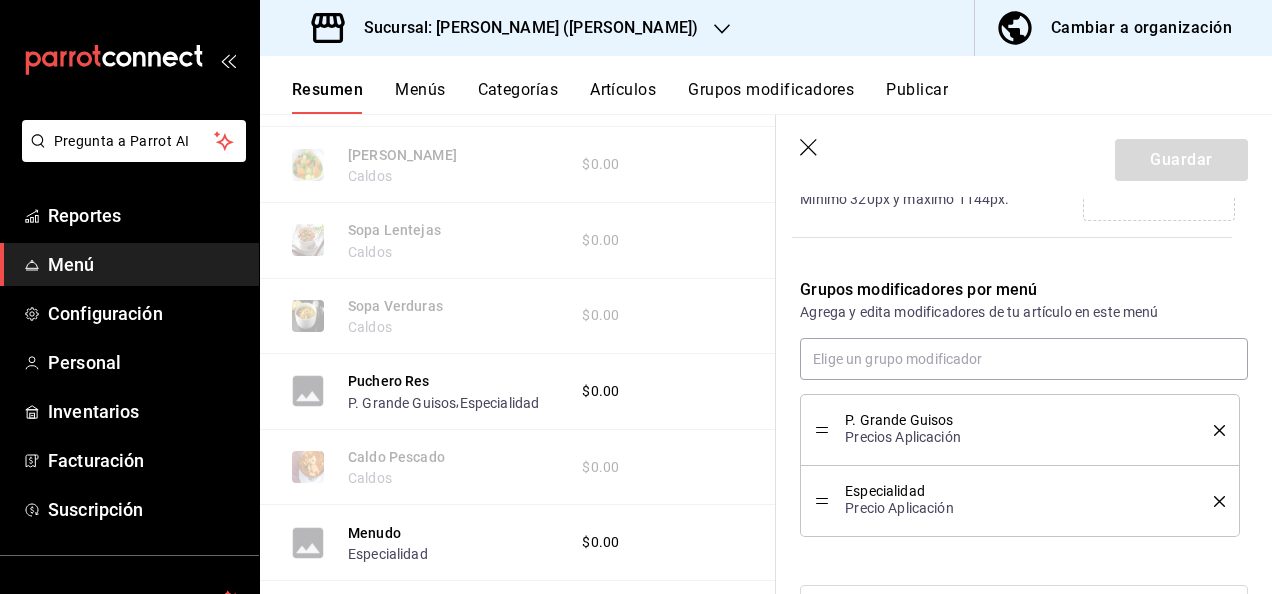 click 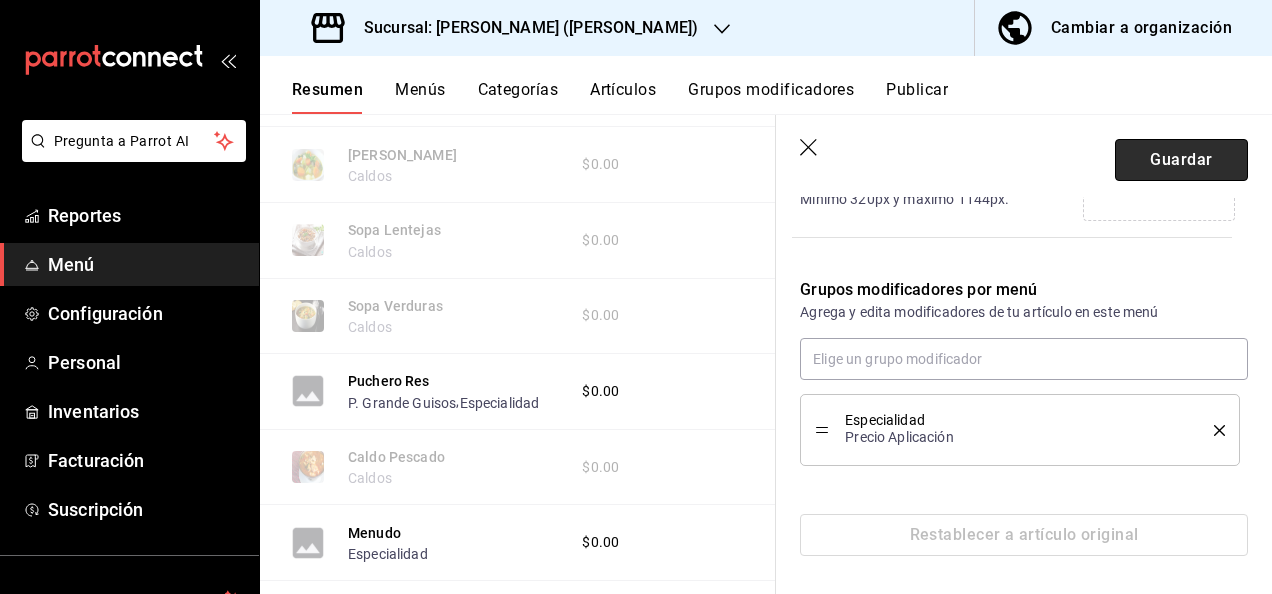 click on "Guardar" at bounding box center (1181, 160) 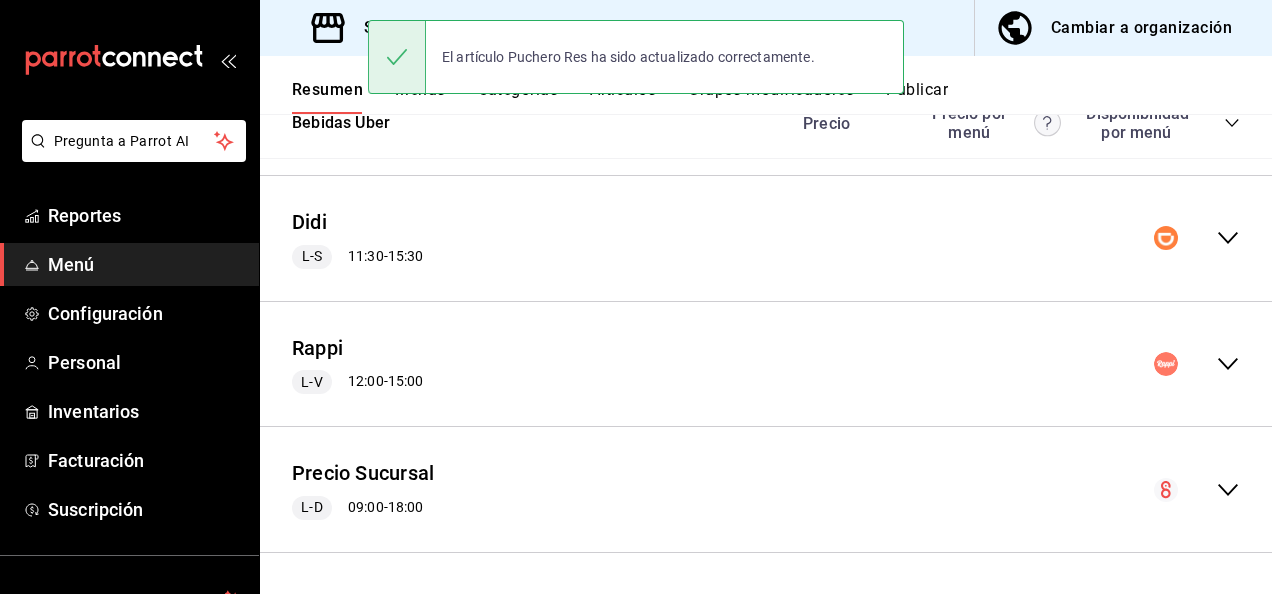scroll, scrollTop: 822, scrollLeft: 0, axis: vertical 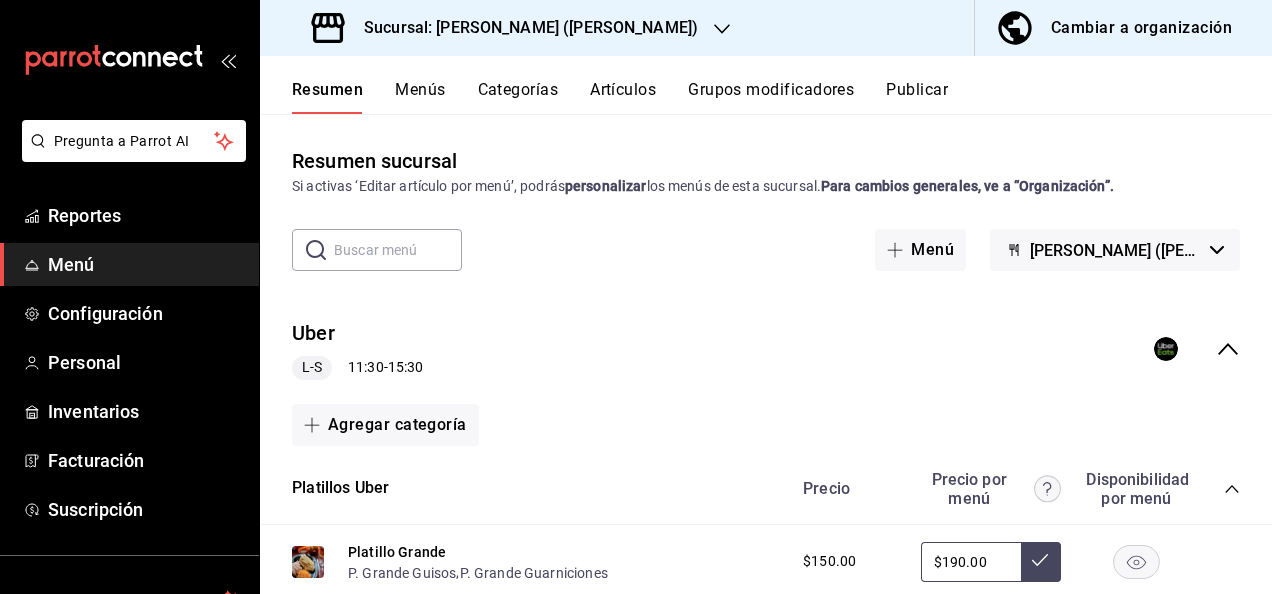 click 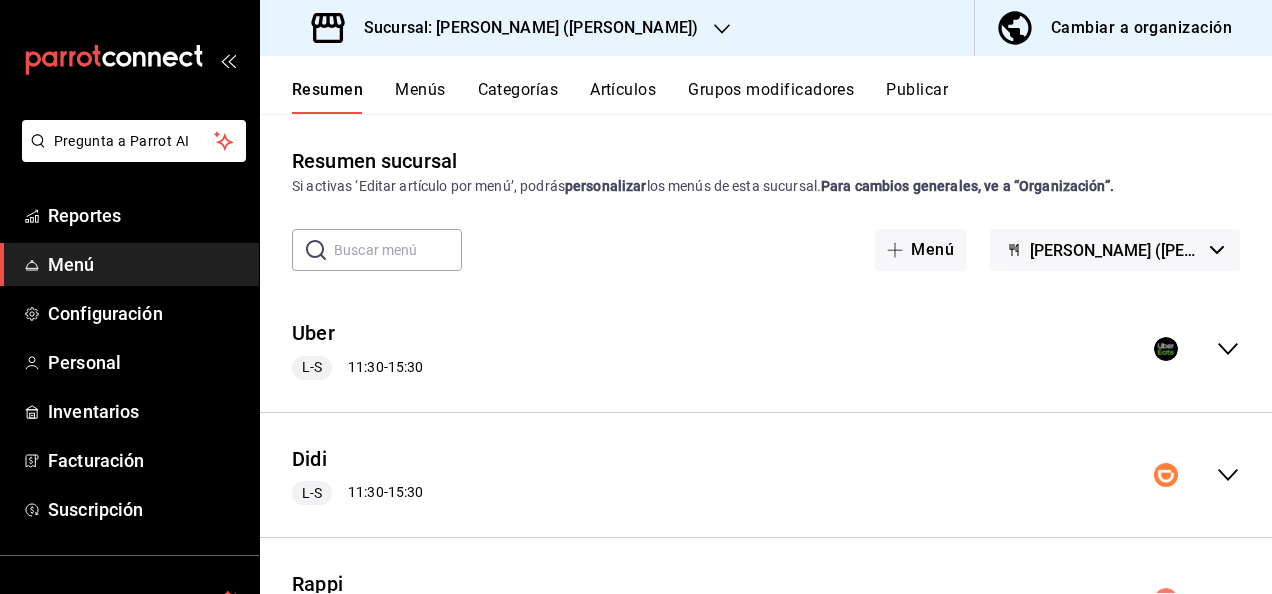 click 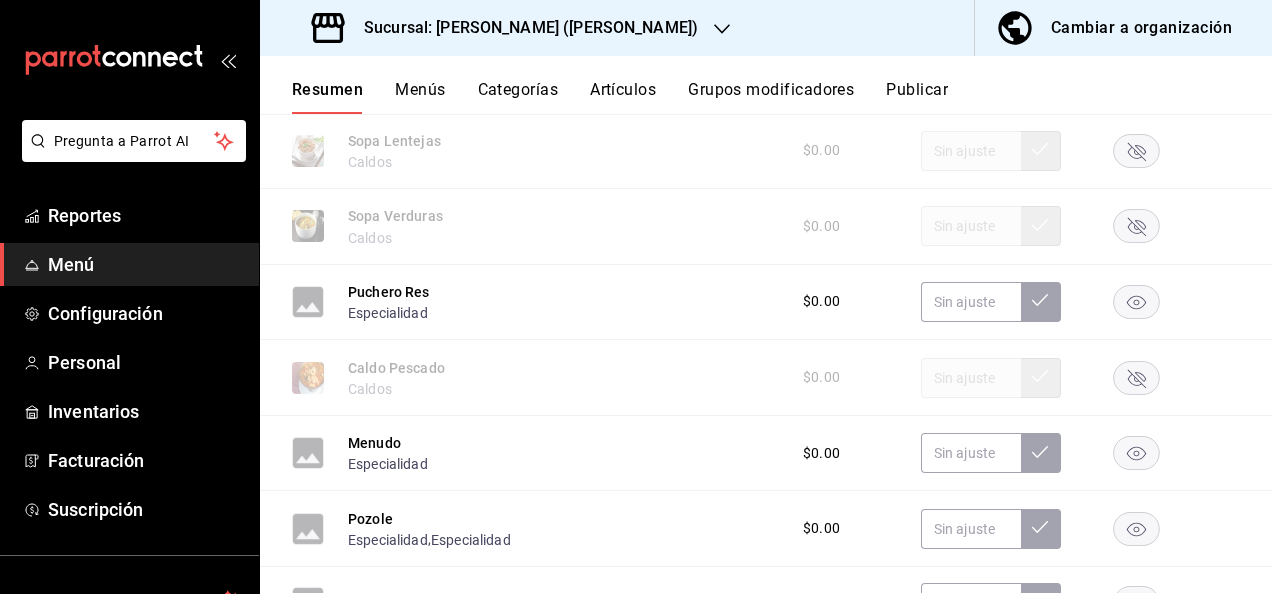 scroll, scrollTop: 2106, scrollLeft: 0, axis: vertical 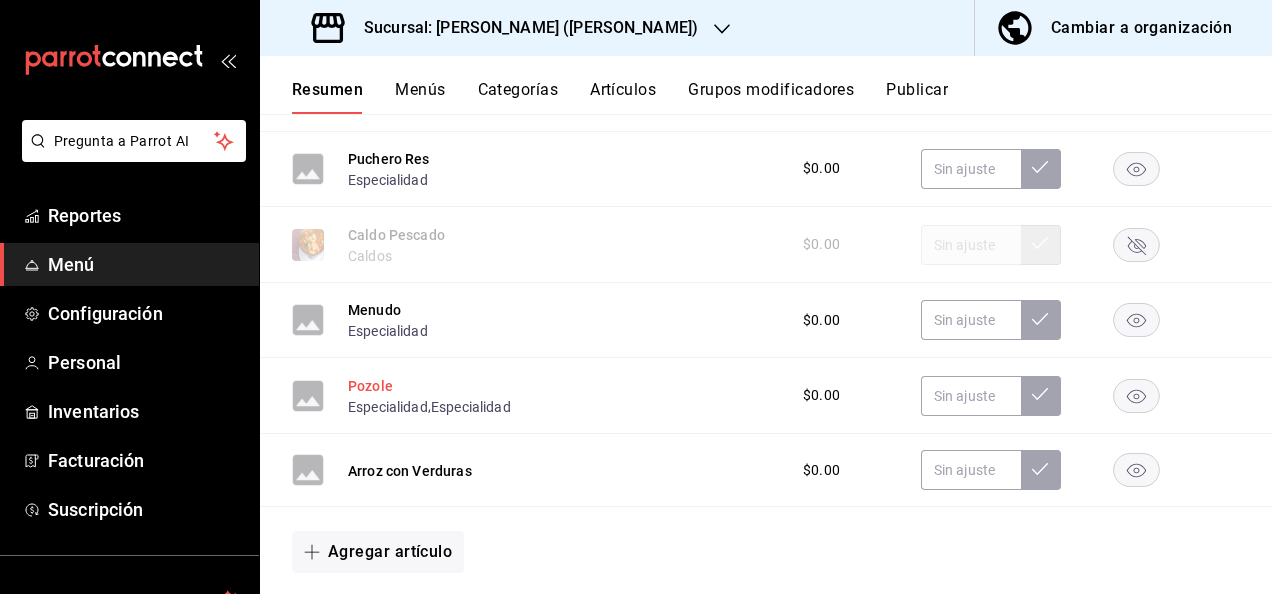 click on "Pozole" at bounding box center [370, 386] 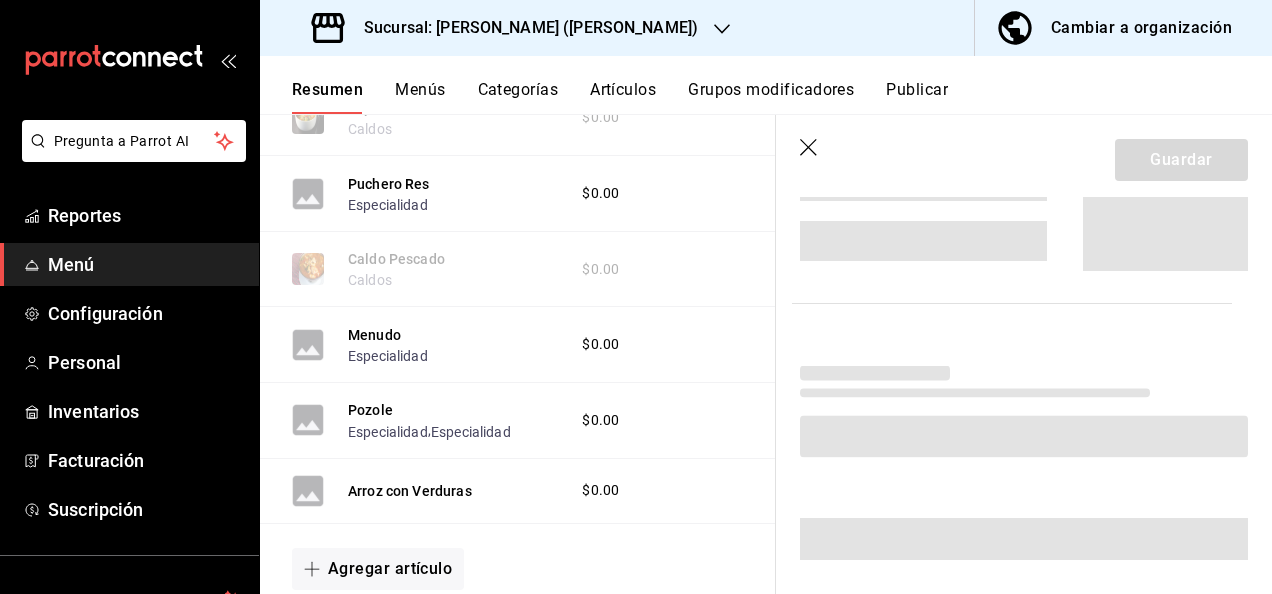 scroll, scrollTop: 2090, scrollLeft: 0, axis: vertical 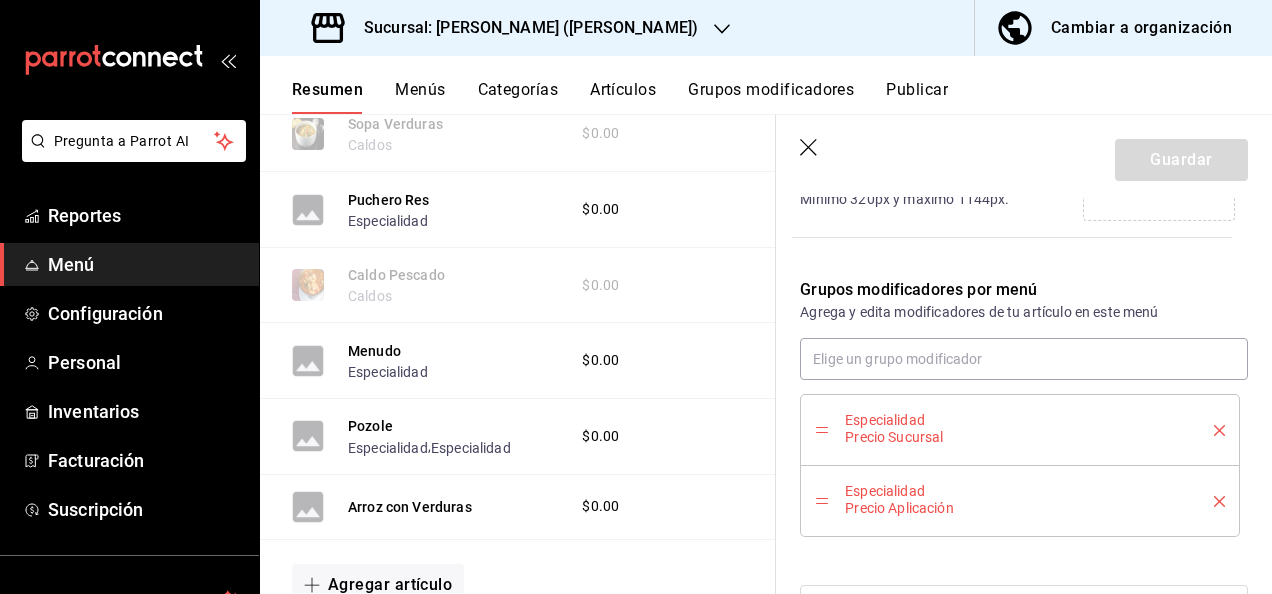 click 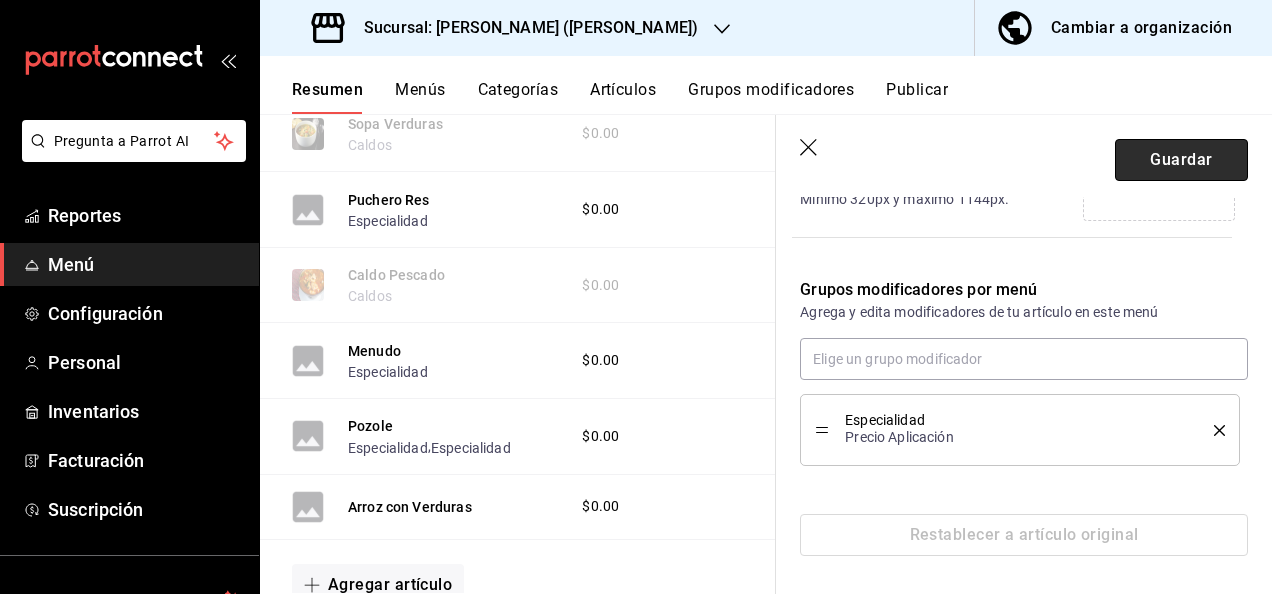 click on "Guardar" at bounding box center (1181, 160) 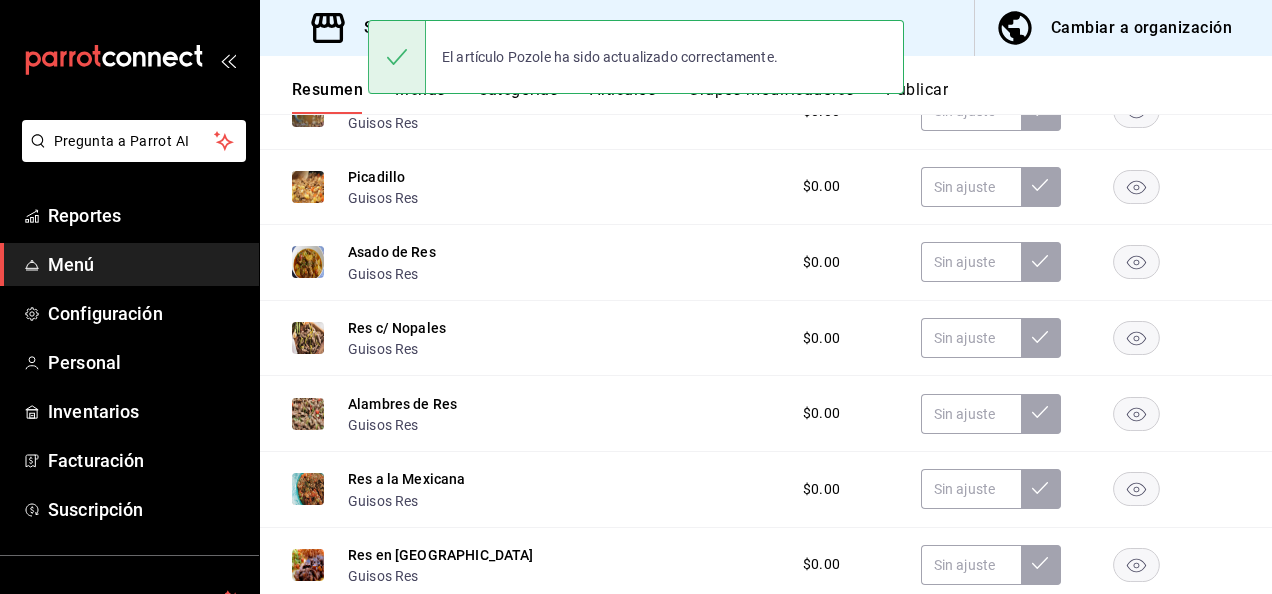 scroll, scrollTop: 2401, scrollLeft: 0, axis: vertical 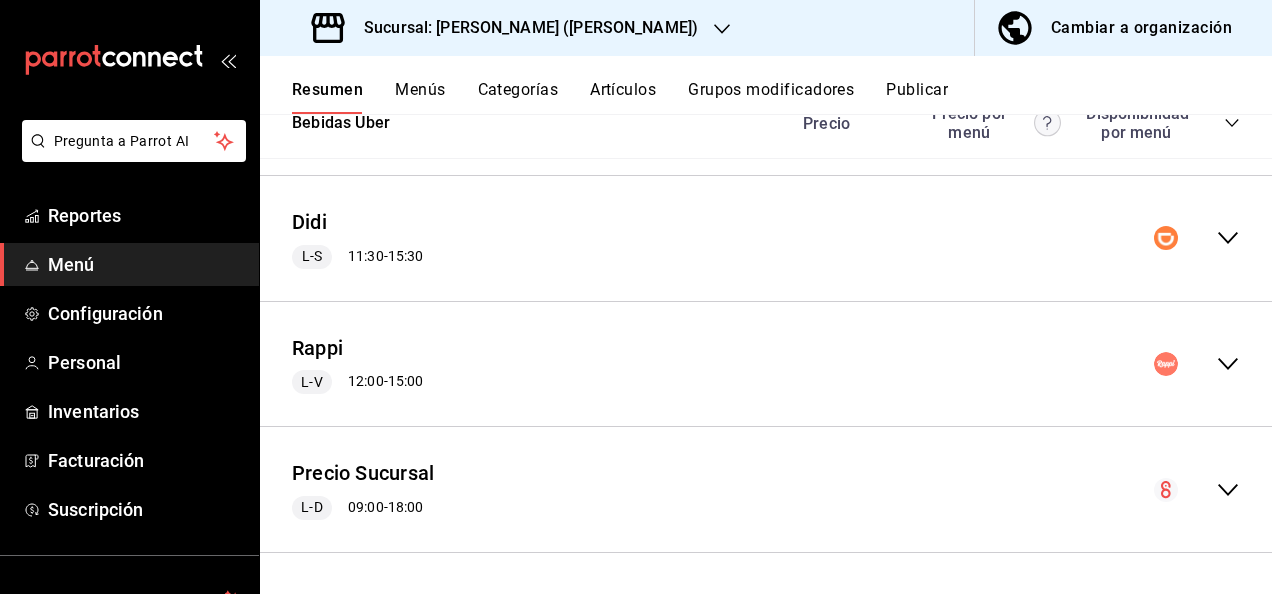 click 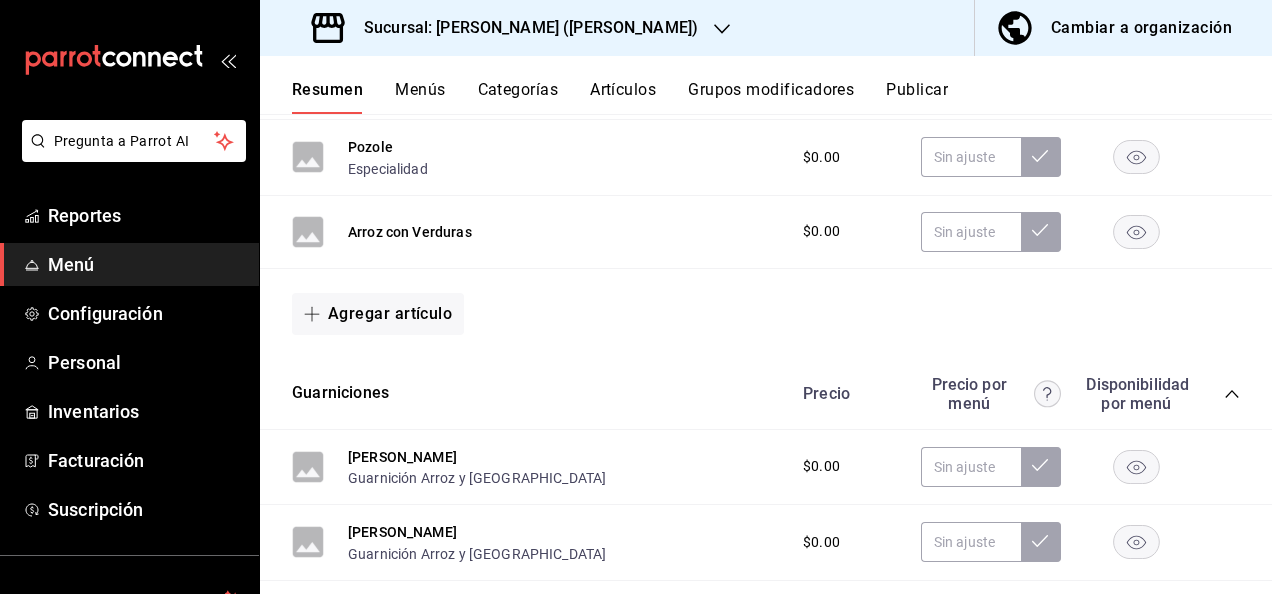 scroll, scrollTop: 4515, scrollLeft: 0, axis: vertical 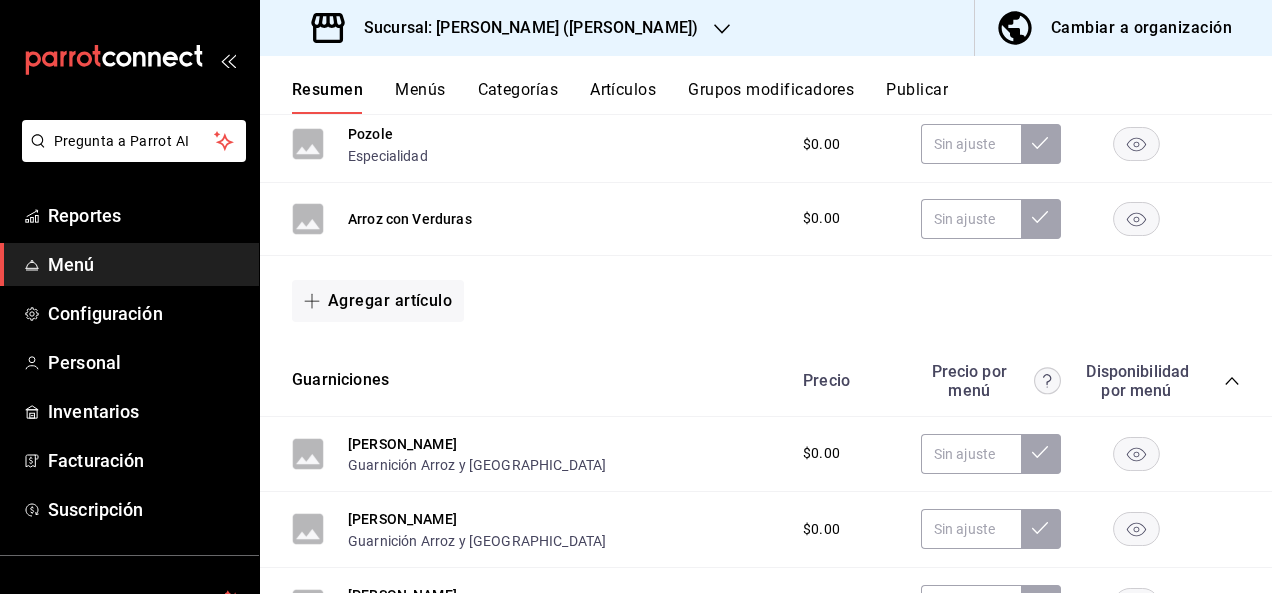 click 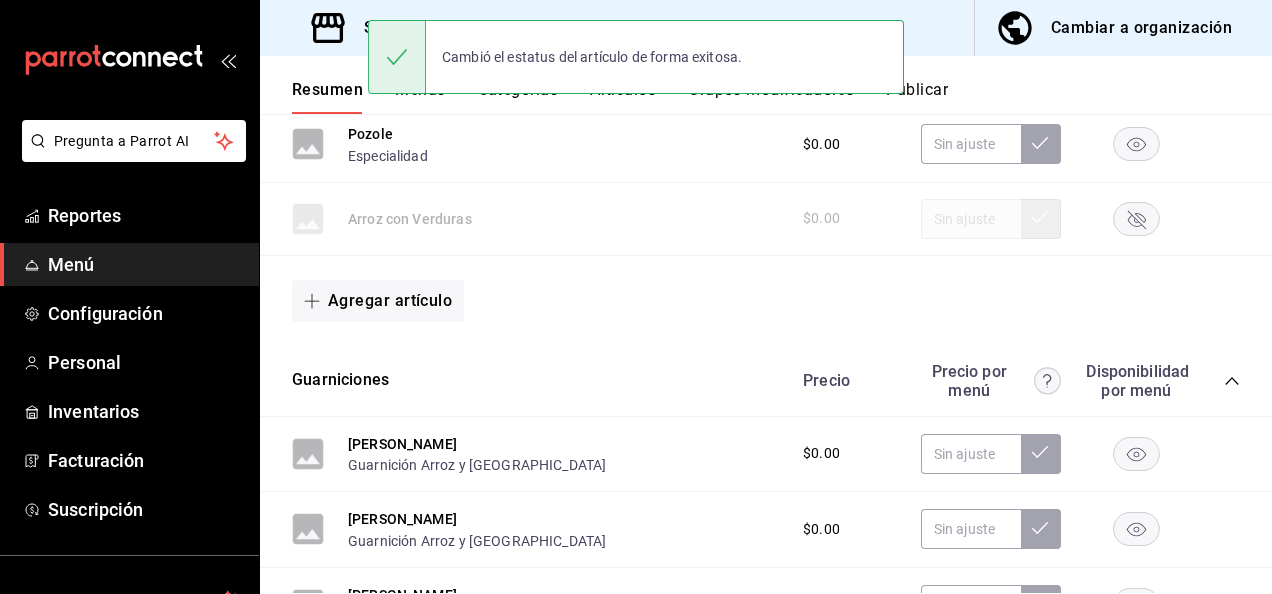 click 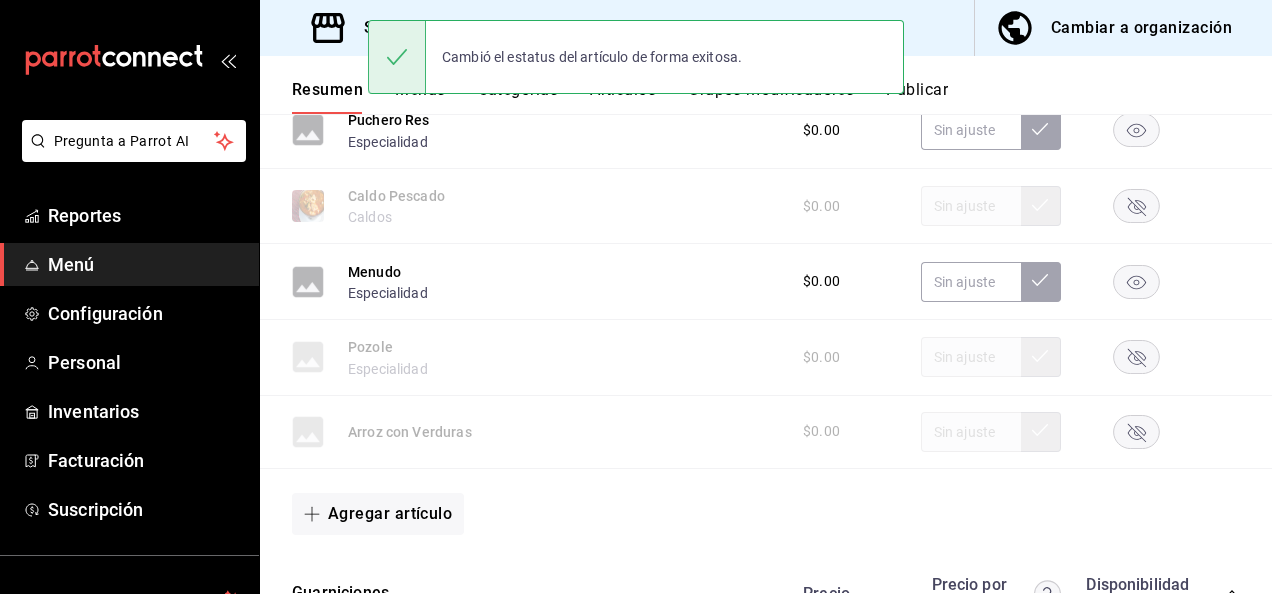 scroll, scrollTop: 4261, scrollLeft: 0, axis: vertical 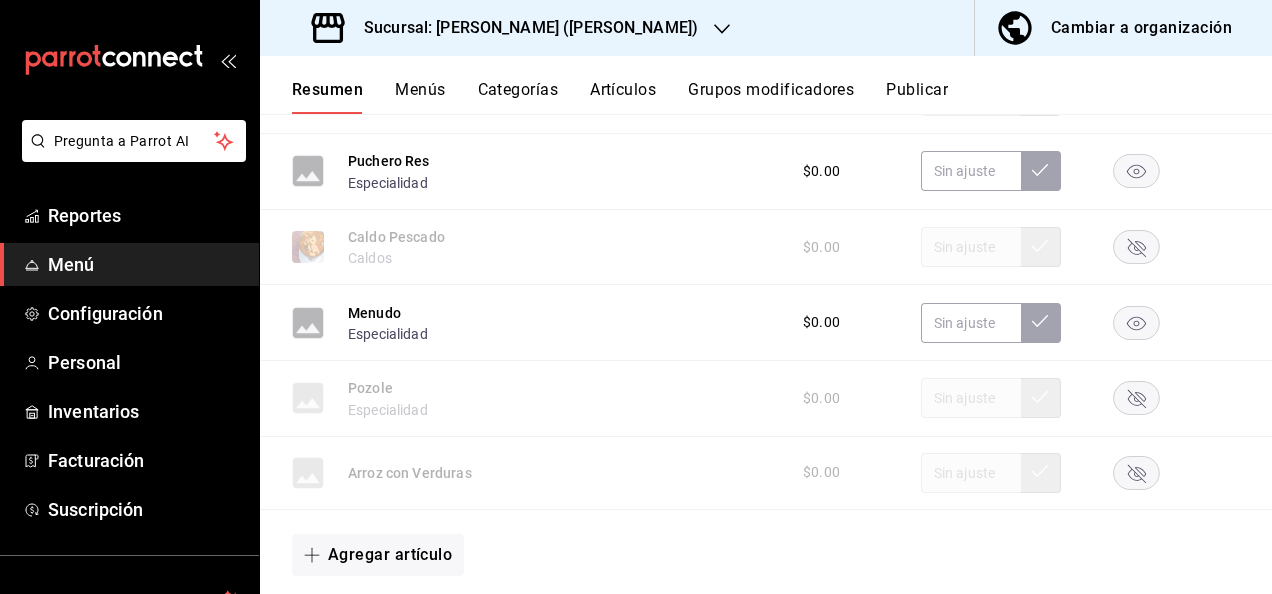 click 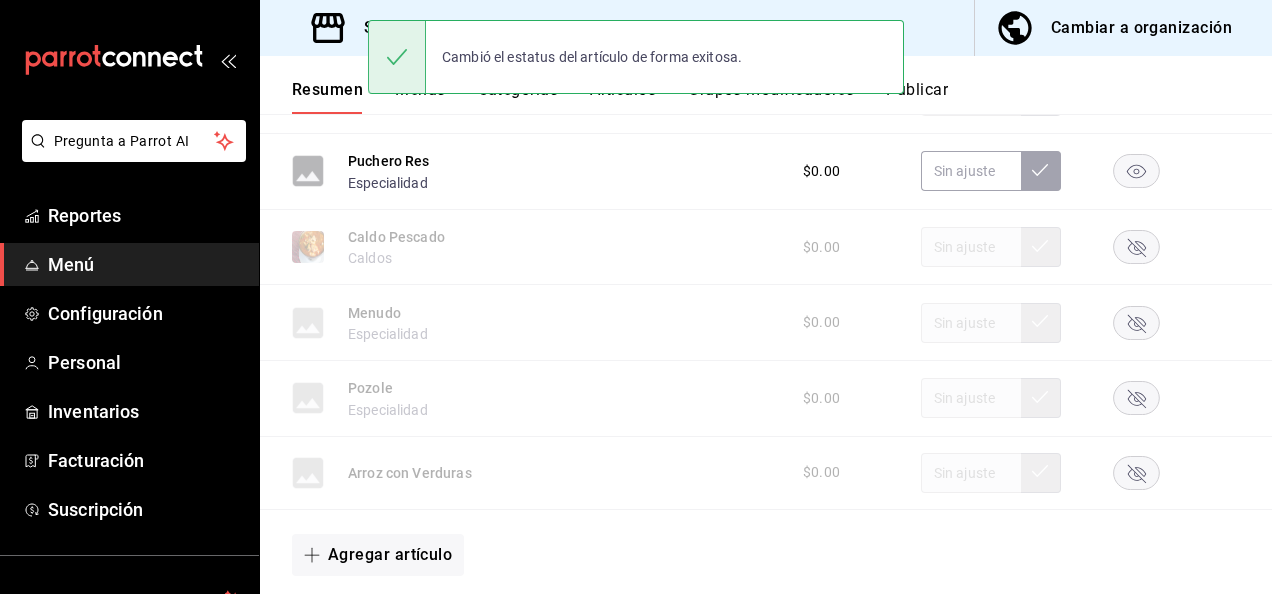 click 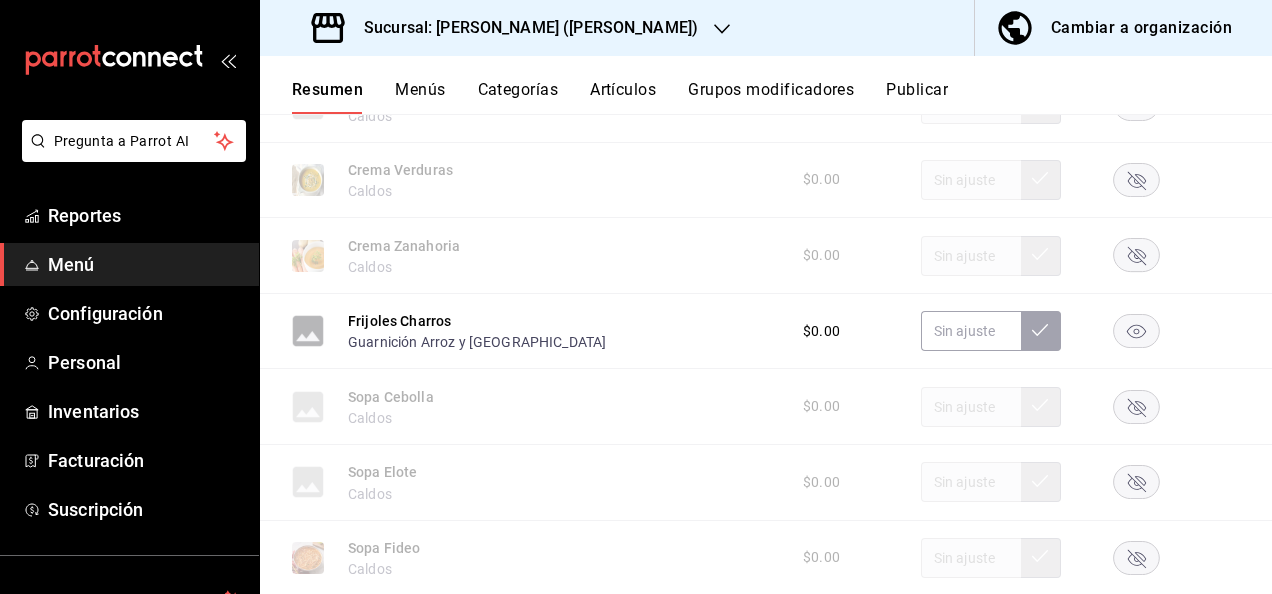 scroll, scrollTop: 3394, scrollLeft: 0, axis: vertical 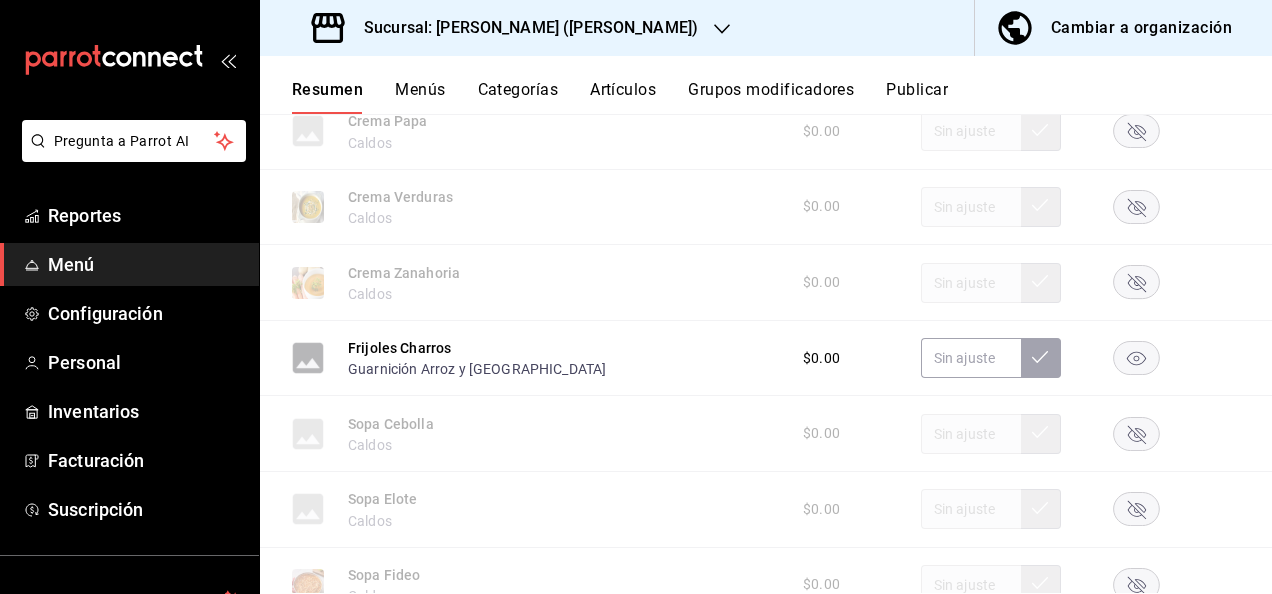 click 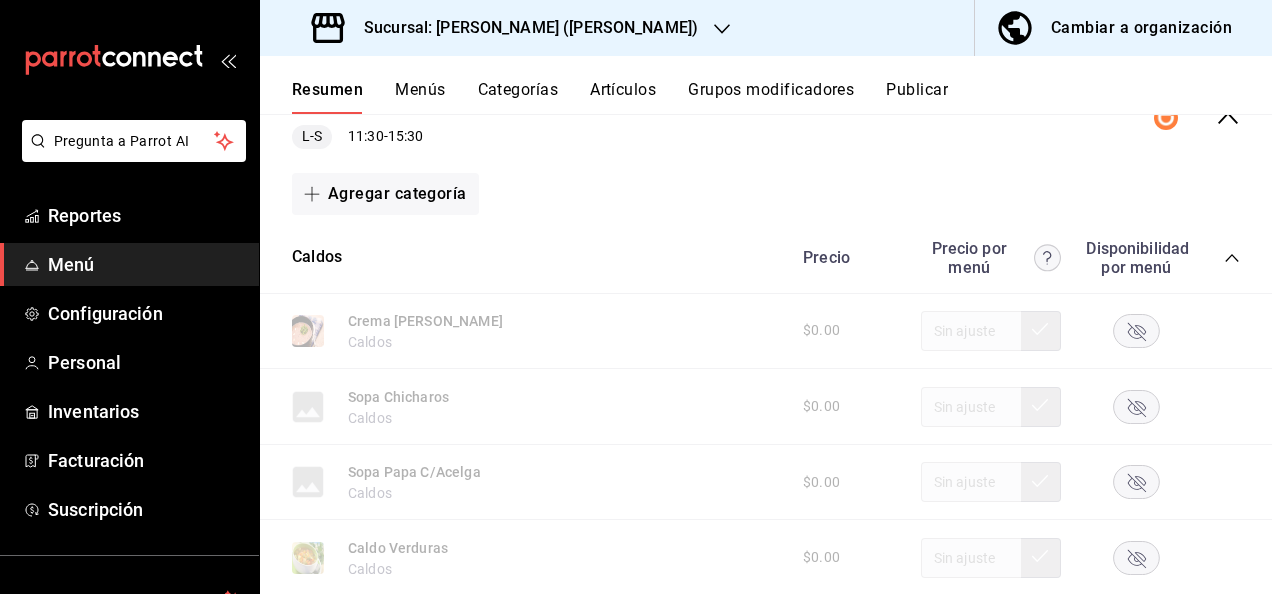 scroll, scrollTop: 2461, scrollLeft: 0, axis: vertical 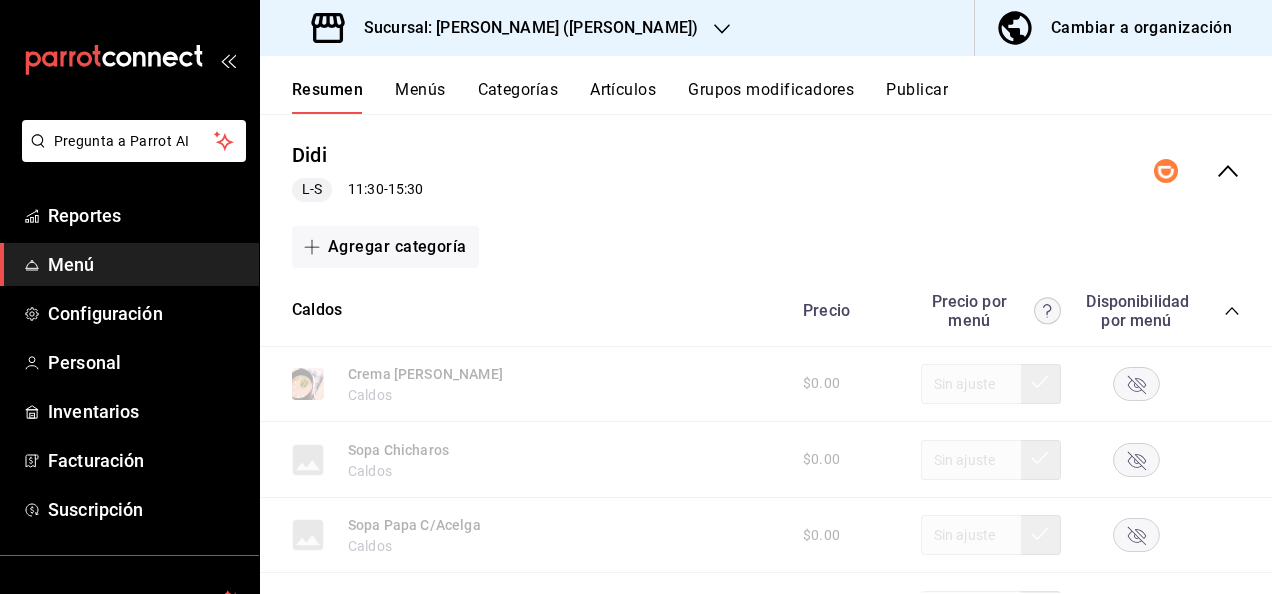 click 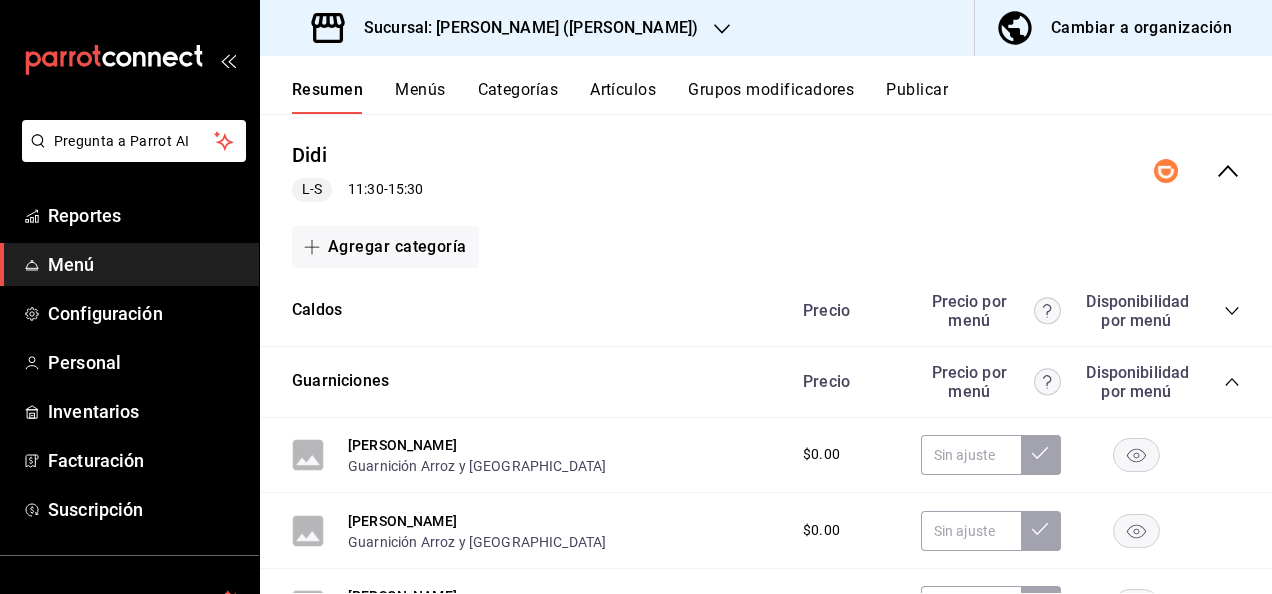 click on "Resumen Menús Categorías Artículos Grupos modificadores Publicar" at bounding box center [766, 85] 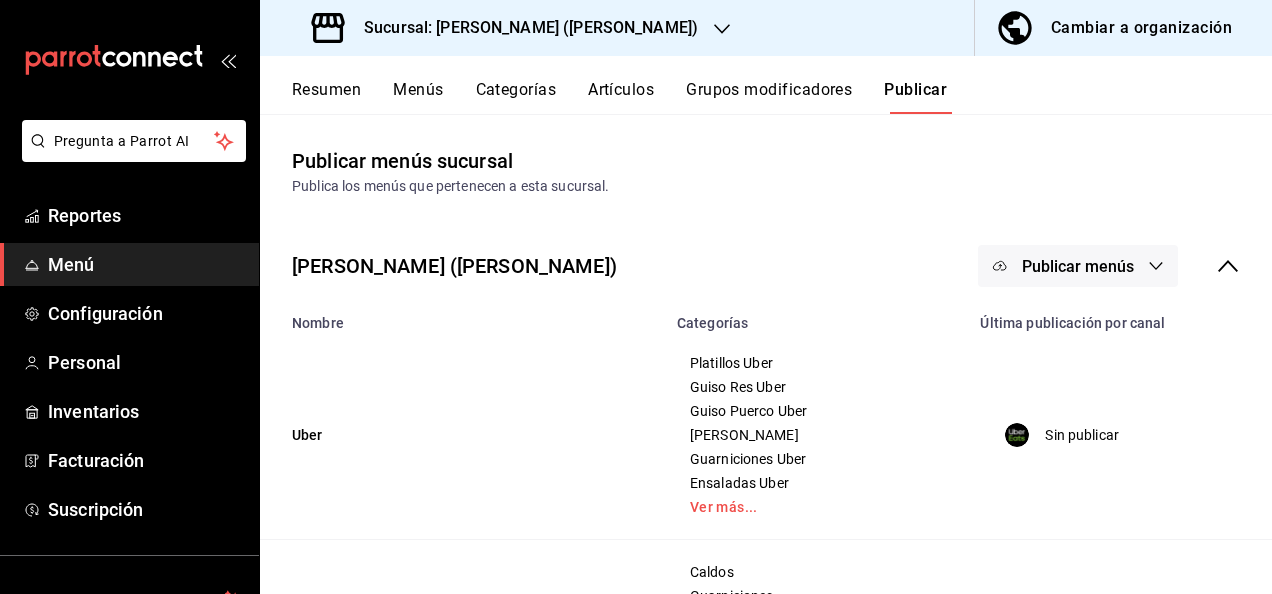 click on "Resumen" at bounding box center [326, 97] 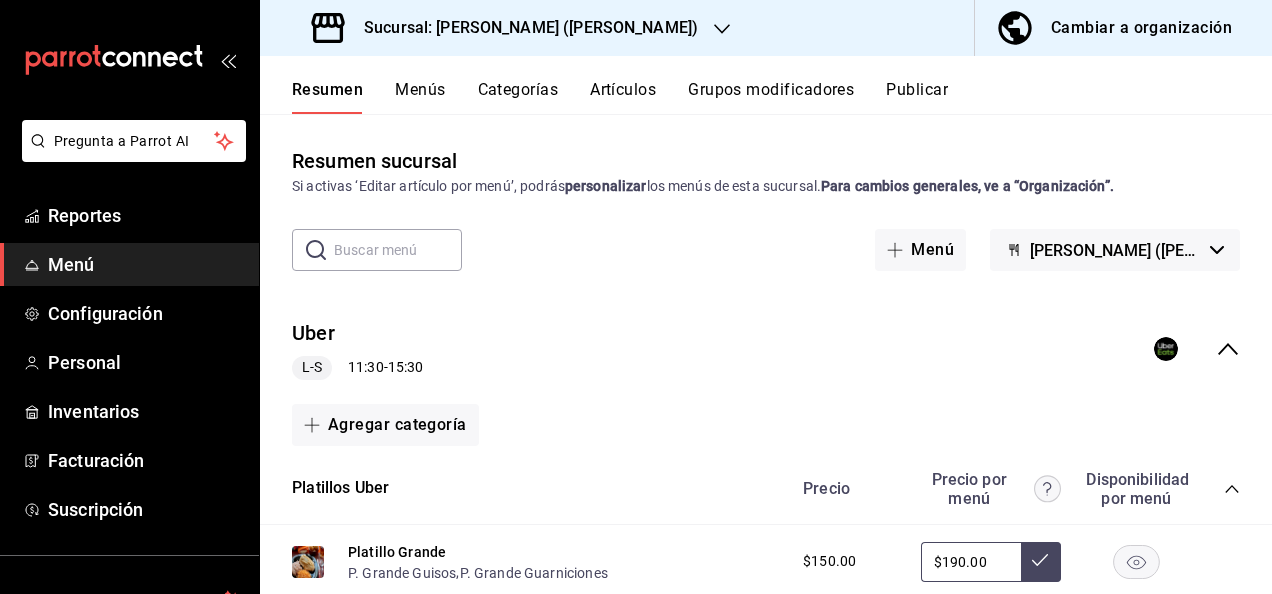 click 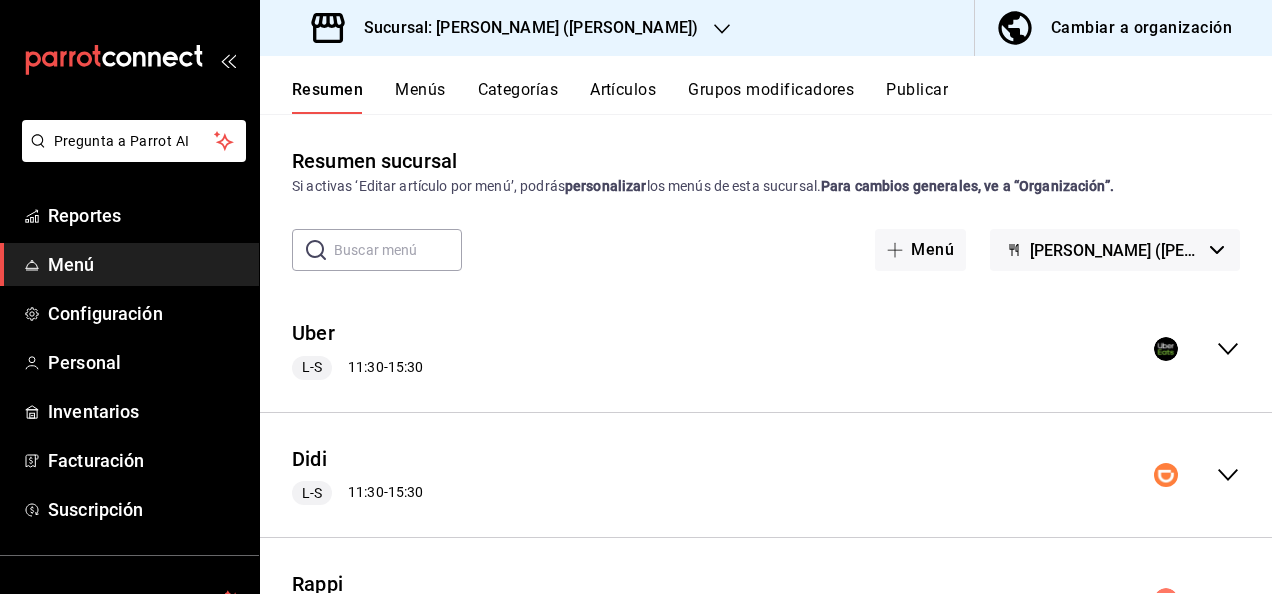 click 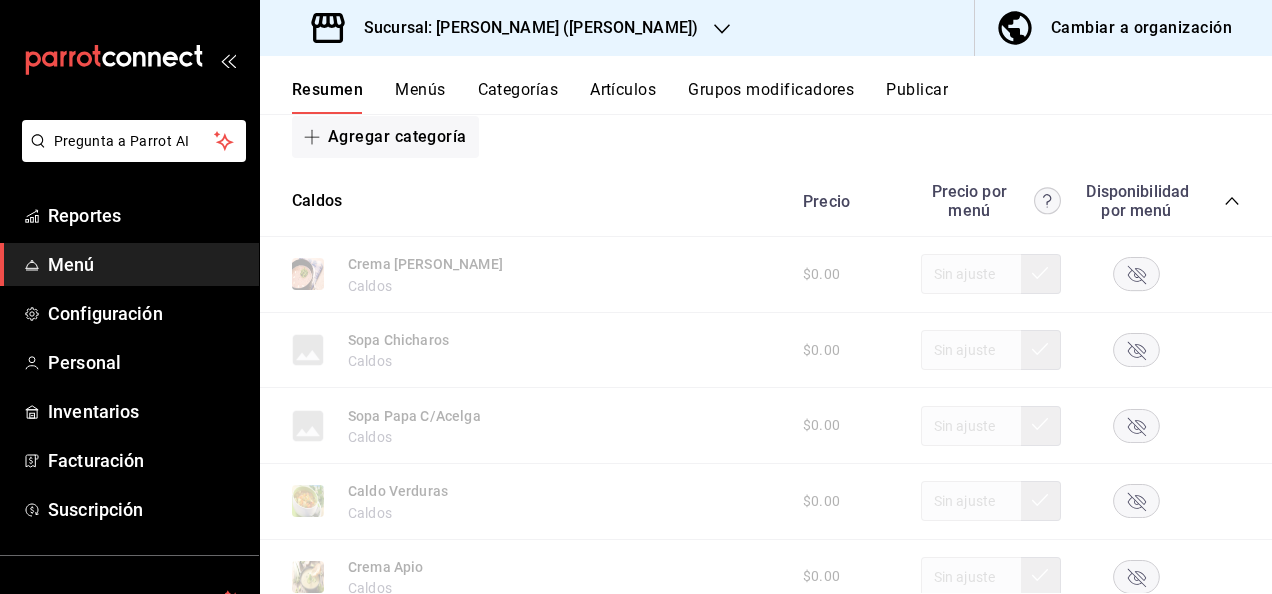 scroll, scrollTop: 426, scrollLeft: 0, axis: vertical 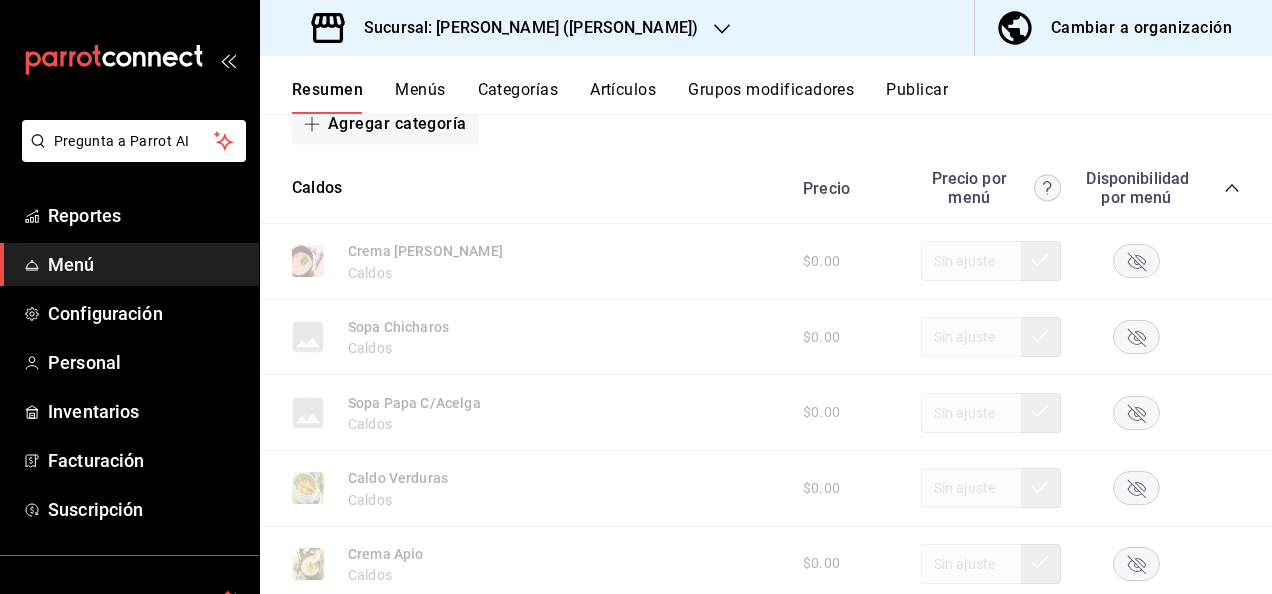 click on "Menús" at bounding box center [420, 97] 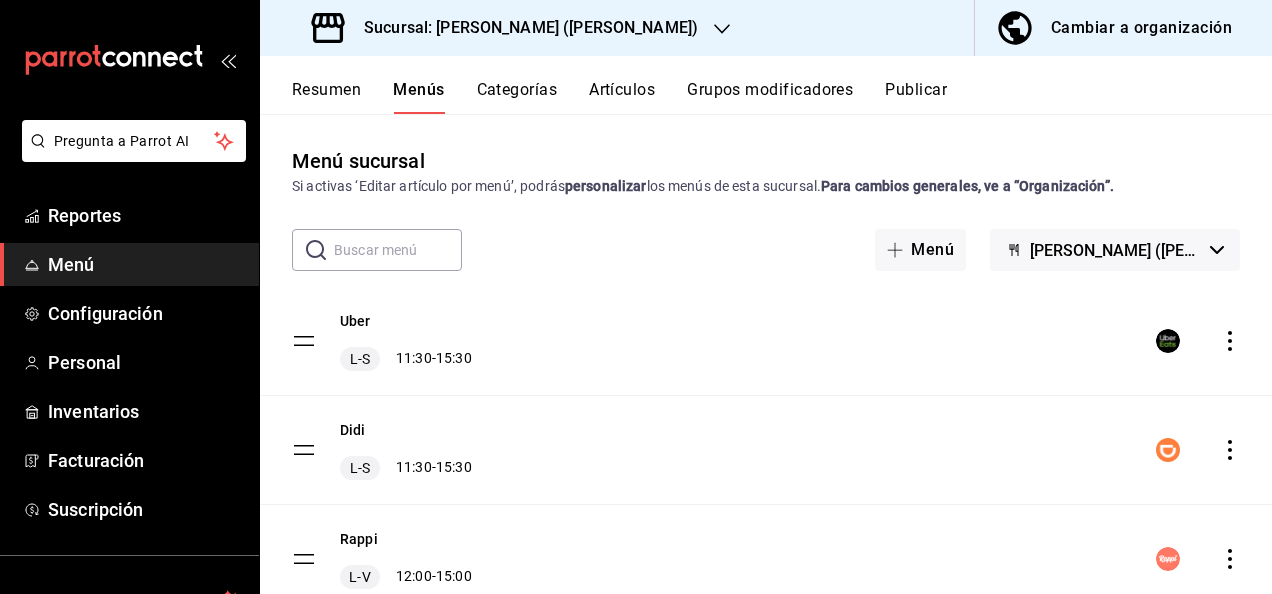 click 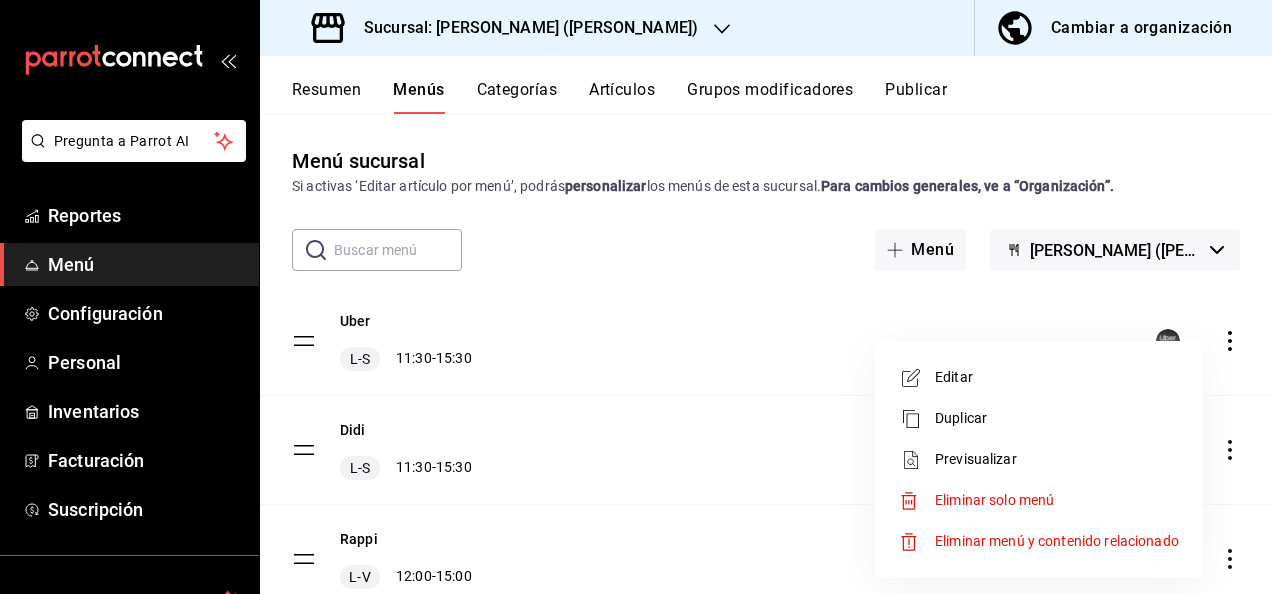 click on "Editar" at bounding box center (1057, 377) 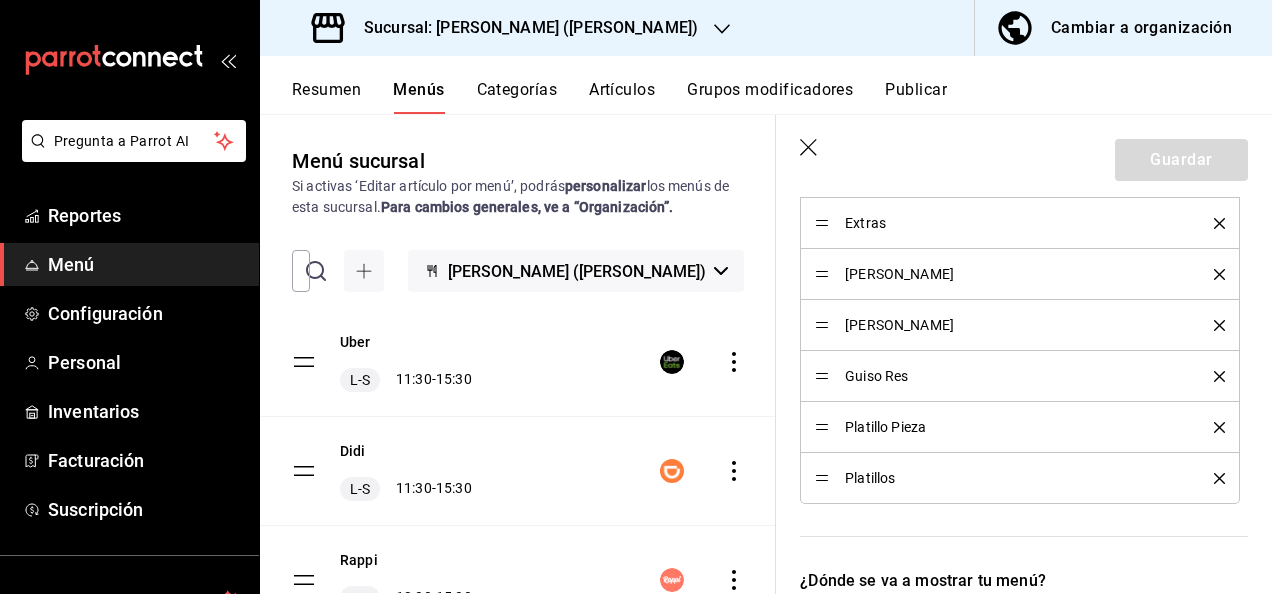 scroll, scrollTop: 918, scrollLeft: 0, axis: vertical 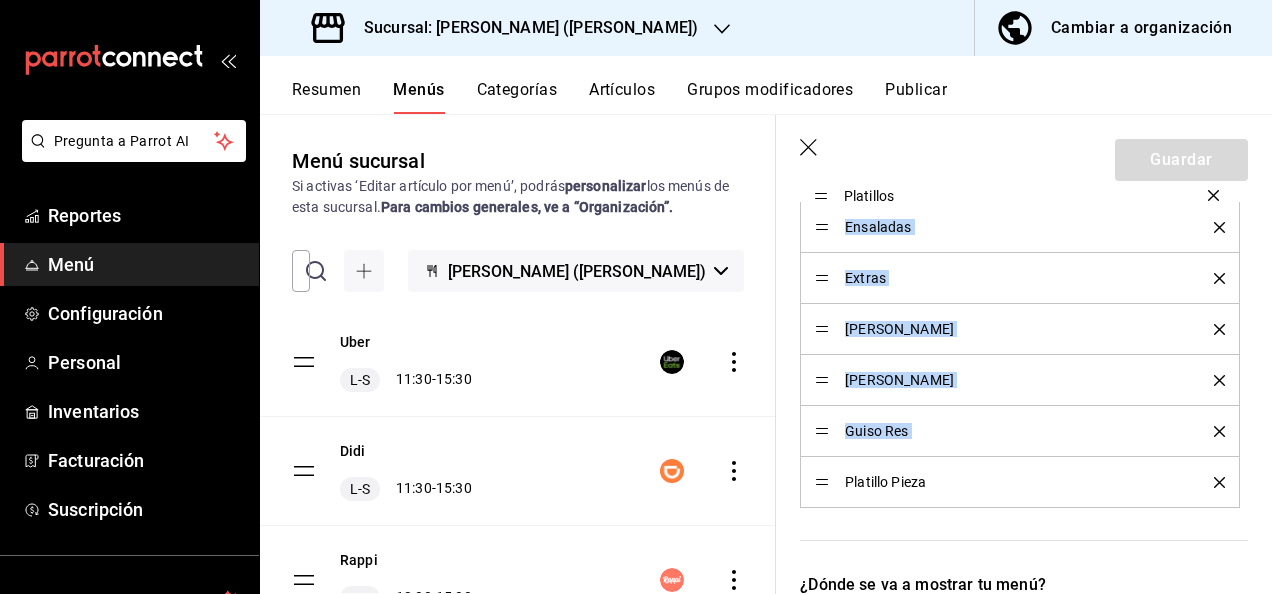 drag, startPoint x: 824, startPoint y: 478, endPoint x: 824, endPoint y: 196, distance: 282 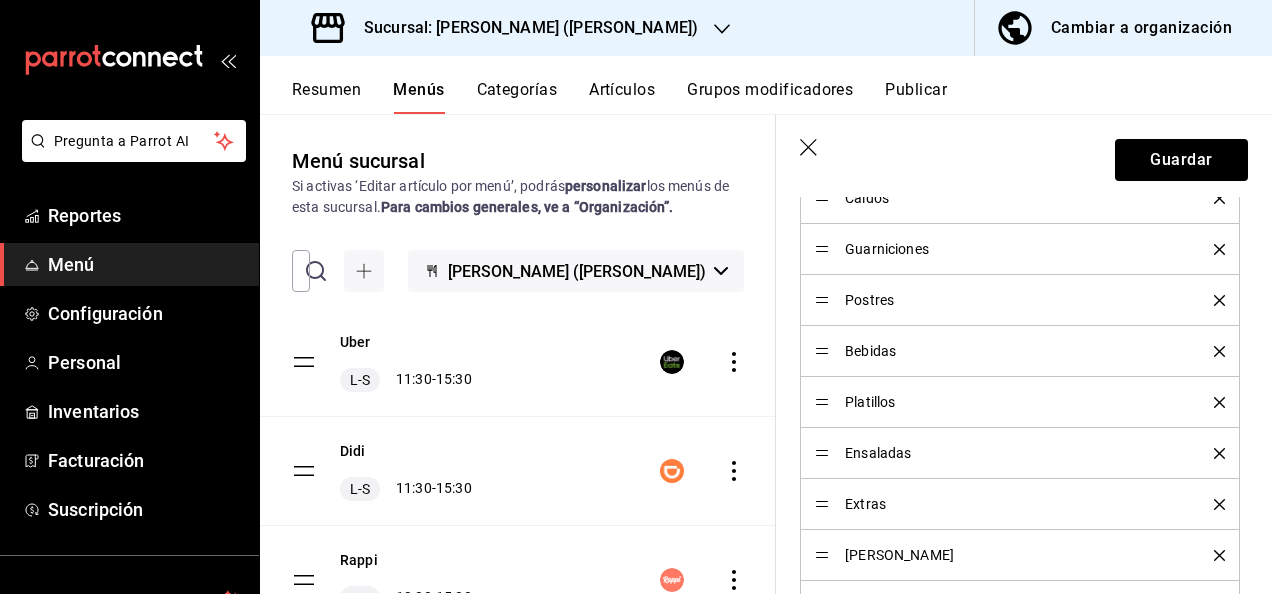 scroll, scrollTop: 665, scrollLeft: 0, axis: vertical 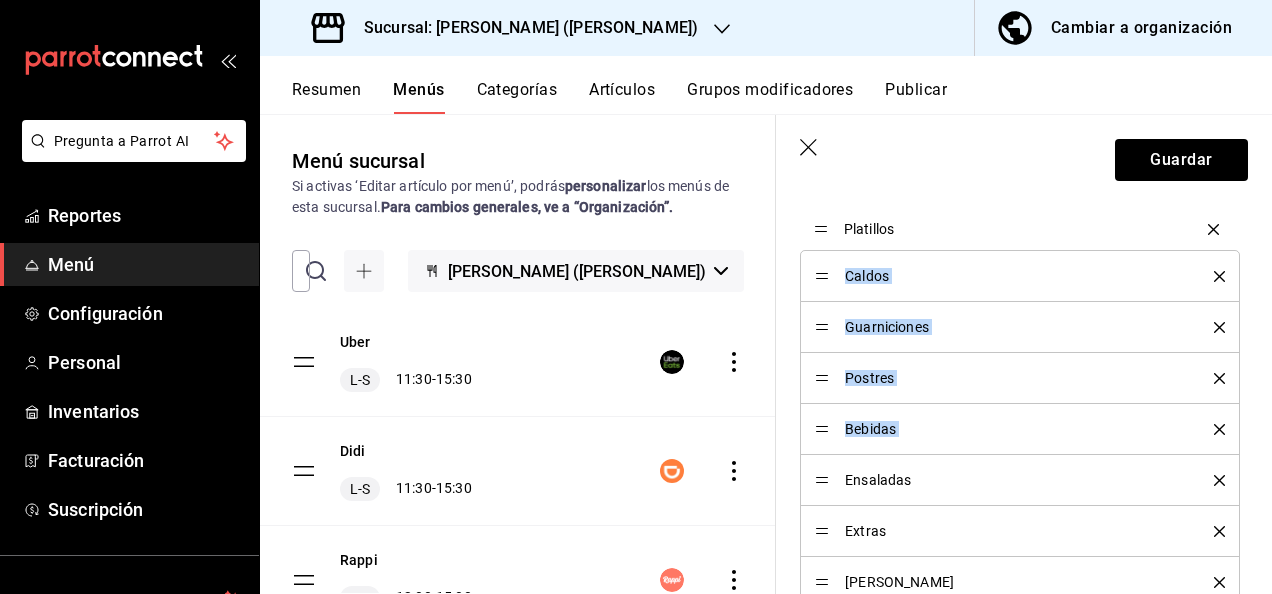 drag, startPoint x: 823, startPoint y: 424, endPoint x: 828, endPoint y: 226, distance: 198.06313 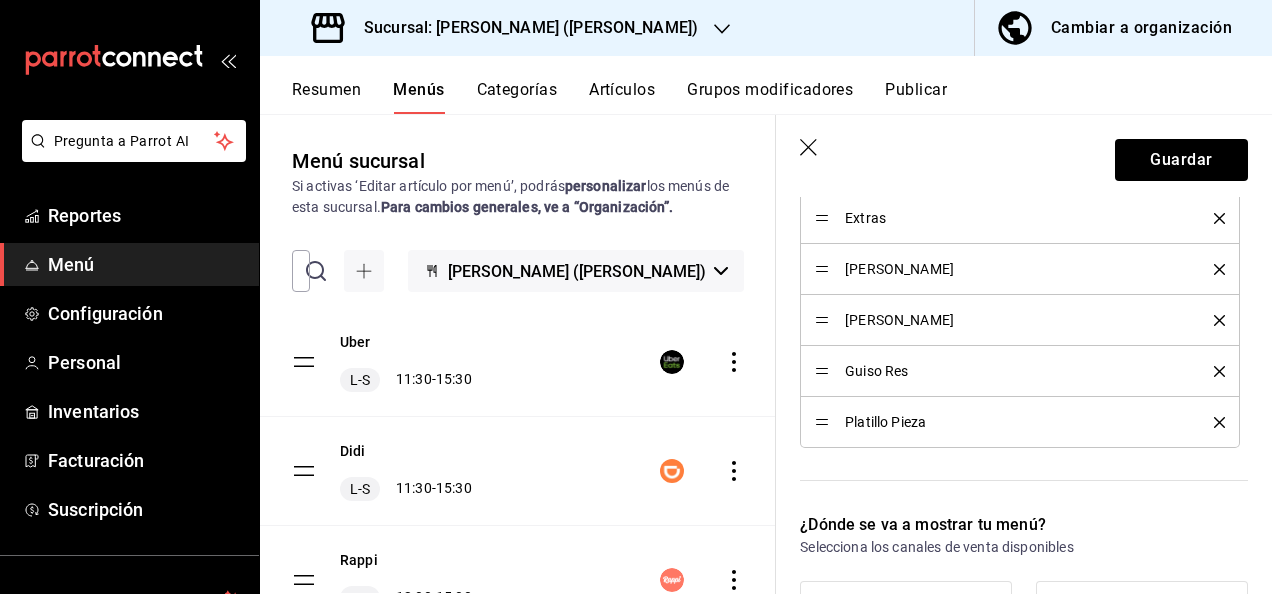 scroll, scrollTop: 971, scrollLeft: 0, axis: vertical 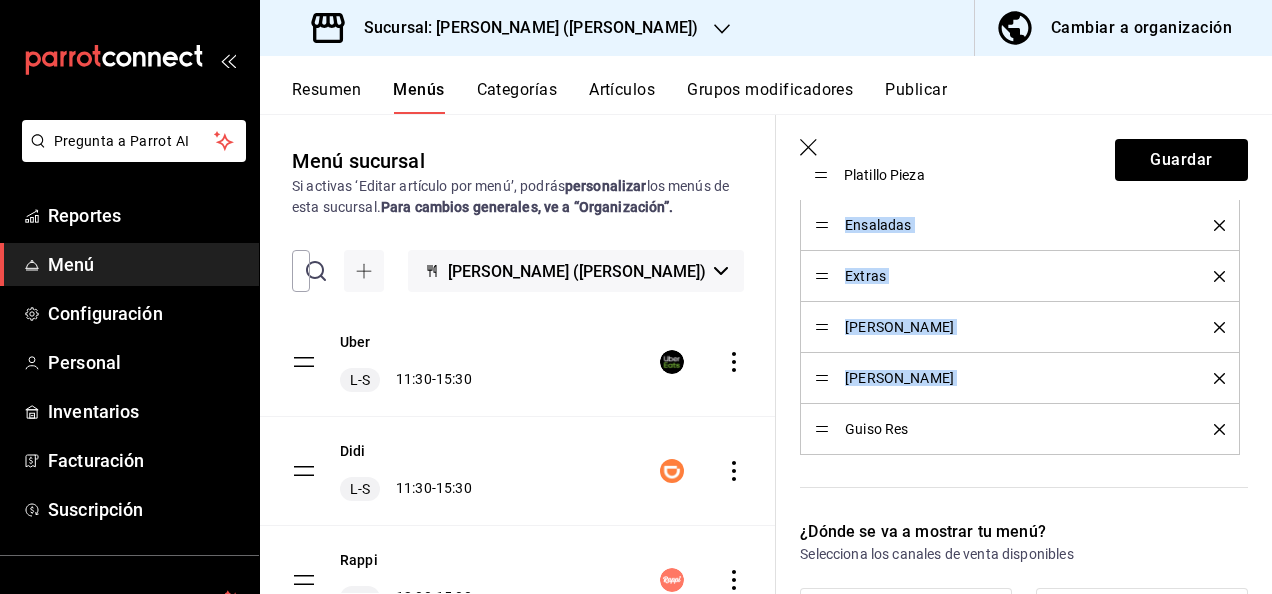 drag, startPoint x: 817, startPoint y: 427, endPoint x: 820, endPoint y: 177, distance: 250.018 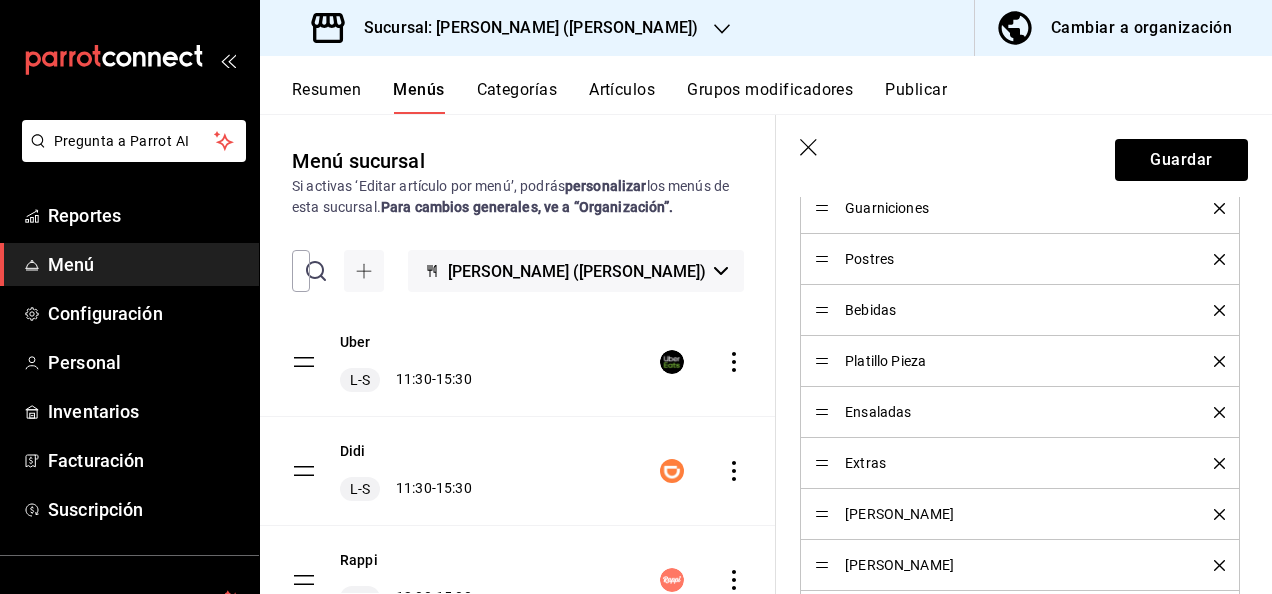 scroll, scrollTop: 704, scrollLeft: 0, axis: vertical 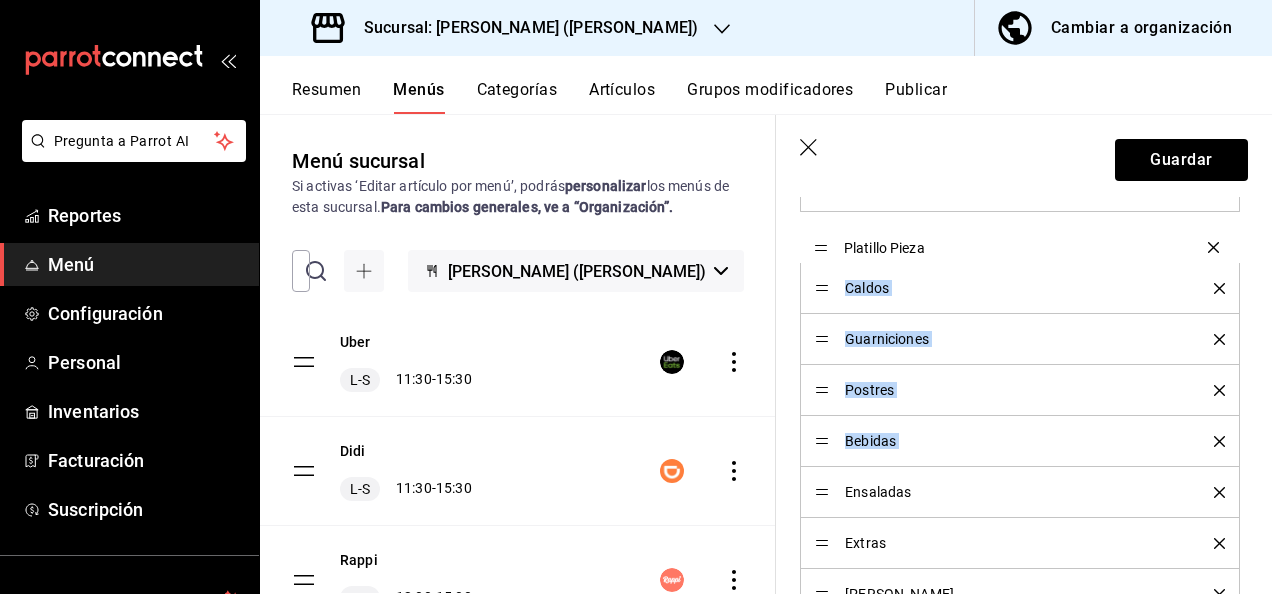 drag, startPoint x: 826, startPoint y: 438, endPoint x: 834, endPoint y: 247, distance: 191.16747 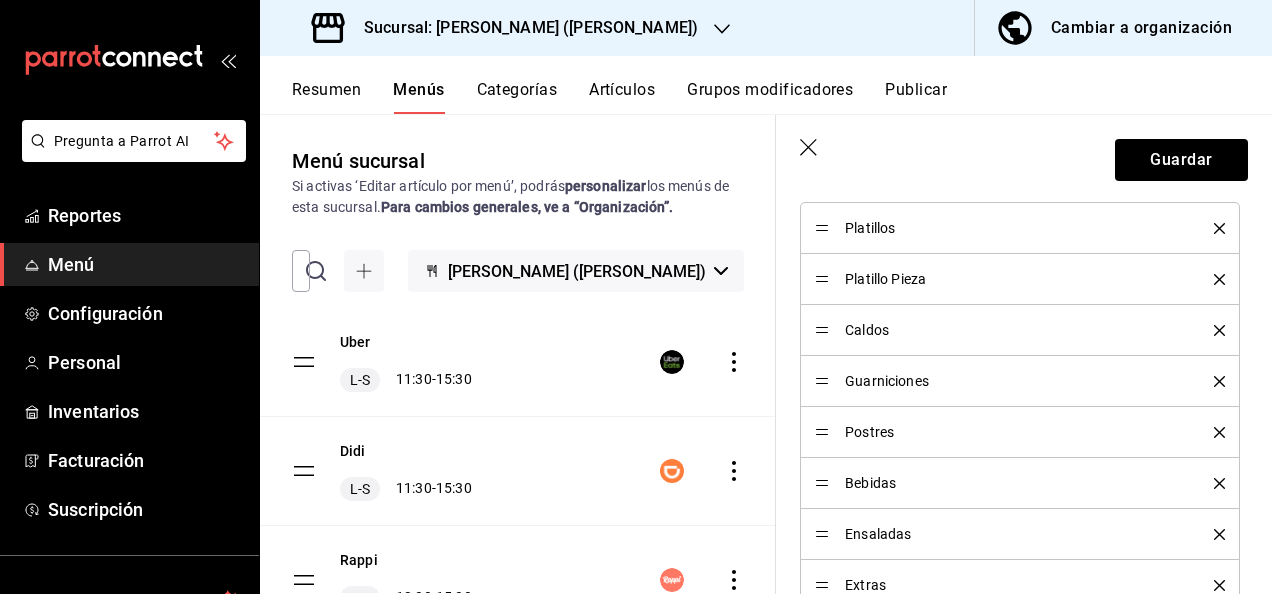 scroll, scrollTop: 676, scrollLeft: 0, axis: vertical 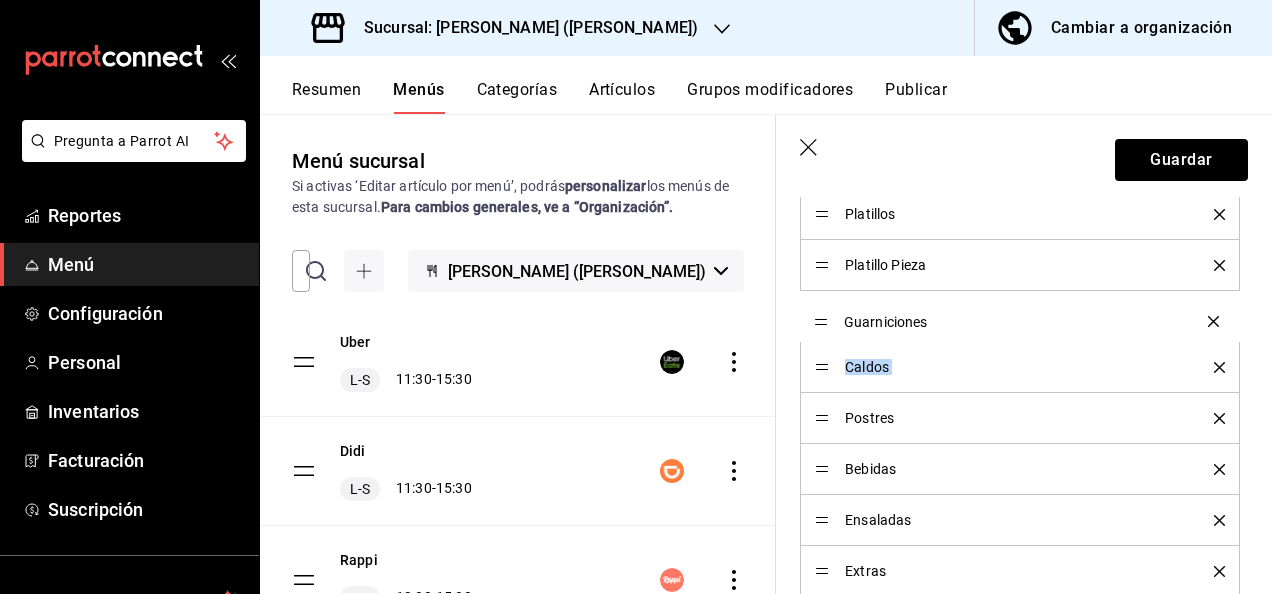 drag, startPoint x: 822, startPoint y: 369, endPoint x: 822, endPoint y: 325, distance: 44 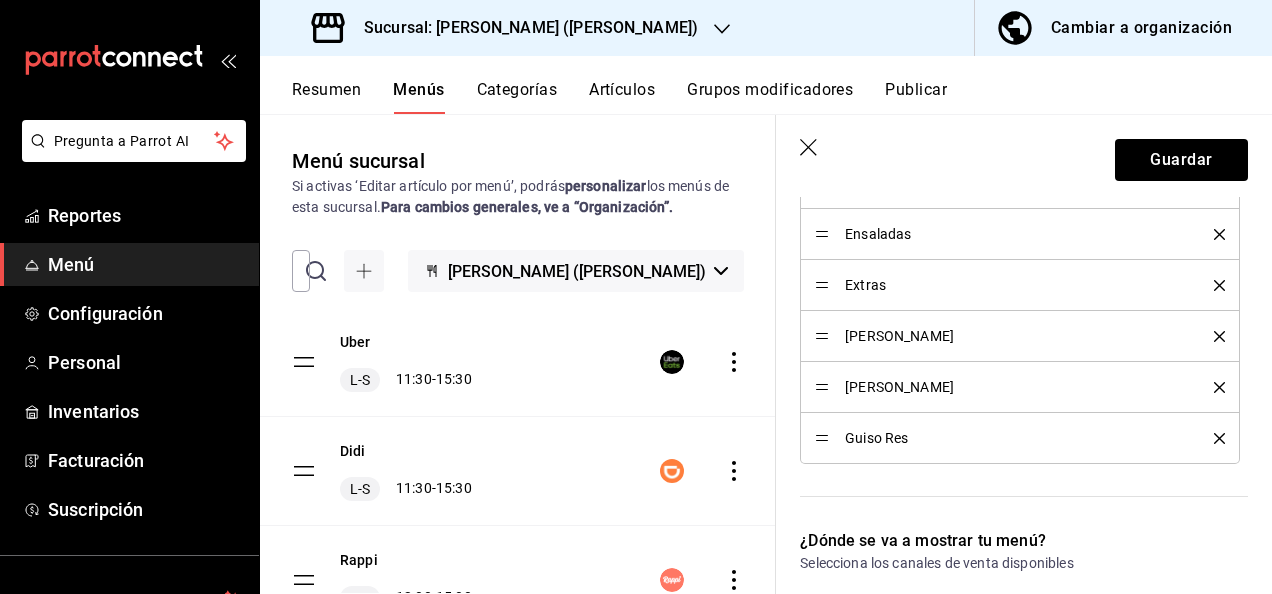 scroll, scrollTop: 958, scrollLeft: 0, axis: vertical 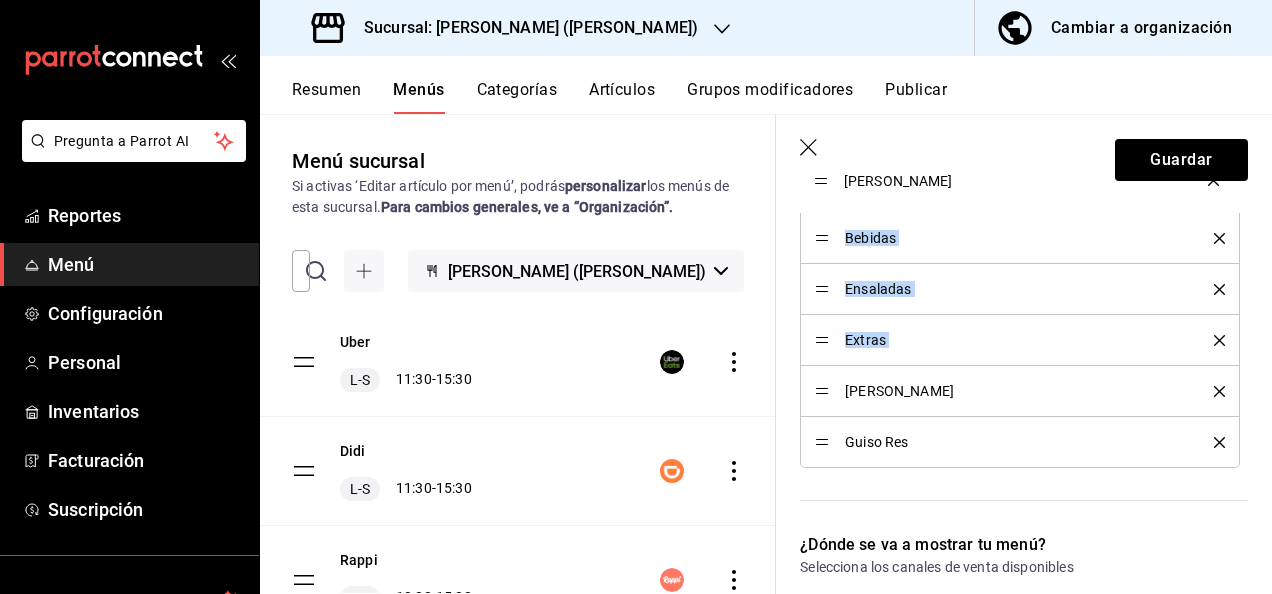 drag, startPoint x: 823, startPoint y: 338, endPoint x: 806, endPoint y: 182, distance: 156.92355 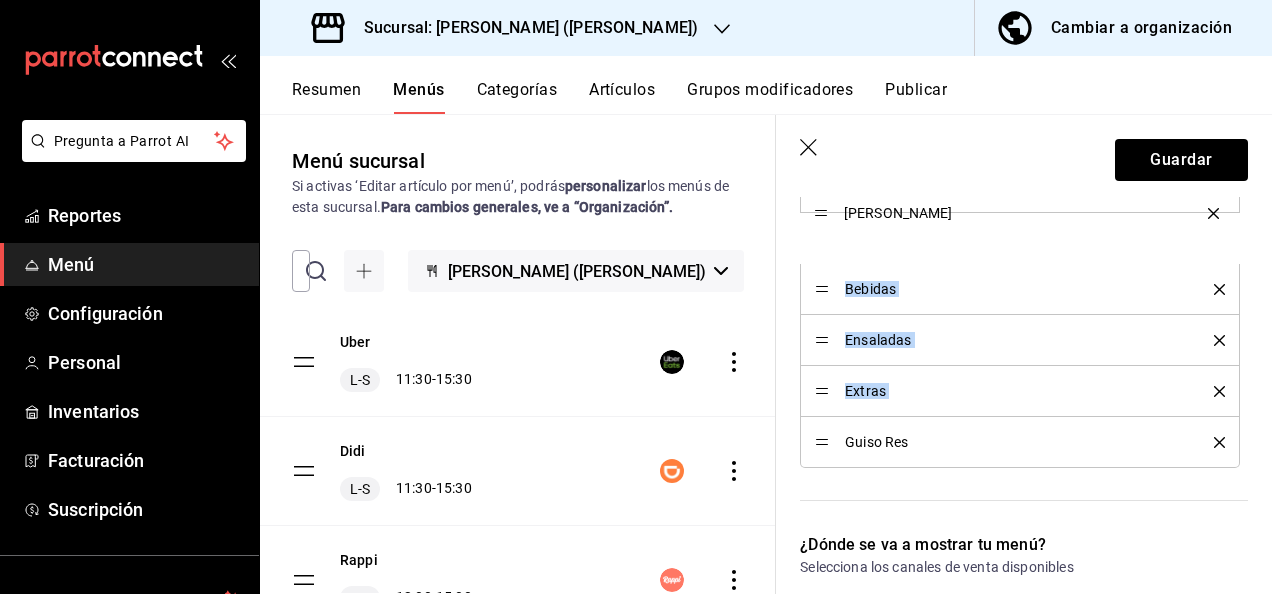 drag, startPoint x: 818, startPoint y: 390, endPoint x: 802, endPoint y: 216, distance: 174.73409 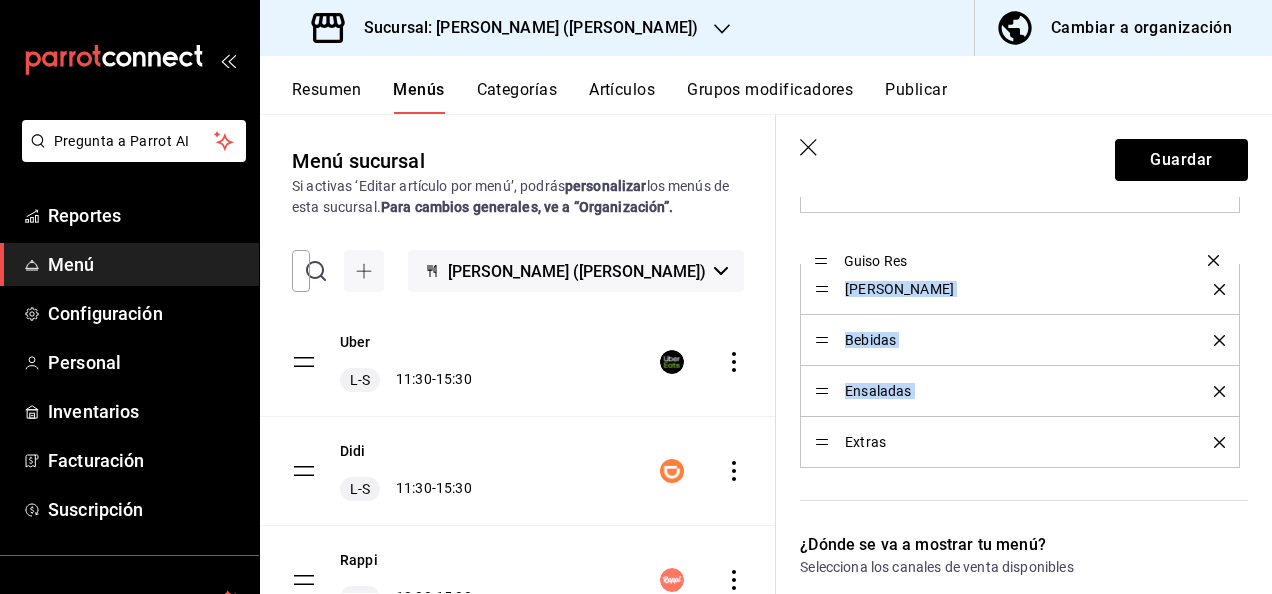 drag, startPoint x: 820, startPoint y: 438, endPoint x: 804, endPoint y: 262, distance: 176.72577 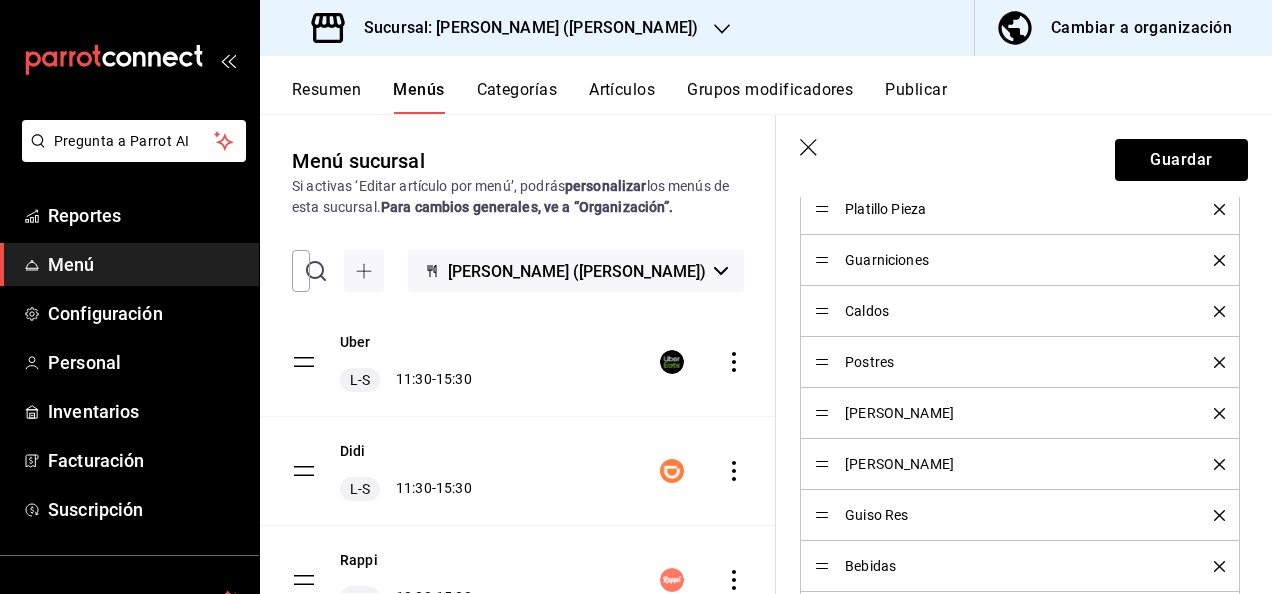 scroll, scrollTop: 718, scrollLeft: 0, axis: vertical 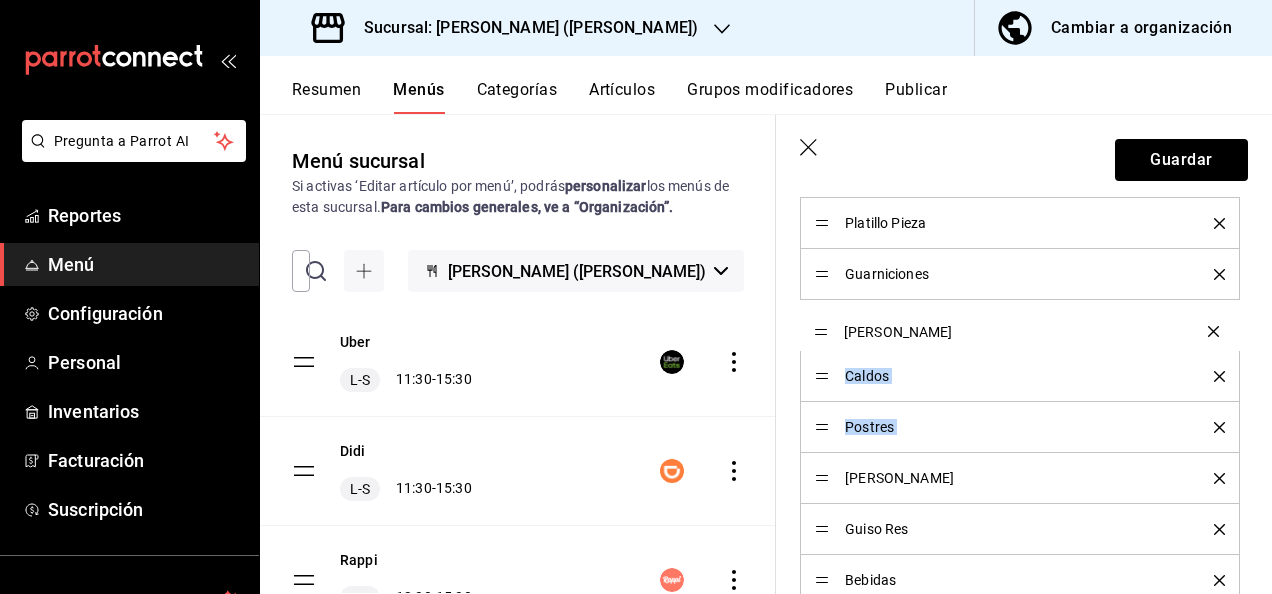 drag, startPoint x: 826, startPoint y: 425, endPoint x: 827, endPoint y: 332, distance: 93.00538 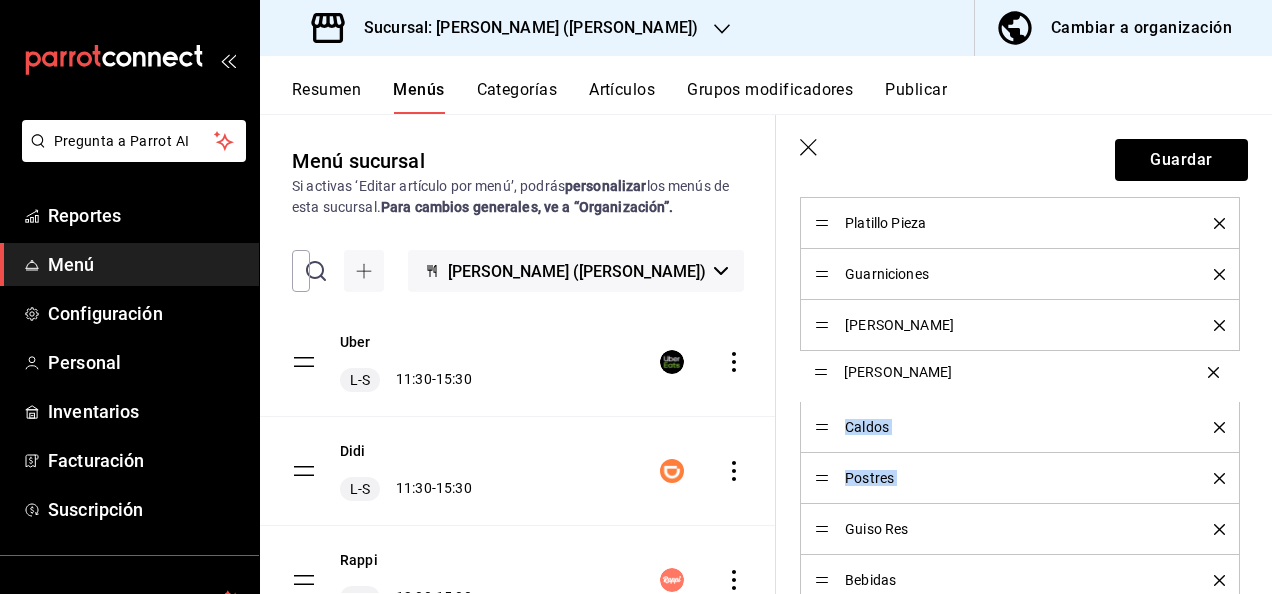 drag, startPoint x: 816, startPoint y: 477, endPoint x: 811, endPoint y: 374, distance: 103.121284 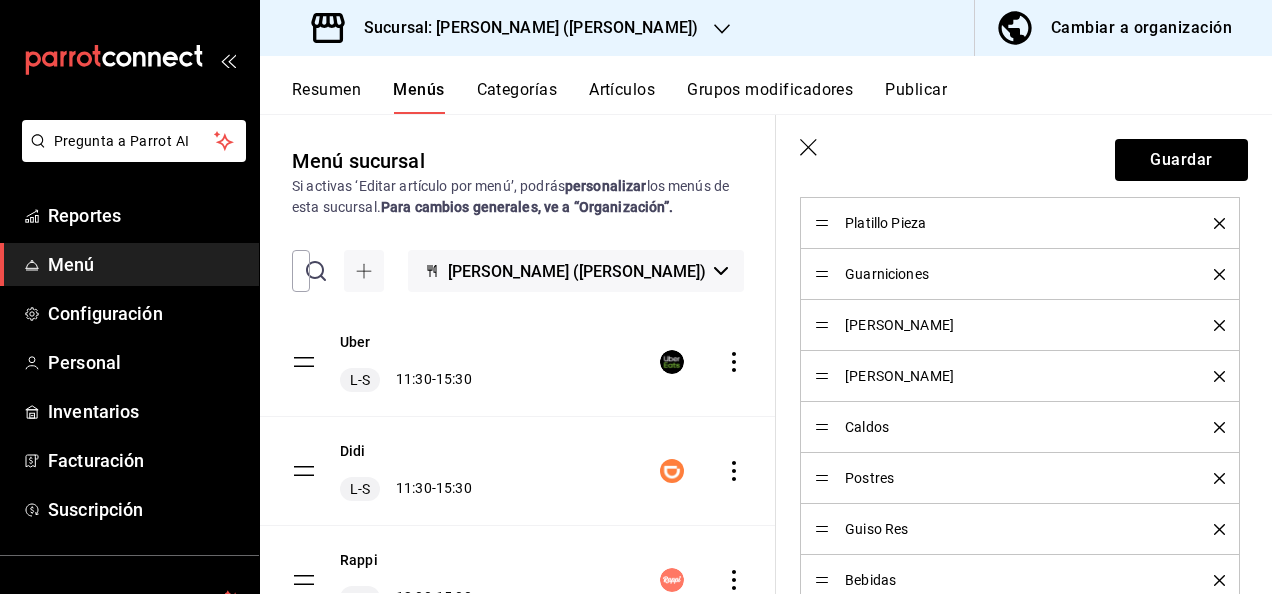 drag, startPoint x: 817, startPoint y: 524, endPoint x: 808, endPoint y: 394, distance: 130.31117 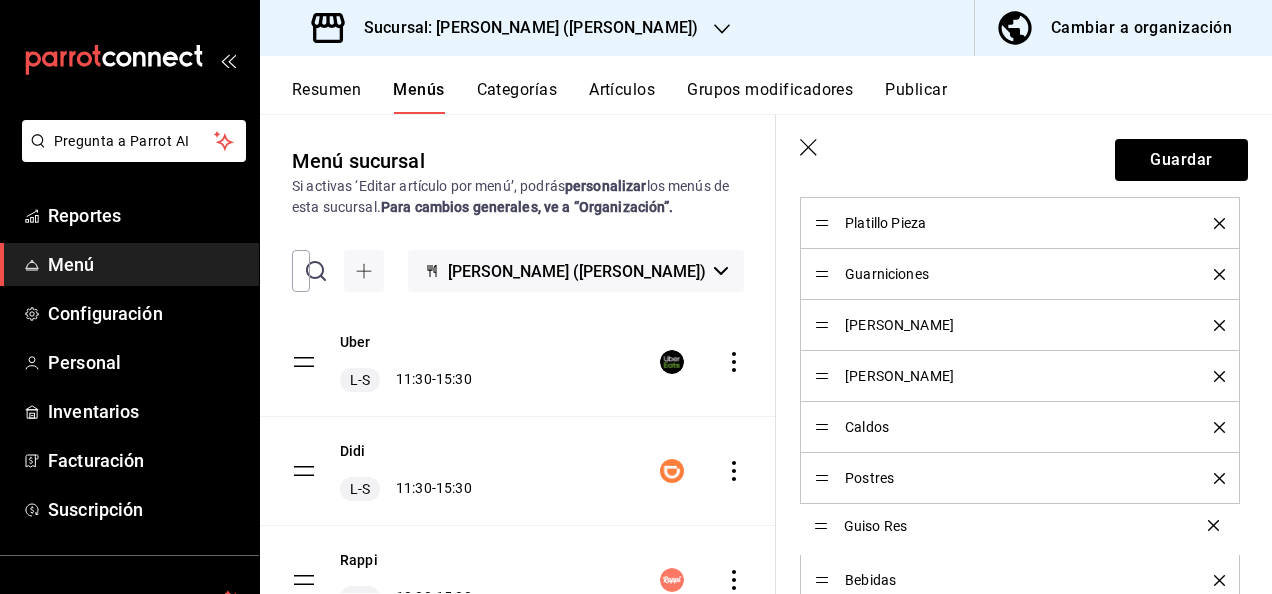 drag, startPoint x: 844, startPoint y: 531, endPoint x: 828, endPoint y: 522, distance: 18.35756 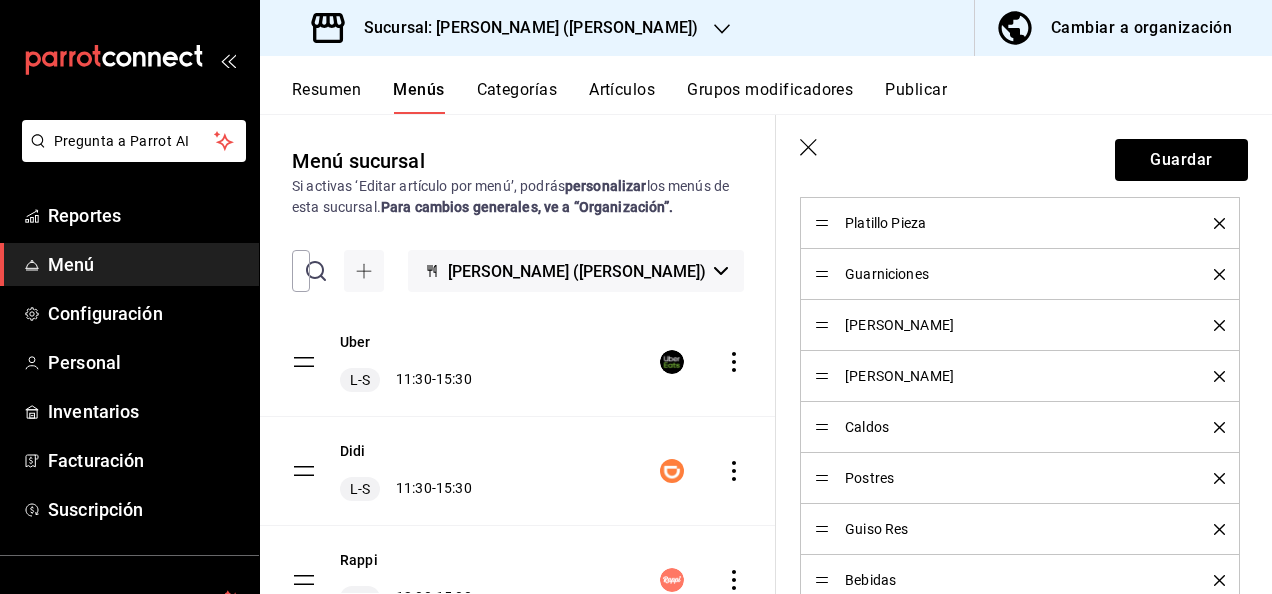drag, startPoint x: 820, startPoint y: 526, endPoint x: 835, endPoint y: 537, distance: 18.601076 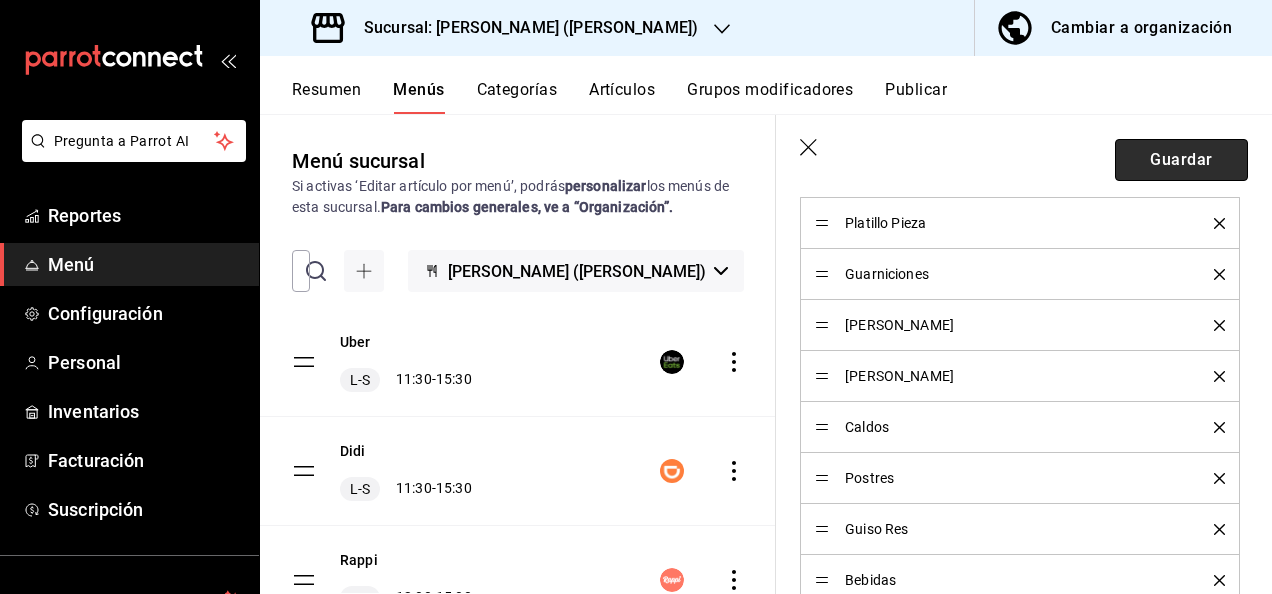 click on "Guardar" at bounding box center (1181, 160) 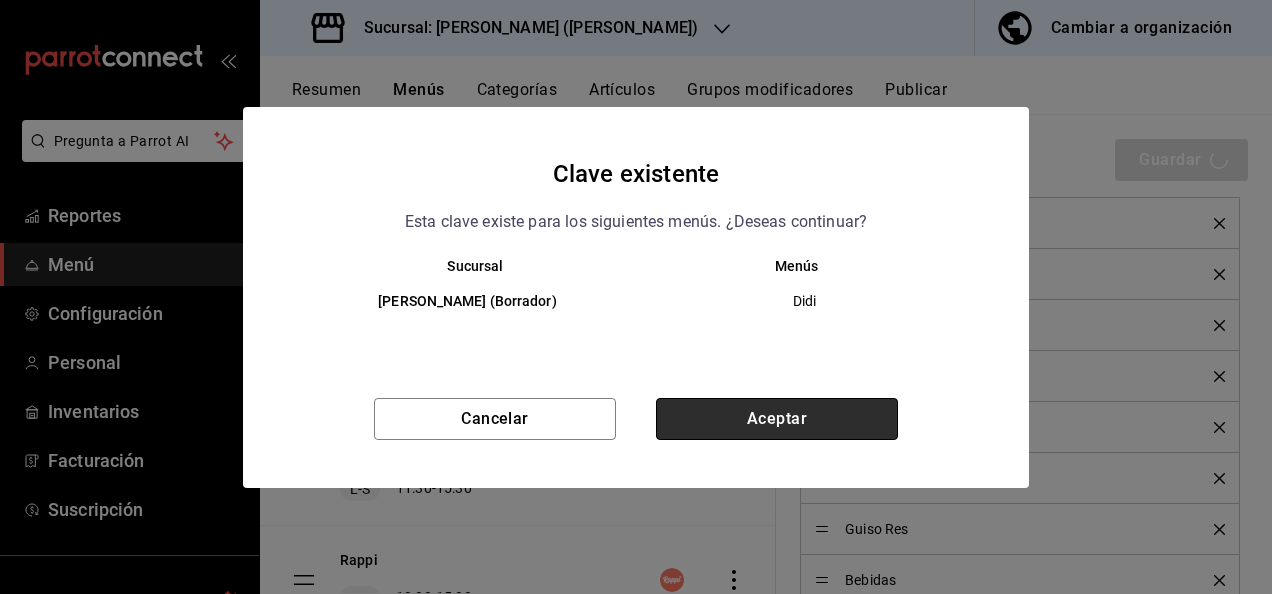 click on "Aceptar" at bounding box center (777, 419) 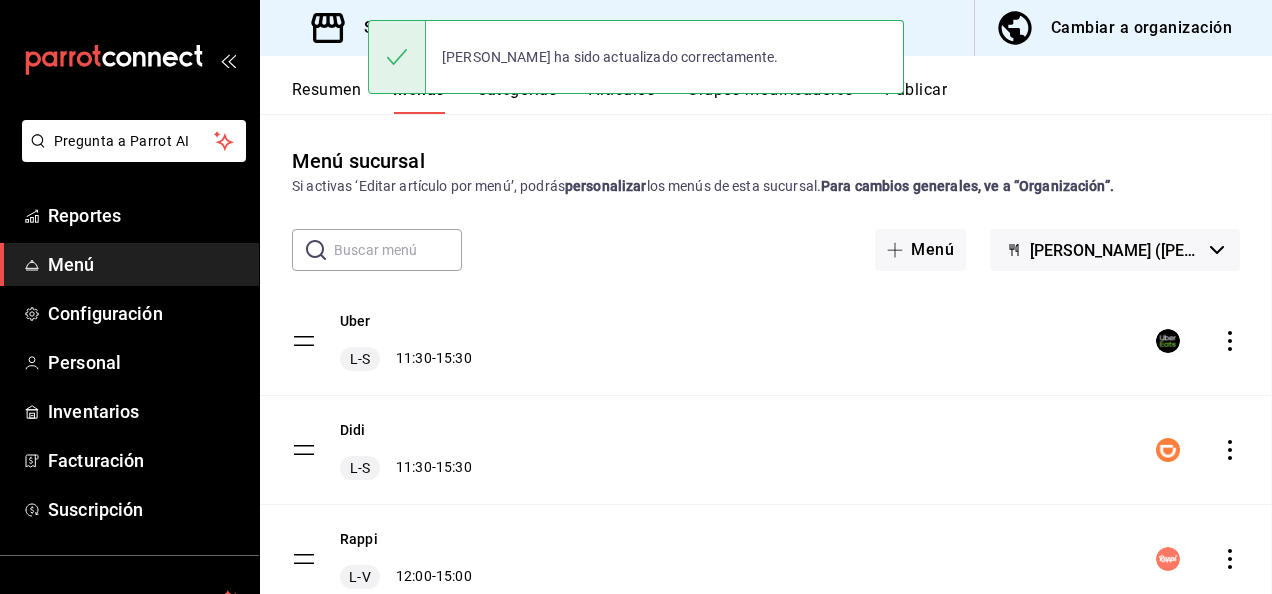 scroll, scrollTop: 0, scrollLeft: 0, axis: both 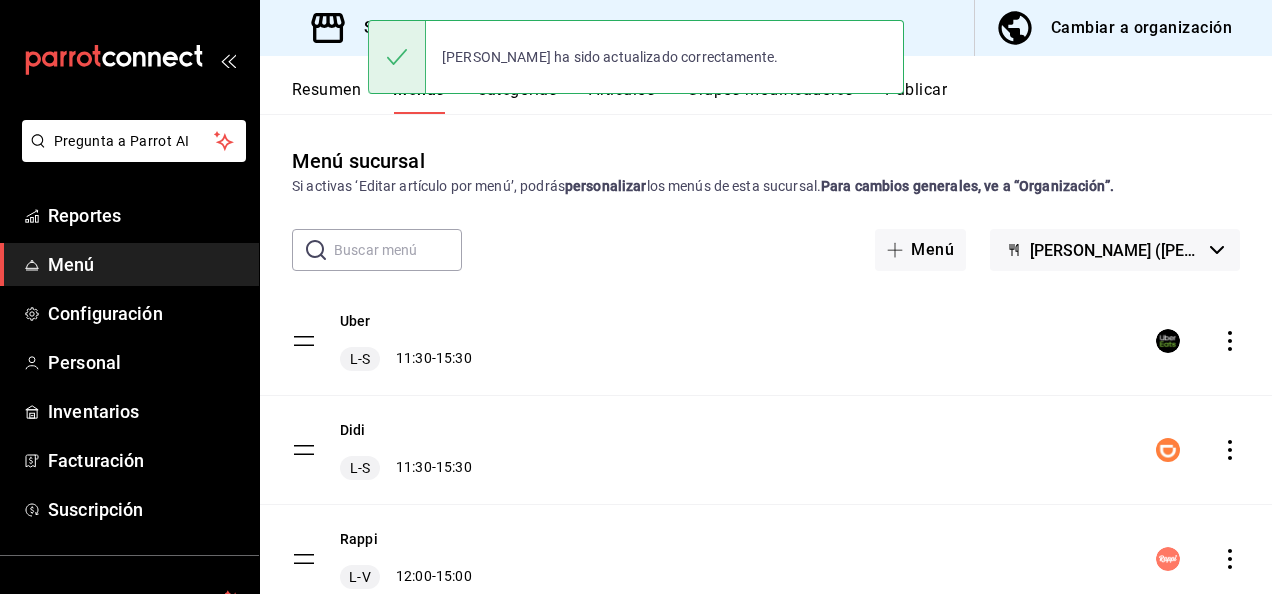 click 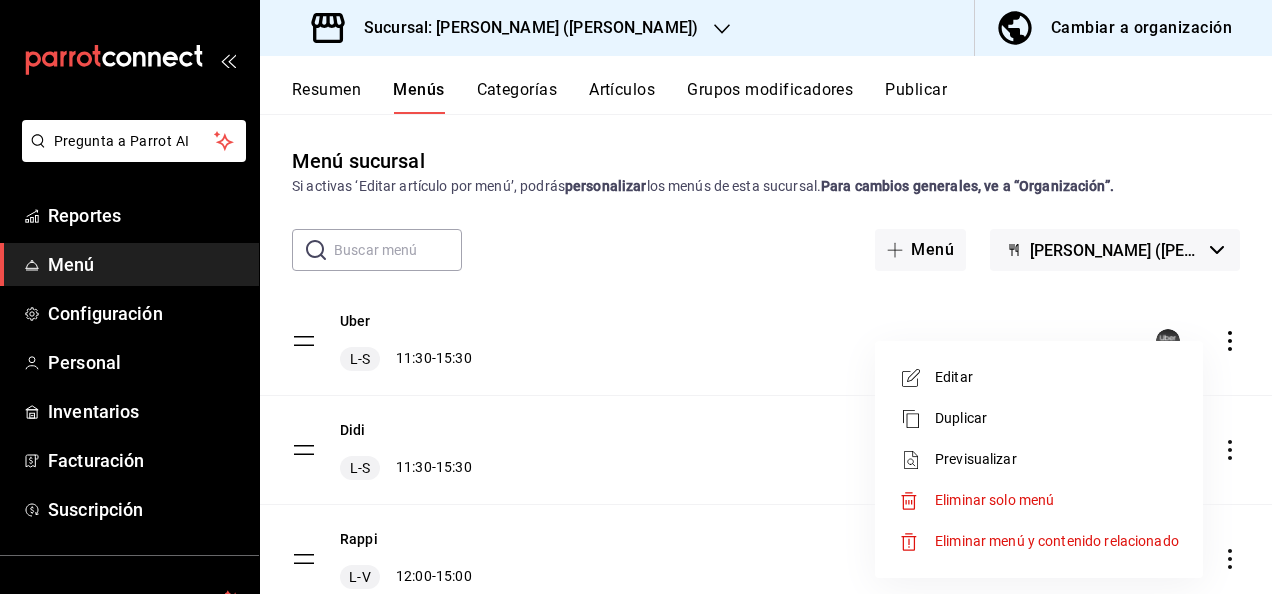 click on "Editar" at bounding box center [1057, 377] 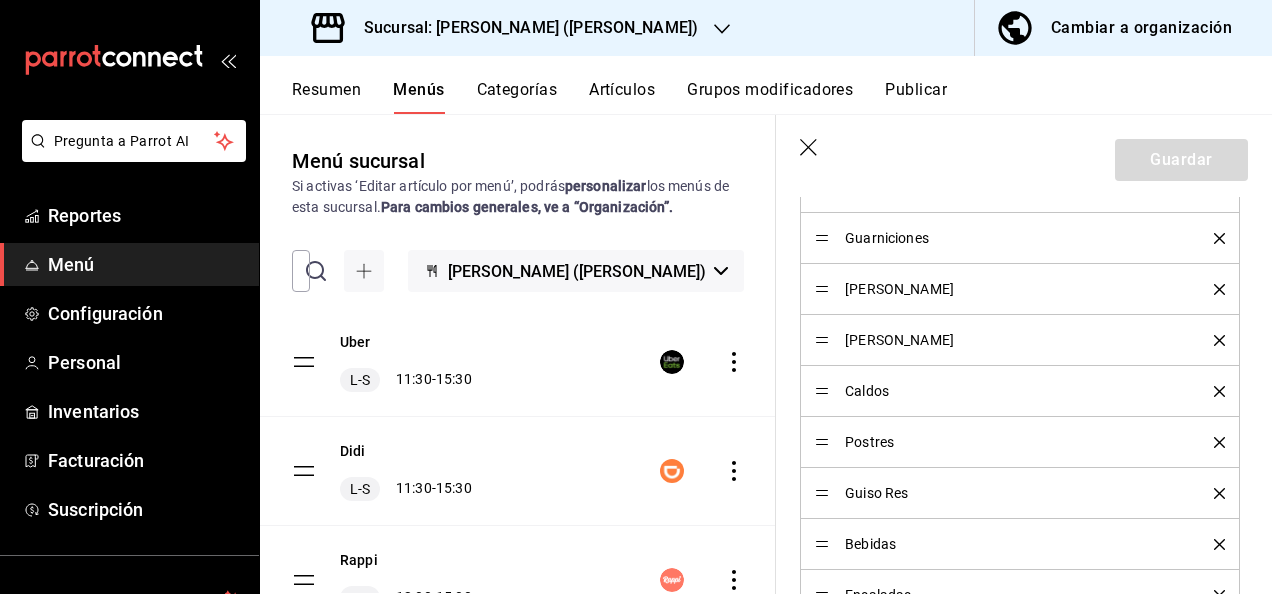 scroll, scrollTop: 750, scrollLeft: 0, axis: vertical 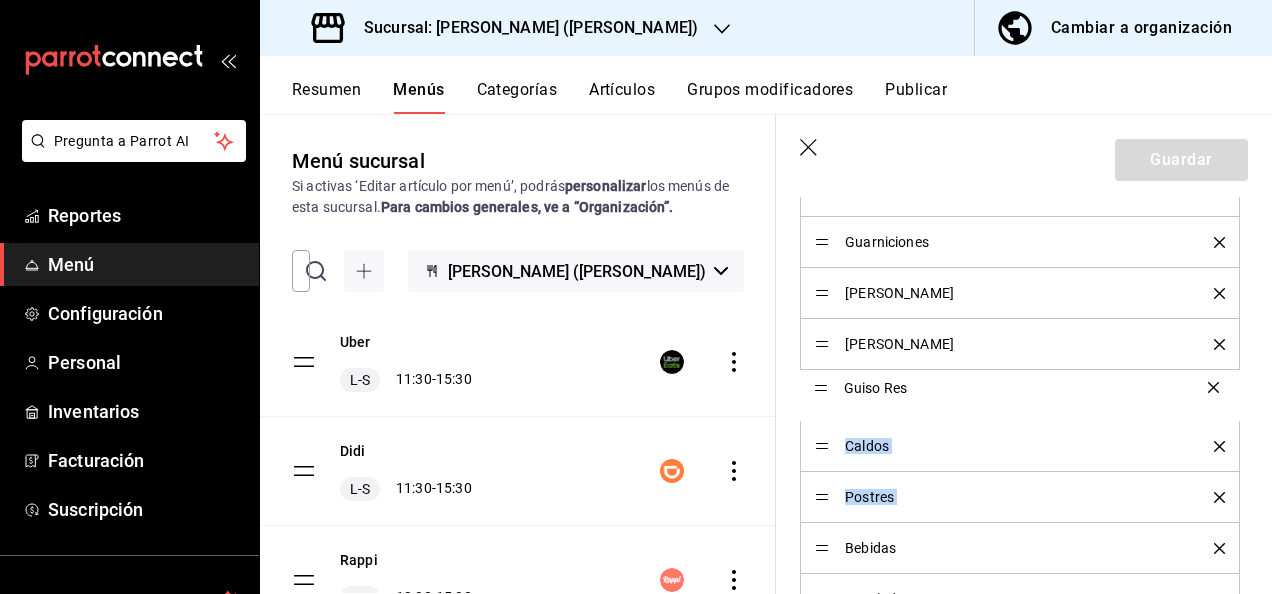 drag, startPoint x: 817, startPoint y: 496, endPoint x: 828, endPoint y: 390, distance: 106.56923 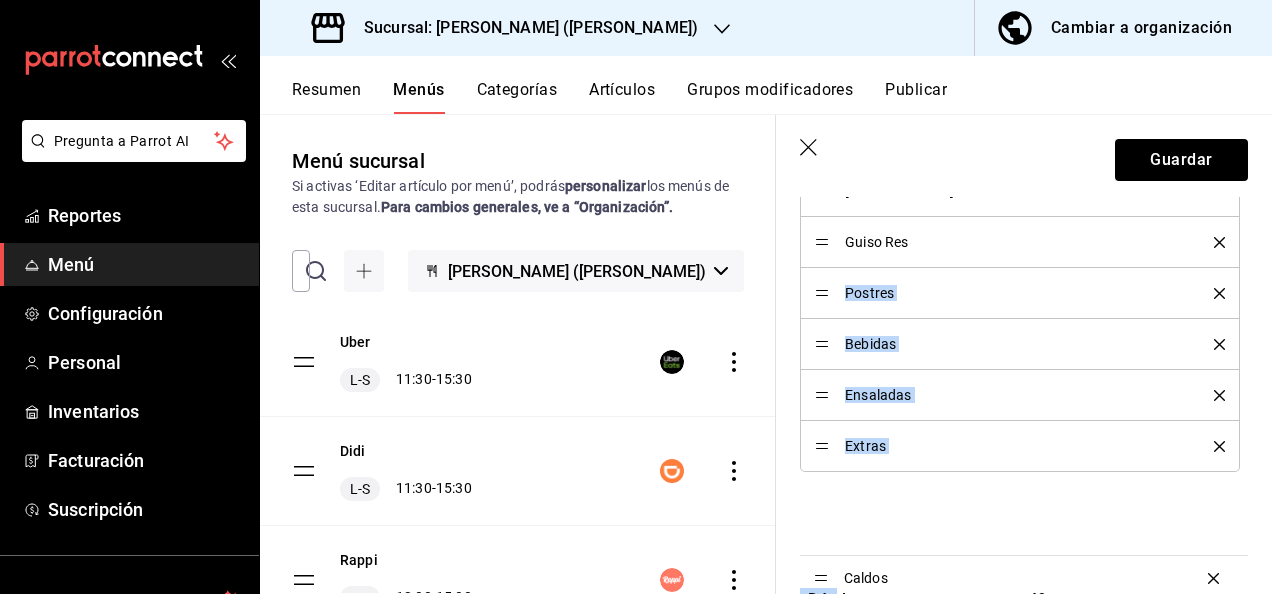scroll, scrollTop: 961, scrollLeft: 0, axis: vertical 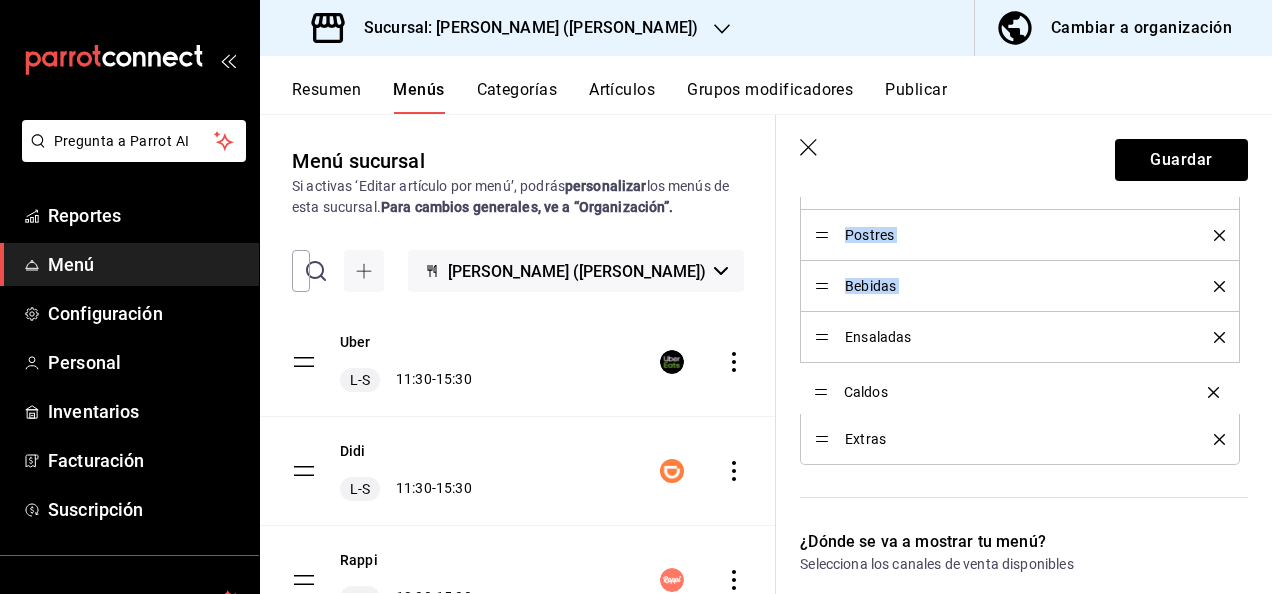drag, startPoint x: 822, startPoint y: 445, endPoint x: 817, endPoint y: 394, distance: 51.24451 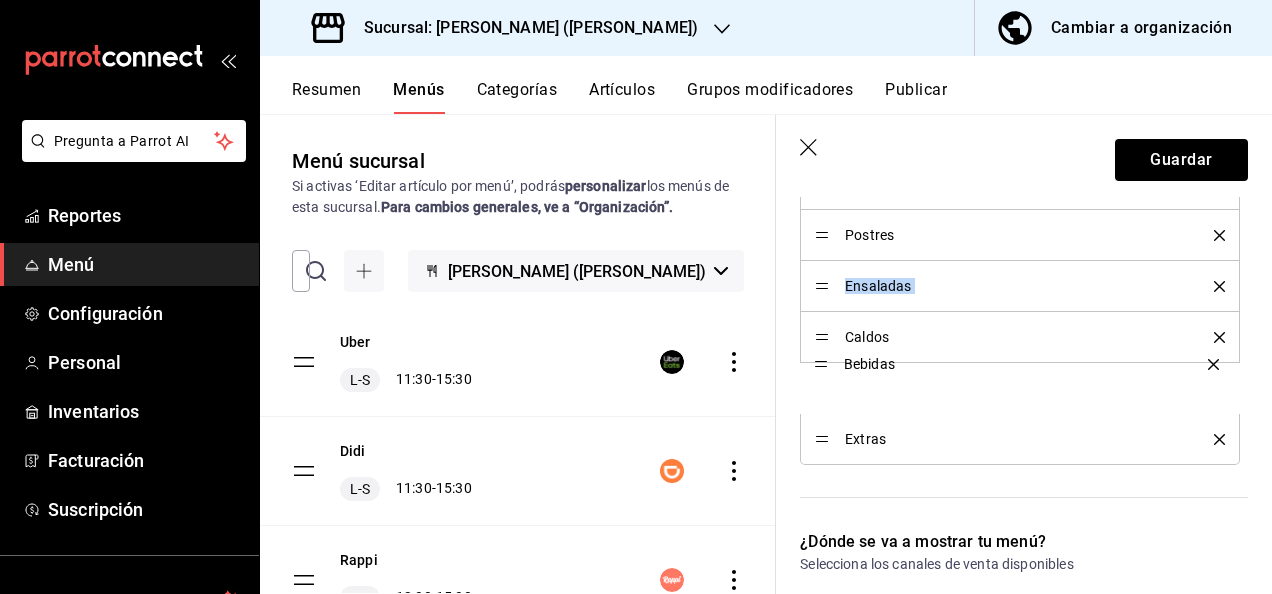 drag, startPoint x: 823, startPoint y: 288, endPoint x: 827, endPoint y: 369, distance: 81.09871 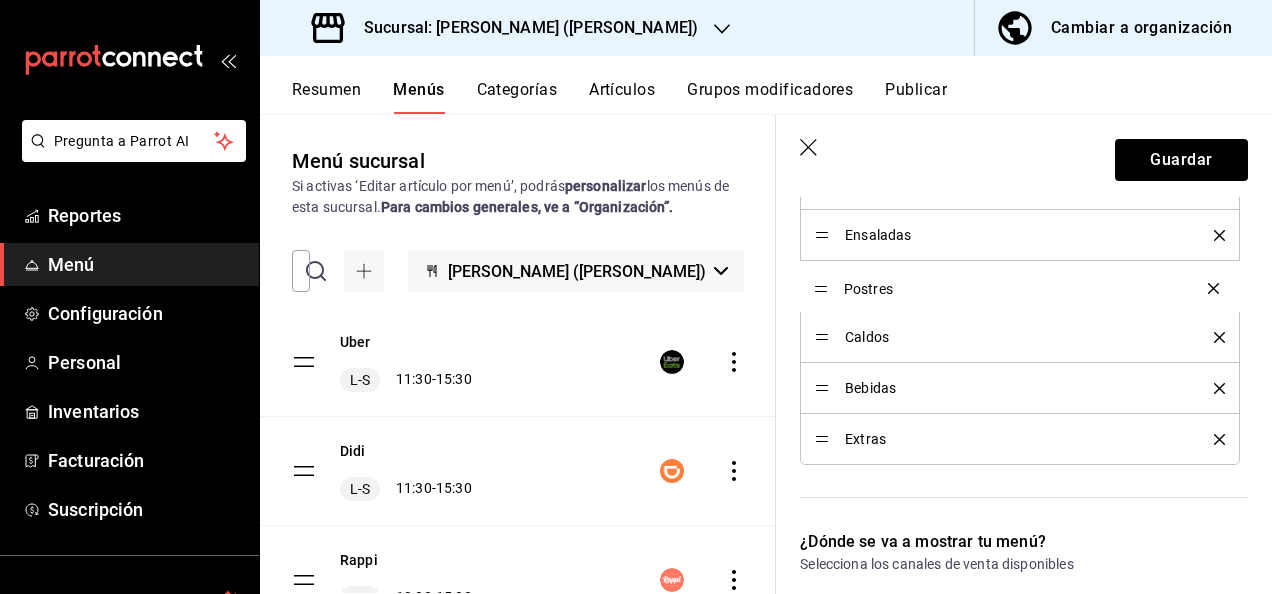 drag, startPoint x: 825, startPoint y: 232, endPoint x: 831, endPoint y: 288, distance: 56.32051 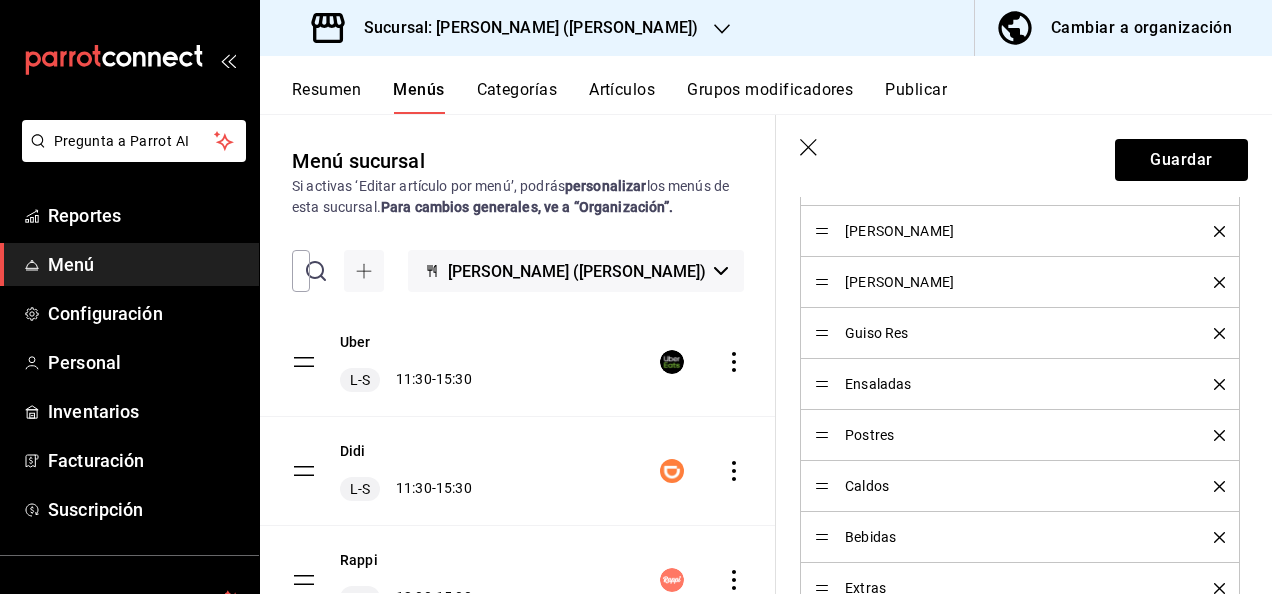 scroll, scrollTop: 801, scrollLeft: 0, axis: vertical 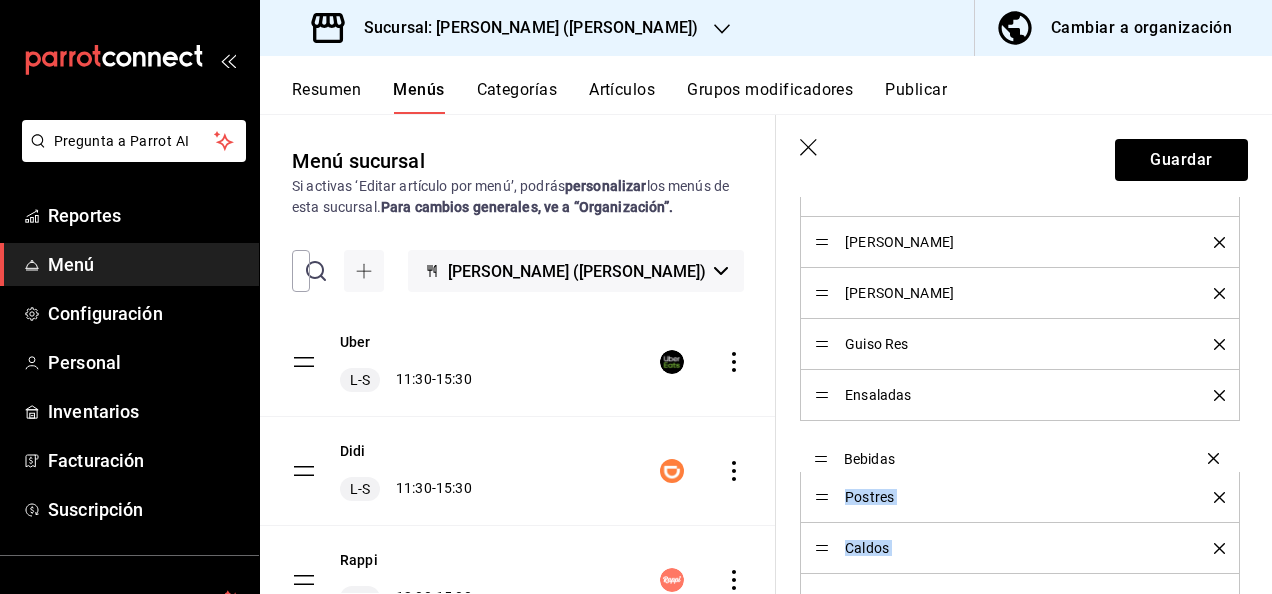 drag, startPoint x: 820, startPoint y: 544, endPoint x: 816, endPoint y: 458, distance: 86.09297 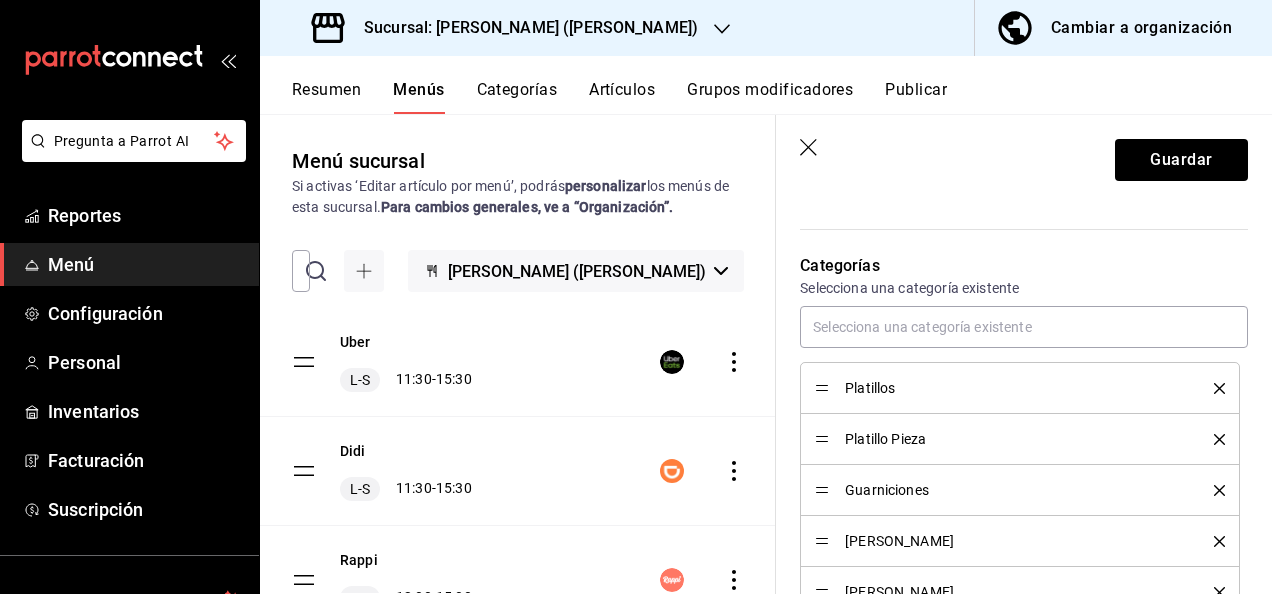 scroll, scrollTop: 481, scrollLeft: 0, axis: vertical 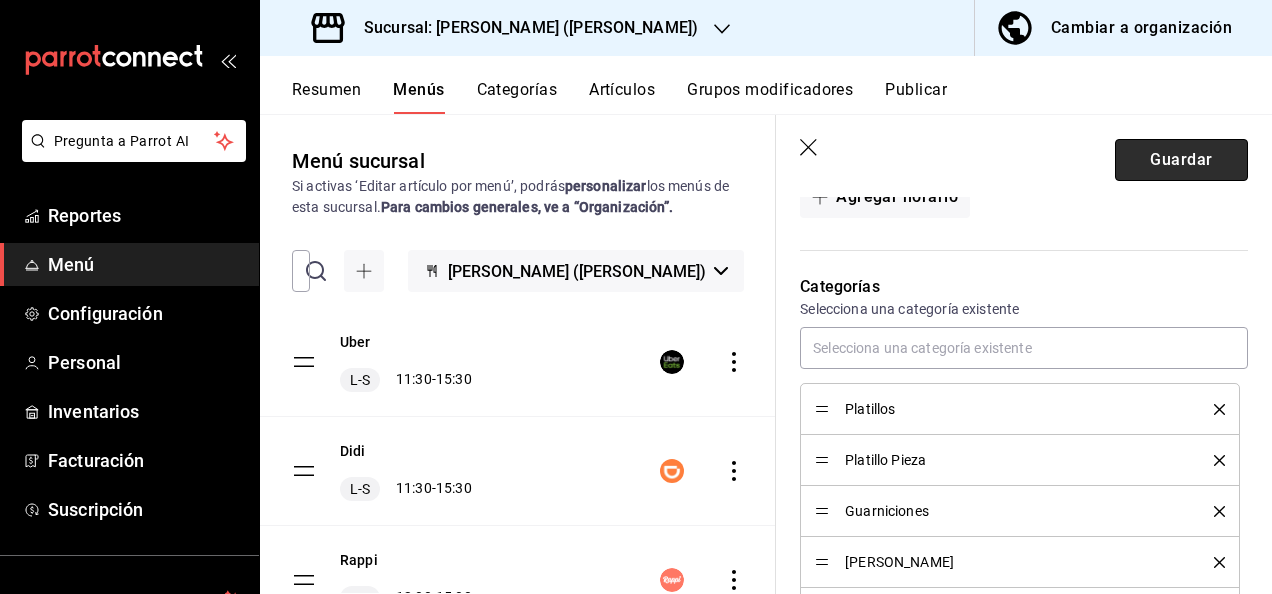 click on "Guardar" at bounding box center (1181, 160) 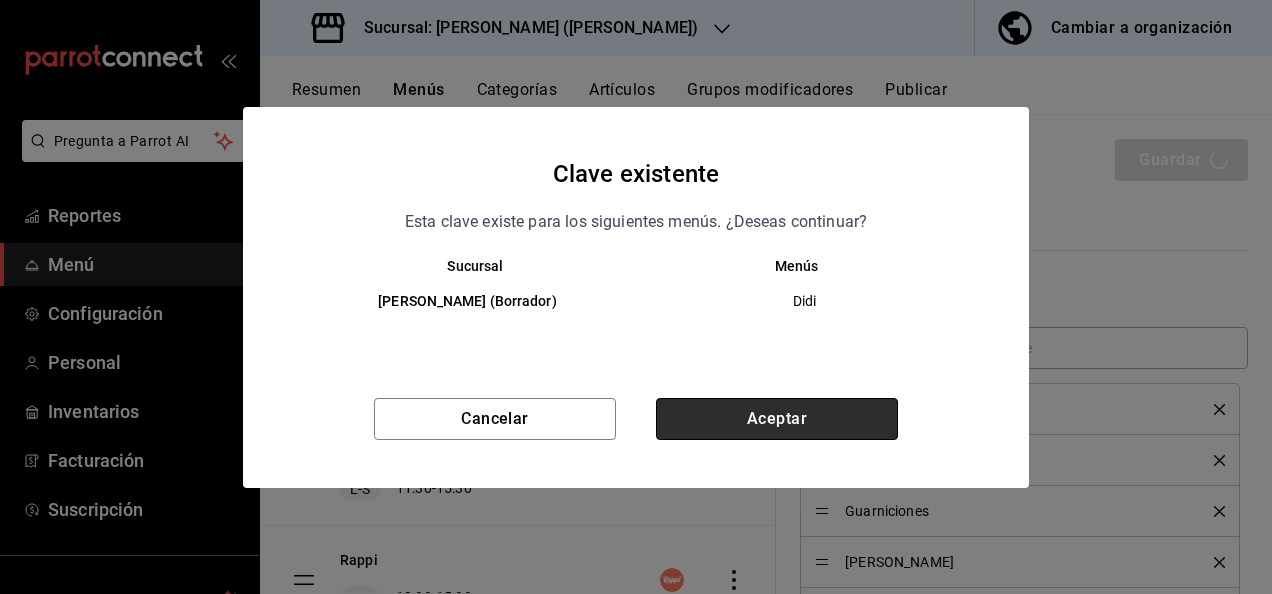 click on "Aceptar" at bounding box center [777, 419] 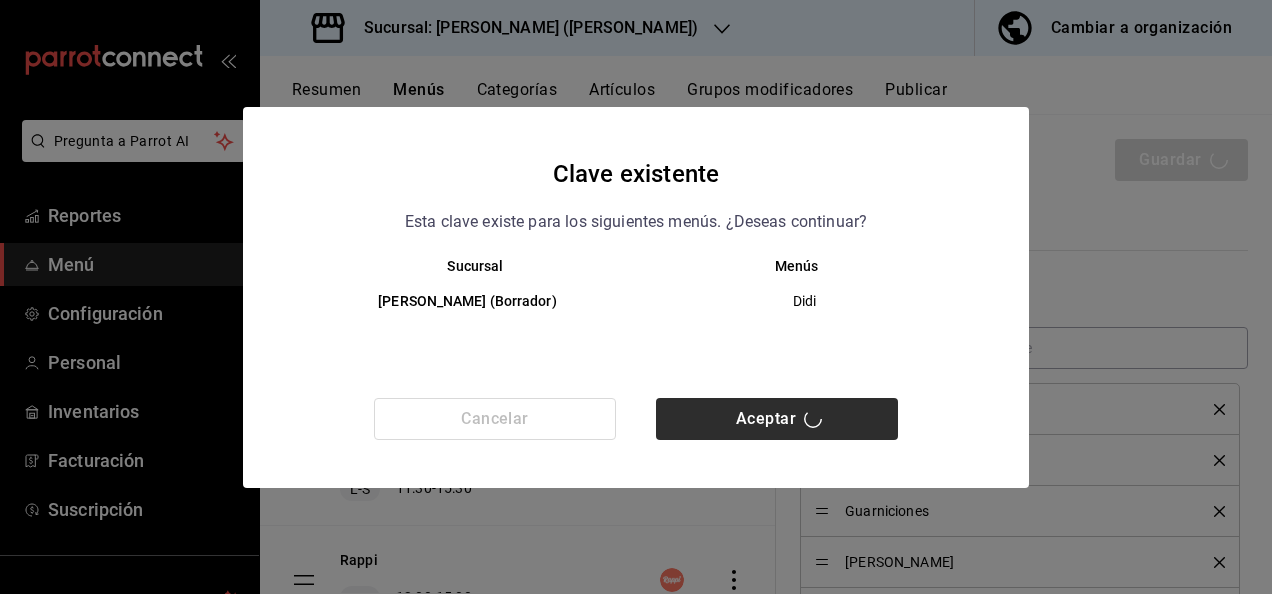 type 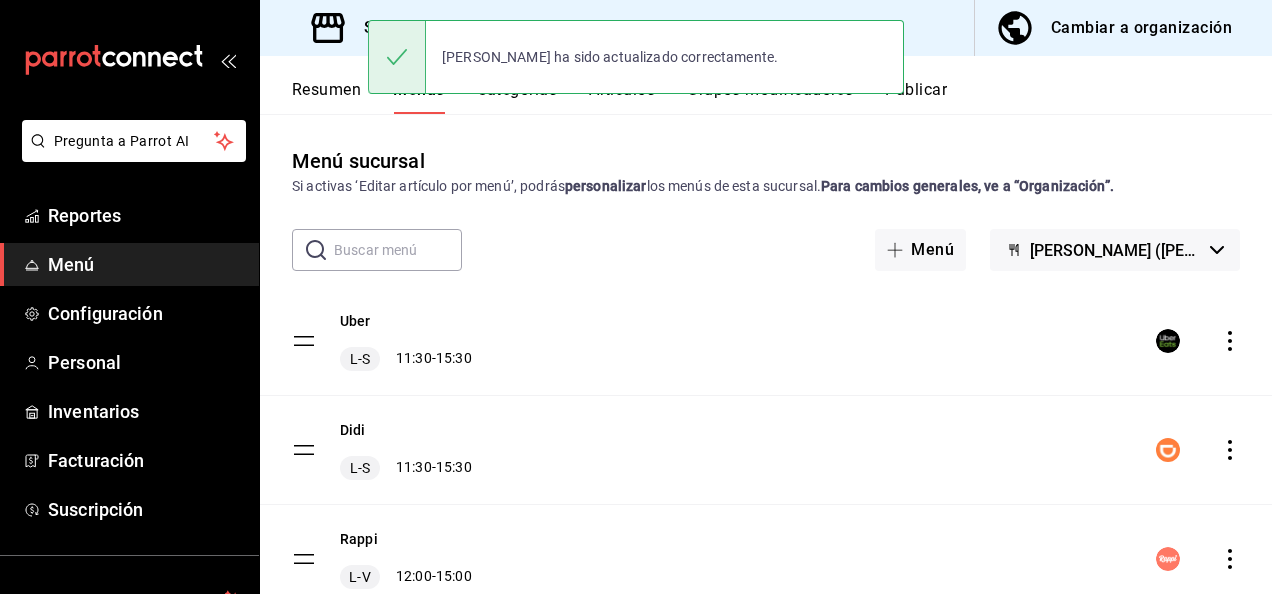 scroll, scrollTop: 0, scrollLeft: 0, axis: both 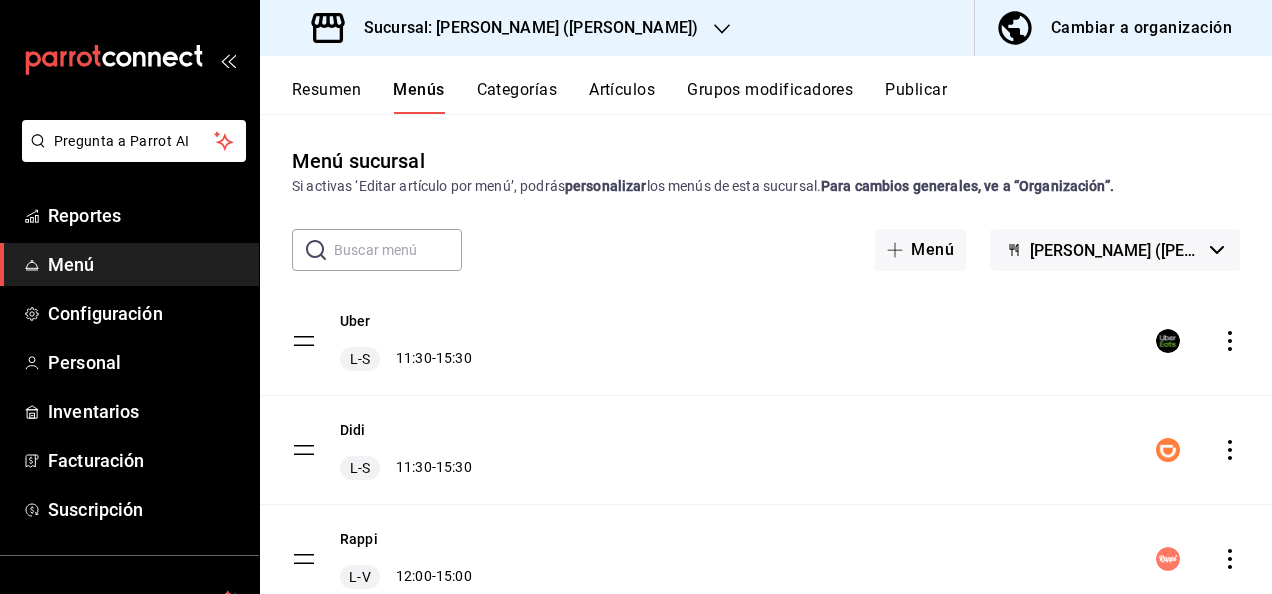 click on "Resumen" at bounding box center [326, 97] 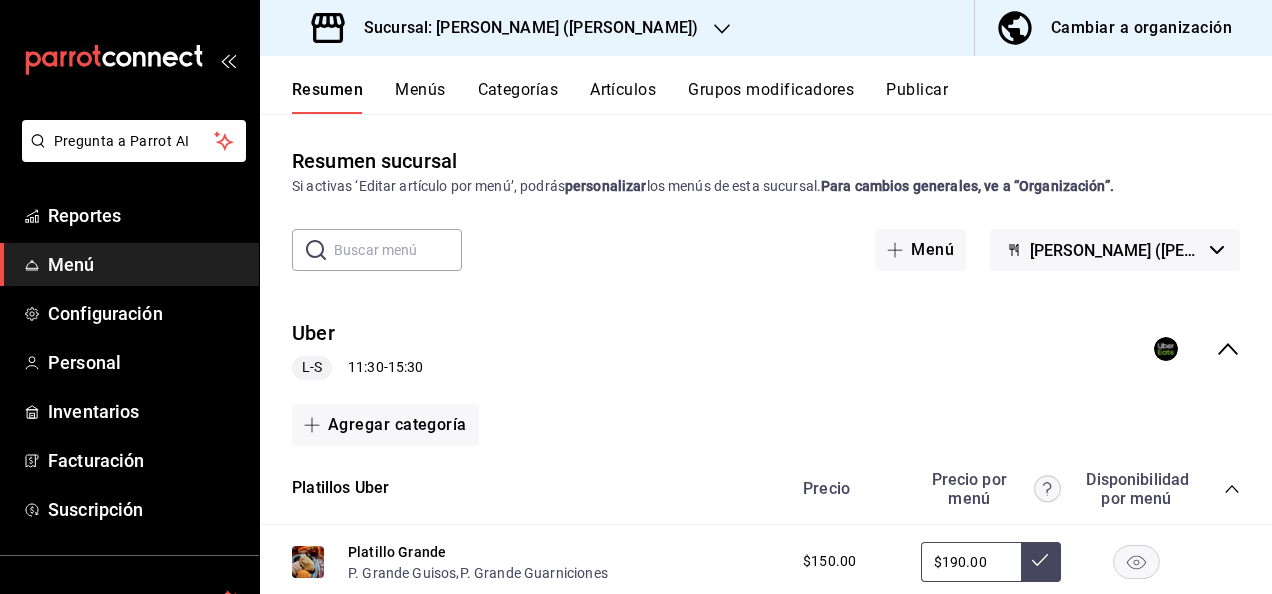 click 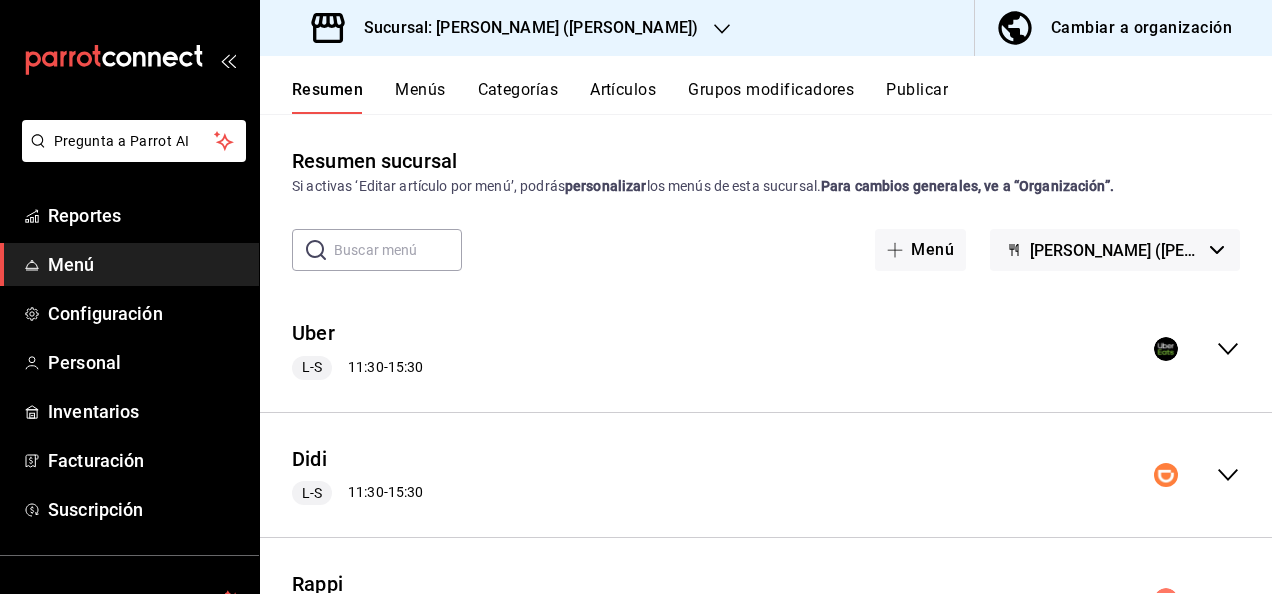 click 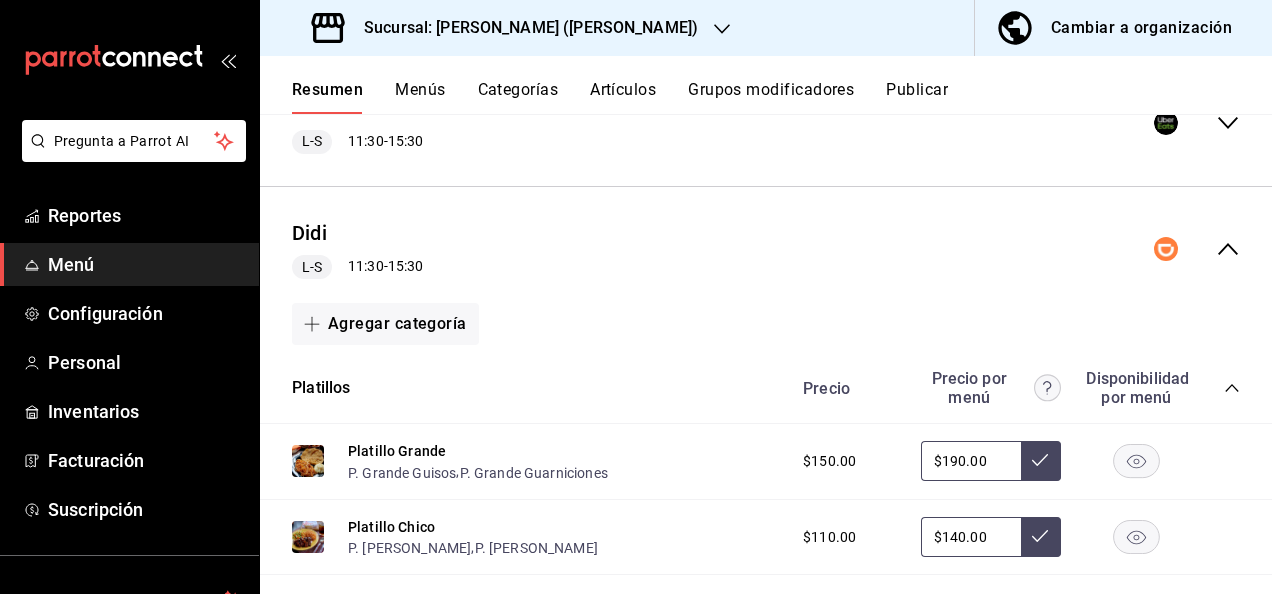 scroll, scrollTop: 360, scrollLeft: 0, axis: vertical 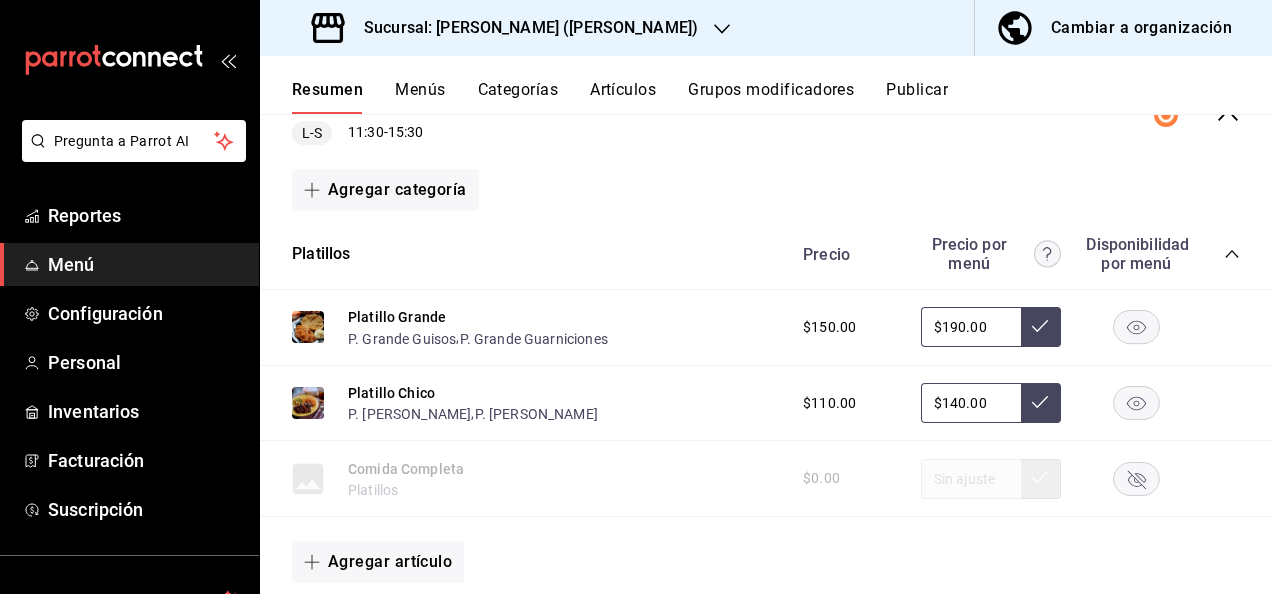 click 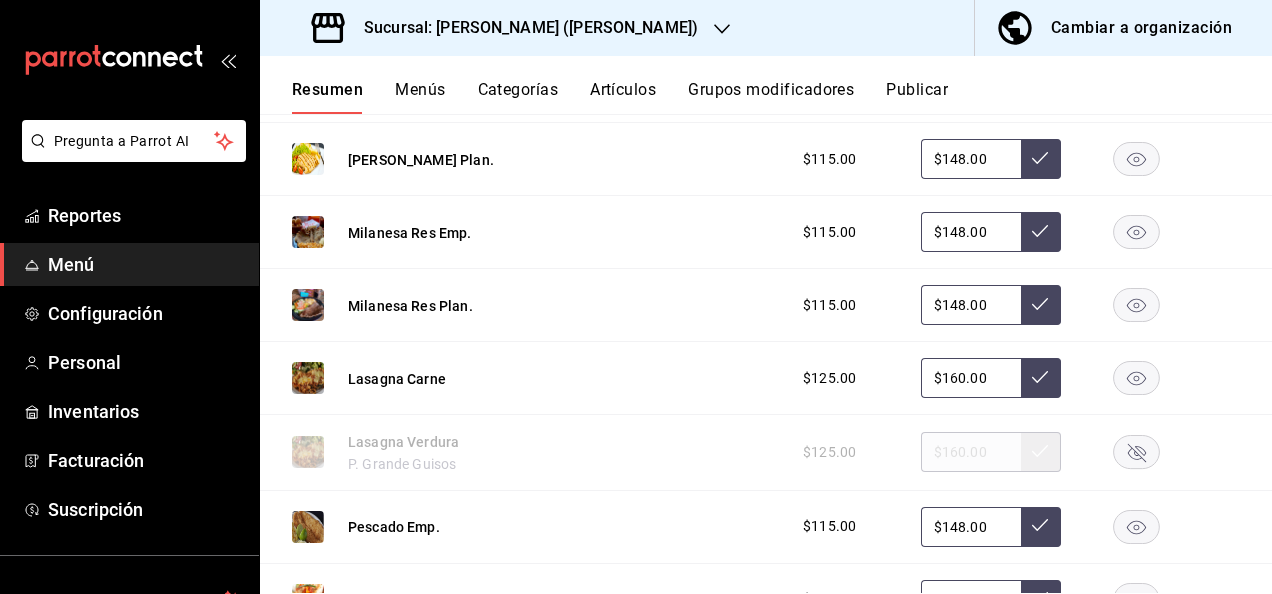 scroll, scrollTop: 1280, scrollLeft: 0, axis: vertical 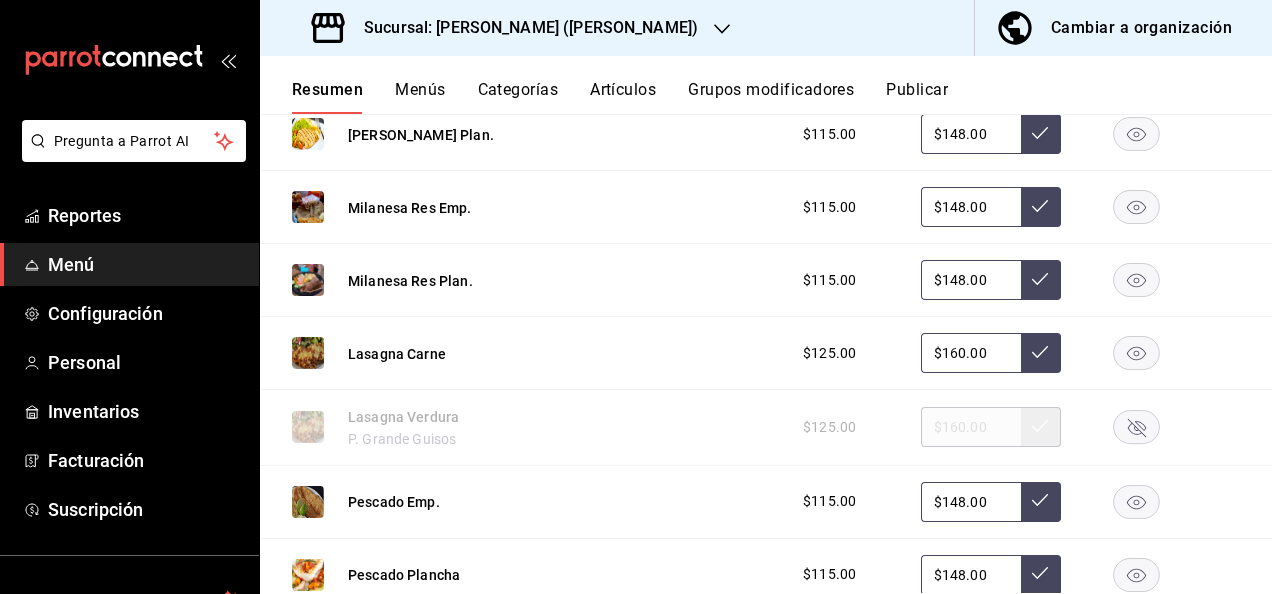 click 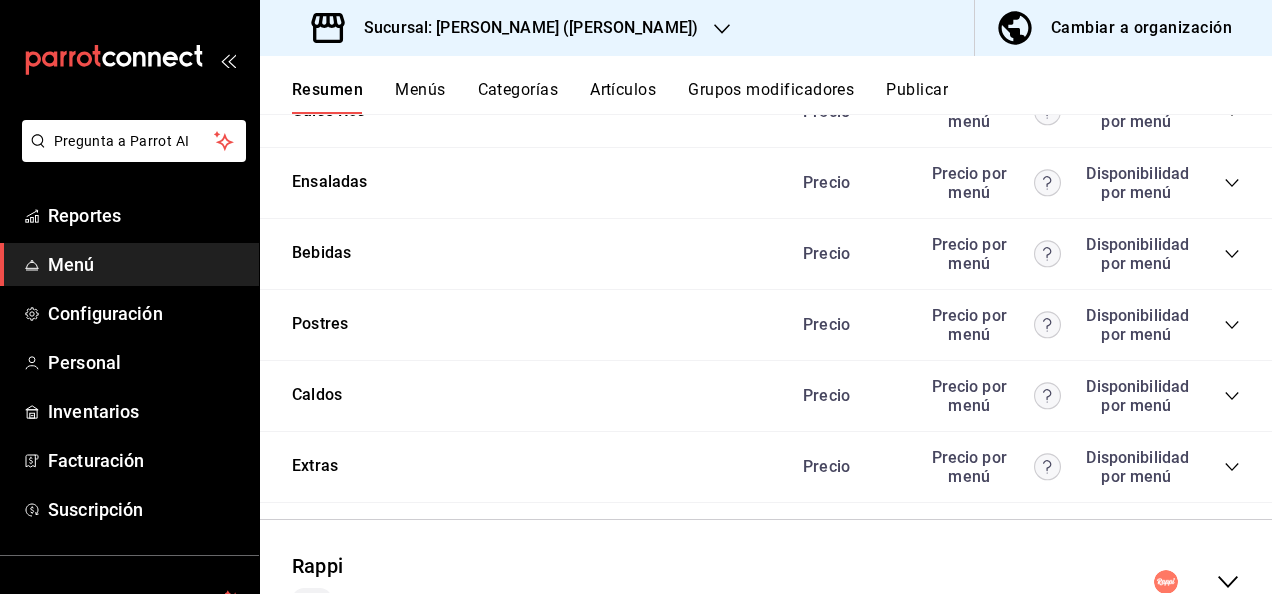 scroll, scrollTop: 2397, scrollLeft: 0, axis: vertical 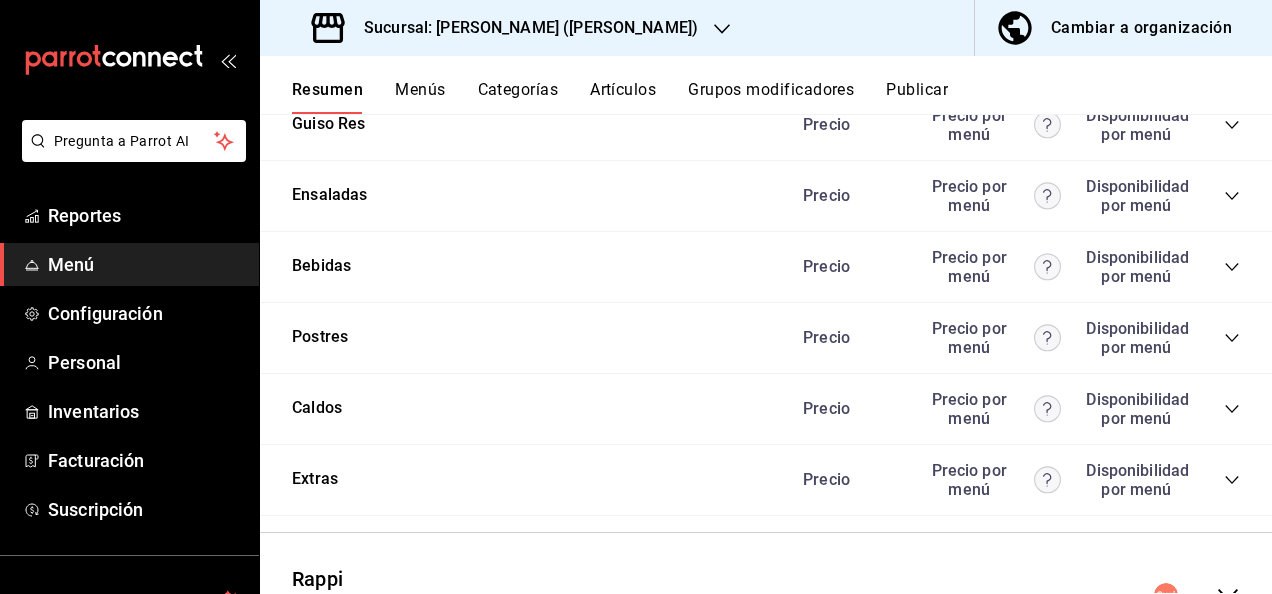 click 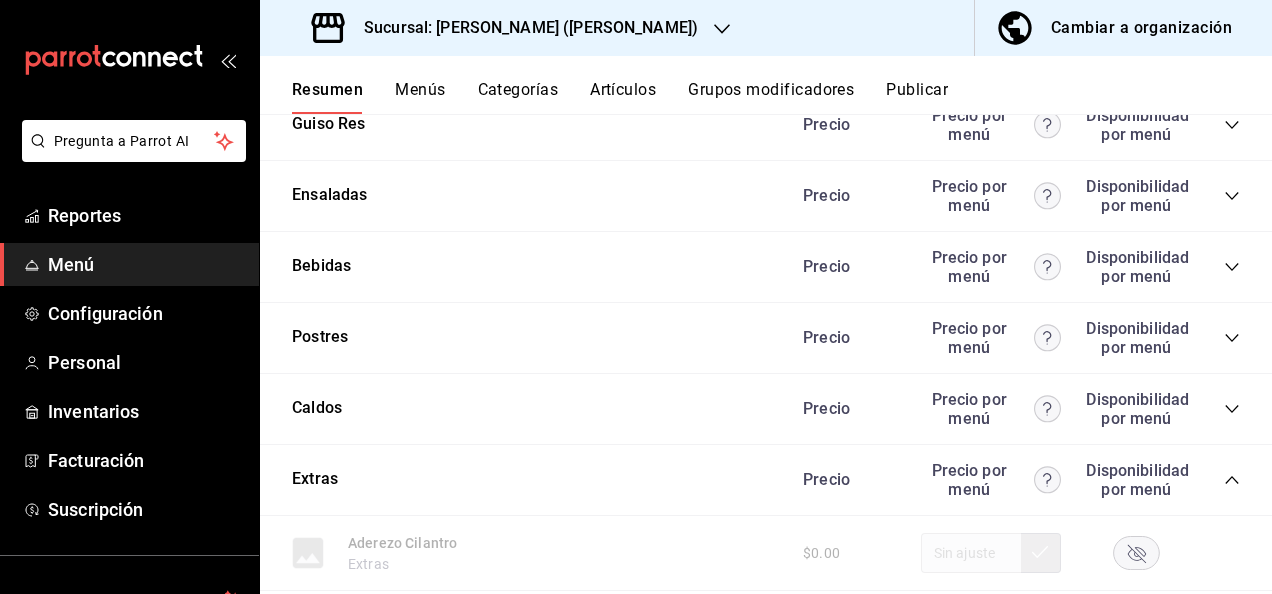 click 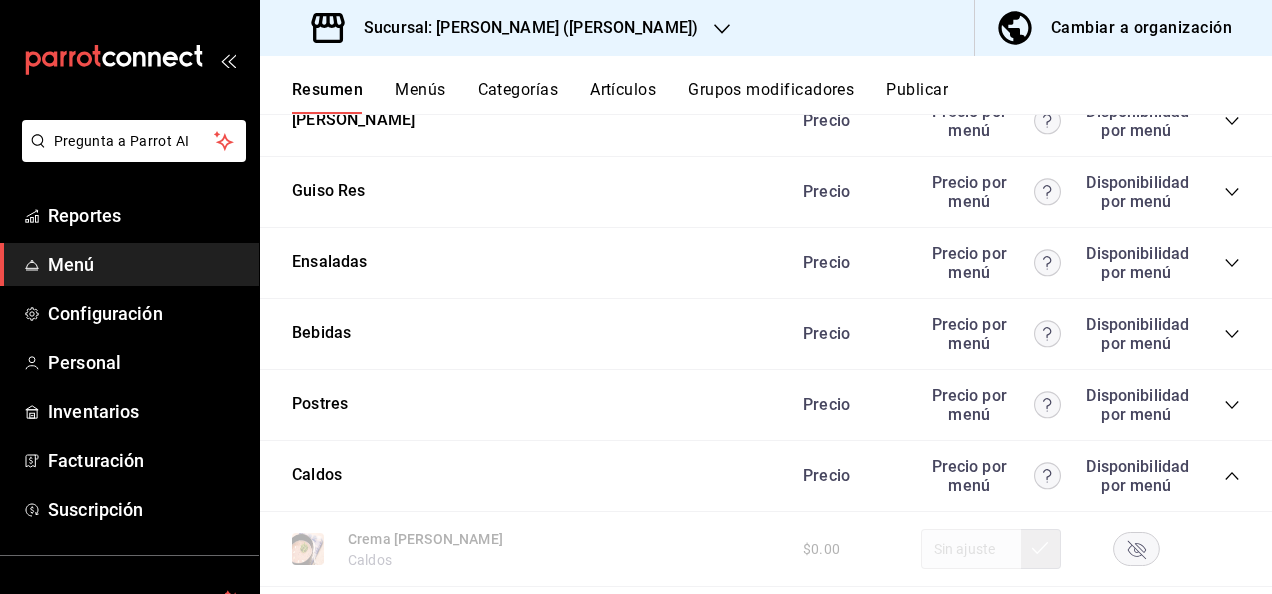 scroll, scrollTop: 2290, scrollLeft: 0, axis: vertical 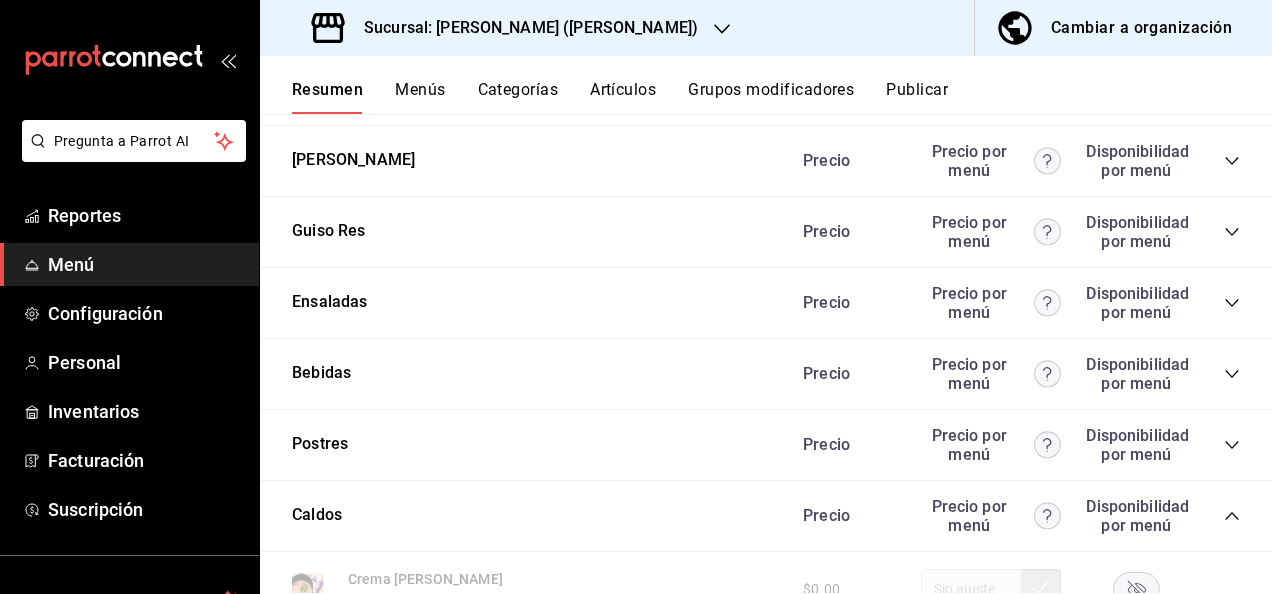 click 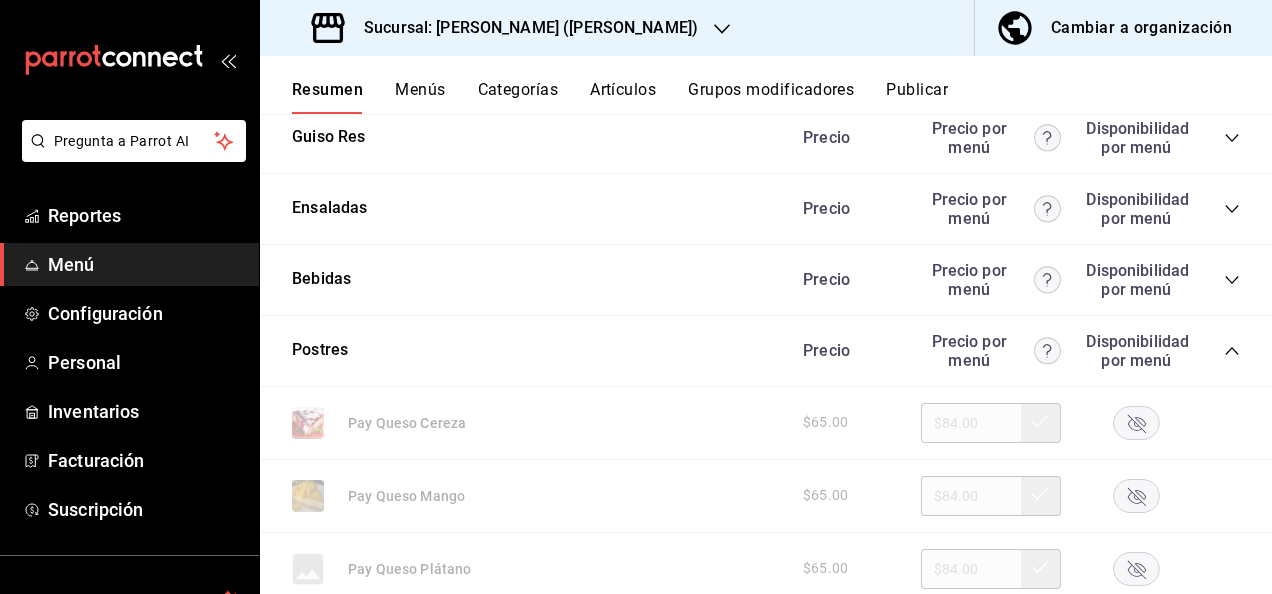 scroll, scrollTop: 2277, scrollLeft: 0, axis: vertical 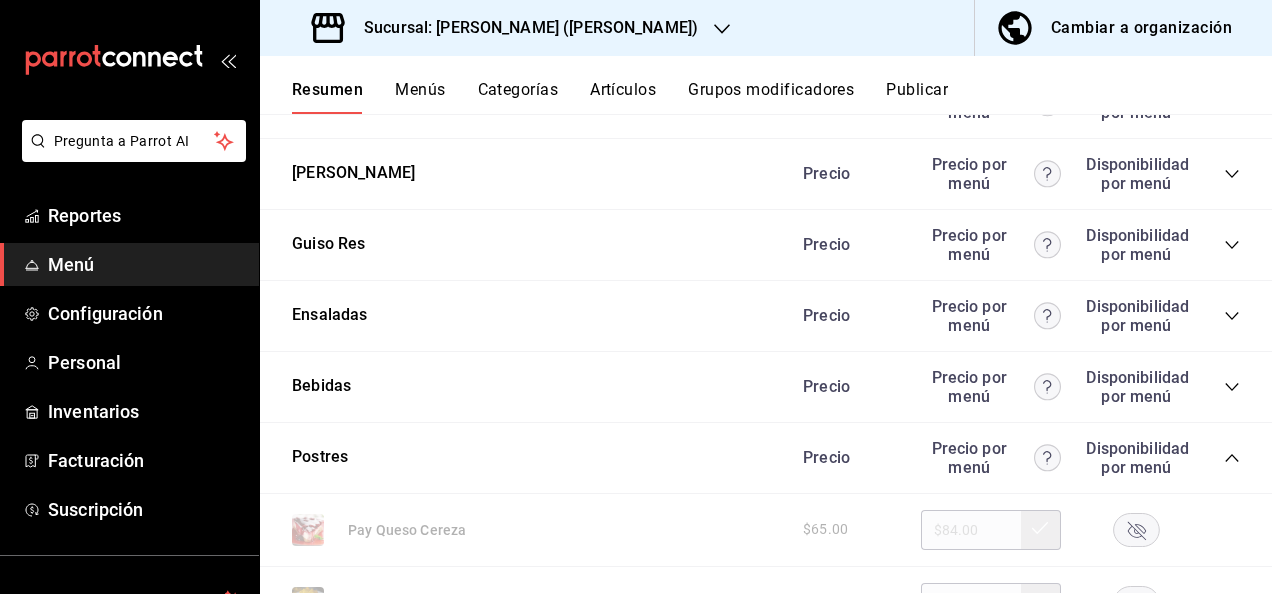 click 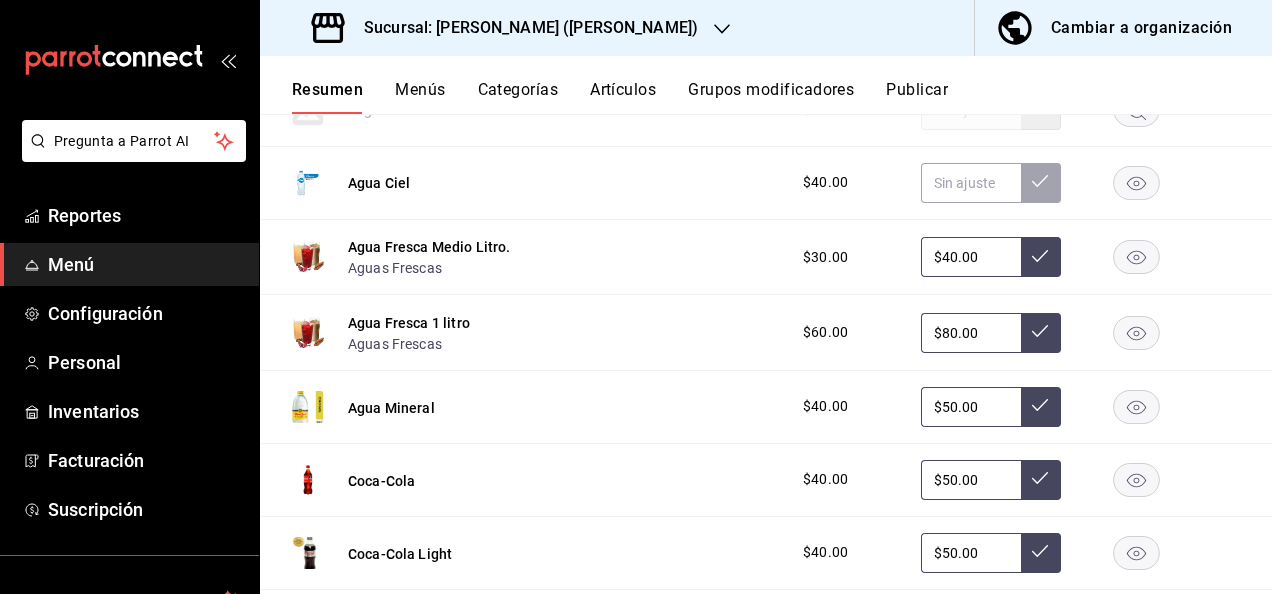 scroll, scrollTop: 2717, scrollLeft: 0, axis: vertical 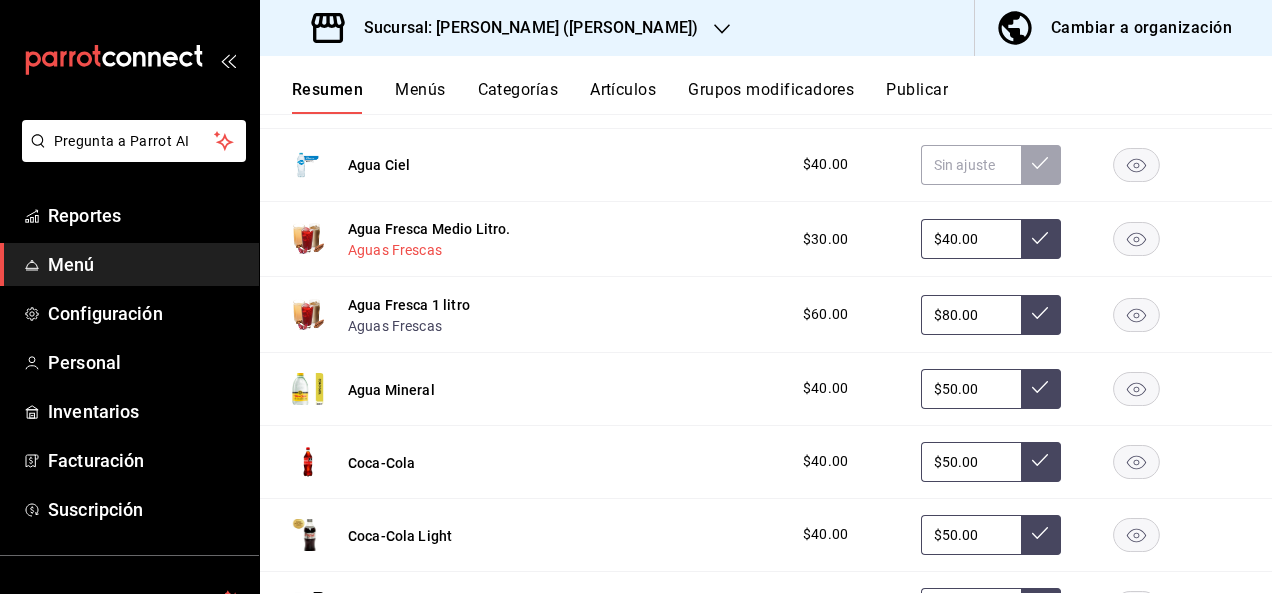 click on "Aguas Frescas" at bounding box center (395, 250) 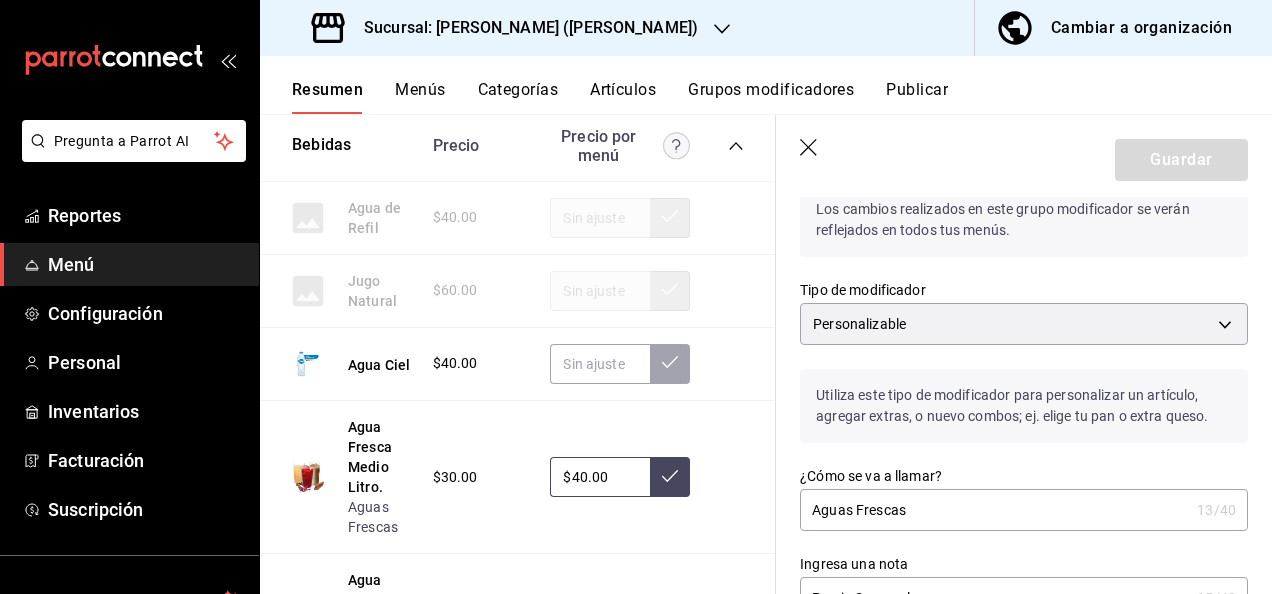 scroll, scrollTop: 0, scrollLeft: 0, axis: both 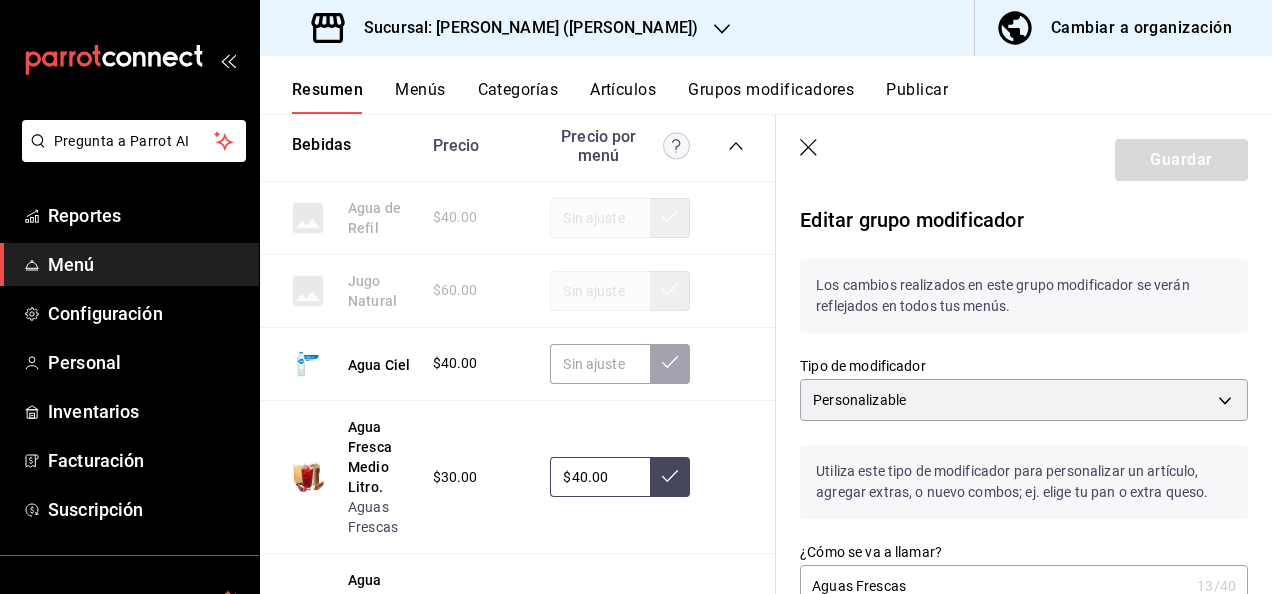 click 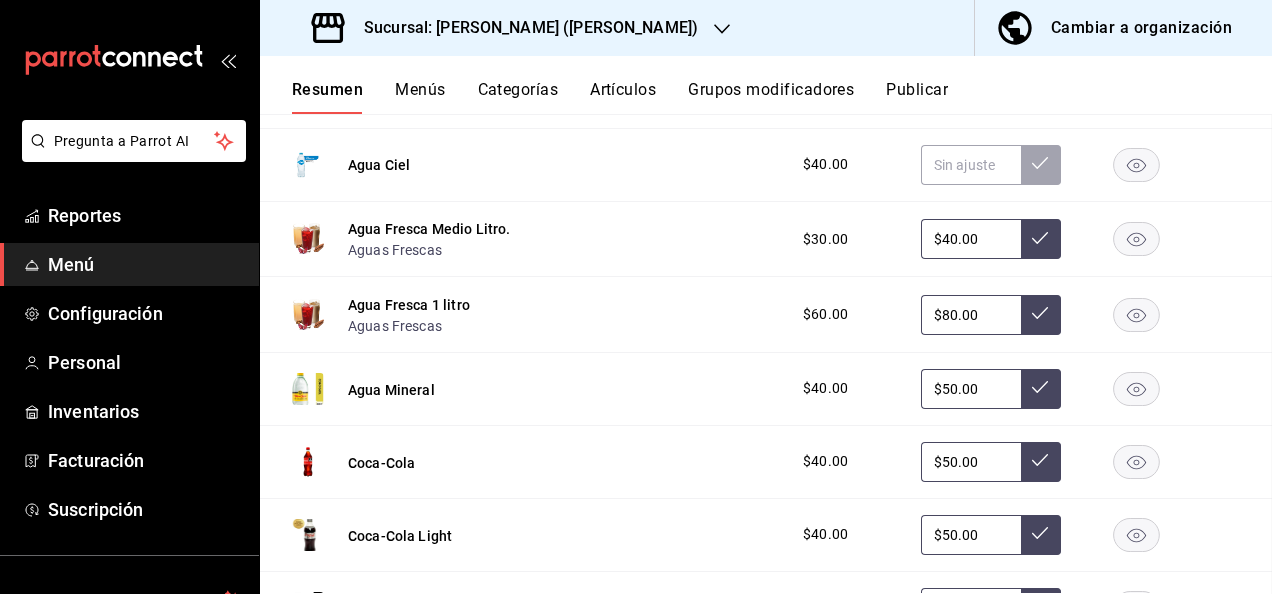 scroll, scrollTop: 0, scrollLeft: 0, axis: both 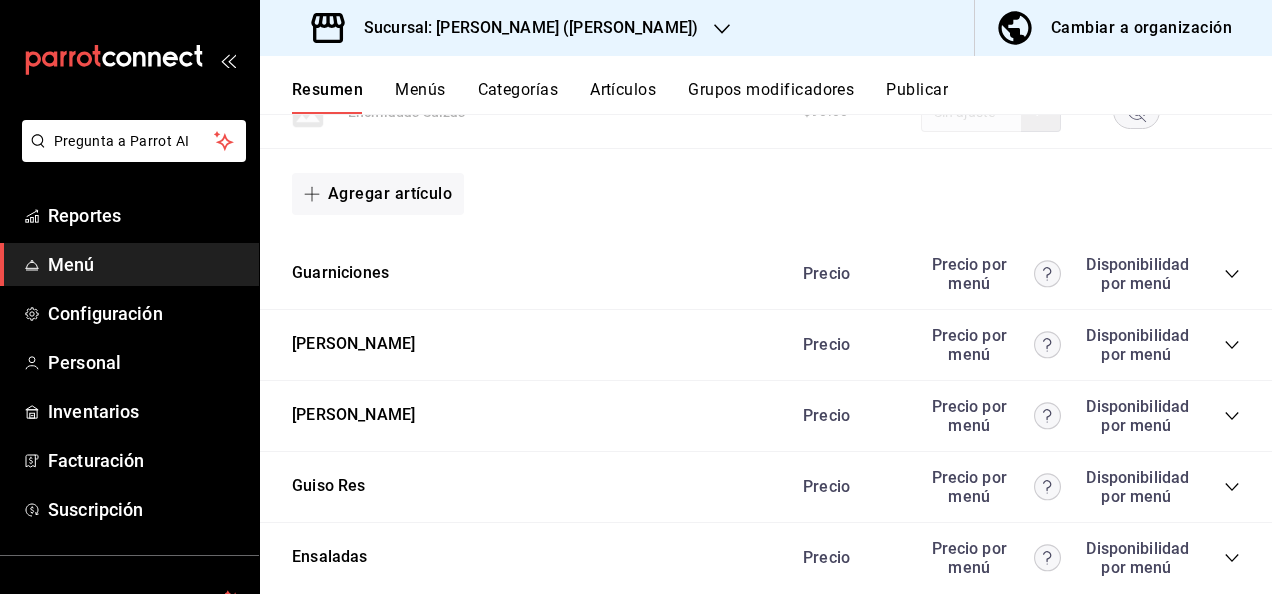 click 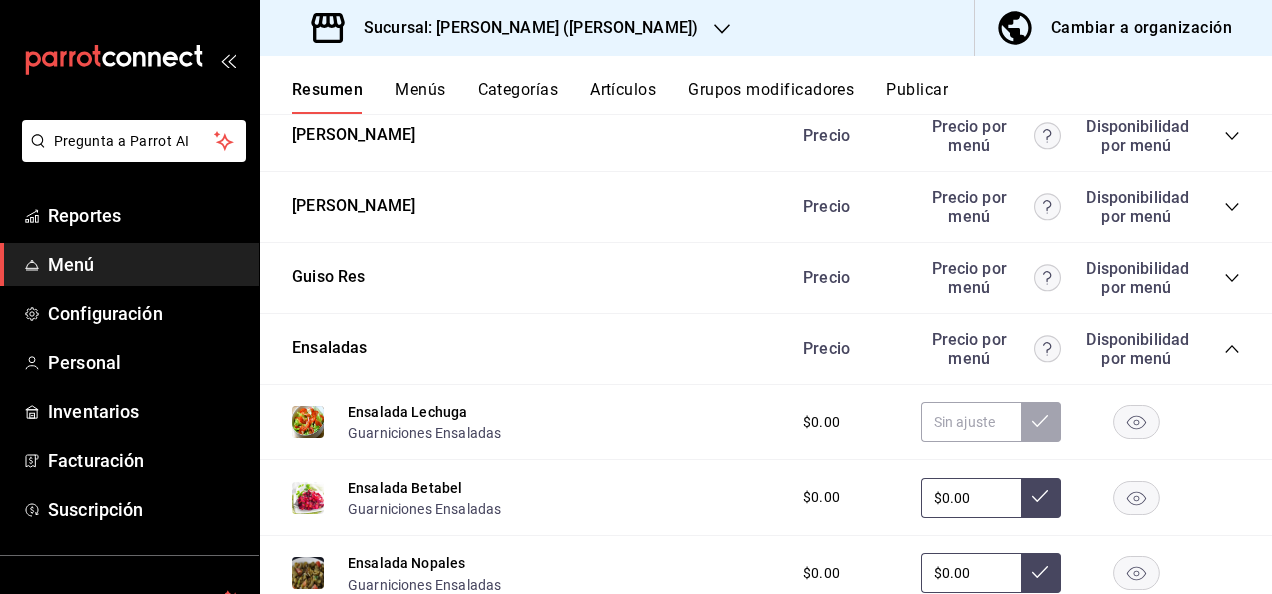 scroll, scrollTop: 2222, scrollLeft: 0, axis: vertical 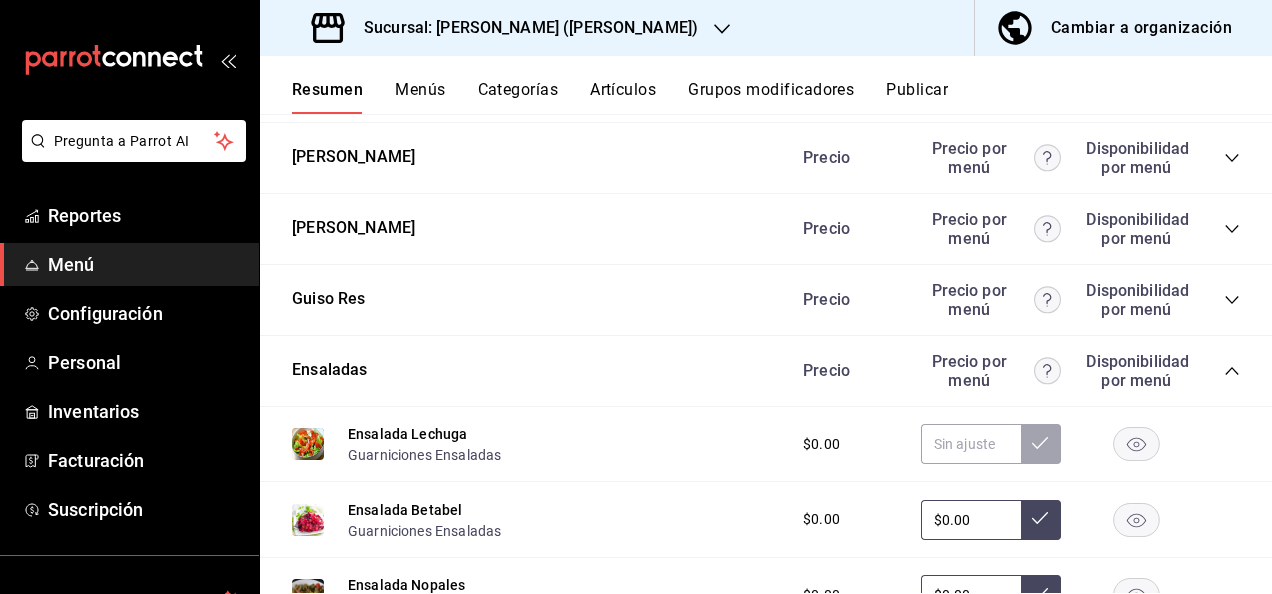 click 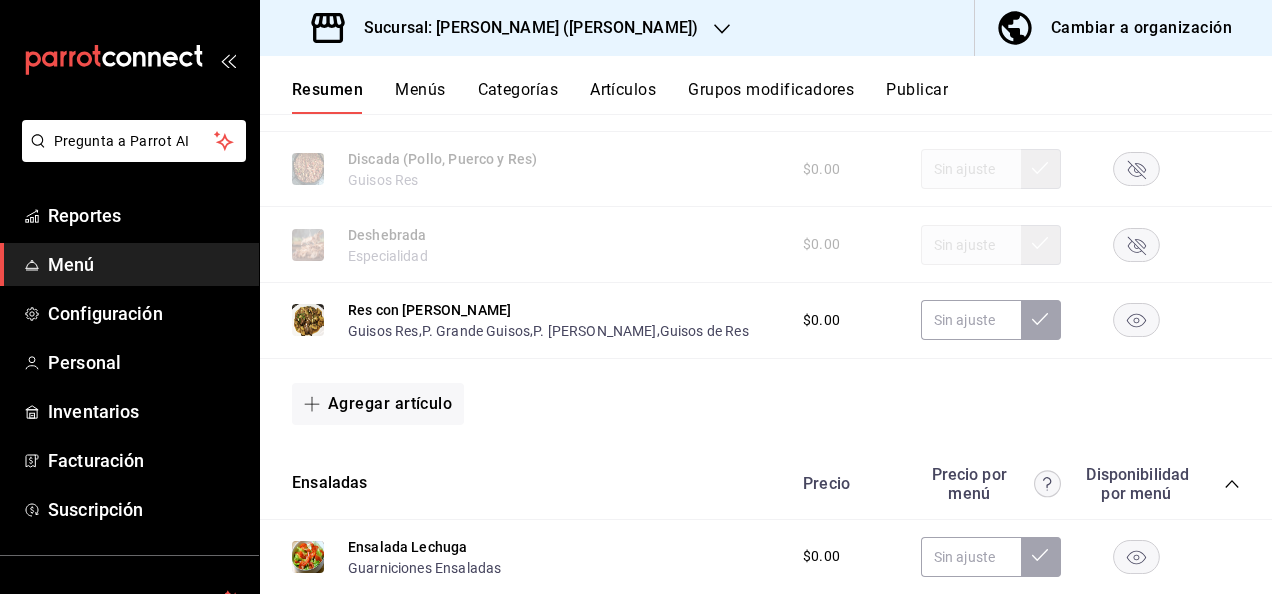 scroll, scrollTop: 3222, scrollLeft: 0, axis: vertical 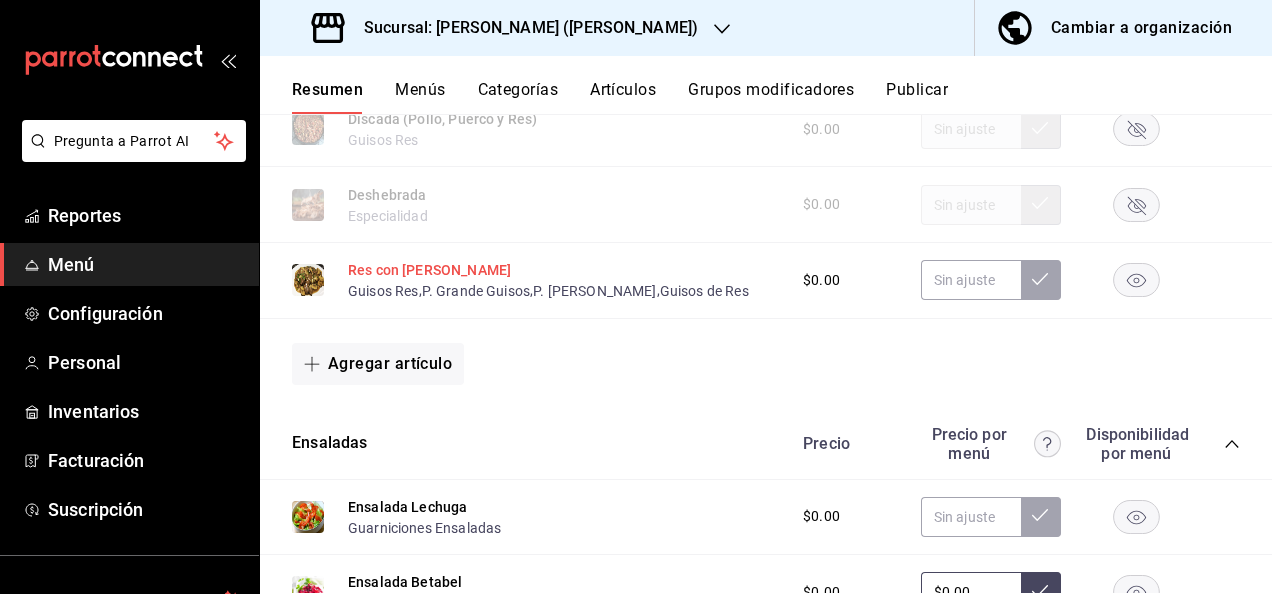 click on "Res con [PERSON_NAME]" at bounding box center [429, 270] 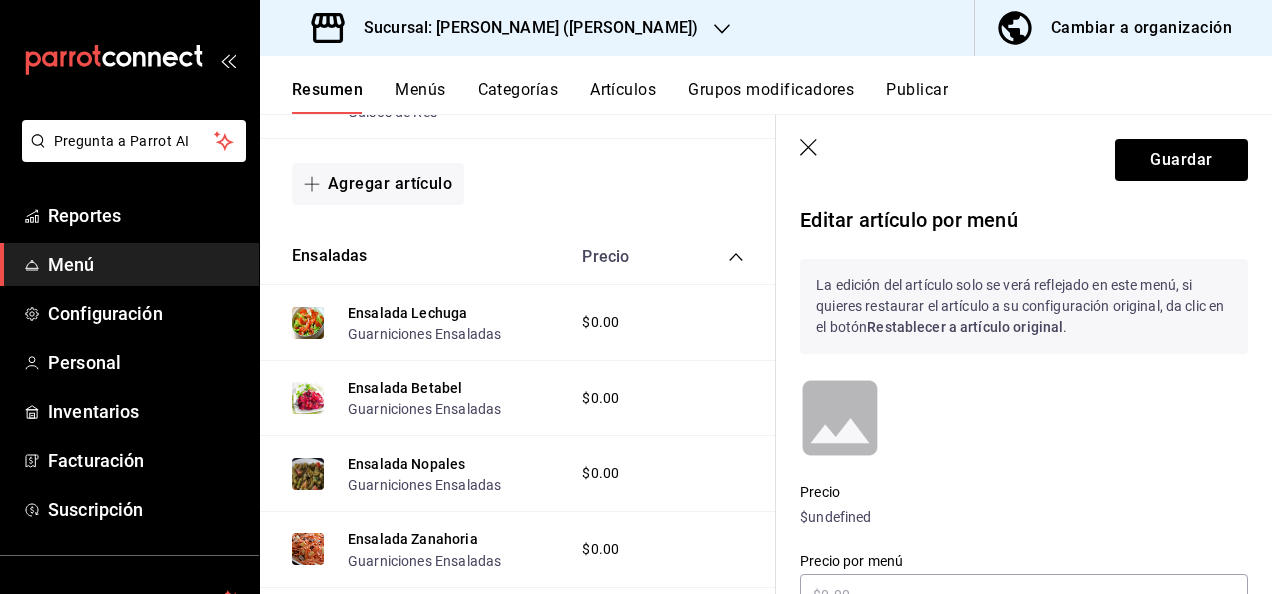 scroll, scrollTop: 2975, scrollLeft: 0, axis: vertical 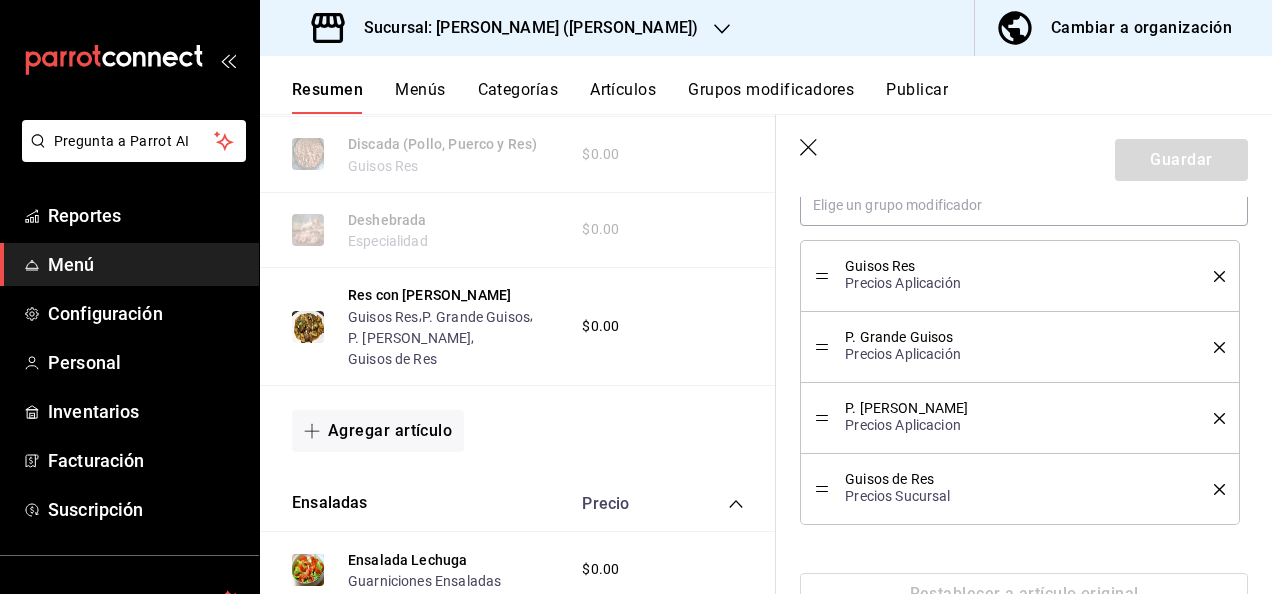 click 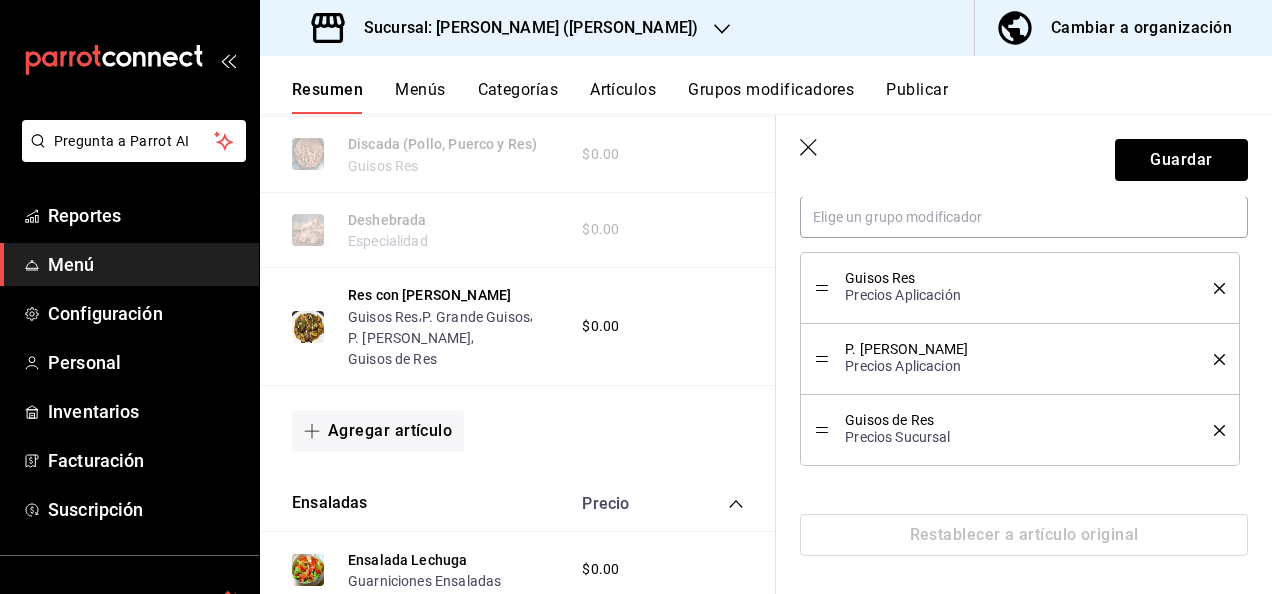 click 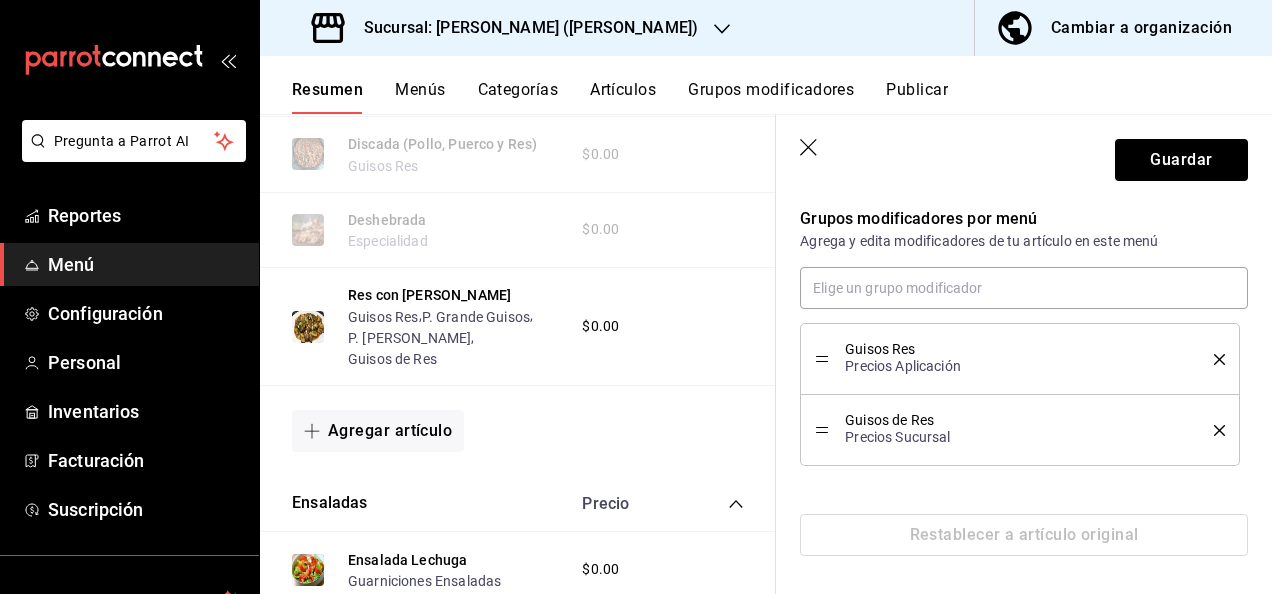 click 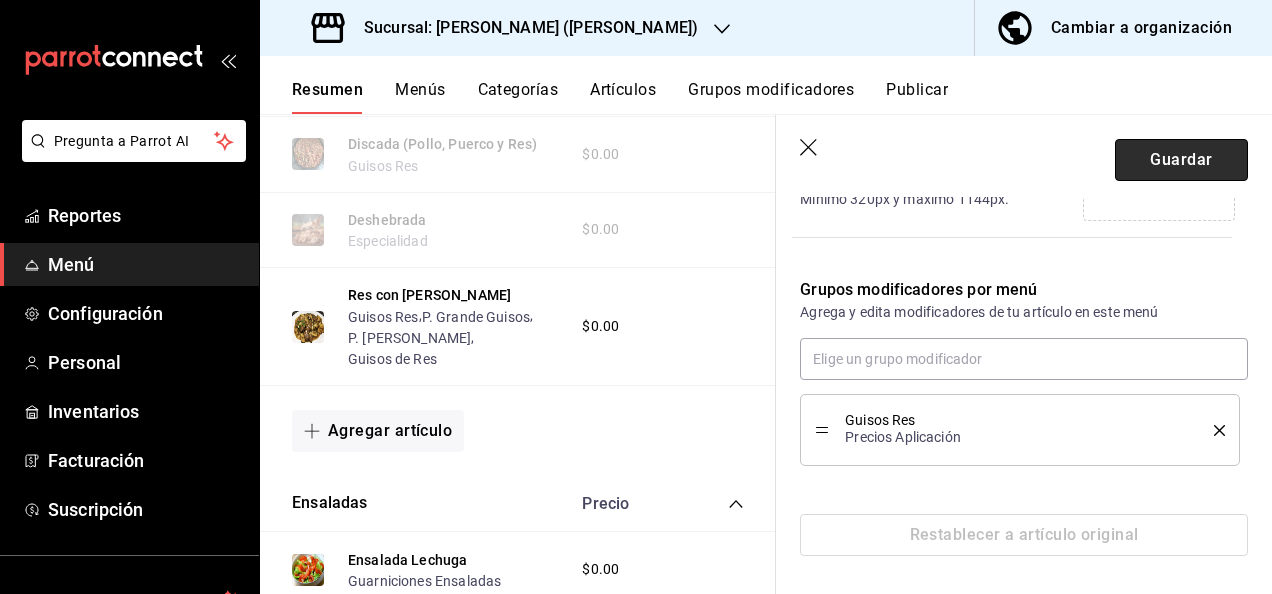 click on "Guardar" at bounding box center (1181, 160) 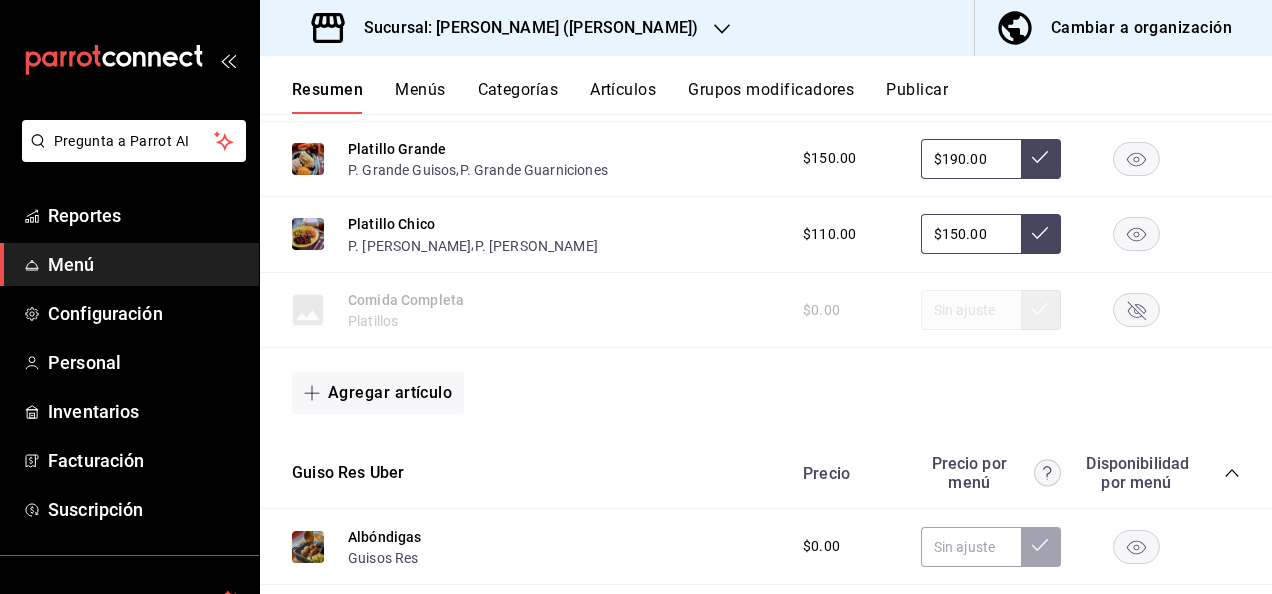 scroll, scrollTop: 0, scrollLeft: 0, axis: both 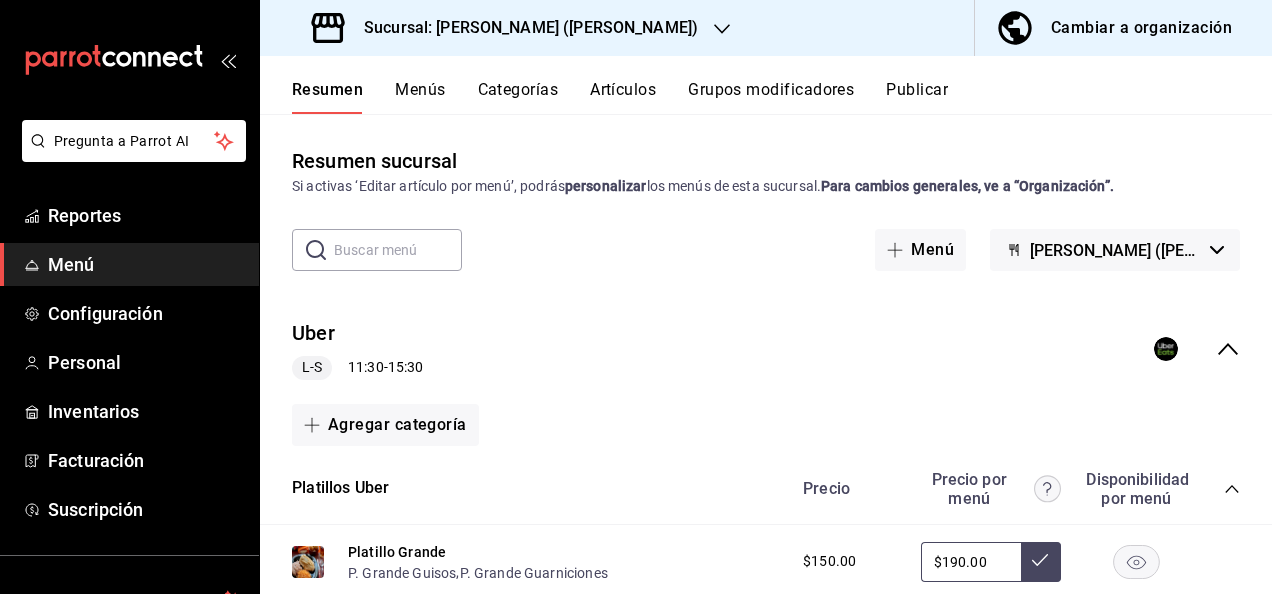 click 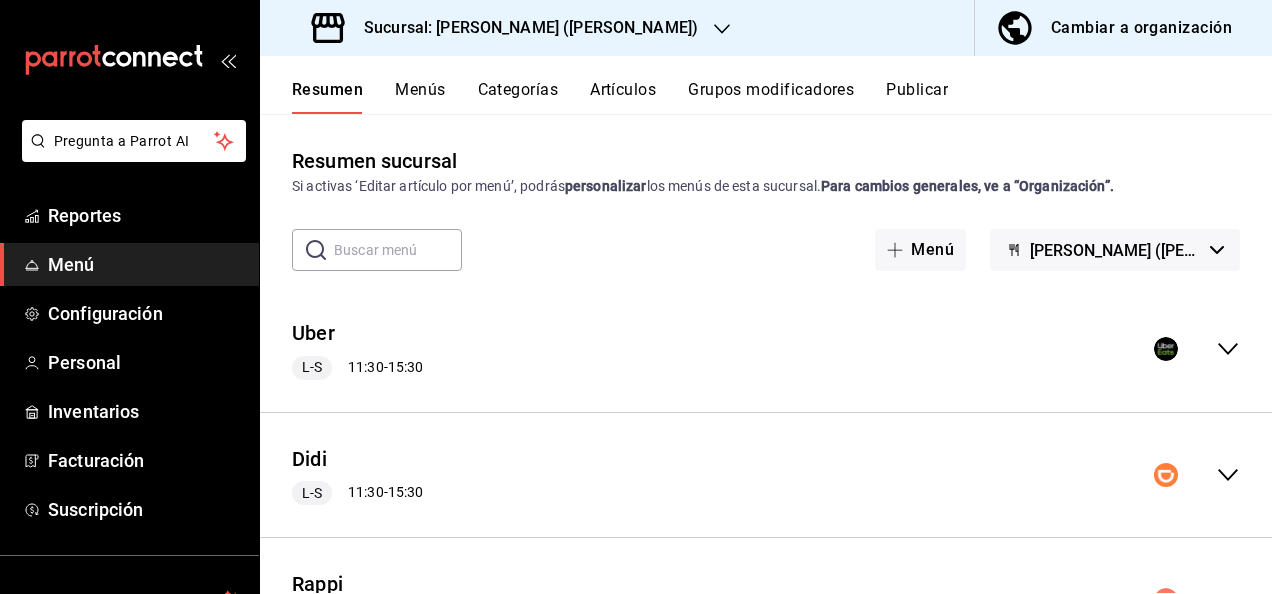 click 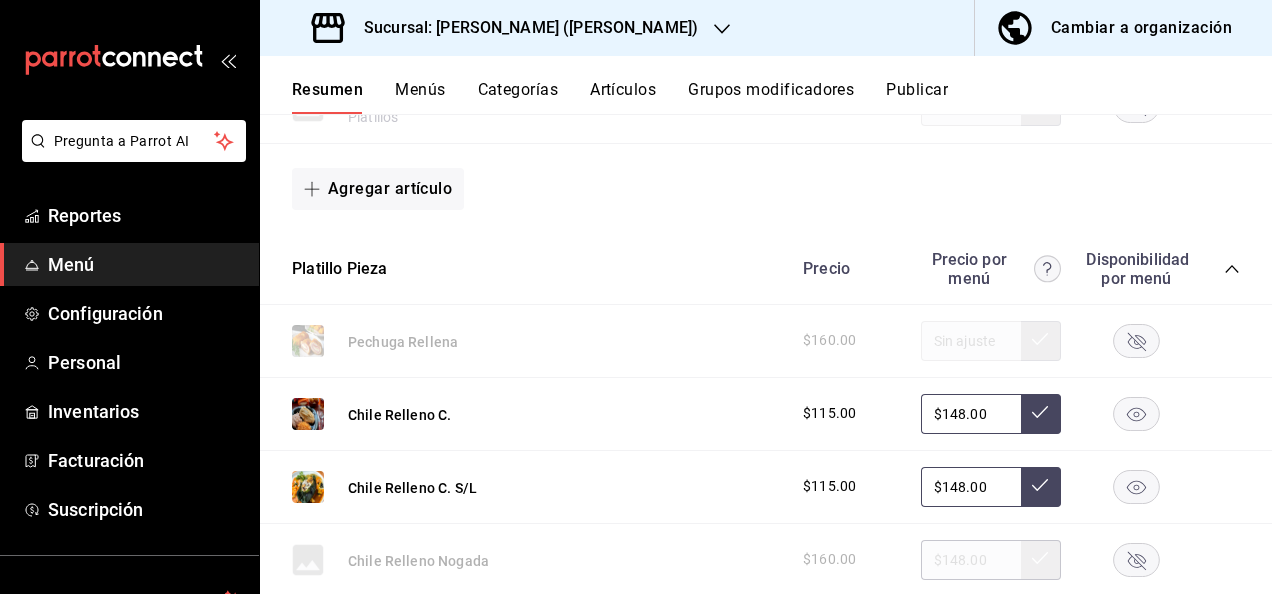 scroll, scrollTop: 773, scrollLeft: 0, axis: vertical 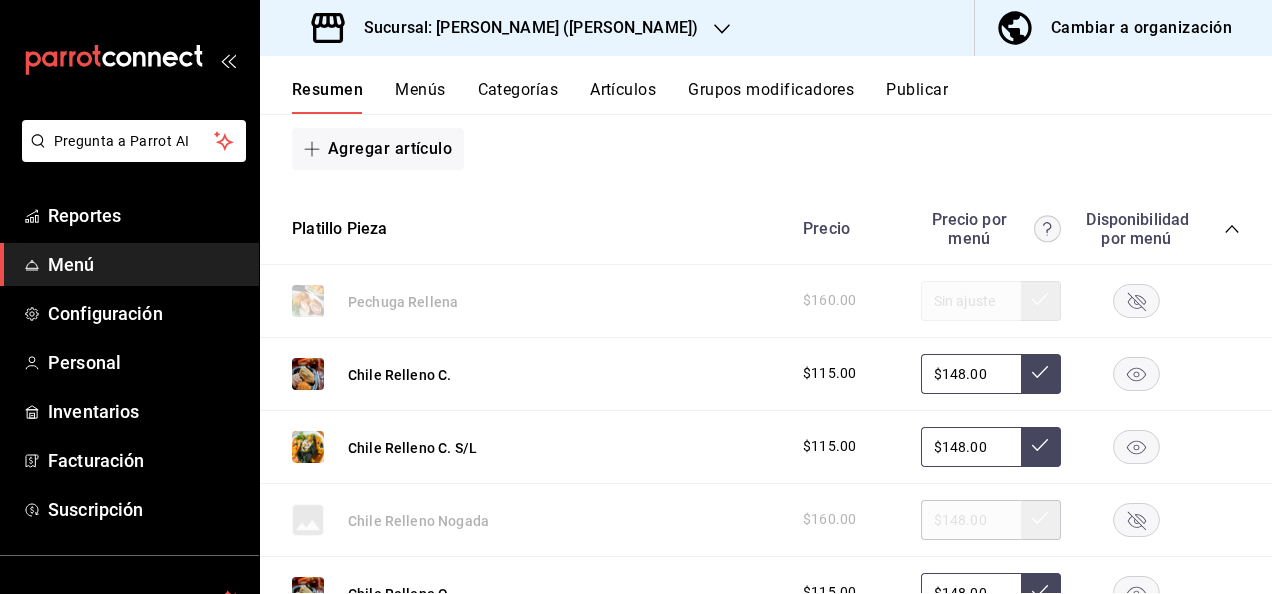 click 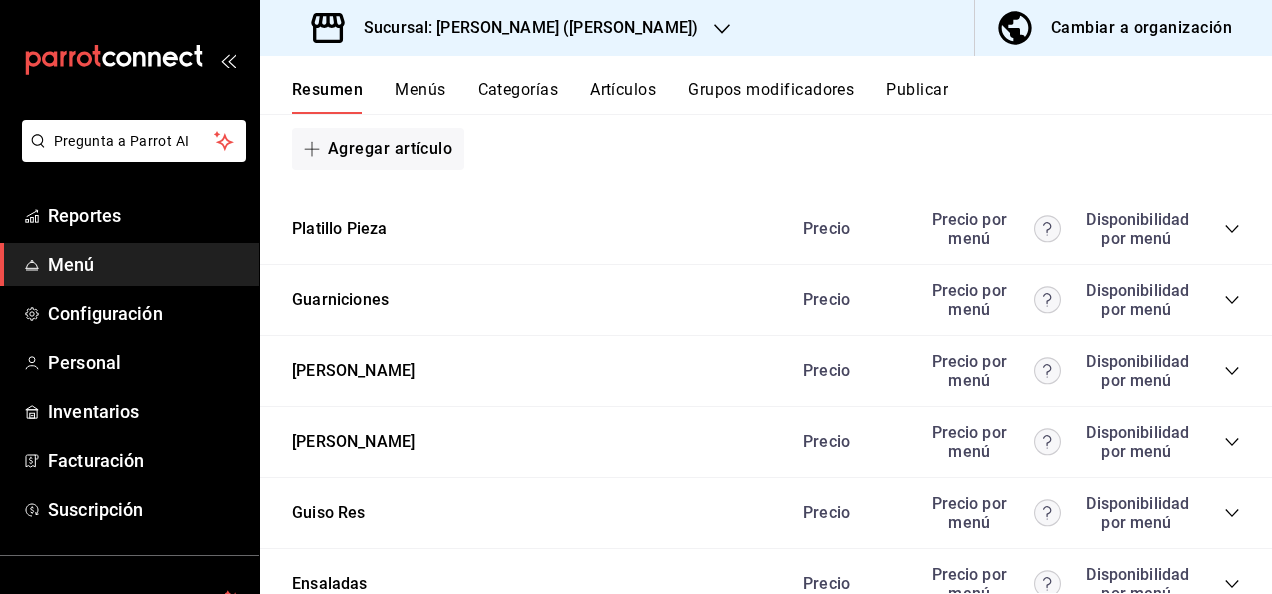 click 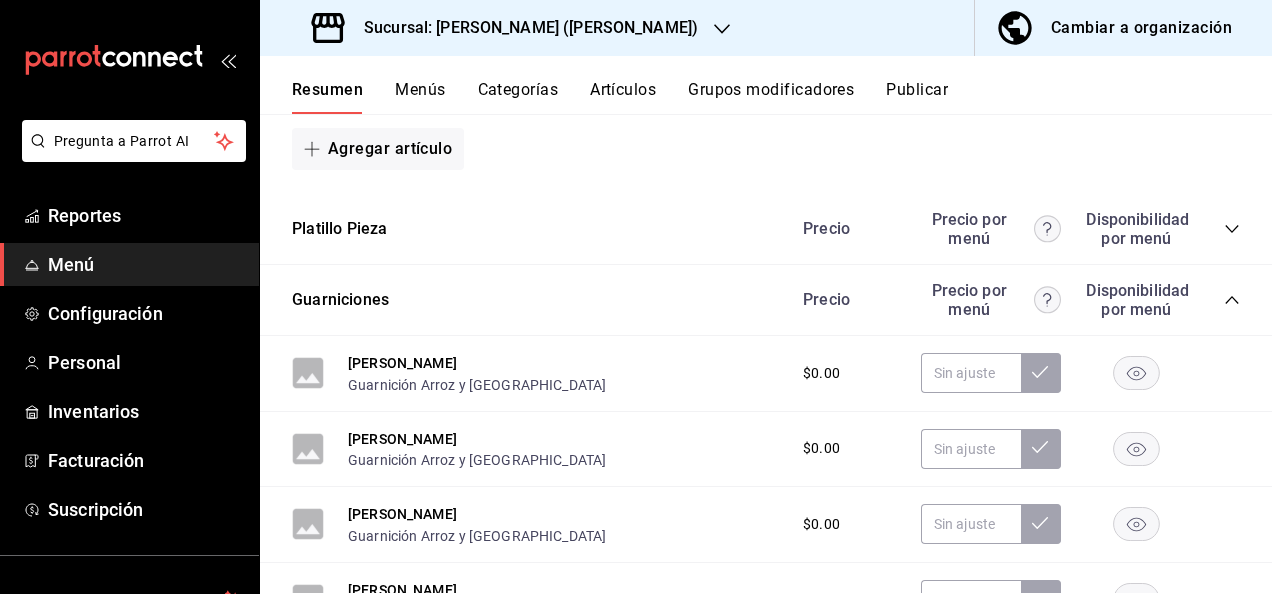 click 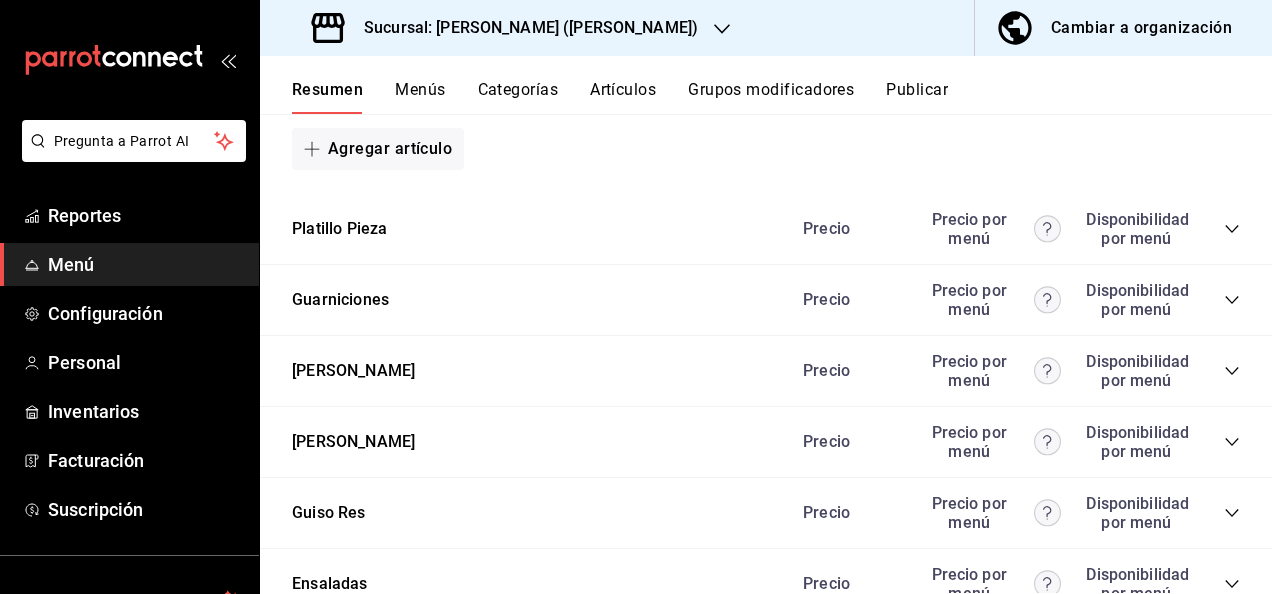click 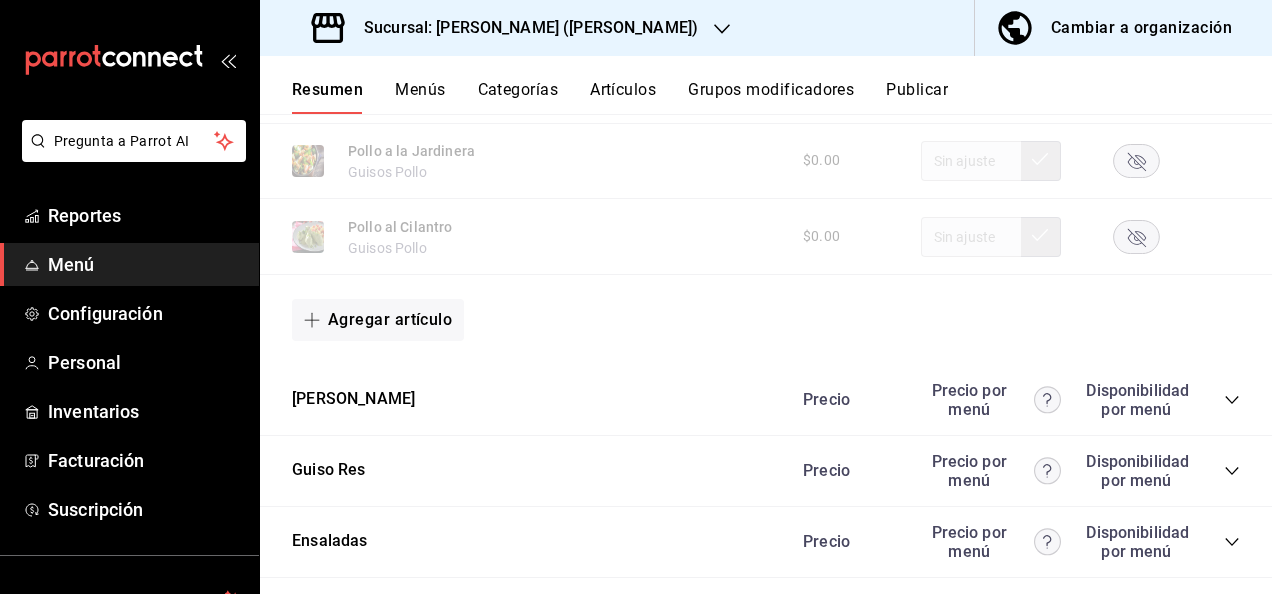 scroll, scrollTop: 2040, scrollLeft: 0, axis: vertical 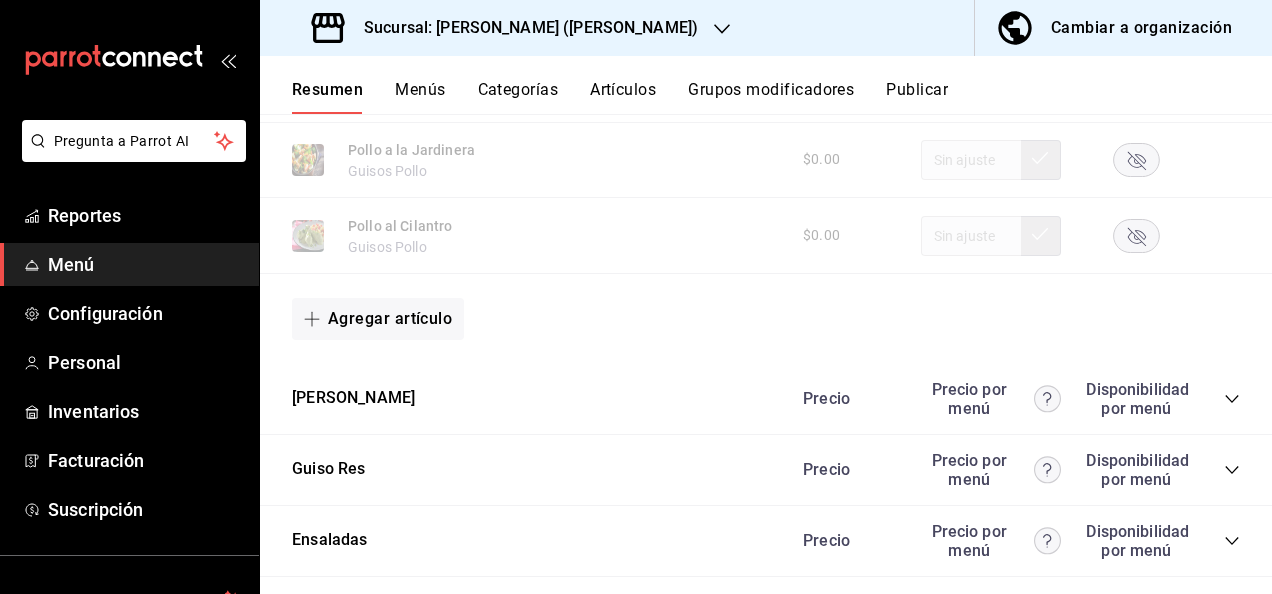 click 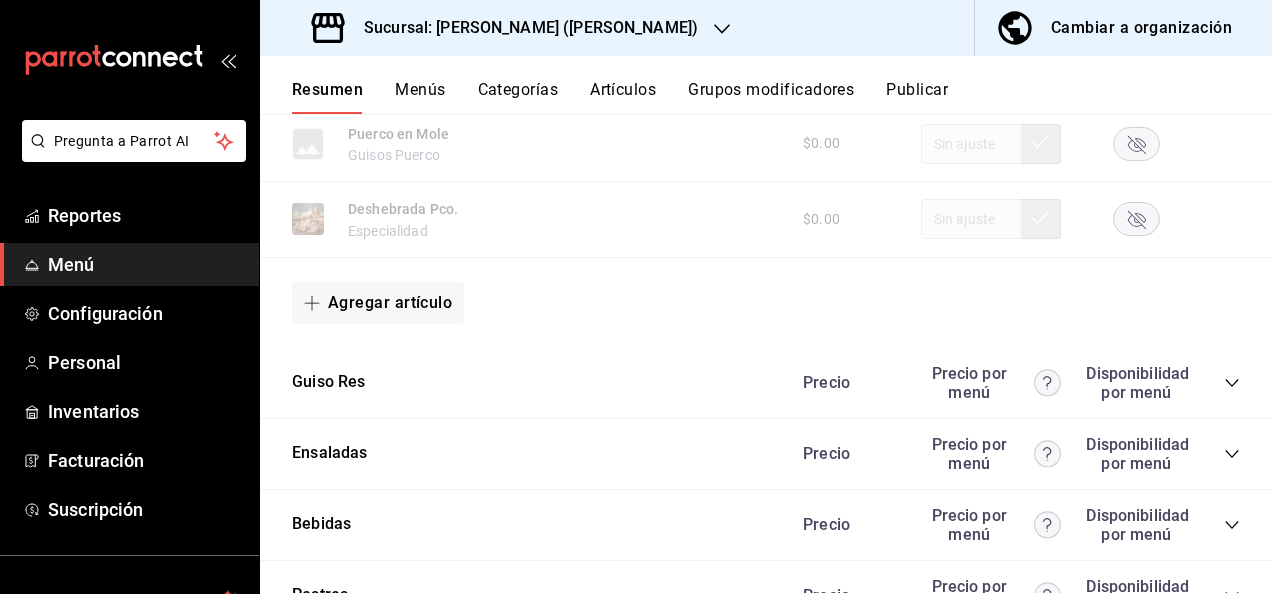scroll, scrollTop: 3266, scrollLeft: 0, axis: vertical 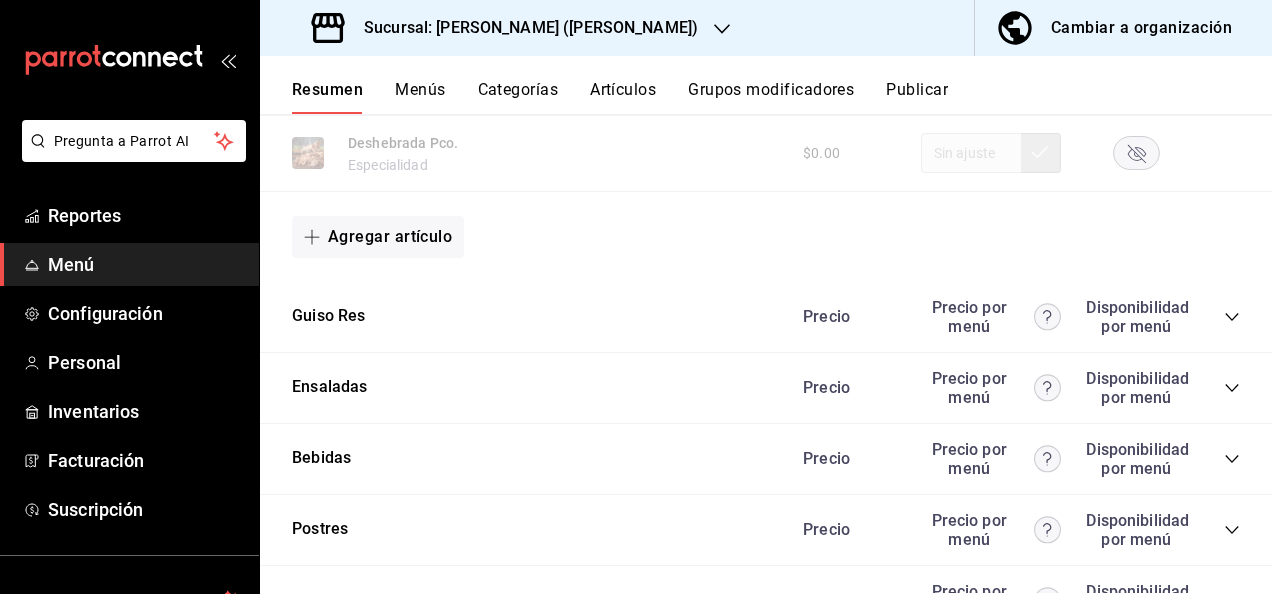 click 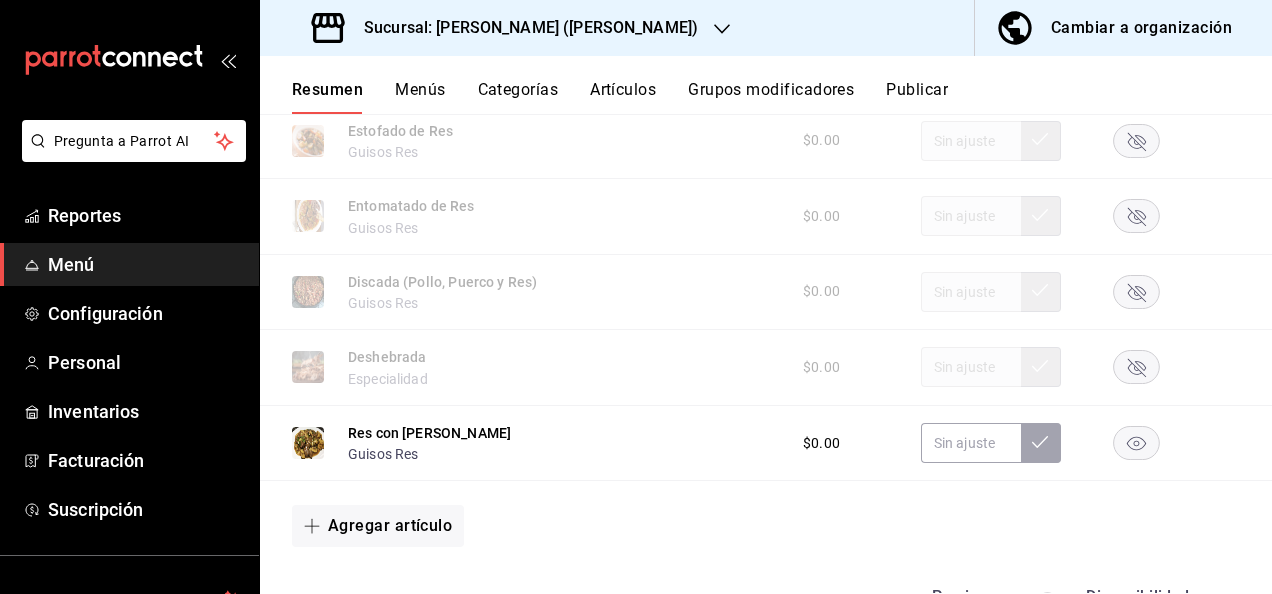 scroll, scrollTop: 4227, scrollLeft: 0, axis: vertical 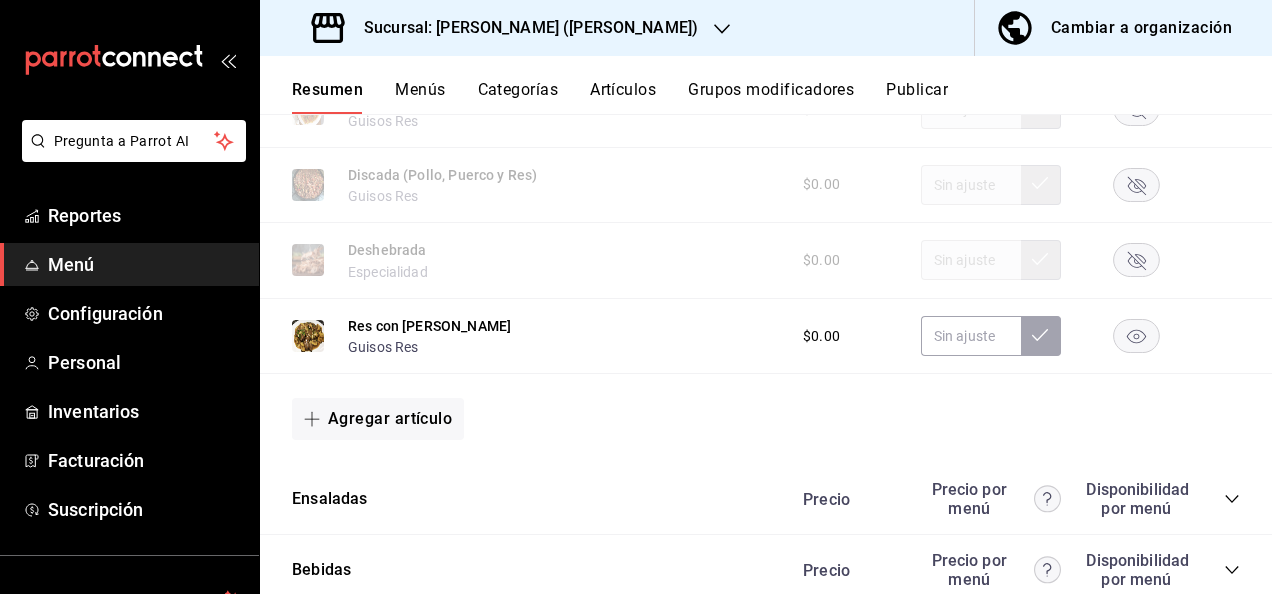 click 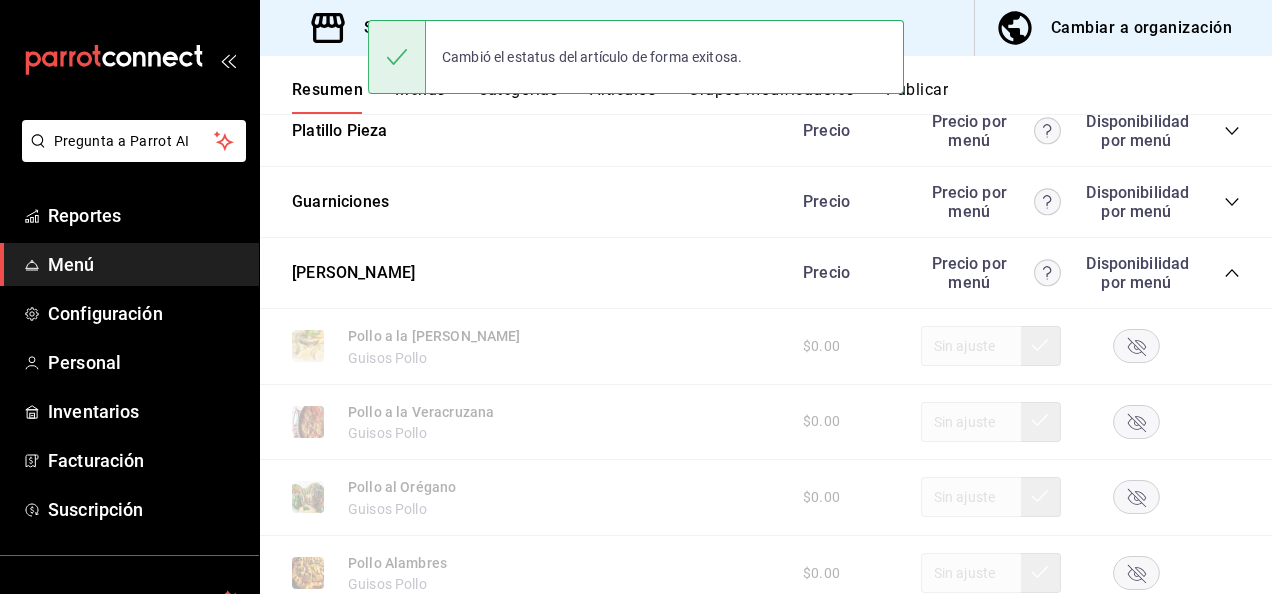 scroll, scrollTop: 34, scrollLeft: 0, axis: vertical 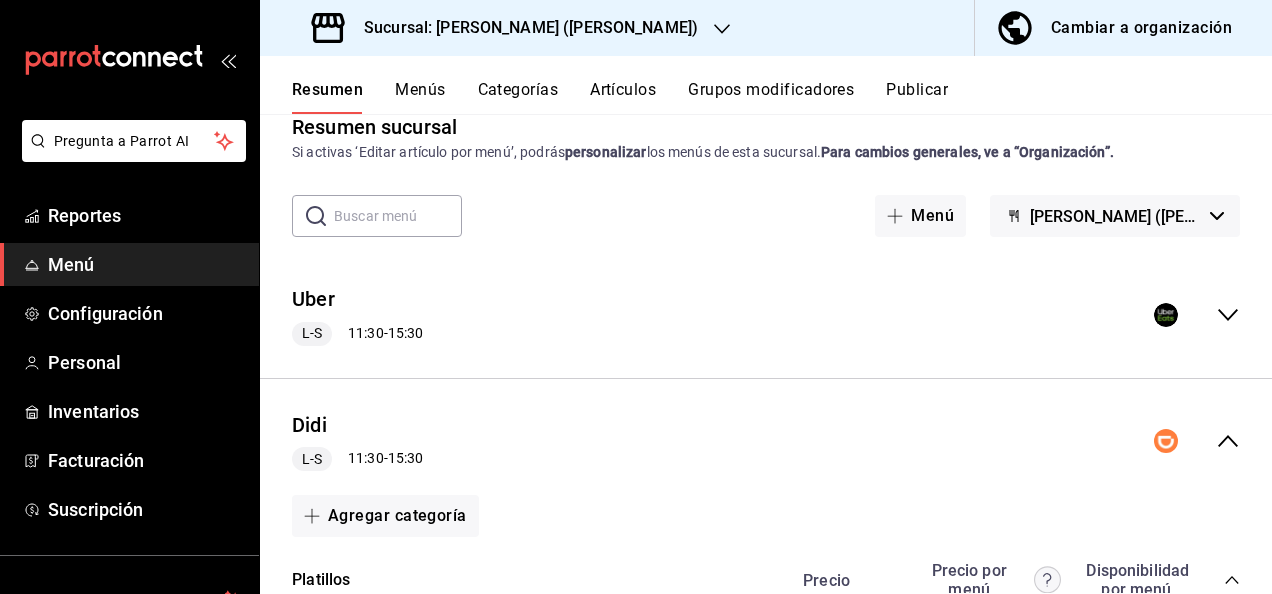 click on "Publicar" at bounding box center (917, 97) 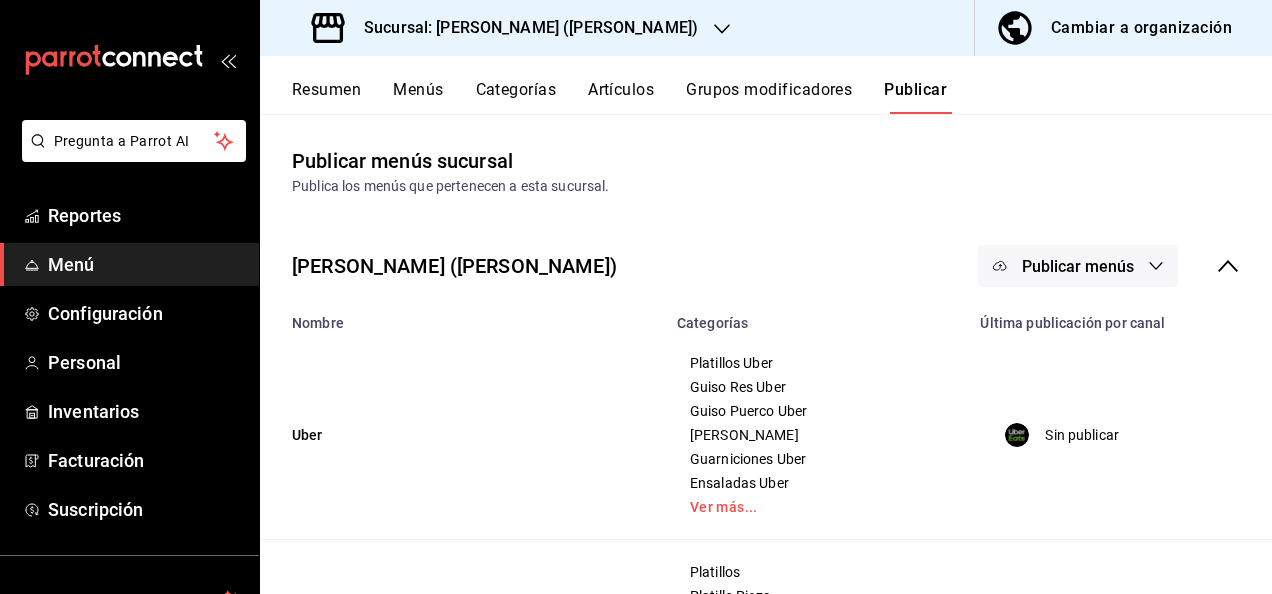 click on "Publicar menús" at bounding box center [1078, 266] 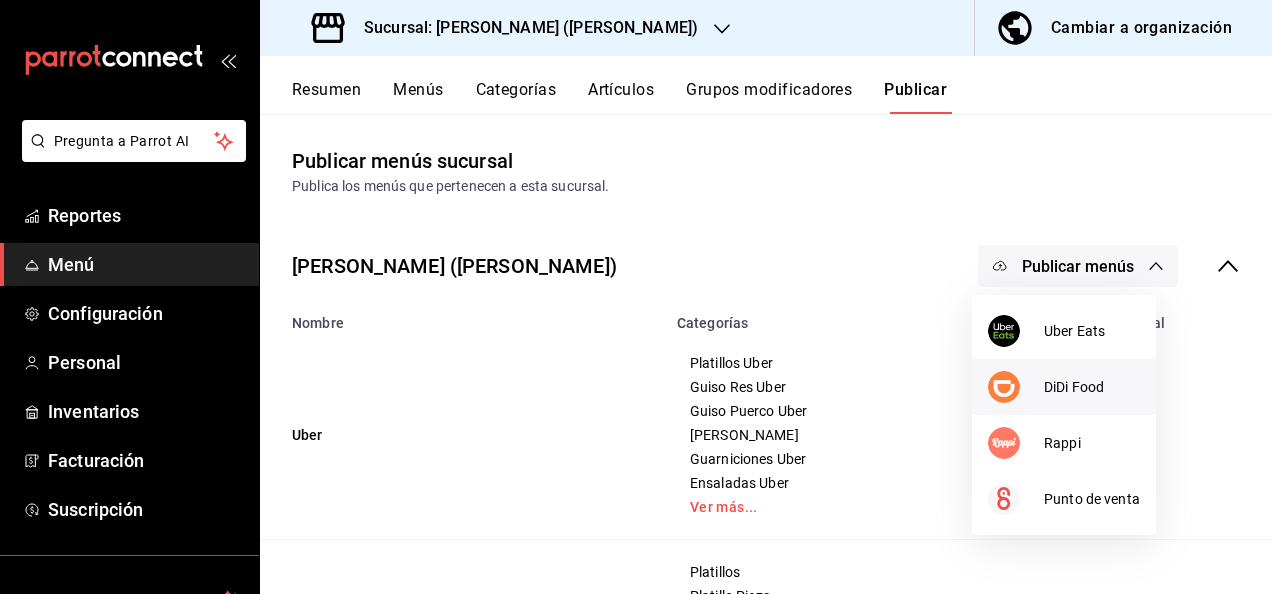 click on "DiDi Food" at bounding box center [1092, 387] 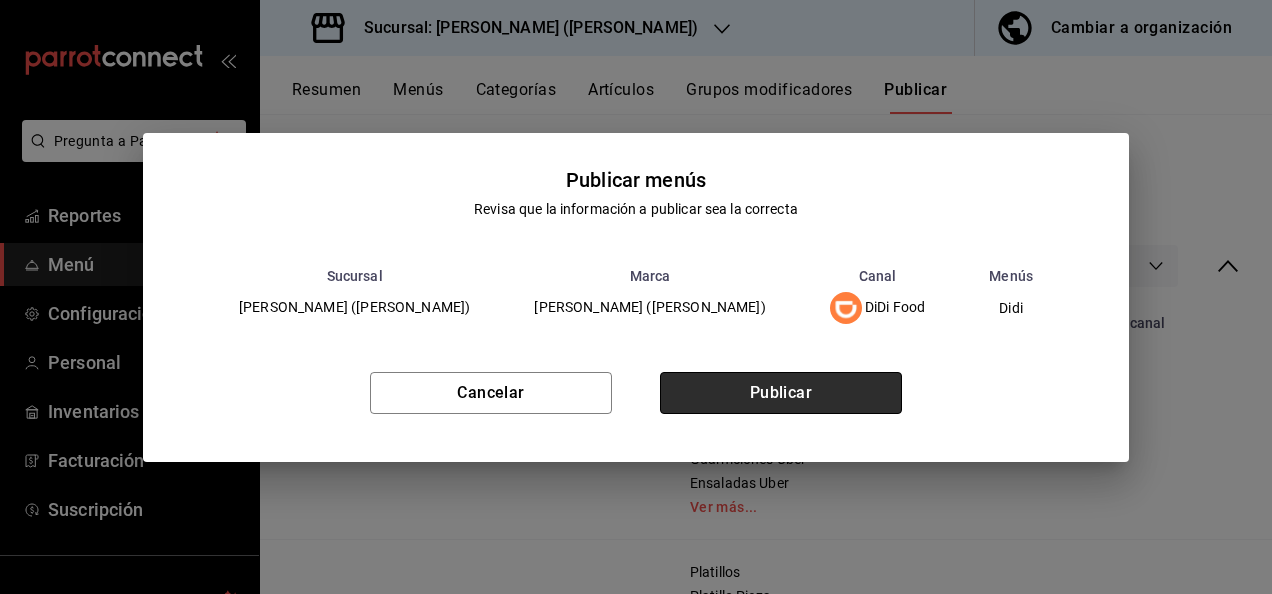 click on "Publicar" at bounding box center [781, 393] 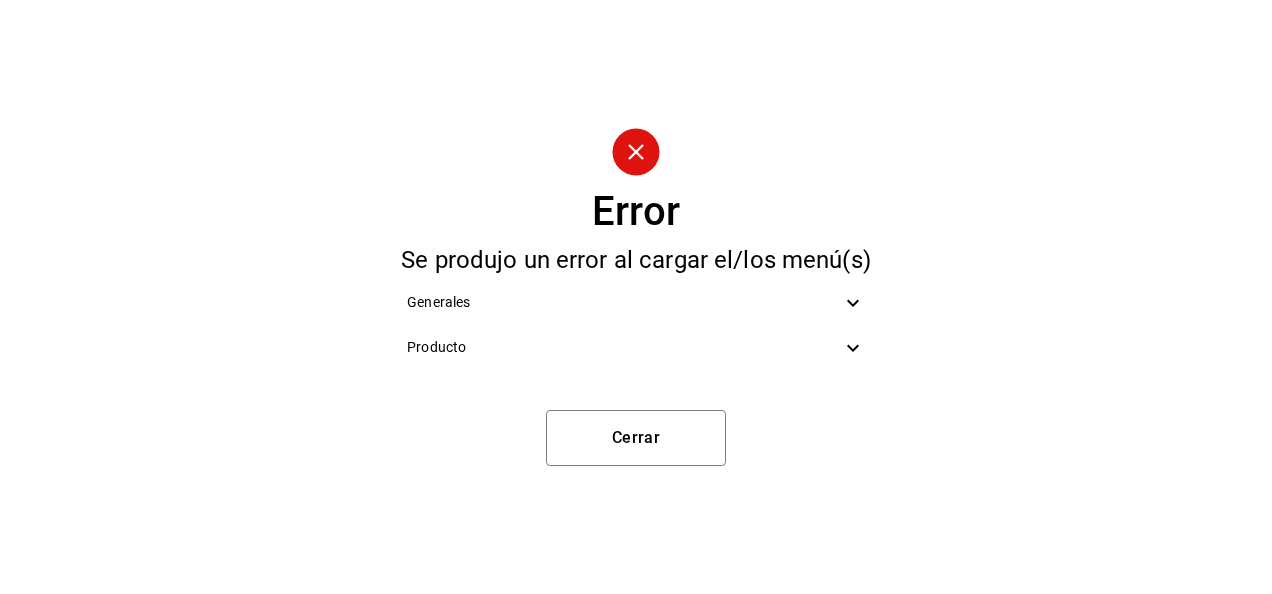 click 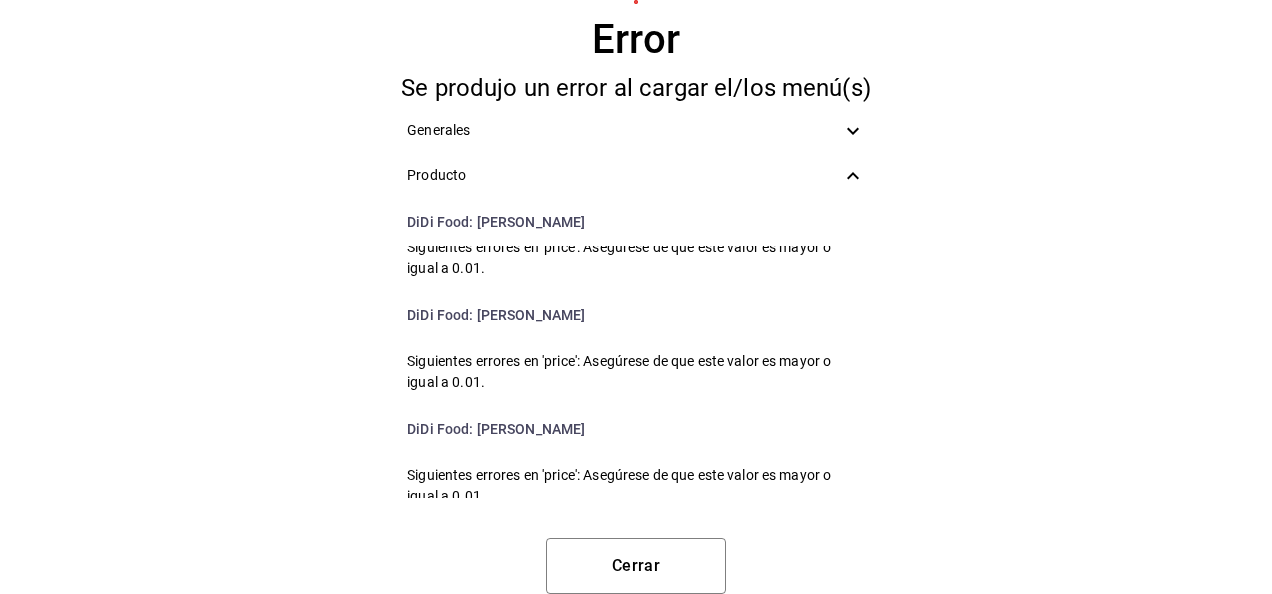 scroll, scrollTop: 0, scrollLeft: 0, axis: both 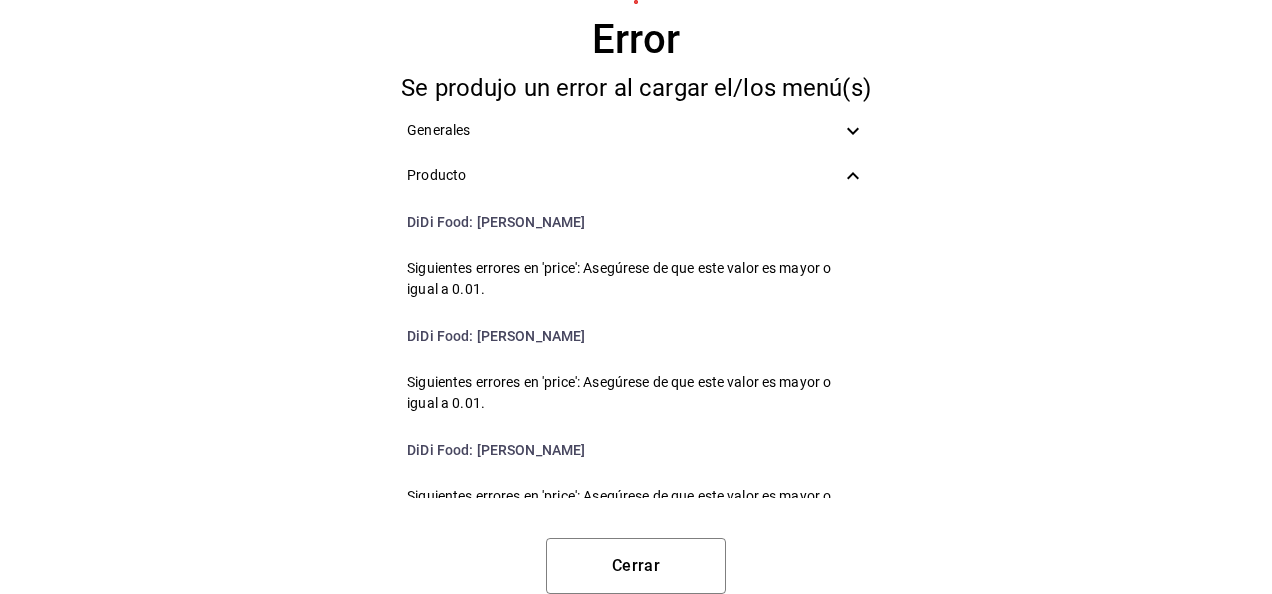 click on "Generales" at bounding box center (636, 130) 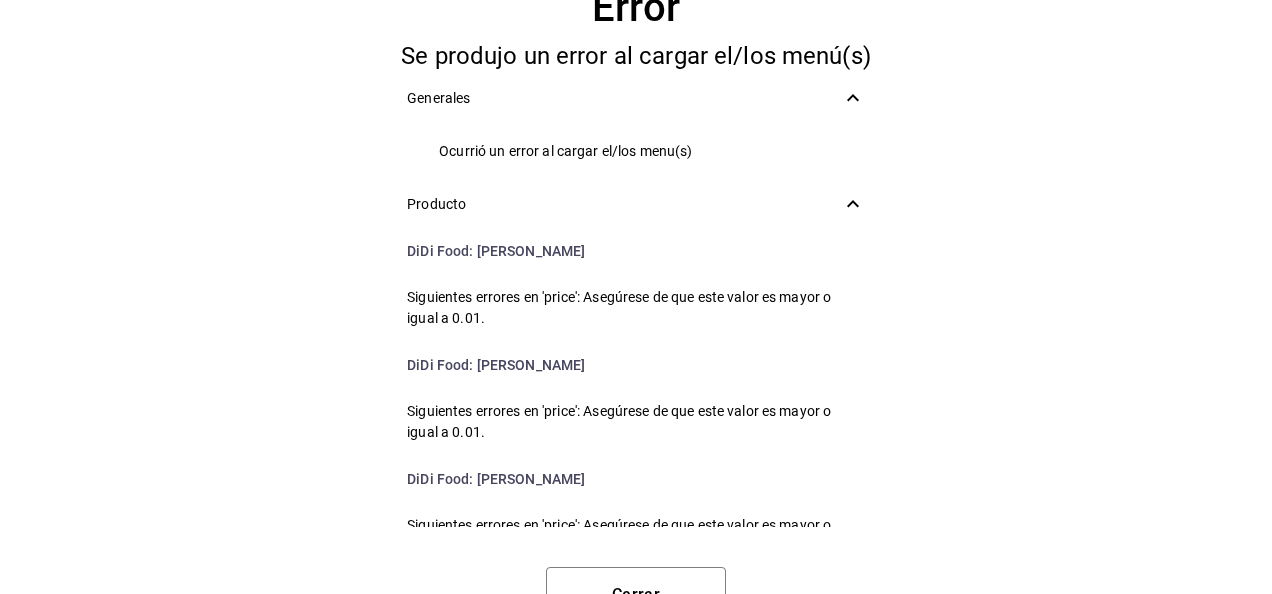 click on "Producto" at bounding box center (624, 204) 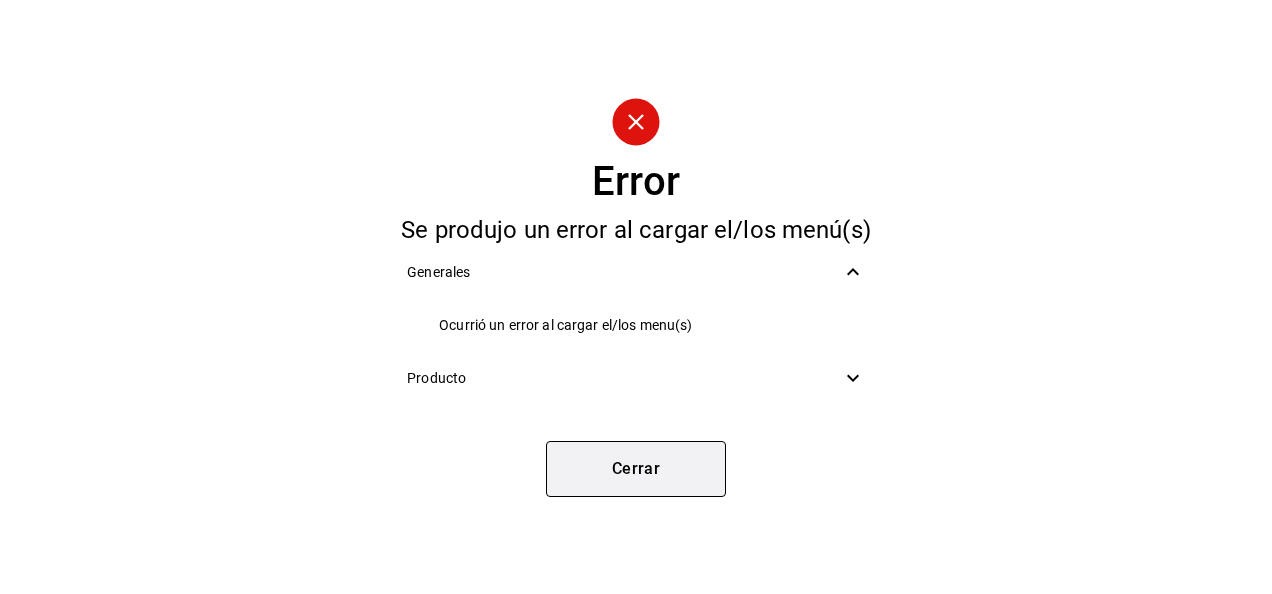 click on "Cerrar" at bounding box center (636, 469) 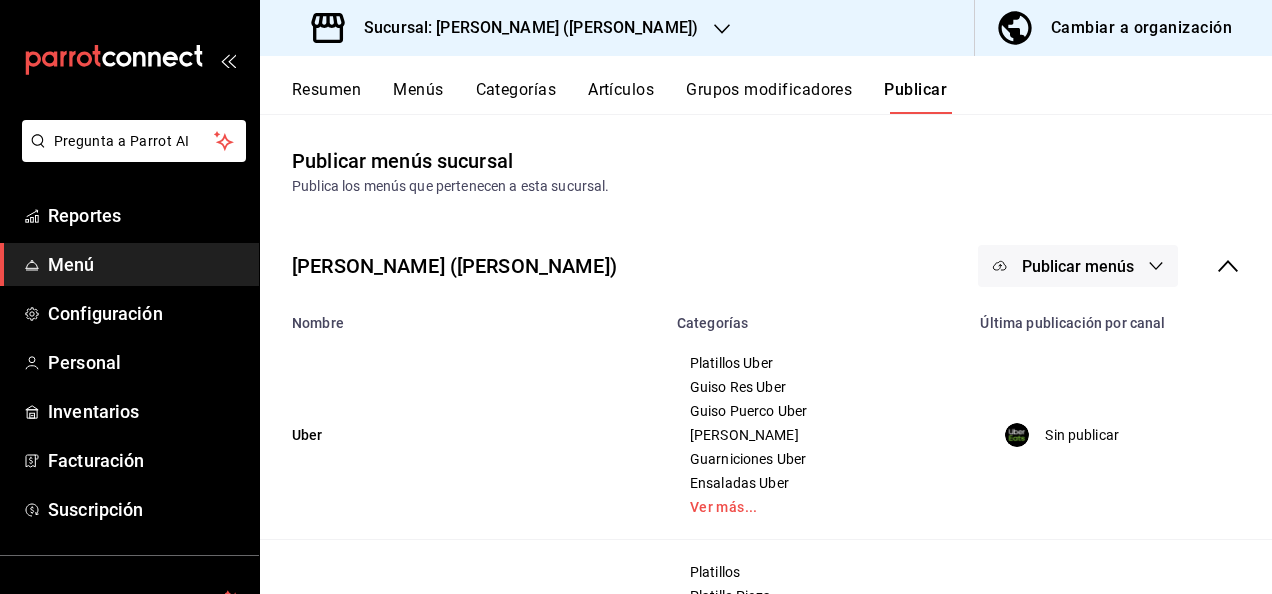 click on "Resumen" at bounding box center (326, 97) 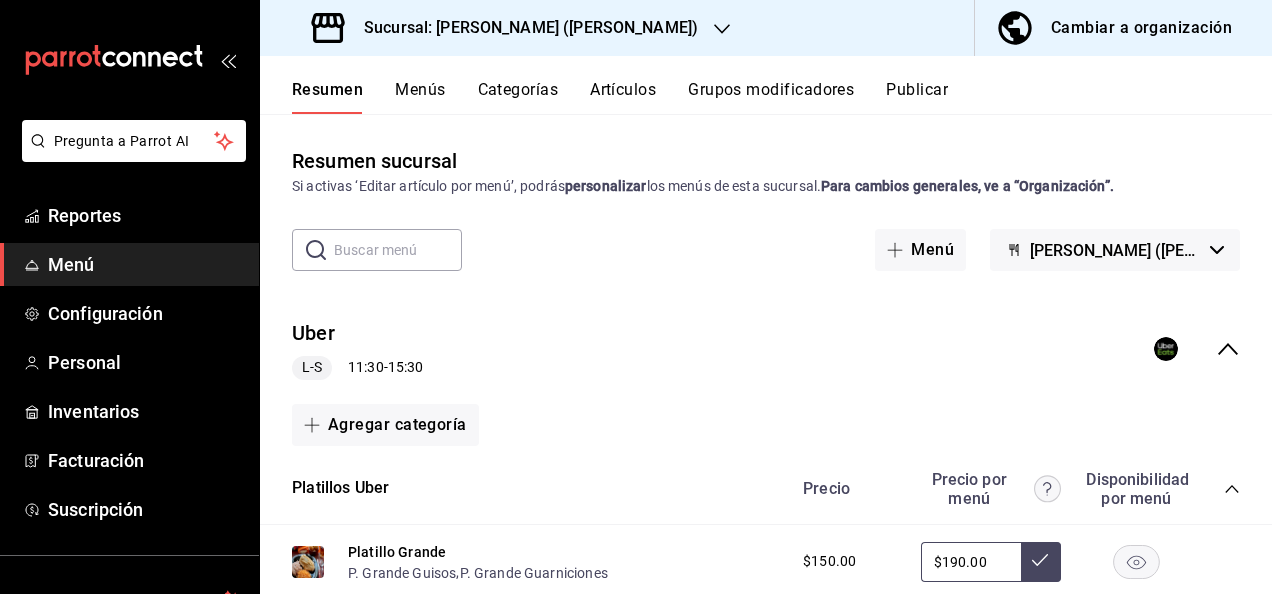 click 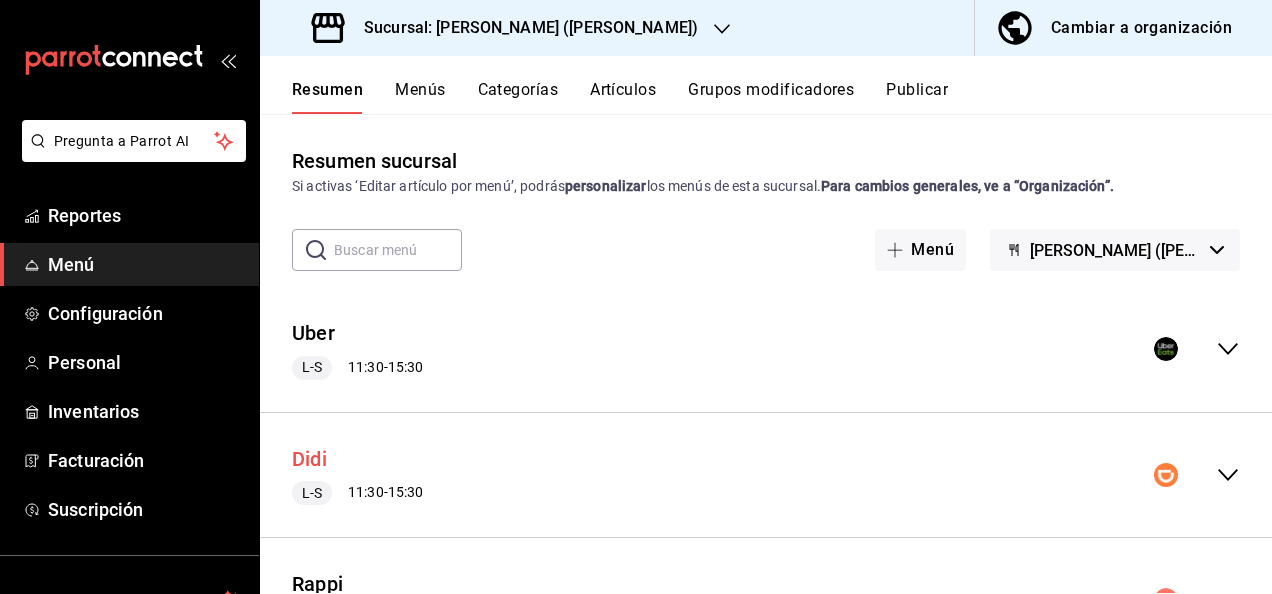 click on "Didi" at bounding box center [309, 459] 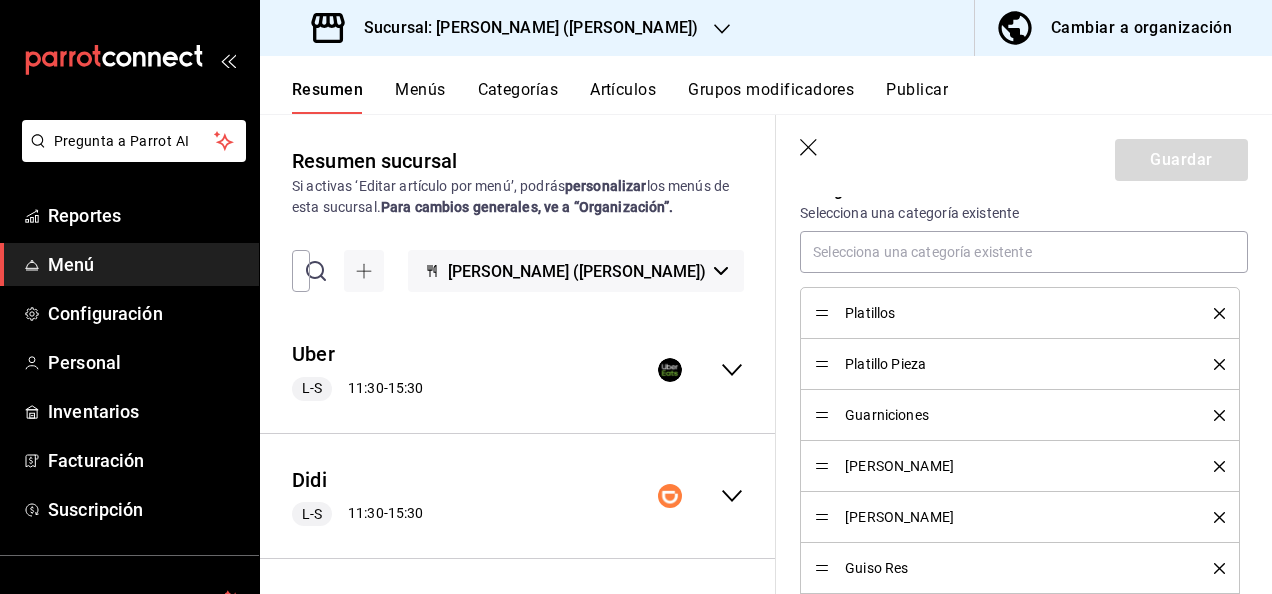 scroll, scrollTop: 534, scrollLeft: 0, axis: vertical 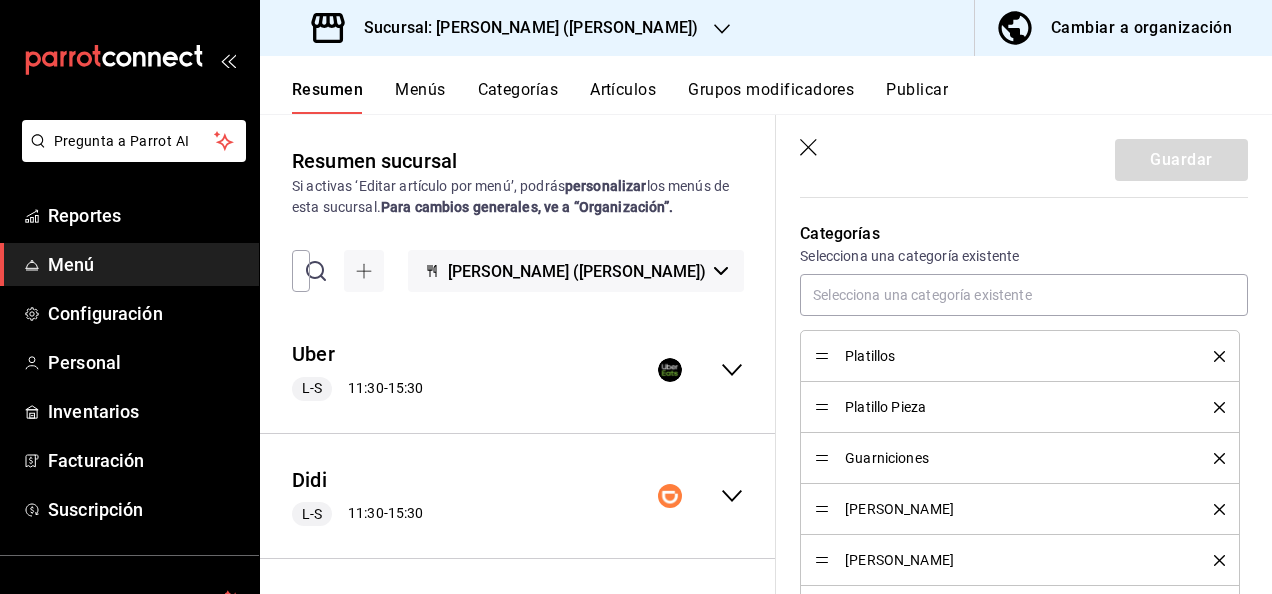 click 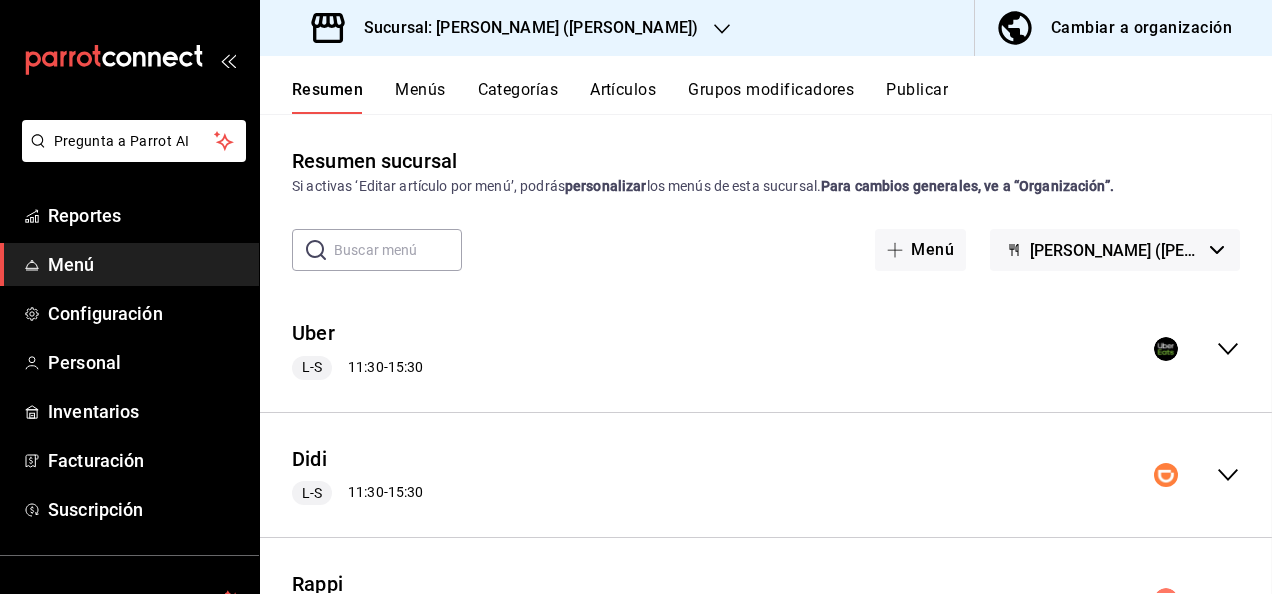 checkbox on "false" 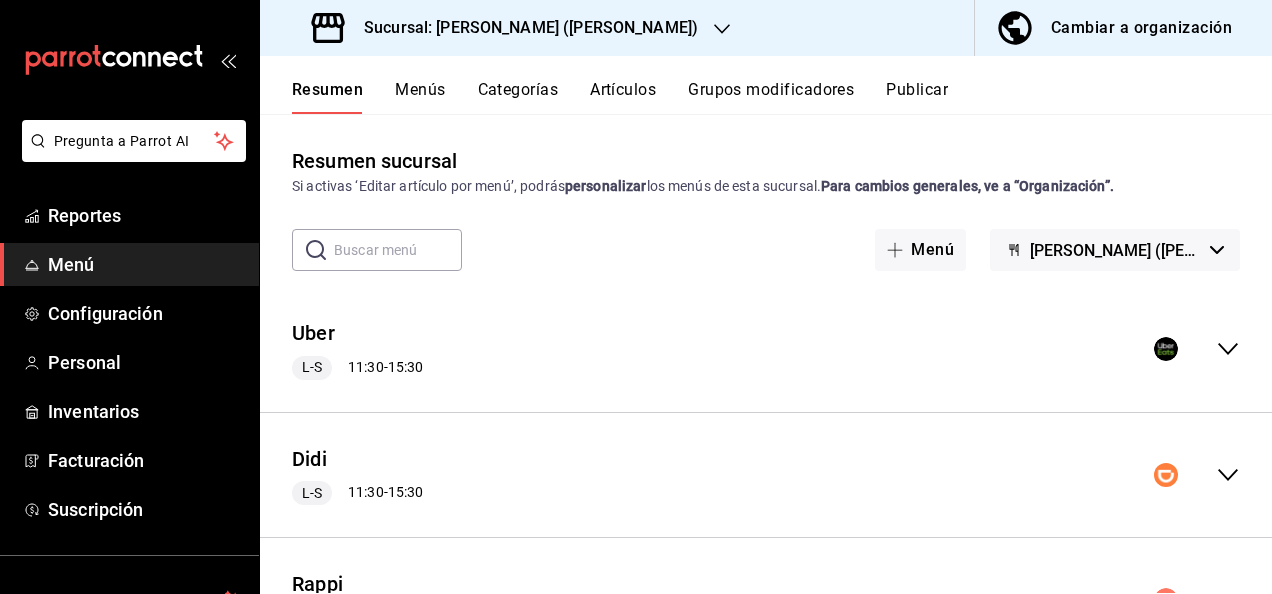 click on "Artículos" at bounding box center (623, 97) 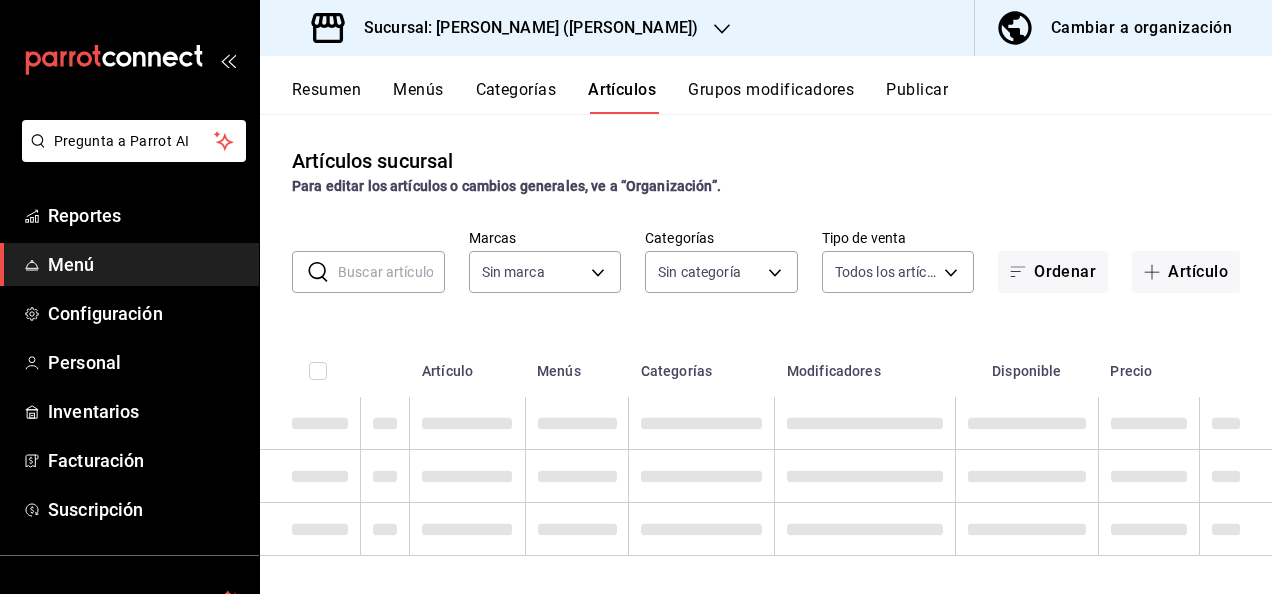 type on "62448029-1e5c-4b97-baa2-381ac051e320" 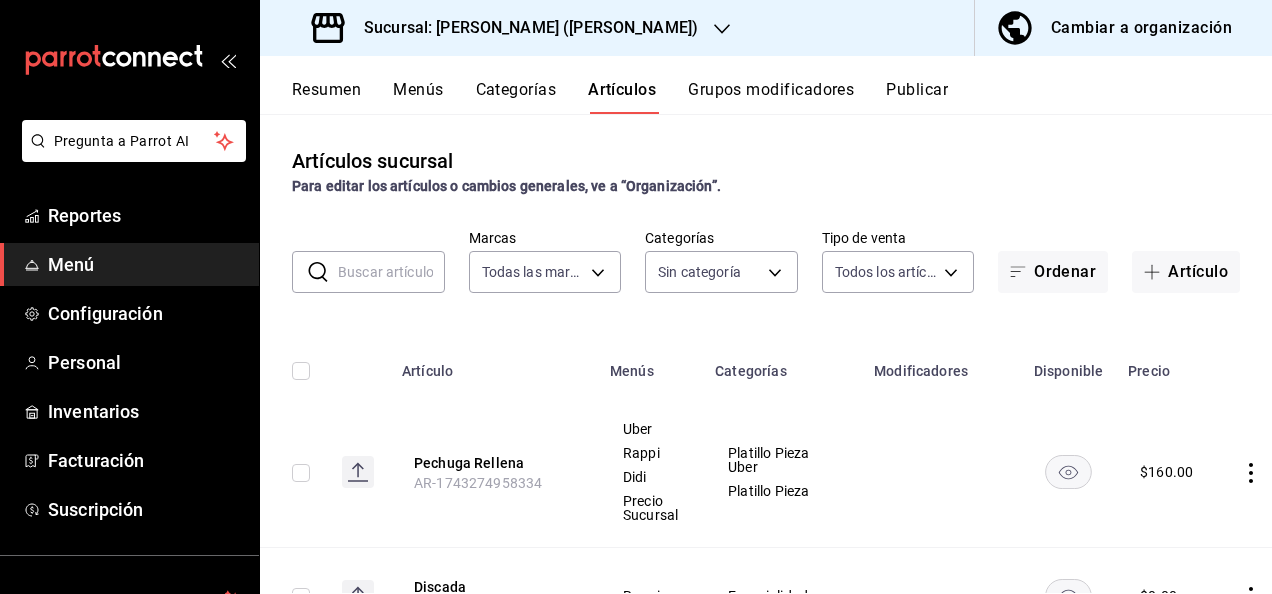 type on "c3403aef-0403-4ddb-98da-bc68bd542985,5df91553-fc71-44e7-9293-cc48f04e214c,ad7b4cd1-a125-4e35-86f3-a2c23281f385,acfd873a-136a-43a1-b9c6-aeca24943ce3,09ab5a17-28b9-4786-92a6-15f81029c865,7f5d9836-5c4f-413f-9052-64ac378071b7,344d7bbe-0e3a-4da8-b547-924f25fe184a,84ba2390-b312-429f-9b07-10dc6c66d48d,466d6d2f-bf6b-43b2-a592-5907216a6560,846452ef-0420-4663-bca9-c5cfcdfac0fa,5d3312f8-904f-461b-9058-af8ebcaa2faf,b0428628-d73c-4f64-8d73-a2cb69afc221,ec7da475-e865-4309-8859-c42f6639c366,d31fd3c8-bf60-4d9b-bc5d-429888b6d7d4,eccdc856-932c-4a61-86f1-43cc178be380,ff5d6445-174d-4f43-b20a-786ff537ca24,f3e0471e-3e4d-4c17-9046-dac1f235a9d0,1ea028de-7f23-4df6-8240-4a62a17180e1,6255b07b-d85a-4737-9548-a25ad156e639,80bece4d-f826-4c35-a02a-c854d3072b6c,72813836-a961-437f-8165-82e2197b476e,93f04177-0902-47ac-9ded-a4eb004643c7,692bace4-cae7-4493-a28e-6d44cbf83187,971f86d5-1c02-4c66-98ca-3bf1fda7f9b8,3e32c462-9ff8-4e19-9fd0-9ff3023c8b78,bfc9214b-b4f1-44a5-9daf-0c602ddb9d86,ab3e3fa8-fdef-4a8b-aef8-f8139bd99330,37f2a85a-936e-4e17-a10..." 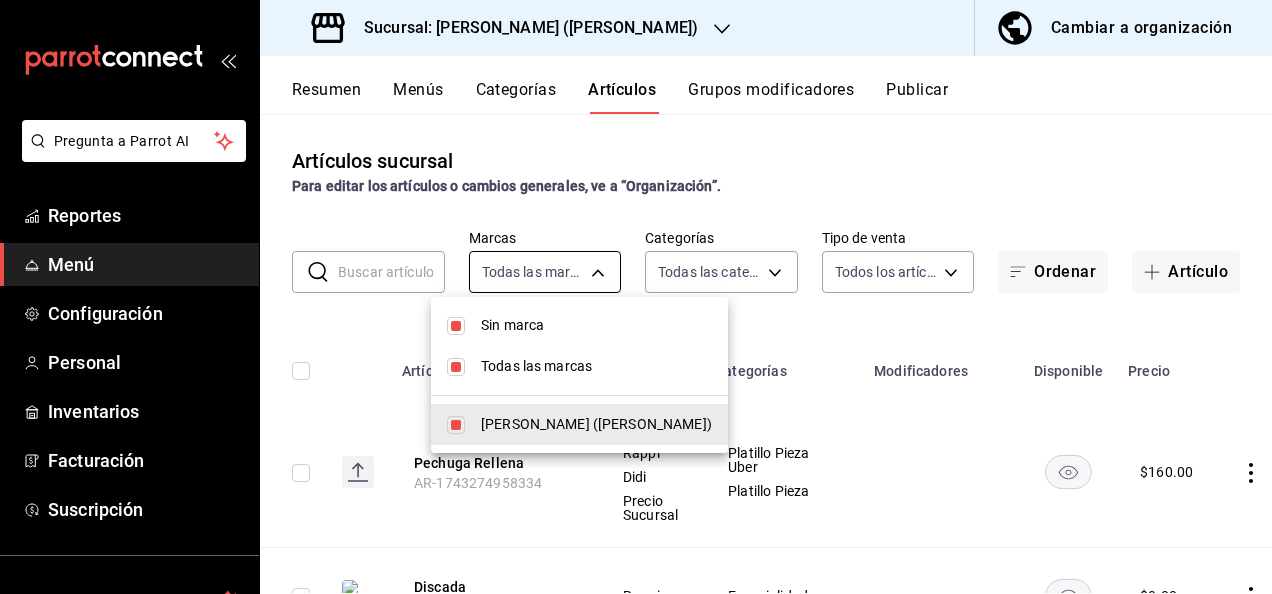 click on "Pregunta a Parrot AI Reportes   Menú   Configuración   Personal   Inventarios   Facturación   Suscripción   Ayuda Recomienda Parrot   Super Admin Parrot   Sugerir nueva función   Sucursal: Ceballos (Vasconcelos) Cambiar a organización Resumen Menús Categorías Artículos Grupos modificadores Publicar Artículos sucursal Para editar los artículos o cambios generales, ve a “Organización”. ​ ​ Marcas Todas las marcas, Sin marca 62448029-1e5c-4b97-baa2-381ac051e320 Categorías Todas las categorías, Sin categoría Tipo de venta Todos los artículos ALL Ordenar Artículo Artículo Menús Categorías Modificadores Disponible Precio Pechuga Rellena AR-1743274958334 Uber Rappi Didi Precio Sucursal Platillo Pieza Uber Platillo Pieza $ 160.00 Discada AR-1743277121003 Rappi Especialidad $ 0.00 Tamarindo AR-1749129579113 $ 0.00 Limón AR-1749129579099 $ 0.00 Jamaica AR-1749129579061 $ 0.00 Res con Champiñones AR-1836747014209 Uber Rappi Didi Precio Sucursal Guiso Res Uber Guiso Res Guisos Res Guisos Res" at bounding box center [636, 297] 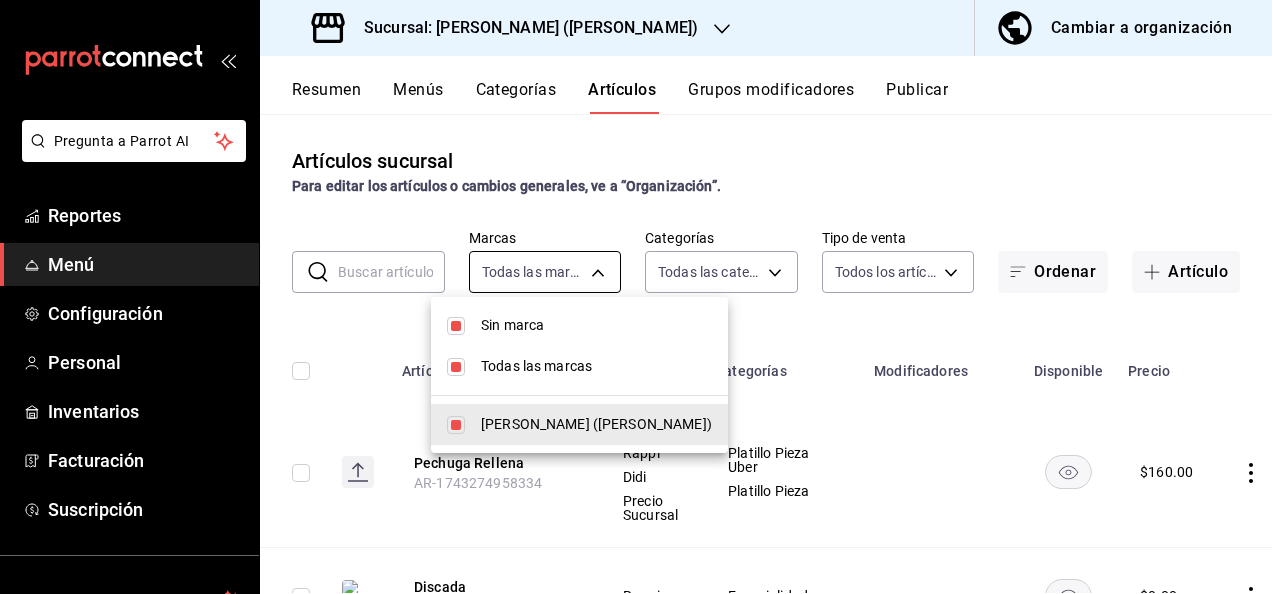 click at bounding box center [636, 297] 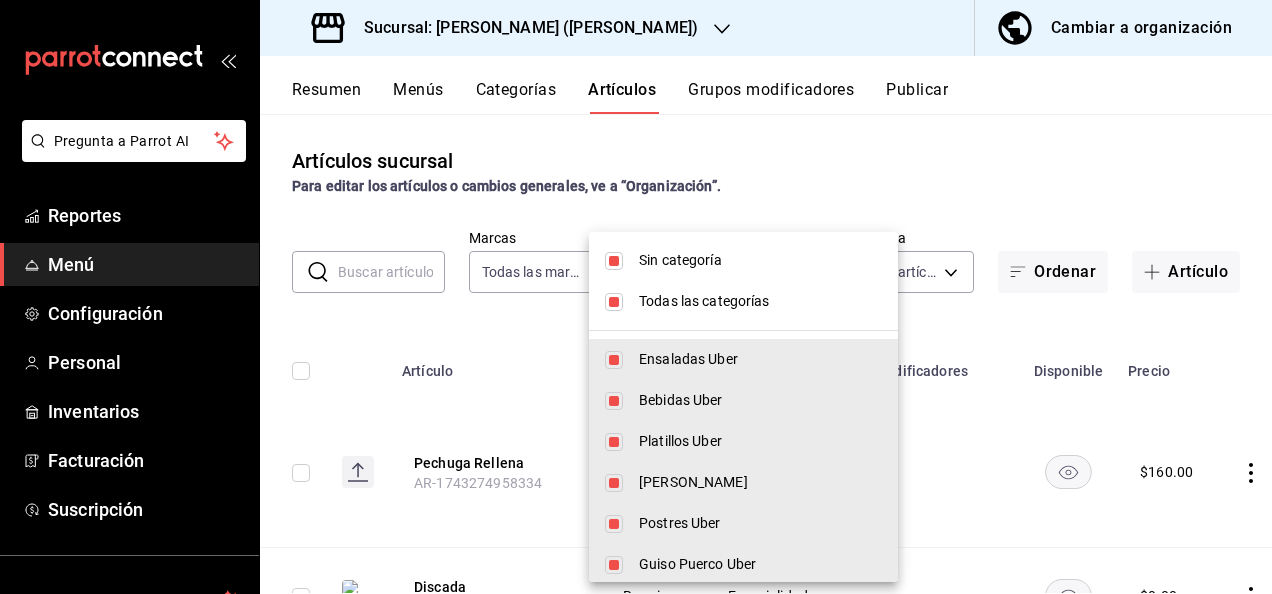 click on "Pregunta a Parrot AI Reportes   Menú   Configuración   Personal   Inventarios   Facturación   Suscripción   Ayuda Recomienda Parrot   Super Admin Parrot   Sugerir nueva función   Sucursal: Ceballos (Vasconcelos) Cambiar a organización Resumen Menús Categorías Artículos Grupos modificadores Publicar Artículos sucursal Para editar los artículos o cambios generales, ve a “Organización”. ​ ​ Marcas Todas las marcas, Sin marca 62448029-1e5c-4b97-baa2-381ac051e320 Categorías Todas las categorías, Sin categoría Tipo de venta Todos los artículos ALL Ordenar Artículo Artículo Menús Categorías Modificadores Disponible Precio Pechuga Rellena AR-1743274958334 Uber Rappi Didi Precio Sucursal Platillo Pieza Uber Platillo Pieza $ 160.00 Discada AR-1743277121003 Rappi Especialidad $ 0.00 Tamarindo AR-1749129579113 $ 0.00 Limón AR-1749129579099 $ 0.00 Jamaica AR-1749129579061 $ 0.00 Res con Champiñones AR-1836747014209 Uber Rappi Didi Precio Sucursal Guiso Res Uber Guiso Res Guisos Res Guisos Res" at bounding box center [636, 297] 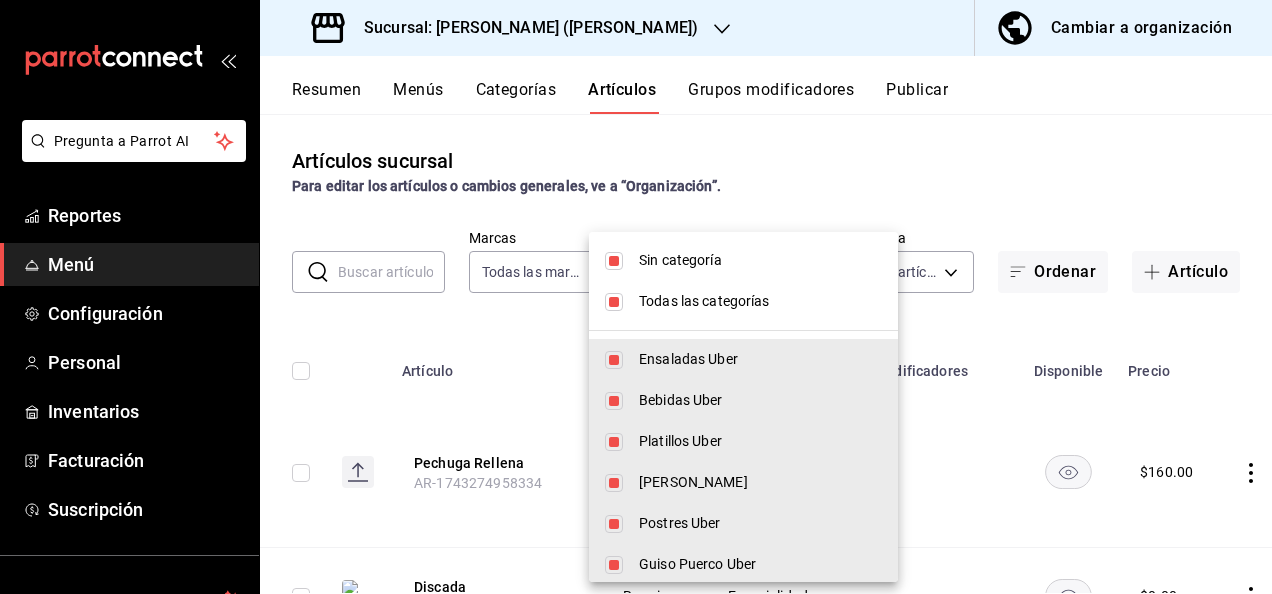 click on "Sin categoría" at bounding box center (743, 260) 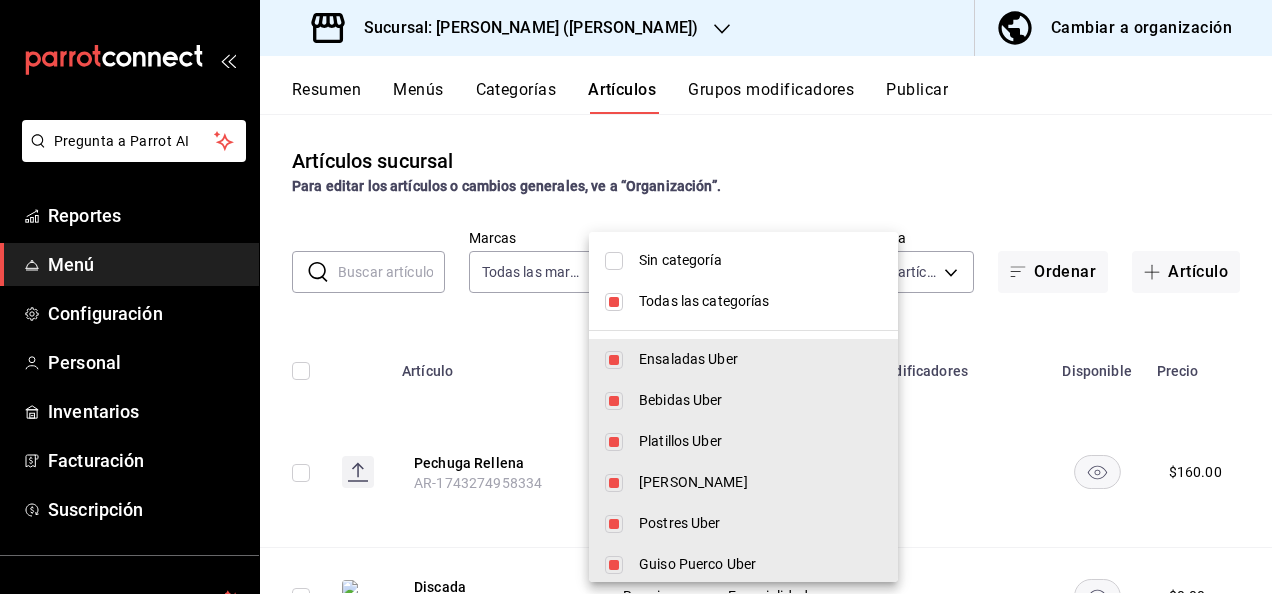 click on "Todas las categorías" at bounding box center [743, 301] 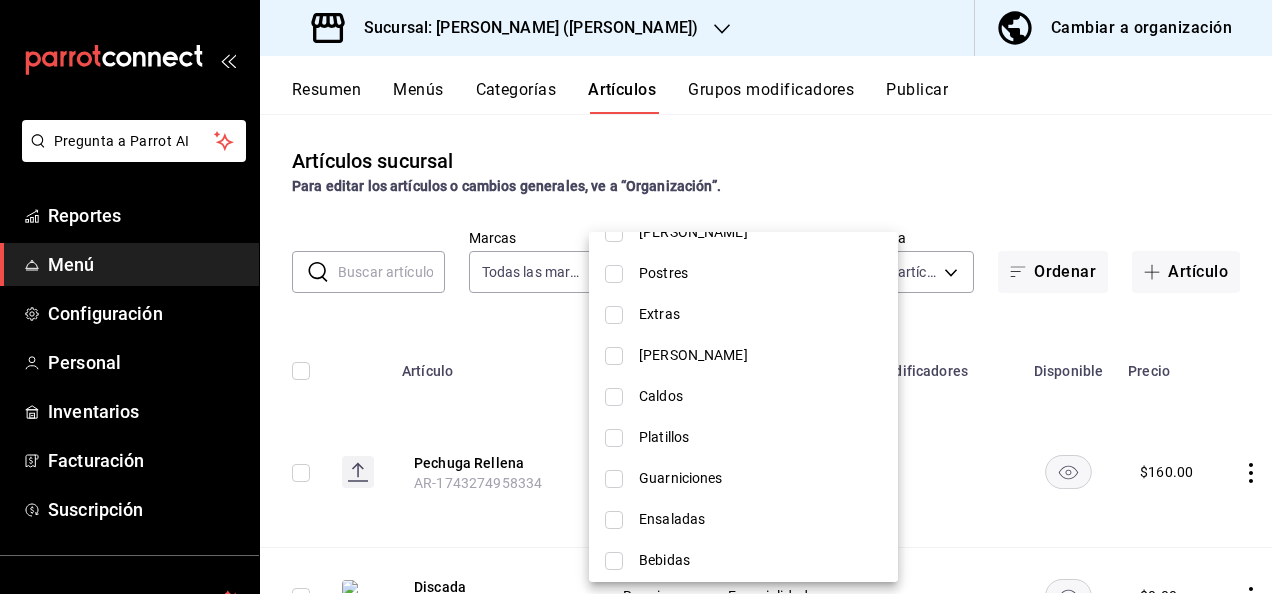 scroll, scrollTop: 913, scrollLeft: 0, axis: vertical 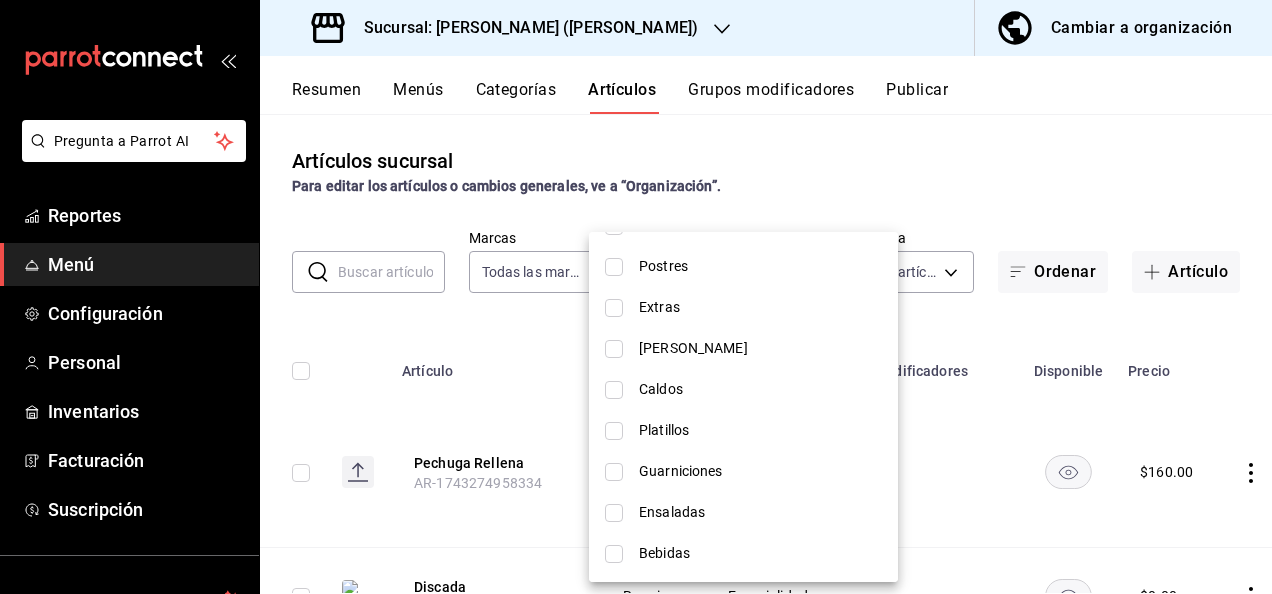 click at bounding box center (614, 472) 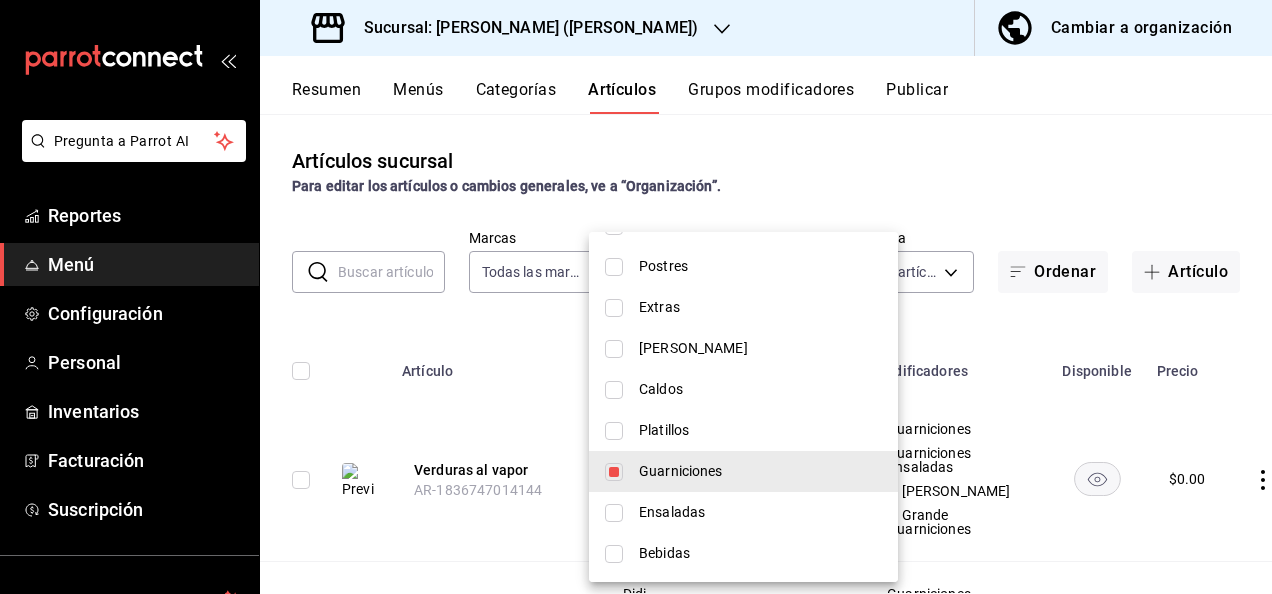 click at bounding box center (636, 297) 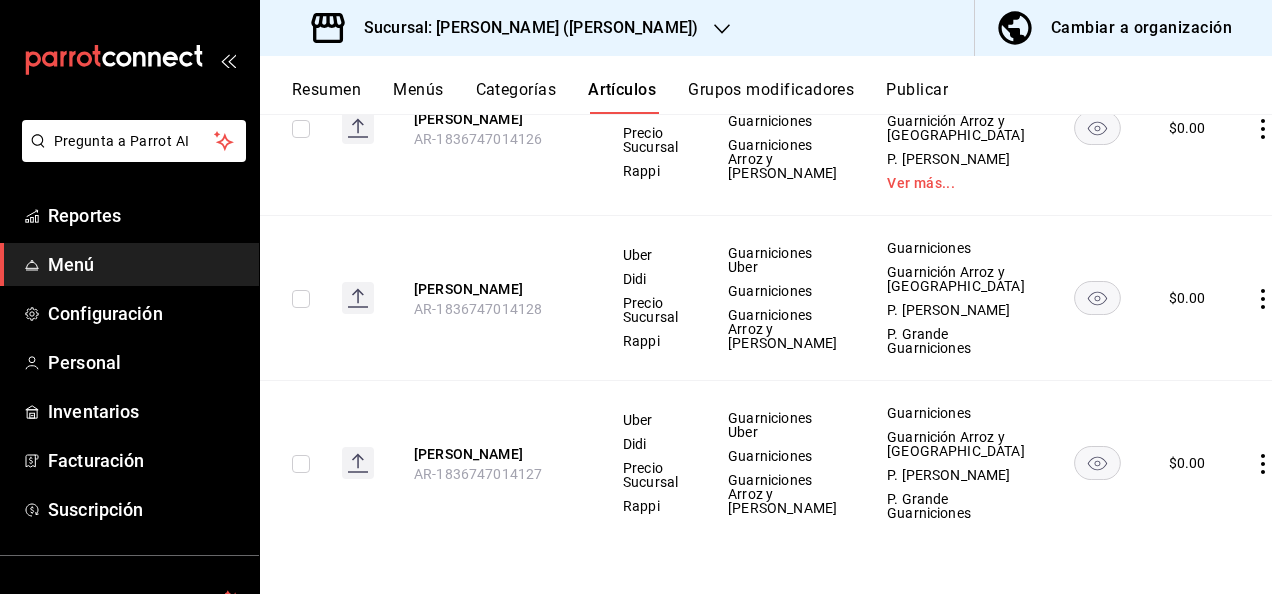 scroll, scrollTop: 3854, scrollLeft: 0, axis: vertical 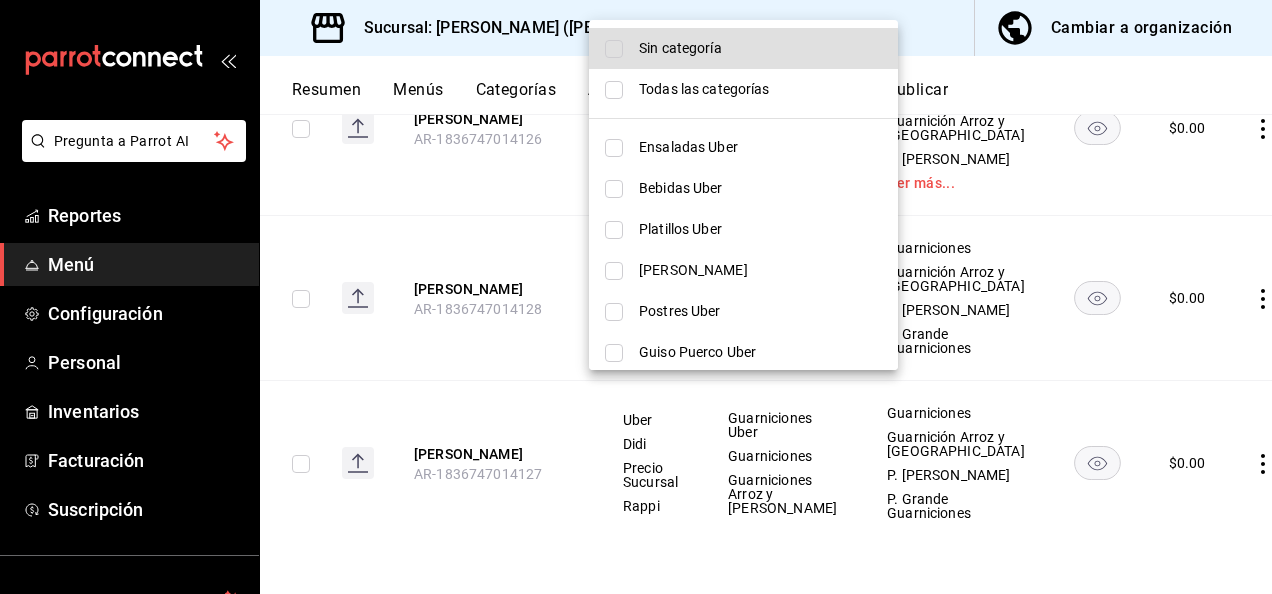 type 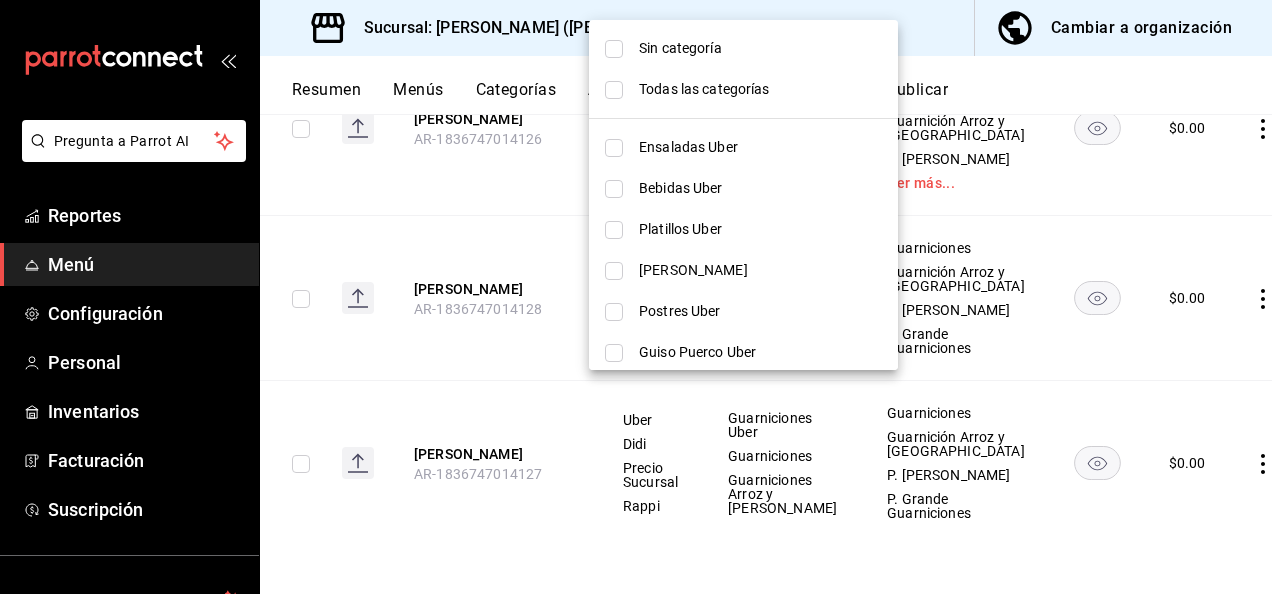 click at bounding box center (636, 297) 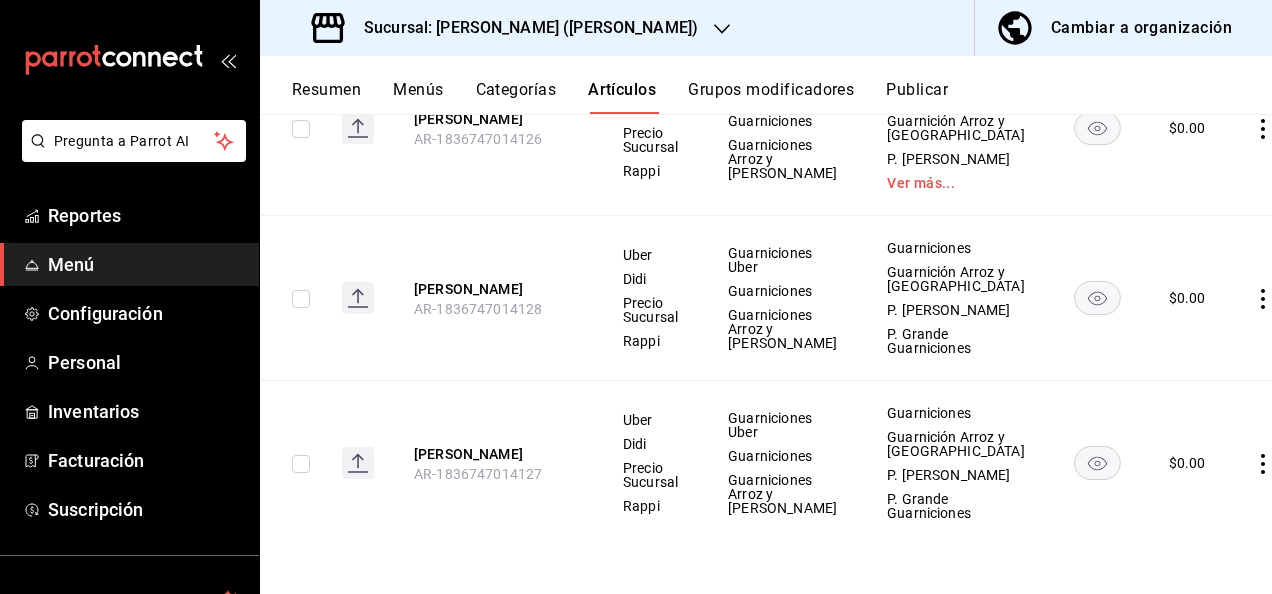 scroll, scrollTop: 3854, scrollLeft: 0, axis: vertical 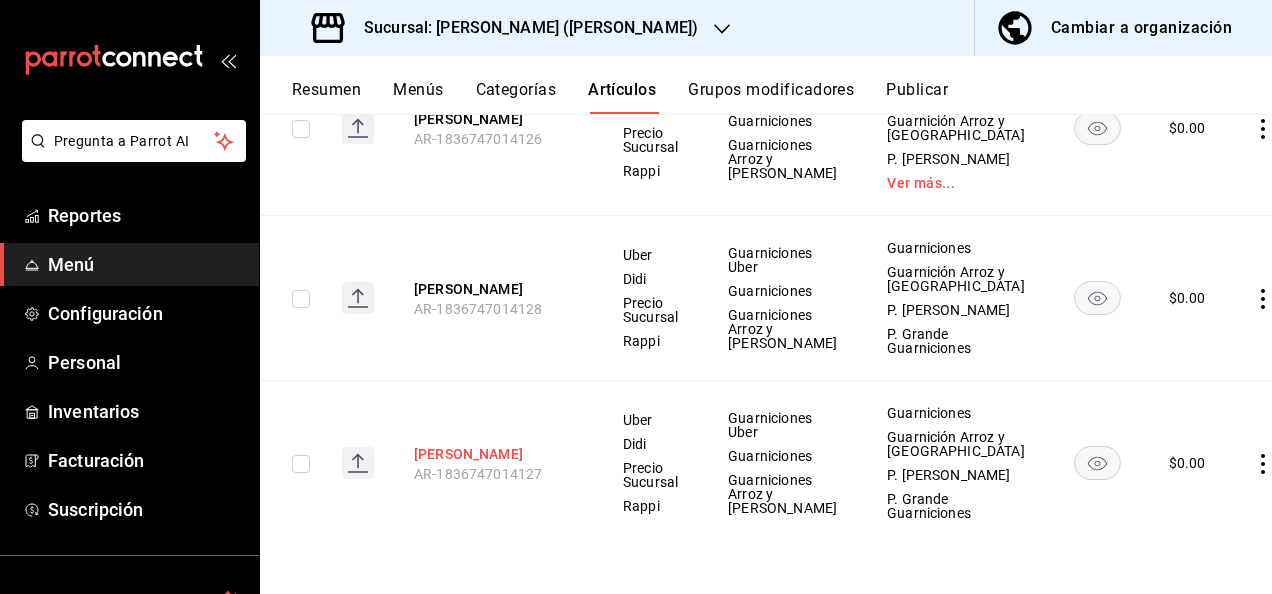 click on "[PERSON_NAME]" at bounding box center [494, 454] 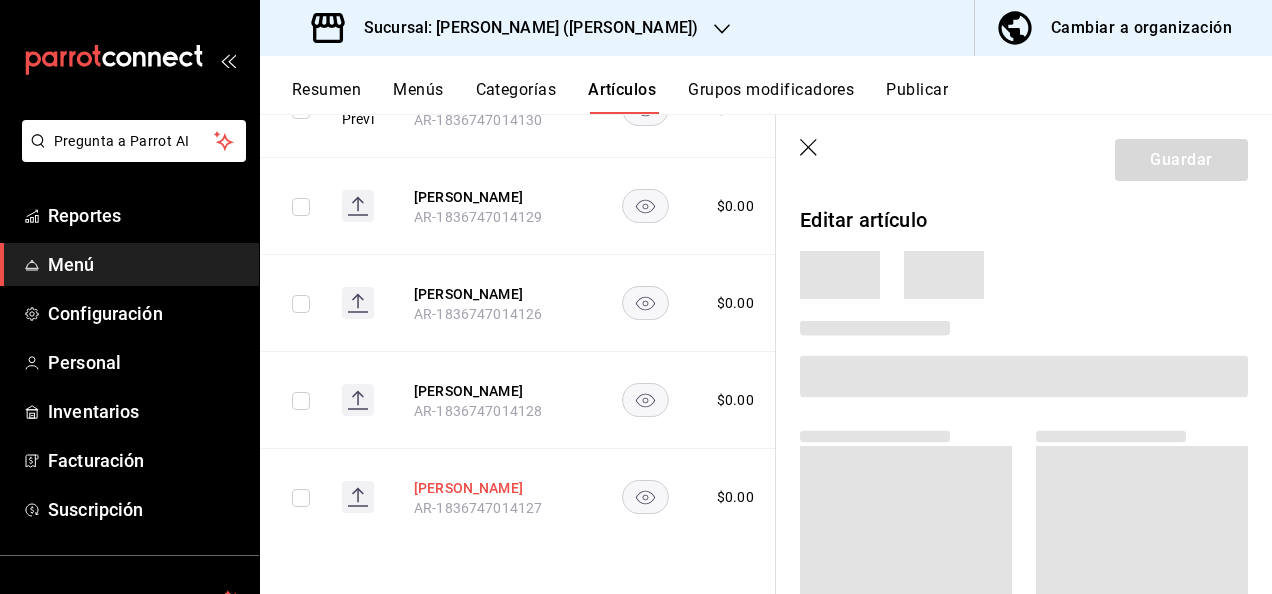 scroll, scrollTop: 1978, scrollLeft: 0, axis: vertical 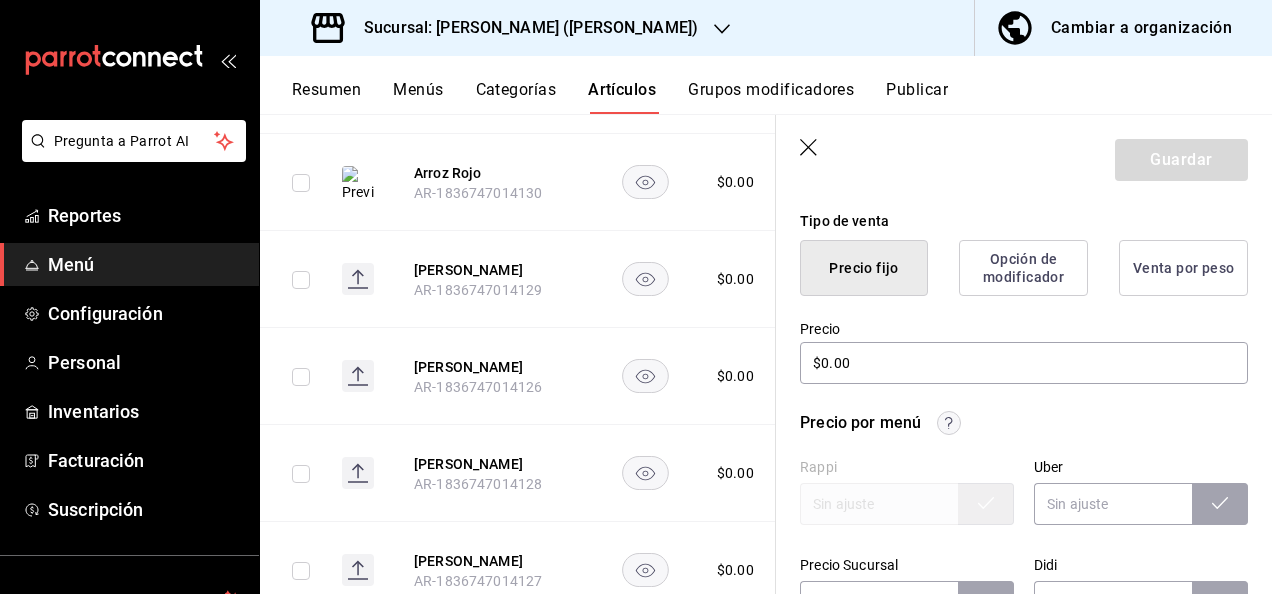 click on "Opción de modificador" at bounding box center [1023, 268] 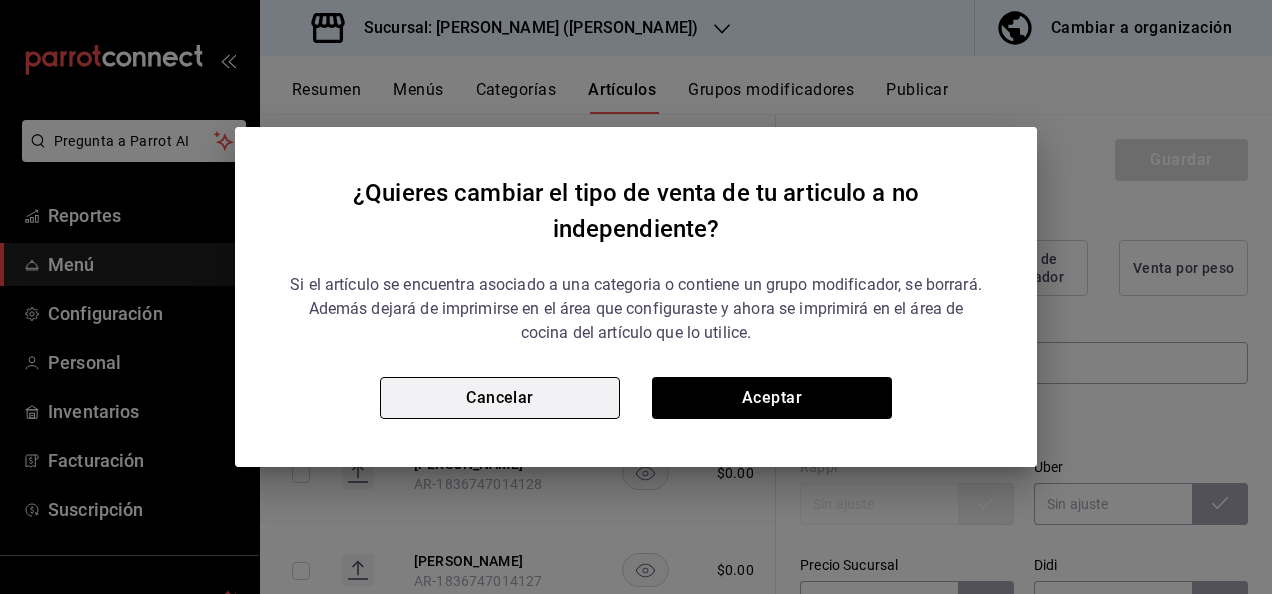 click on "Cancelar" at bounding box center (500, 398) 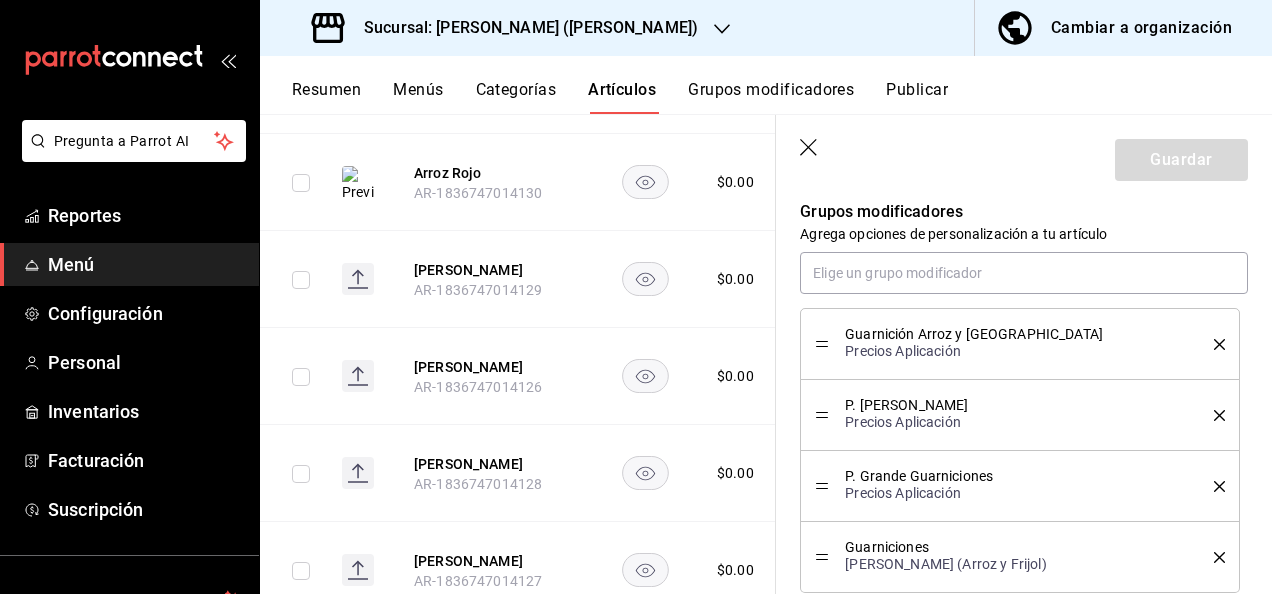 scroll, scrollTop: 1219, scrollLeft: 0, axis: vertical 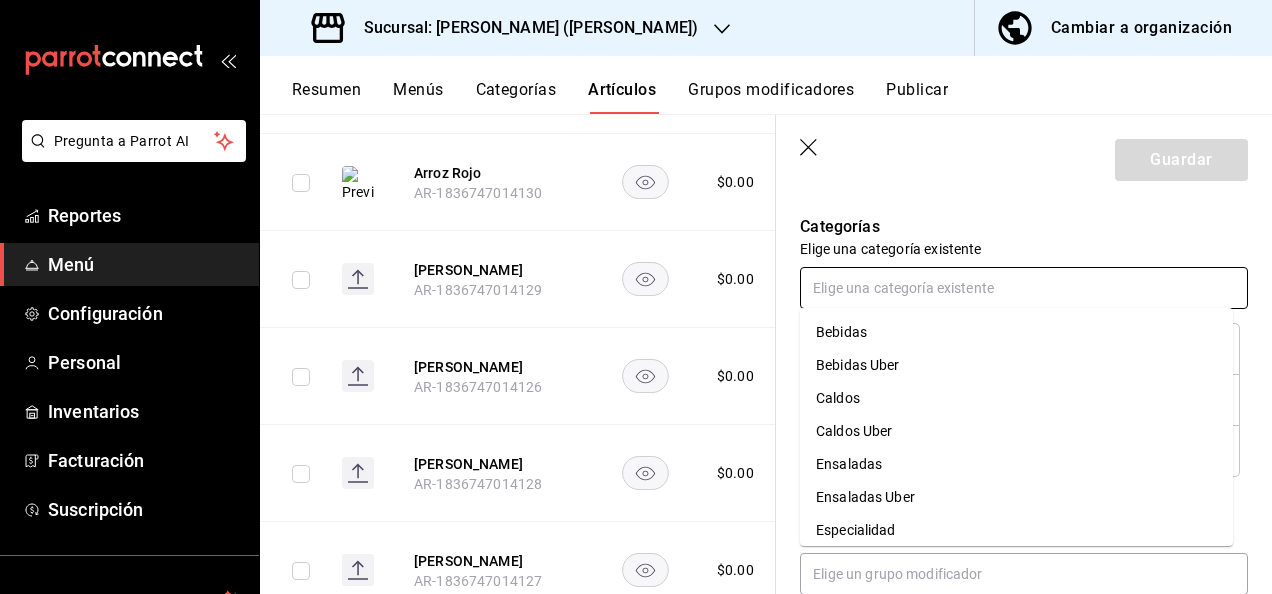 click at bounding box center (1024, 288) 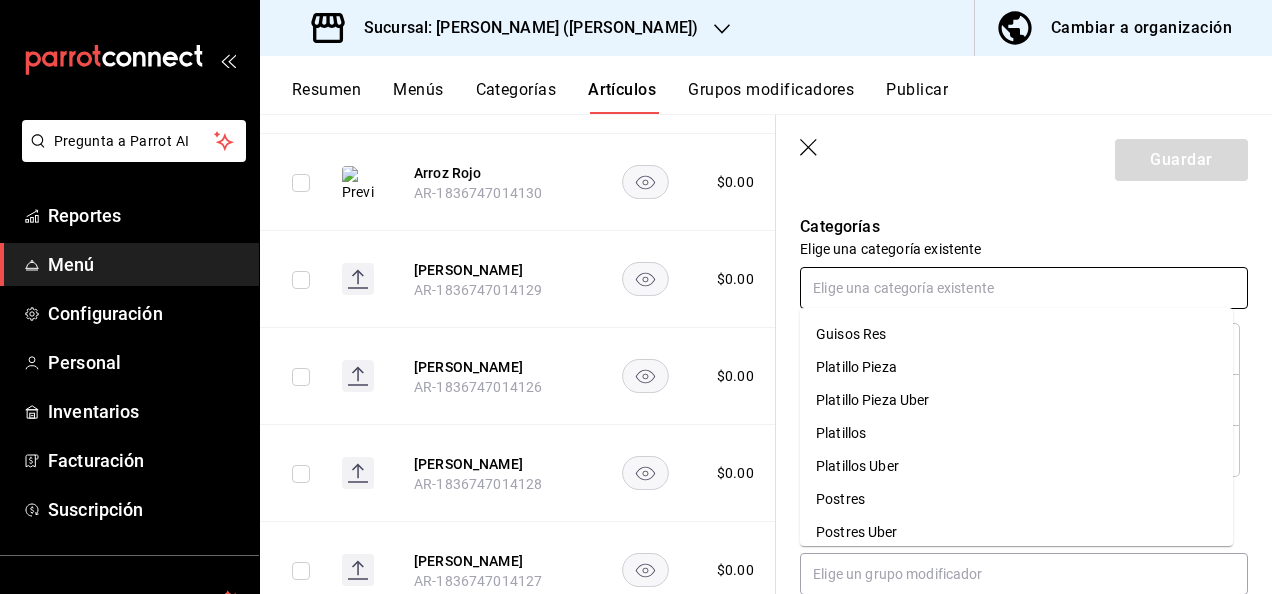 scroll, scrollTop: 604, scrollLeft: 0, axis: vertical 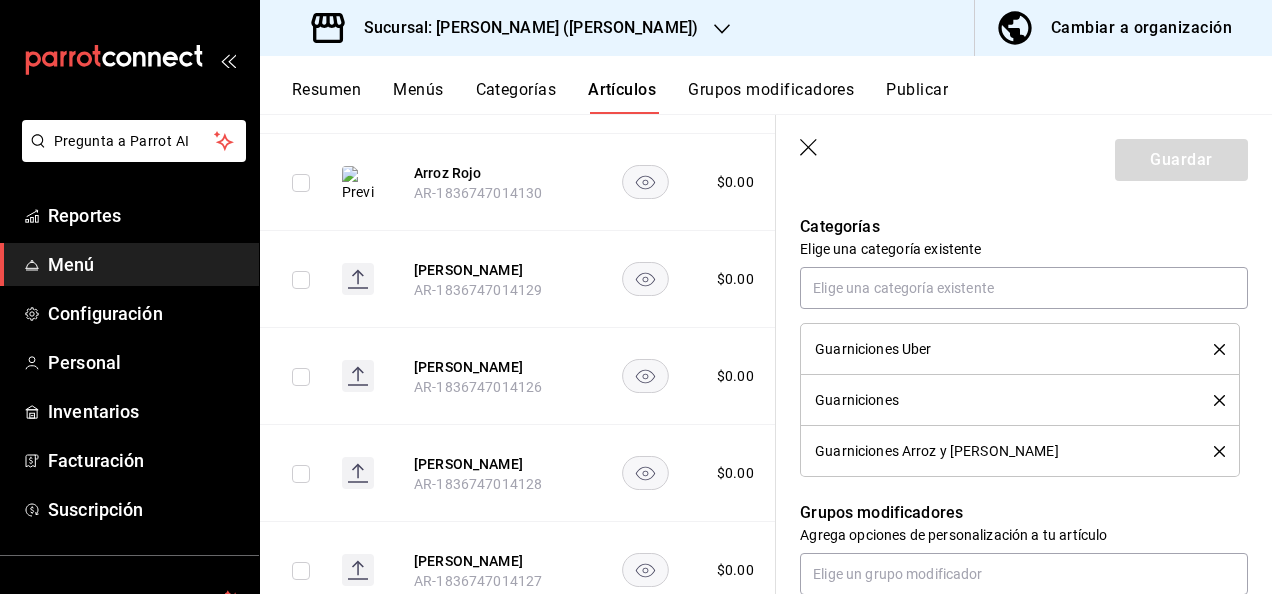 click on "Categorías" at bounding box center (1024, 227) 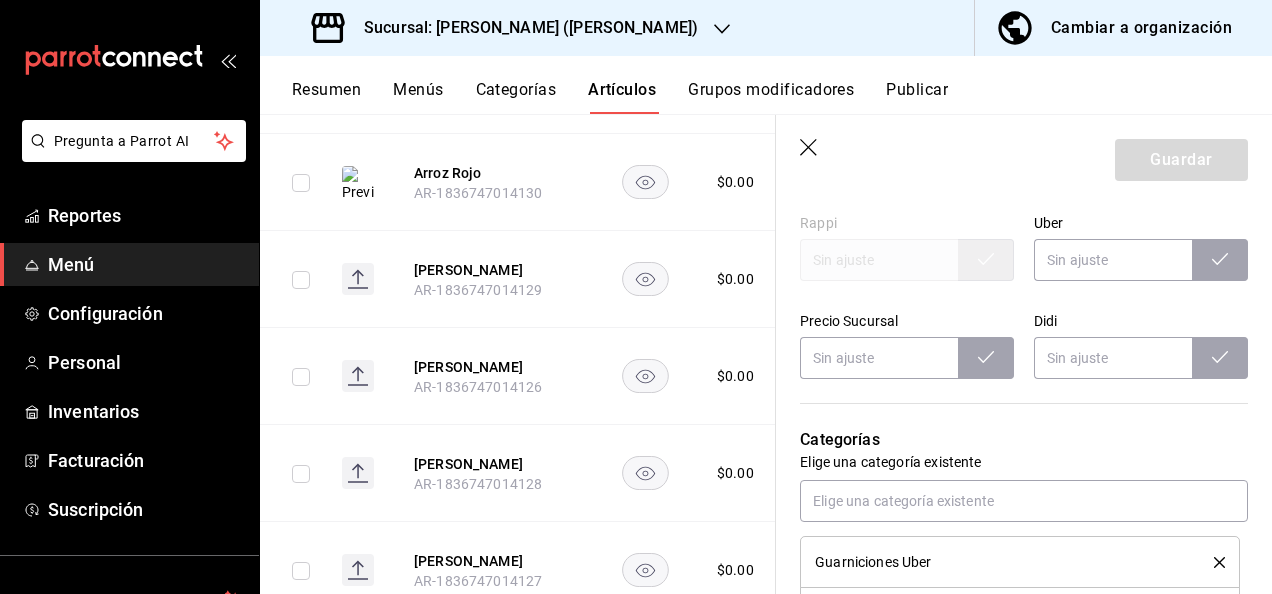 scroll, scrollTop: 658, scrollLeft: 0, axis: vertical 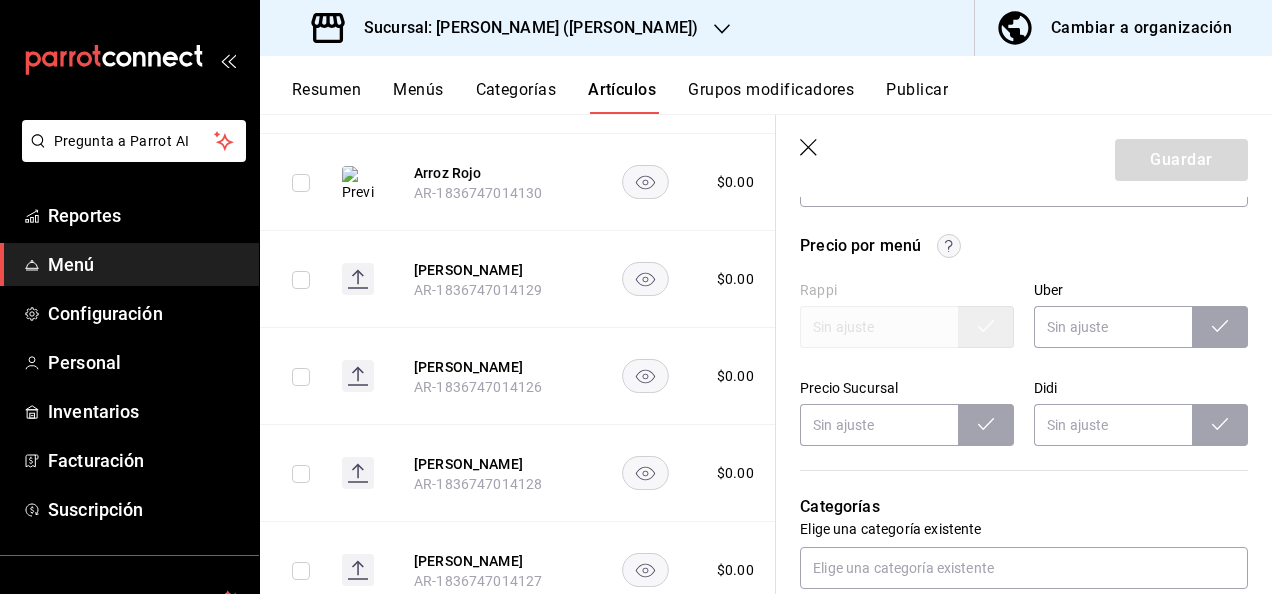 click 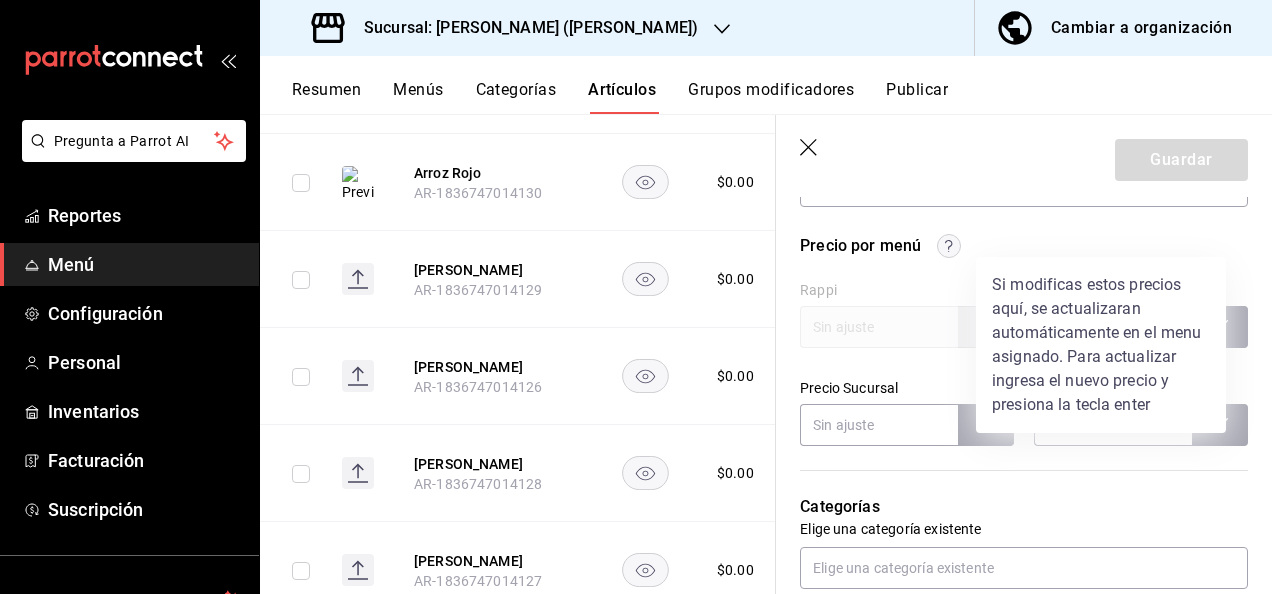 click at bounding box center [636, 297] 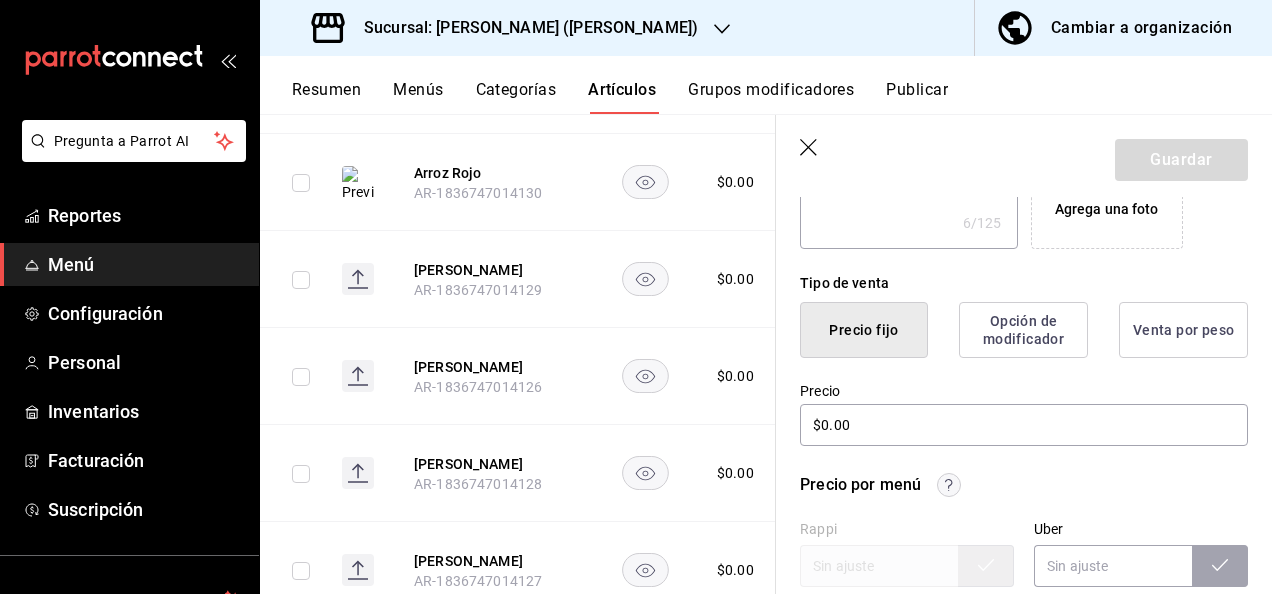 scroll, scrollTop: 378, scrollLeft: 0, axis: vertical 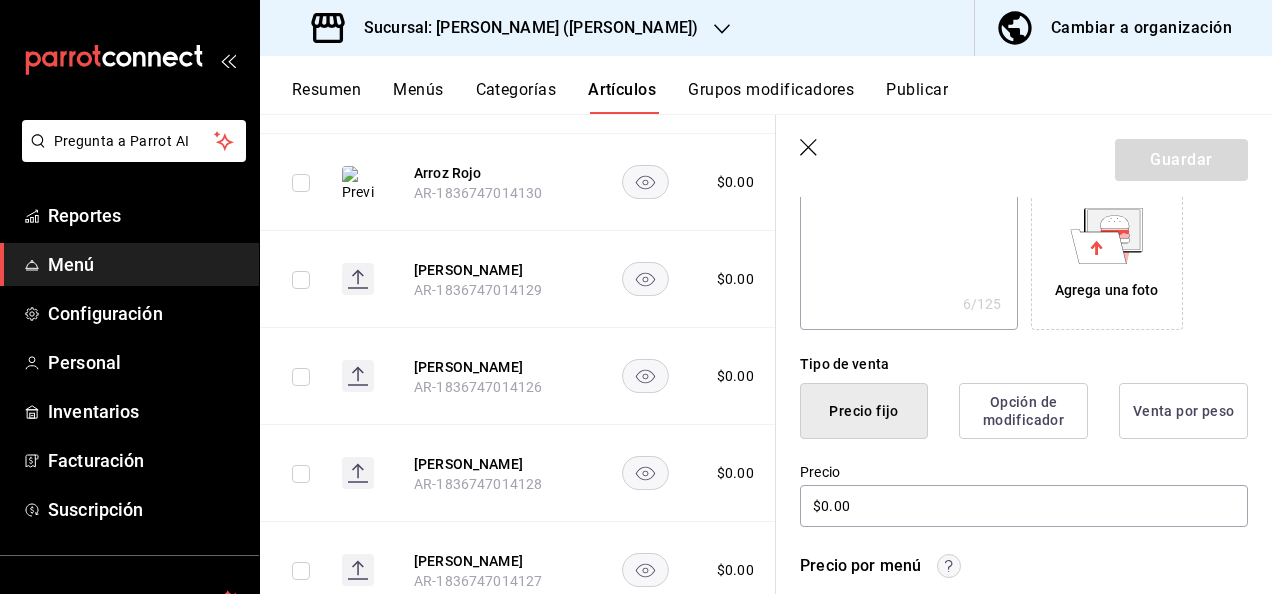 click on "Opción de modificador" at bounding box center [1023, 411] 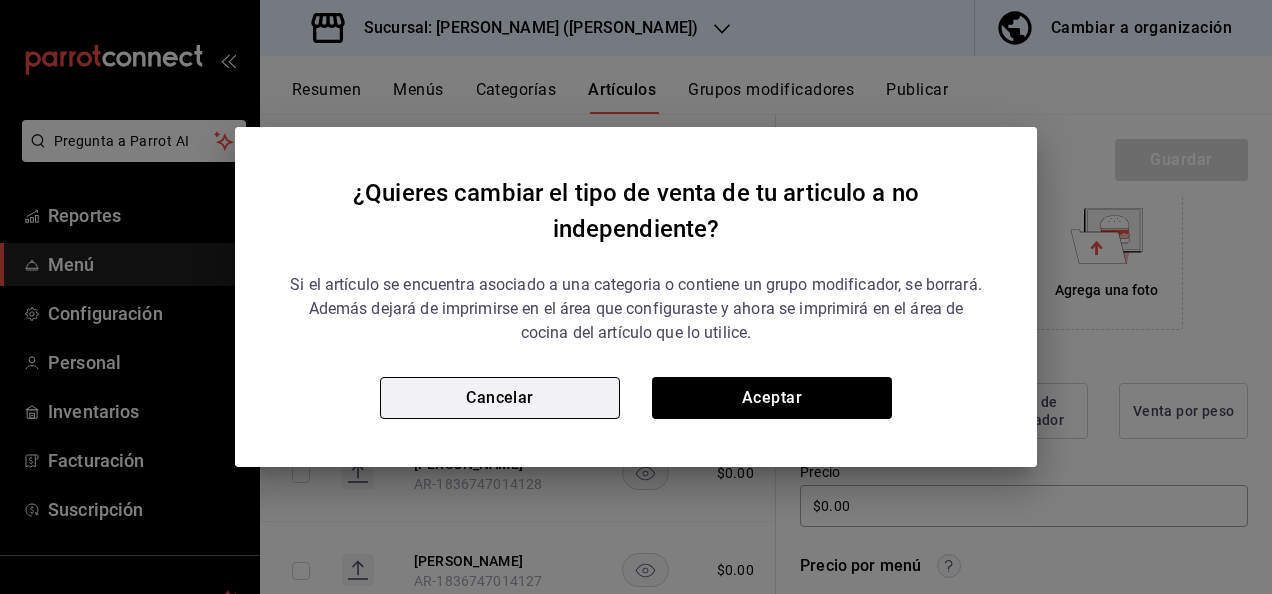 click on "Cancelar" at bounding box center [500, 398] 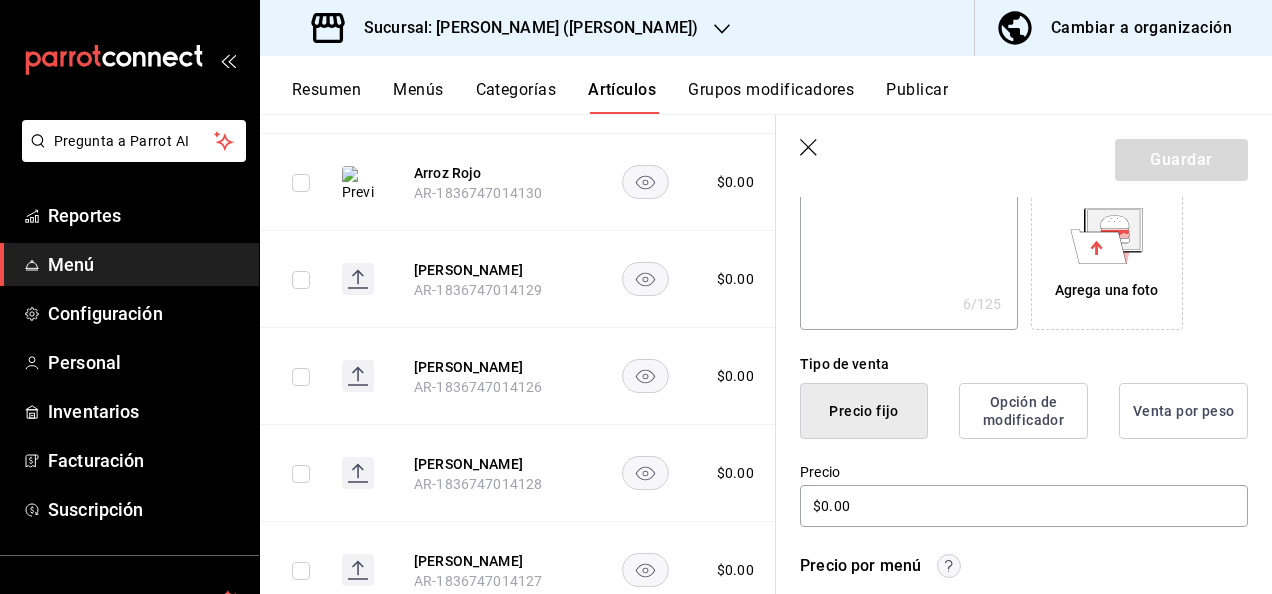 click 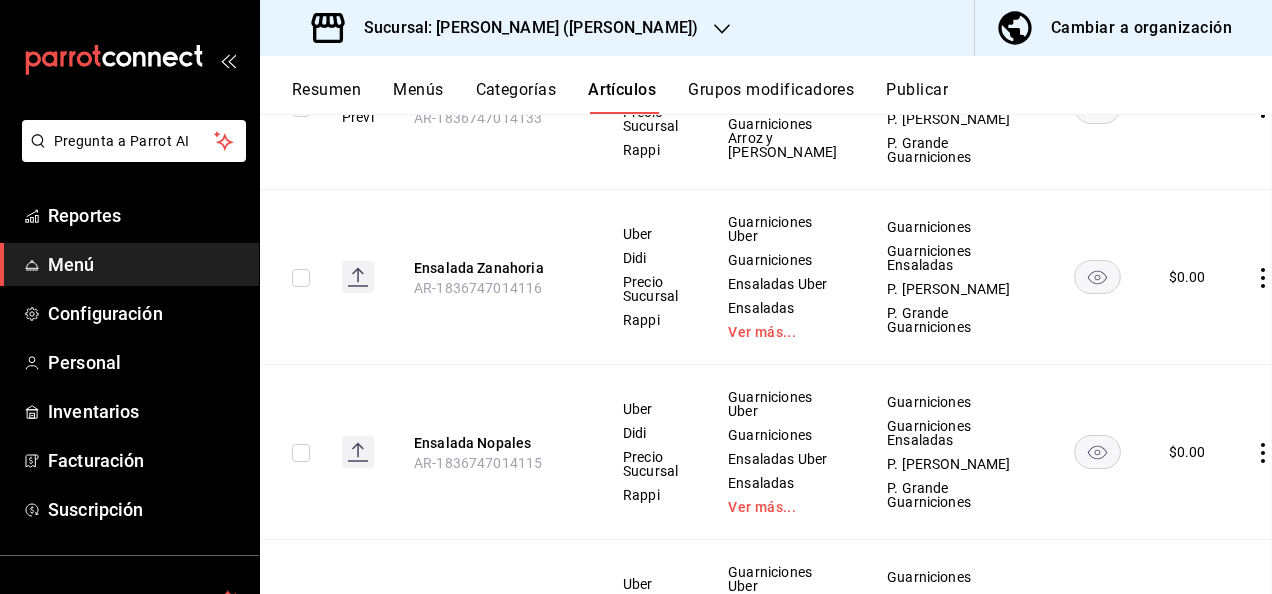scroll, scrollTop: 3286, scrollLeft: 0, axis: vertical 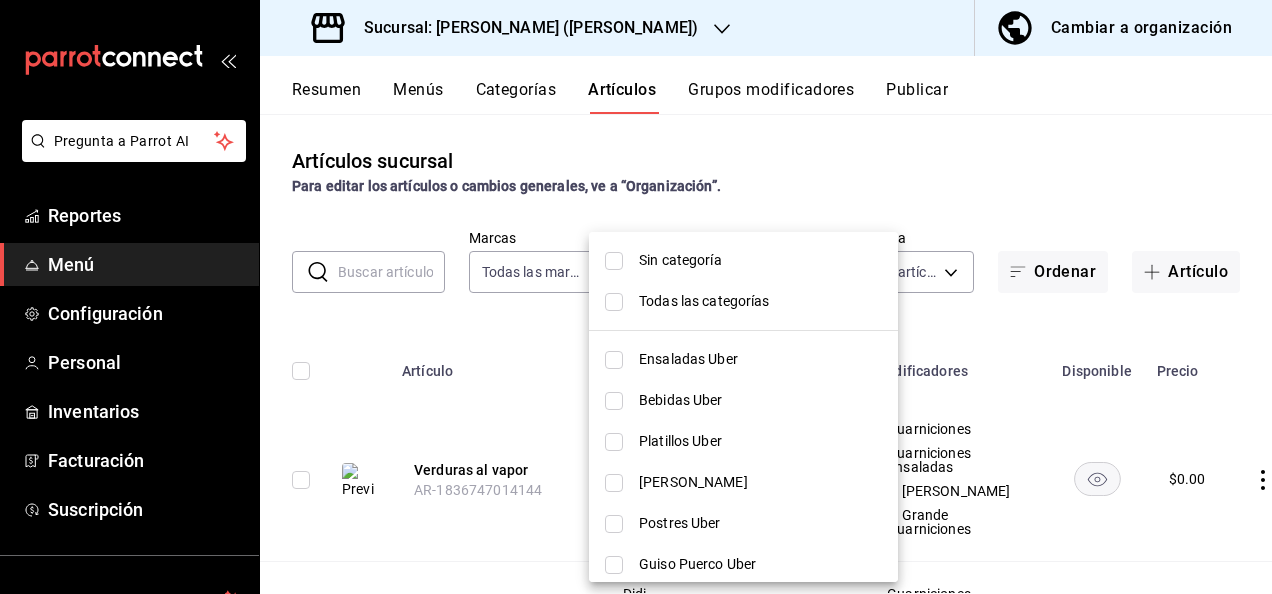 click on "Pregunta a Parrot AI Reportes   Menú   Configuración   Personal   Inventarios   Facturación   Suscripción   Ayuda Recomienda Parrot   Super Admin Parrot   Sugerir nueva función   Sucursal: Ceballos (Vasconcelos) Cambiar a organización Resumen Menús Categorías Artículos Grupos modificadores Publicar Artículos sucursal Para editar los artículos o cambios generales, ve a “Organización”. ​ ​ Marcas Todas las marcas, Sin marca 62448029-1e5c-4b97-baa2-381ac051e320 Categorías Guarniciones bfc9214b-b4f1-44a5-9daf-0c602ddb9d86 Tipo de venta Todos los artículos ALL Ordenar Artículo Artículo Menús Categorías Modificadores Disponible Precio Verduras al vapor AR-1836747014144 Uber Didi Precio Sucursal Rappi Guarniciones Uber Guarniciones Guarniciones Ensaladas Guarniciones Guarniciones Ensaladas P. Chico Guarniciones P. Grande Guarniciones $ 0.00 Spaguetti Rojo AR-1836747014143 Didi Precio Sucursal Uber Rappi Guarniciones Guarniciones Uber Guarniciones Pastas Guarniciones Guarniciones Pastas $ $" at bounding box center (636, 297) 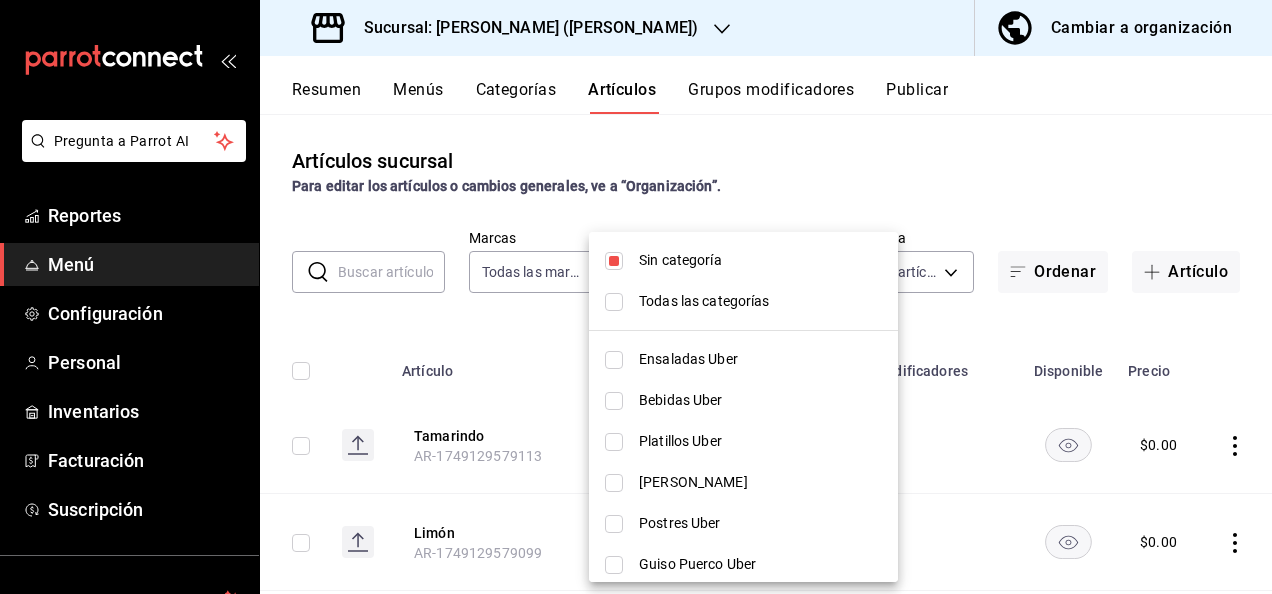click at bounding box center [636, 297] 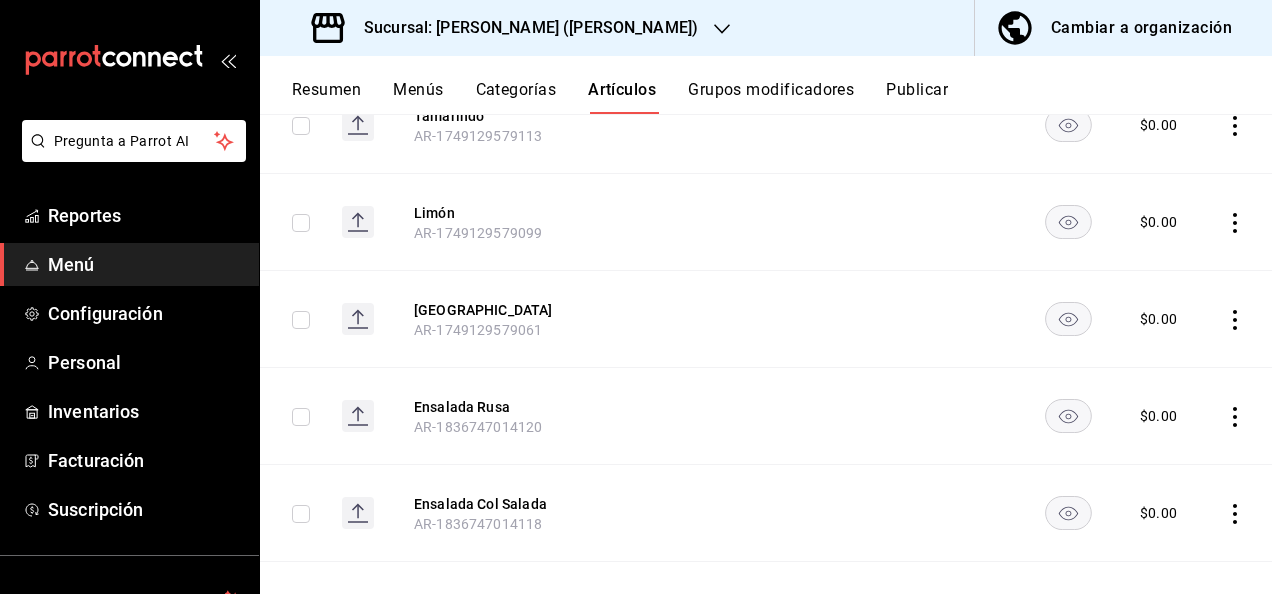 scroll, scrollTop: 400, scrollLeft: 0, axis: vertical 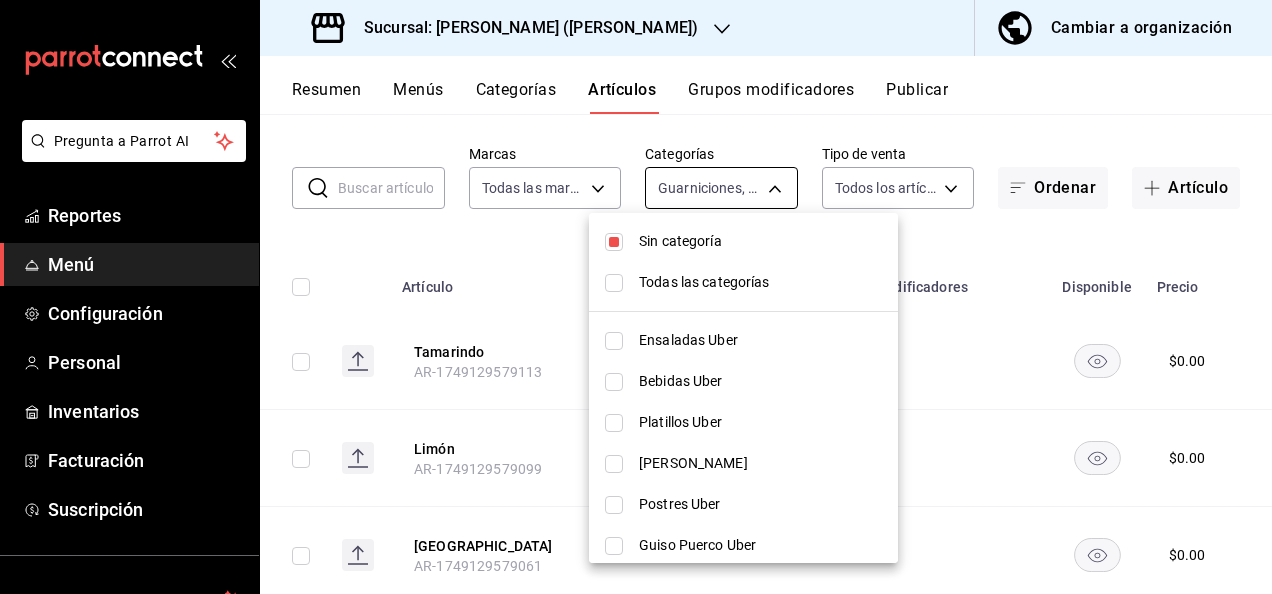 click on "Pregunta a Parrot AI Reportes   Menú   Configuración   Personal   Inventarios   Facturación   Suscripción   Ayuda Recomienda Parrot   Super Admin Parrot   Sugerir nueva función   Sucursal: Ceballos (Vasconcelos) Cambiar a organización Resumen Menús Categorías Artículos Grupos modificadores Publicar Artículos sucursal Para editar los artículos o cambios generales, ve a “Organización”. ​ ​ Marcas Todas las marcas, Sin marca 62448029-1e5c-4b97-baa2-381ac051e320 Categorías Guarniciones, Sin categoría bfc9214b-b4f1-44a5-9daf-0c602ddb9d86 Tipo de venta Todos los artículos ALL Ordenar Artículo Artículo Menús Categorías Modificadores Disponible Precio Tamarindo AR-1749129579113 $ 0.00 Limón AR-1749129579099 $ 0.00 Jamaica AR-1749129579061 $ 0.00 Ensalada Rusa AR-1836747014120 $ 0.00 Ensalada Col Salada AR-1836747014118 $ 0.00 Ensalada Col Dulce AR-1836747014117 $ 0.00 Ensalada Atún AR-1836747014123 $ 0.00 Ensalada Surimi AR-1836747014122 $ 0.00 Ensalada Pollo AR-1836747014124 $ 0.00 $ $ $" at bounding box center [636, 297] 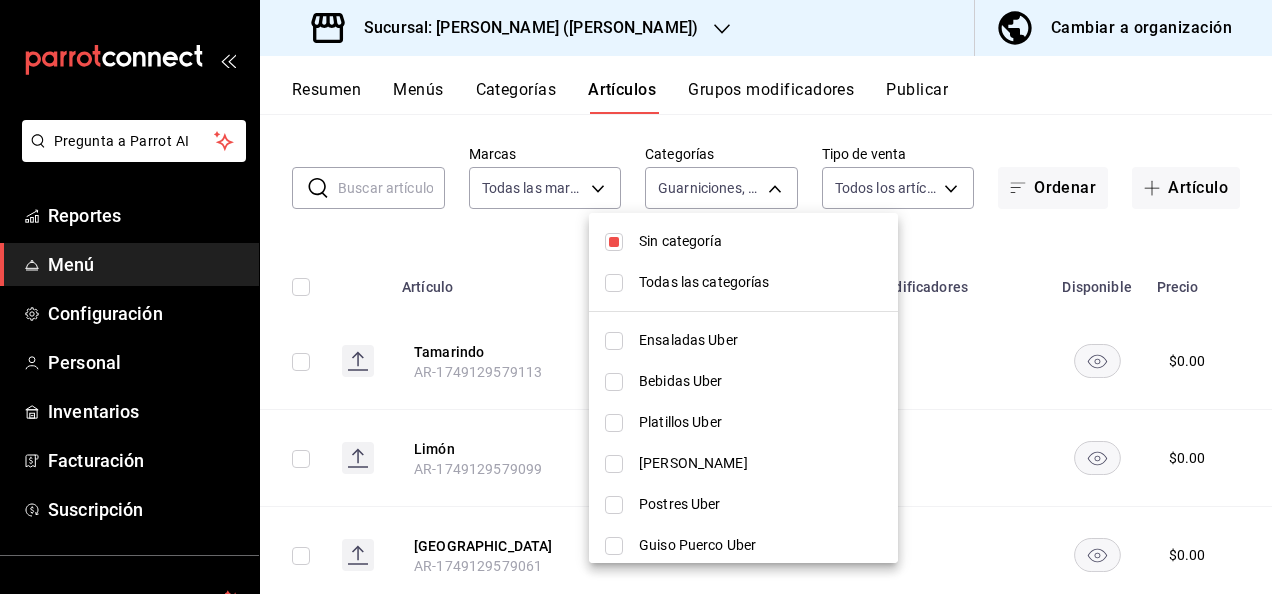 click at bounding box center (614, 242) 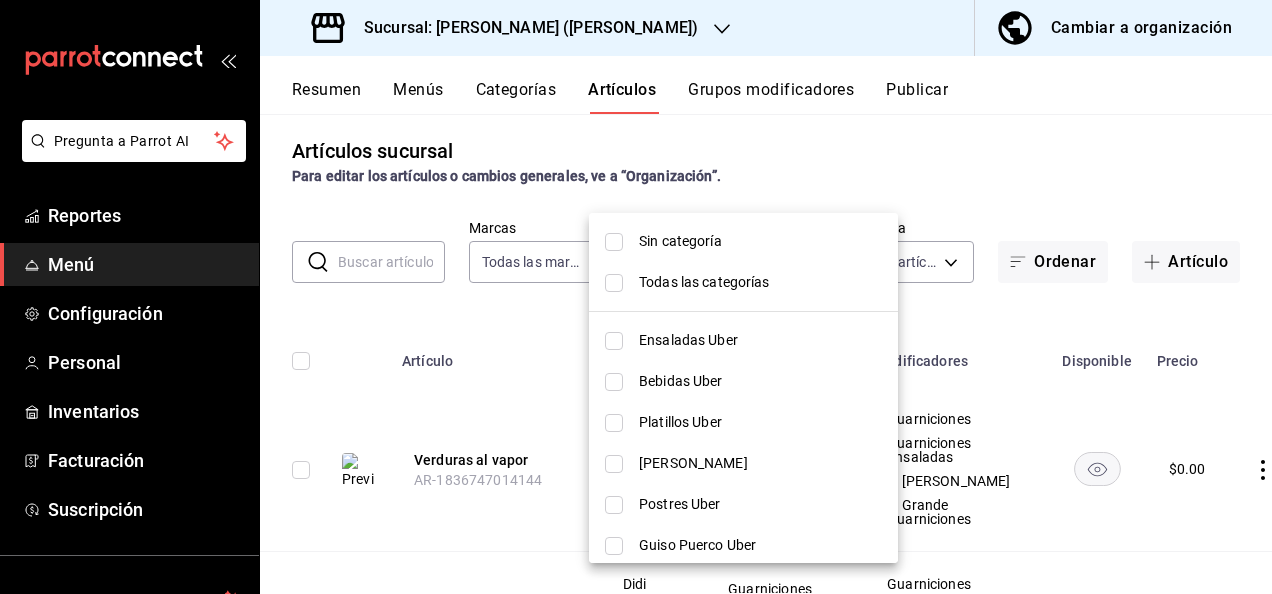 scroll, scrollTop: 84, scrollLeft: 0, axis: vertical 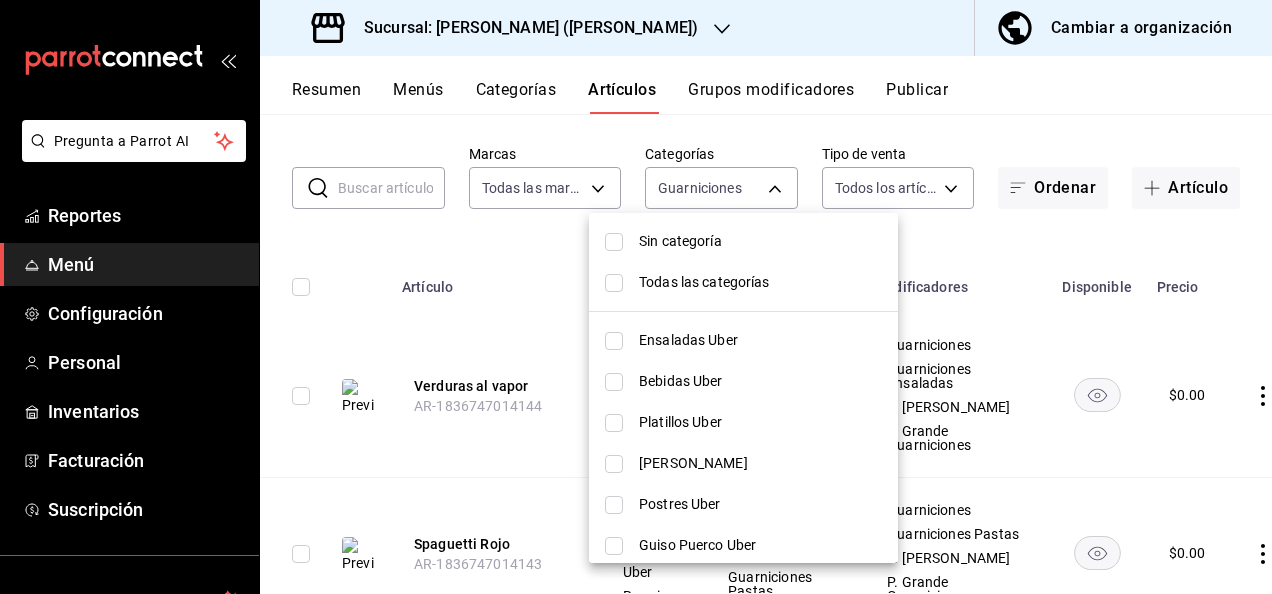 click at bounding box center (636, 297) 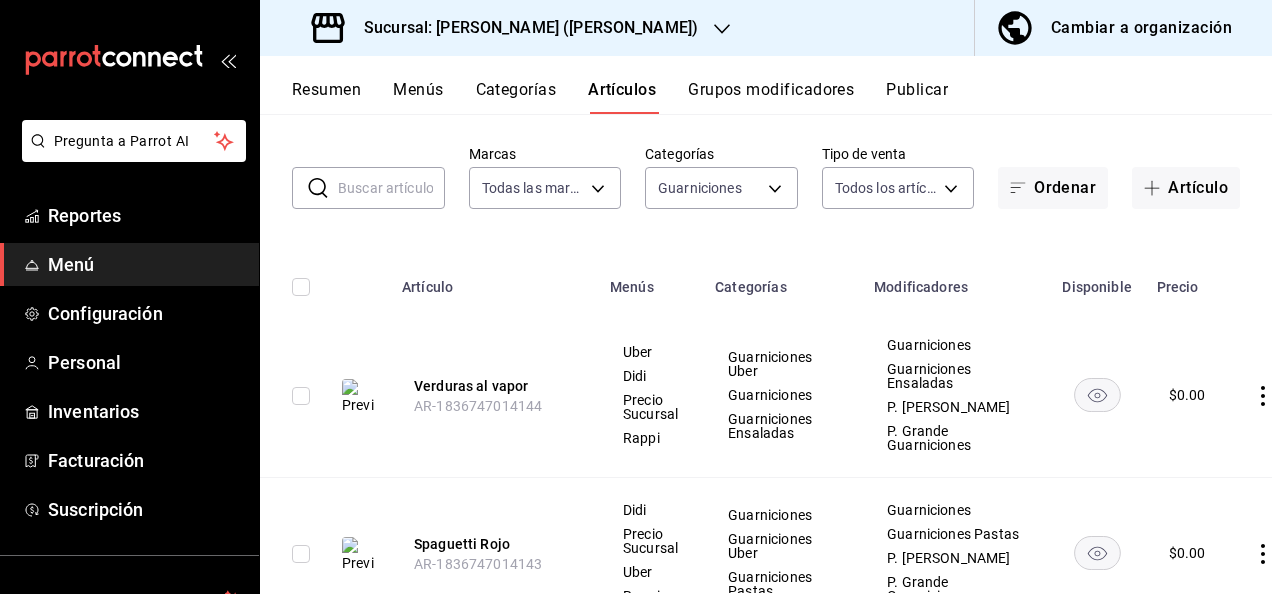 click on "Artículos sucursal Para editar los artículos o cambios generales, ve a “Organización”. ​ ​ Marcas Todas las marcas, Sin marca 62448029-1e5c-4b97-baa2-381ac051e320 Categorías Guarniciones bfc9214b-b4f1-44a5-9daf-0c602ddb9d86 Tipo de venta Todos los artículos ALL Ordenar Artículo Artículo Menús Categorías Modificadores Disponible Precio Verduras al vapor AR-1836747014144 Uber Didi Precio Sucursal Rappi Guarniciones Uber Guarniciones Guarniciones Ensaladas Guarniciones Guarniciones Ensaladas P. Chico Guarniciones P. Grande Guarniciones $ 0.00 Spaguetti Rojo AR-1836747014143 Didi Precio Sucursal Uber Rappi Guarniciones Guarniciones Uber Guarniciones Pastas Guarniciones Guarniciones Pastas P. Chico Guarniciones P. Grande Guarniciones $ 0.00 Spaguetti Poblano AR-1836747014142 Didi Precio Sucursal Uber Rappi Guarniciones Guarniciones Uber Guarniciones Pastas Guarniciones Guarniciones Guarniciones Pastas P. Chico Guarniciones Ver más... $ 0.00 Spaguetti Crema B AR-1836747014141 Didi Precio Sucursal" at bounding box center [766, 353] 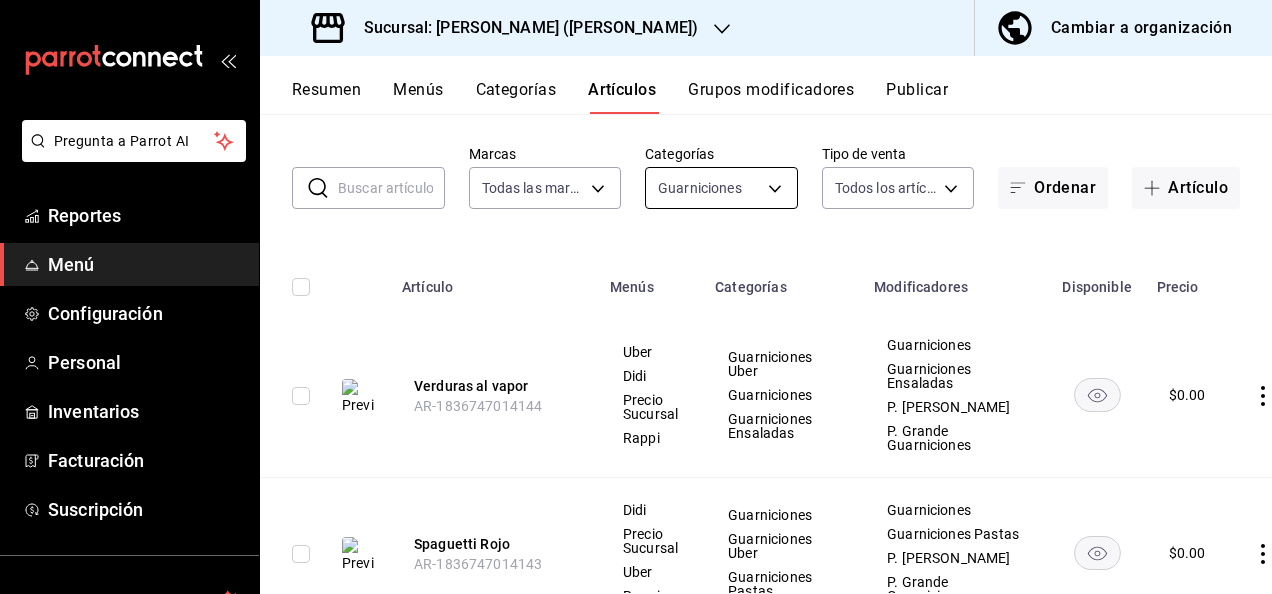 click on "Pregunta a Parrot AI Reportes   Menú   Configuración   Personal   Inventarios   Facturación   Suscripción   Ayuda Recomienda Parrot   Super Admin Parrot   Sugerir nueva función   Sucursal: Ceballos (Vasconcelos) Cambiar a organización Resumen Menús Categorías Artículos Grupos modificadores Publicar Artículos sucursal Para editar los artículos o cambios generales, ve a “Organización”. ​ ​ Marcas Todas las marcas, Sin marca 62448029-1e5c-4b97-baa2-381ac051e320 Categorías Guarniciones bfc9214b-b4f1-44a5-9daf-0c602ddb9d86 Tipo de venta Todos los artículos ALL Ordenar Artículo Artículo Menús Categorías Modificadores Disponible Precio Verduras al vapor AR-1836747014144 Uber Didi Precio Sucursal Rappi Guarniciones Uber Guarniciones Guarniciones Ensaladas Guarniciones Guarniciones Ensaladas P. Chico Guarniciones P. Grande Guarniciones $ 0.00 Spaguetti Rojo AR-1836747014143 Didi Precio Sucursal Uber Rappi Guarniciones Guarniciones Uber Guarniciones Pastas Guarniciones Guarniciones Pastas $ $" at bounding box center (636, 297) 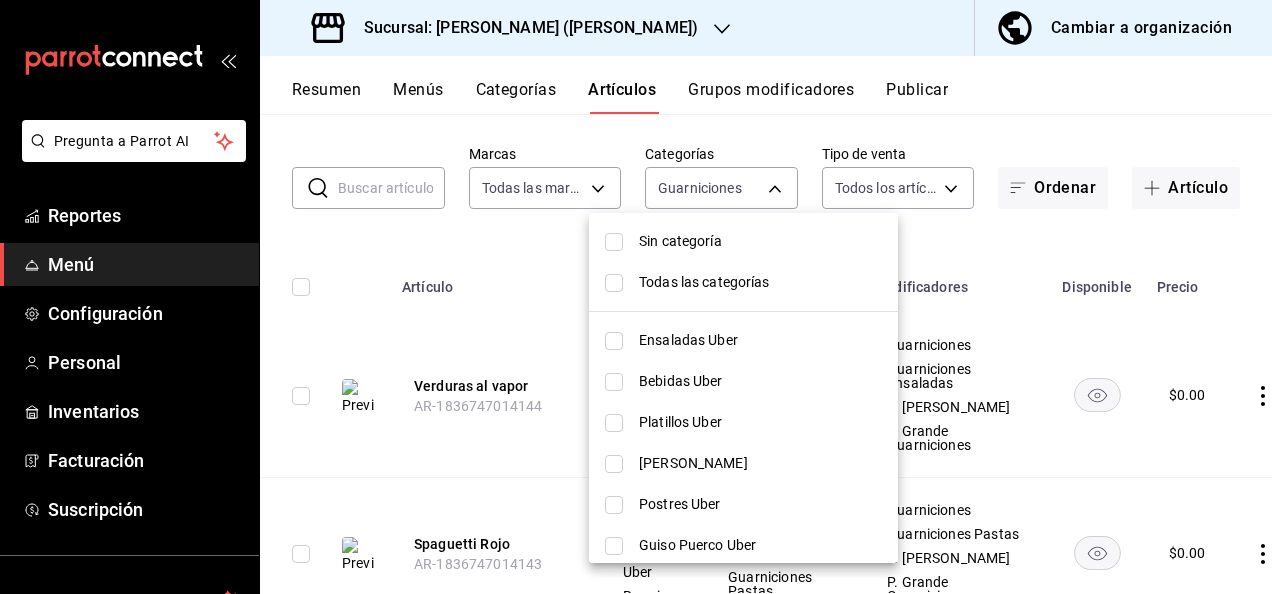click at bounding box center (614, 242) 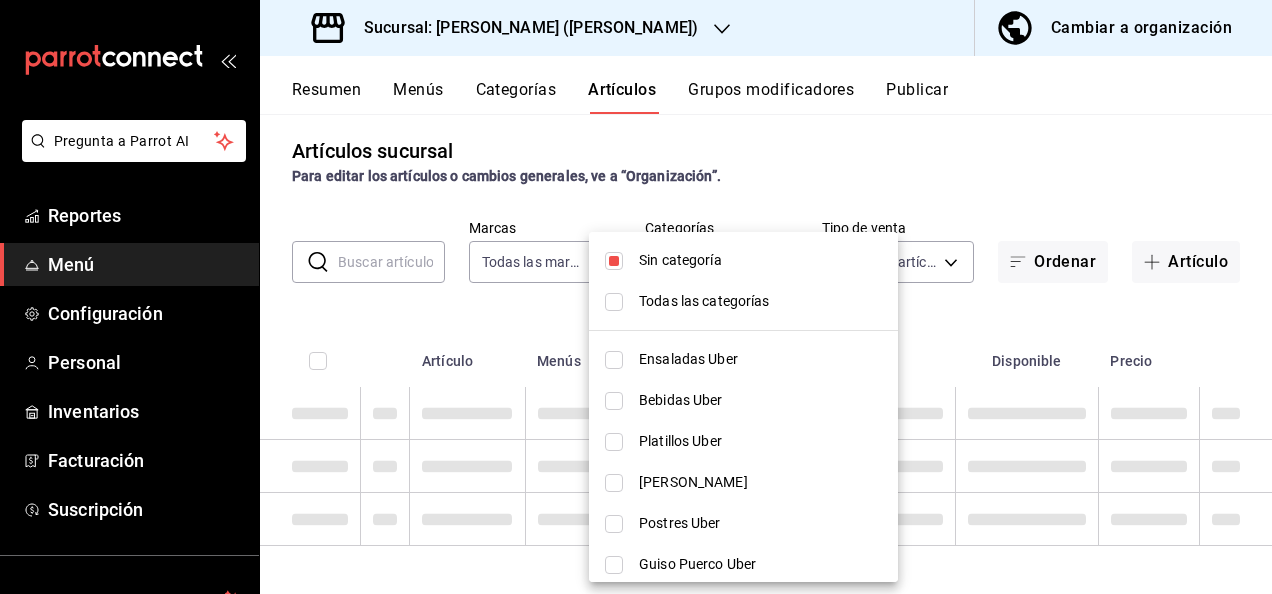 scroll, scrollTop: 84, scrollLeft: 0, axis: vertical 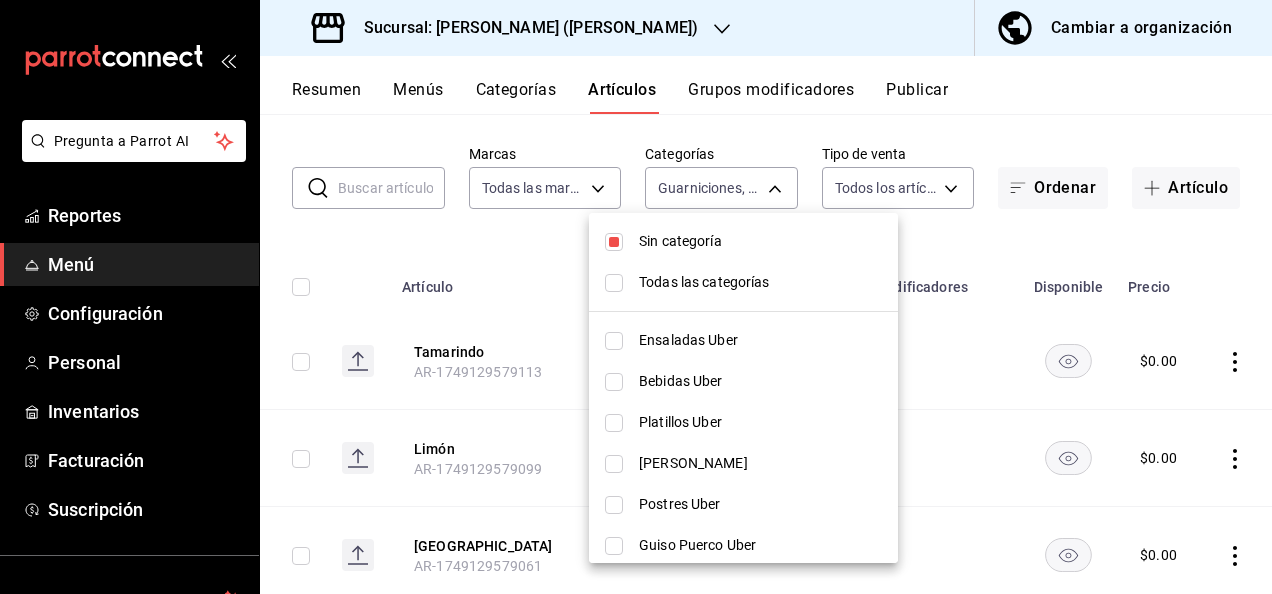 click at bounding box center (636, 297) 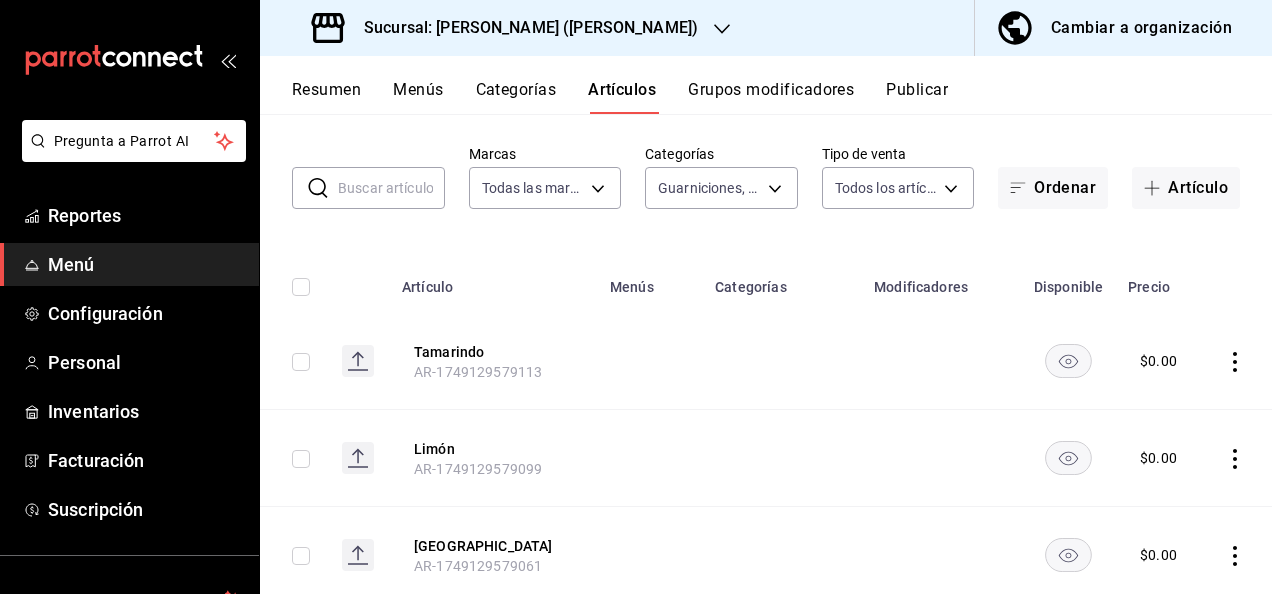 click 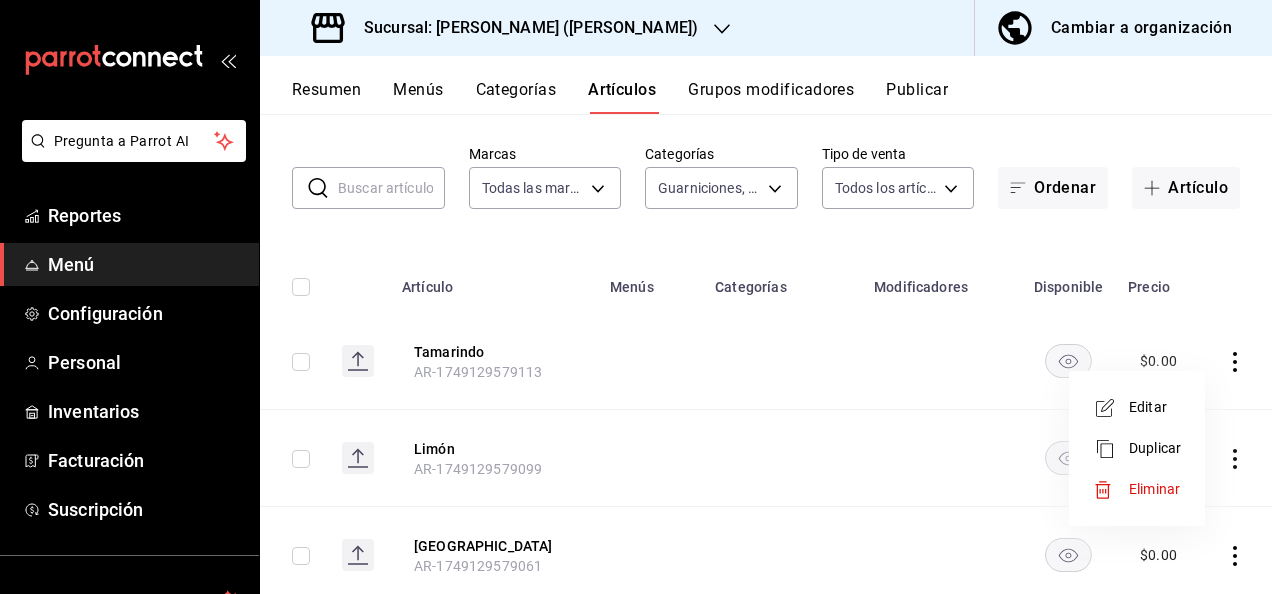click on "Eliminar" at bounding box center [1155, 489] 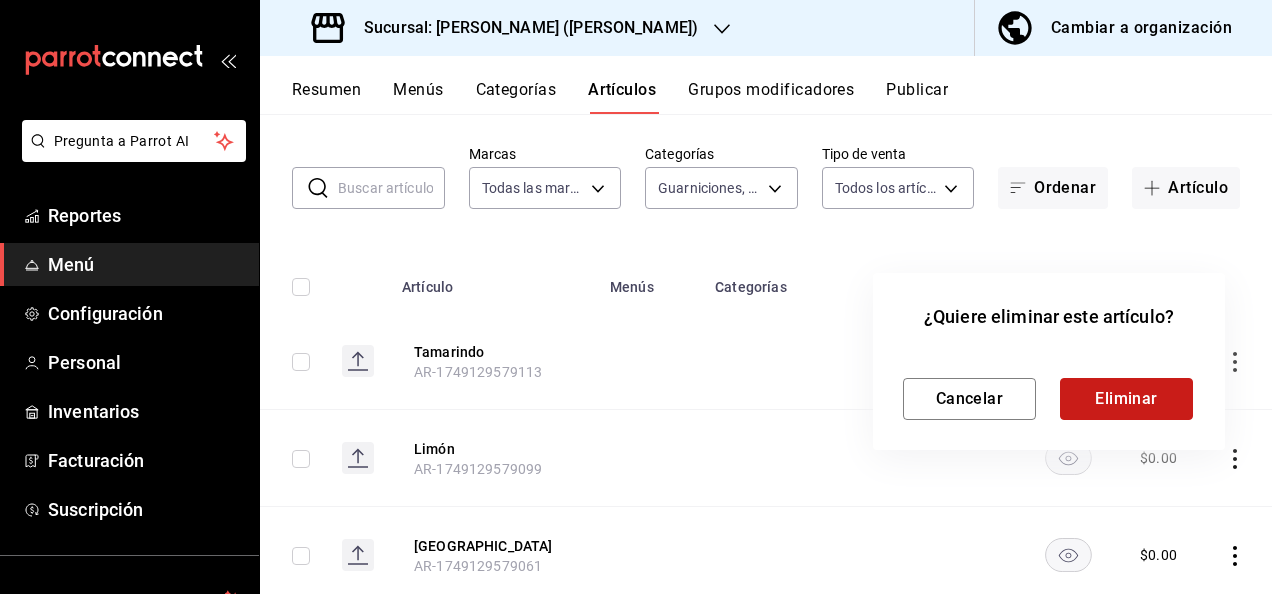 click on "Eliminar" at bounding box center [1126, 399] 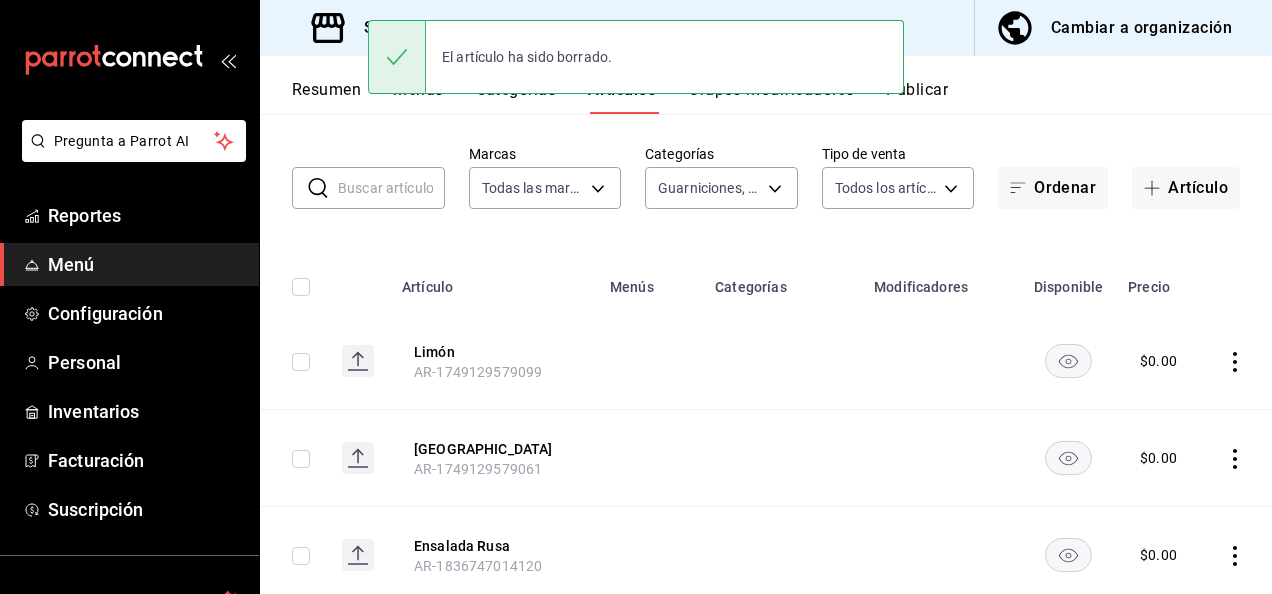 click 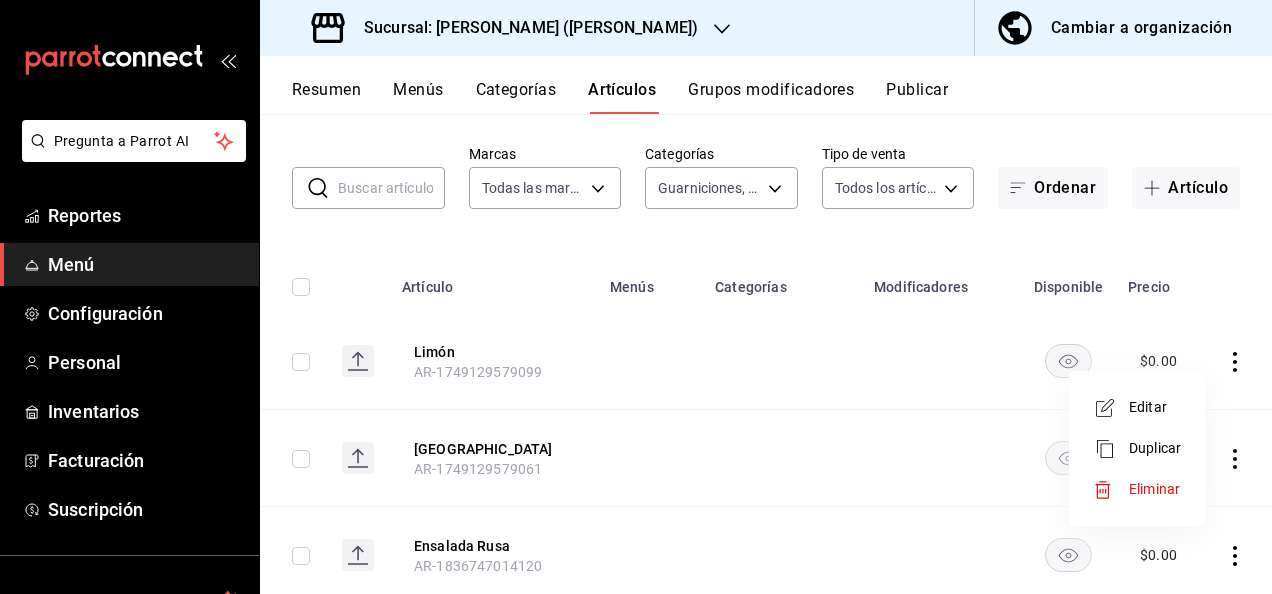 click on "Eliminar" at bounding box center (1137, 489) 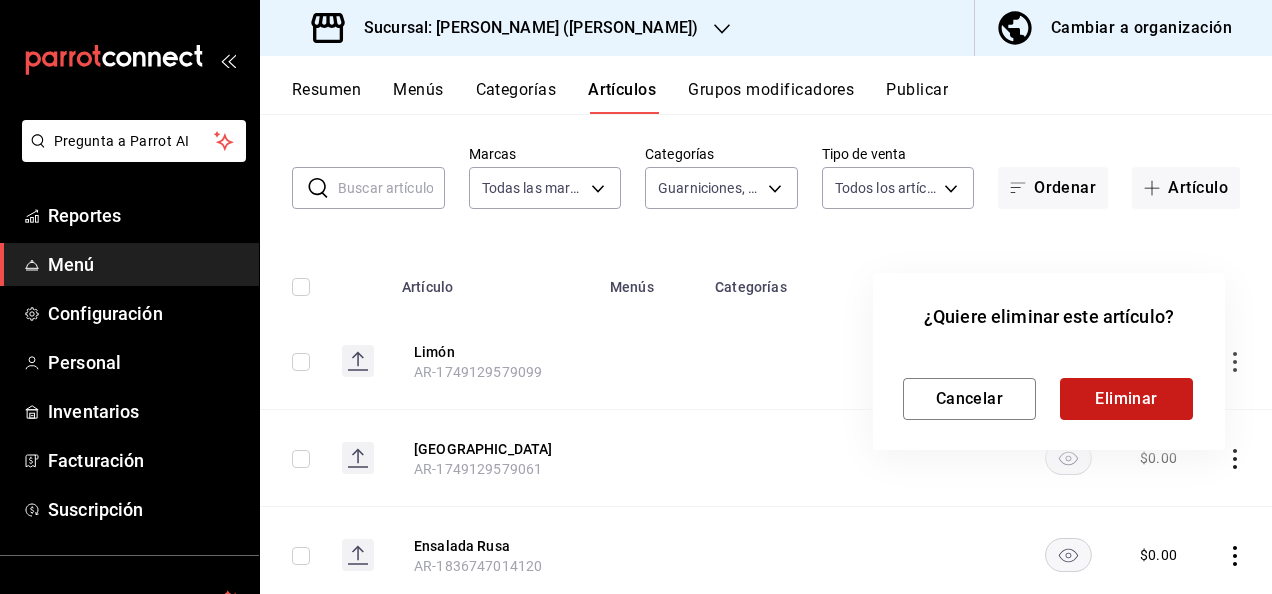 click on "Eliminar" at bounding box center [1126, 399] 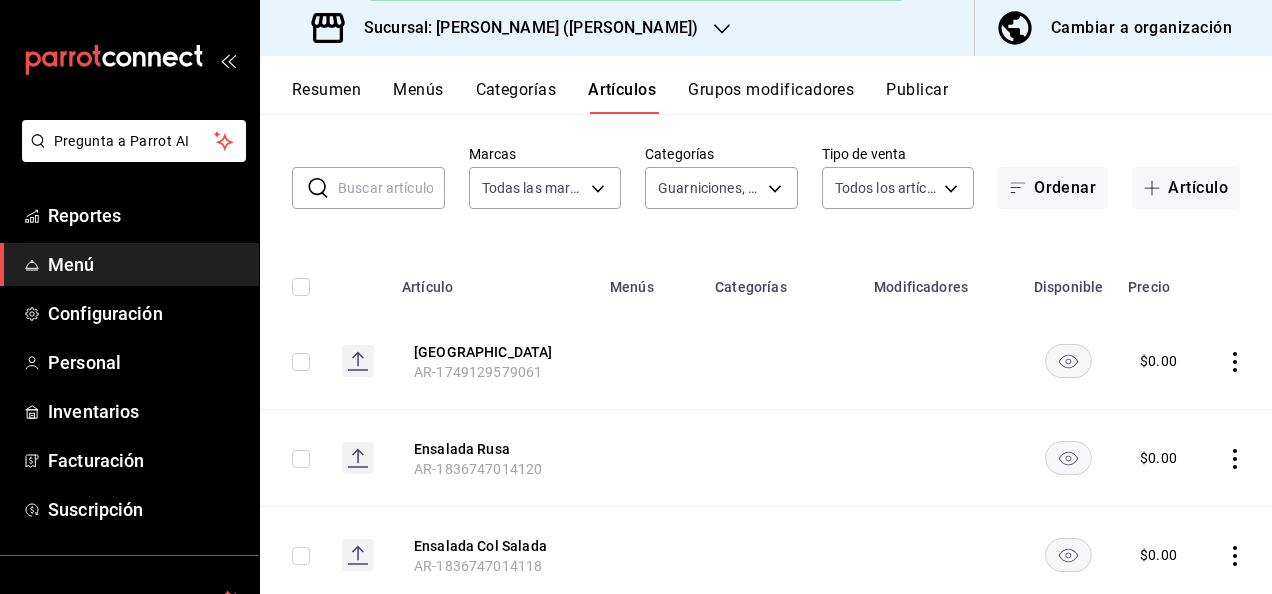 click 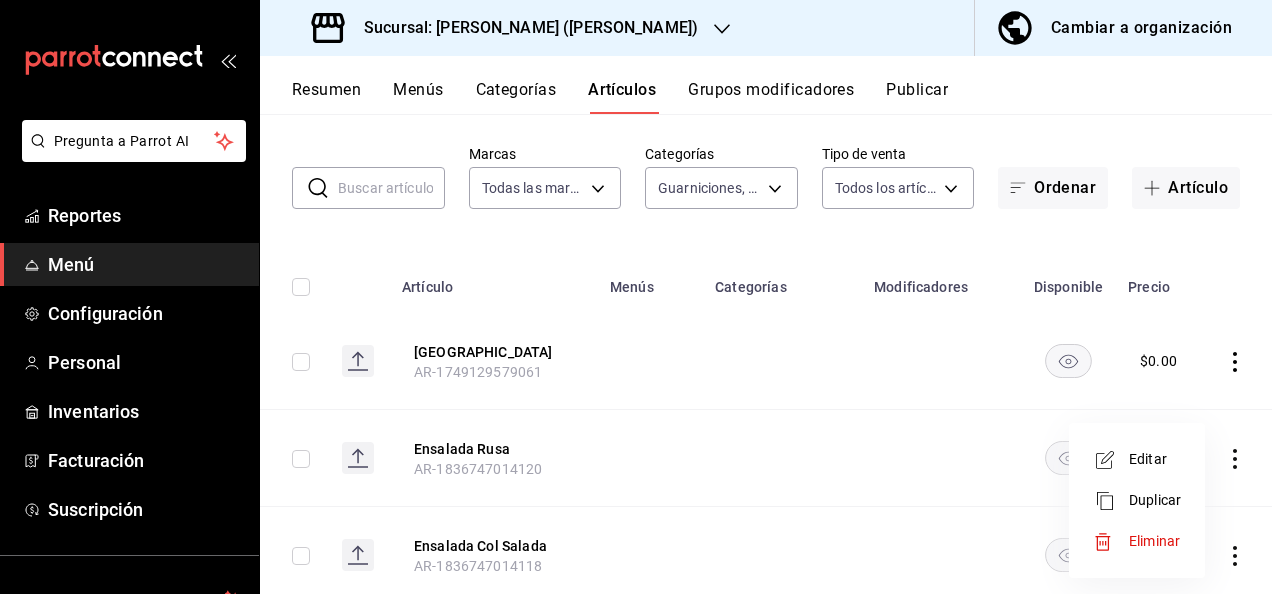 click on "Eliminar" at bounding box center [1137, 541] 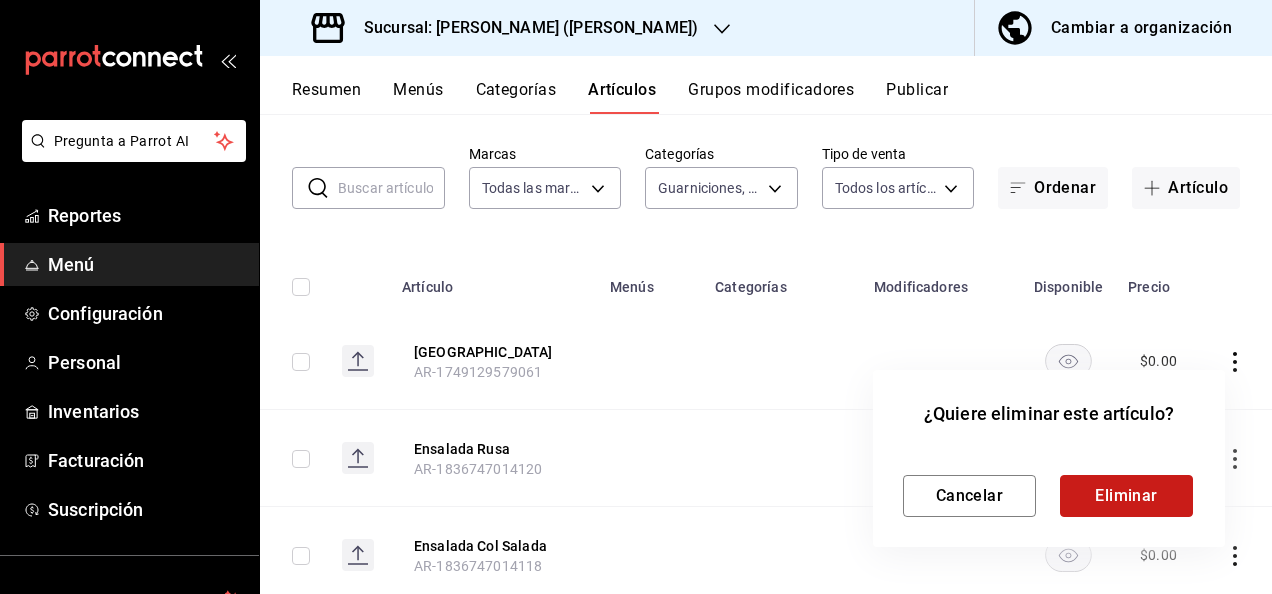 click on "Eliminar" at bounding box center [1126, 496] 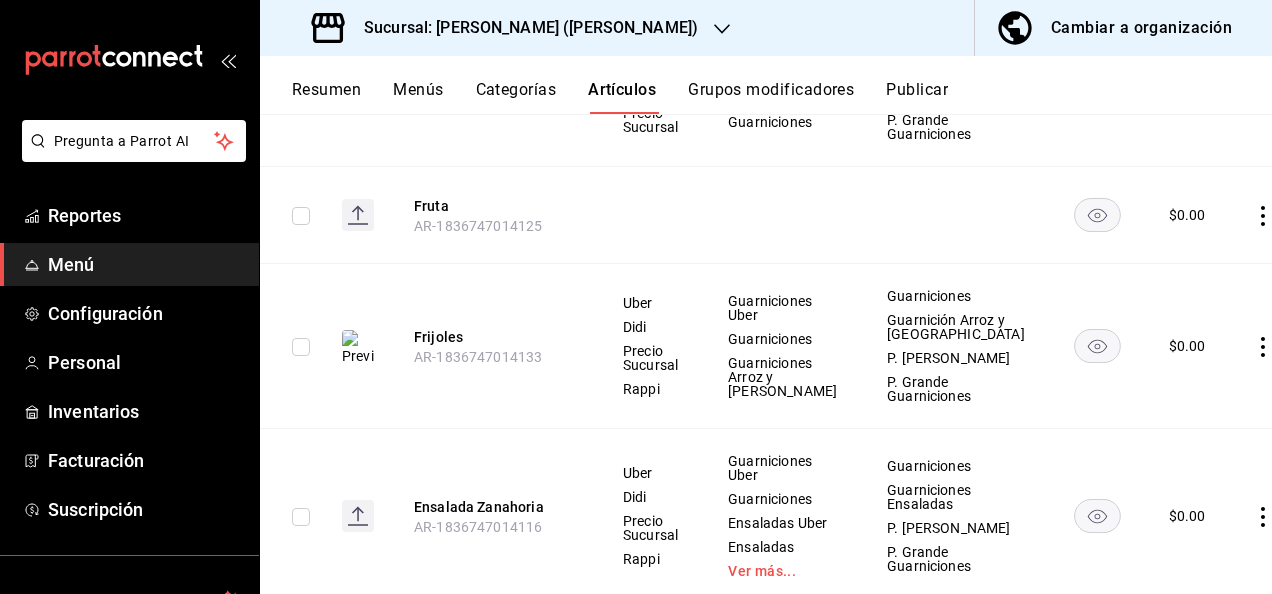 scroll, scrollTop: 2702, scrollLeft: 0, axis: vertical 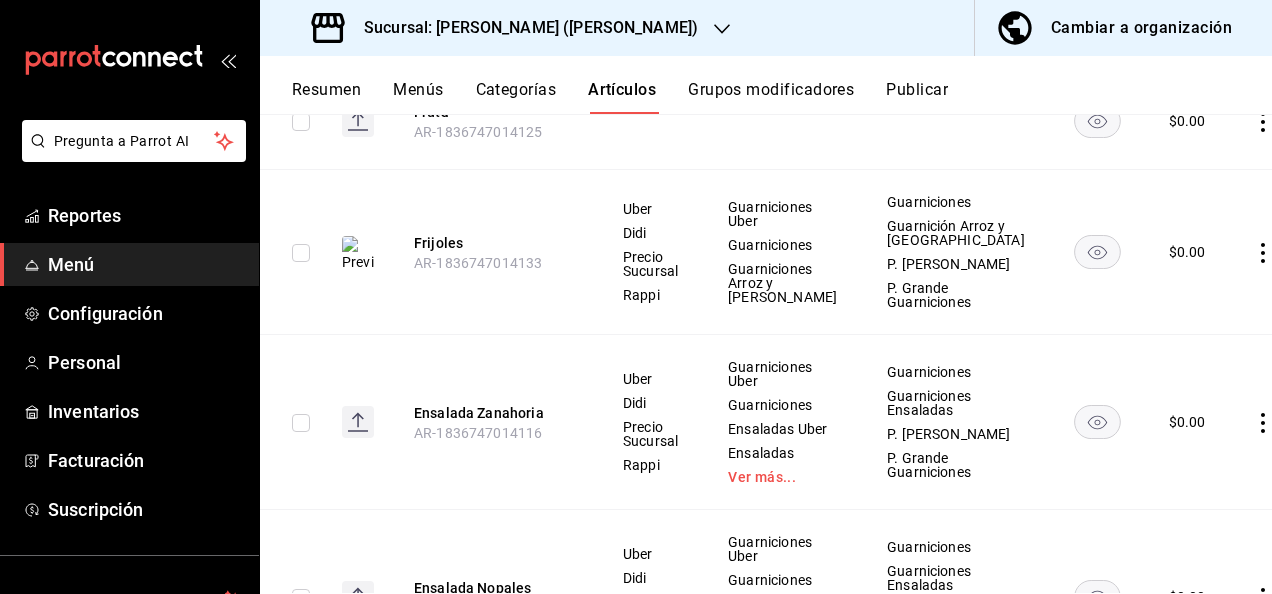 click 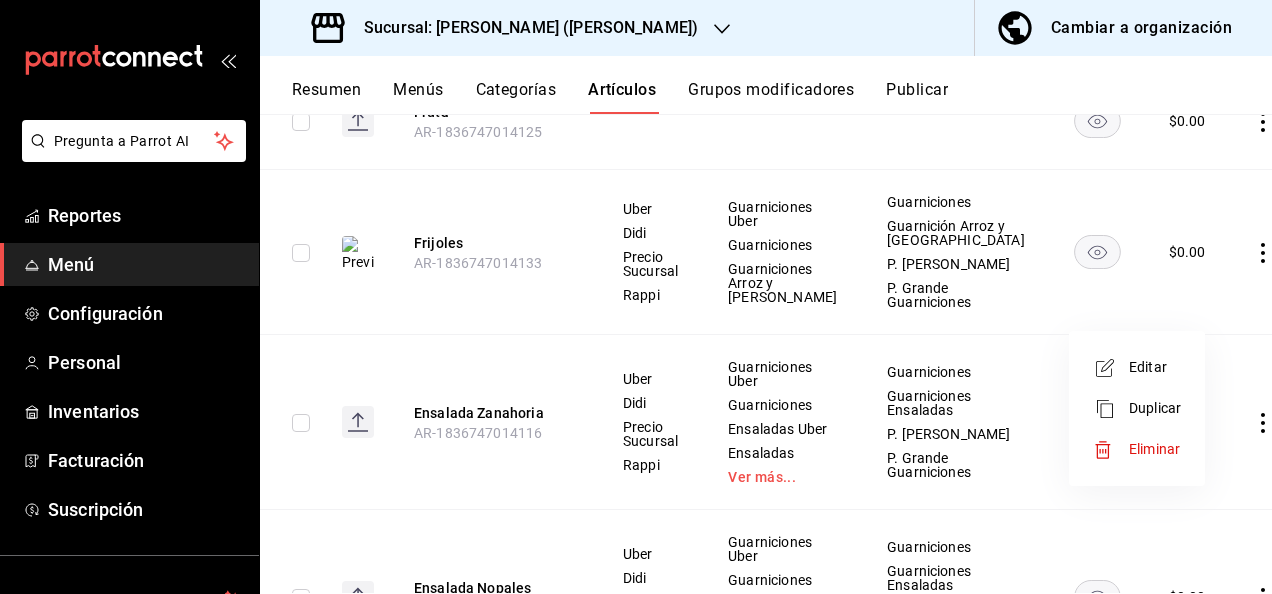 click at bounding box center [1111, 450] 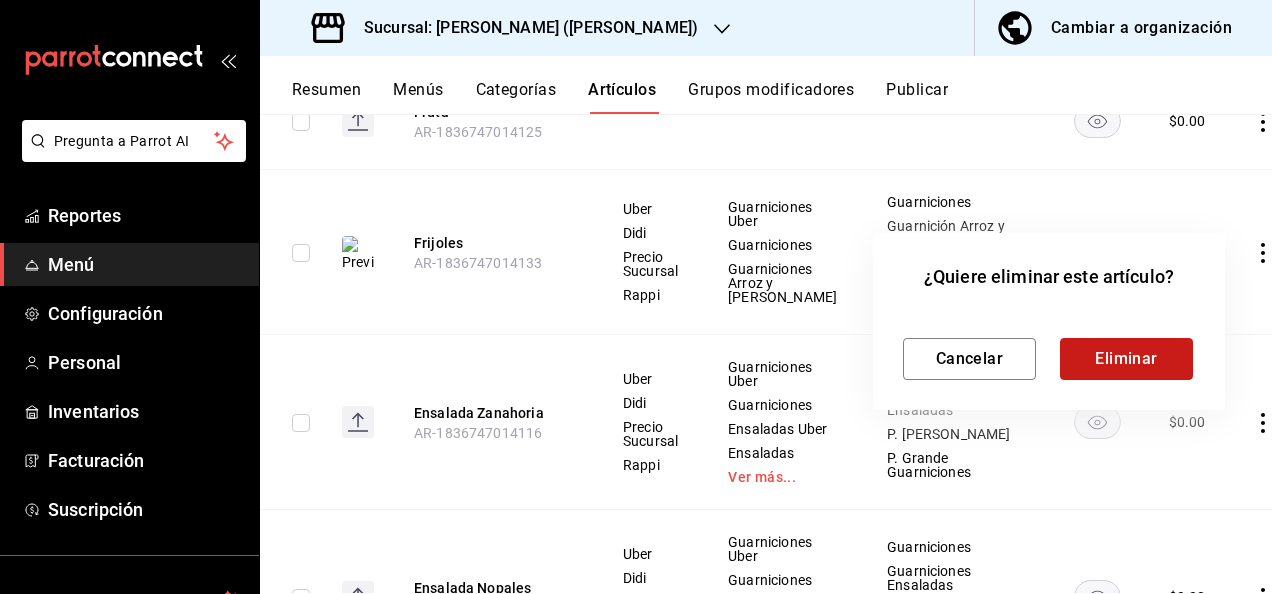 click on "Eliminar" at bounding box center (1126, 359) 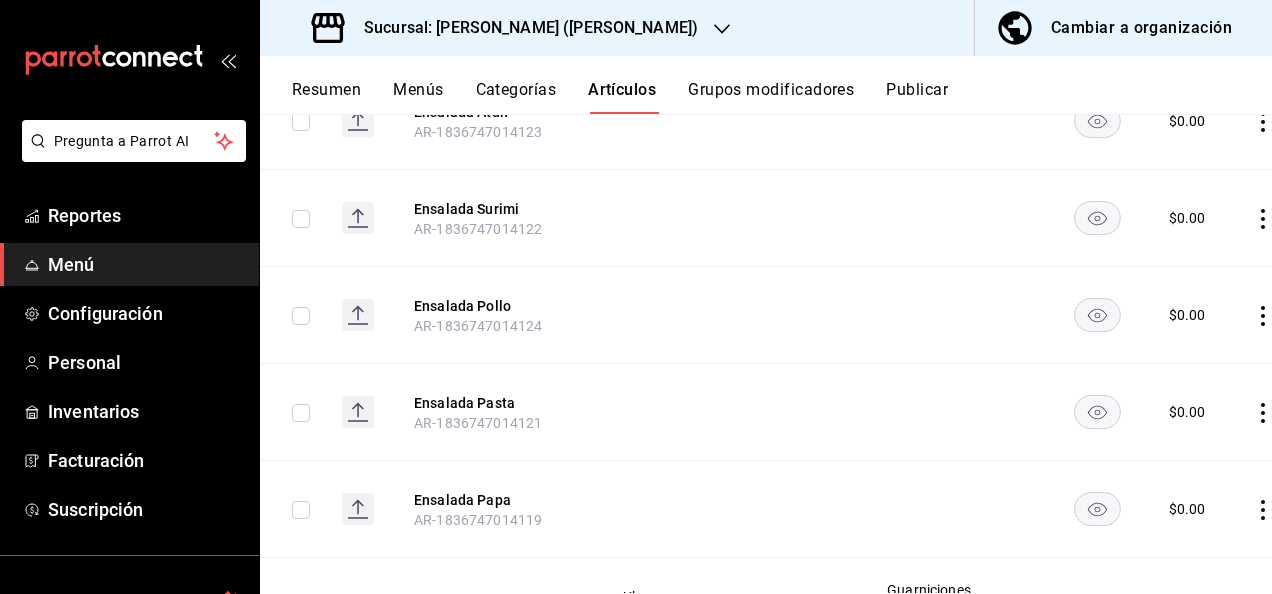 scroll, scrollTop: 720, scrollLeft: 0, axis: vertical 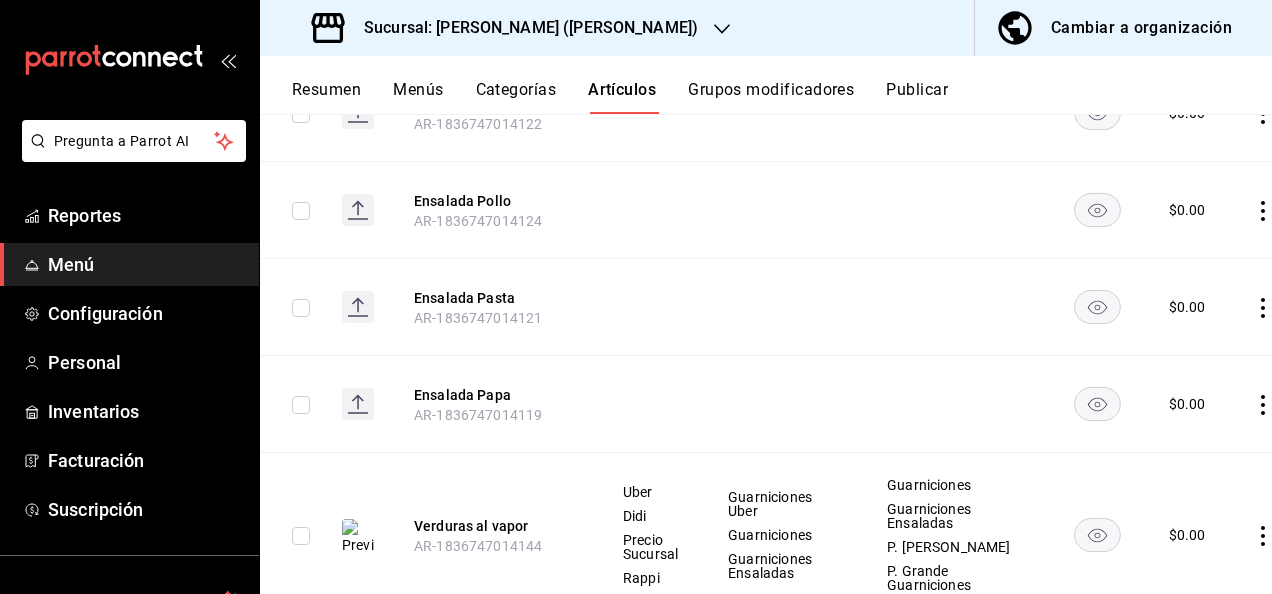 click 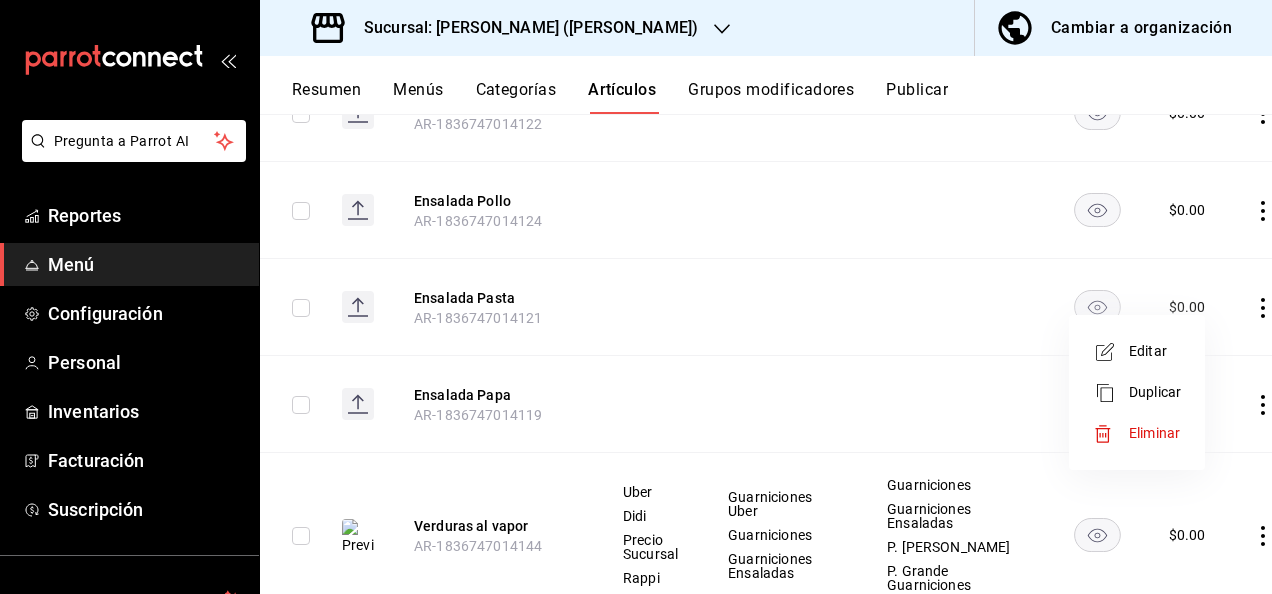 click on "Eliminar" at bounding box center [1154, 433] 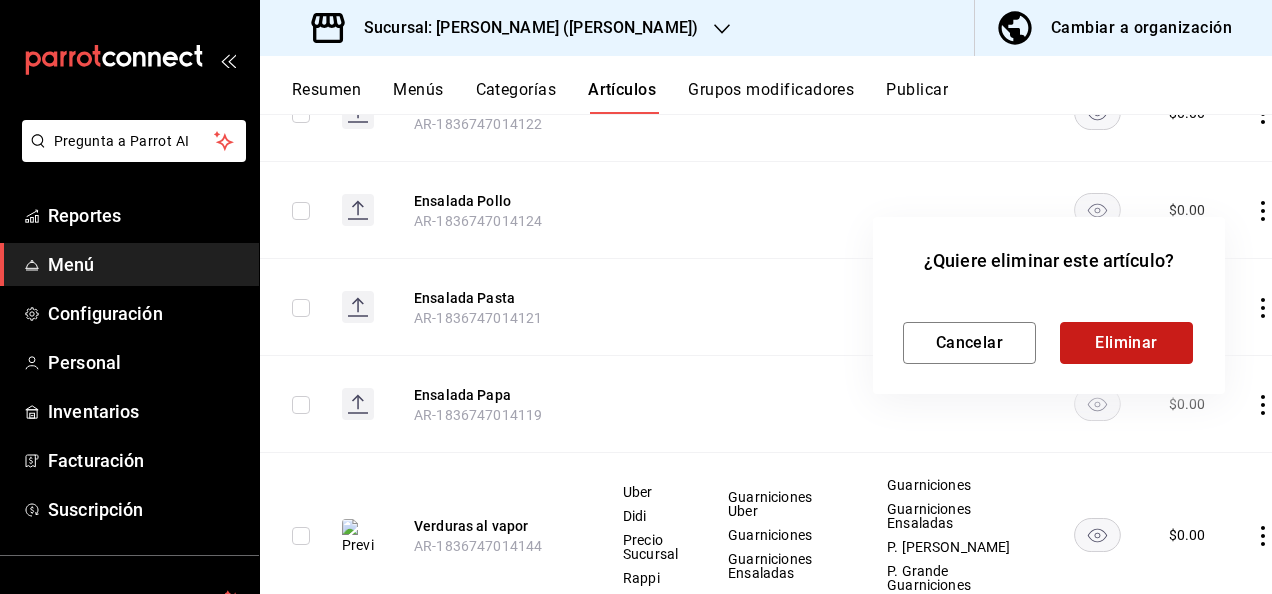 click on "Eliminar" at bounding box center (1126, 343) 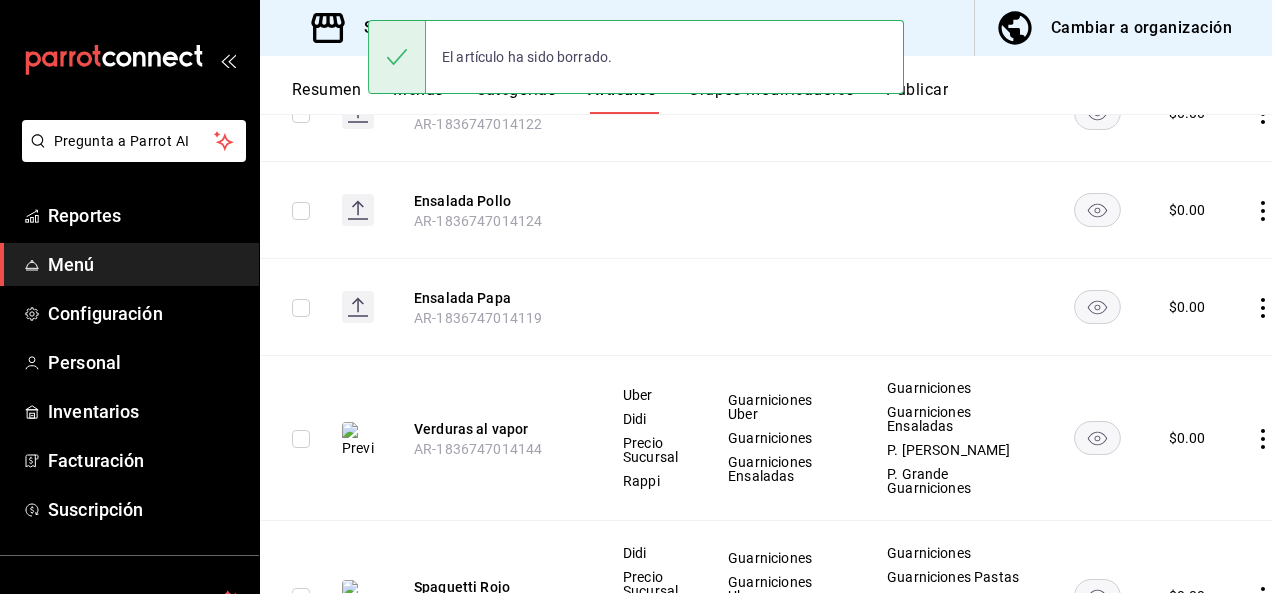 click 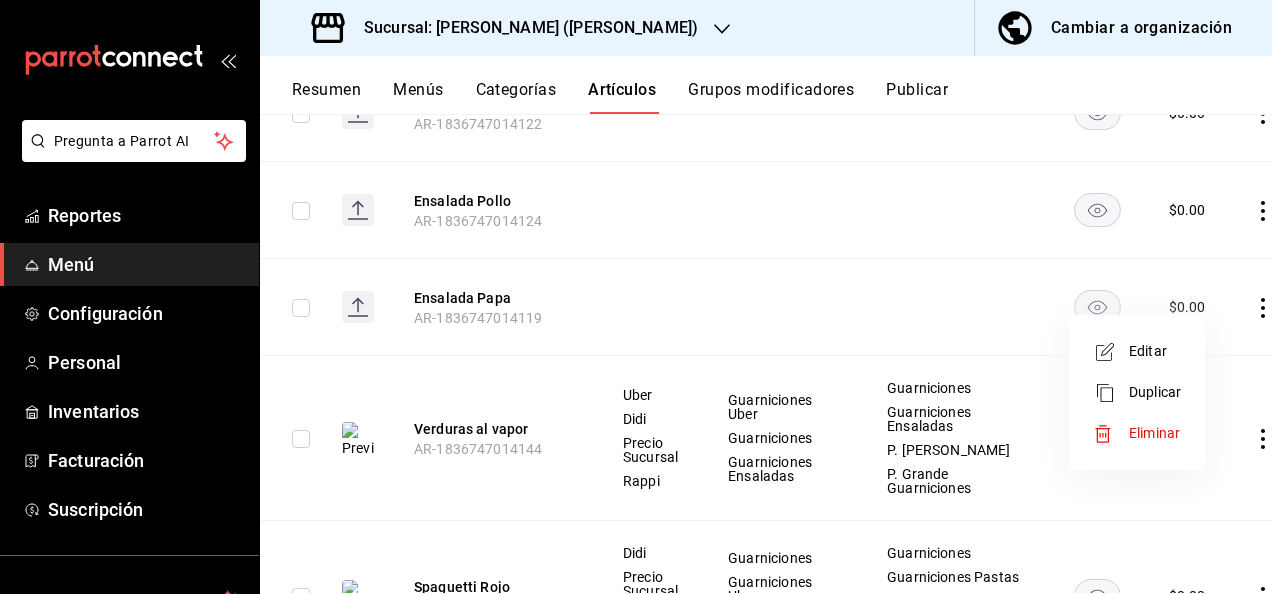 click on "Eliminar" at bounding box center (1154, 433) 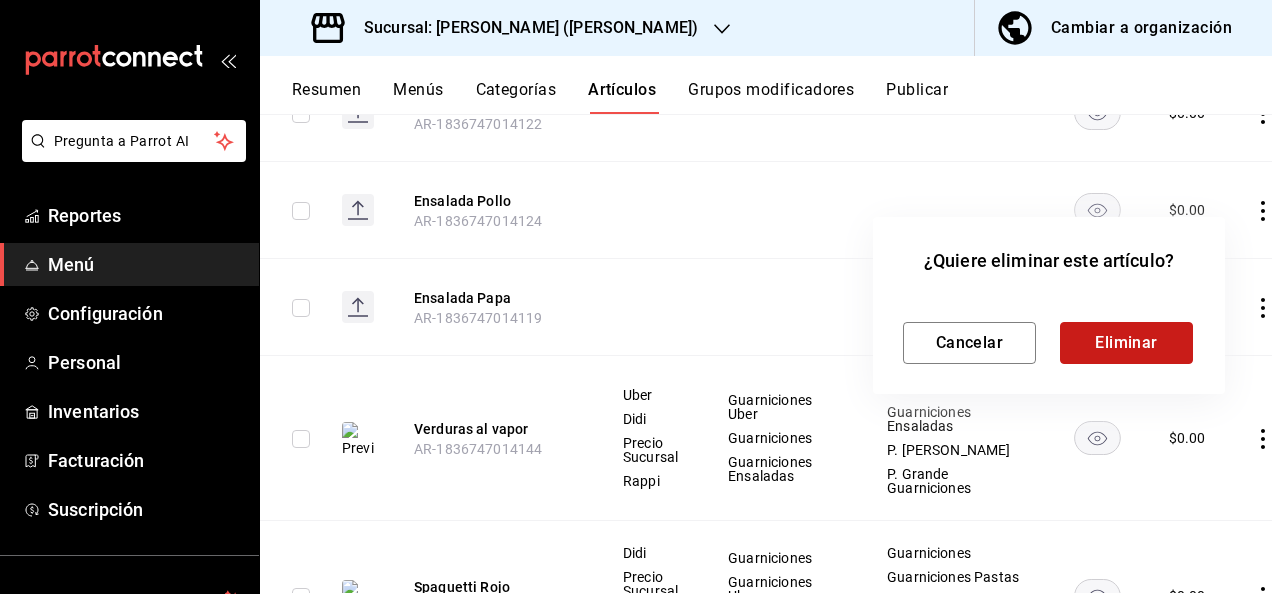 click on "Eliminar" at bounding box center (1126, 343) 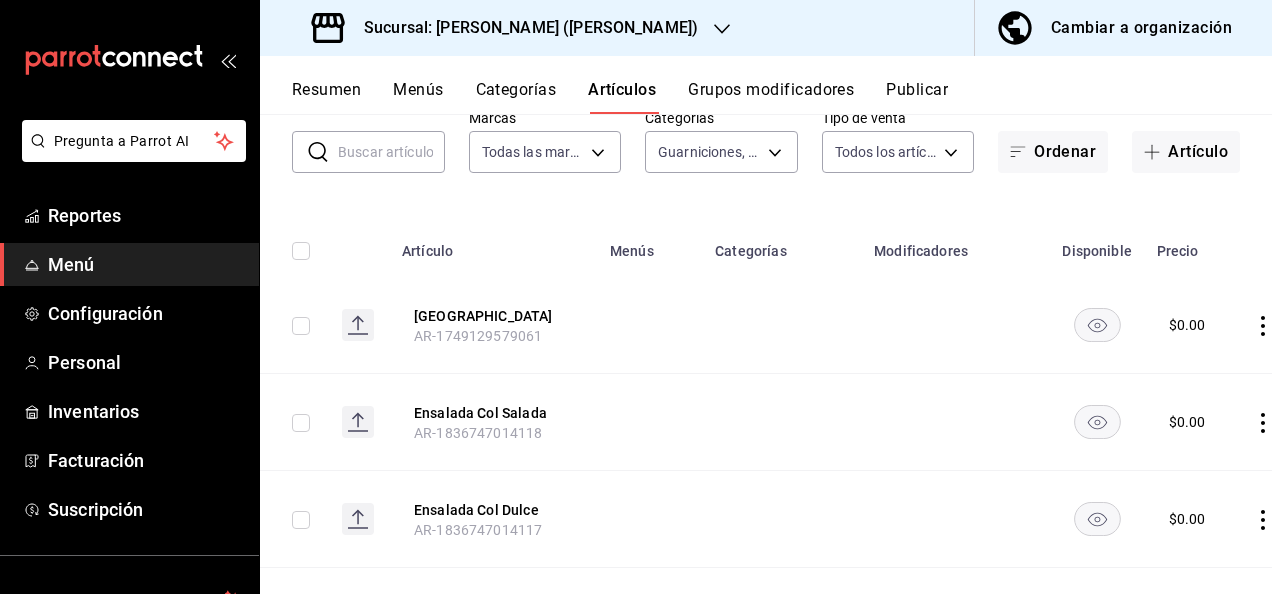scroll, scrollTop: 0, scrollLeft: 0, axis: both 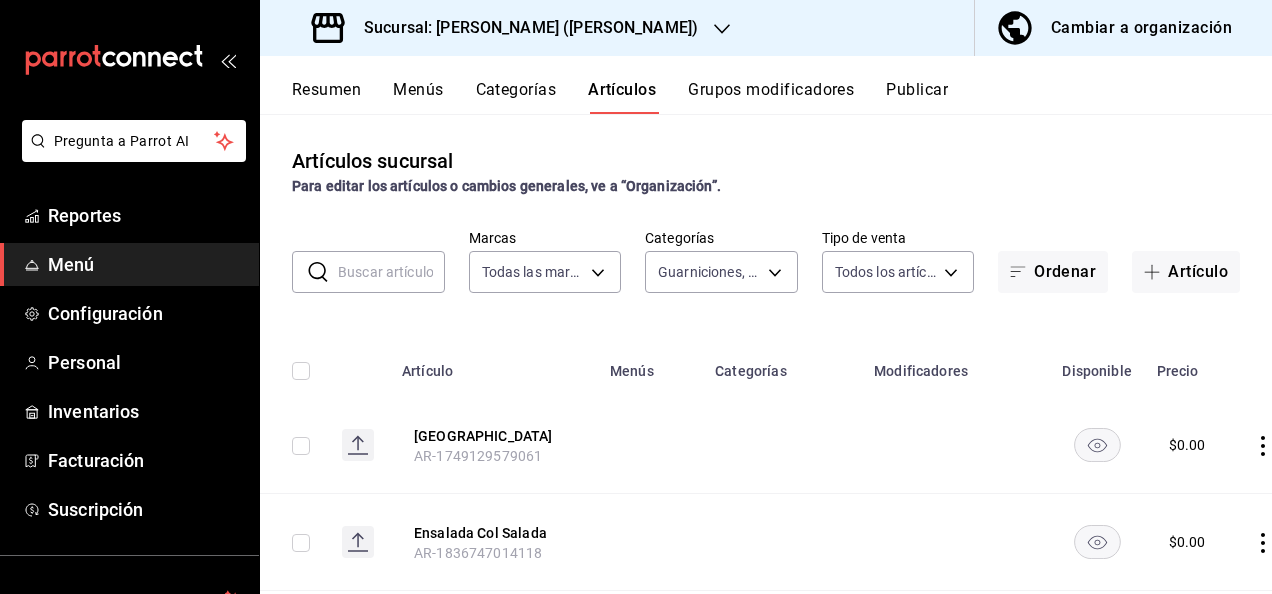 click 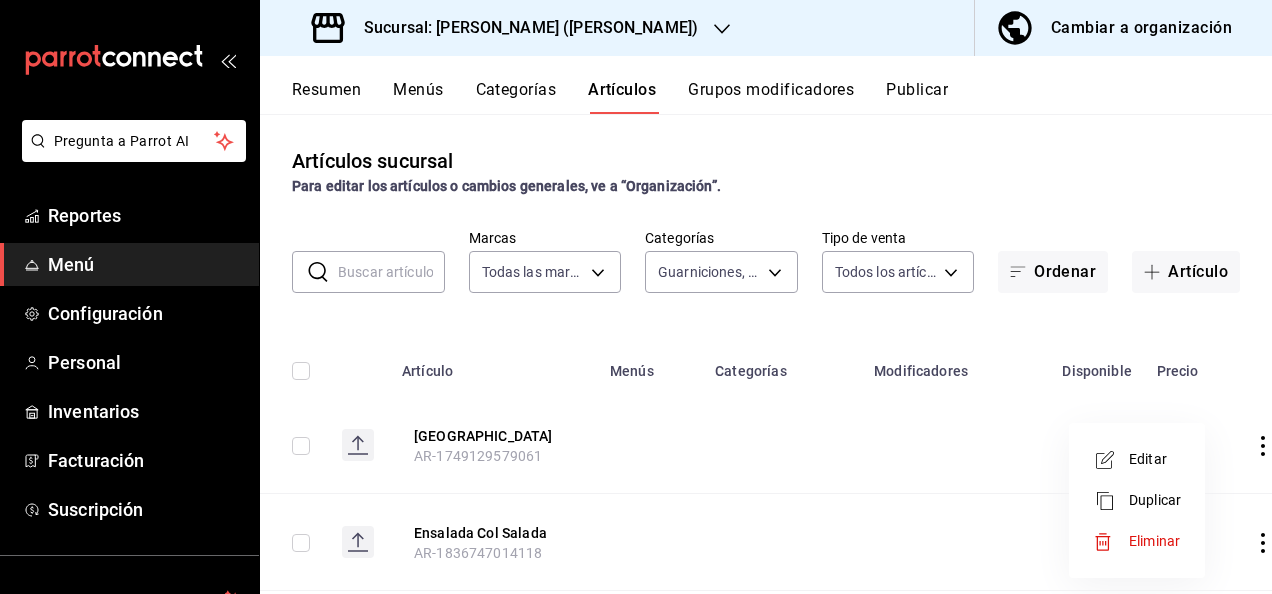 click on "Eliminar" at bounding box center (1154, 541) 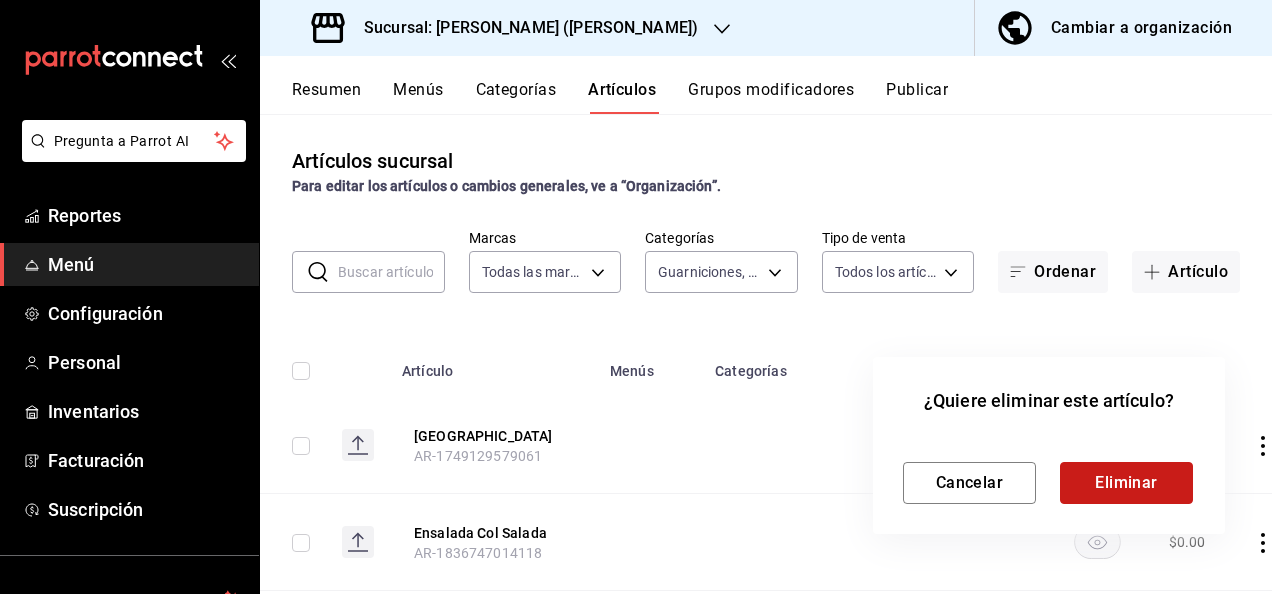 click on "Eliminar" at bounding box center [1126, 483] 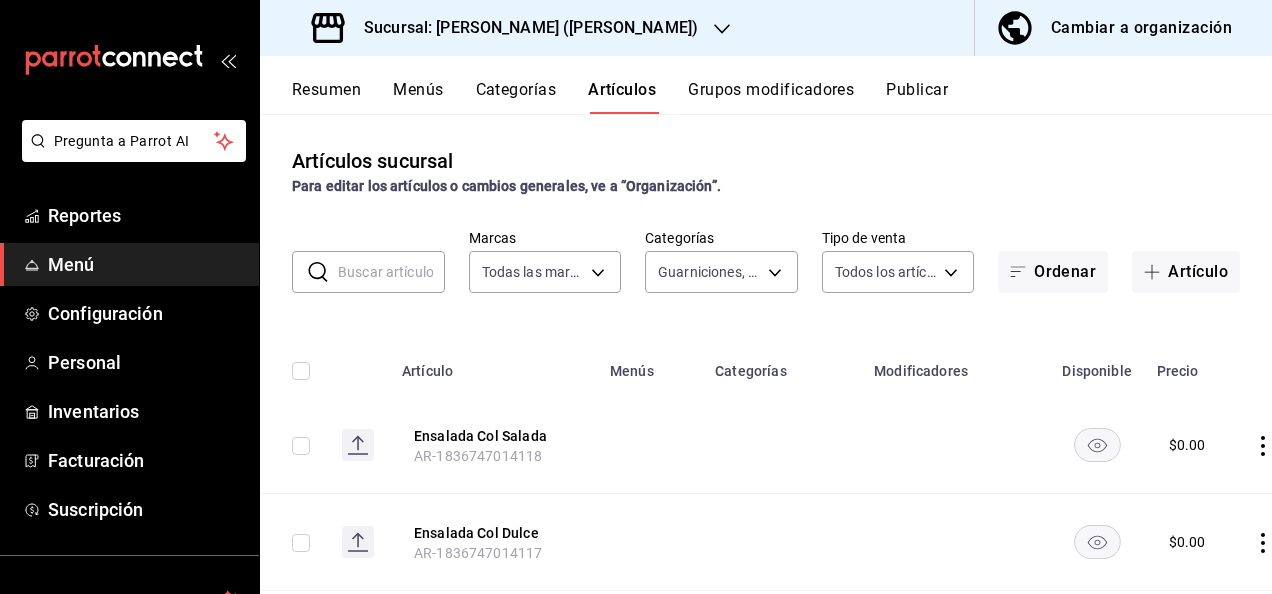 click 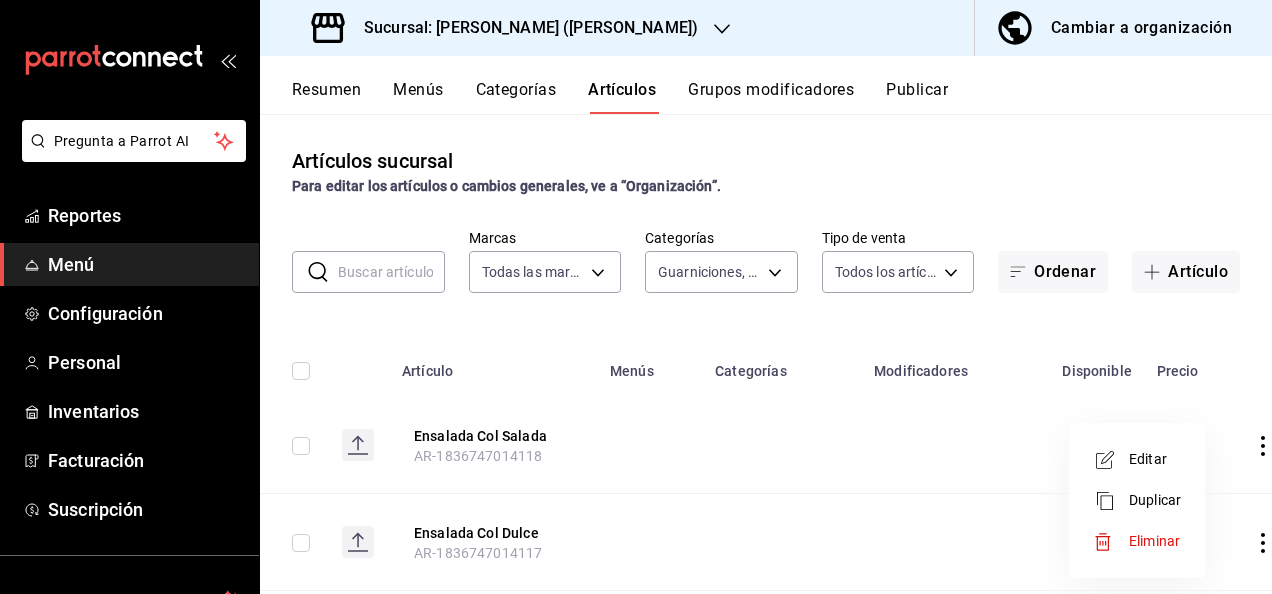 click on "Eliminar" at bounding box center (1154, 541) 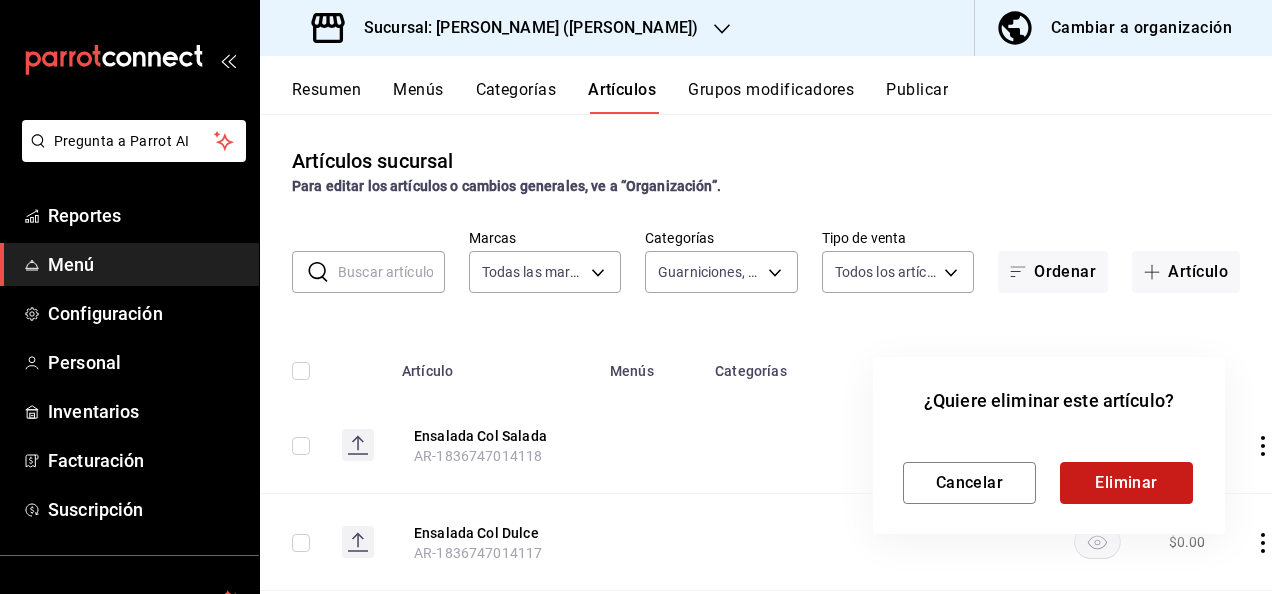 click on "Eliminar" at bounding box center (1126, 483) 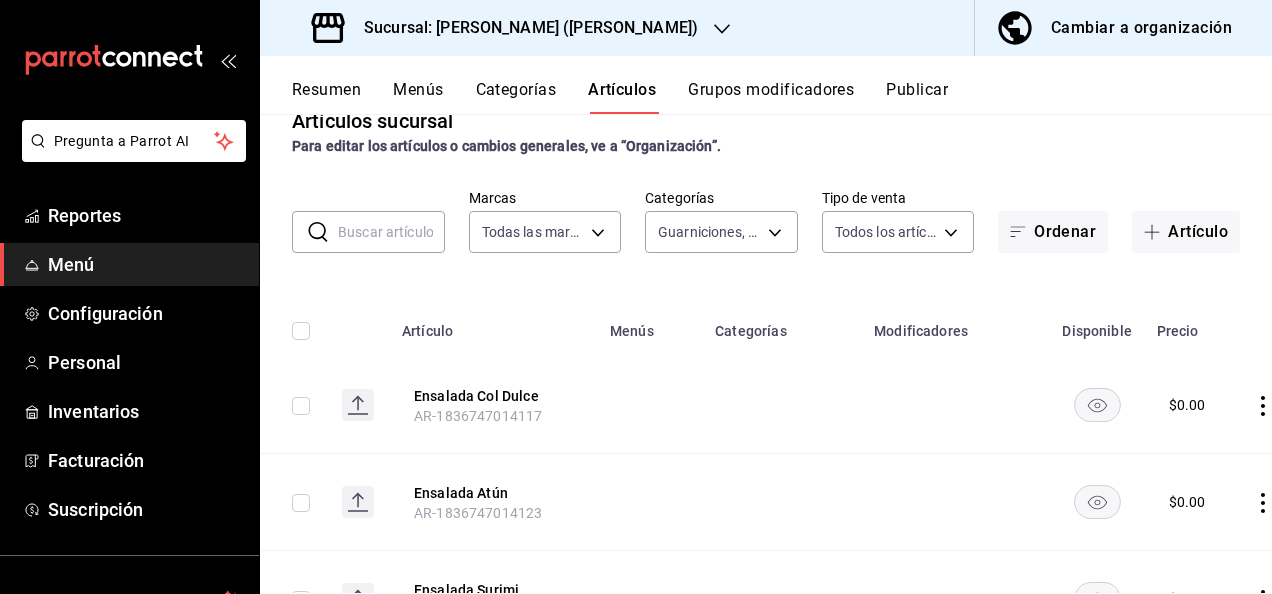 scroll, scrollTop: 186, scrollLeft: 0, axis: vertical 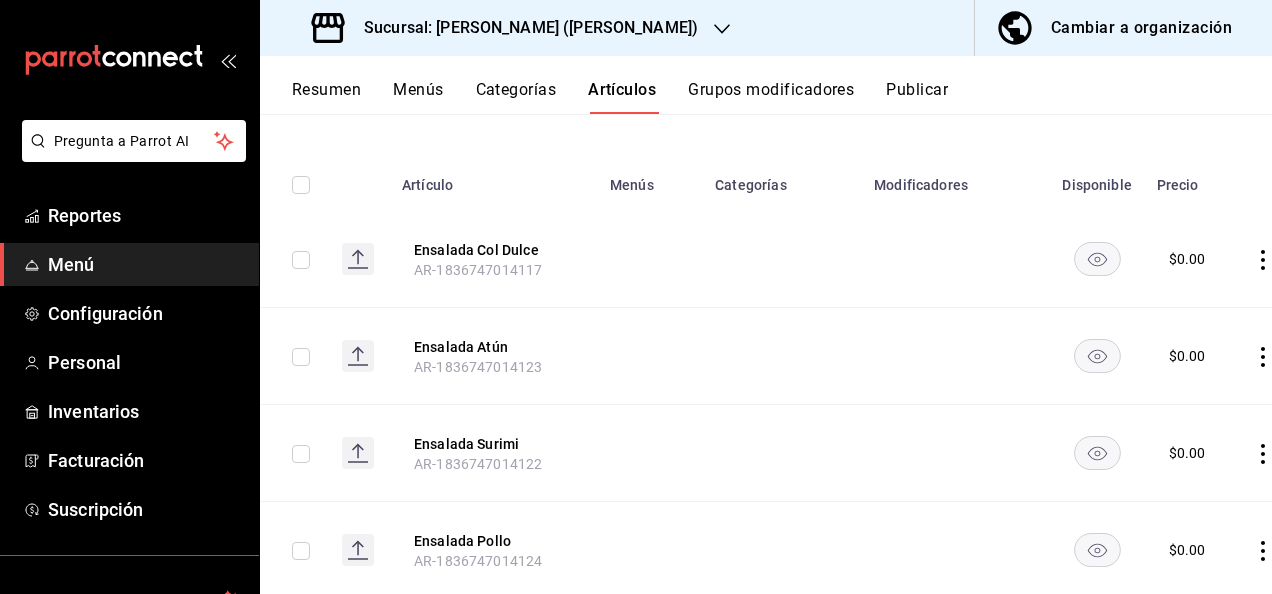 click 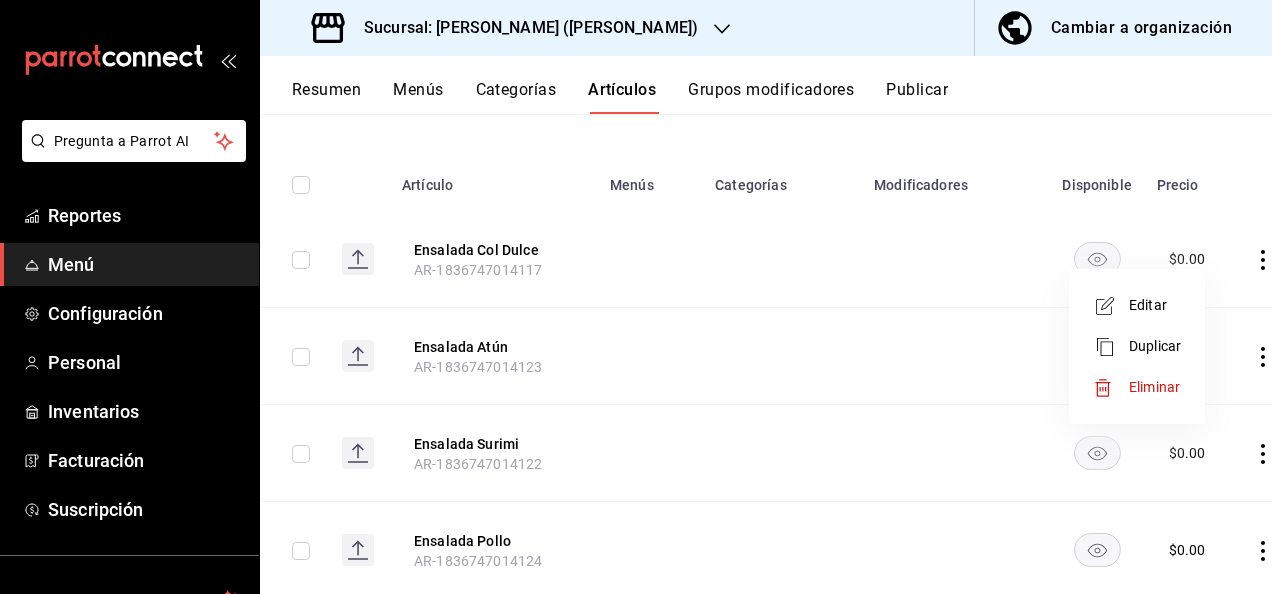 click on "Eliminar" at bounding box center (1154, 387) 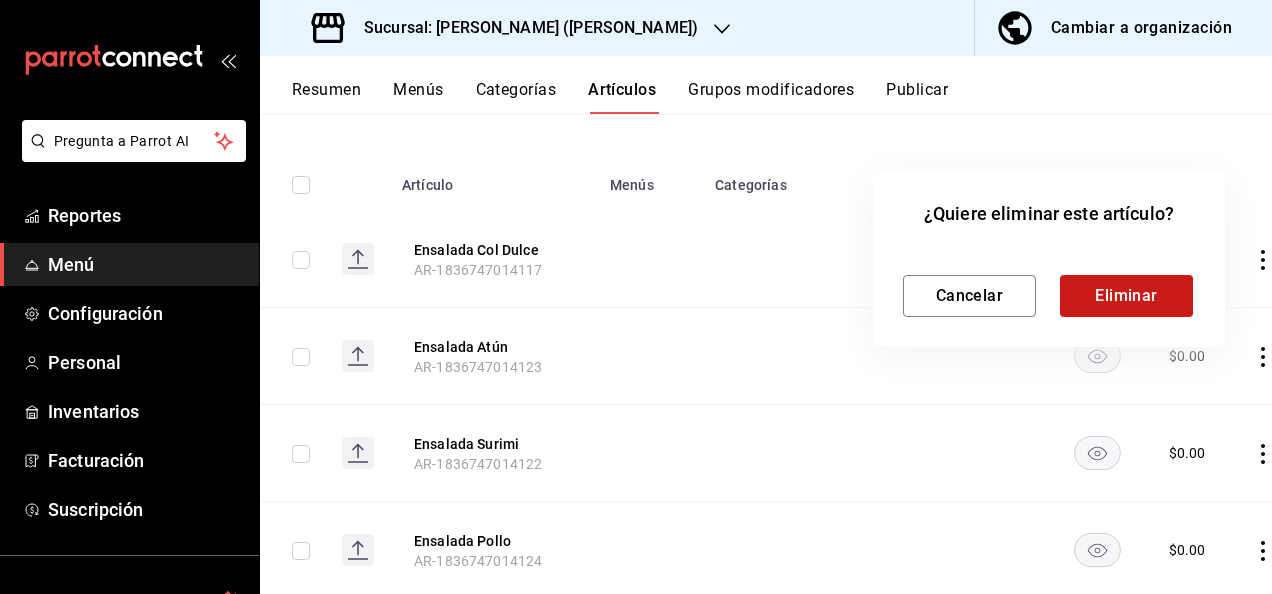 drag, startPoint x: 1103, startPoint y: 271, endPoint x: 1095, endPoint y: 295, distance: 25.298222 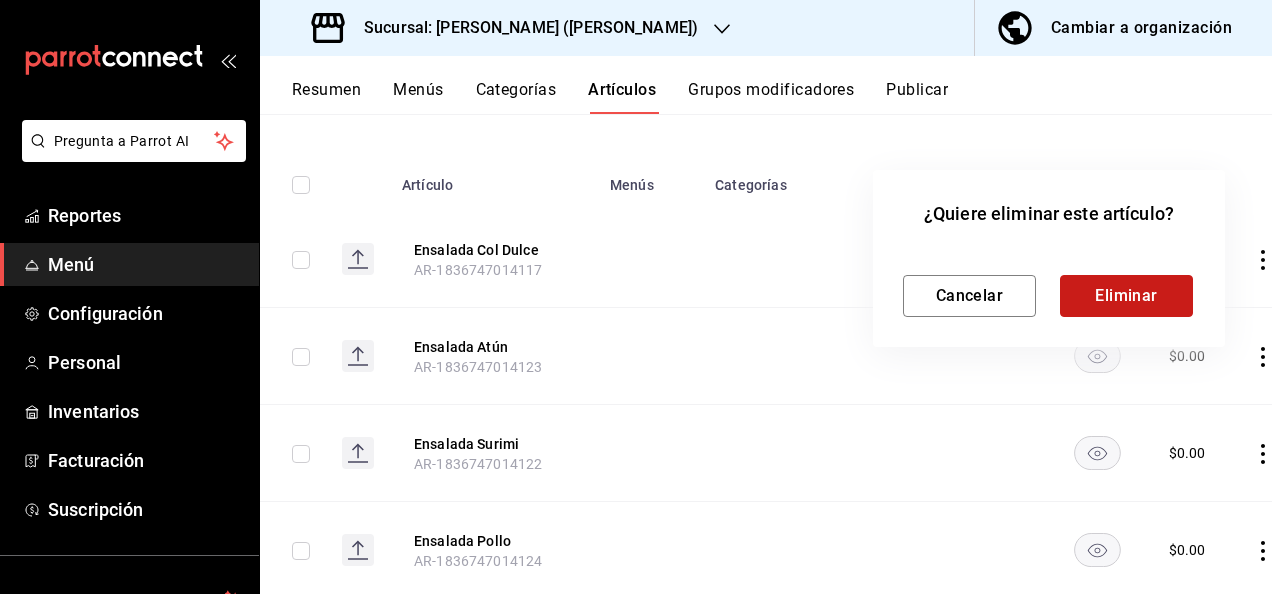 click on "Eliminar" at bounding box center (1126, 296) 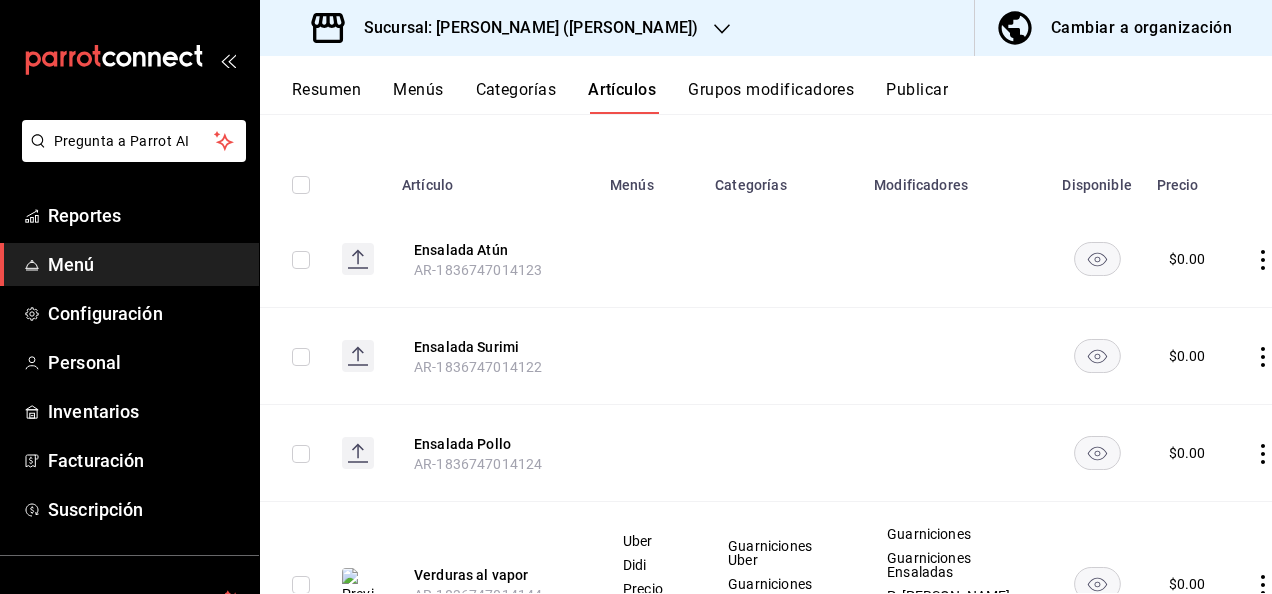 click 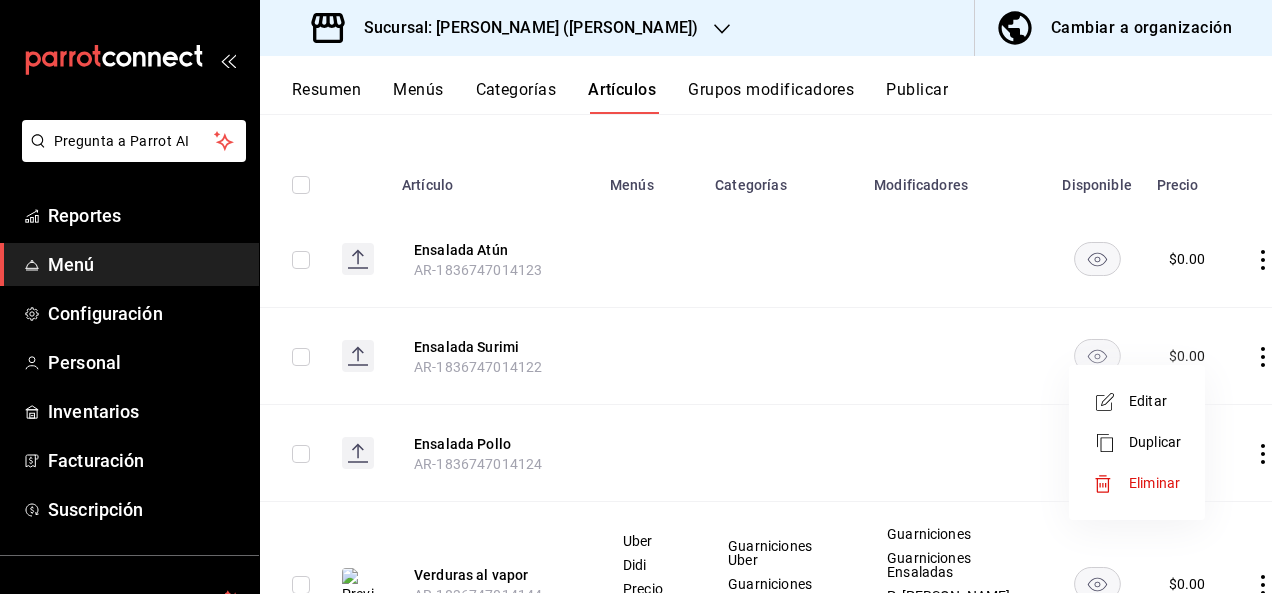 click on "Eliminar" at bounding box center [1154, 483] 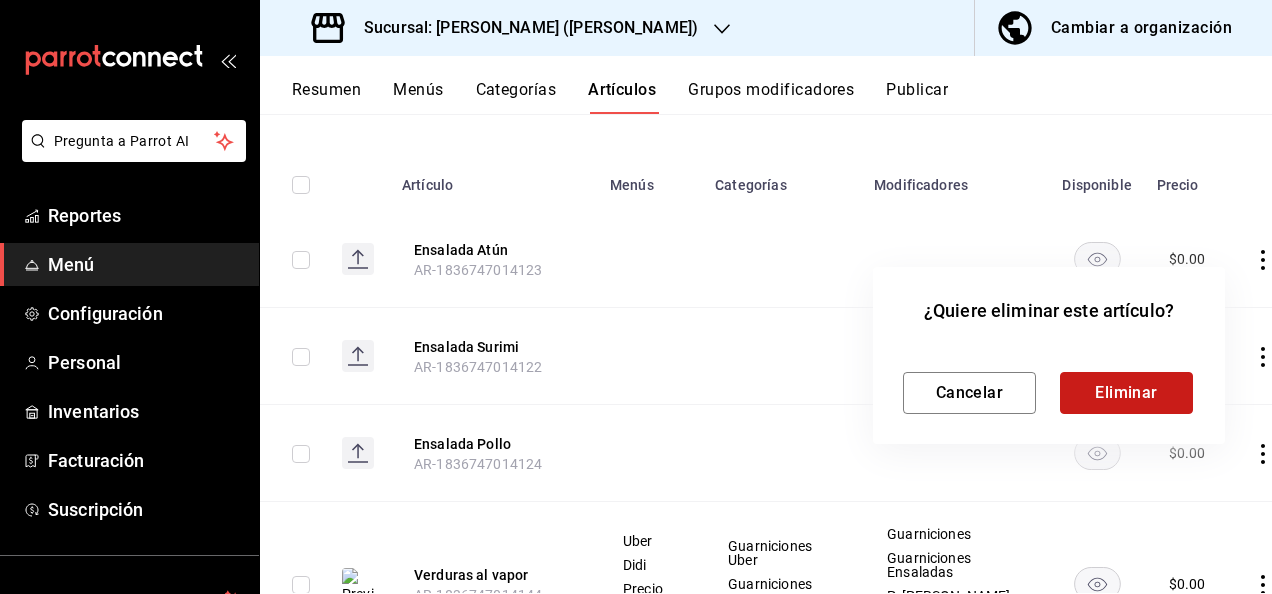 click on "Eliminar" at bounding box center (1126, 393) 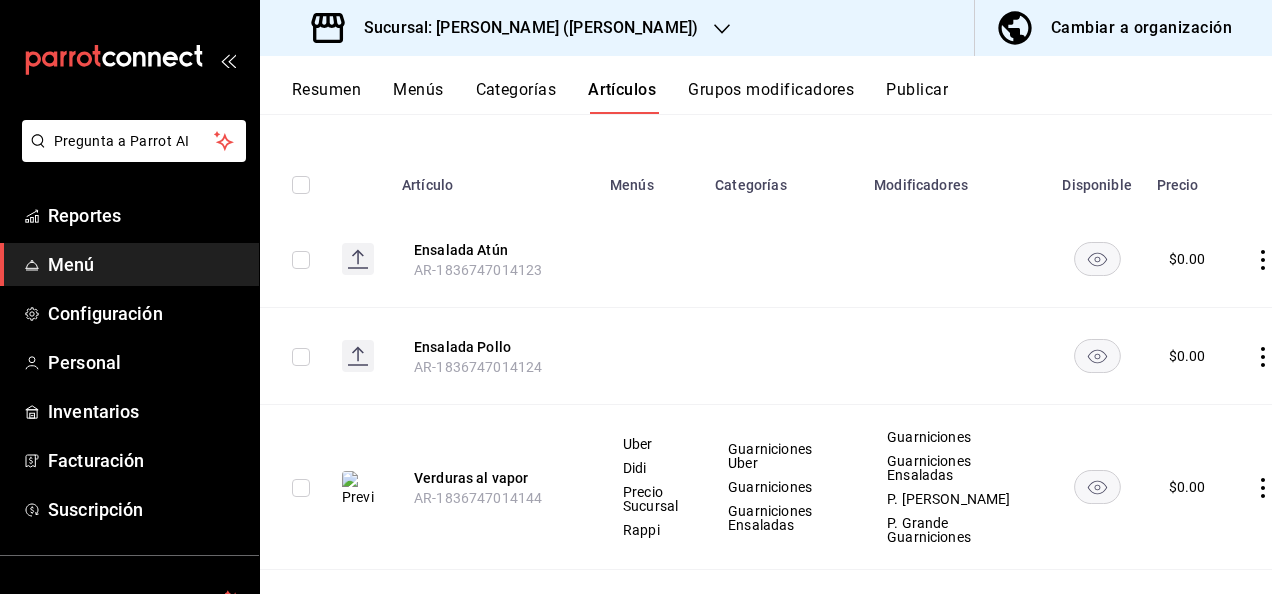 click at bounding box center [301, 488] 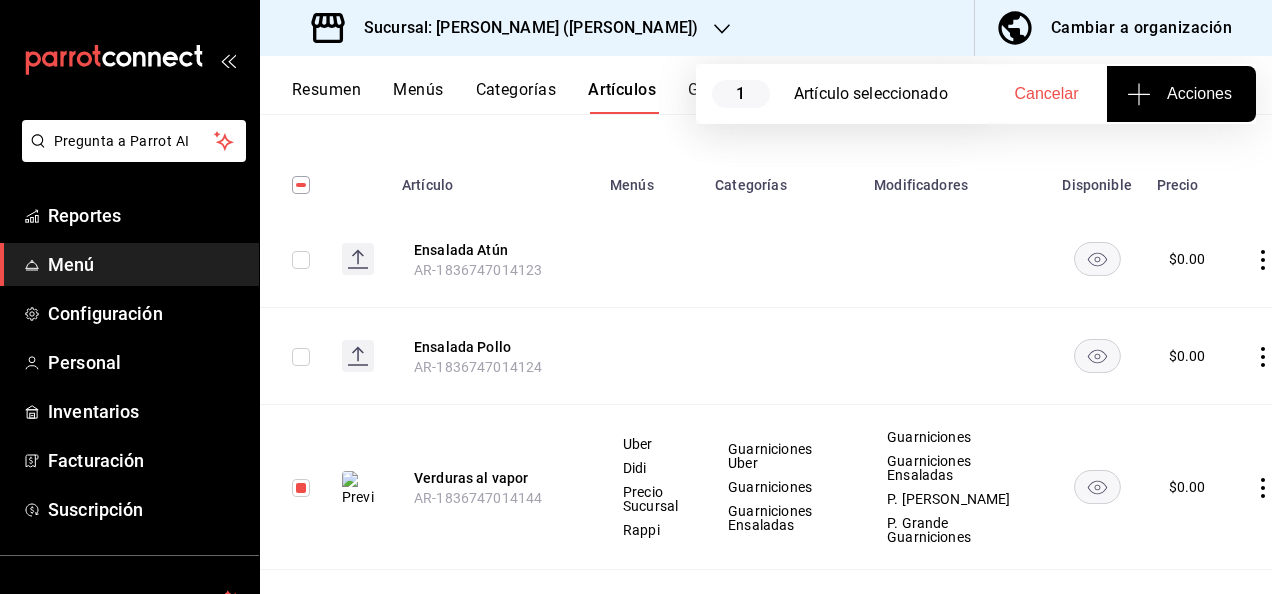 click on "Acciones" at bounding box center (1181, 94) 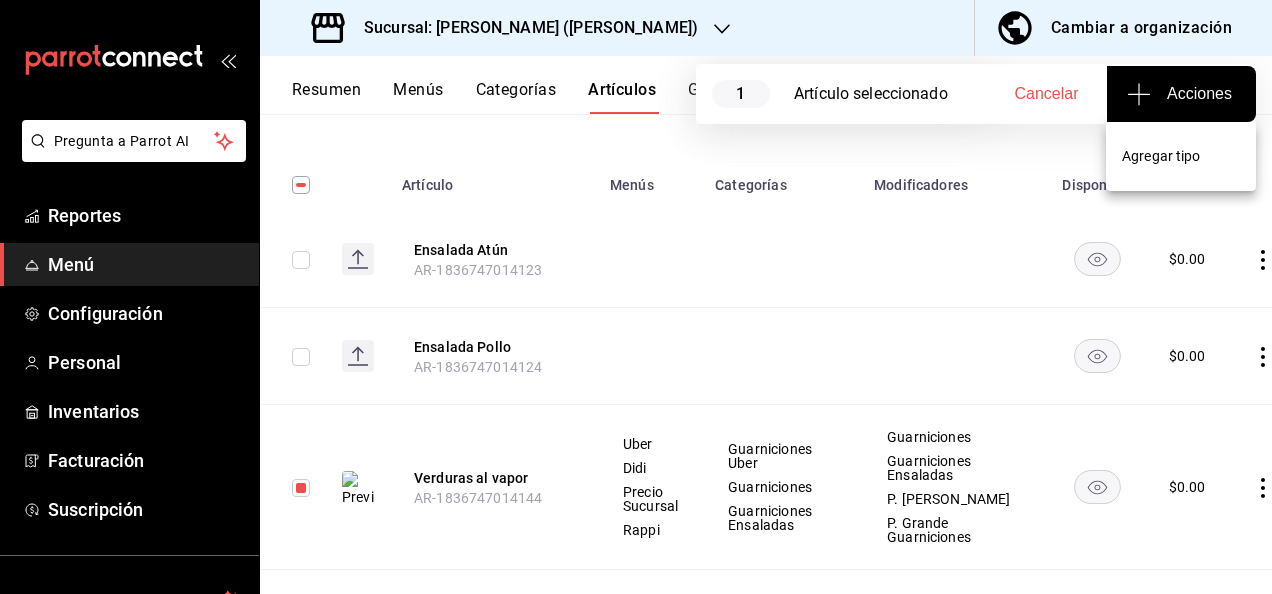 click on "Agregar tipo" at bounding box center [1181, 156] 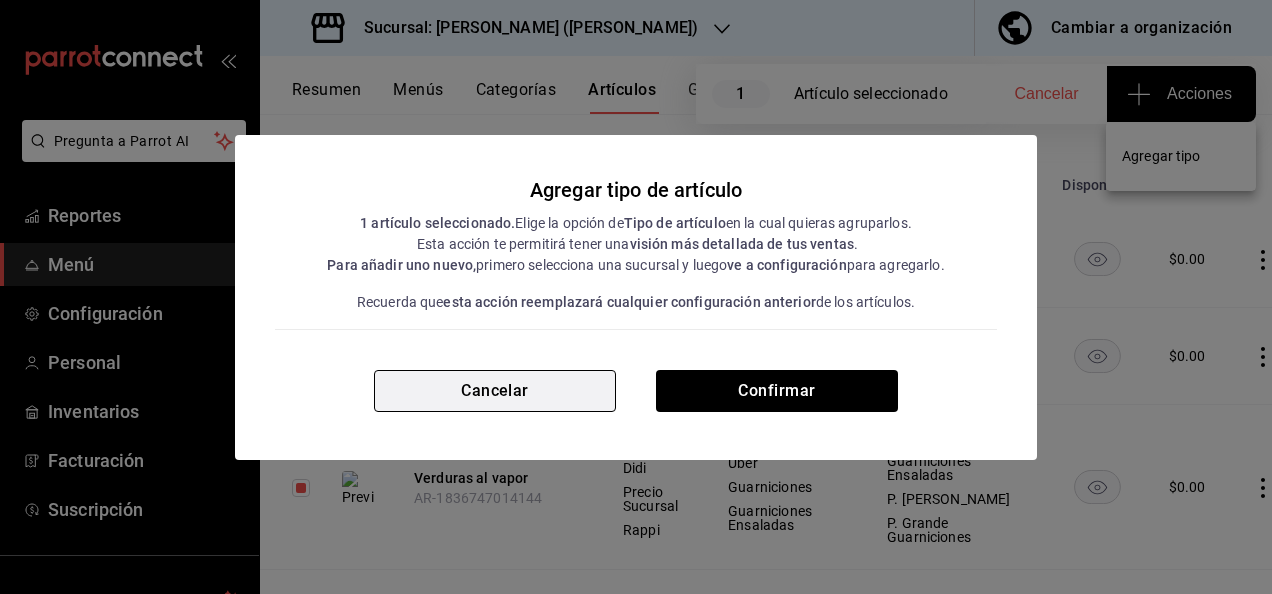 click on "Cancelar" at bounding box center [495, 391] 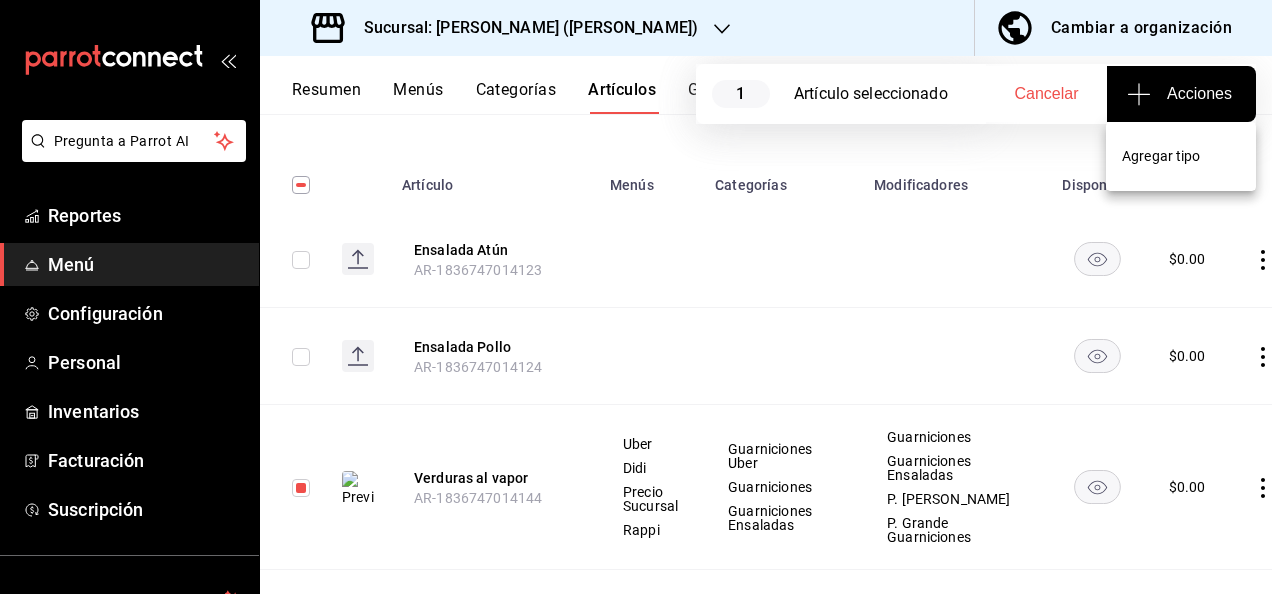 click at bounding box center (636, 297) 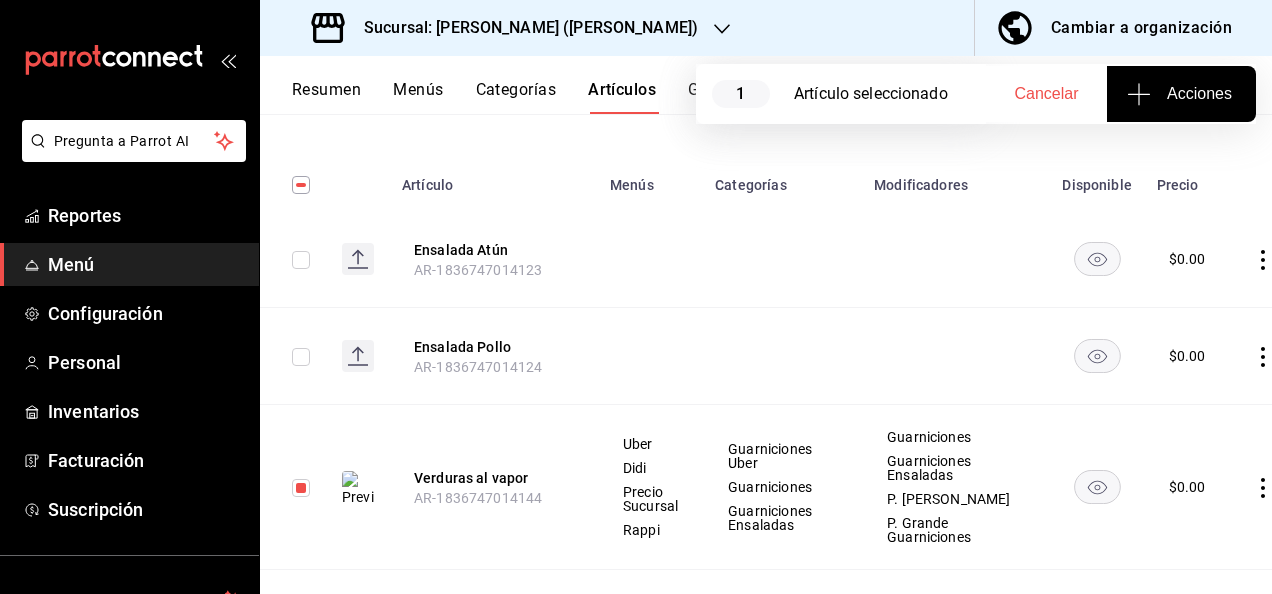 click at bounding box center [301, 488] 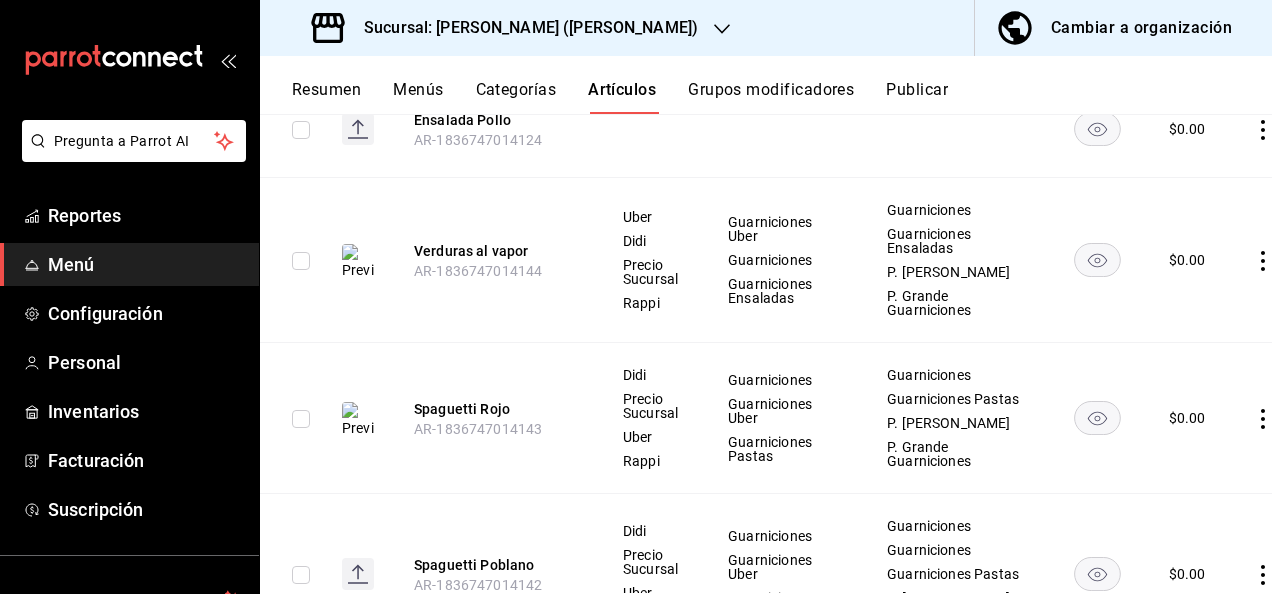 scroll, scrollTop: 586, scrollLeft: 0, axis: vertical 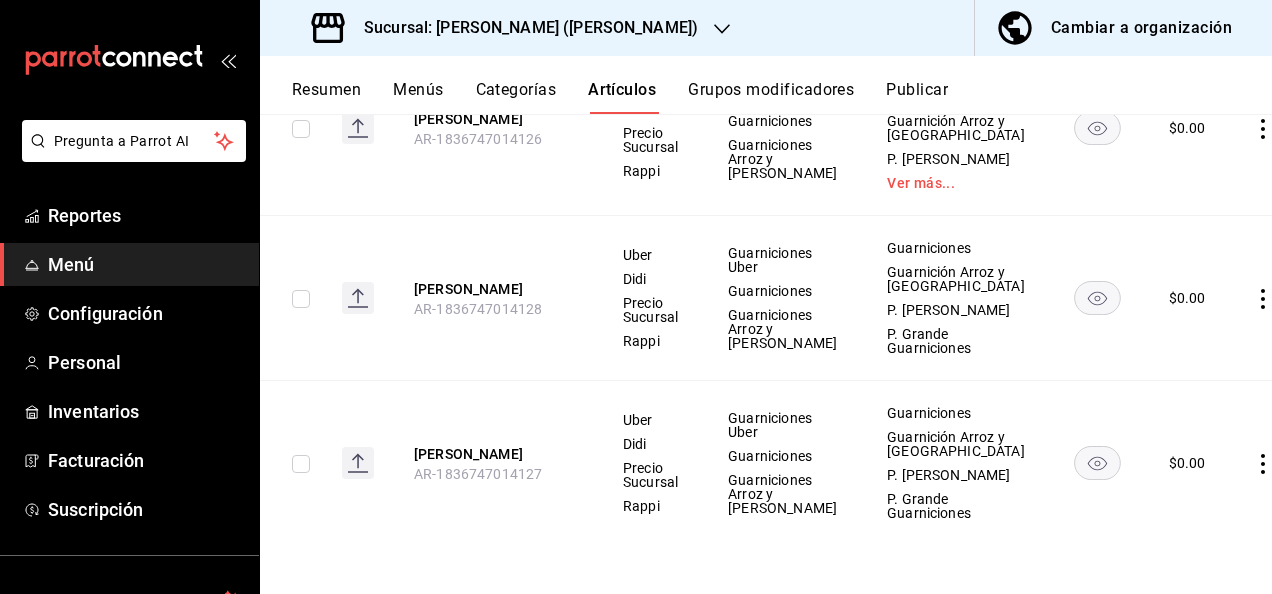 click 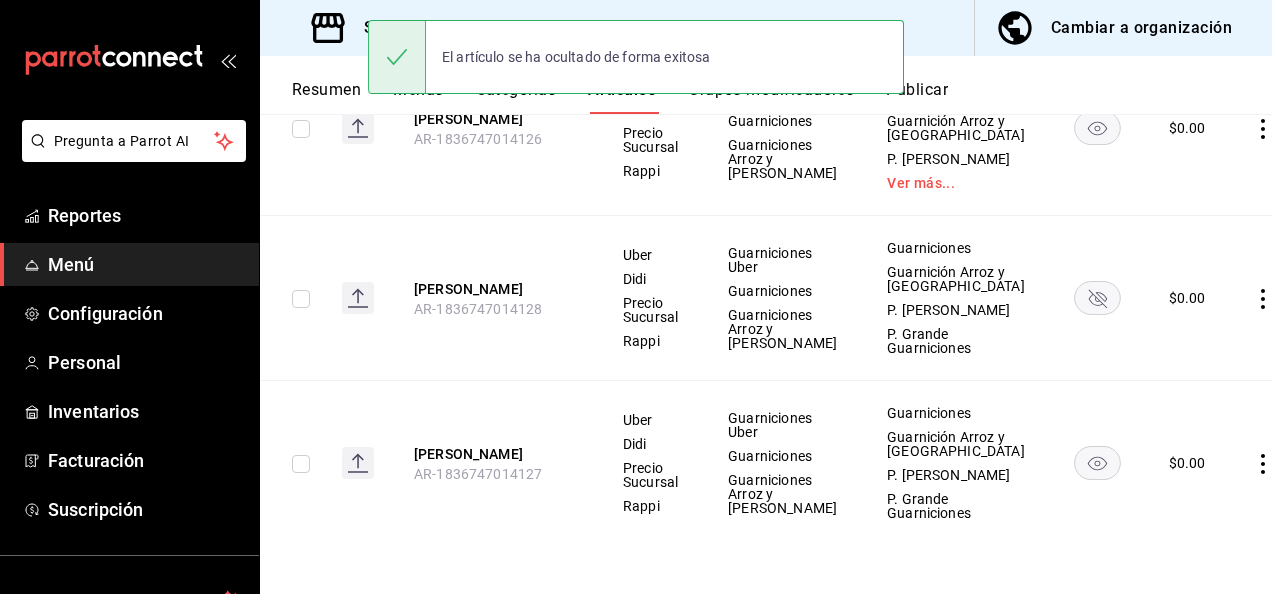click 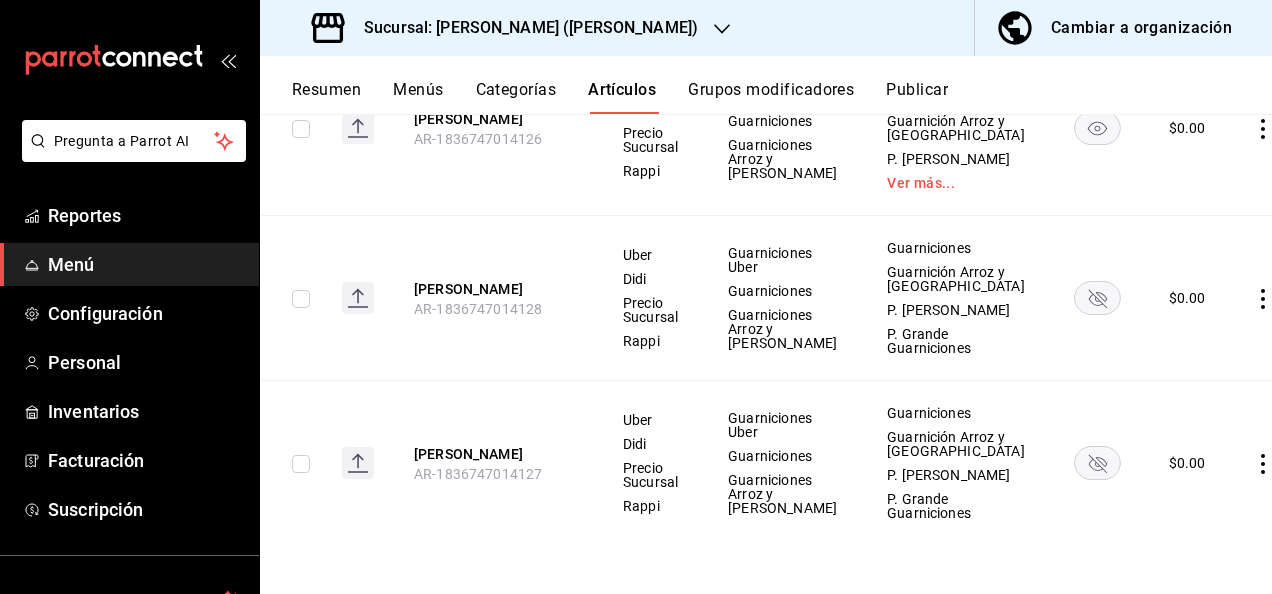 scroll, scrollTop: 3683, scrollLeft: 0, axis: vertical 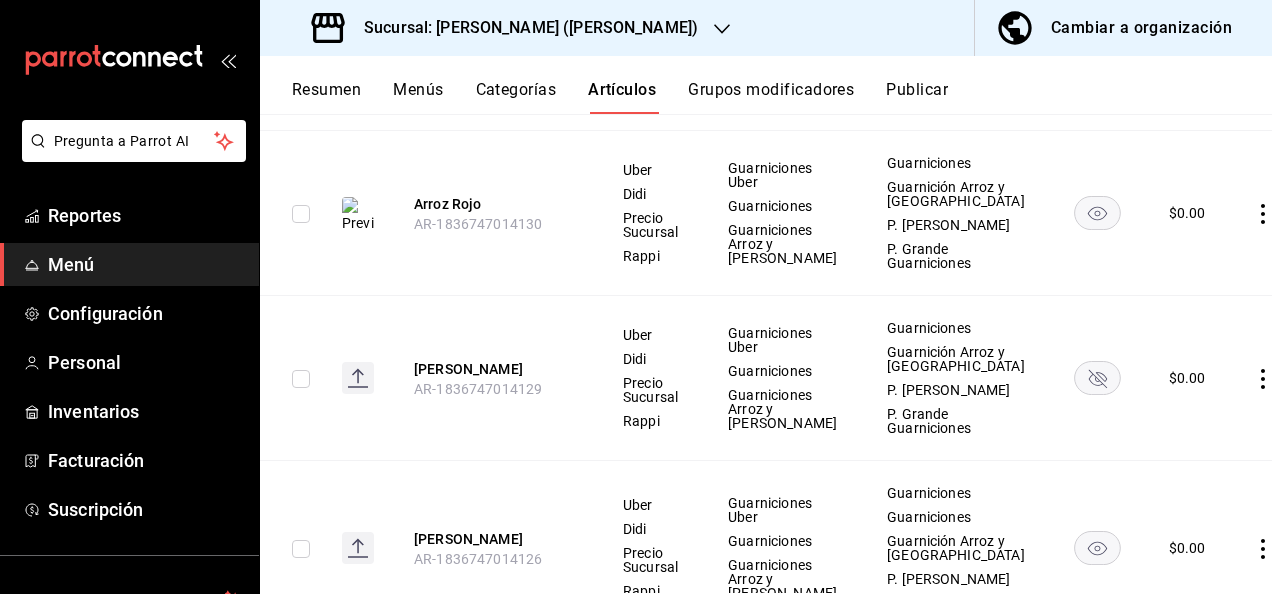 click 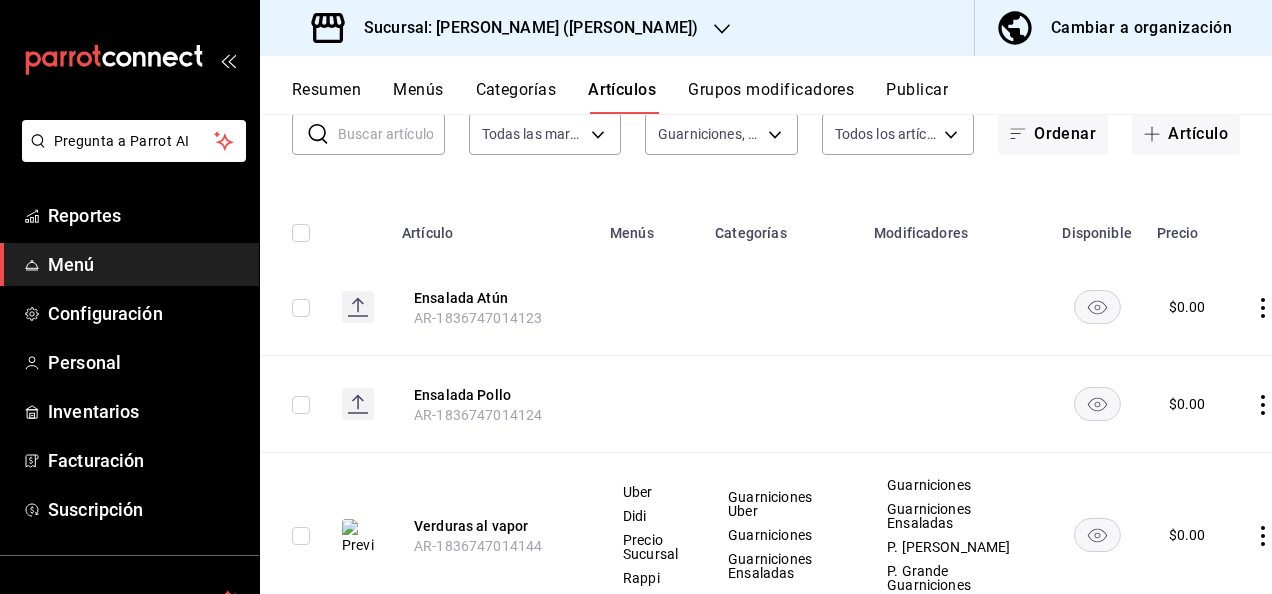 scroll, scrollTop: 123, scrollLeft: 0, axis: vertical 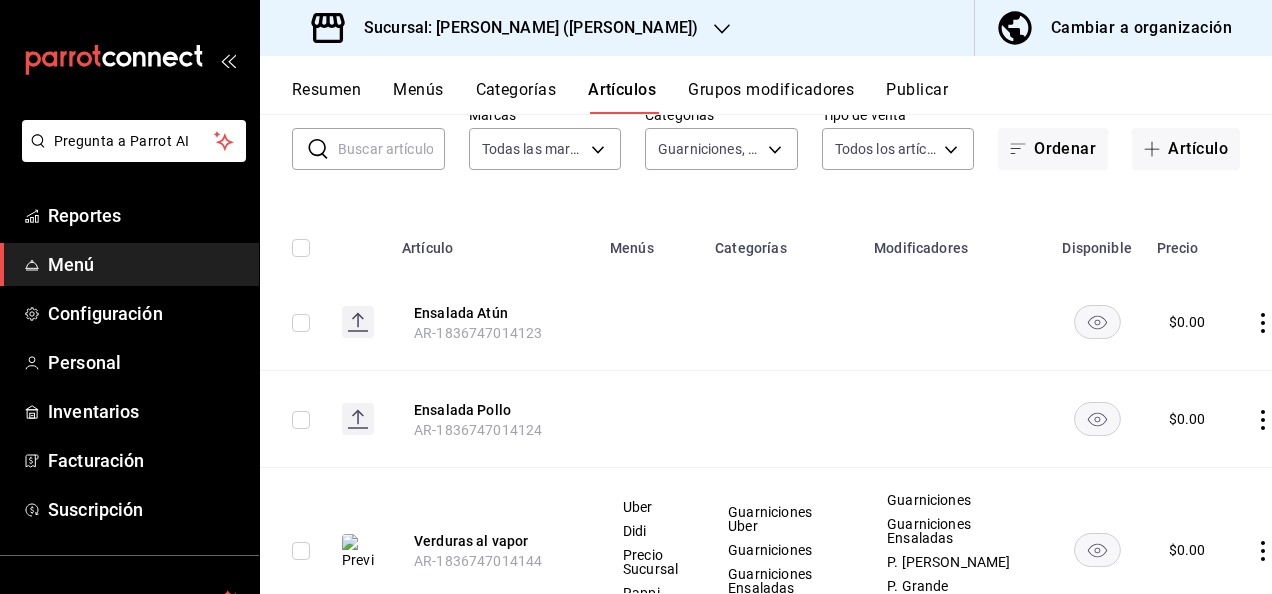click on "Publicar" at bounding box center (917, 97) 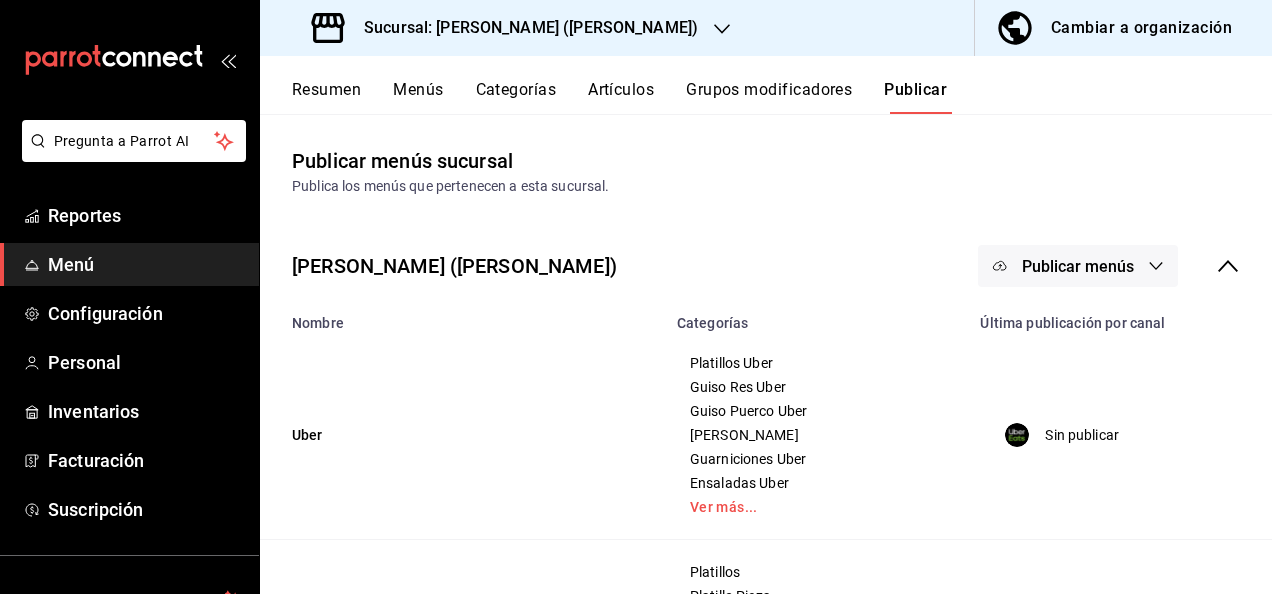 click 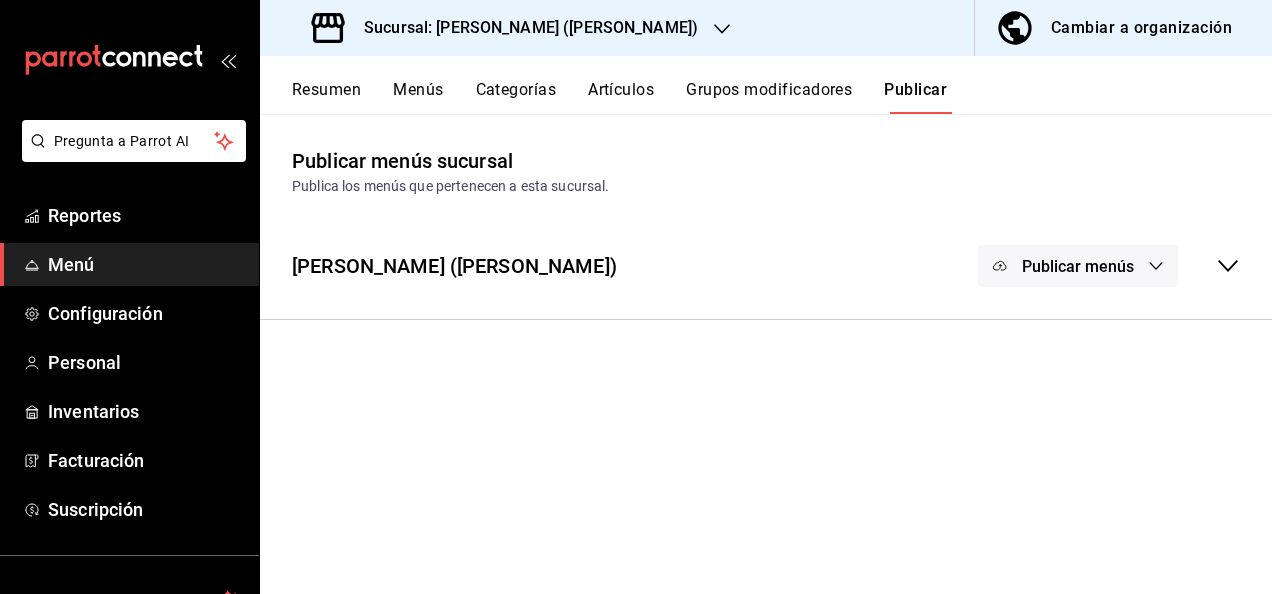 click on "Publicar menús" at bounding box center (1109, 266) 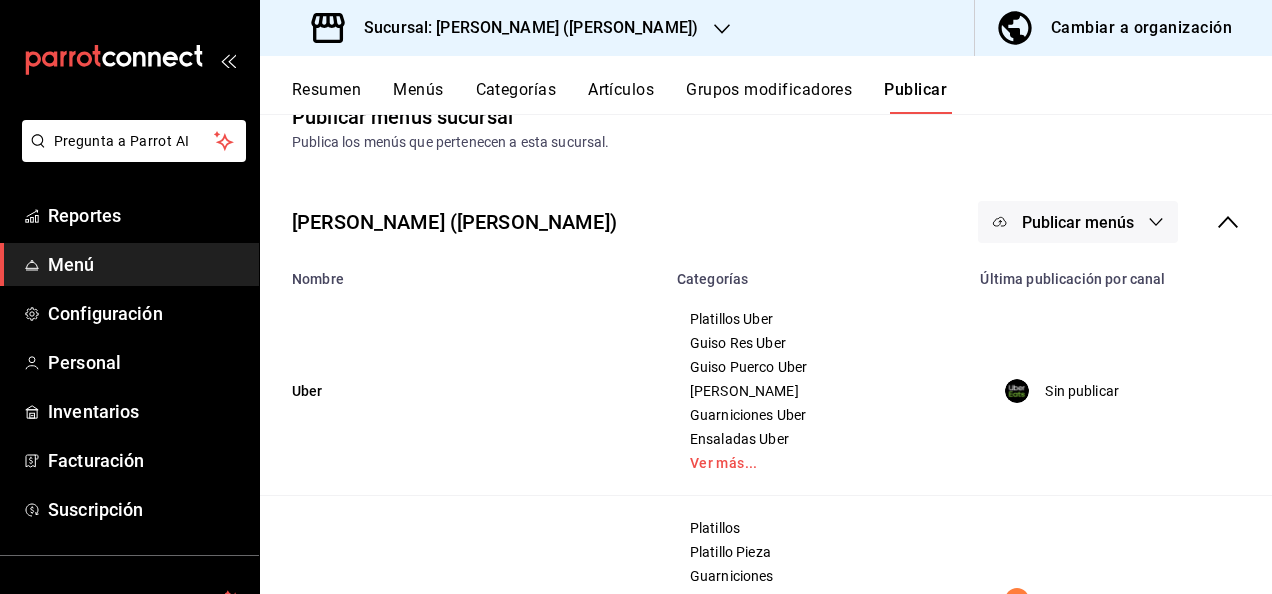 scroll, scrollTop: 0, scrollLeft: 0, axis: both 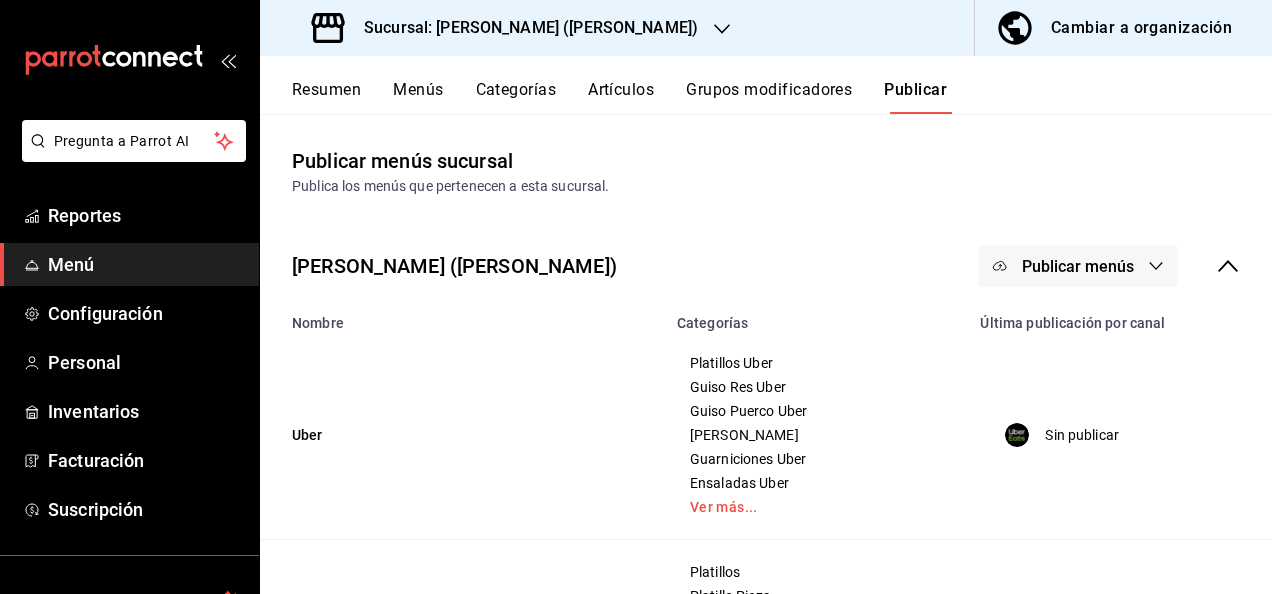 click on "Publicar menús" at bounding box center (1078, 266) 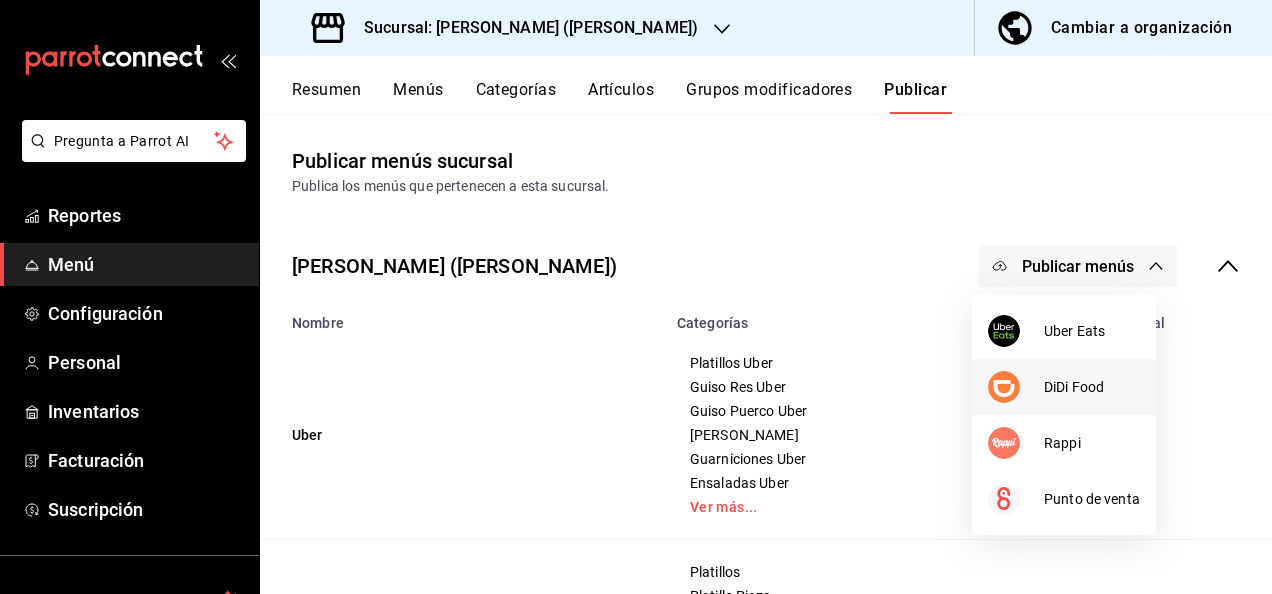 click on "DiDi Food" at bounding box center [1092, 387] 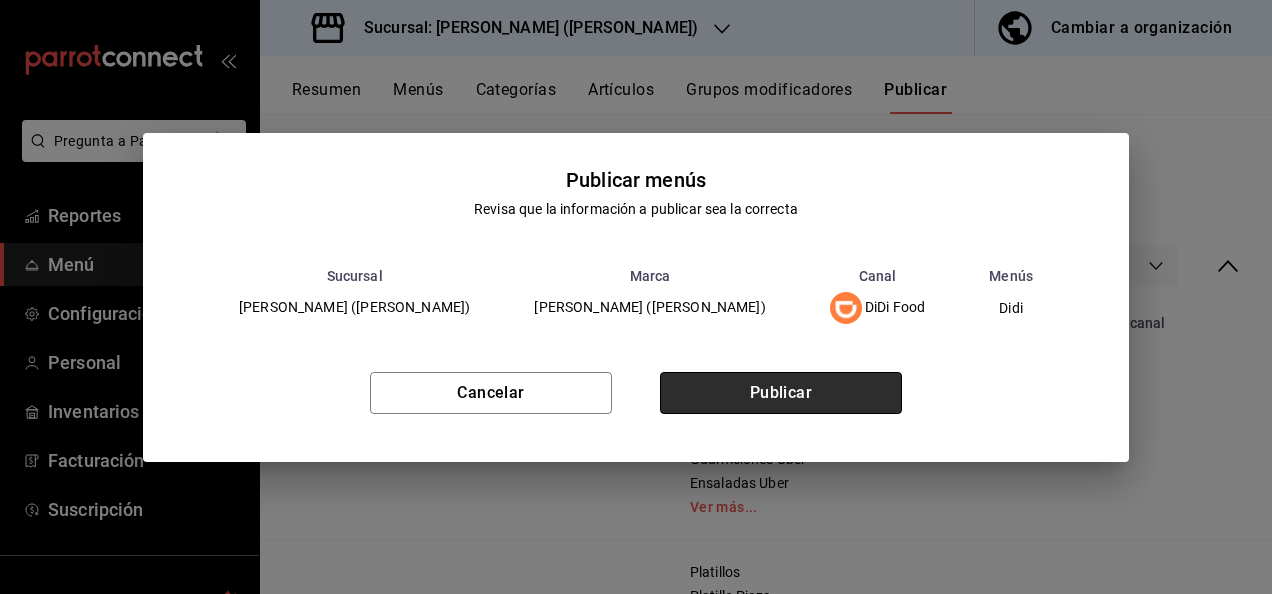 click on "Publicar" at bounding box center [781, 393] 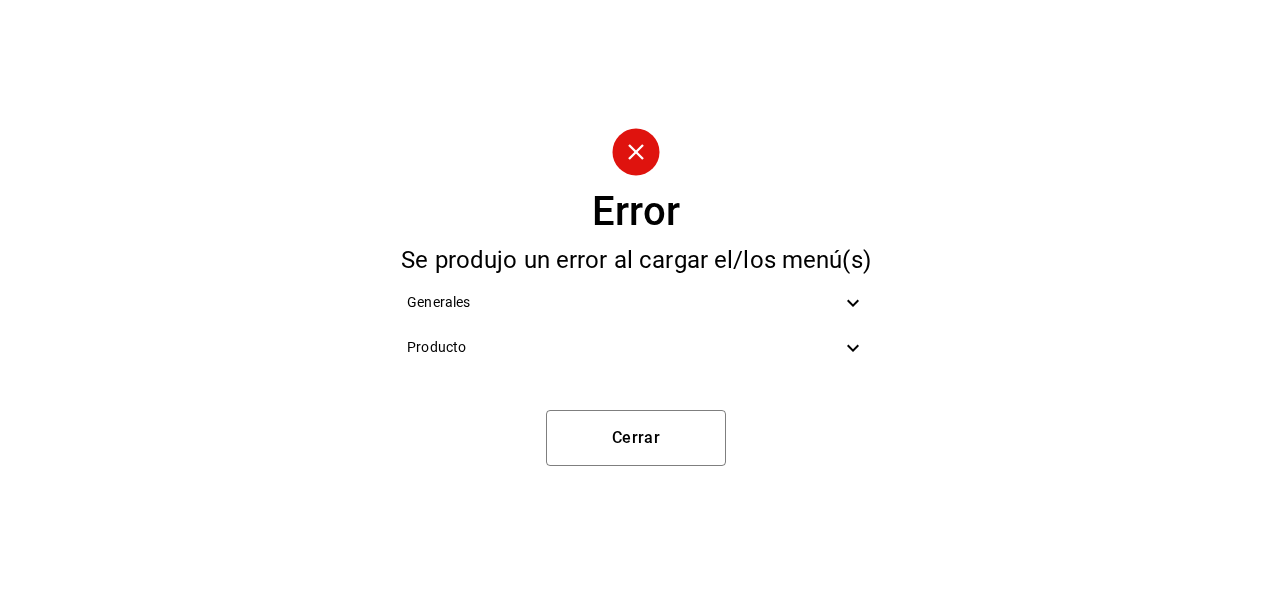 click 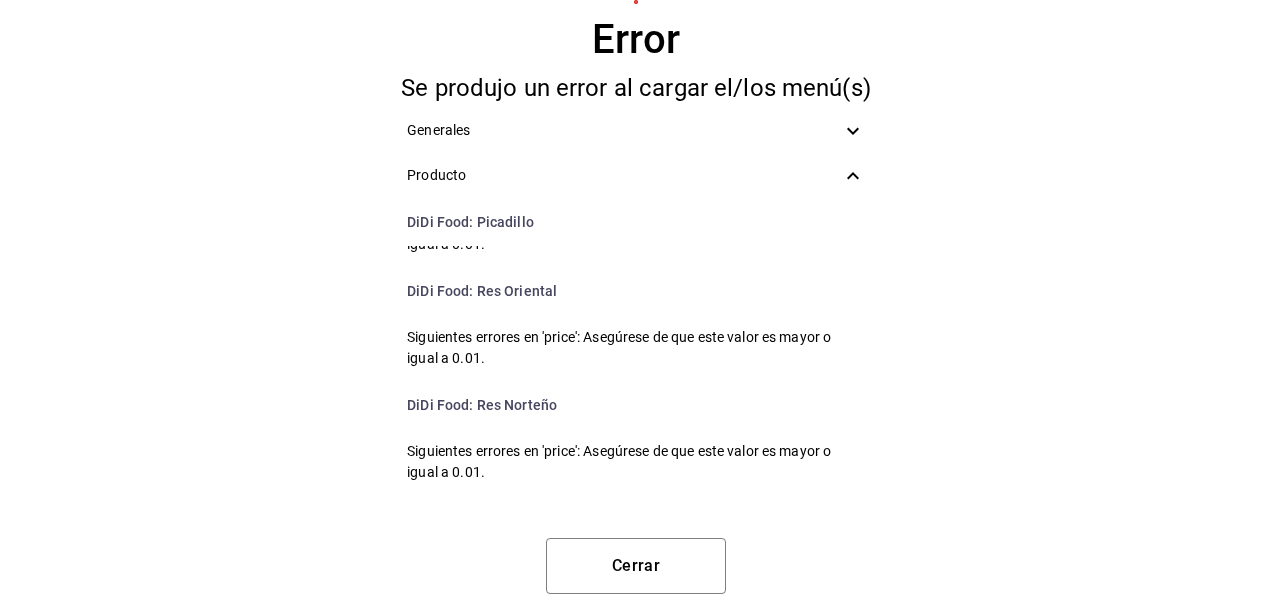 scroll, scrollTop: 2900, scrollLeft: 0, axis: vertical 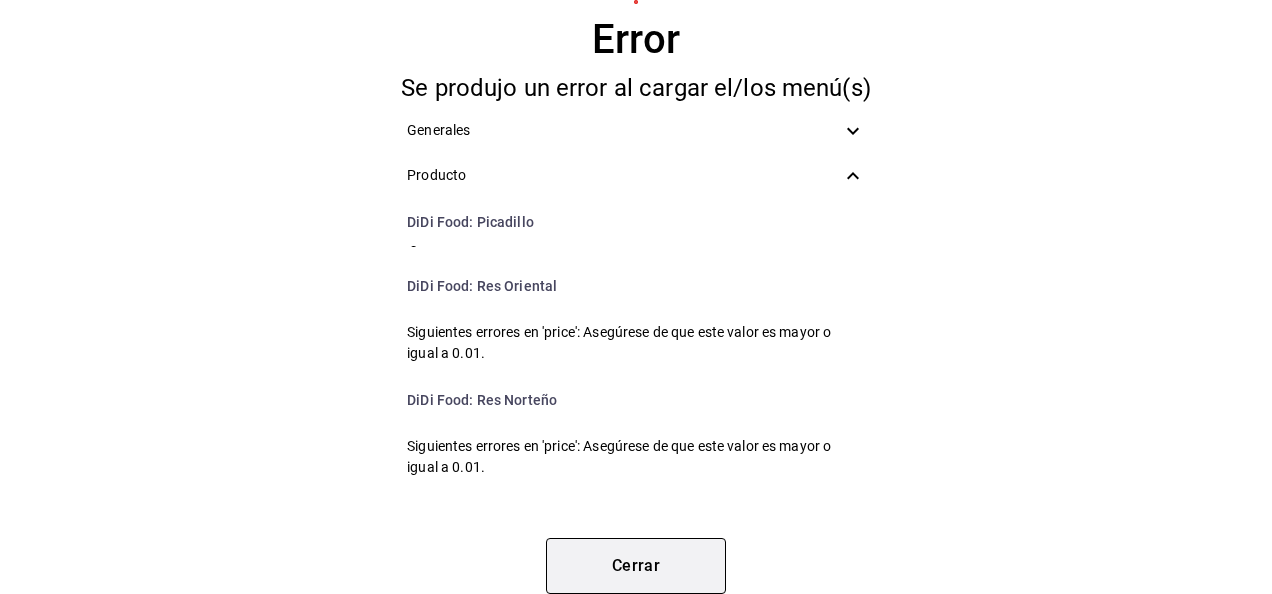 click on "Cerrar" at bounding box center [636, 566] 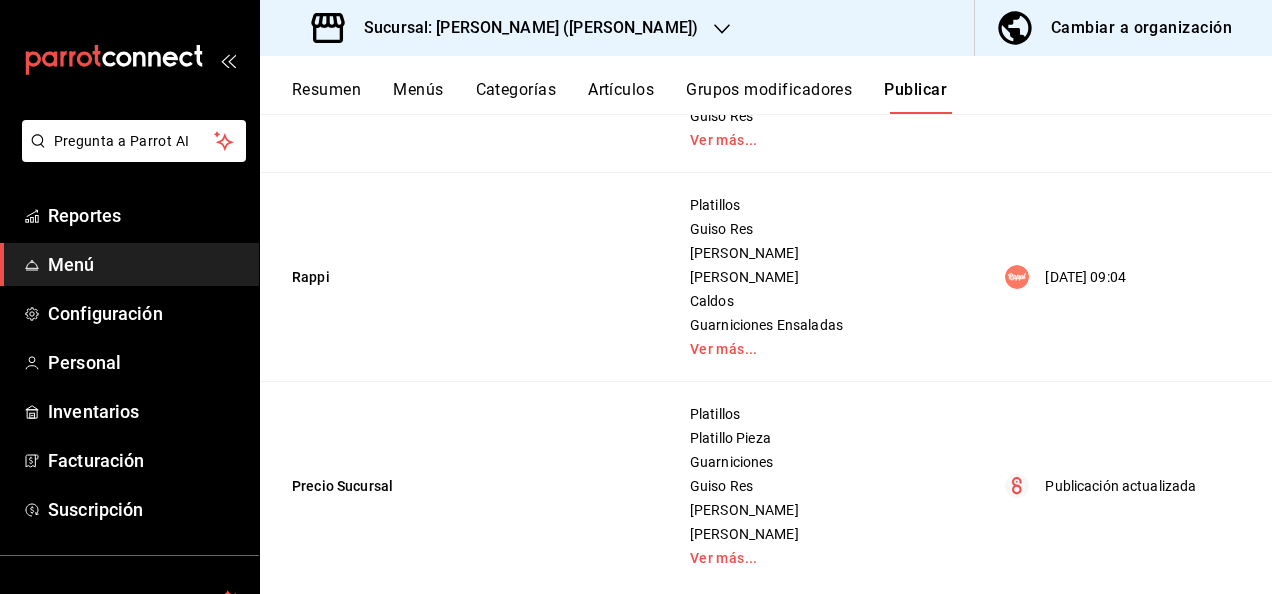 scroll, scrollTop: 604, scrollLeft: 0, axis: vertical 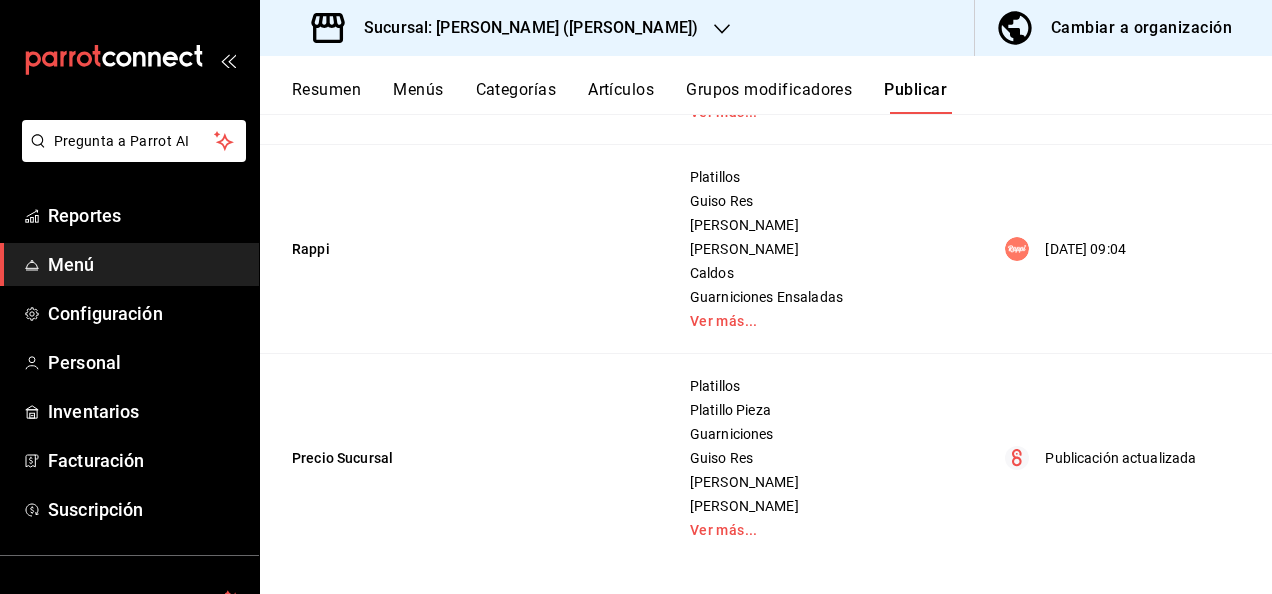 click on "Resumen" at bounding box center (326, 97) 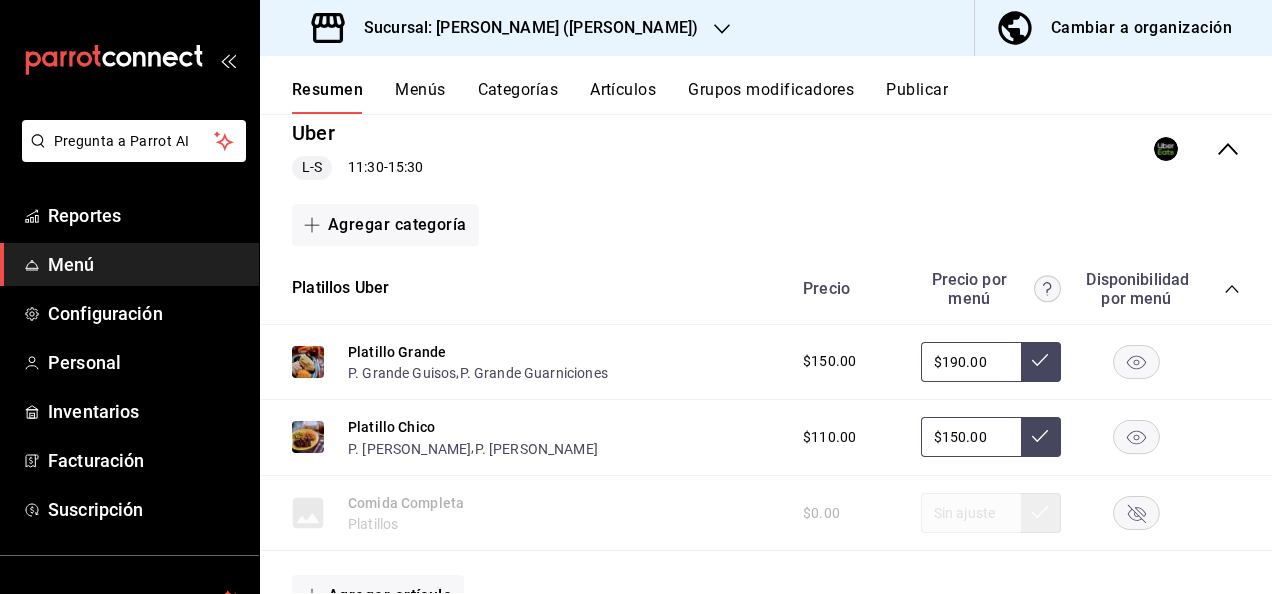 scroll, scrollTop: 253, scrollLeft: 0, axis: vertical 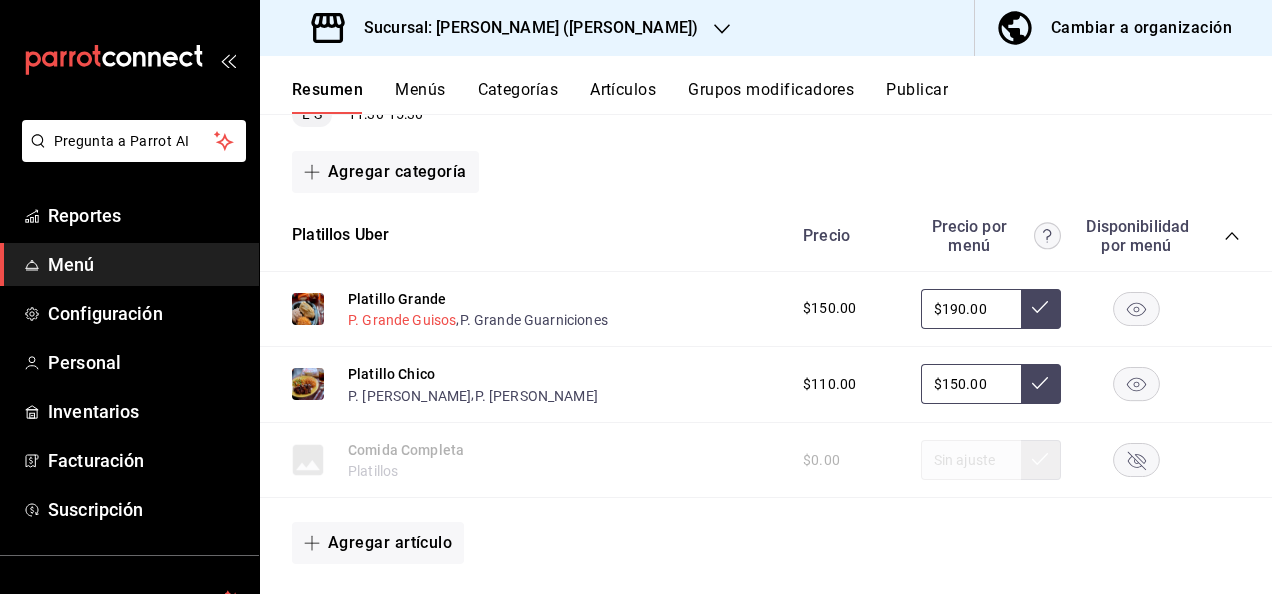 click on "P. Grande  Guisos" at bounding box center [402, 320] 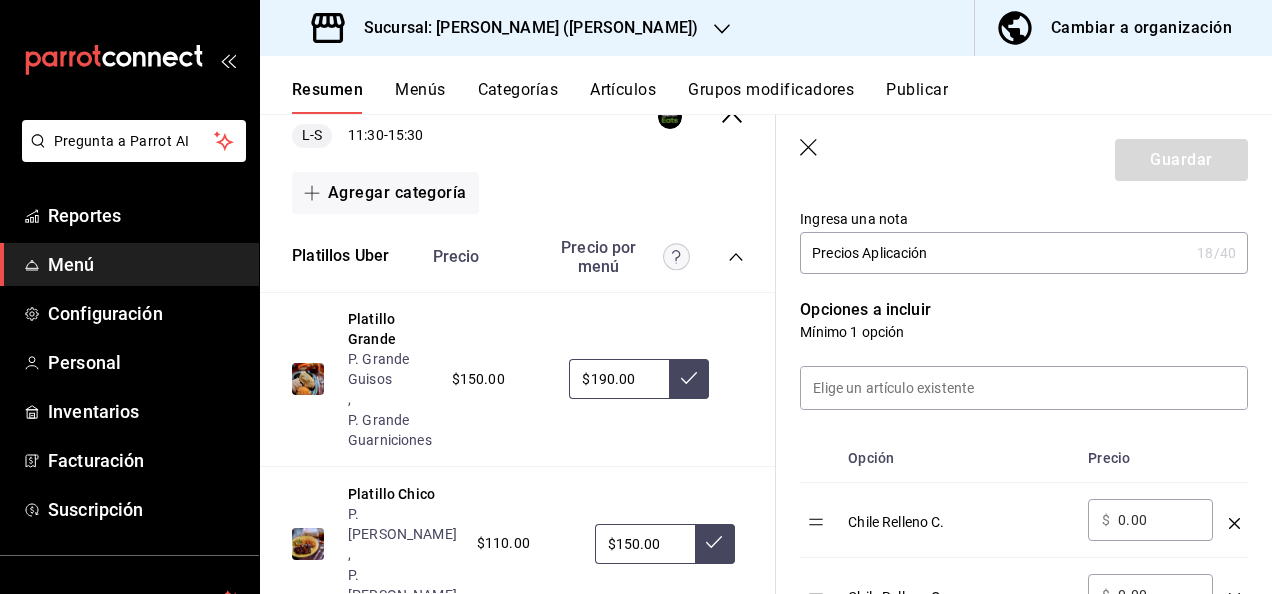 scroll, scrollTop: 432, scrollLeft: 0, axis: vertical 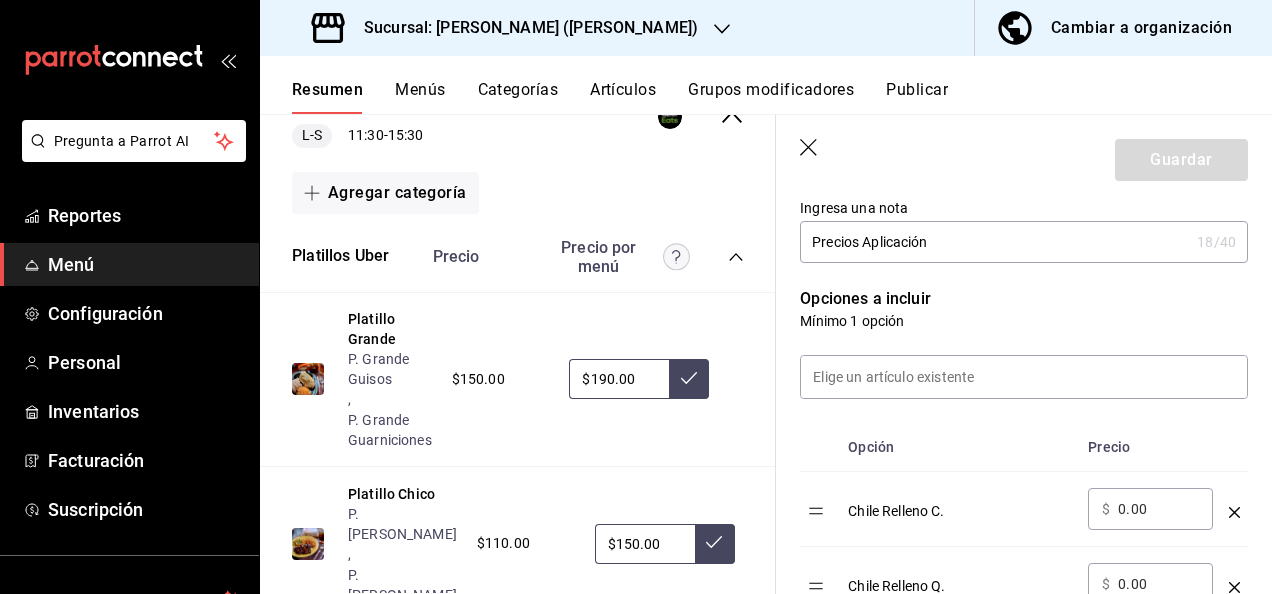 click 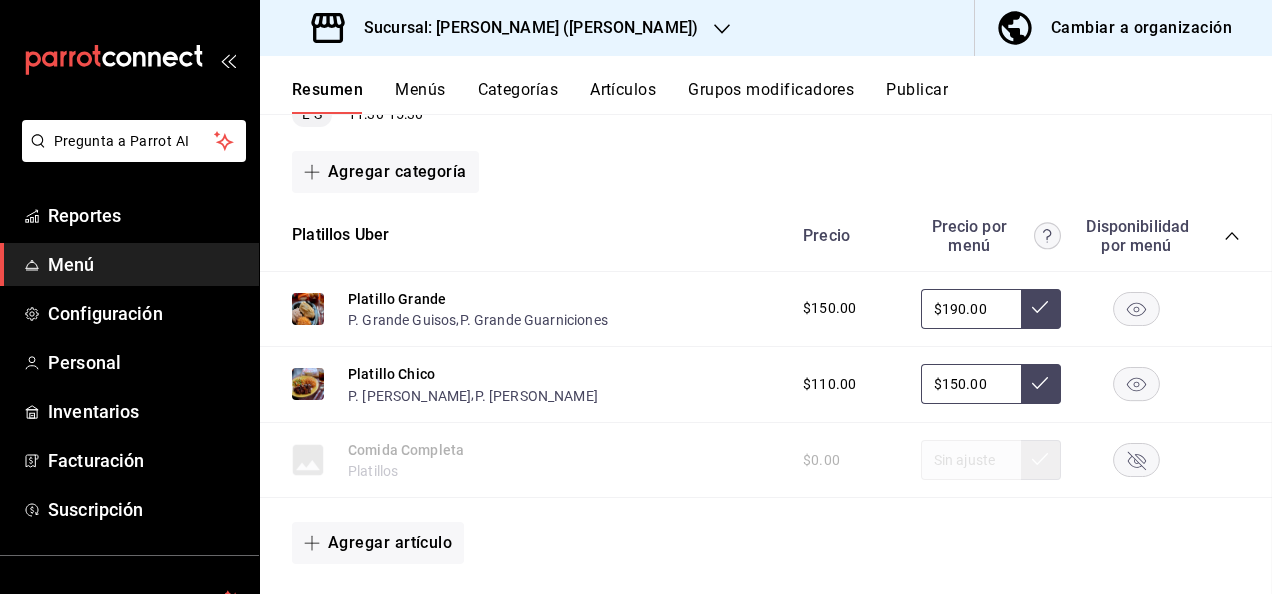 scroll, scrollTop: 0, scrollLeft: 0, axis: both 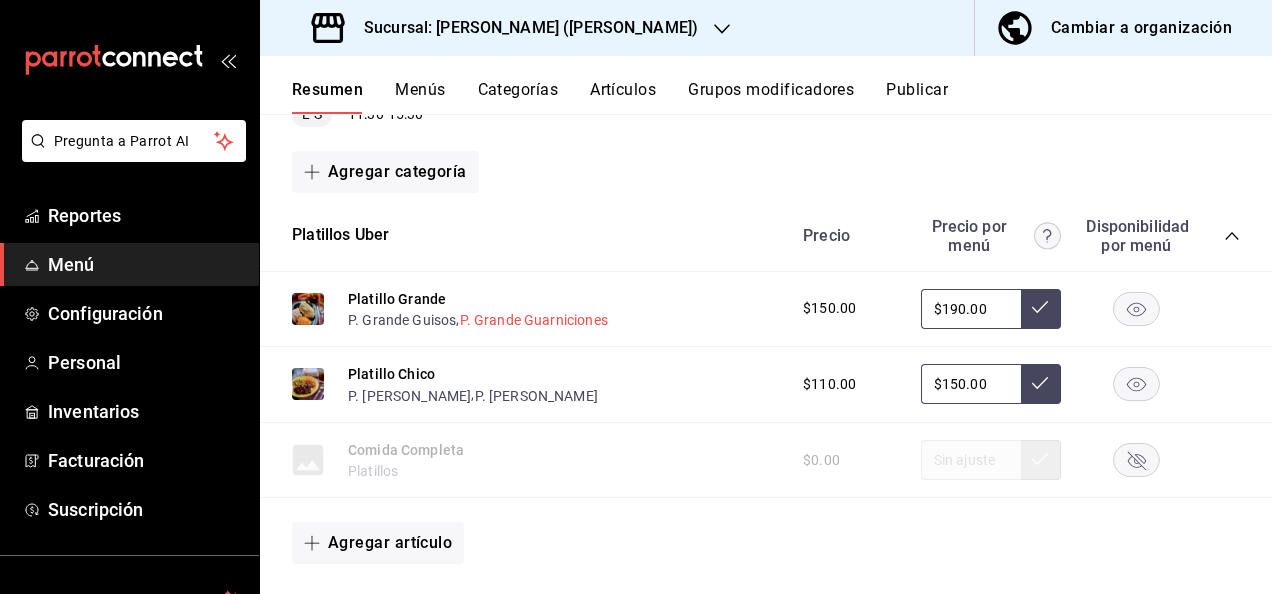 click on "P. Grande Guarniciones" at bounding box center [534, 320] 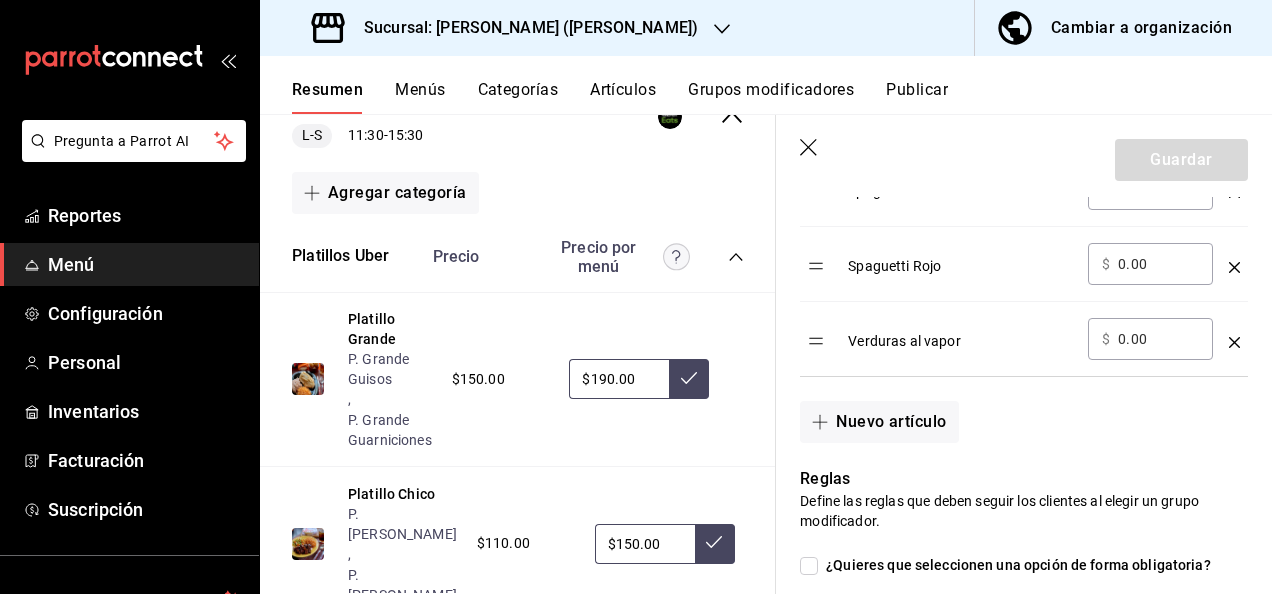 scroll, scrollTop: 2068, scrollLeft: 0, axis: vertical 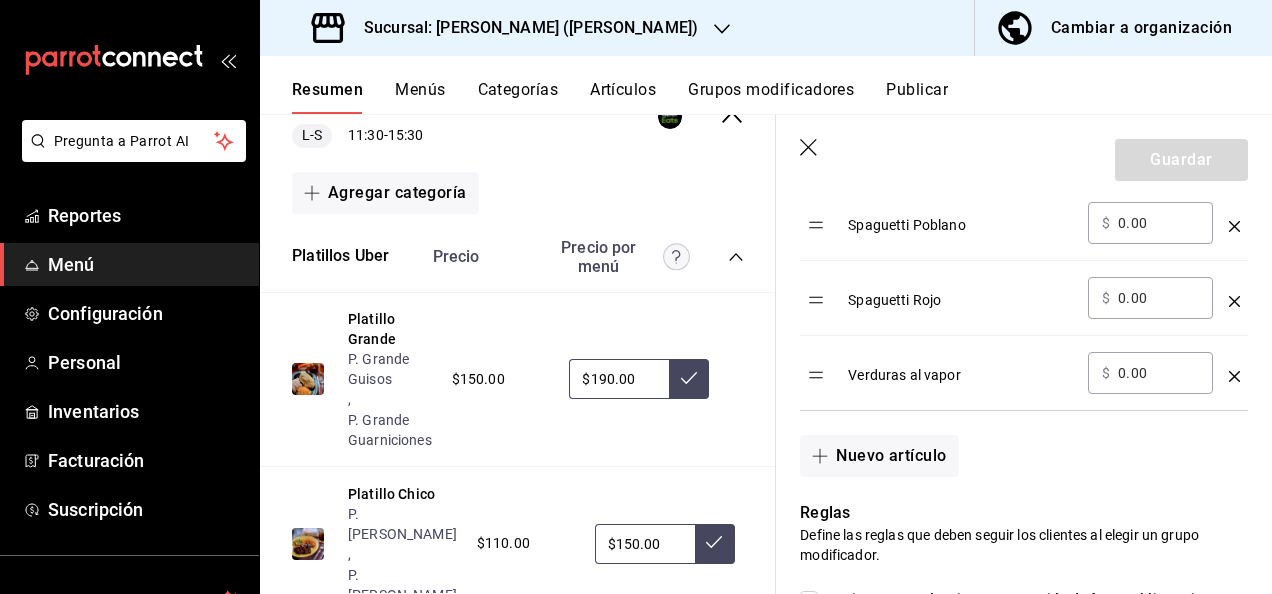 type 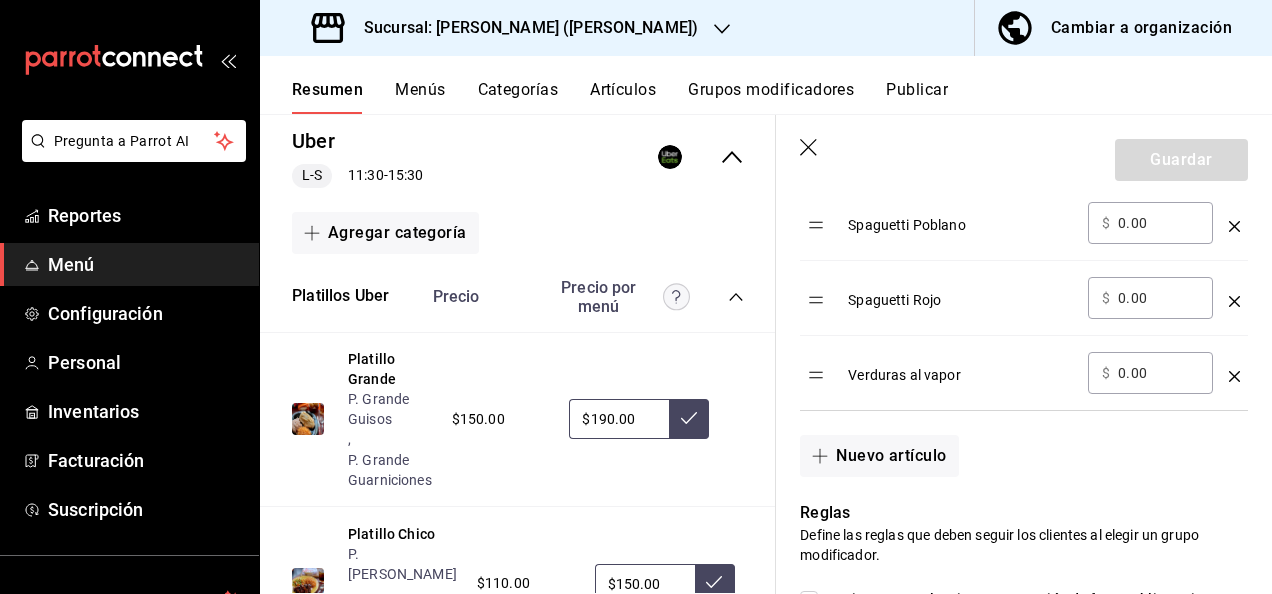 click on "Nuevo artículo" at bounding box center [1012, 444] 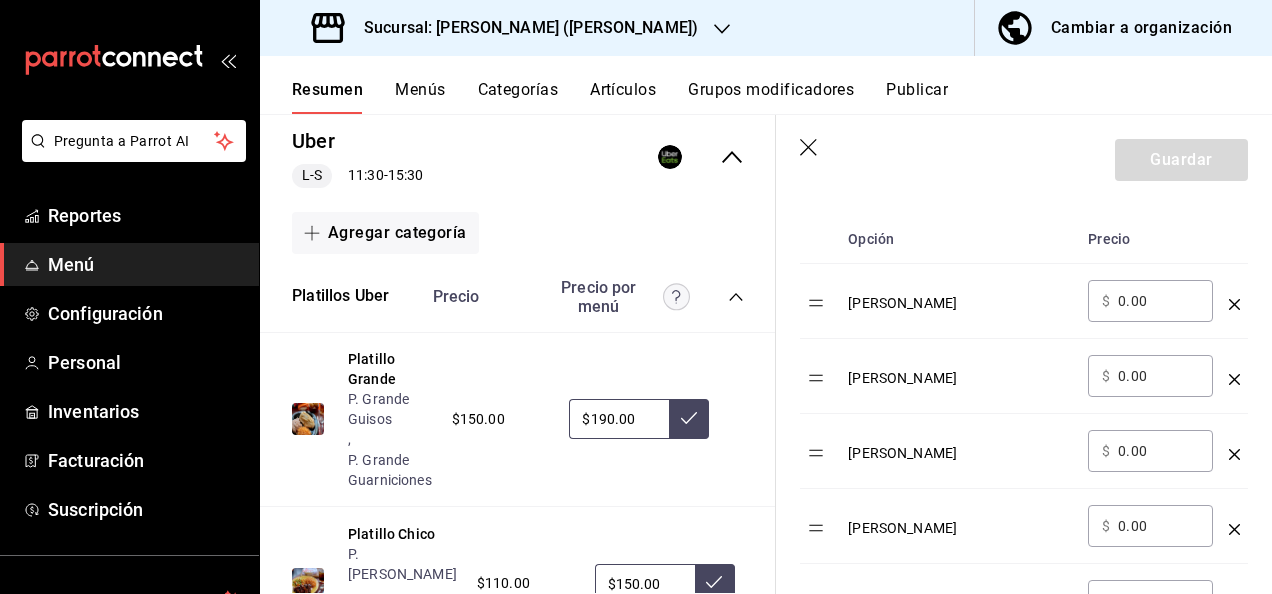 scroll, scrollTop: 680, scrollLeft: 0, axis: vertical 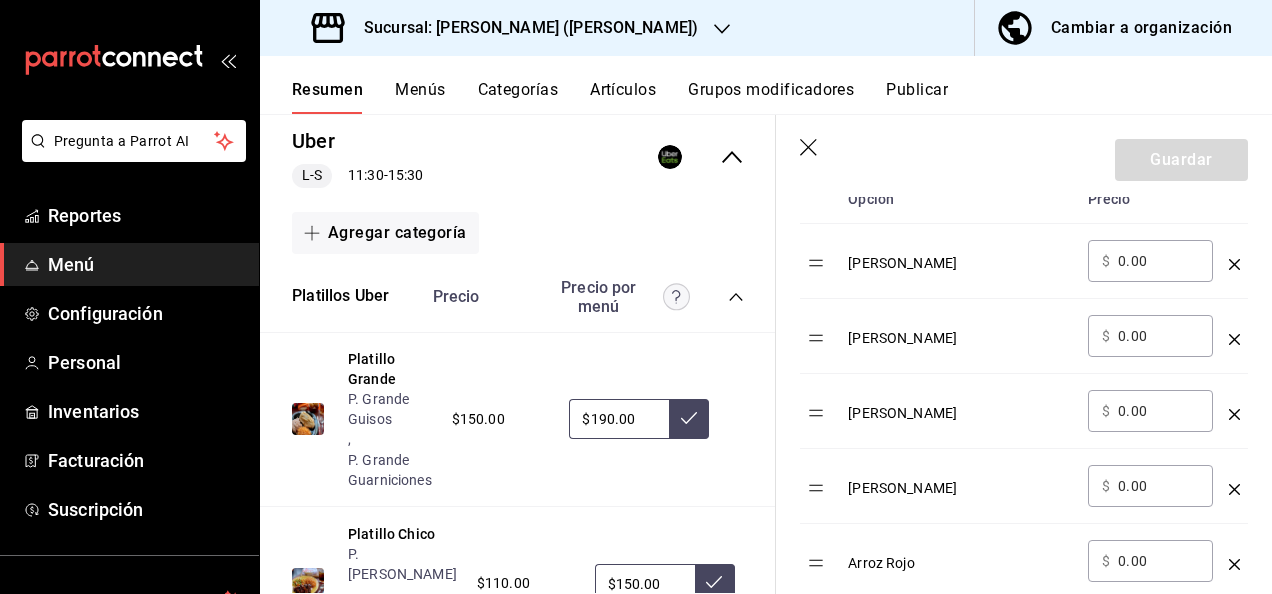 click at bounding box center [1234, 261] 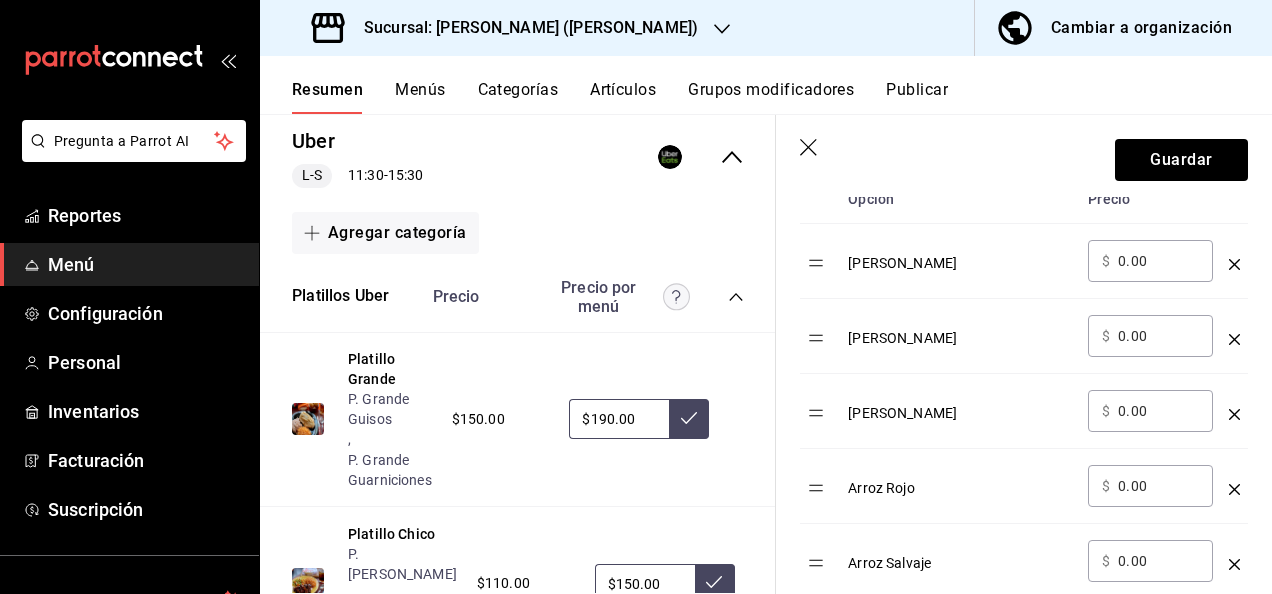 click 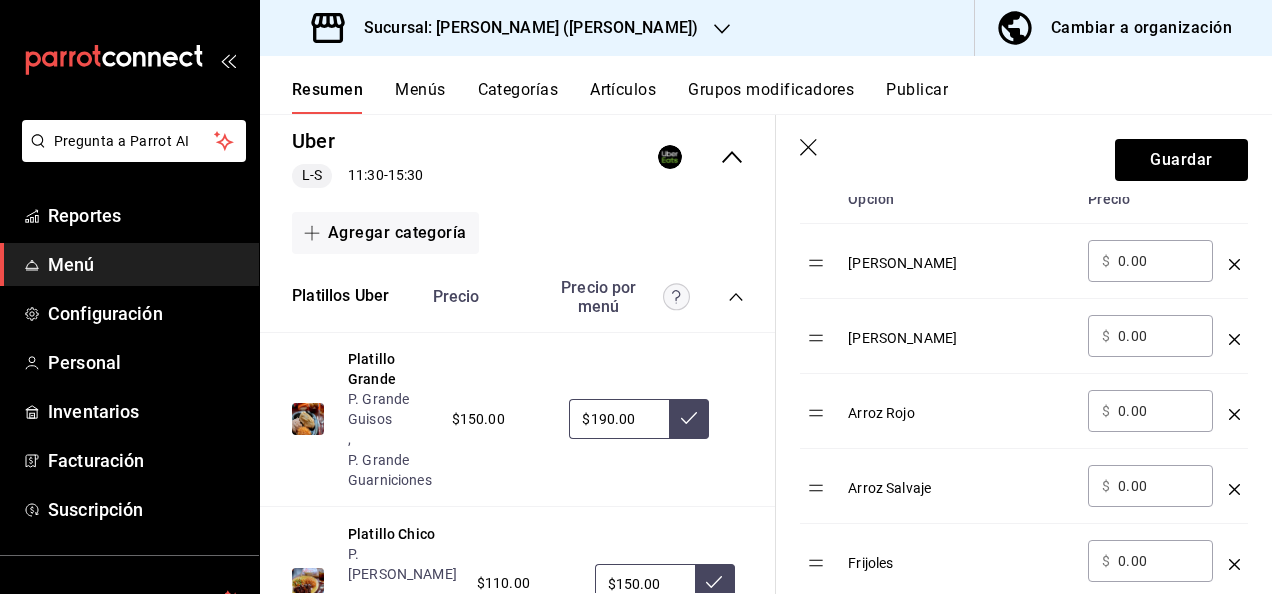 click 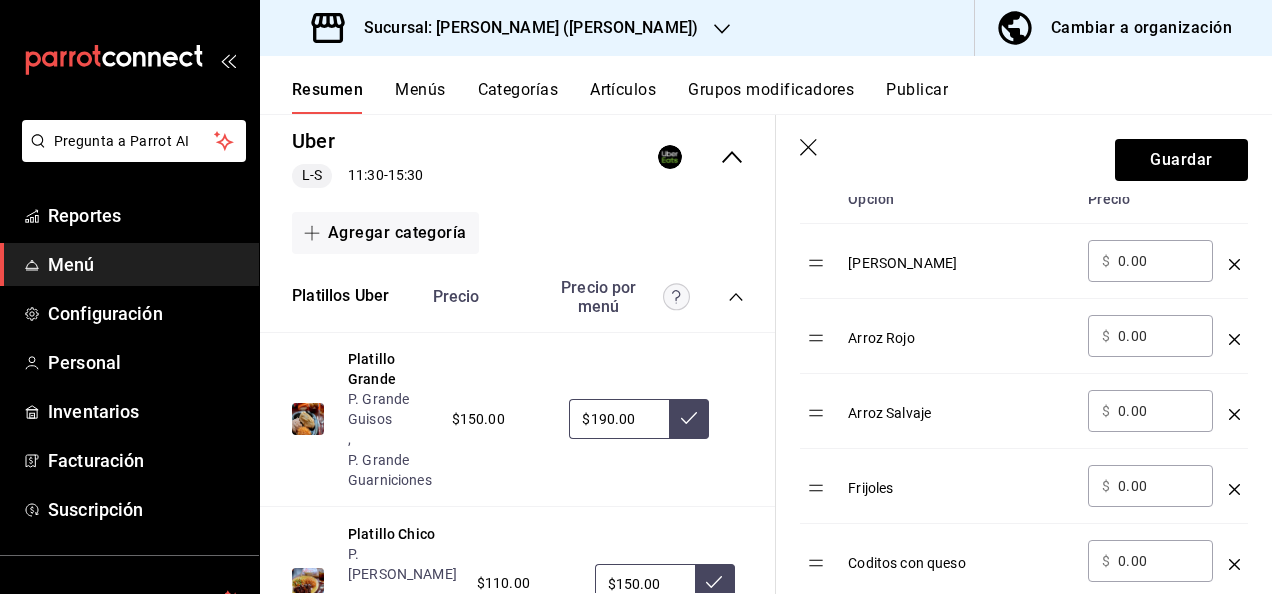 click 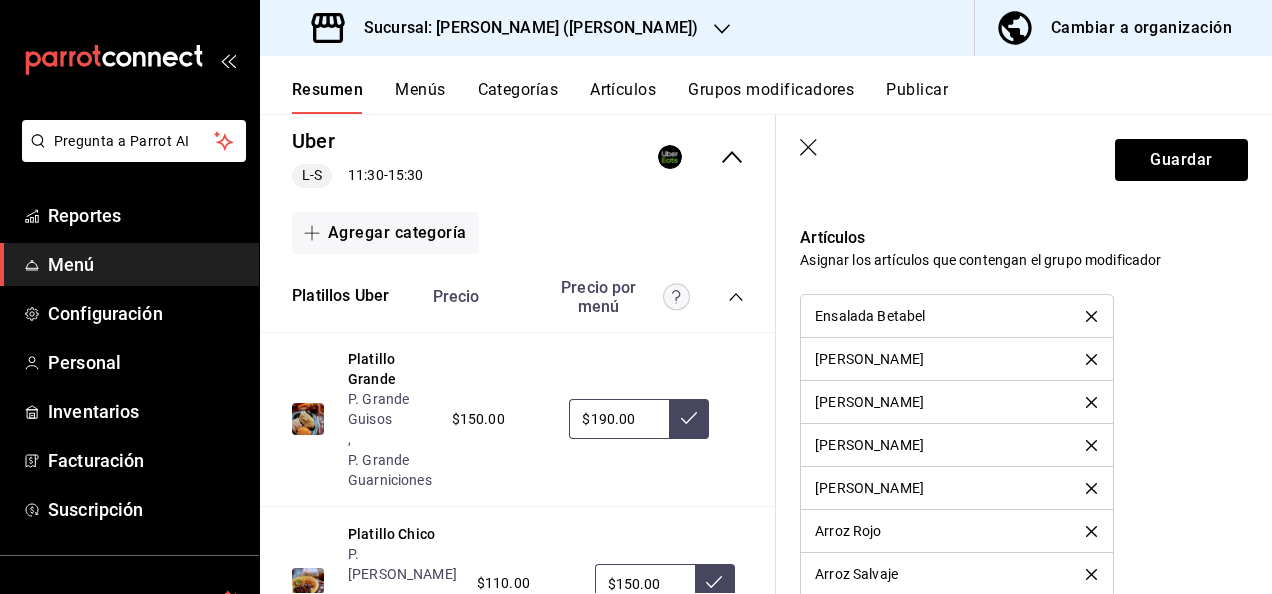 scroll, scrollTop: 2480, scrollLeft: 0, axis: vertical 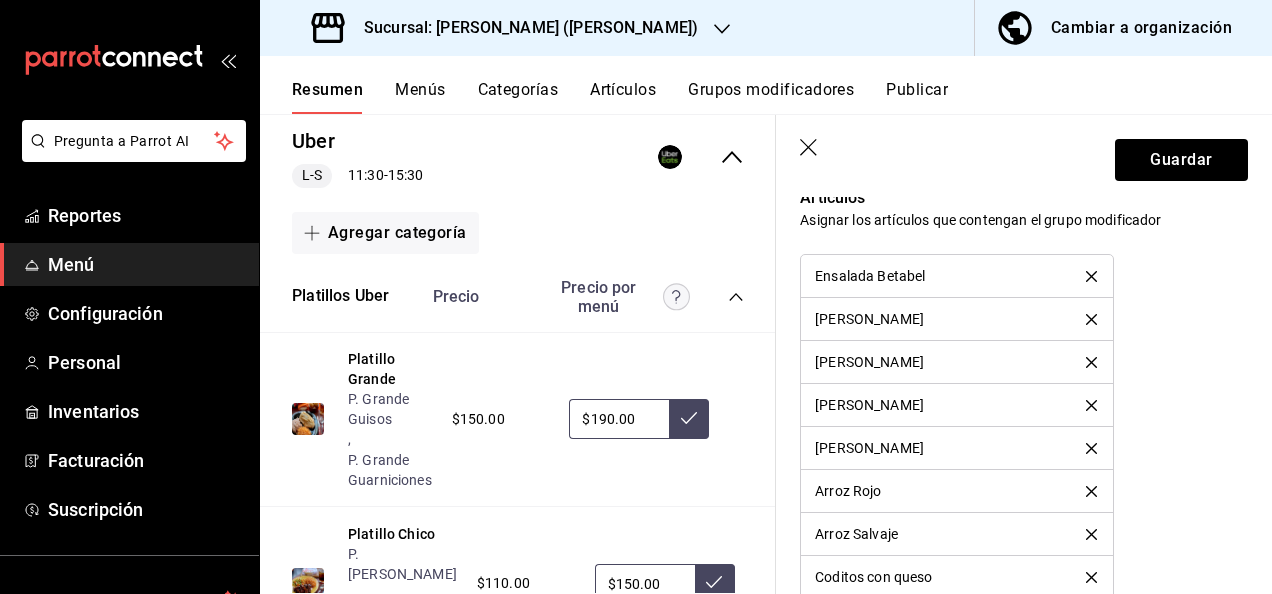 click 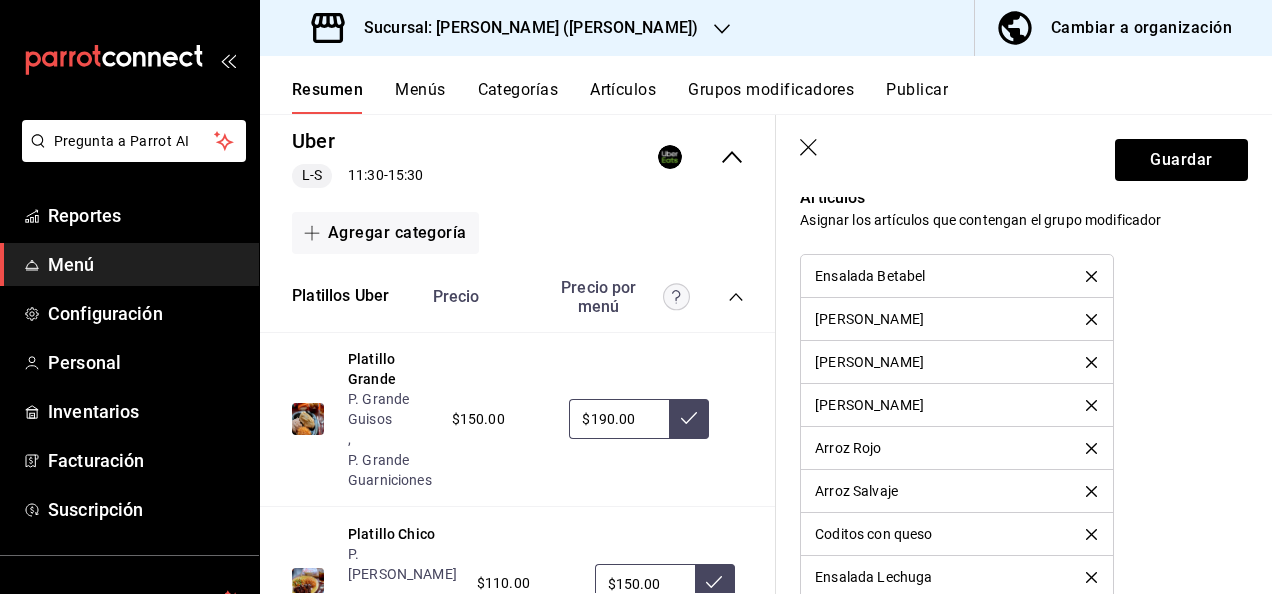 click 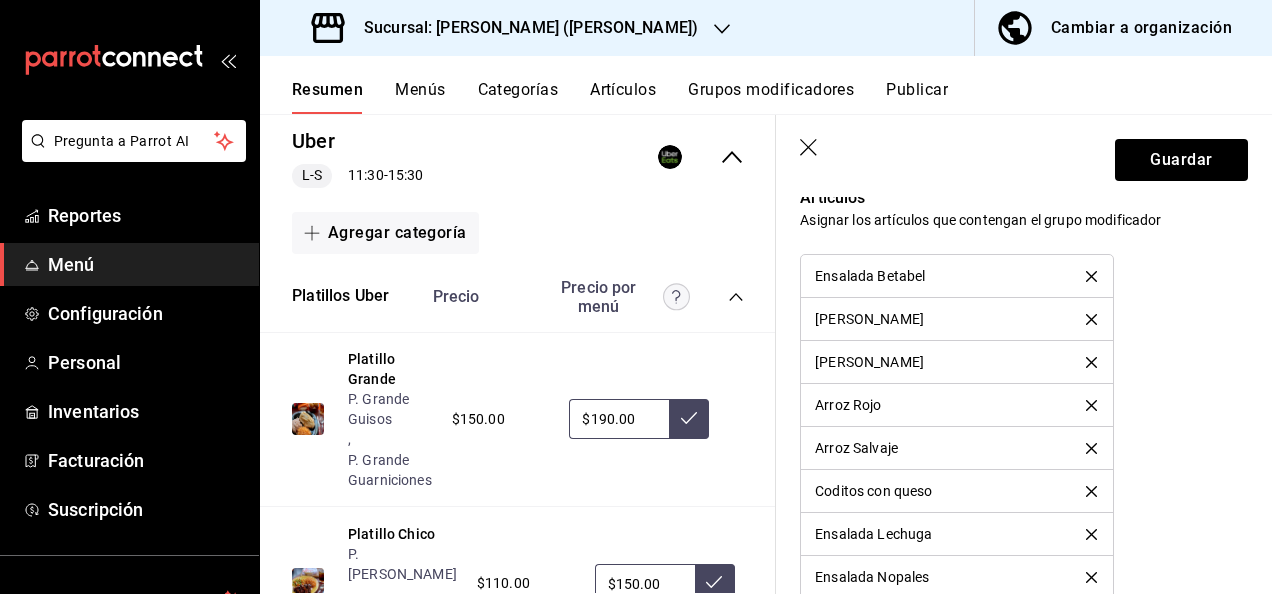 click 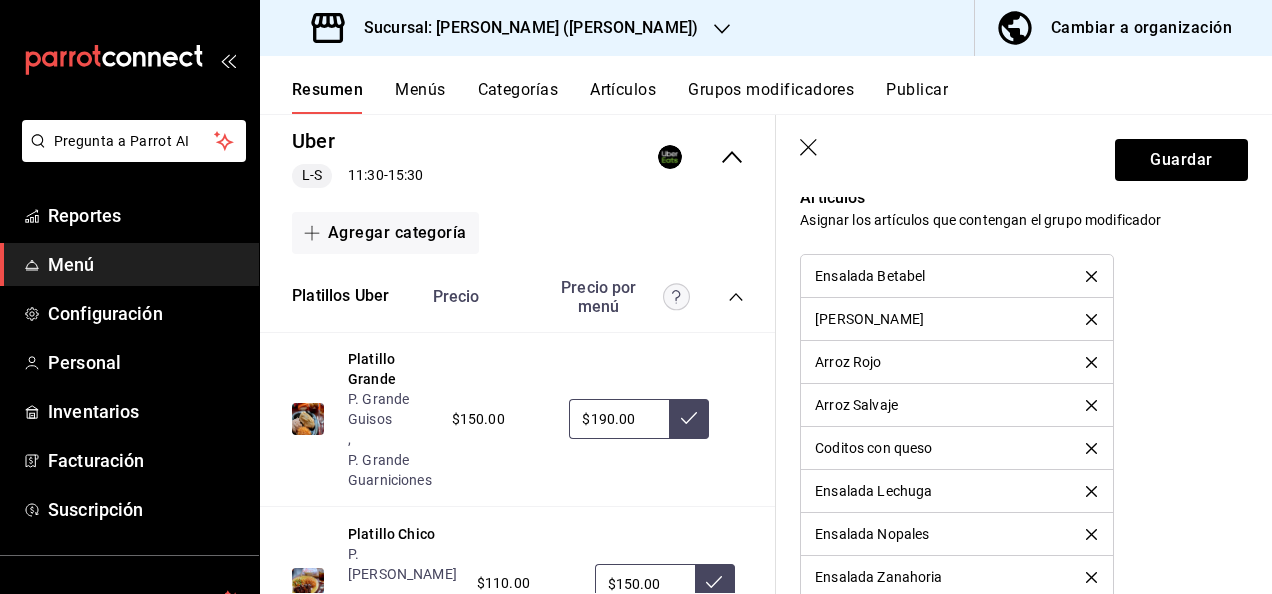 click 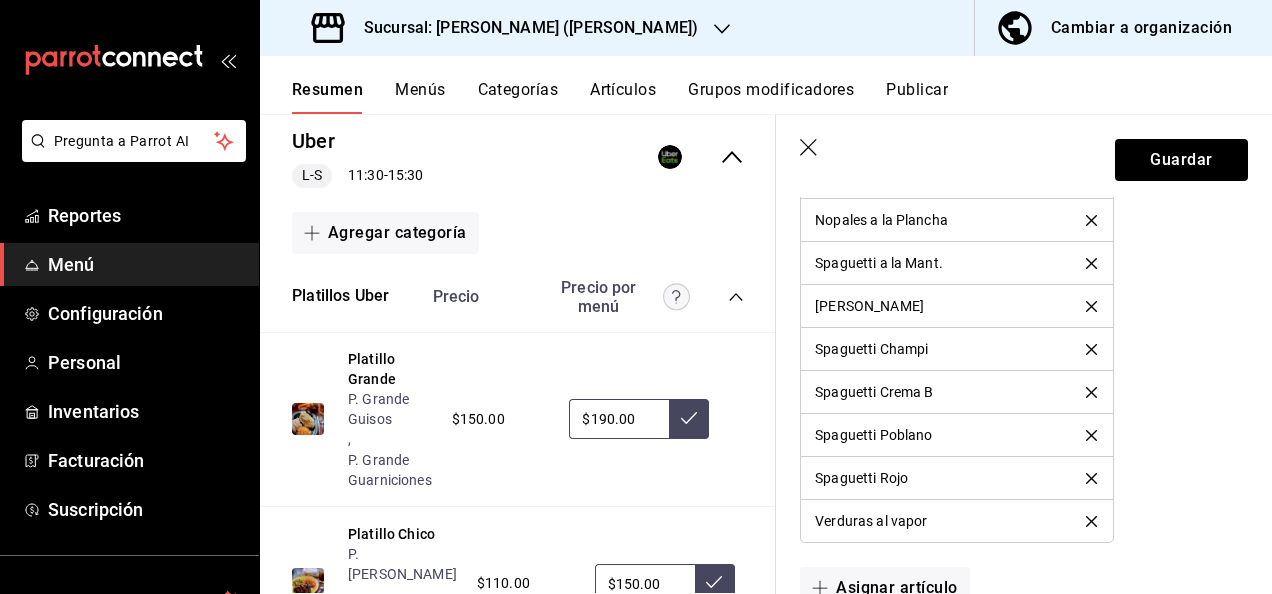 scroll, scrollTop: 2920, scrollLeft: 0, axis: vertical 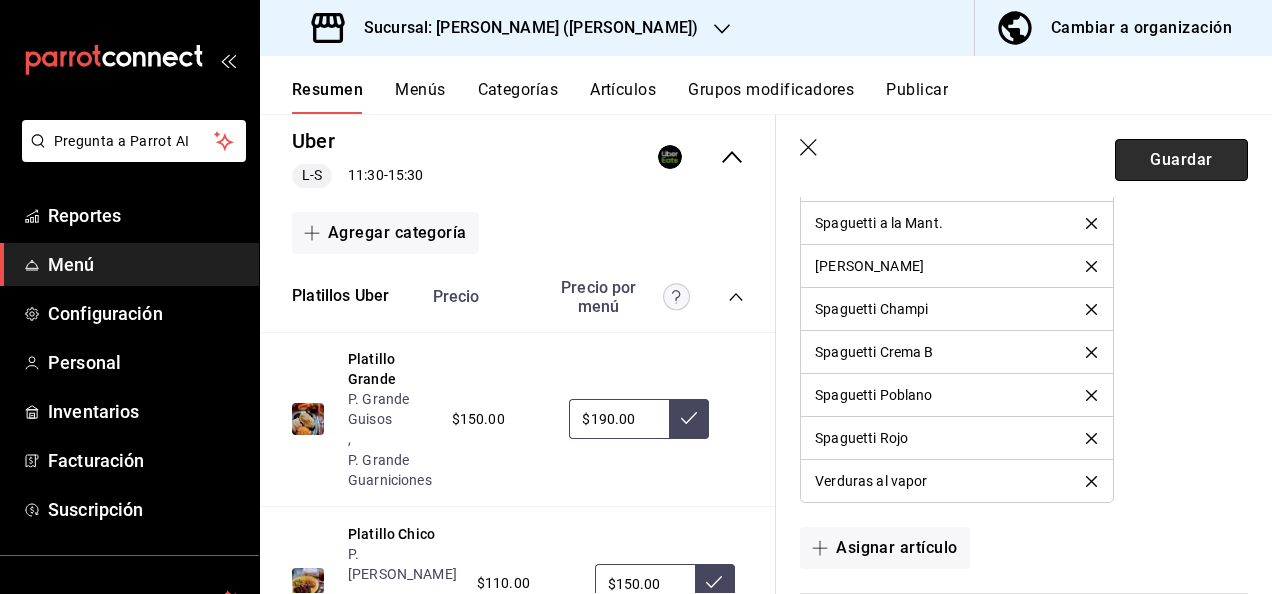 click on "Guardar" at bounding box center (1181, 160) 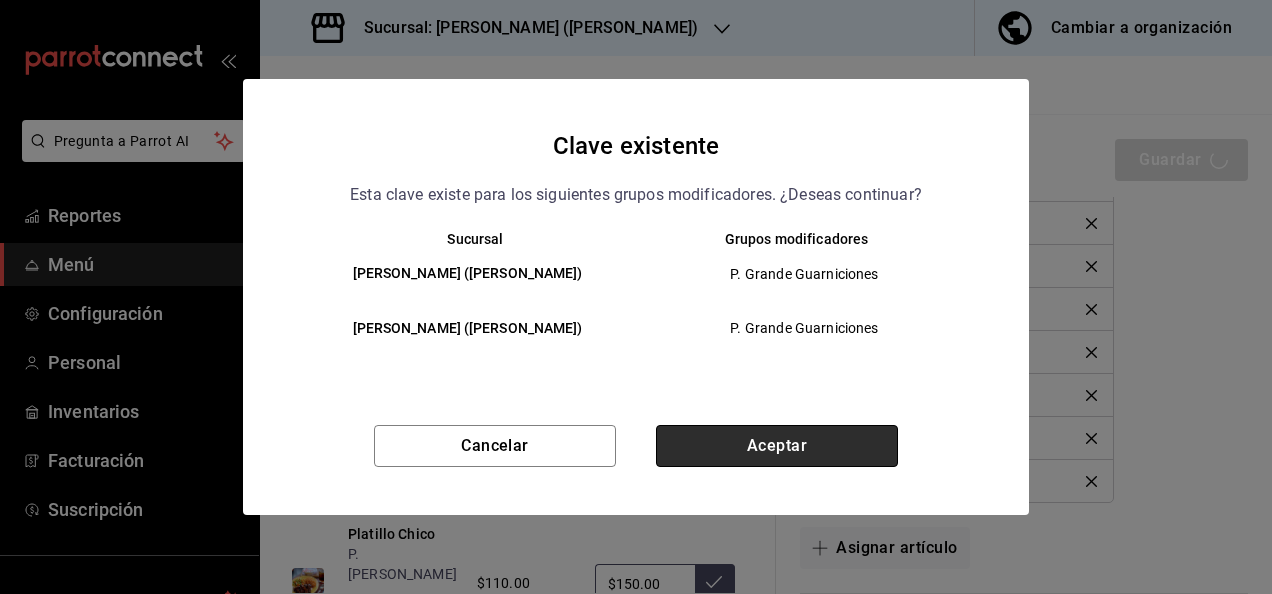 click on "Aceptar" at bounding box center (777, 446) 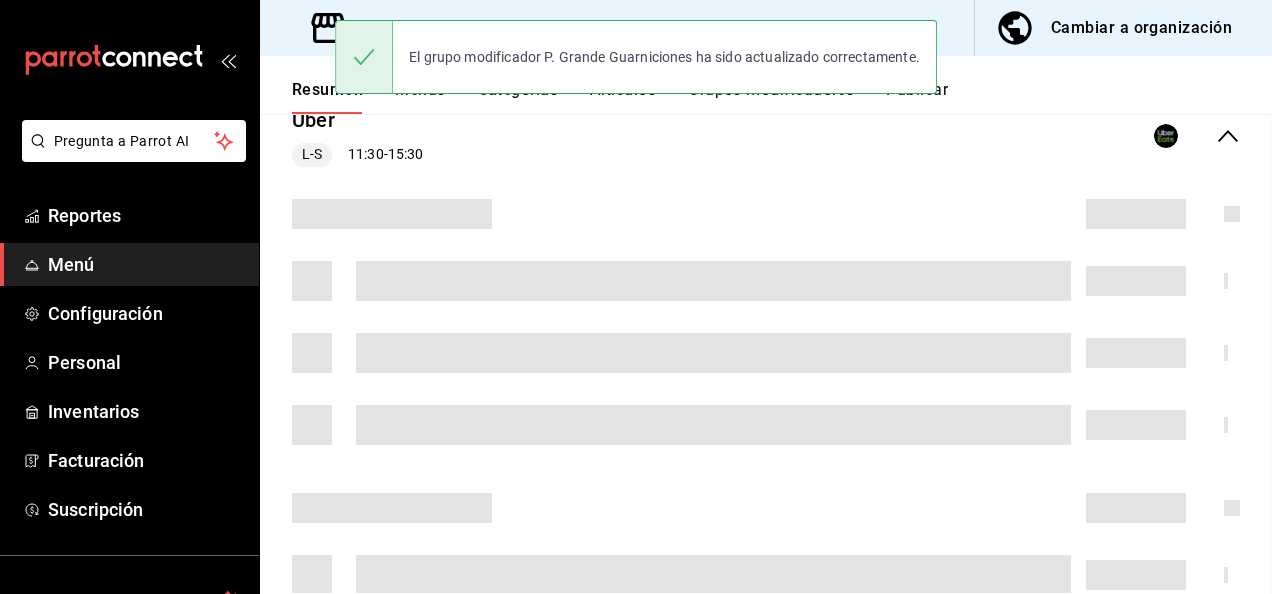 scroll, scrollTop: 0, scrollLeft: 0, axis: both 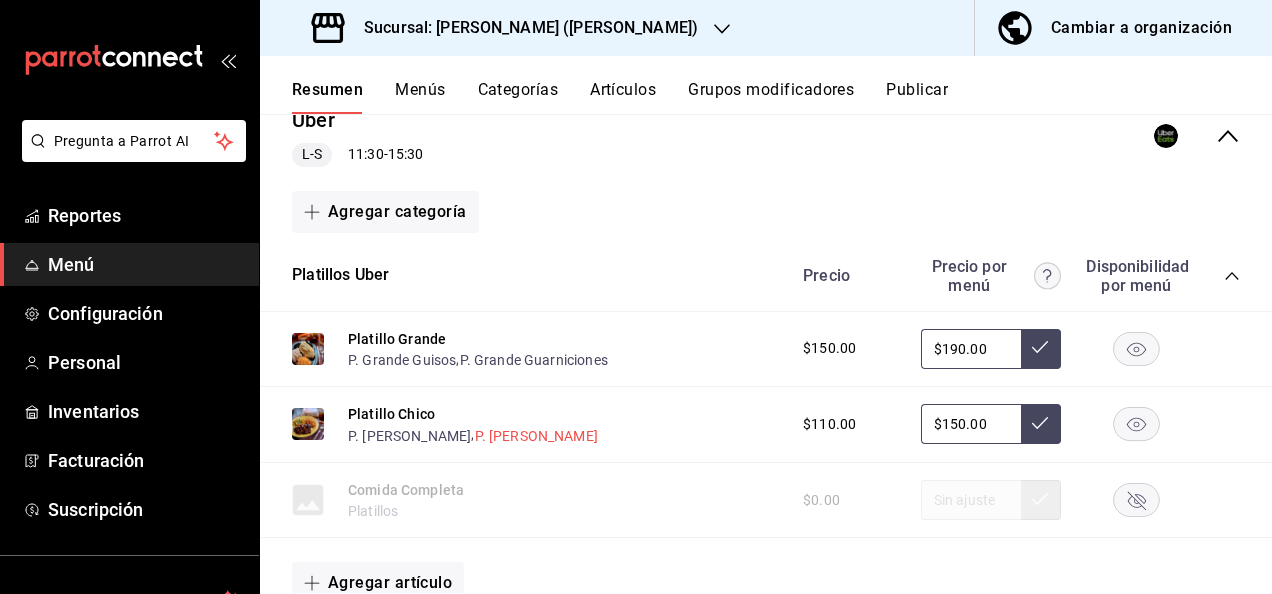 click on "P. [PERSON_NAME]" at bounding box center (536, 436) 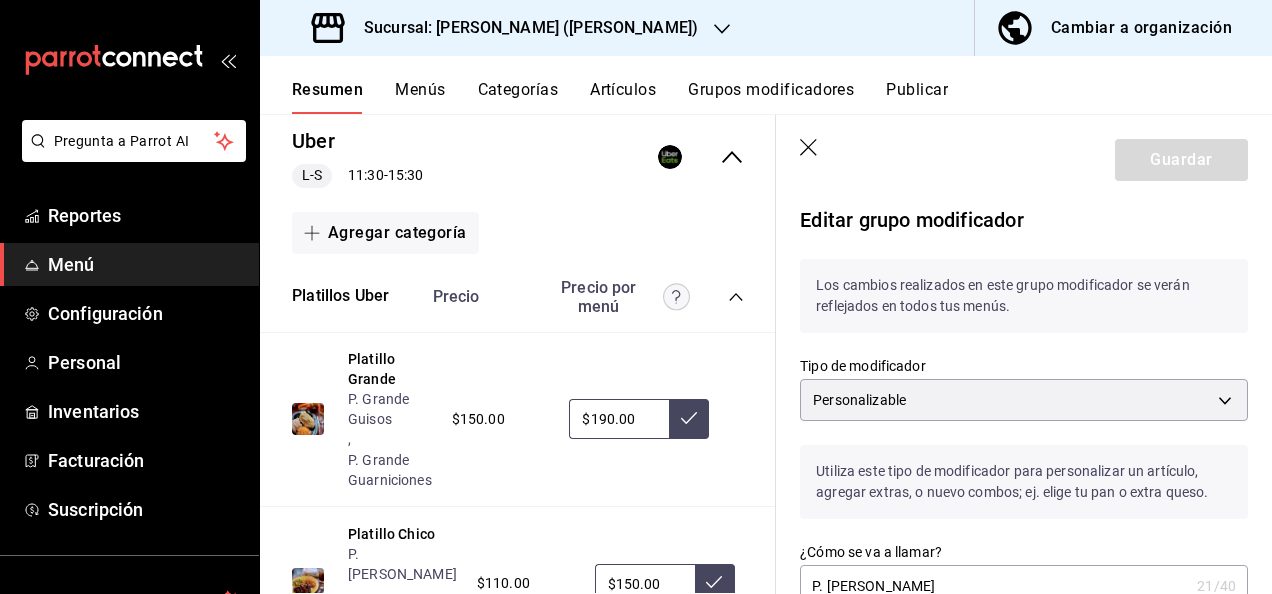 type 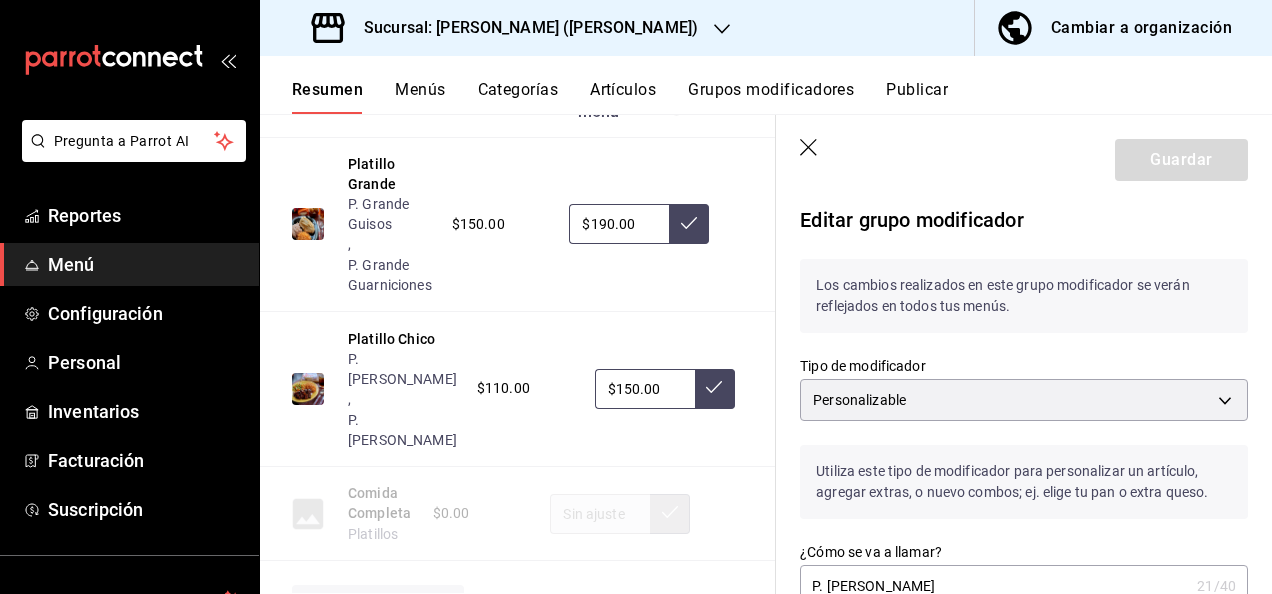 scroll, scrollTop: 413, scrollLeft: 0, axis: vertical 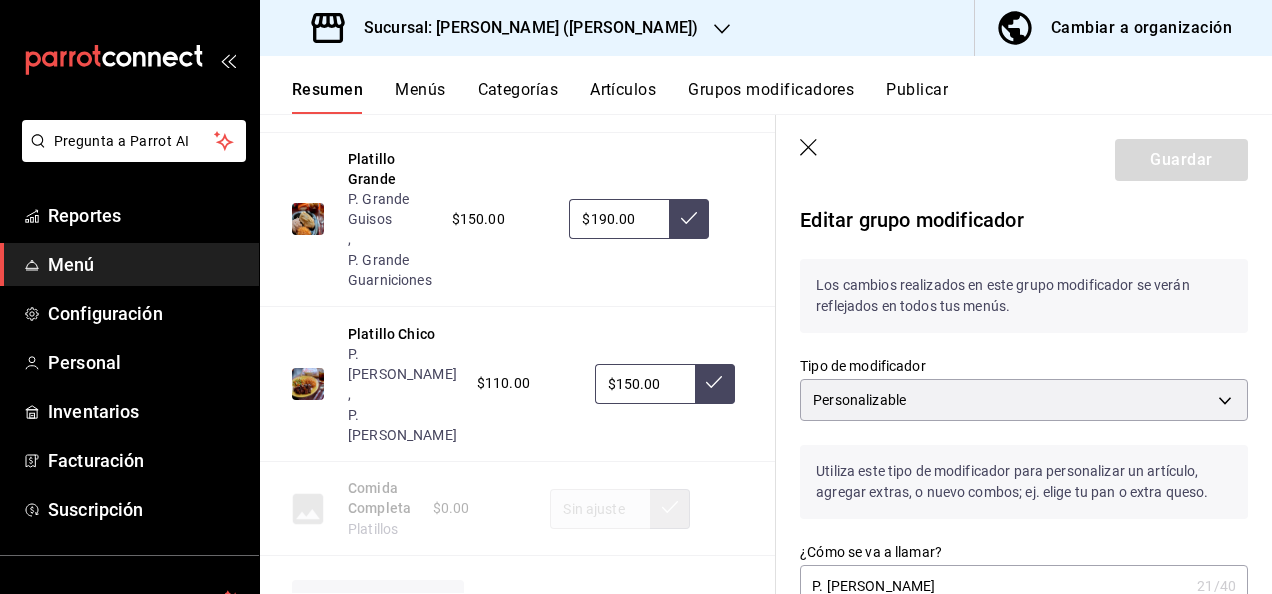 click on "Editar grupo modificador Los cambios realizados en este grupo modificador se verán reflejados en todos tus menús. Tipo de modificador Personalizable CUSTOMIZABLE Utiliza este tipo de modificador para personalizar un artículo, agregar extras, o nuevo combos; ej. elige tu pan o extra queso. ¿Cómo se va a llamar? P. Chico Guarniciones 21 /40 ¿Cómo se va a llamar? Ingresa una nota Precios Aplicación 18 /40 Ingresa una nota Opciones a incluir Mínimo 1 opción Opción Precio Arroz Almendrado ​ $ 0.00 ​ Arroz Amarillo ​ $ 0.00 ​ Arroz Blanco ​ $ 0.00 ​ Arroz Chino ​ $ 0.00 ​ Arroz Rojo ​ $ 0.00 ​ Arroz Salvaje ​ $ 0.00 ​ Frijoles ​ $ 0.00 ​ Coditos con queso ​ $ 0.00 ​ Ensalada Betabel ​ $ 0.00 ​ Ensalada Lechuga ​ $ 0.00 ​ Ensalada Nopales ​ $ 0.00 ​ Ensalada Zanahoria ​ $ 0.00 ​ Nopales a la Plancha ​ $ 0.00 ​ Pure Papa ​ $ 0.00 ​ Spaguetti a la Mant. ​ $ 0.00 ​ Spaguetti Amarillo ​ $ 0.00 ​ Spaguetti Champi ​ $ 0.00 ​ Spaguetti Crema B $" at bounding box center [1024, 2197] 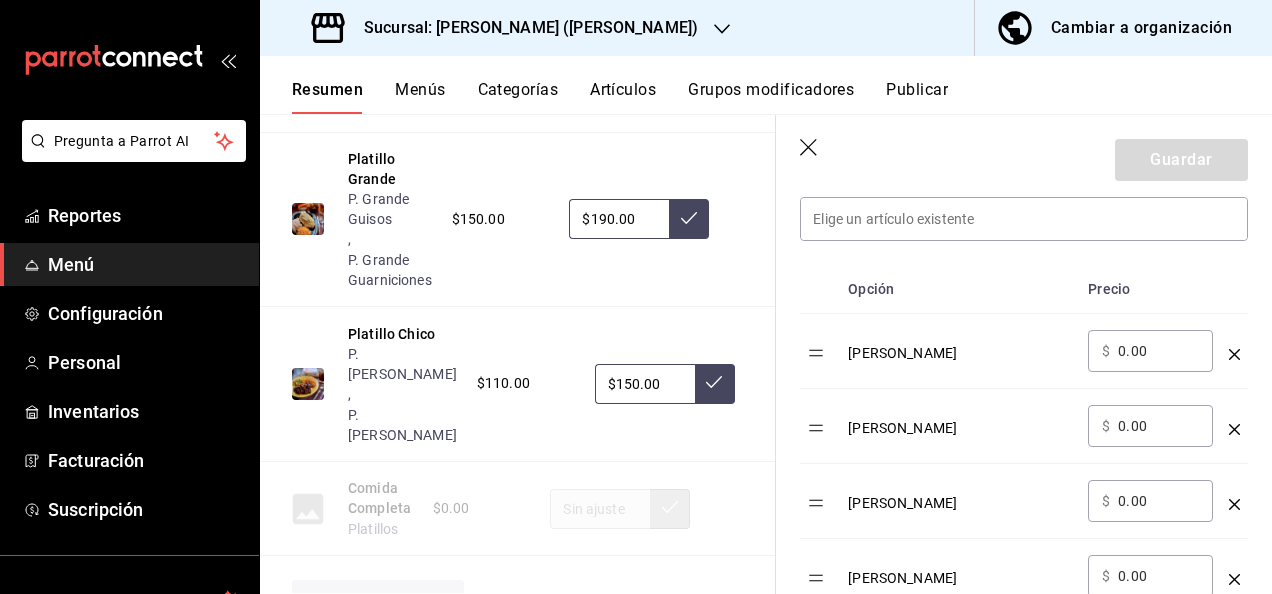 scroll, scrollTop: 640, scrollLeft: 0, axis: vertical 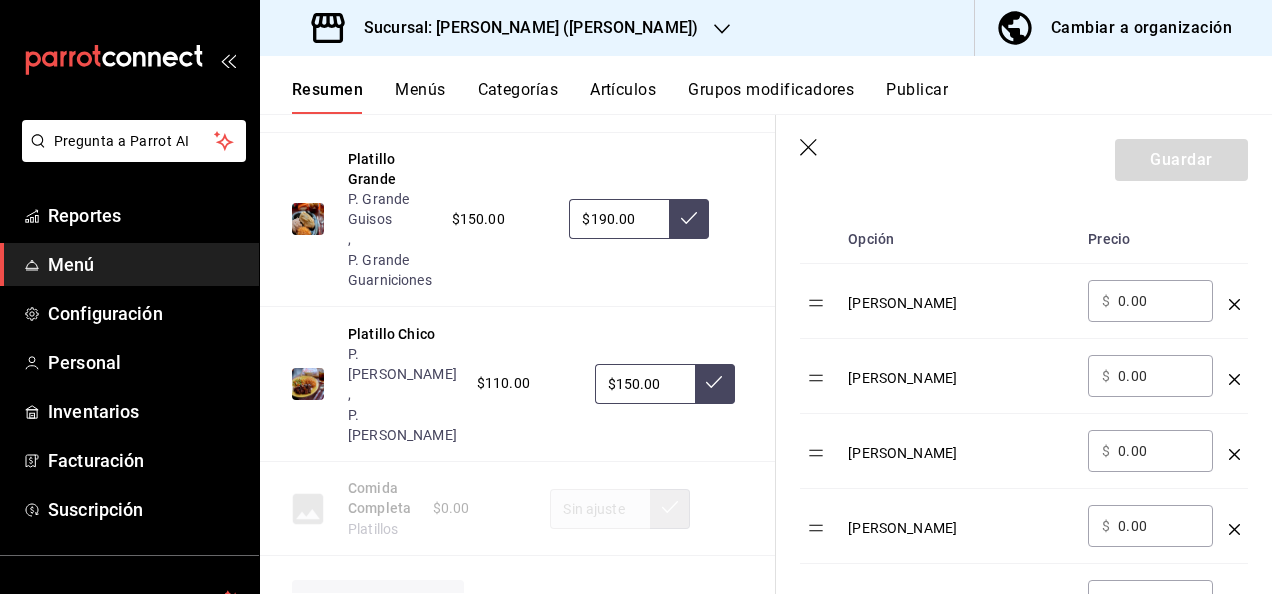 click 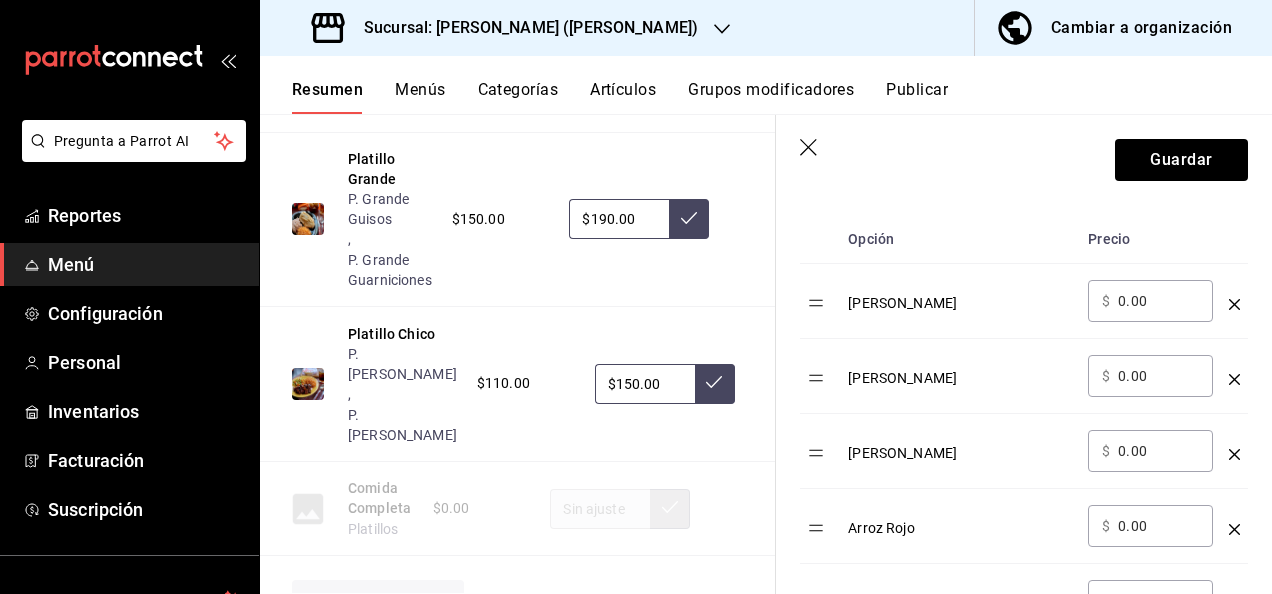 click 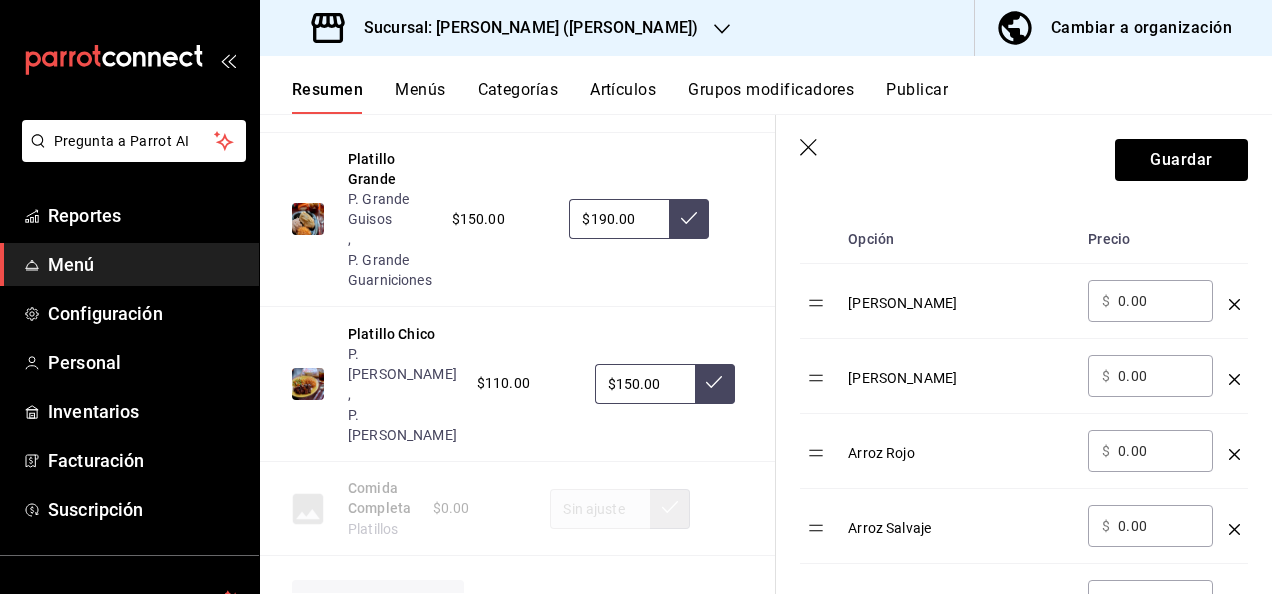 click 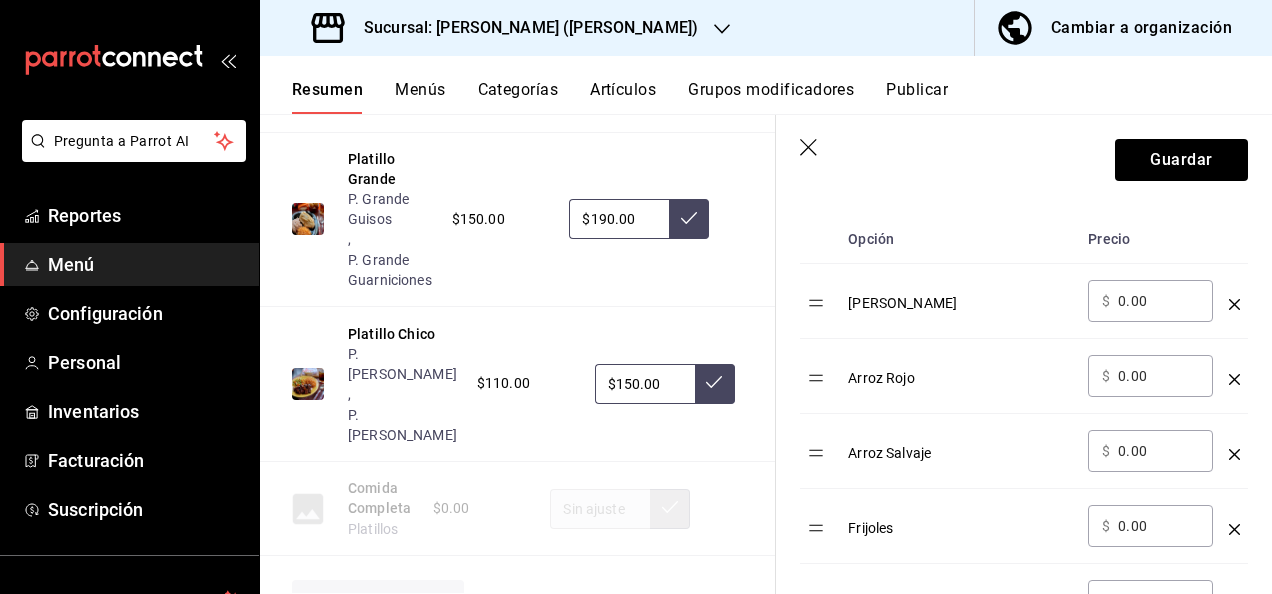 click 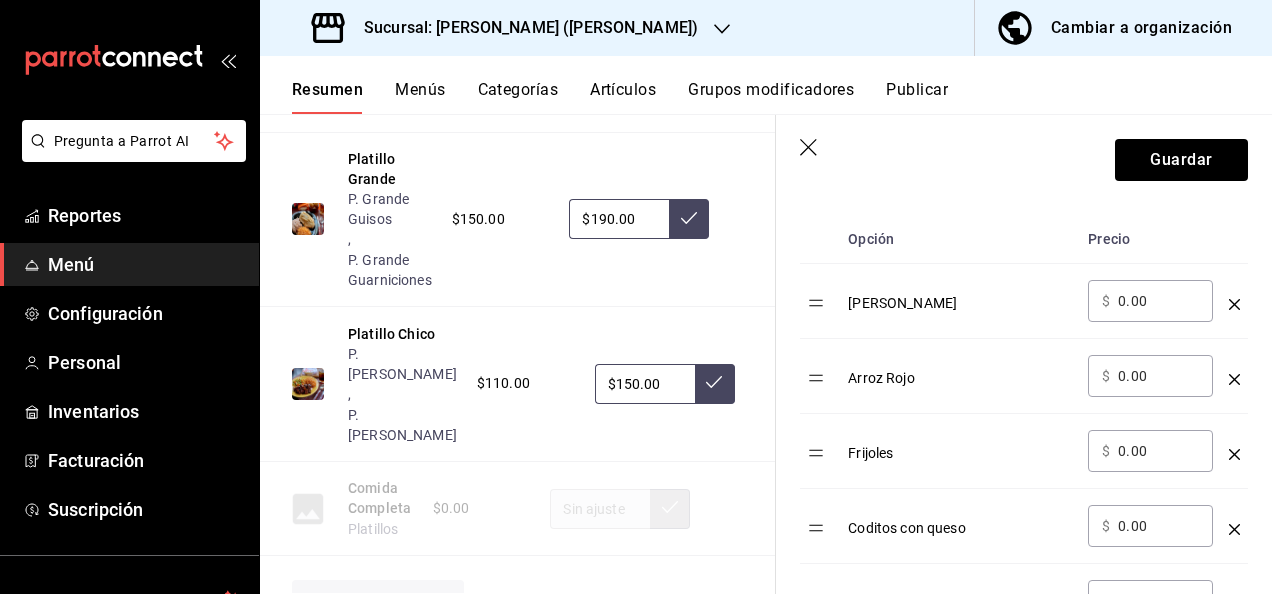 scroll, scrollTop: 1058, scrollLeft: 0, axis: vertical 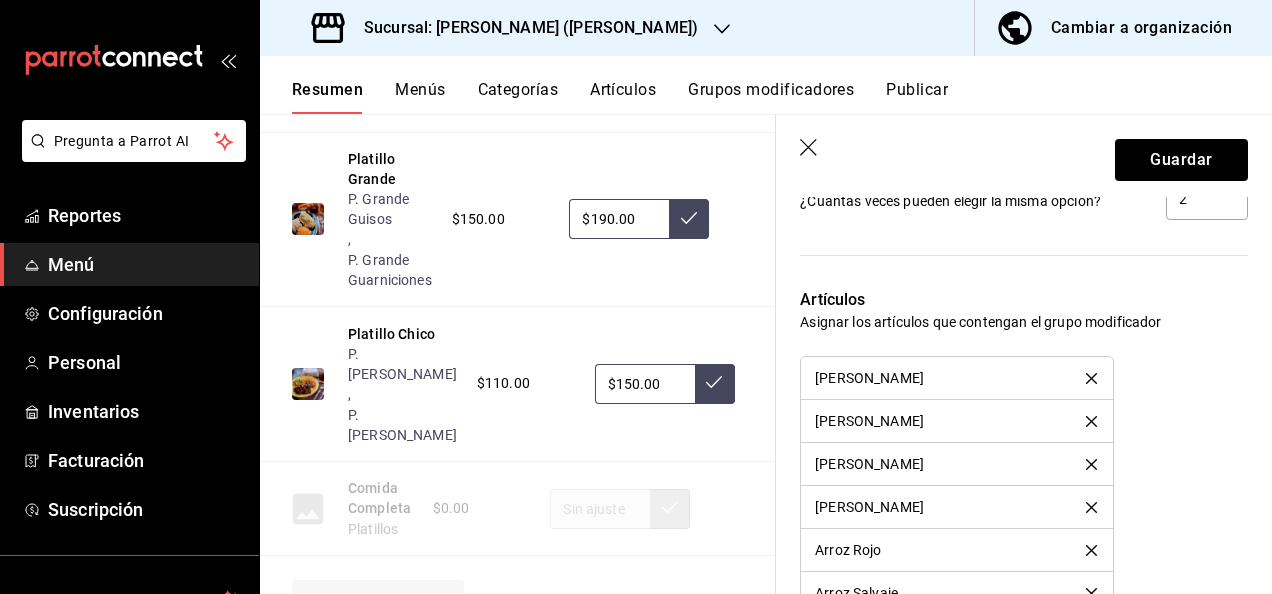 click at bounding box center [1091, 378] 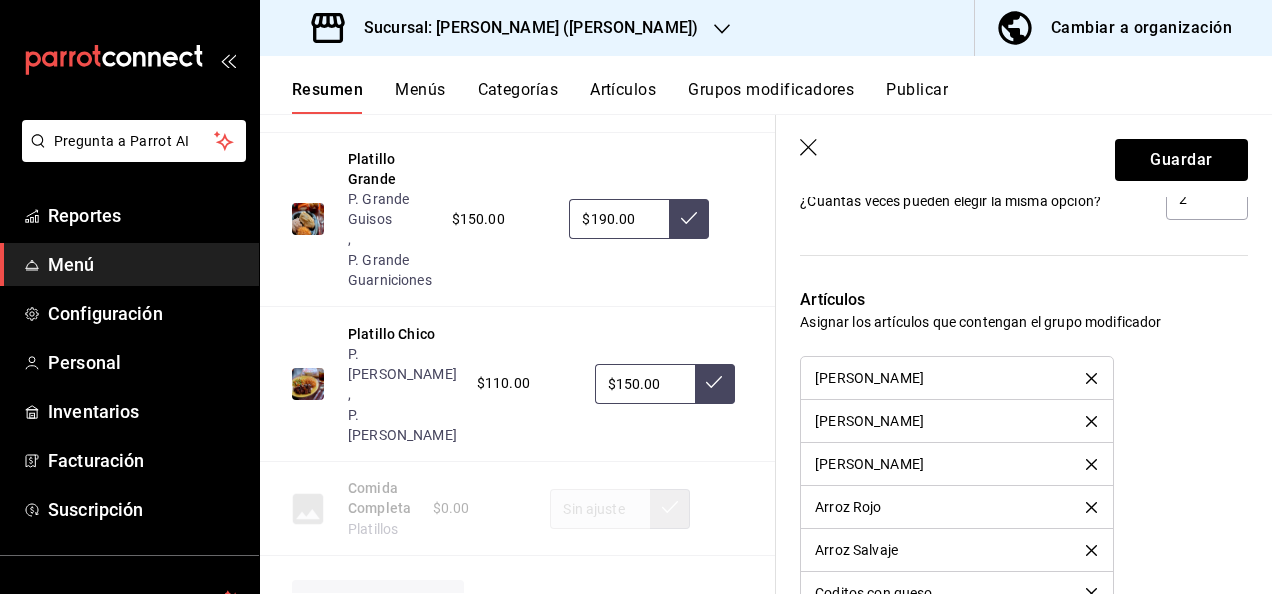click at bounding box center (1091, 378) 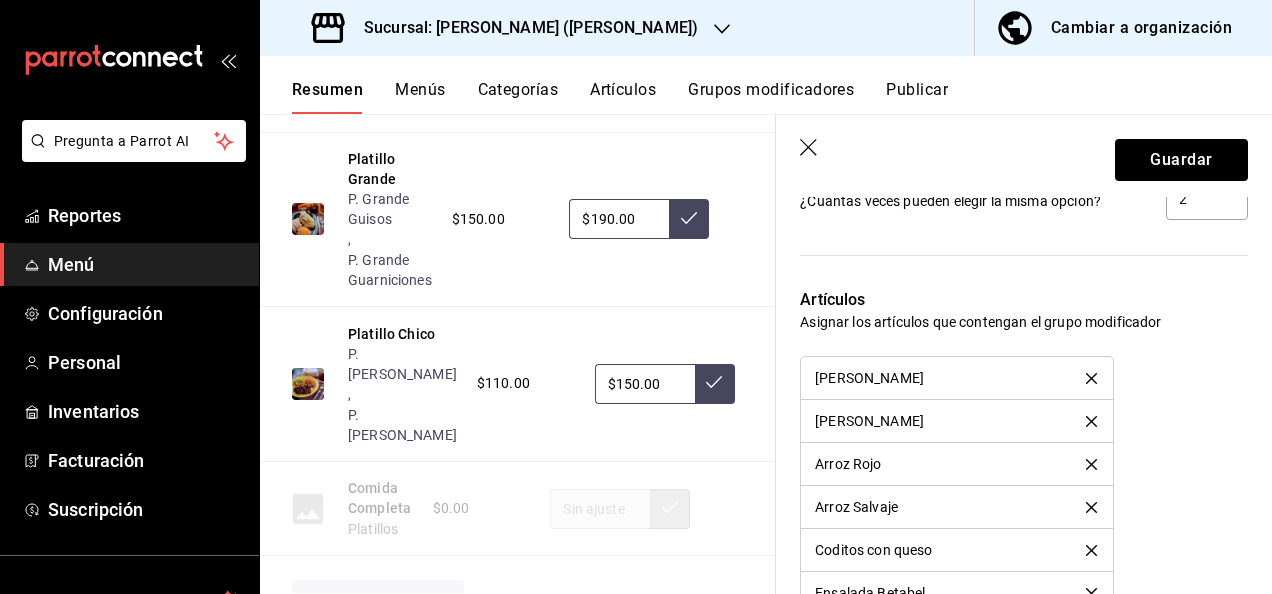click 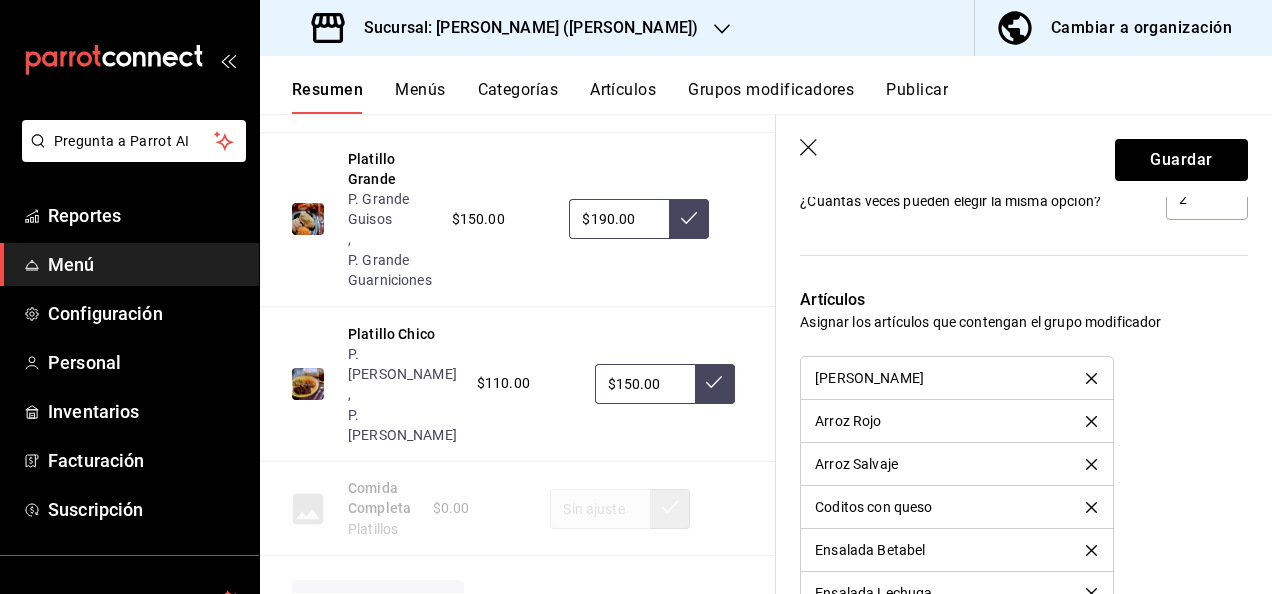 click 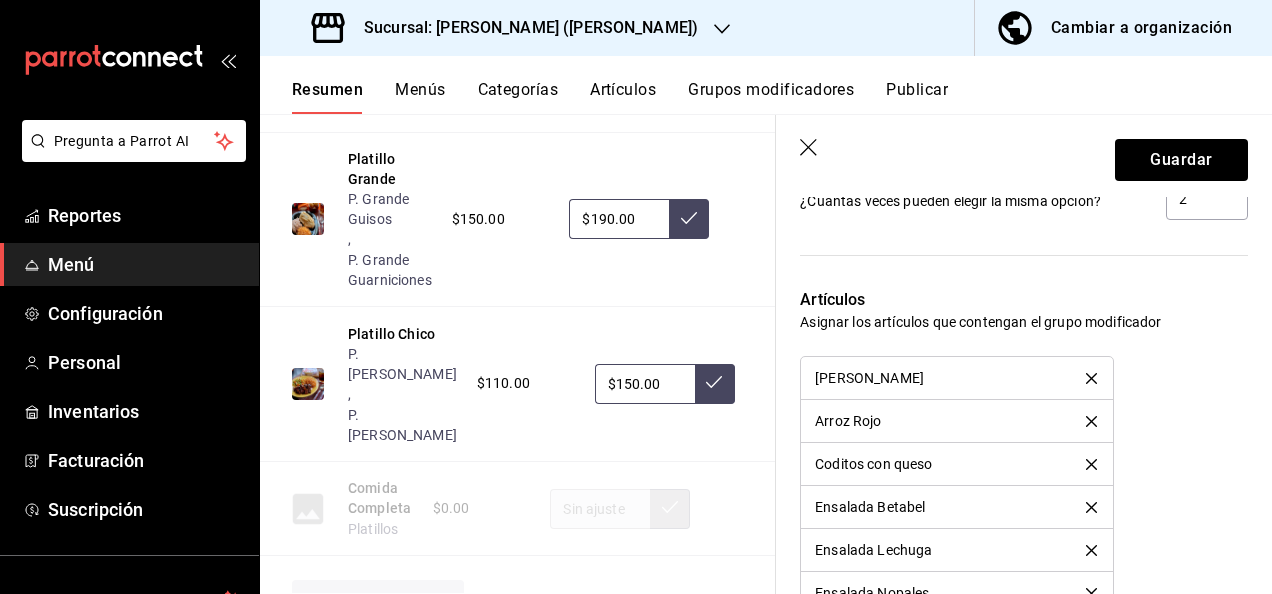 click on "Arroz Blanco Arroz Rojo Coditos con queso Ensalada Betabel Ensalada Lechuga Ensalada Nopales Ensalada Zanahoria Frijoles Nopales a la Plancha Spaguetti a la Mant. Spaguetti Amarillo Spaguetti Champi Spaguetti Crema B Spaguetti Poblano Spaguetti Rojo Verduras al vapor" at bounding box center (1024, 700) 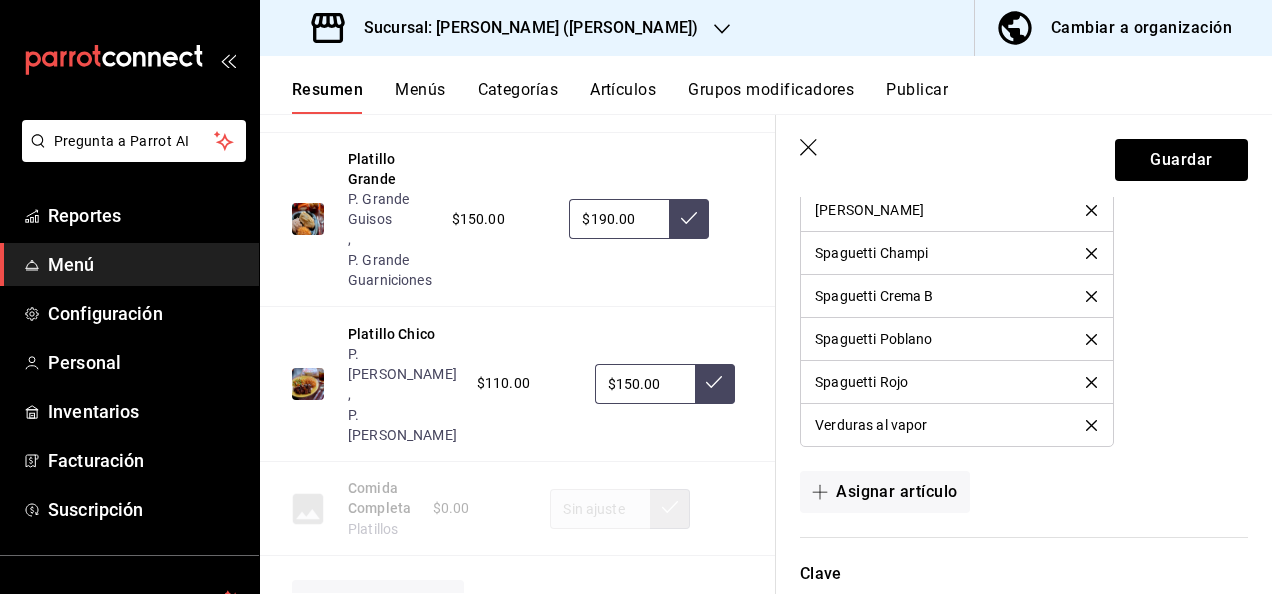 scroll, scrollTop: 2978, scrollLeft: 0, axis: vertical 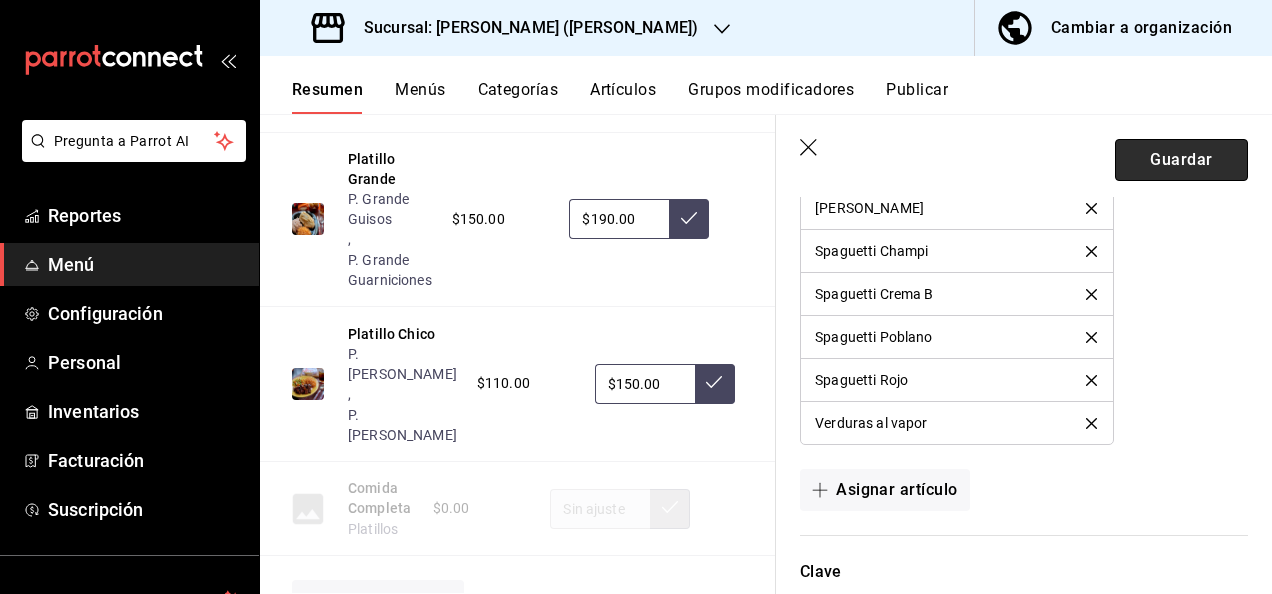 click on "Guardar" at bounding box center [1181, 160] 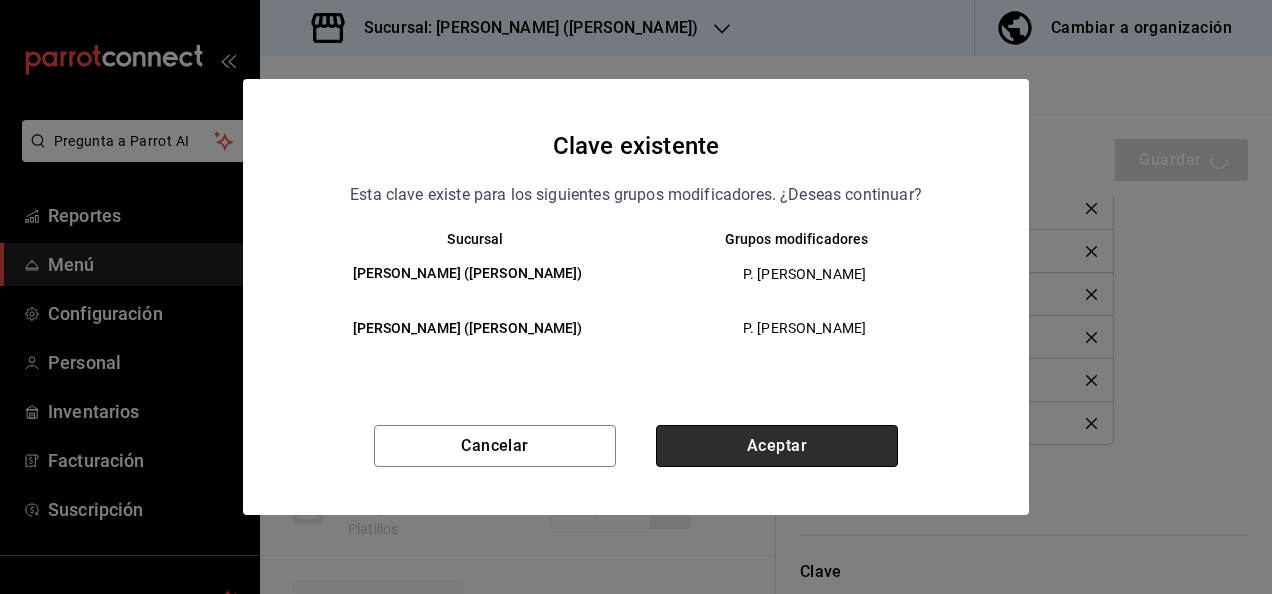 click on "Aceptar" at bounding box center (777, 446) 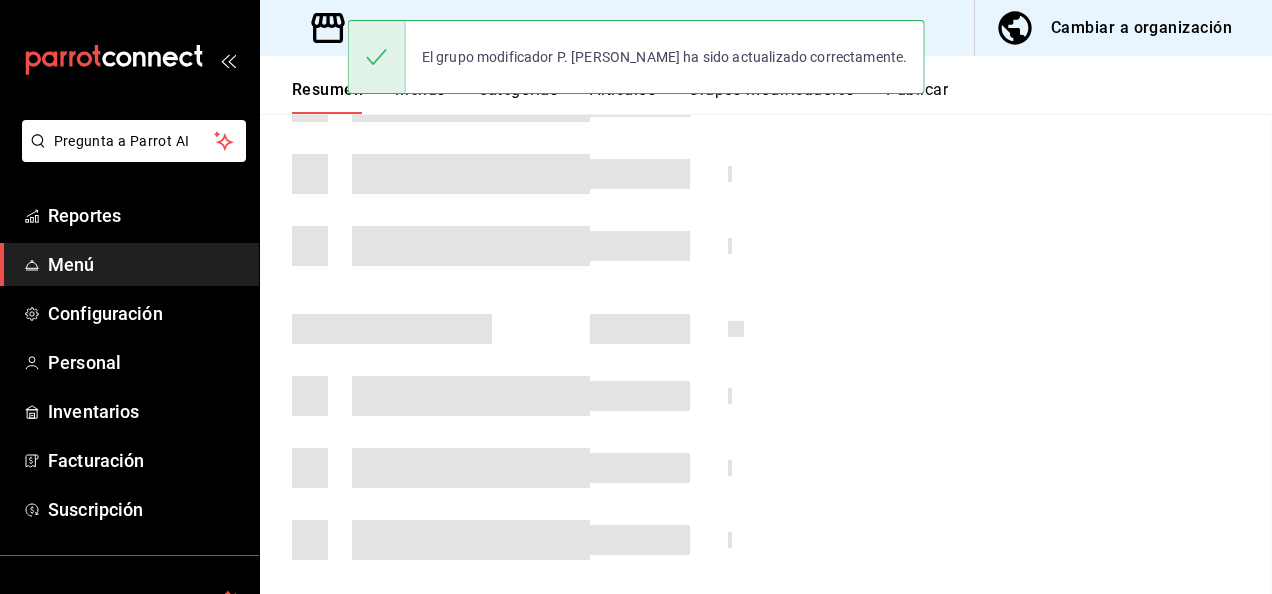 scroll, scrollTop: 0, scrollLeft: 0, axis: both 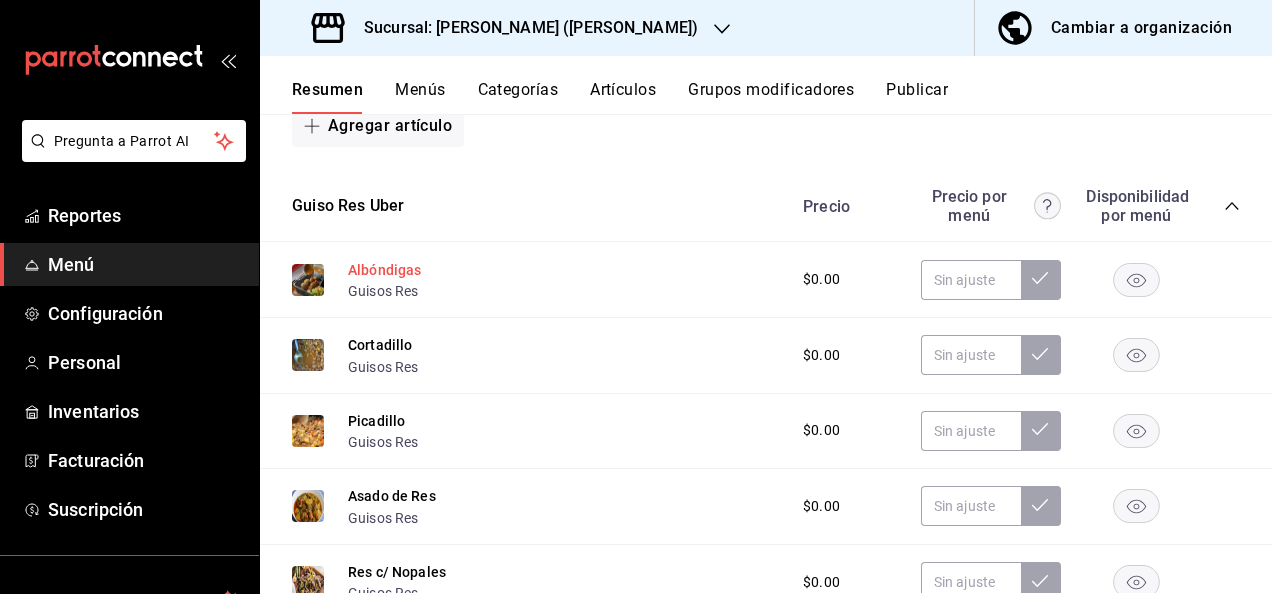 click on "Albóndigas" at bounding box center [385, 270] 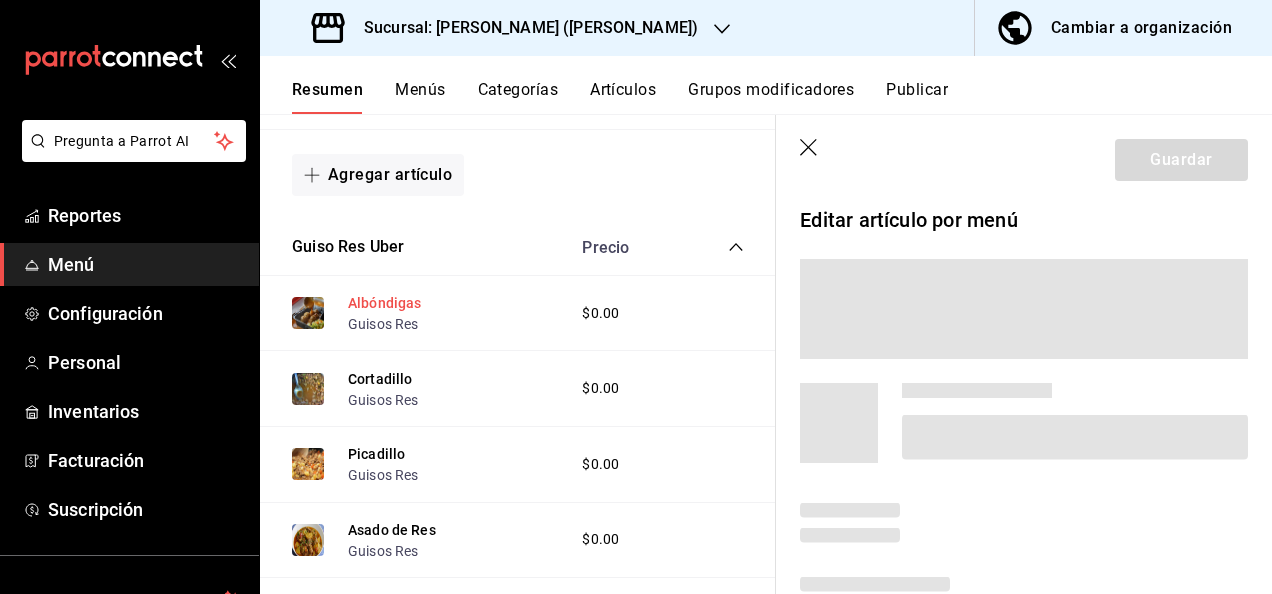 scroll, scrollTop: 654, scrollLeft: 0, axis: vertical 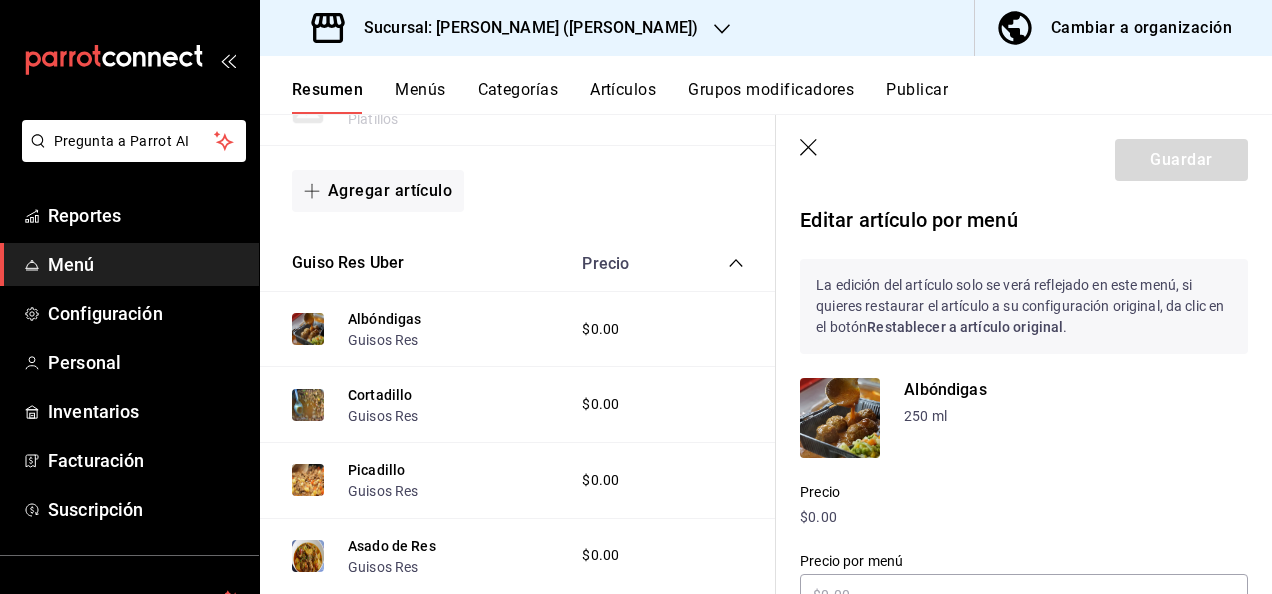 click on "250 ml" at bounding box center (1076, 416) 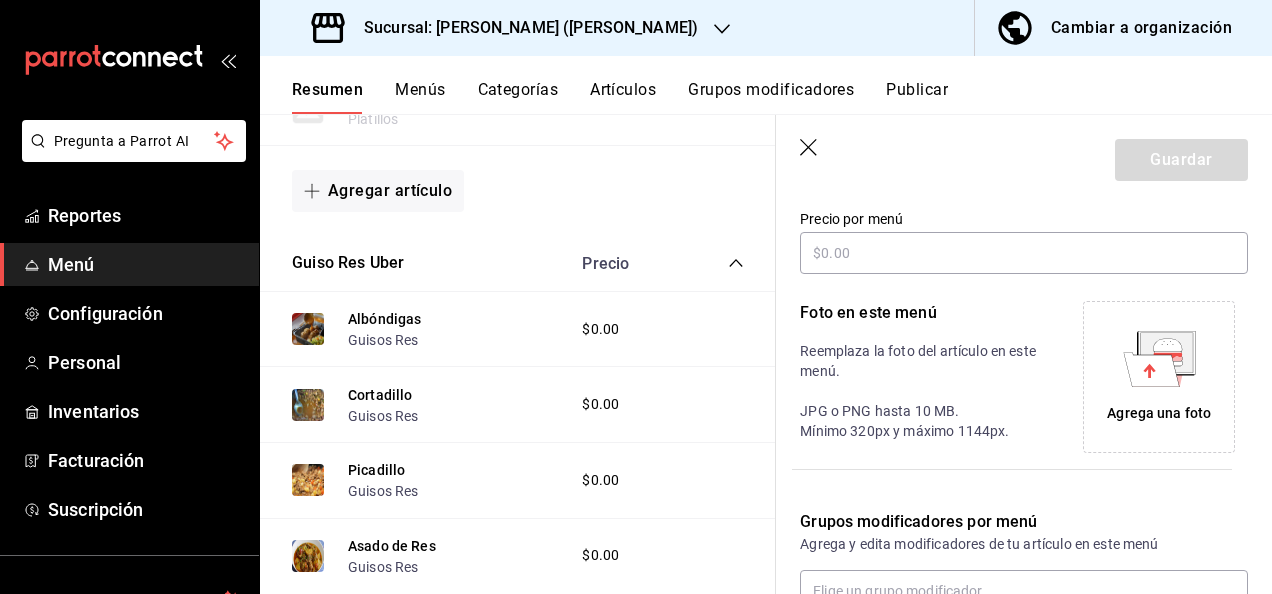 scroll, scrollTop: 254, scrollLeft: 0, axis: vertical 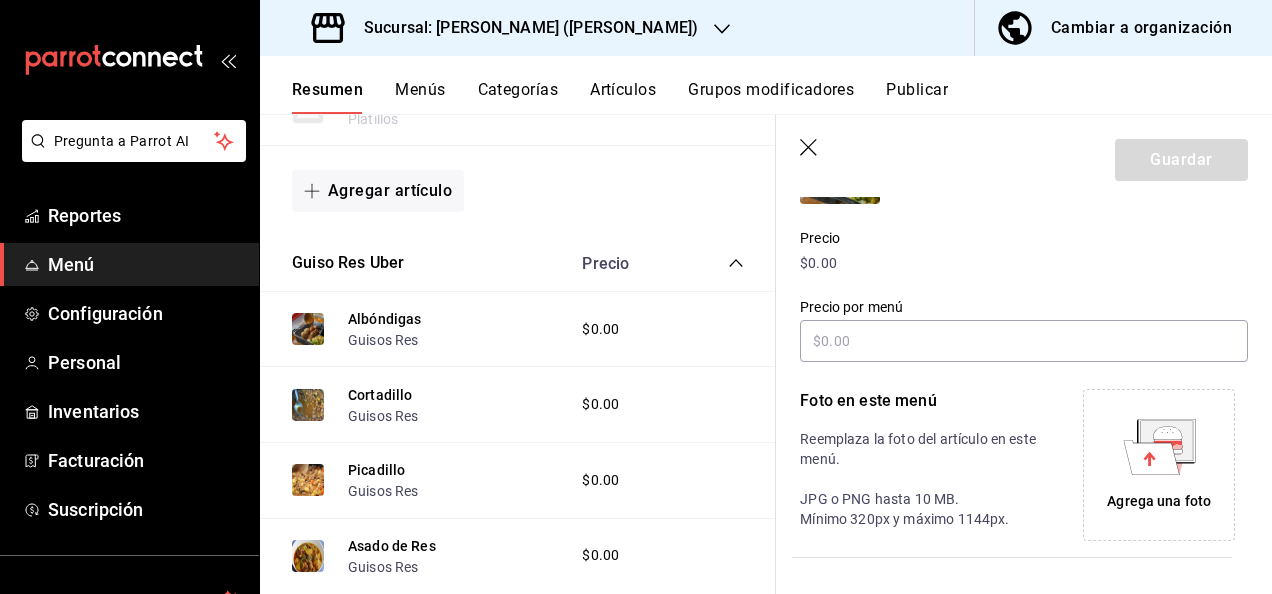 click 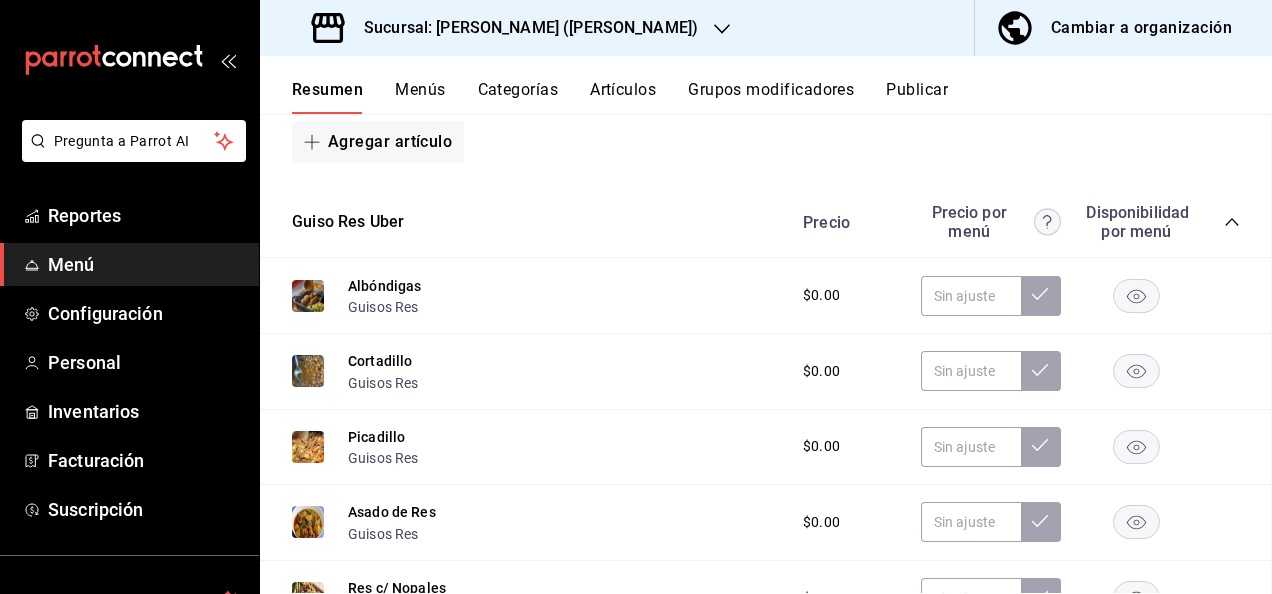 scroll, scrollTop: 838, scrollLeft: 0, axis: vertical 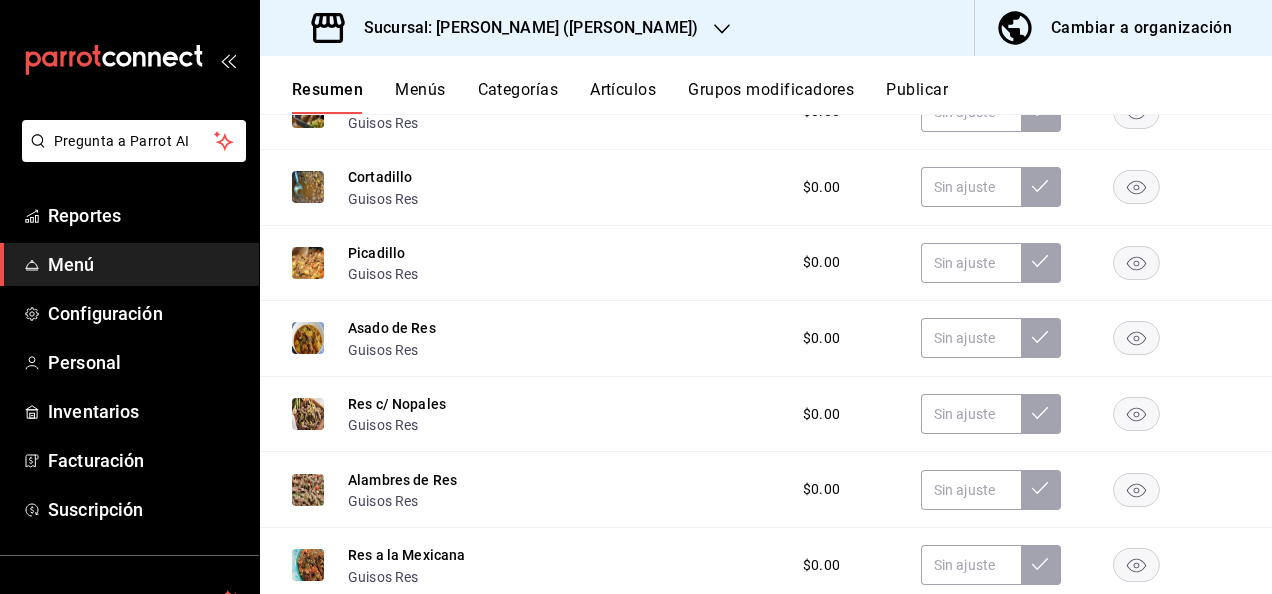 click on "Picadillo Guisos Res $0.00" at bounding box center [766, 264] 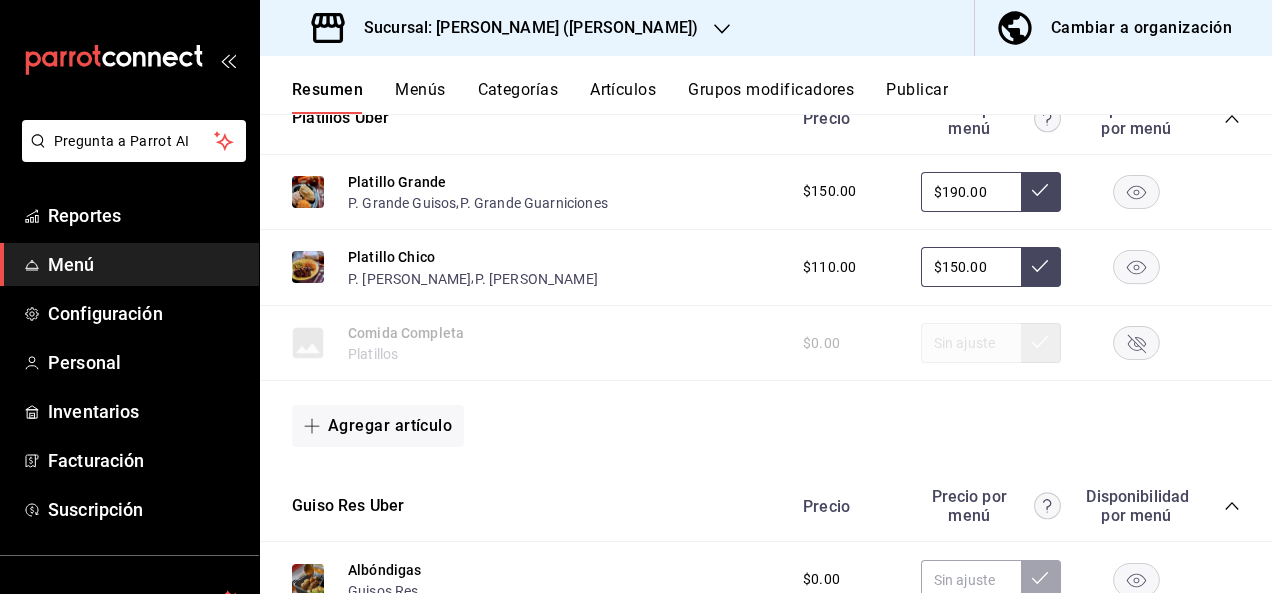 scroll, scrollTop: 198, scrollLeft: 0, axis: vertical 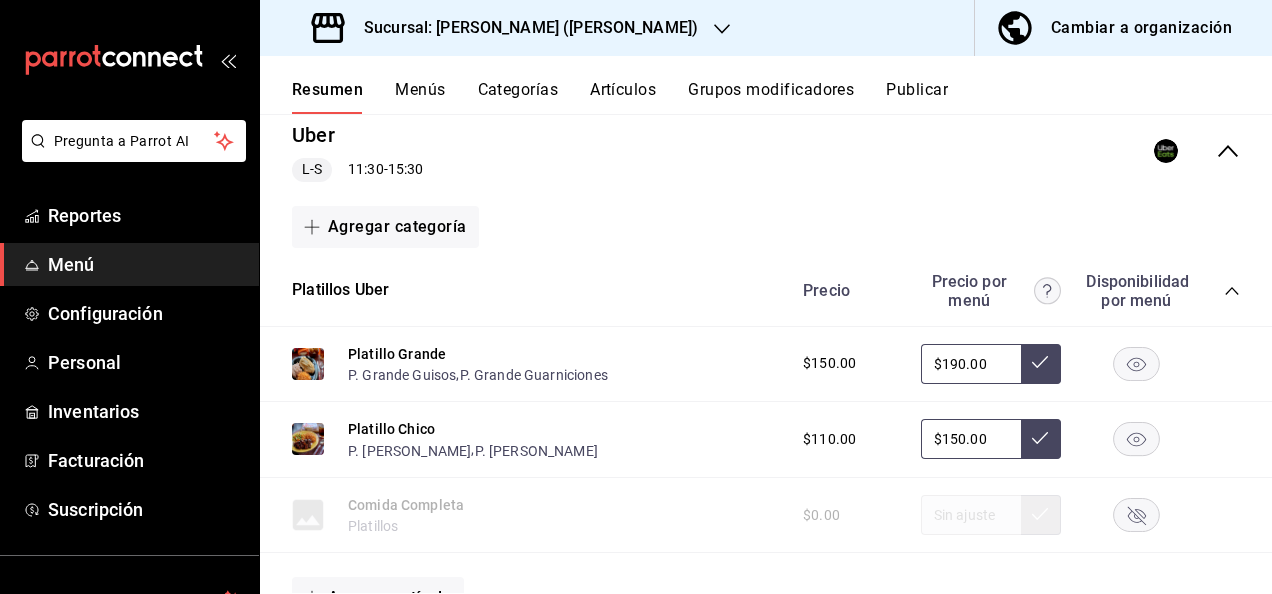 click 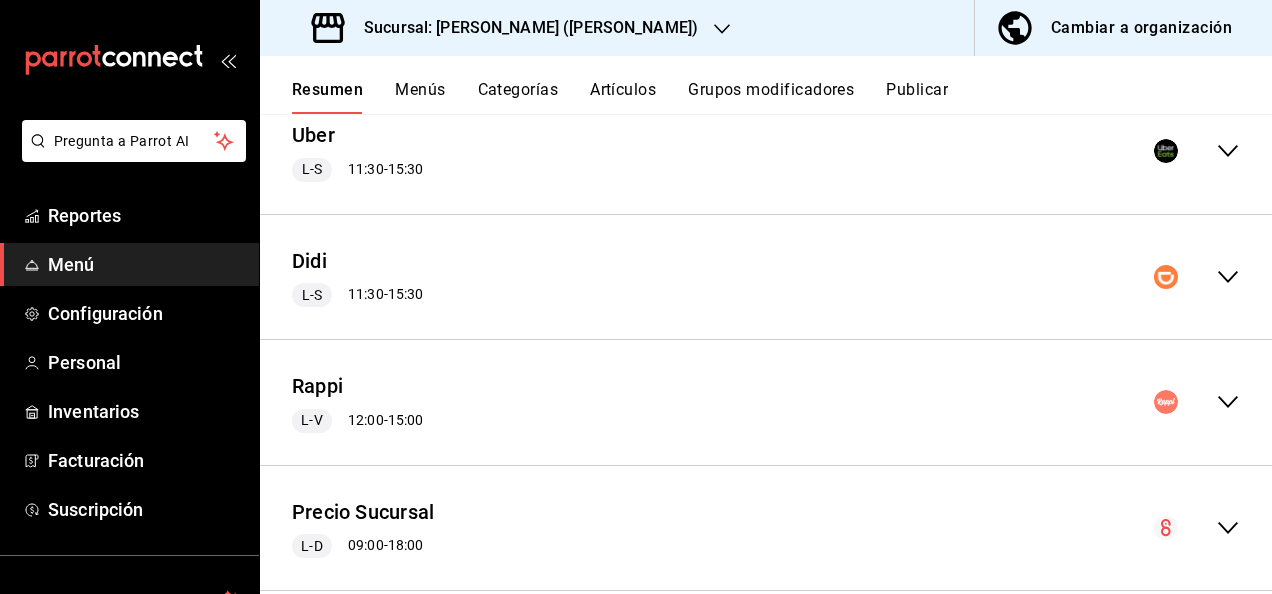 click 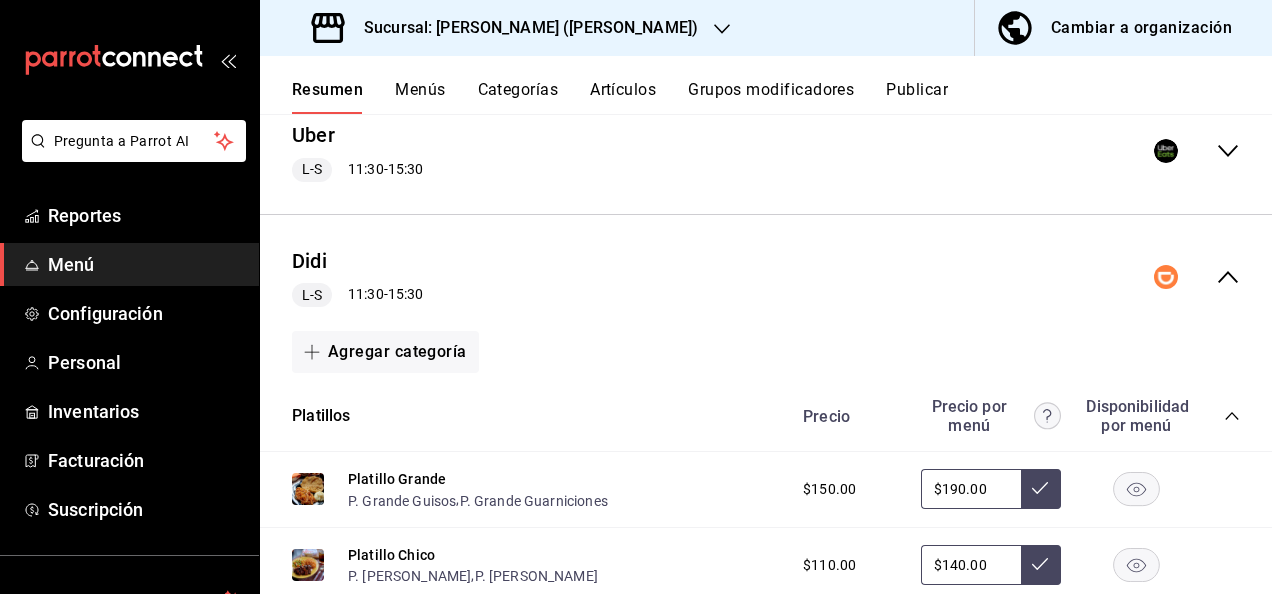 click on "Agregar categoría" at bounding box center (766, 352) 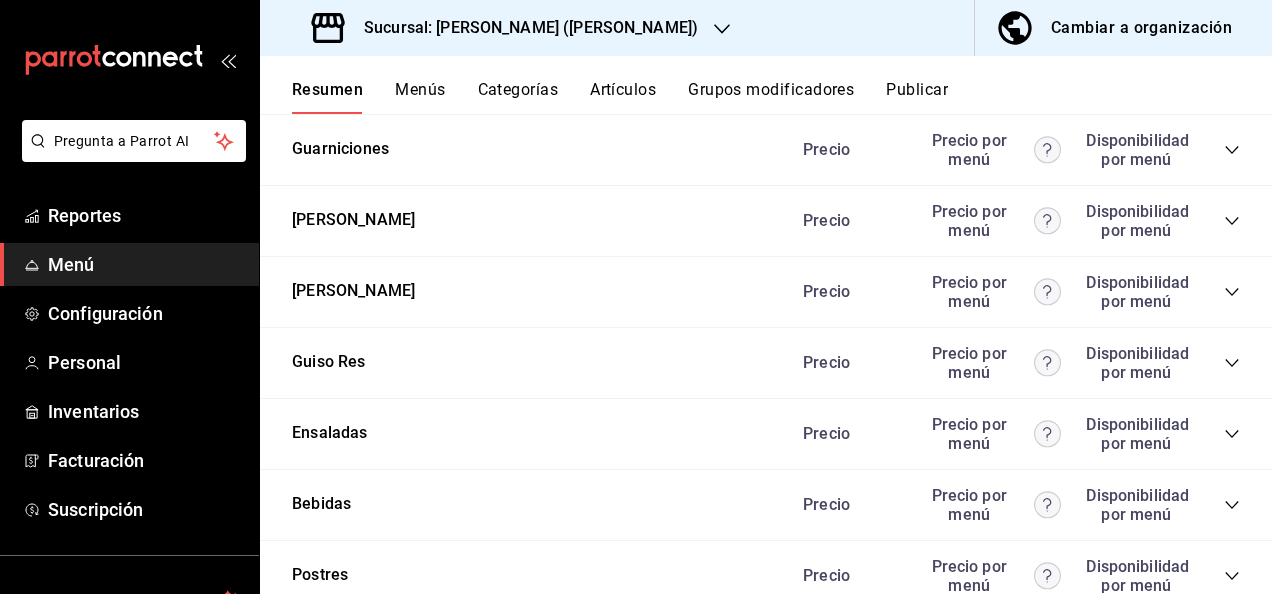 scroll, scrollTop: 2478, scrollLeft: 0, axis: vertical 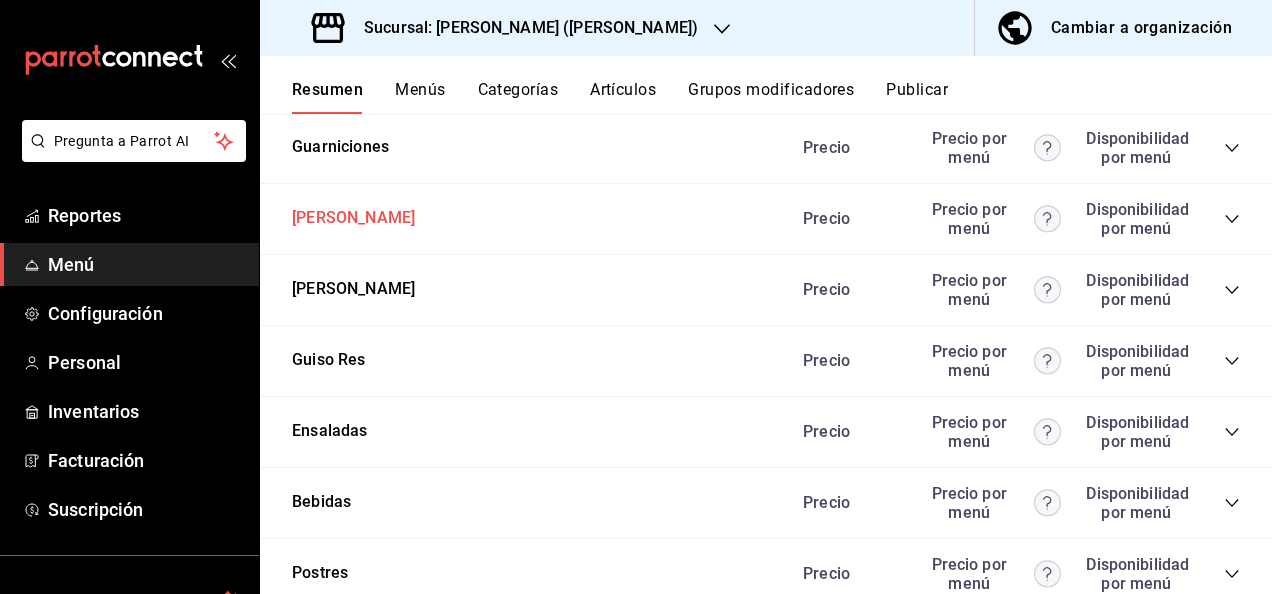 click on "[PERSON_NAME]" at bounding box center (353, 218) 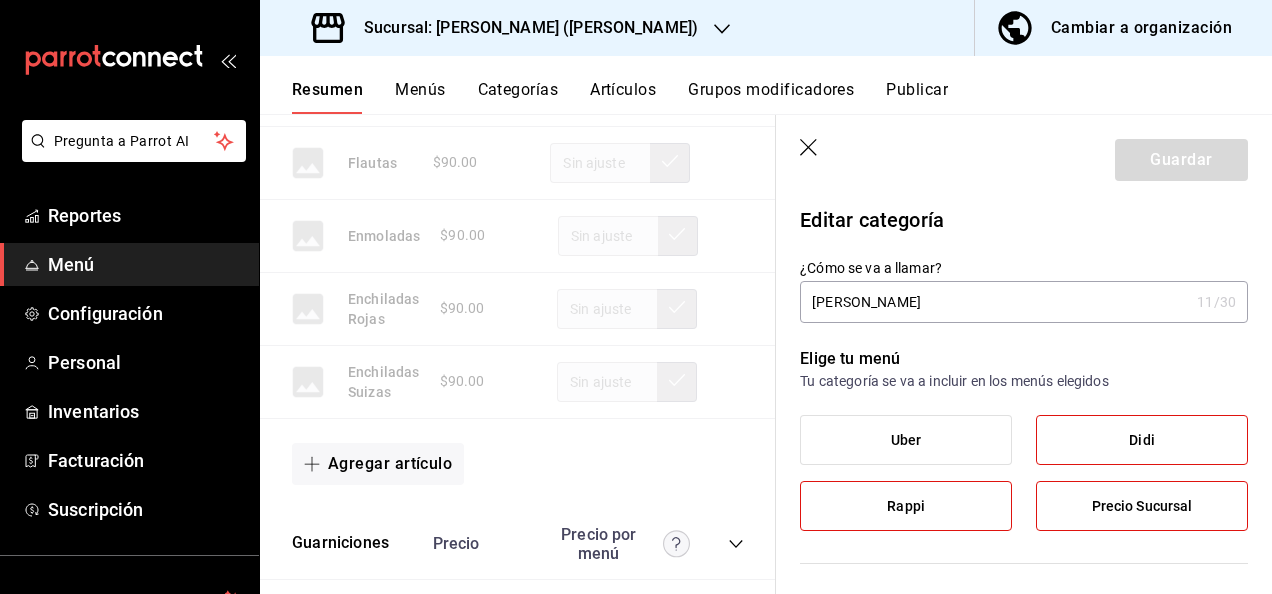 click on "Pescado Emp." at bounding box center [380, 17] 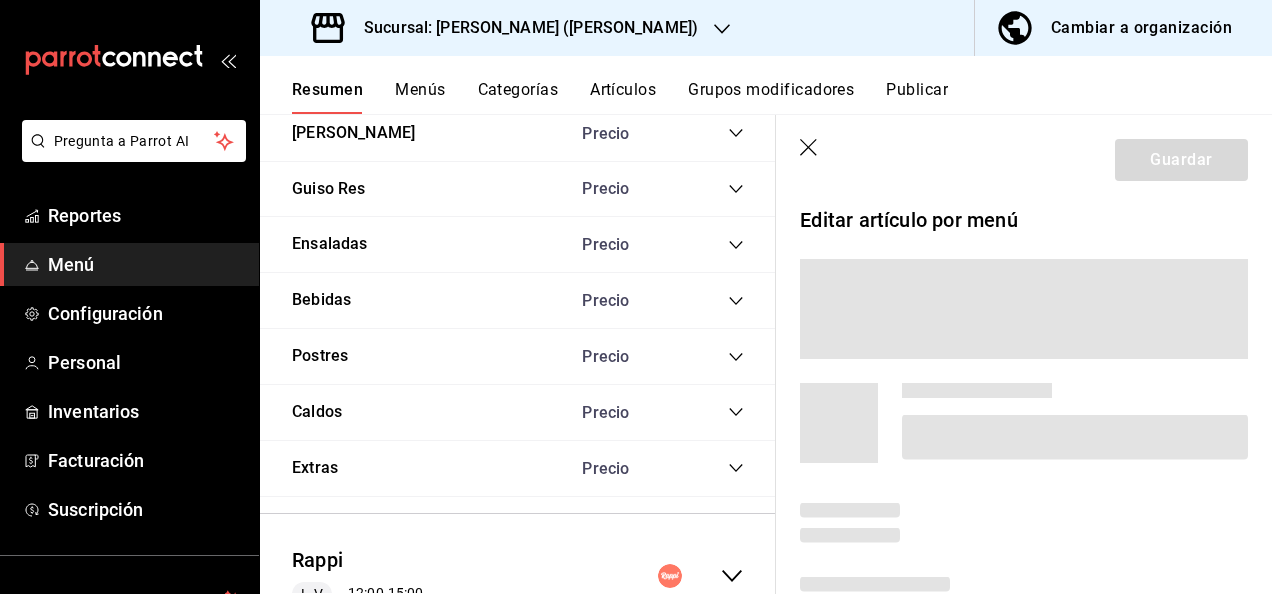 scroll, scrollTop: 1891, scrollLeft: 0, axis: vertical 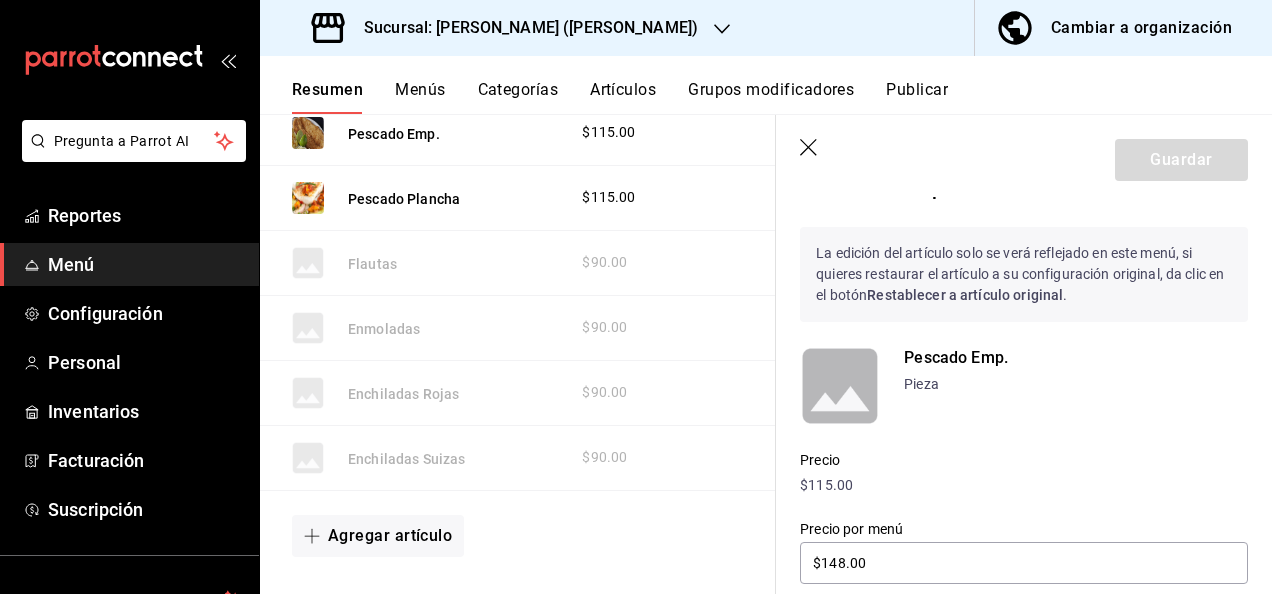 click 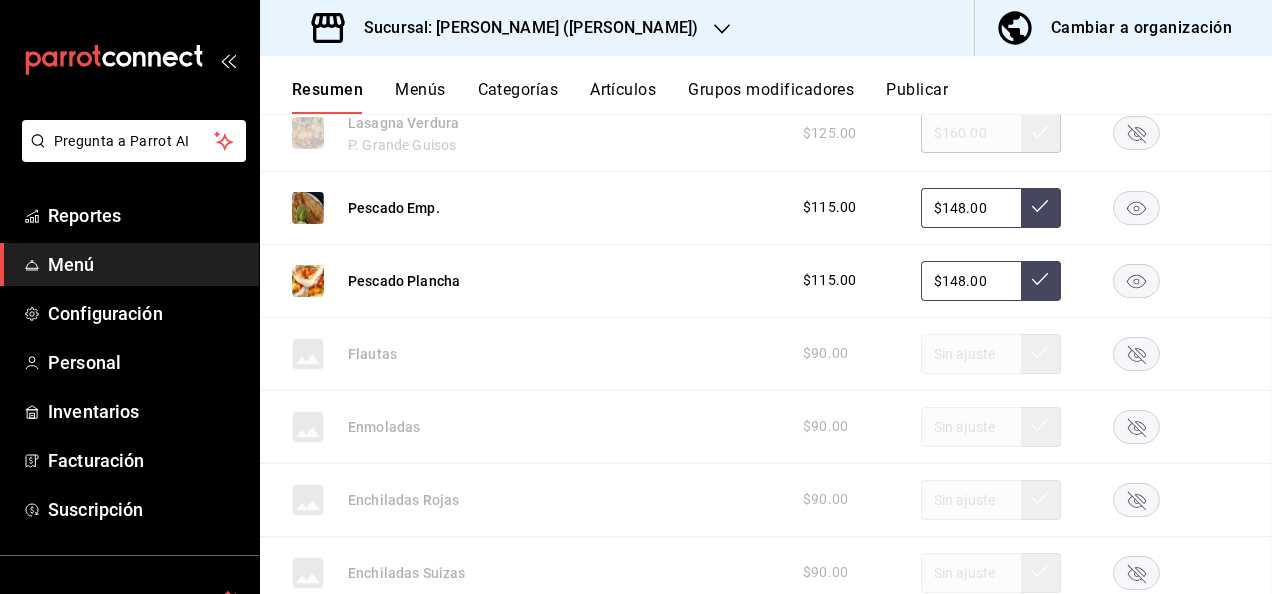 scroll, scrollTop: 2486, scrollLeft: 0, axis: vertical 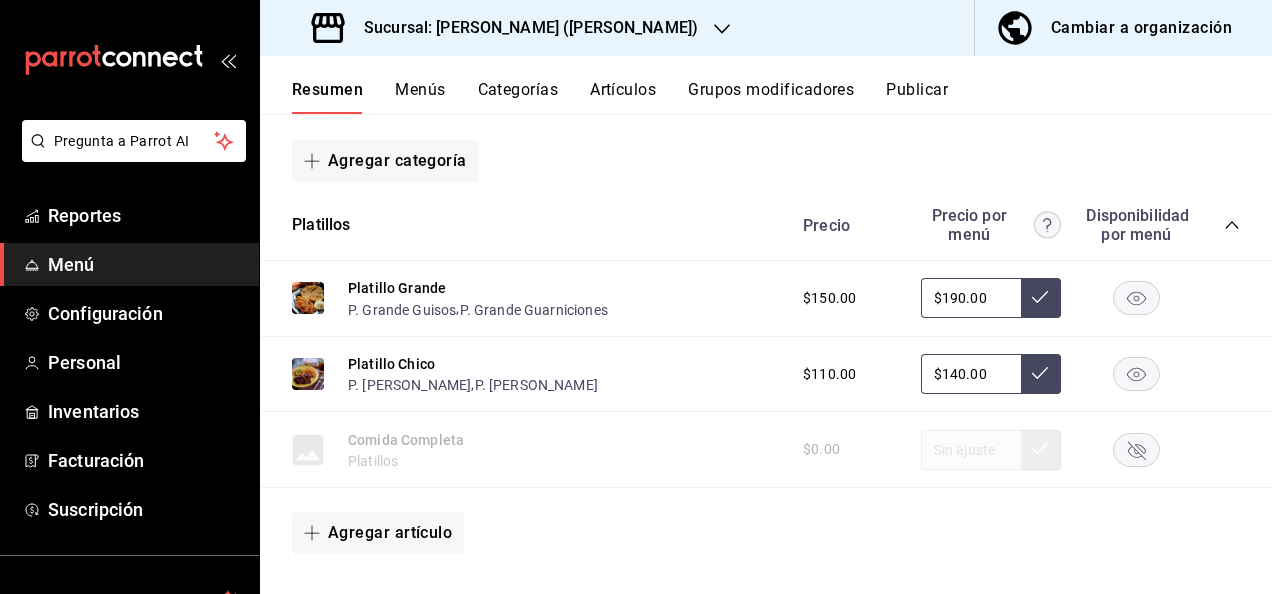 click on "Agregar categoría" at bounding box center [766, 161] 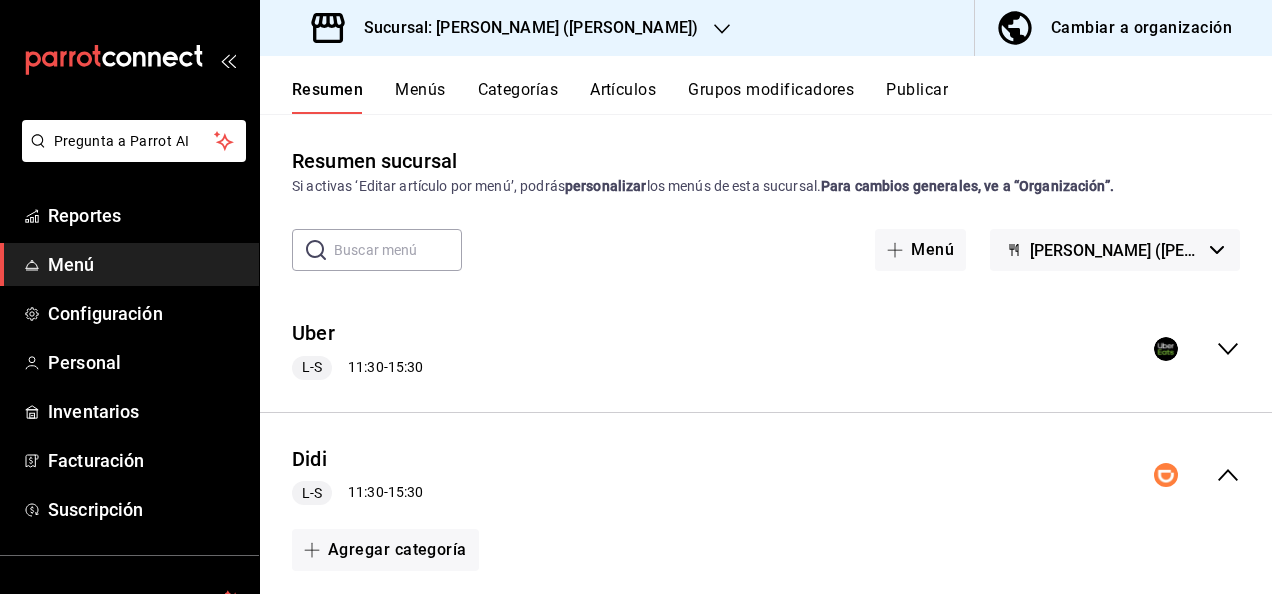 click 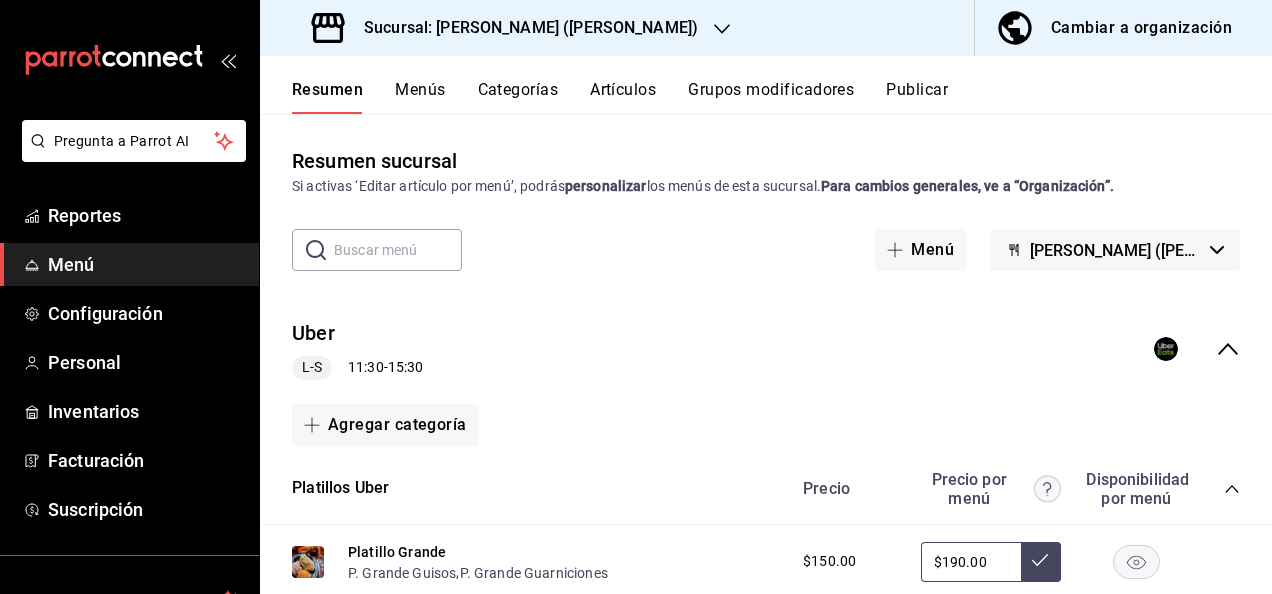 click 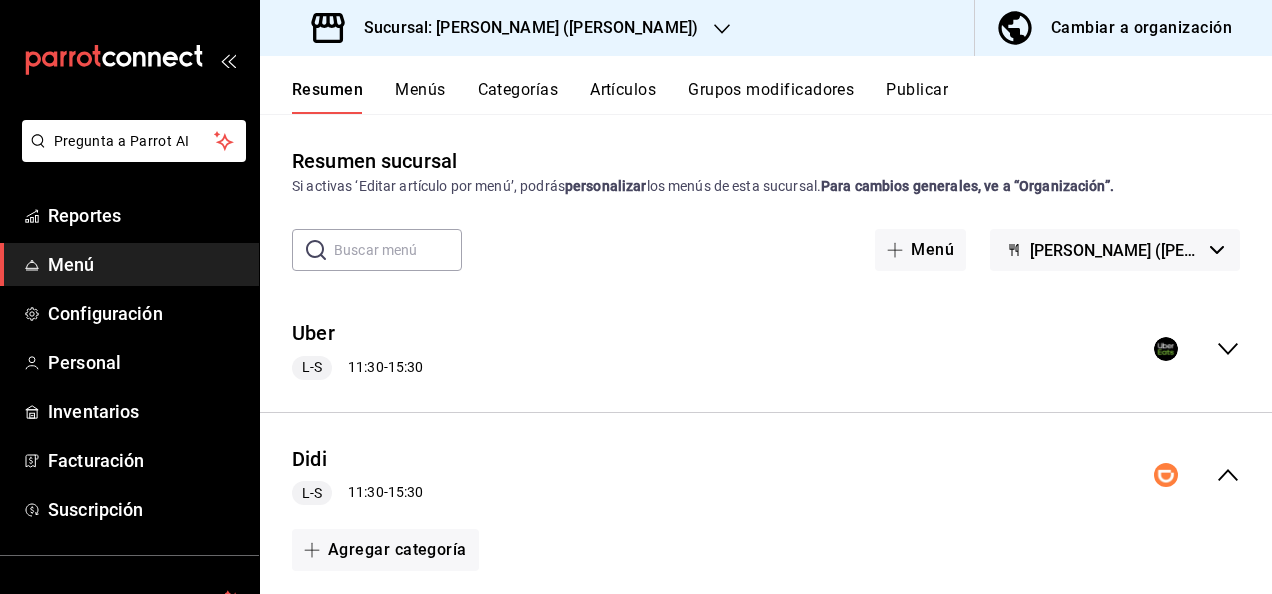 click 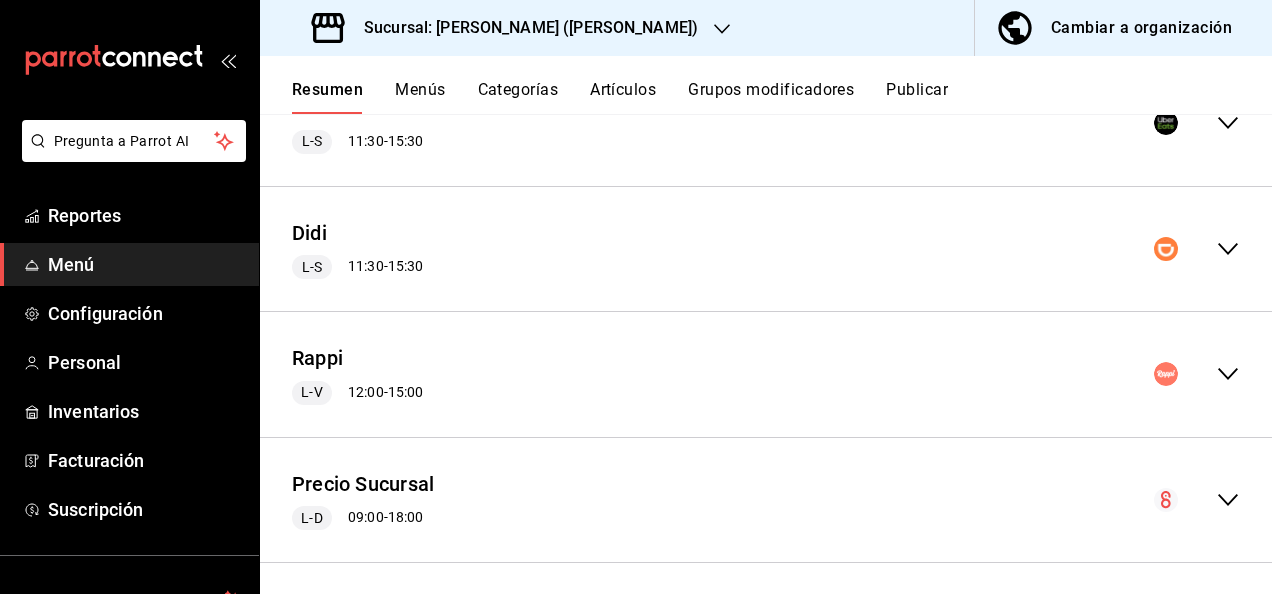 scroll, scrollTop: 234, scrollLeft: 0, axis: vertical 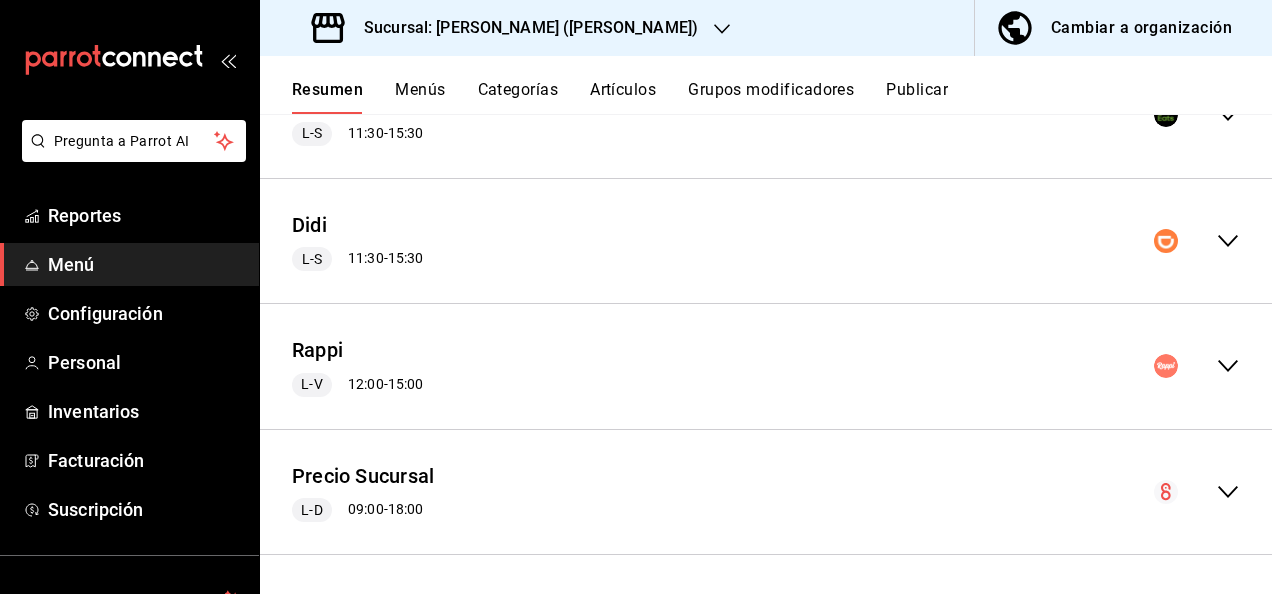 click 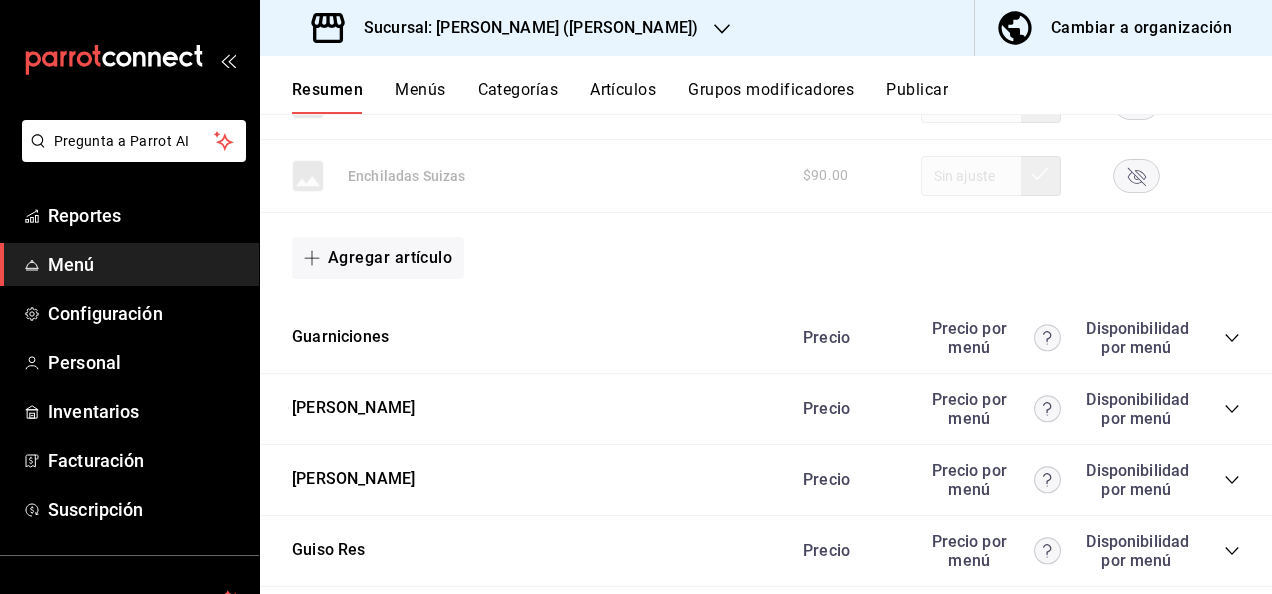 scroll, scrollTop: 2314, scrollLeft: 0, axis: vertical 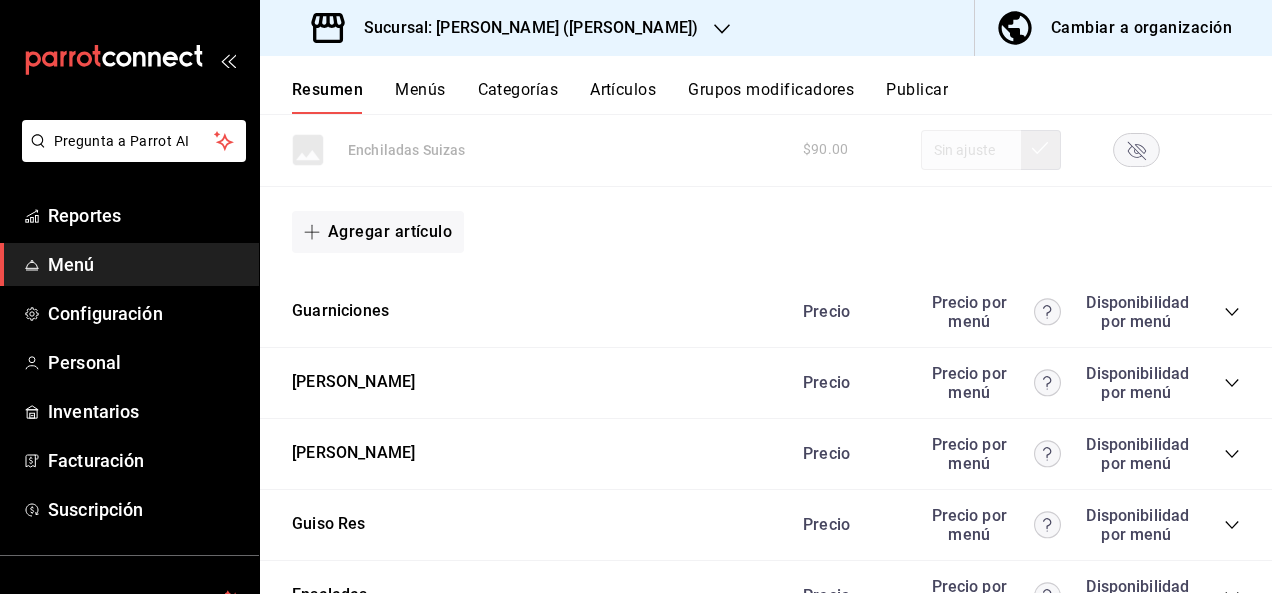 click 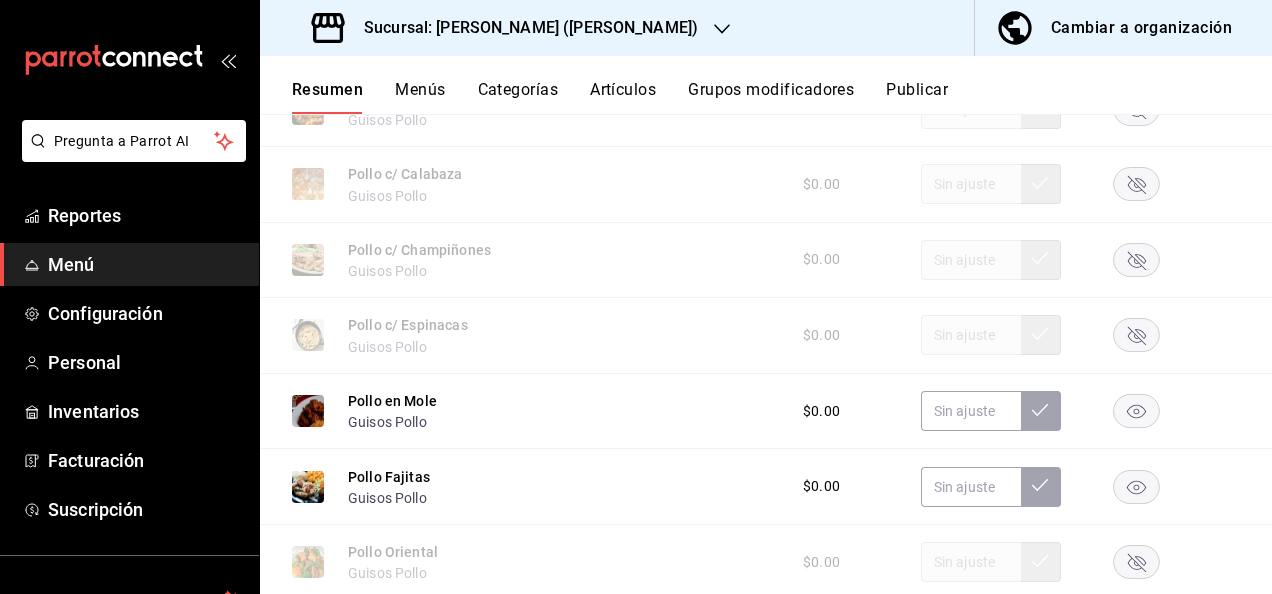 scroll, scrollTop: 2994, scrollLeft: 0, axis: vertical 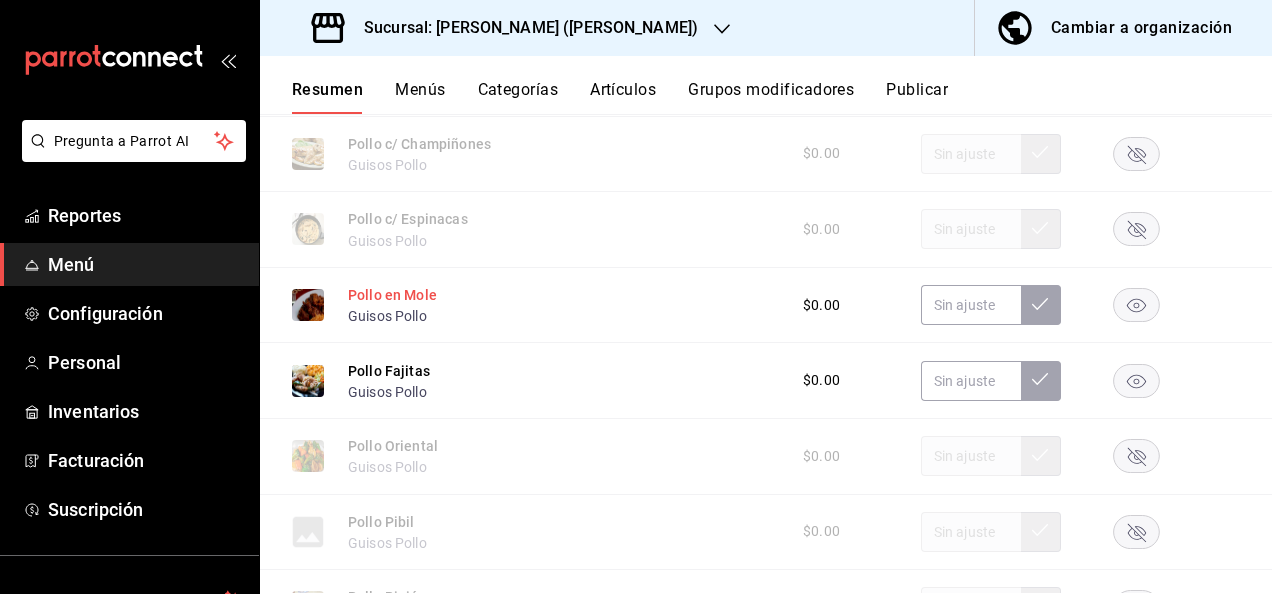 click on "Pollo en Mole" at bounding box center [392, 295] 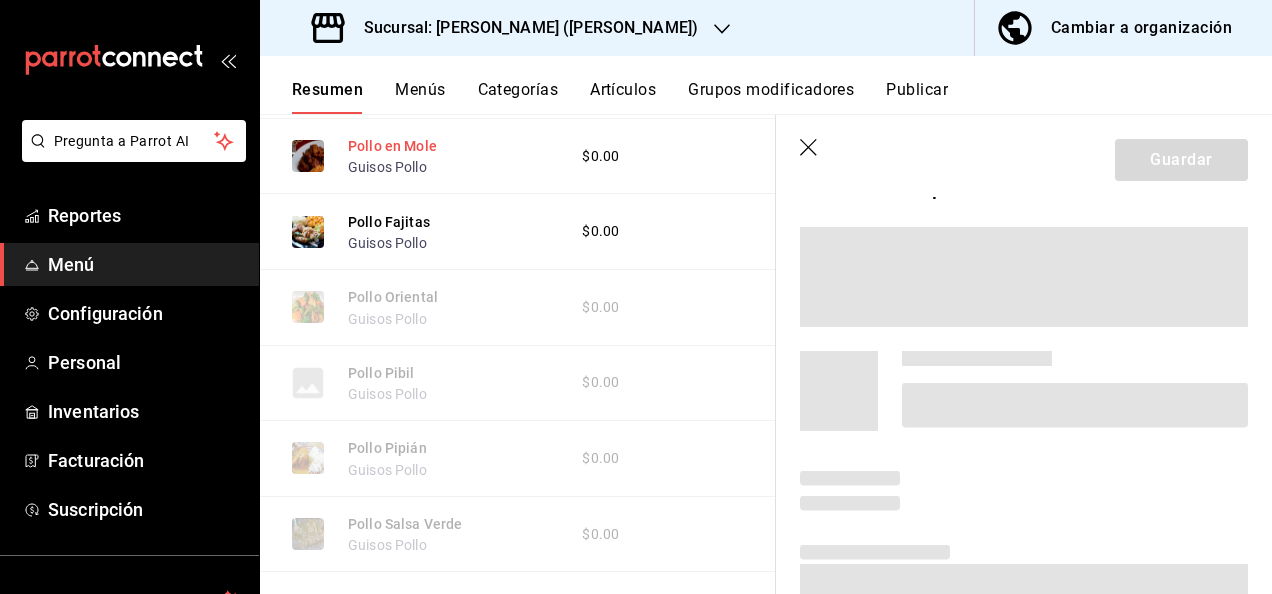 scroll, scrollTop: 2780, scrollLeft: 0, axis: vertical 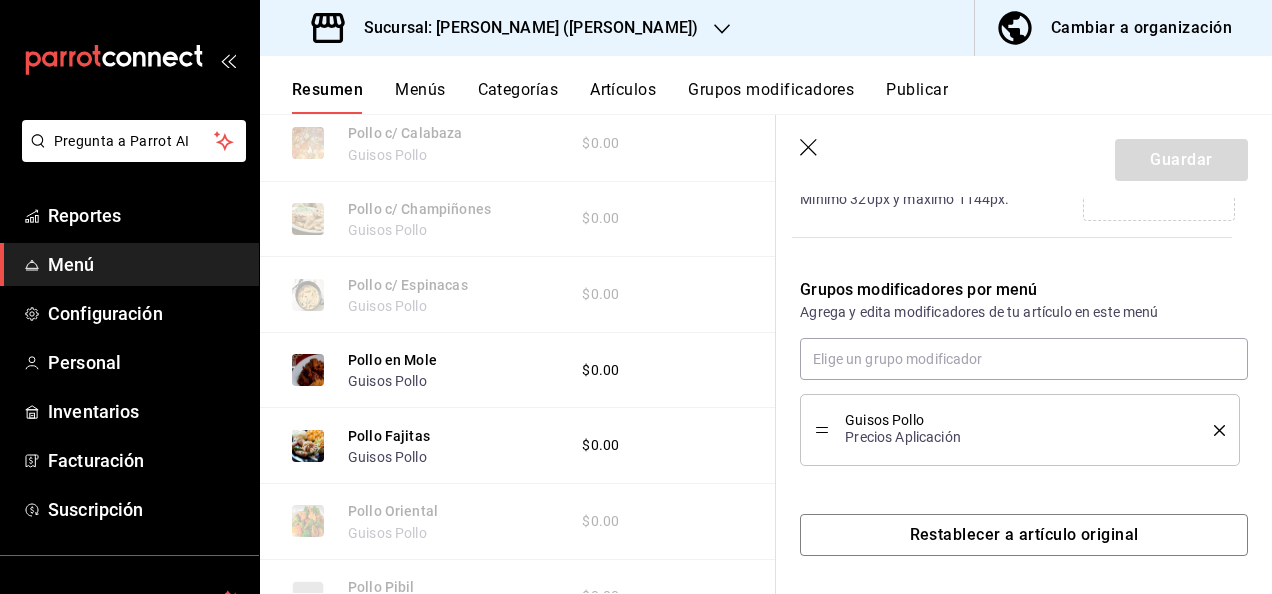 click 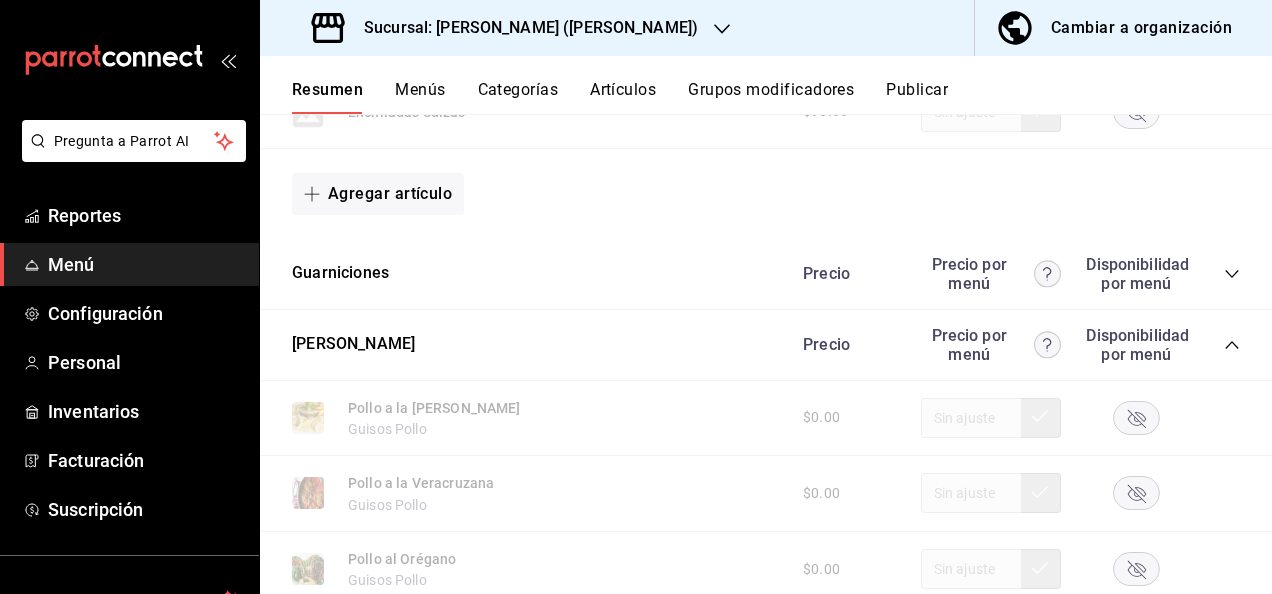 scroll, scrollTop: 2219, scrollLeft: 0, axis: vertical 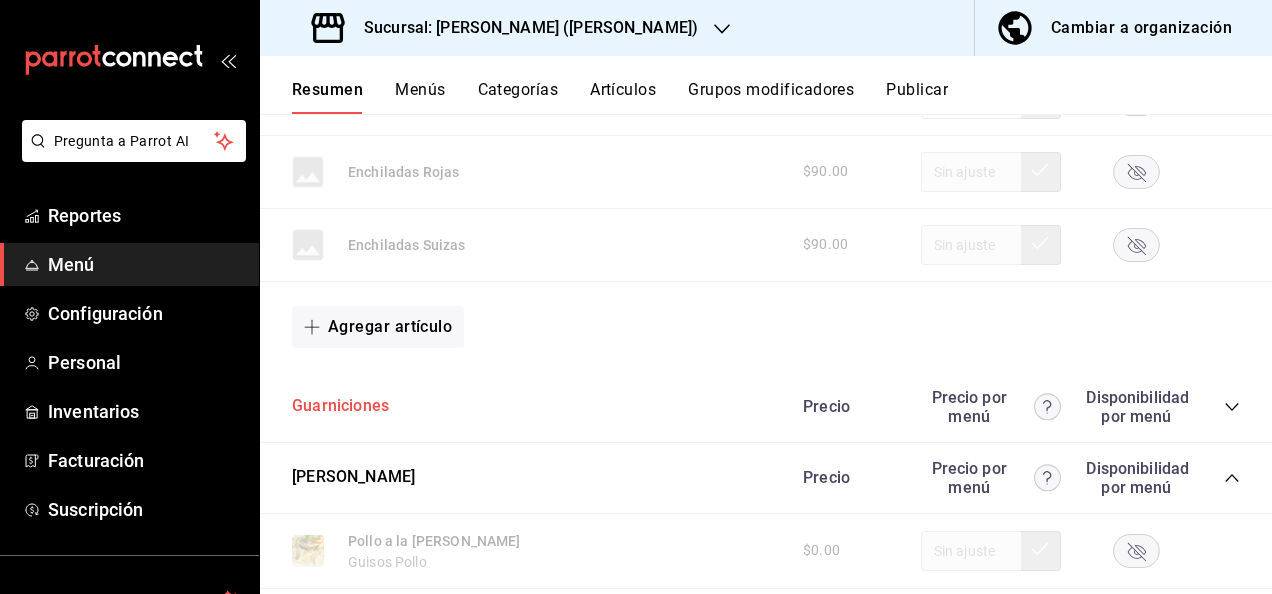 click on "Guarniciones" at bounding box center (340, 406) 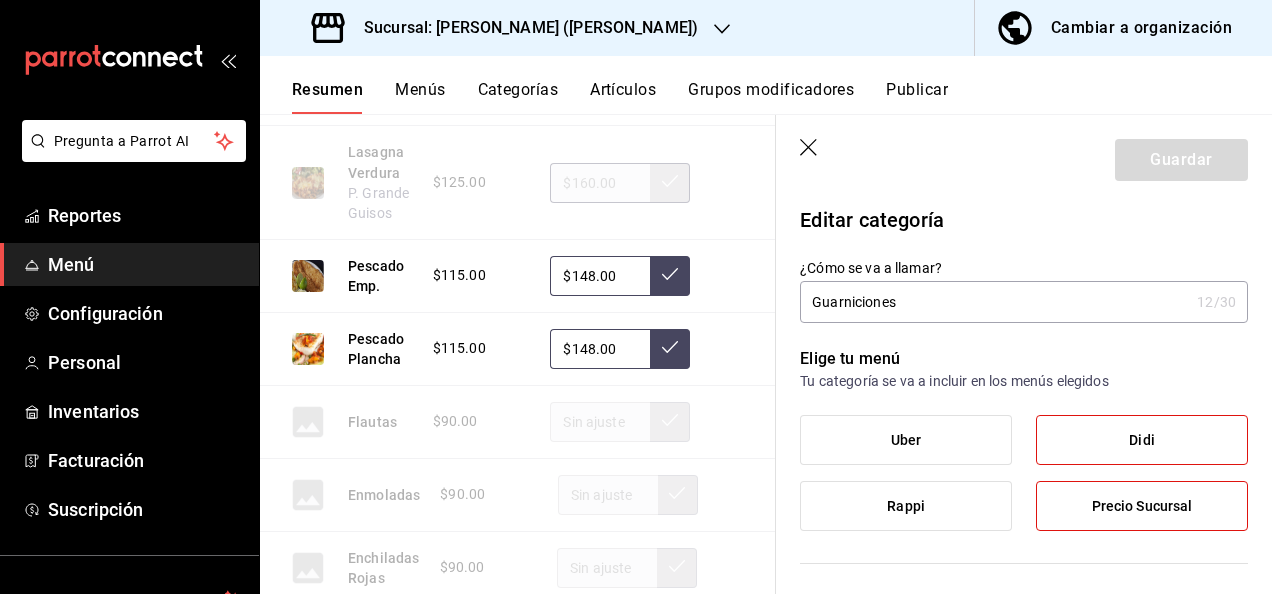 click 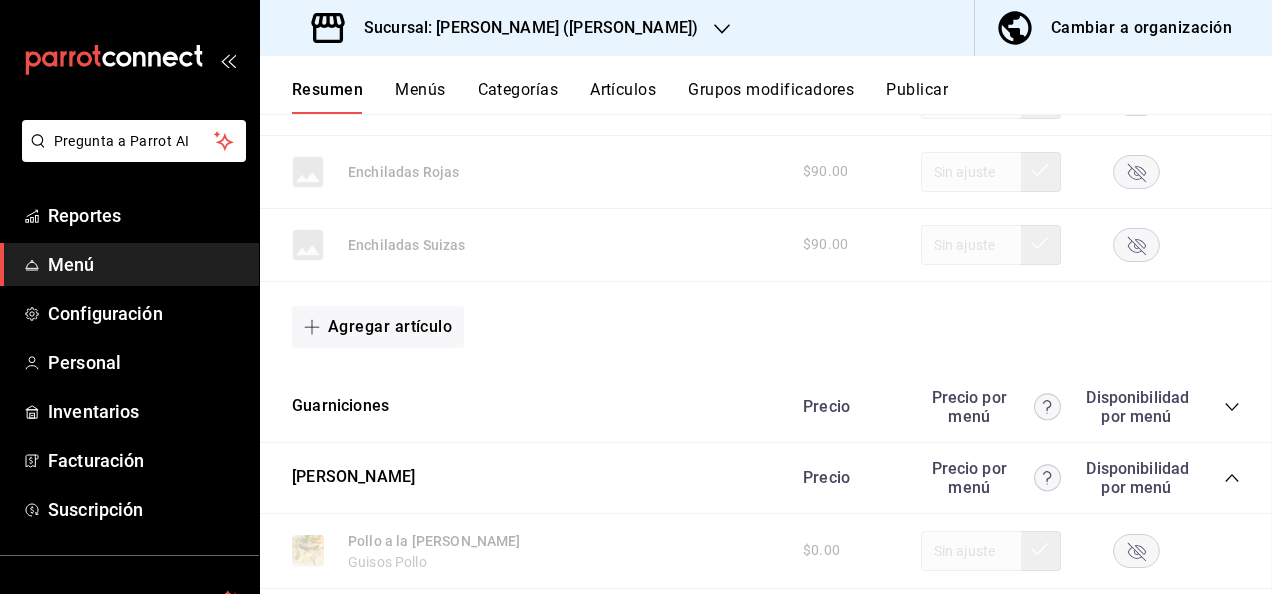 scroll, scrollTop: 2226, scrollLeft: 0, axis: vertical 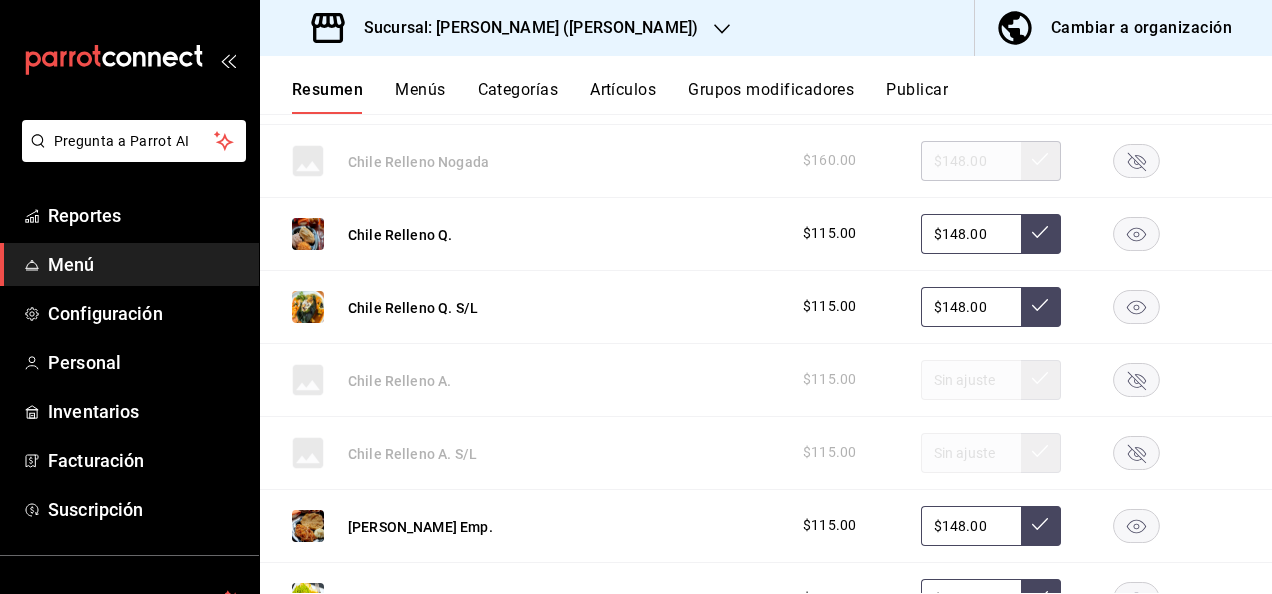 click on "Resumen Menús Categorías Artículos Grupos modificadores Publicar" at bounding box center [782, 97] 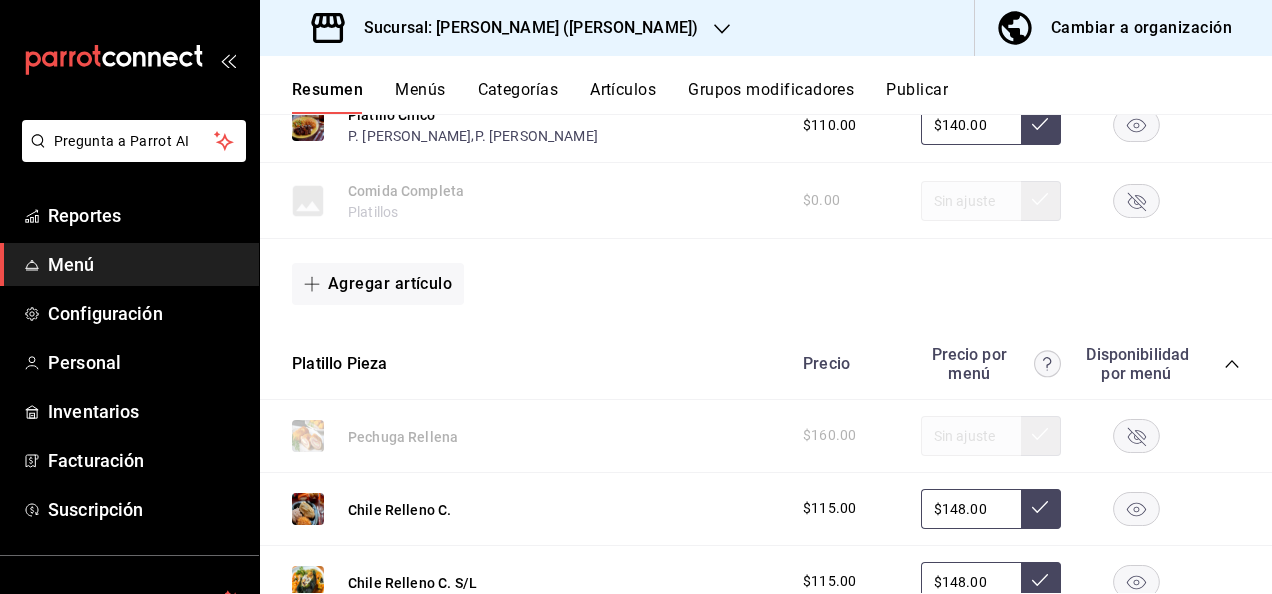 scroll, scrollTop: 625, scrollLeft: 0, axis: vertical 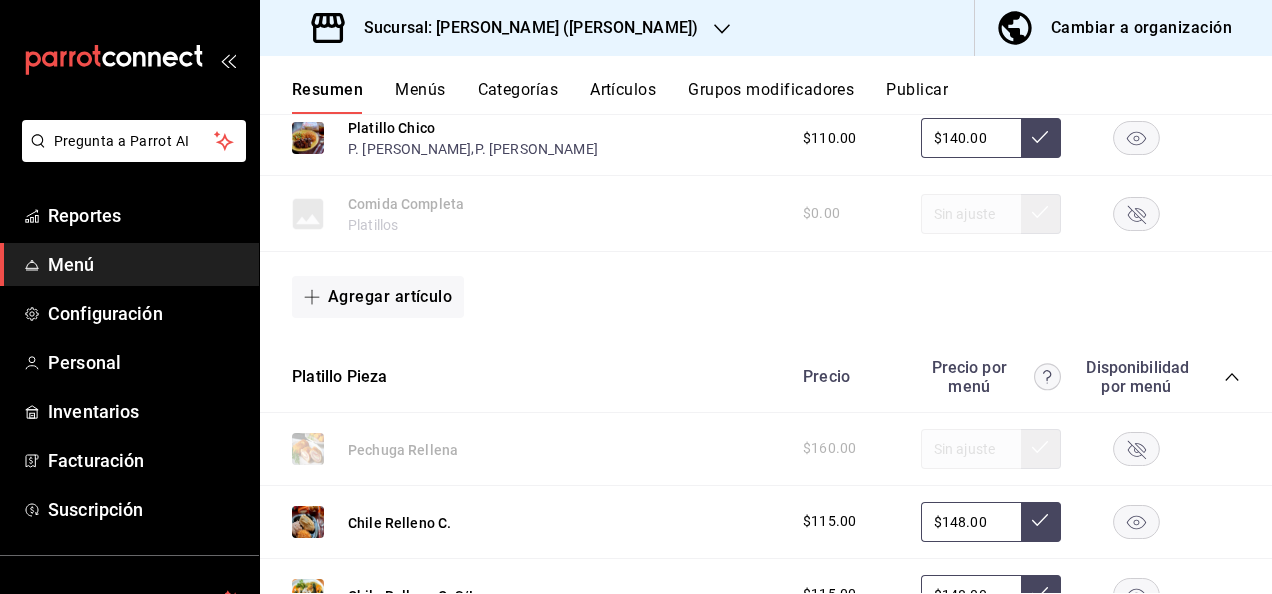 click 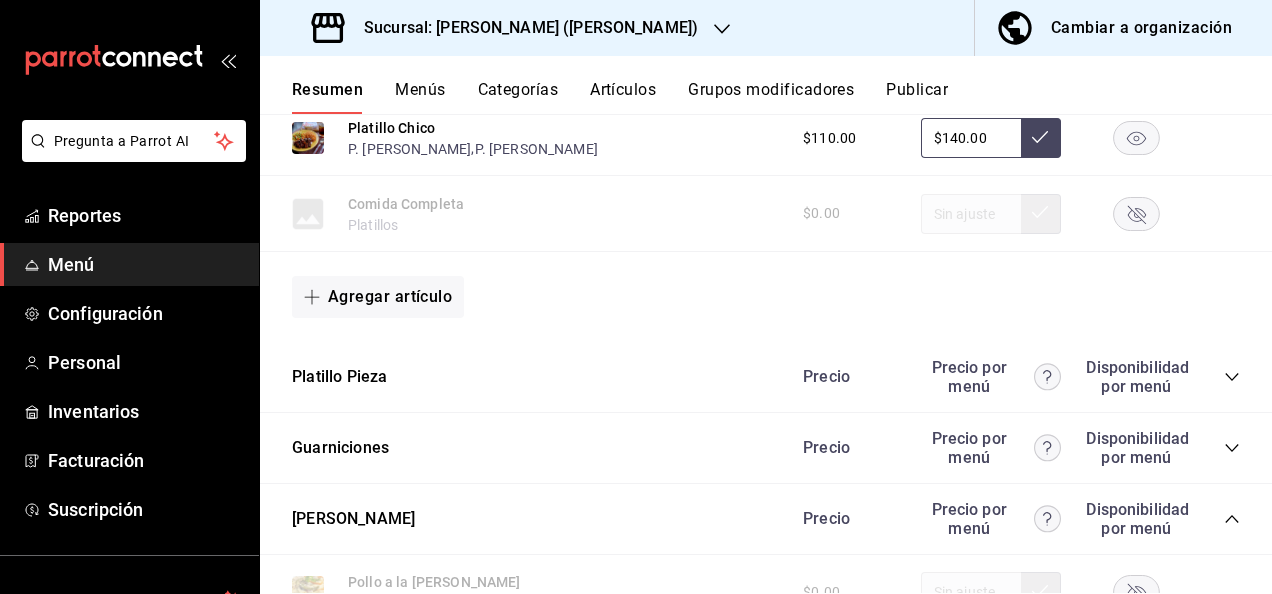 click 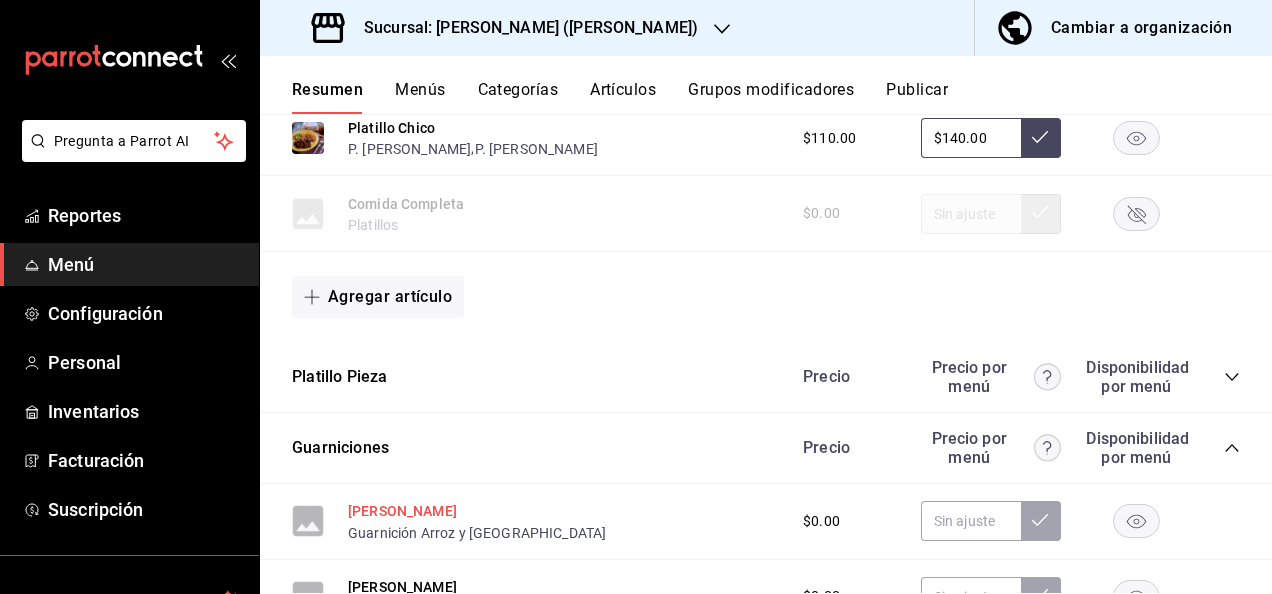 click on "[PERSON_NAME]" at bounding box center [402, 511] 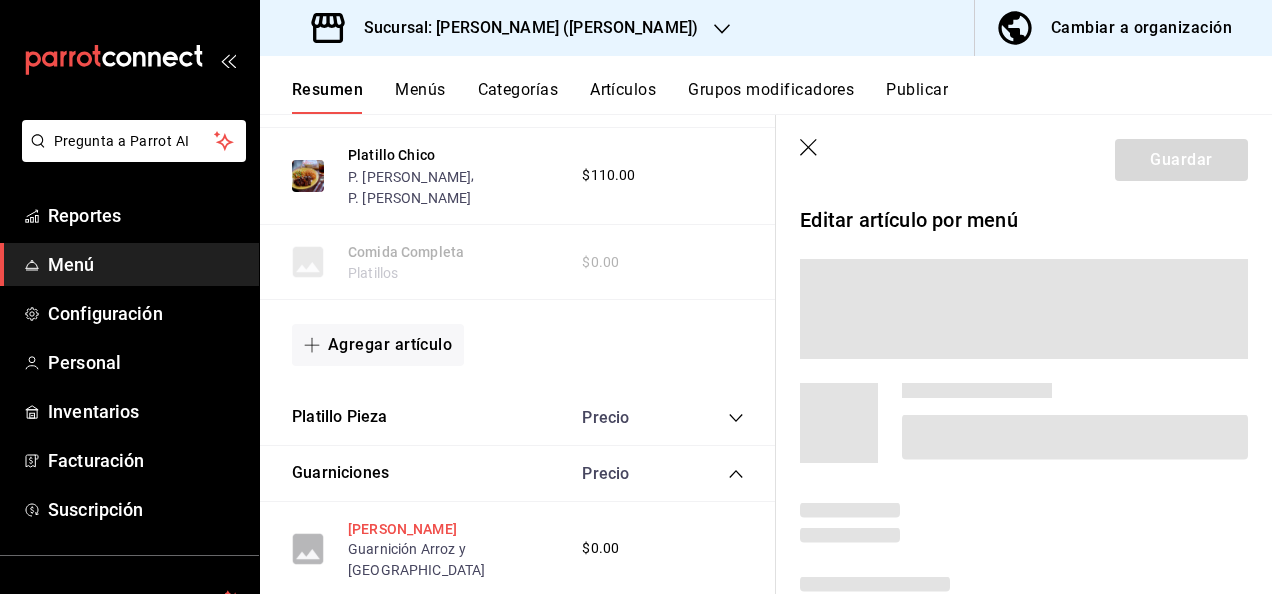 scroll, scrollTop: 610, scrollLeft: 0, axis: vertical 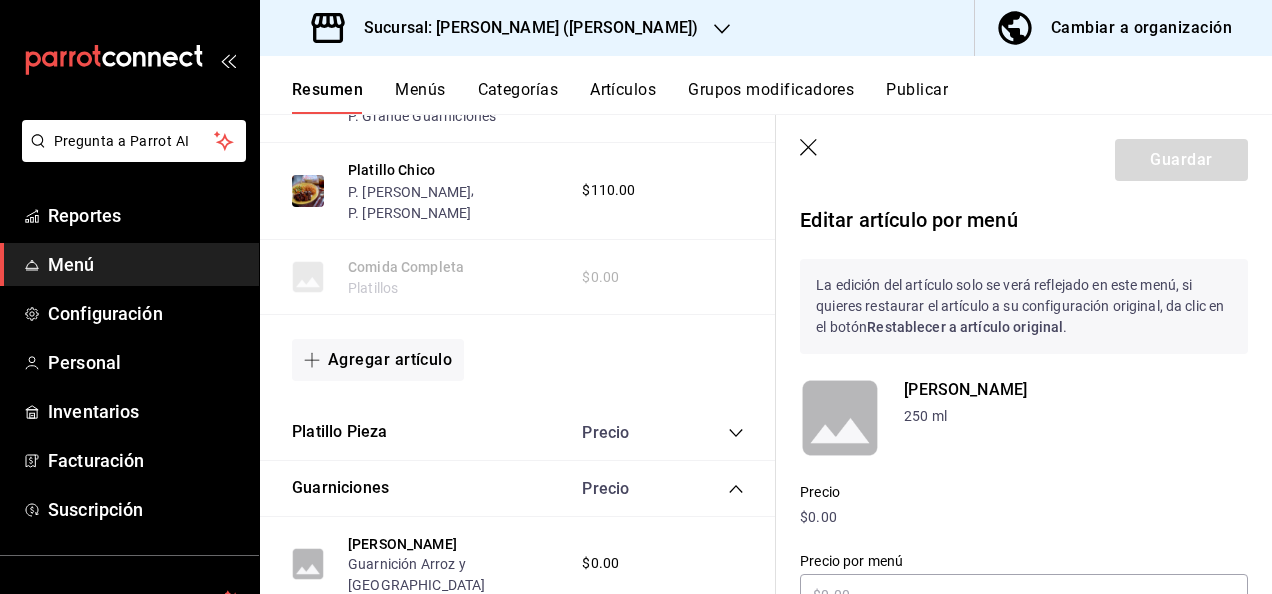 click 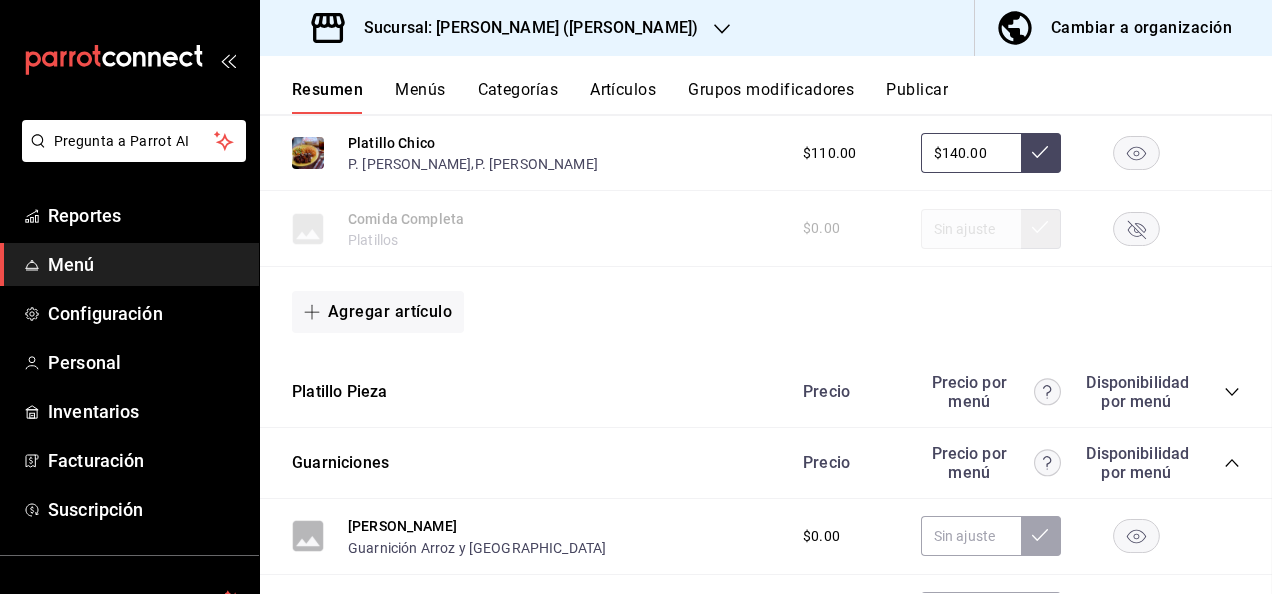 scroll, scrollTop: 664, scrollLeft: 0, axis: vertical 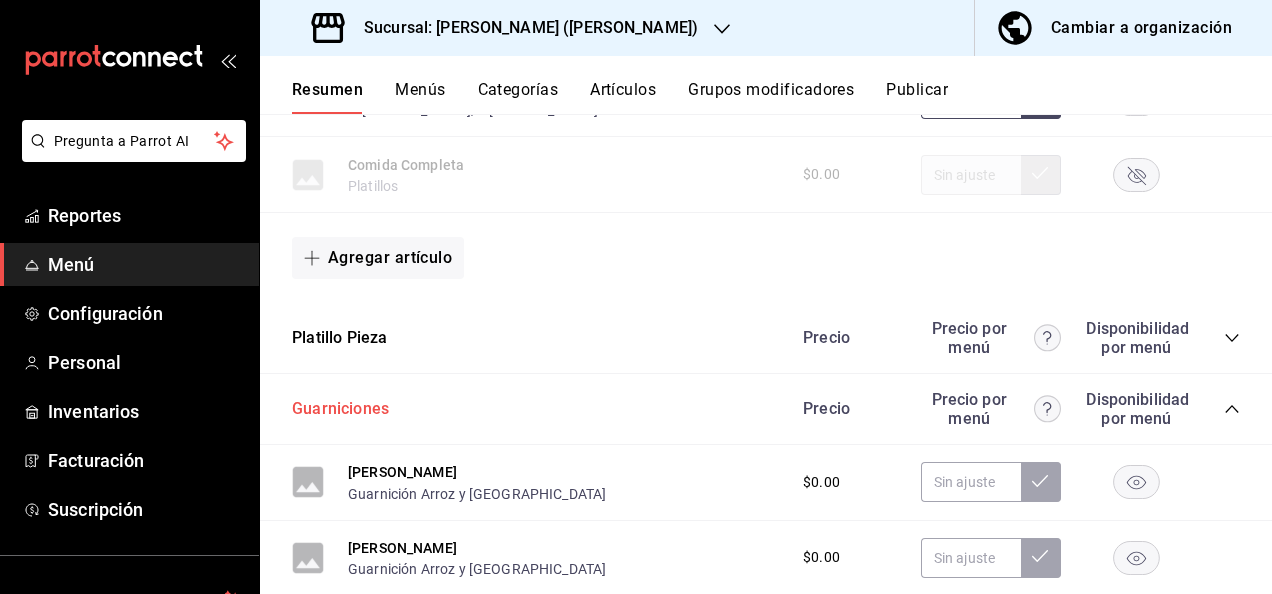 click on "Guarniciones" at bounding box center (340, 409) 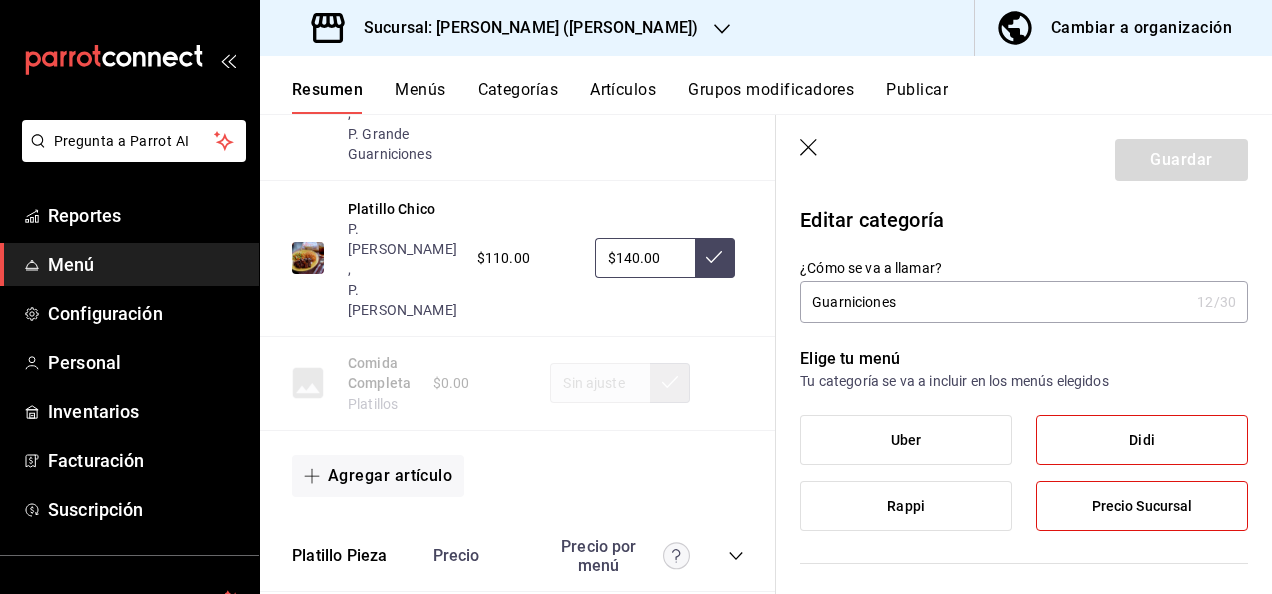 click 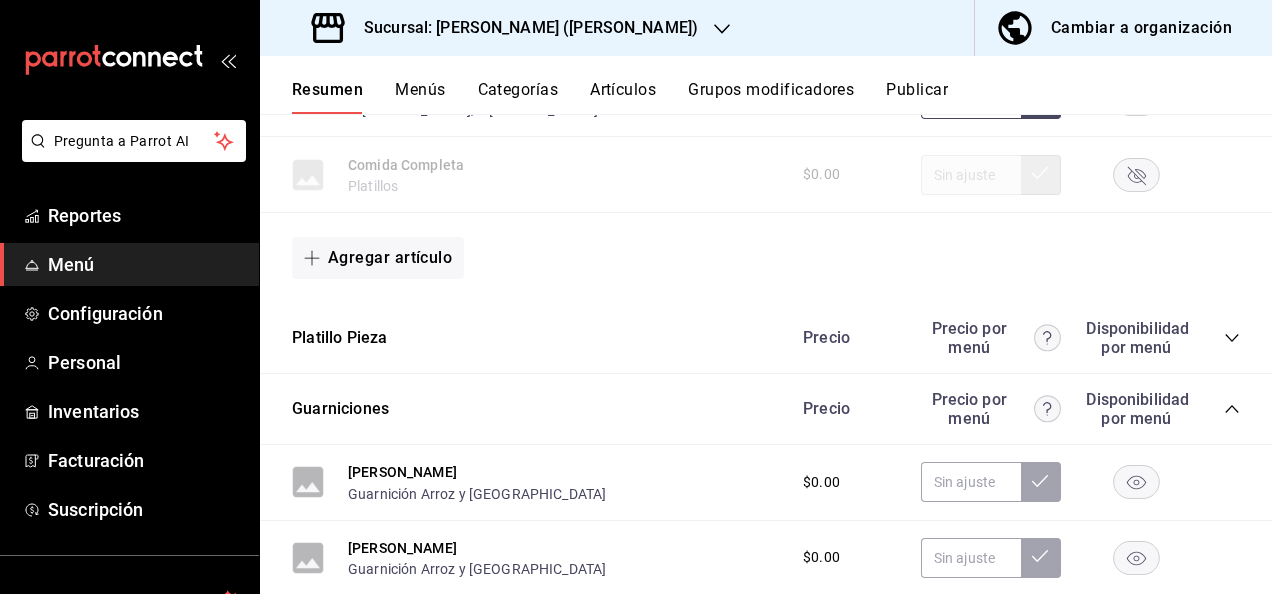 click on "Categorías" at bounding box center [518, 97] 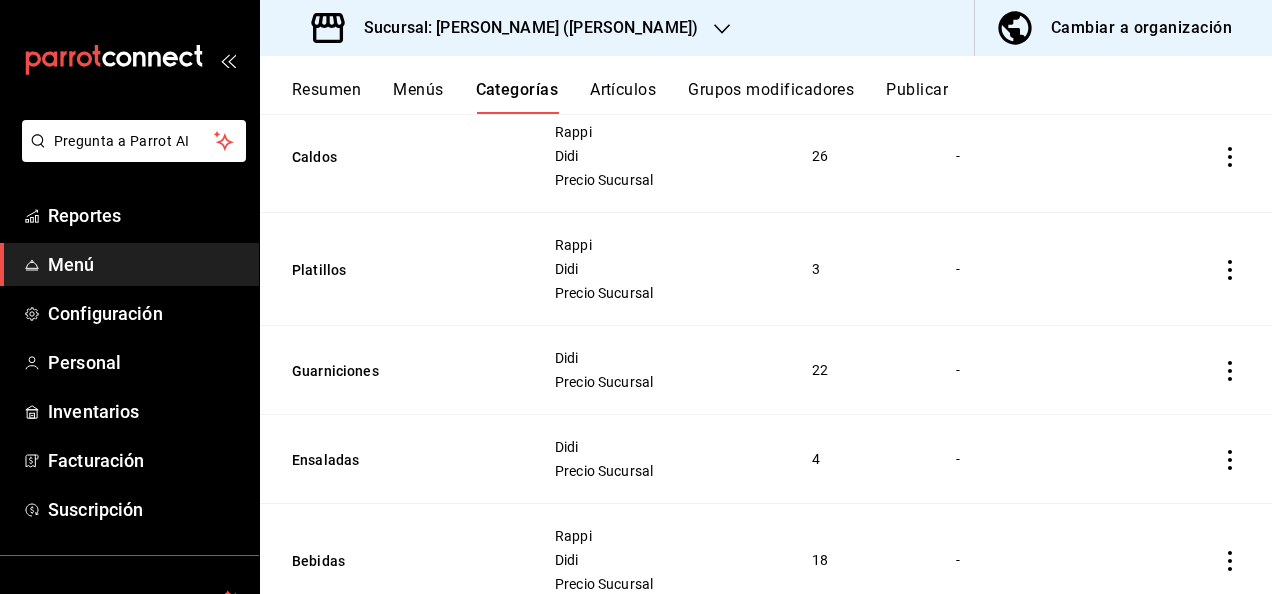 scroll, scrollTop: 1920, scrollLeft: 0, axis: vertical 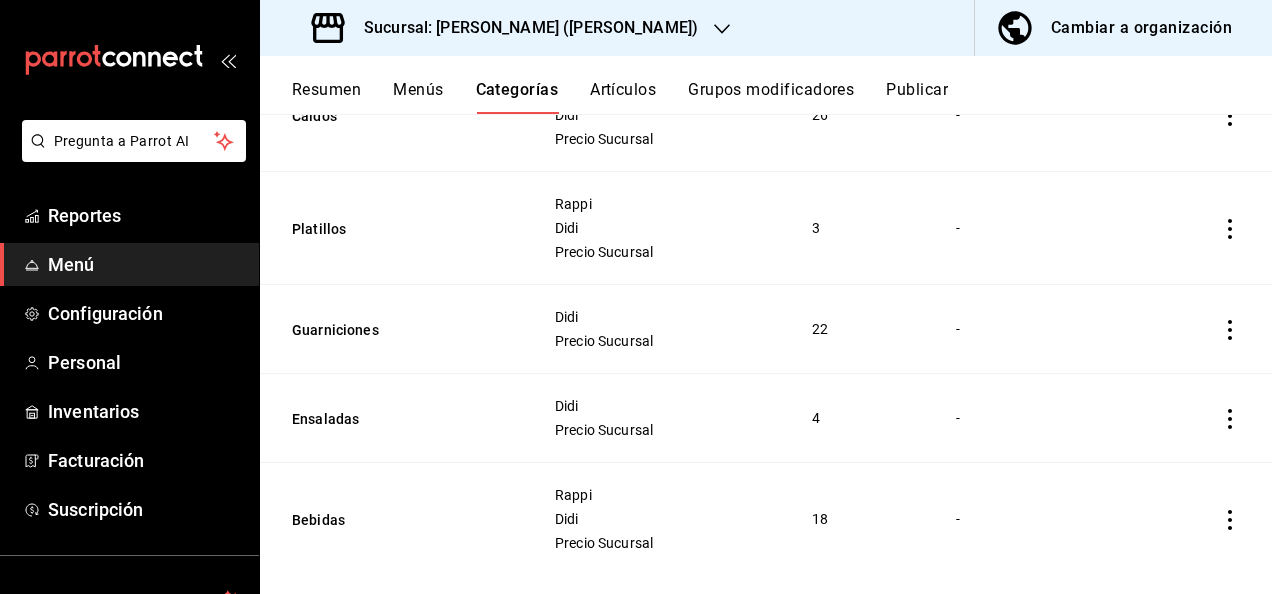 click 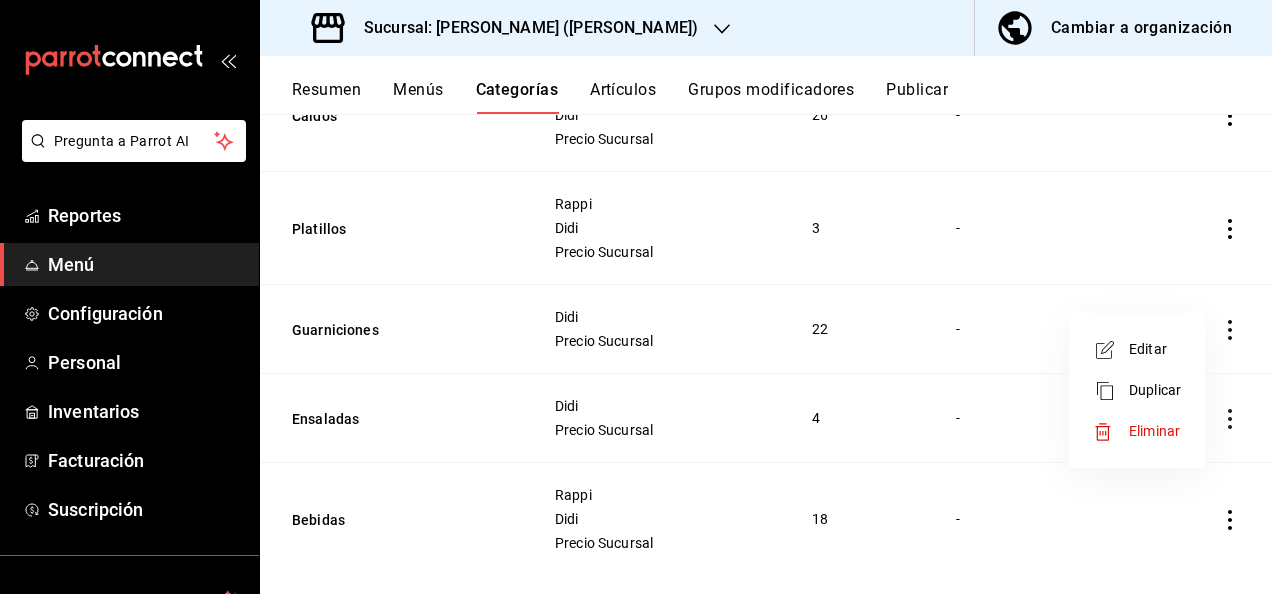 click on "Duplicar" at bounding box center [1155, 390] 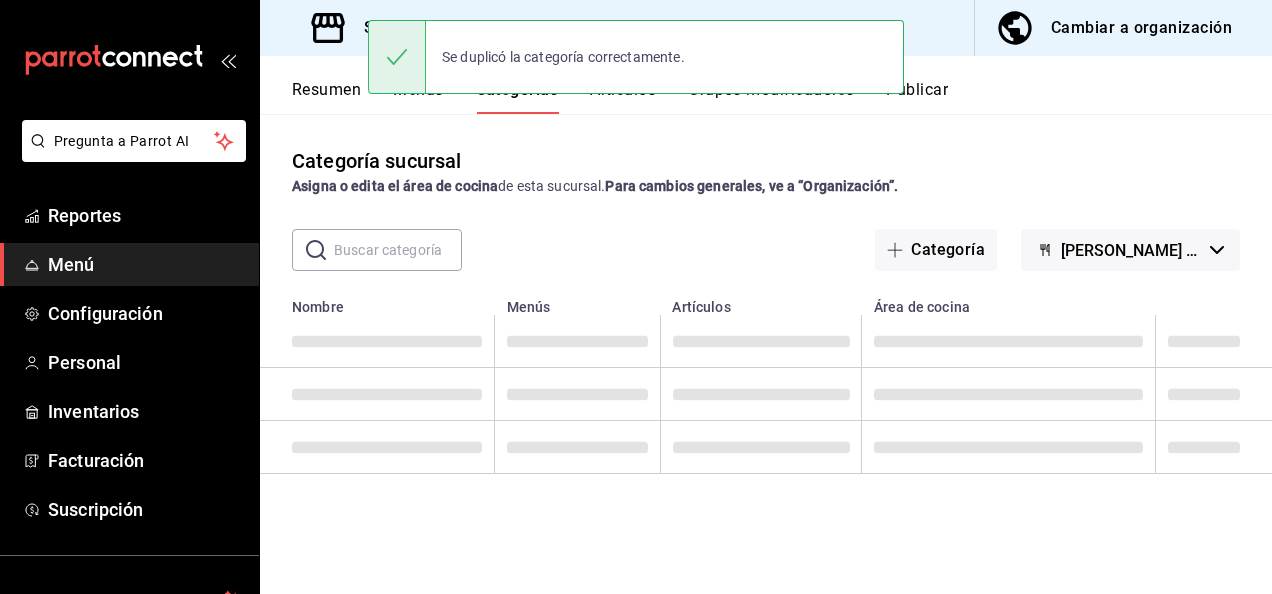 scroll, scrollTop: 0, scrollLeft: 0, axis: both 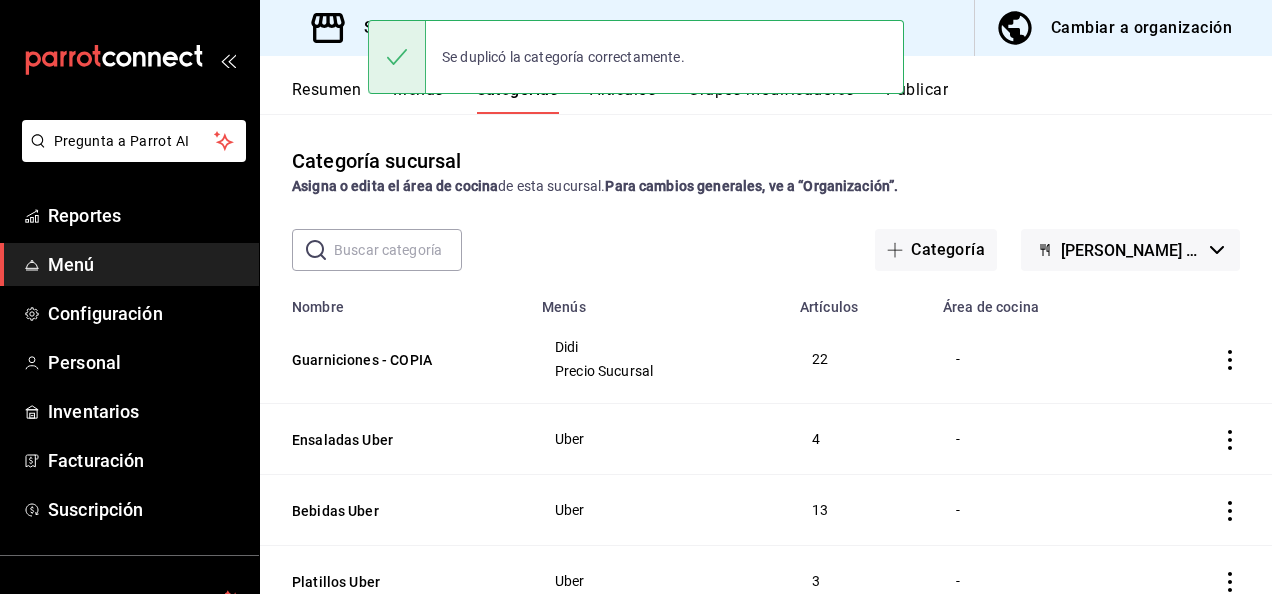 click 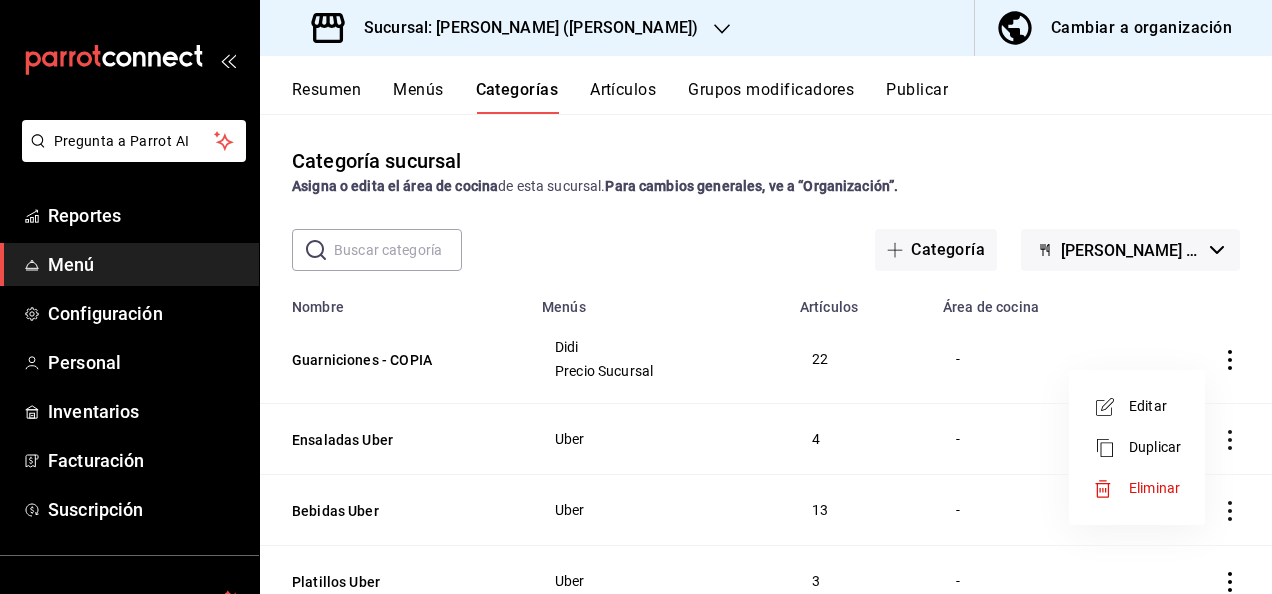 click on "Editar" at bounding box center [1155, 406] 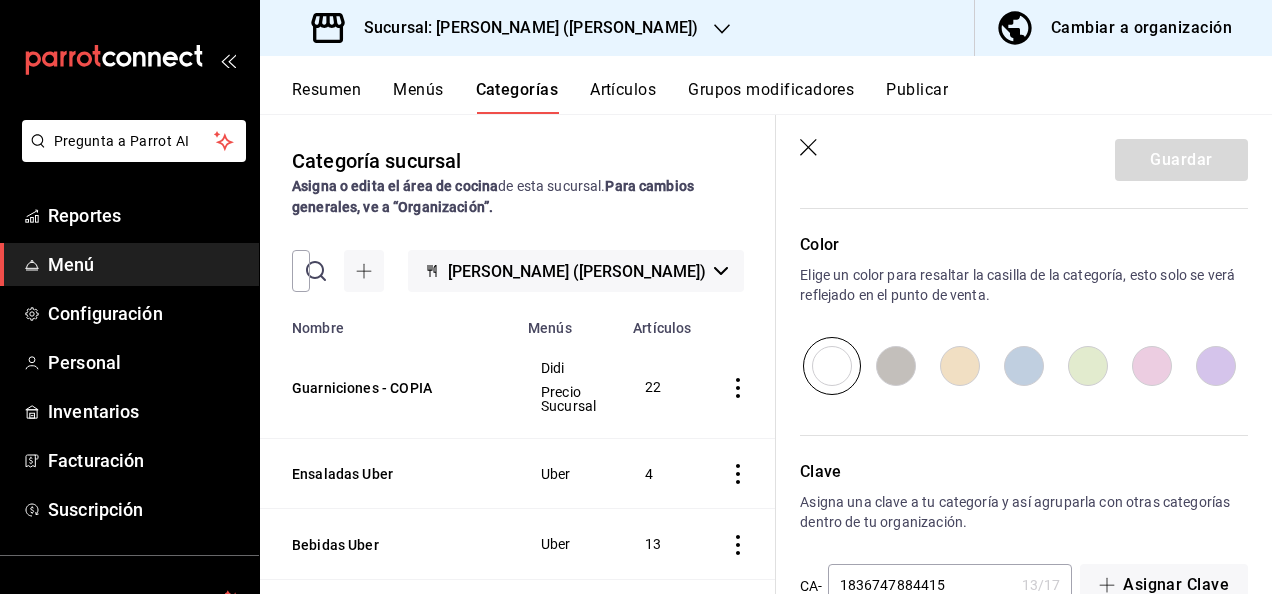 scroll, scrollTop: 1746, scrollLeft: 0, axis: vertical 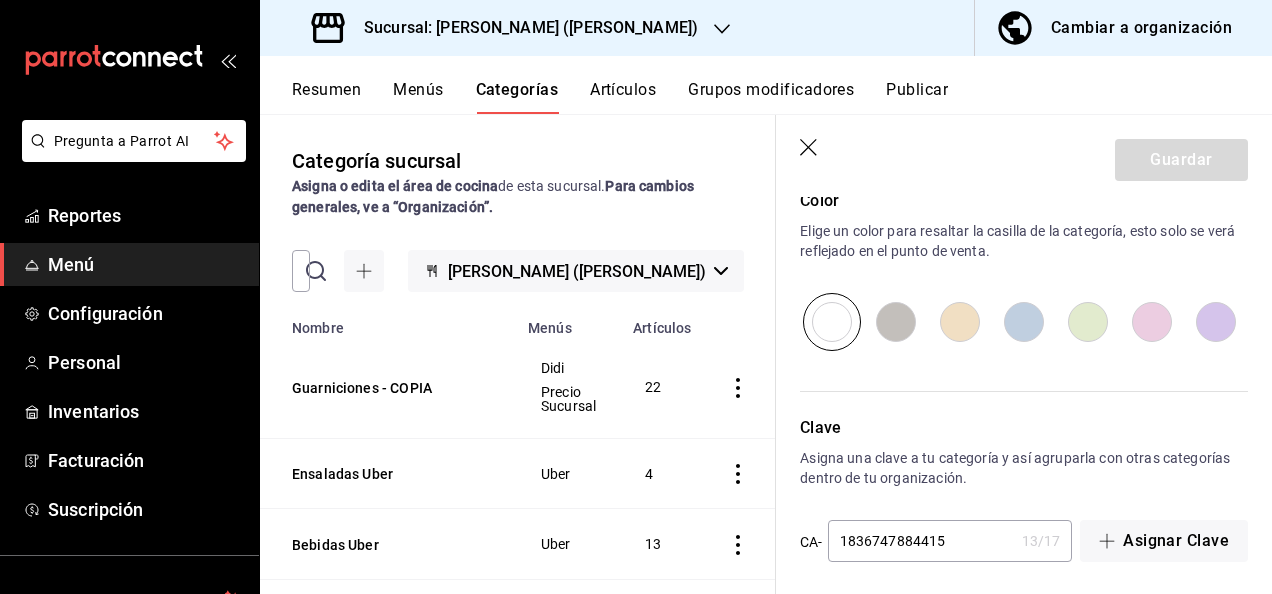 click on "1836747884415" at bounding box center [921, 541] 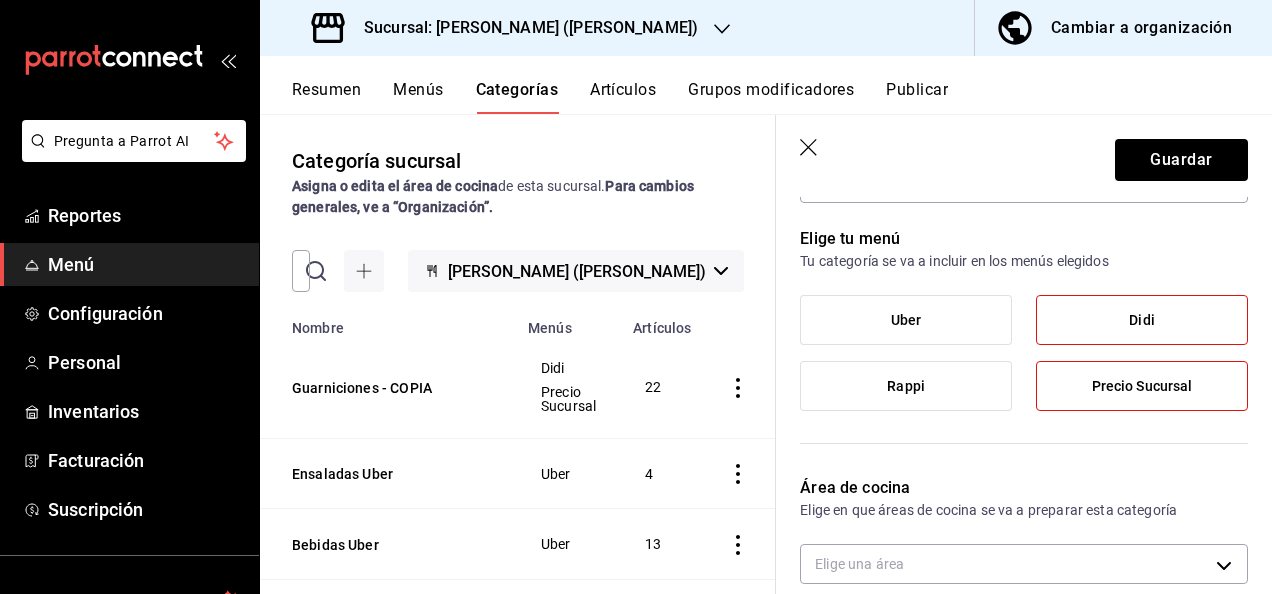 scroll, scrollTop: 116, scrollLeft: 0, axis: vertical 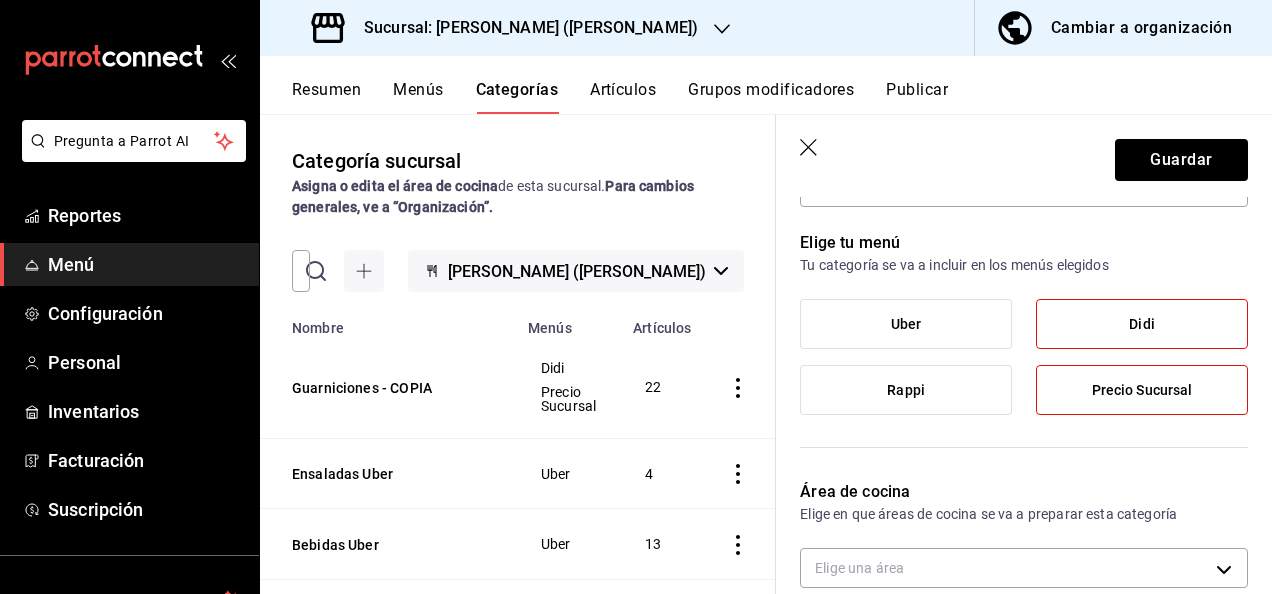 type on "1836747884415didi" 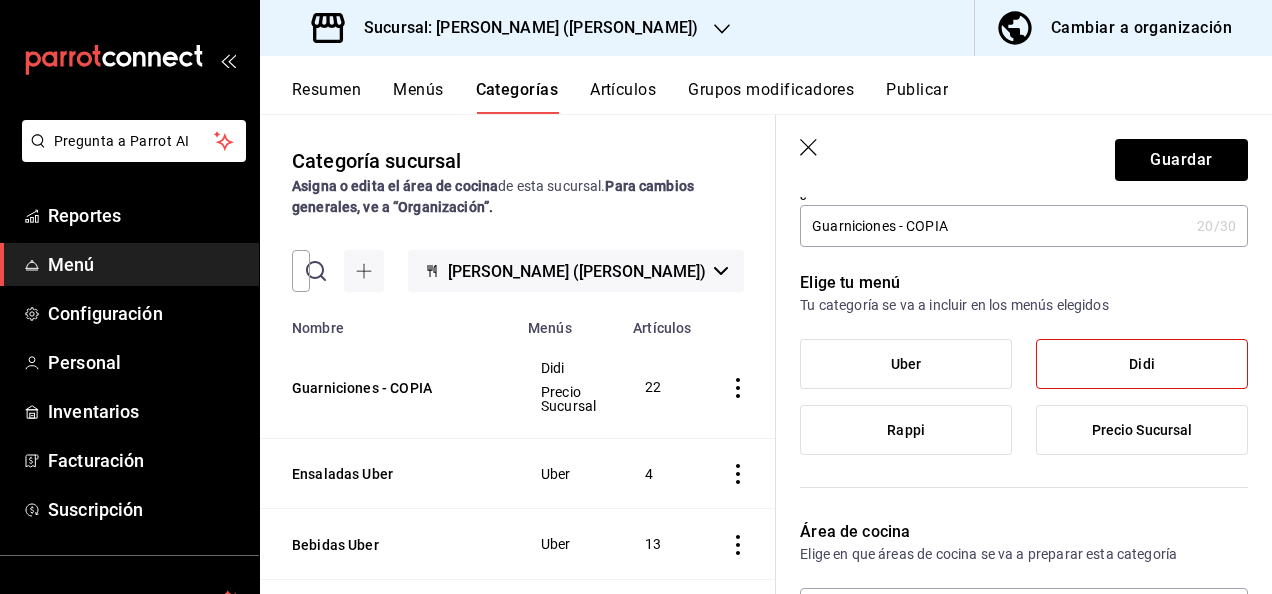 scroll, scrollTop: 0, scrollLeft: 0, axis: both 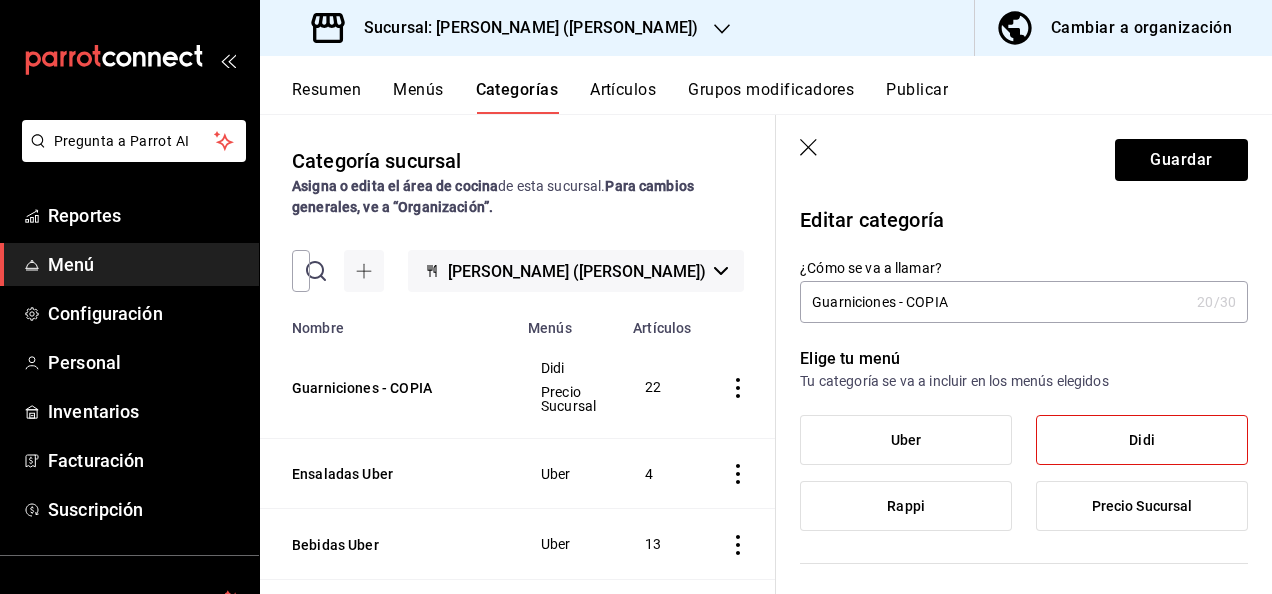 click on "Guarniciones - COPIA" at bounding box center [994, 302] 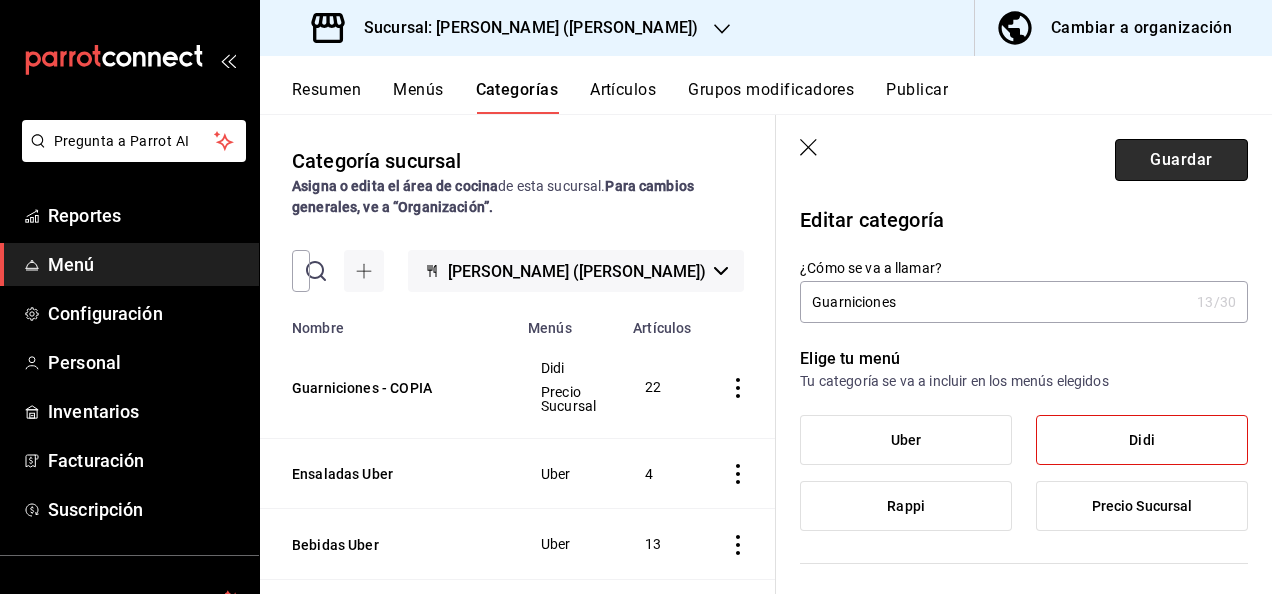 click on "Guardar" at bounding box center (1181, 160) 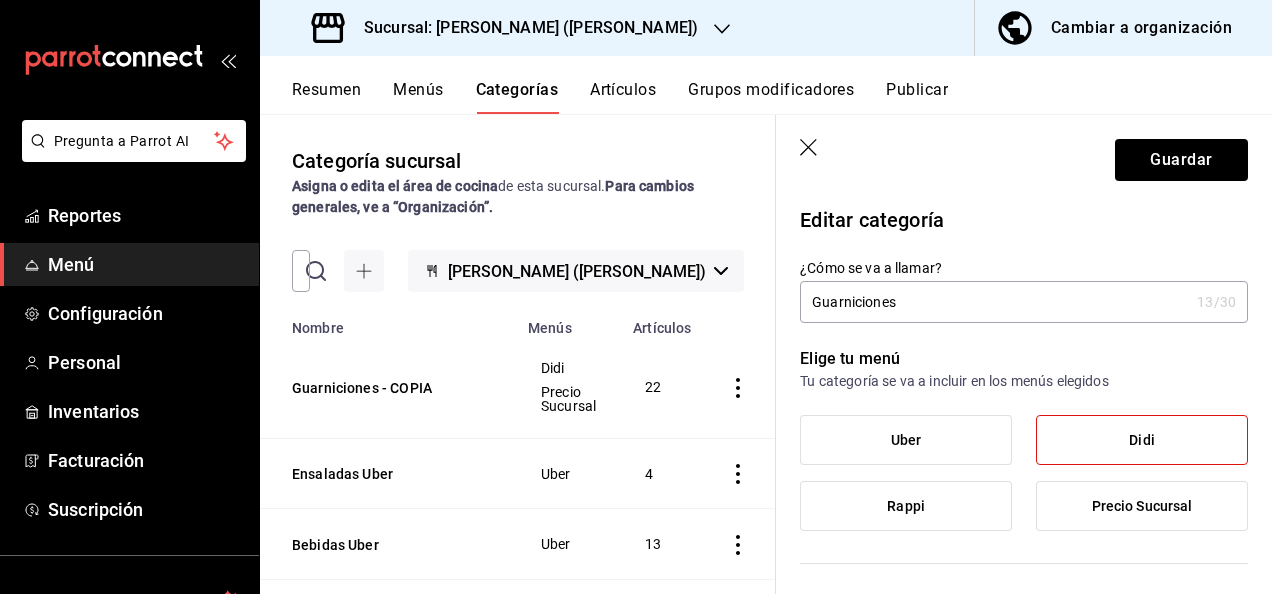 click on "Guarniciones" at bounding box center (994, 302) 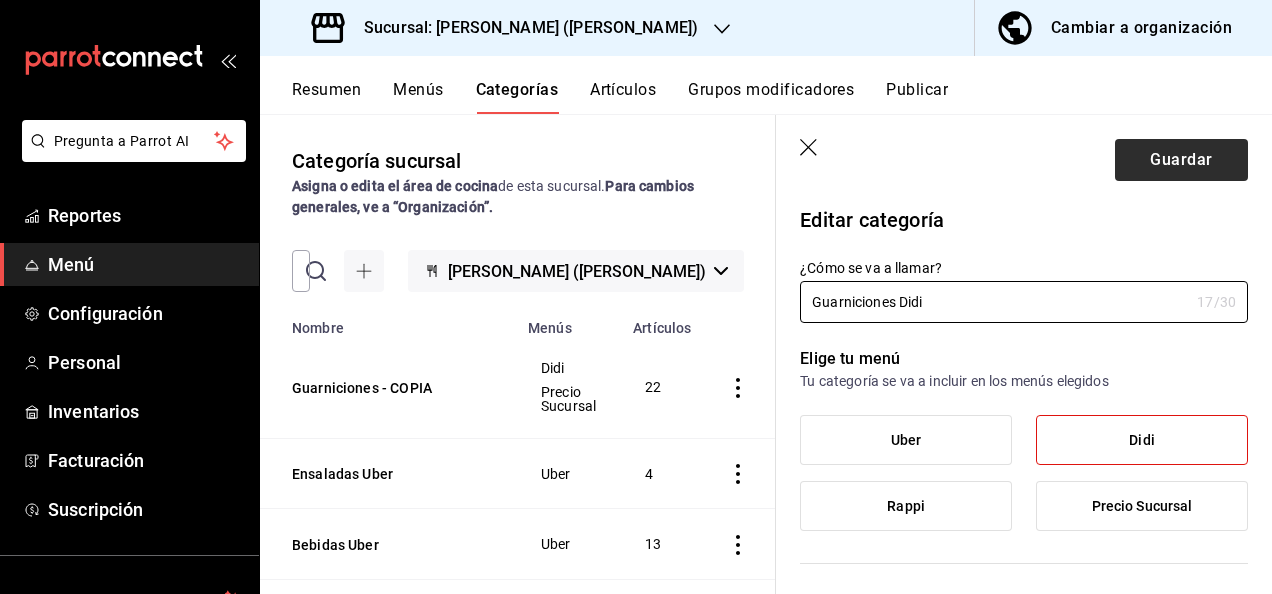 type on "Guarniciones Didi" 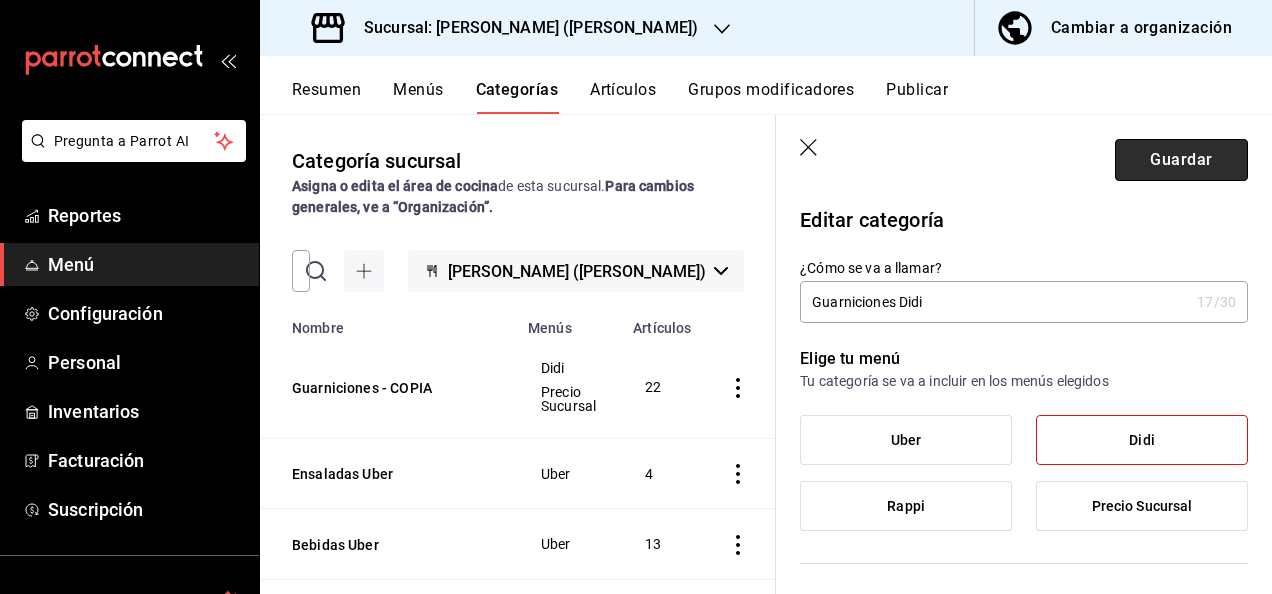 click on "Guardar" at bounding box center [1181, 160] 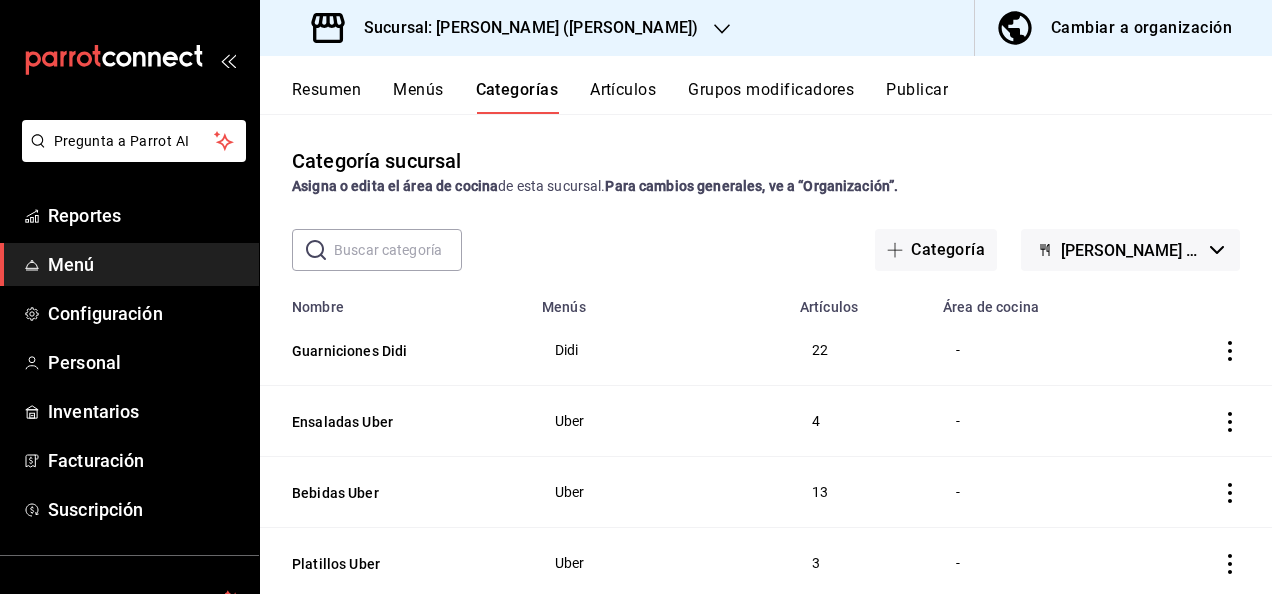 click on "Resumen" at bounding box center [326, 97] 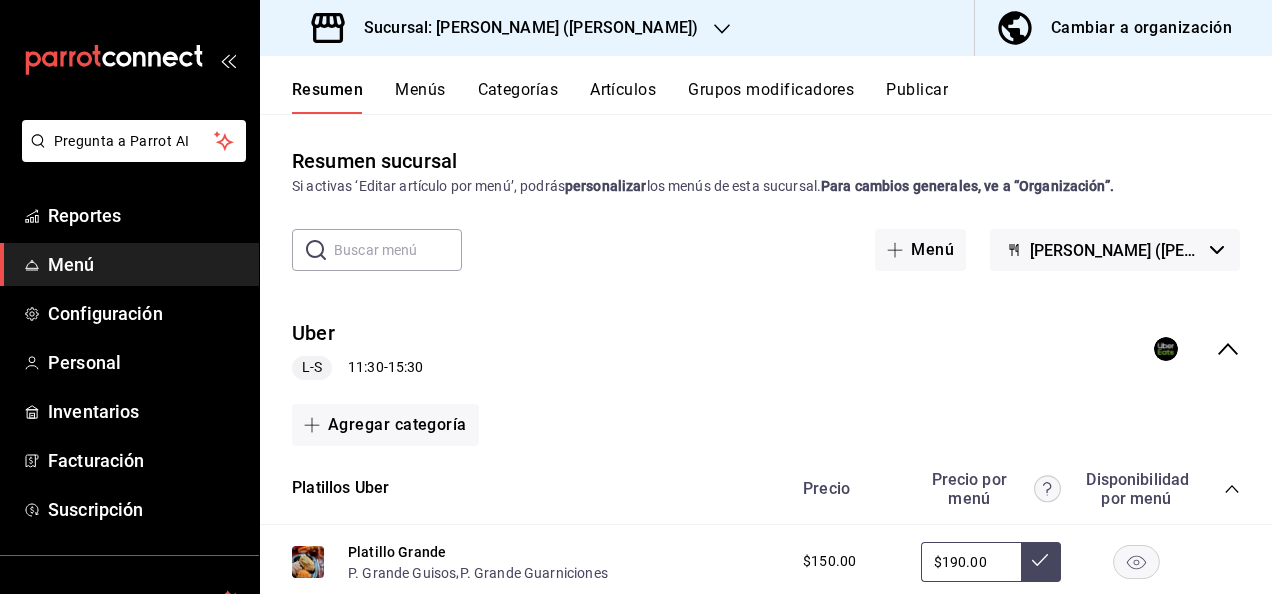 click 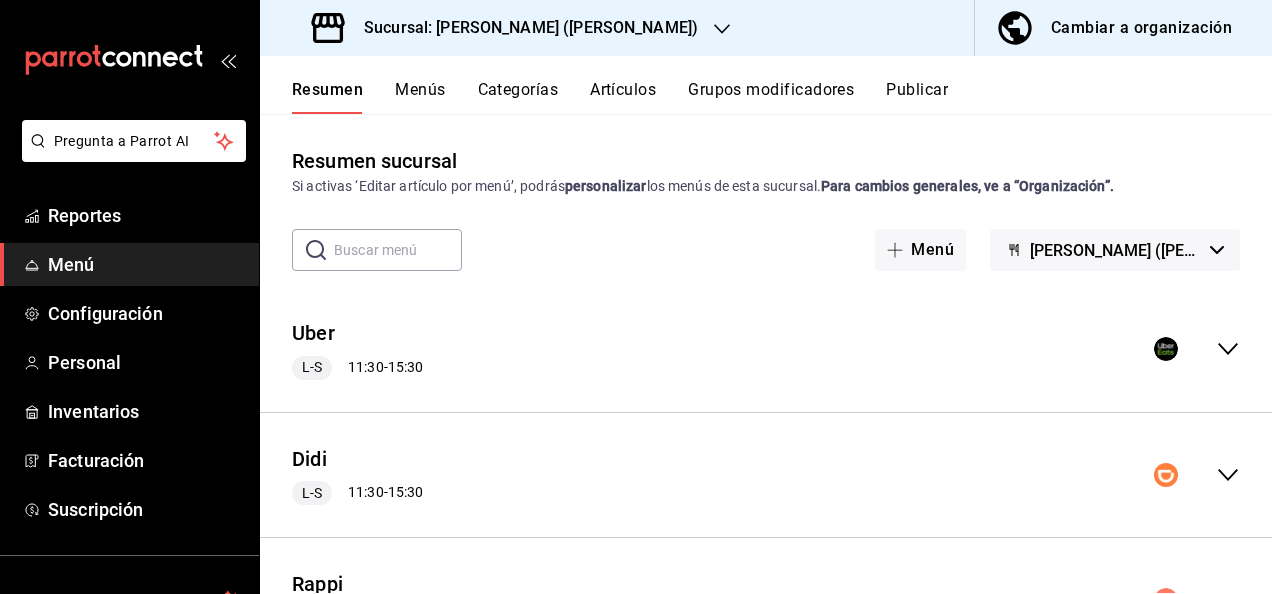 click 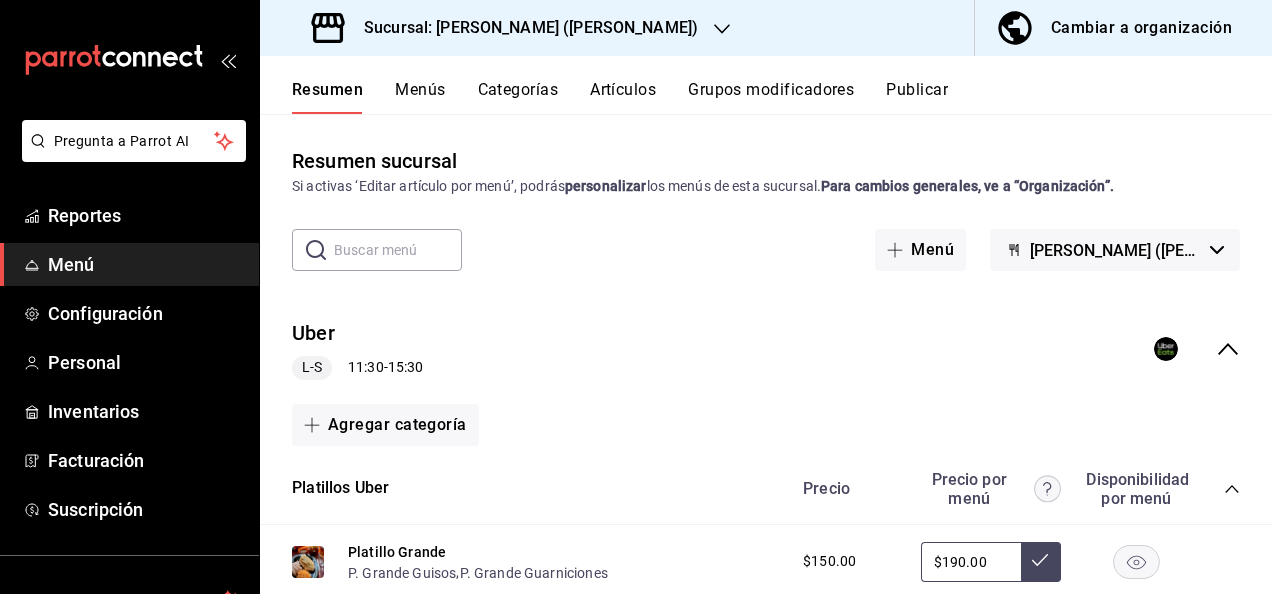 click 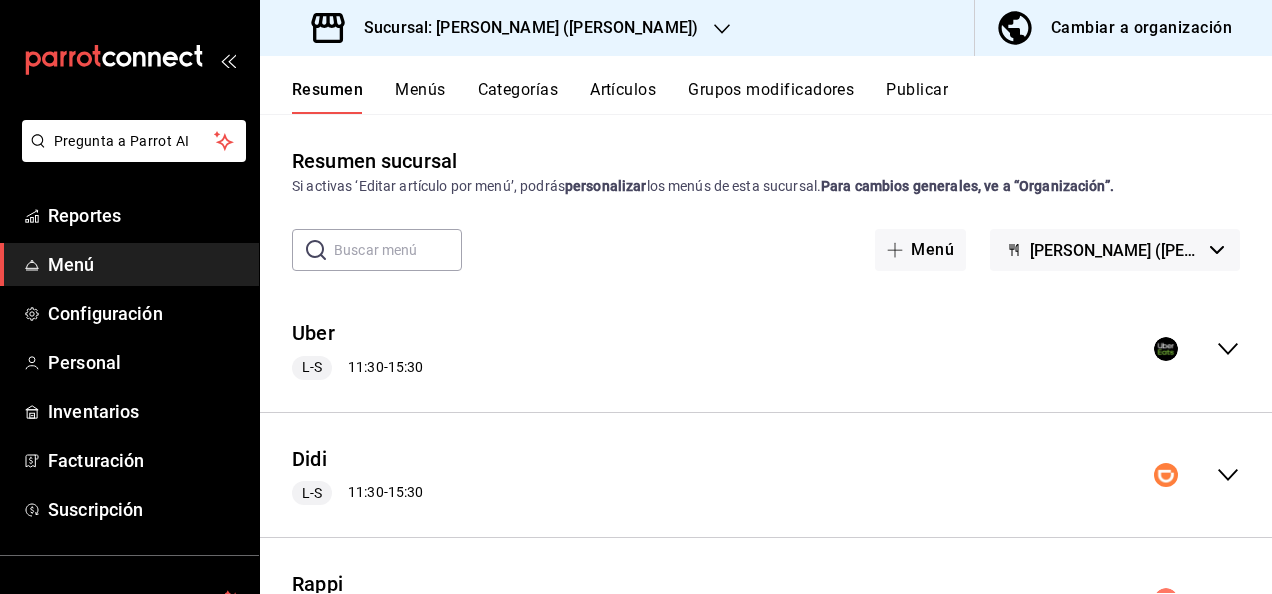 click 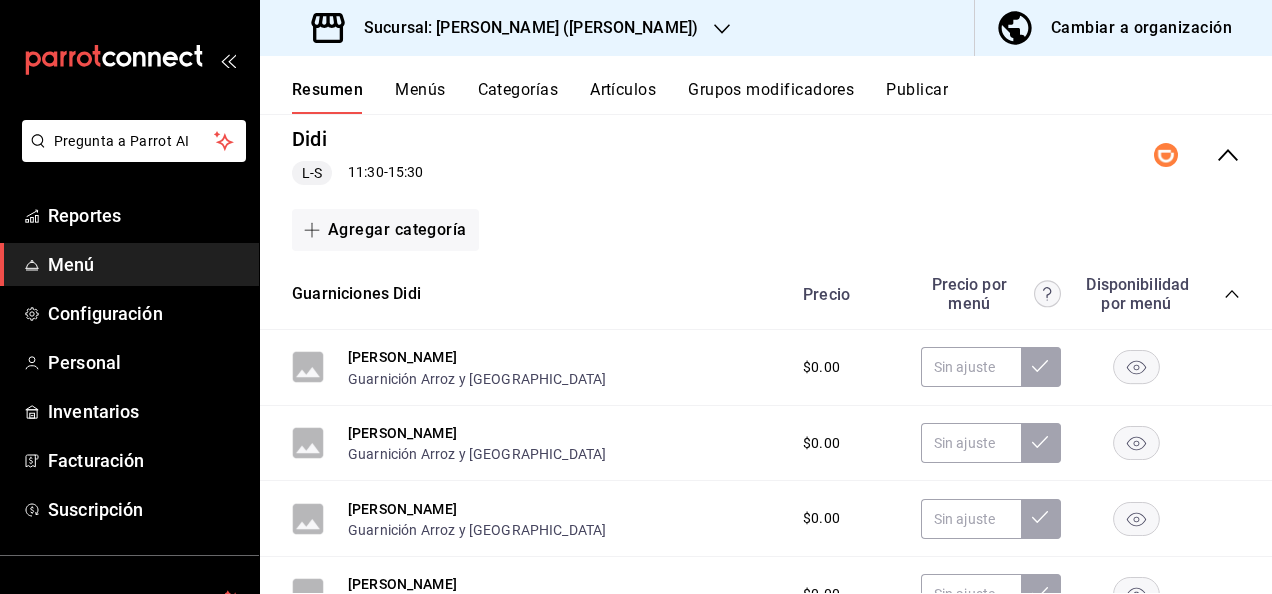 scroll, scrollTop: 360, scrollLeft: 0, axis: vertical 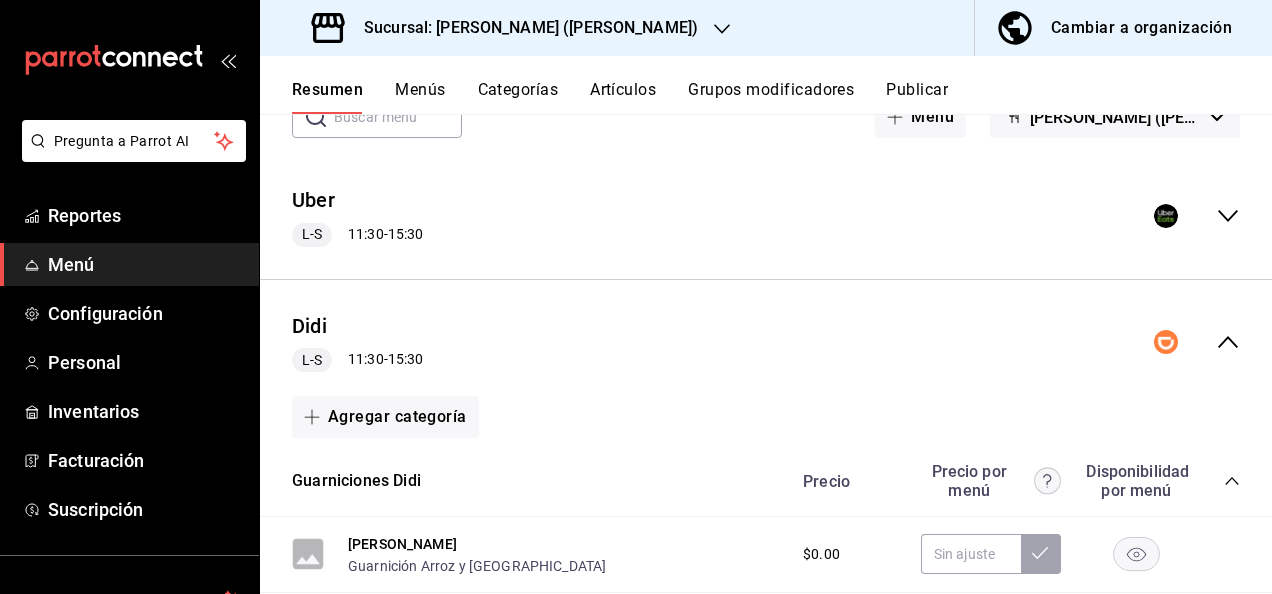 click on "Publicar" at bounding box center (917, 97) 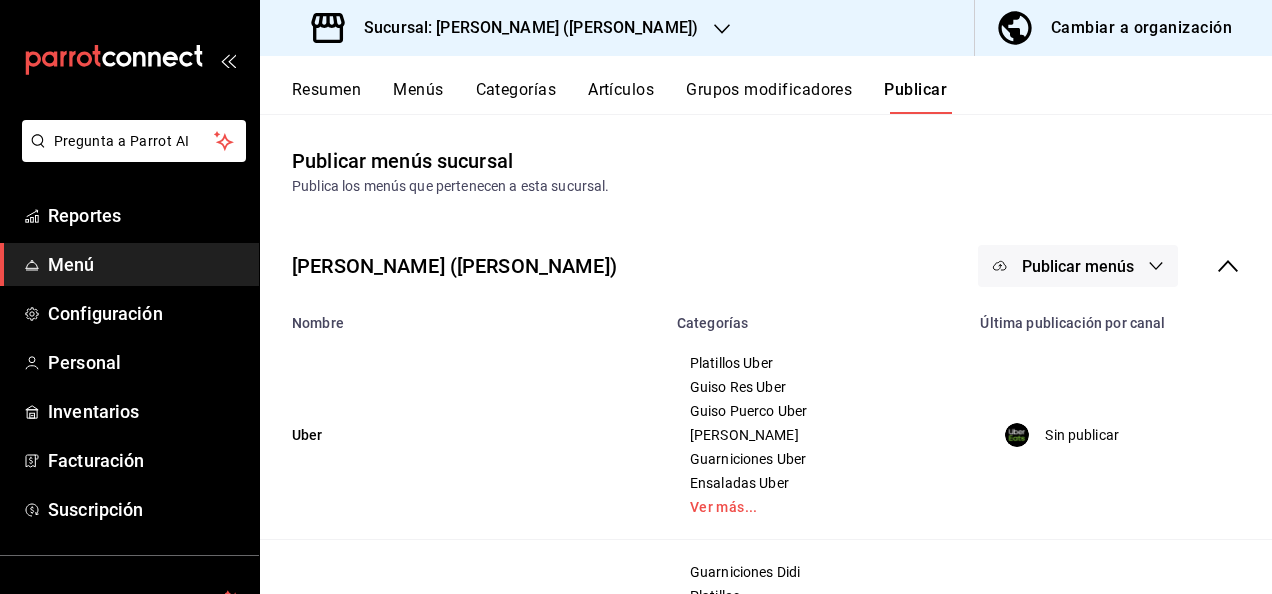 click on "Publicar menús" at bounding box center [1078, 266] 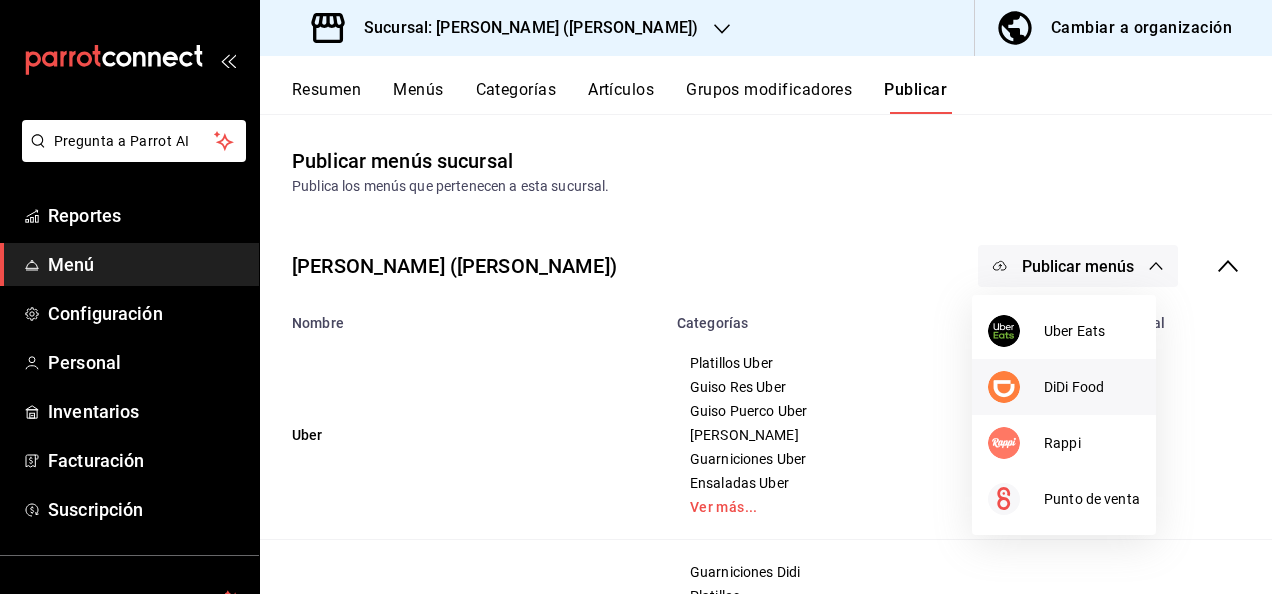 click at bounding box center [1016, 387] 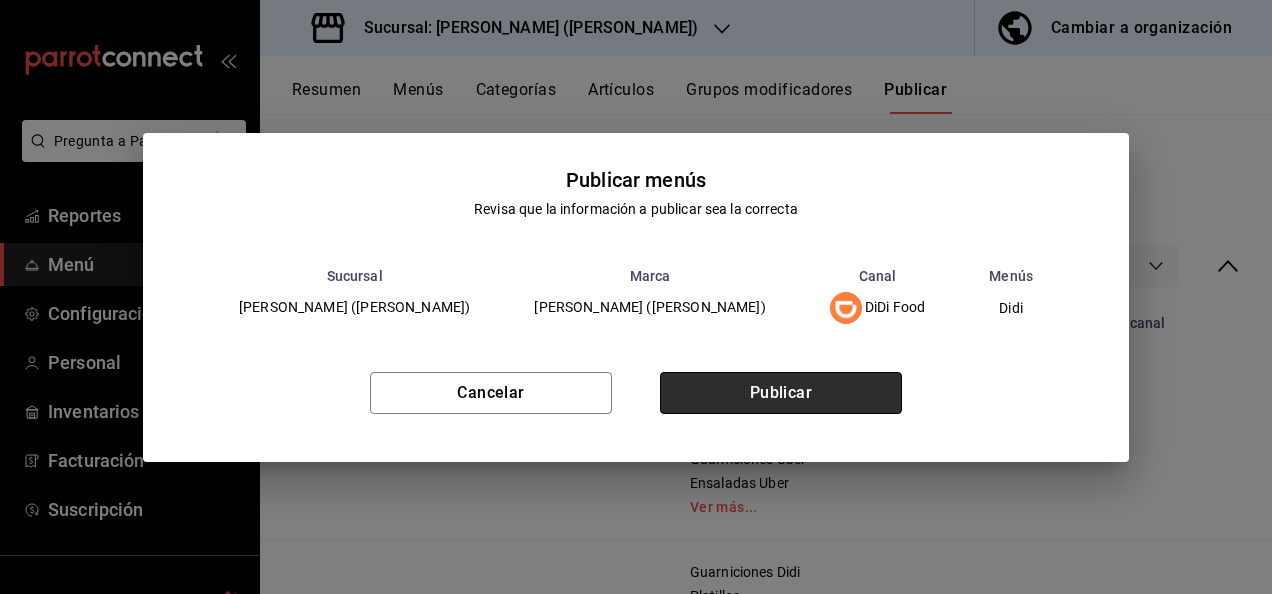 click on "Publicar" at bounding box center (781, 393) 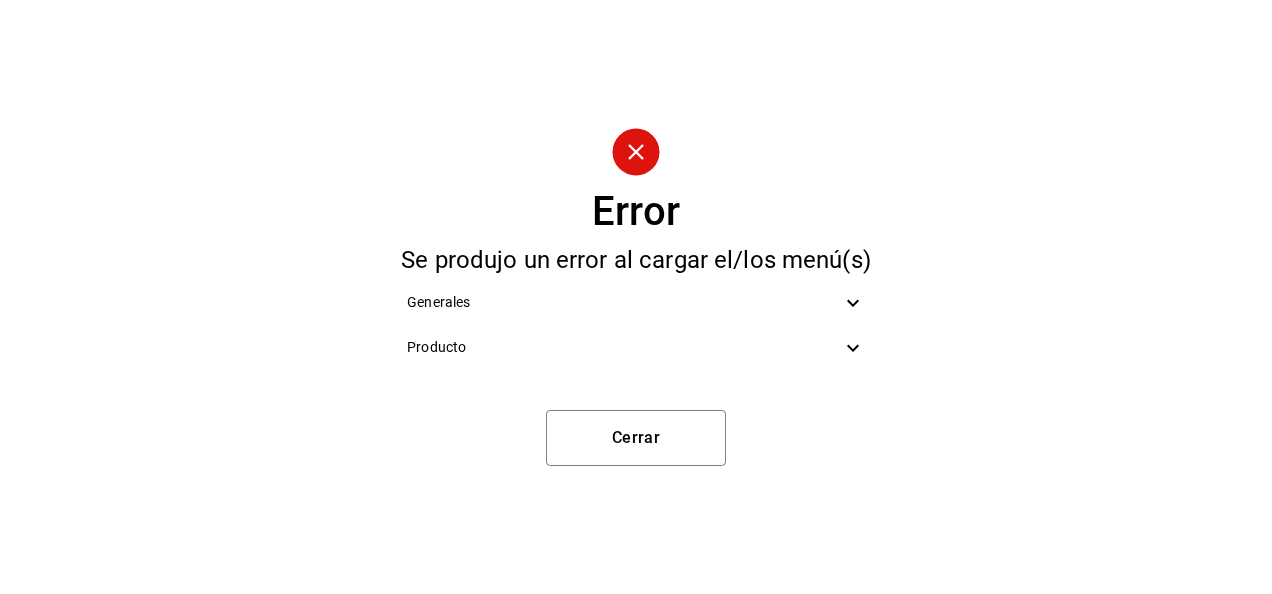click 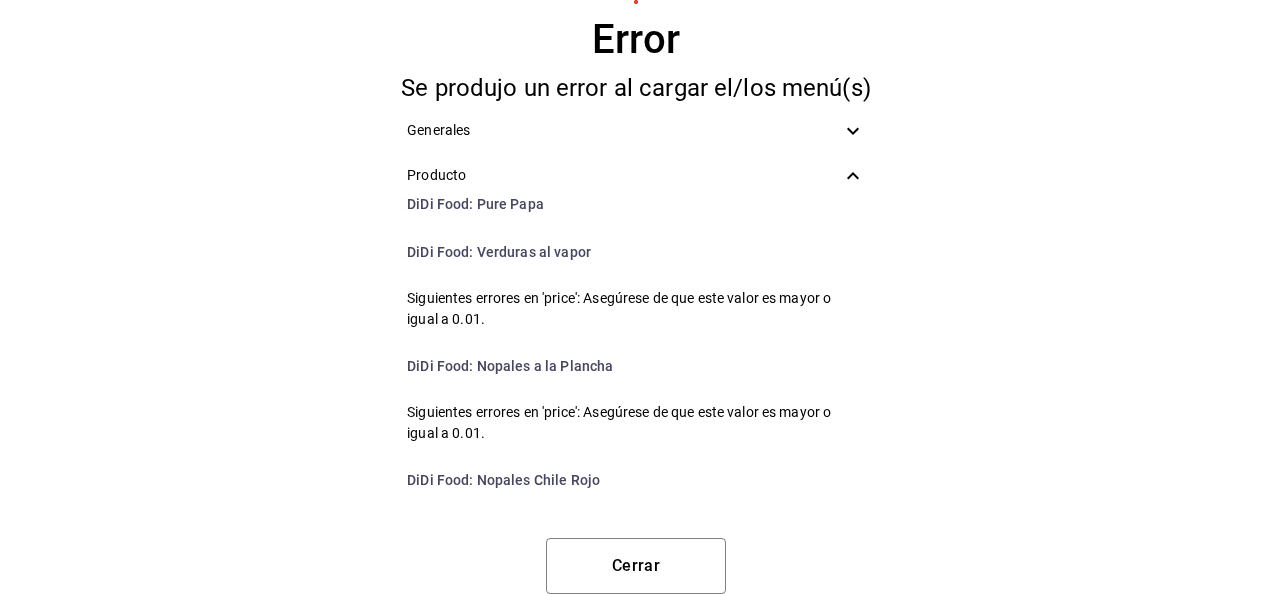 scroll, scrollTop: 1773, scrollLeft: 0, axis: vertical 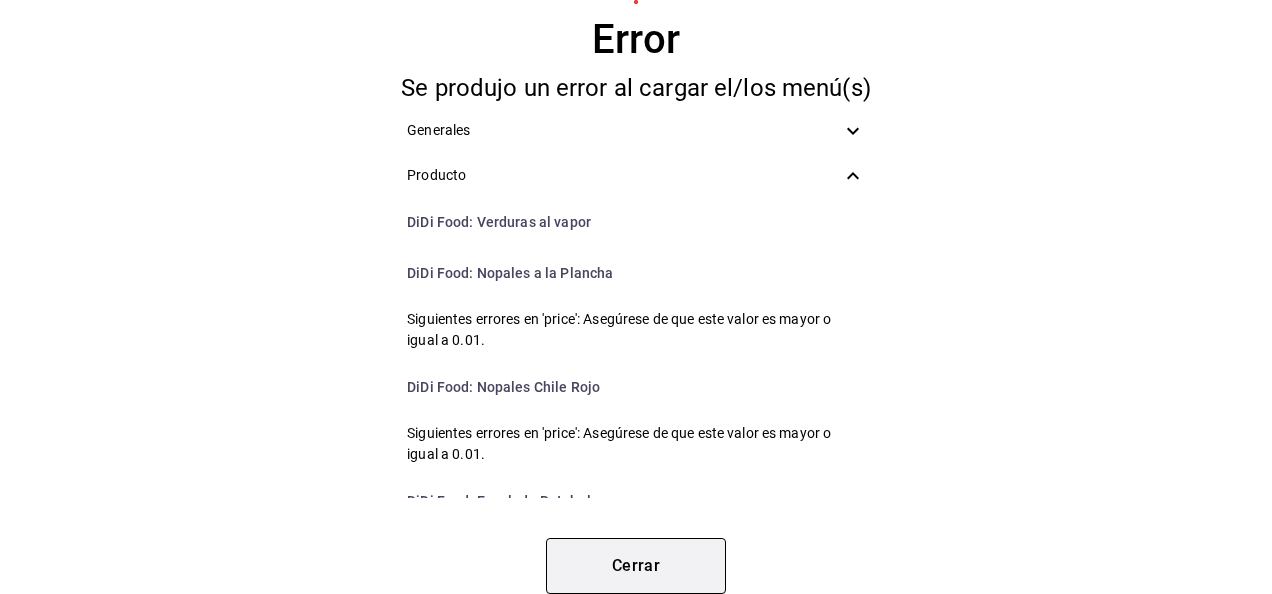 click on "Cerrar" at bounding box center (636, 566) 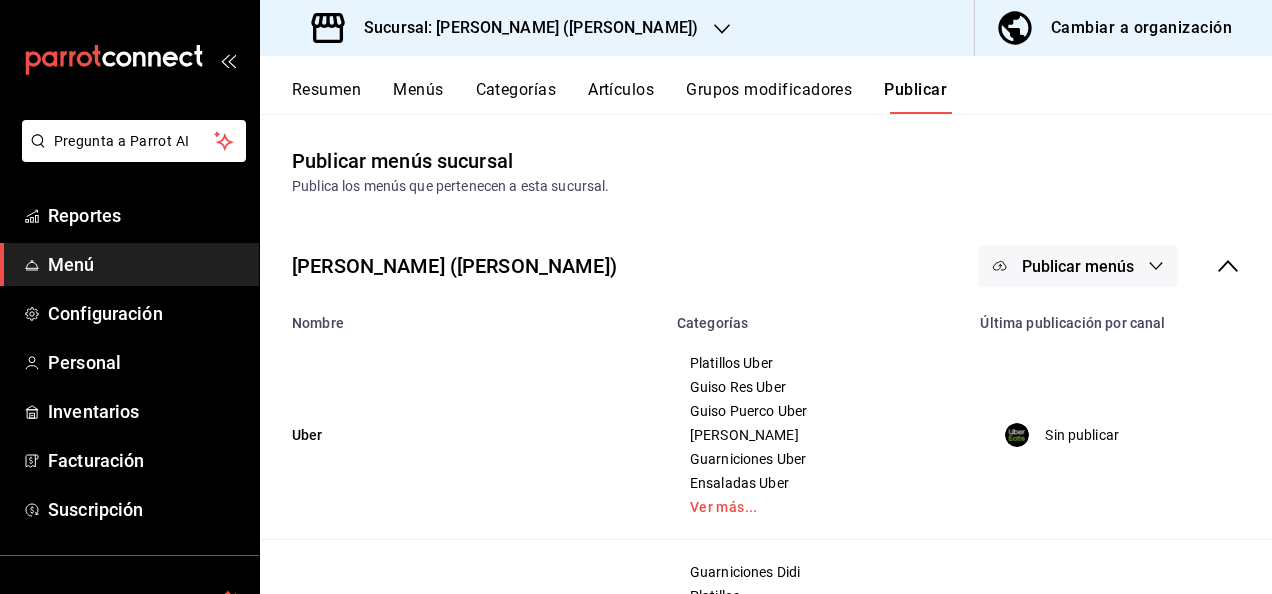 click on "Resumen" at bounding box center (326, 97) 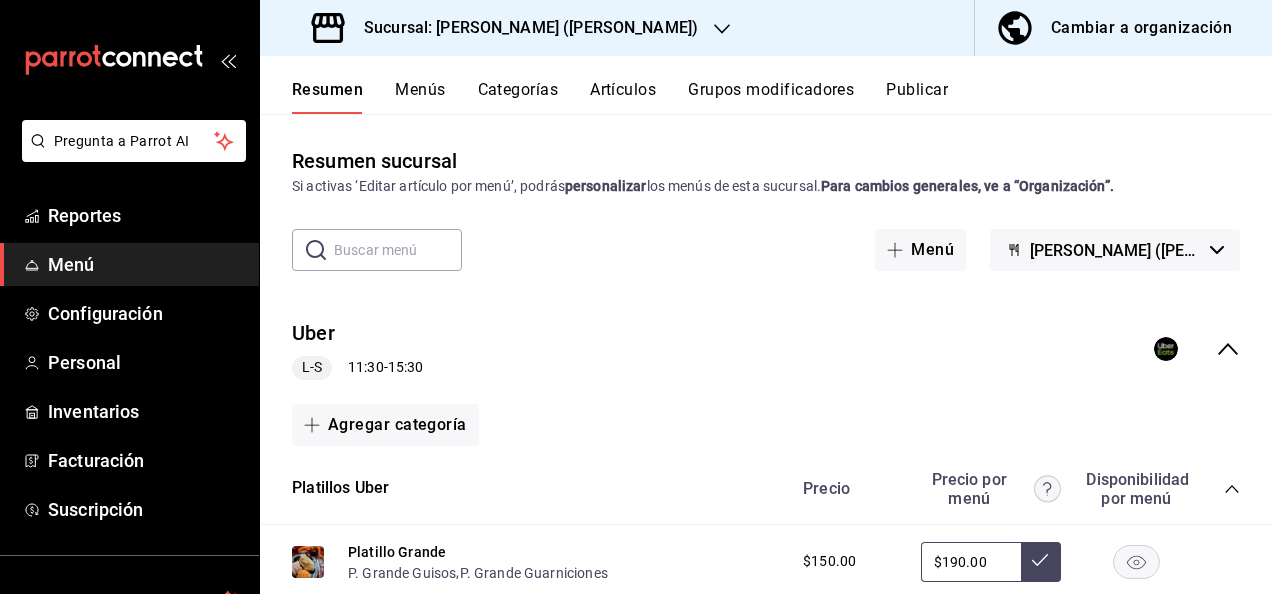 click 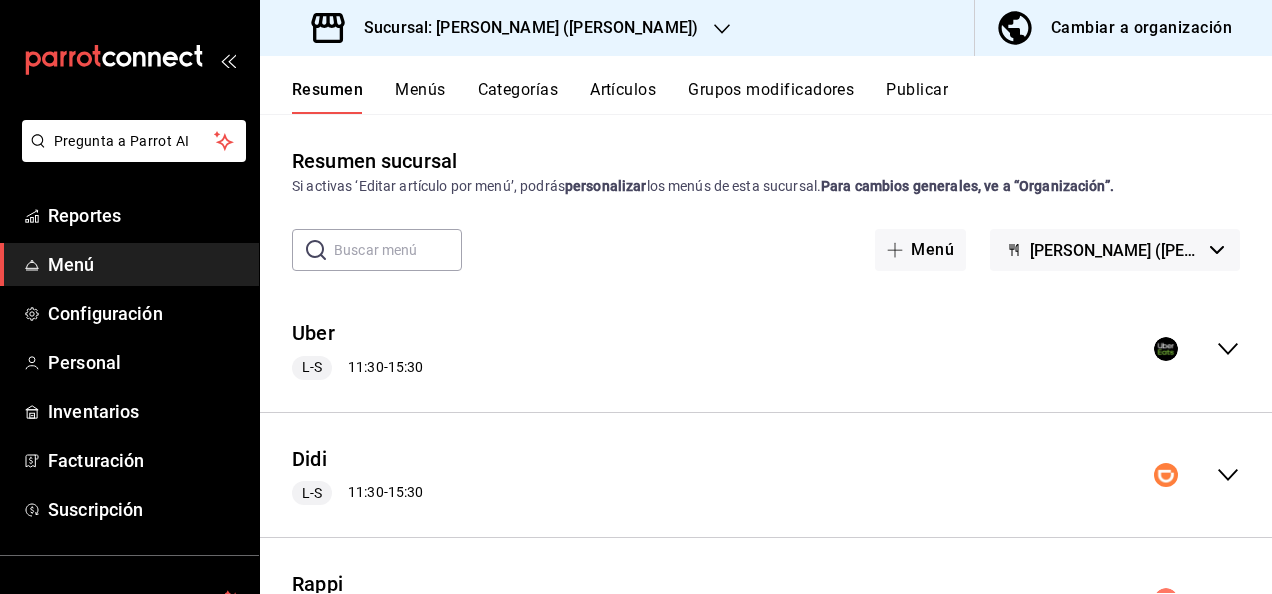 click 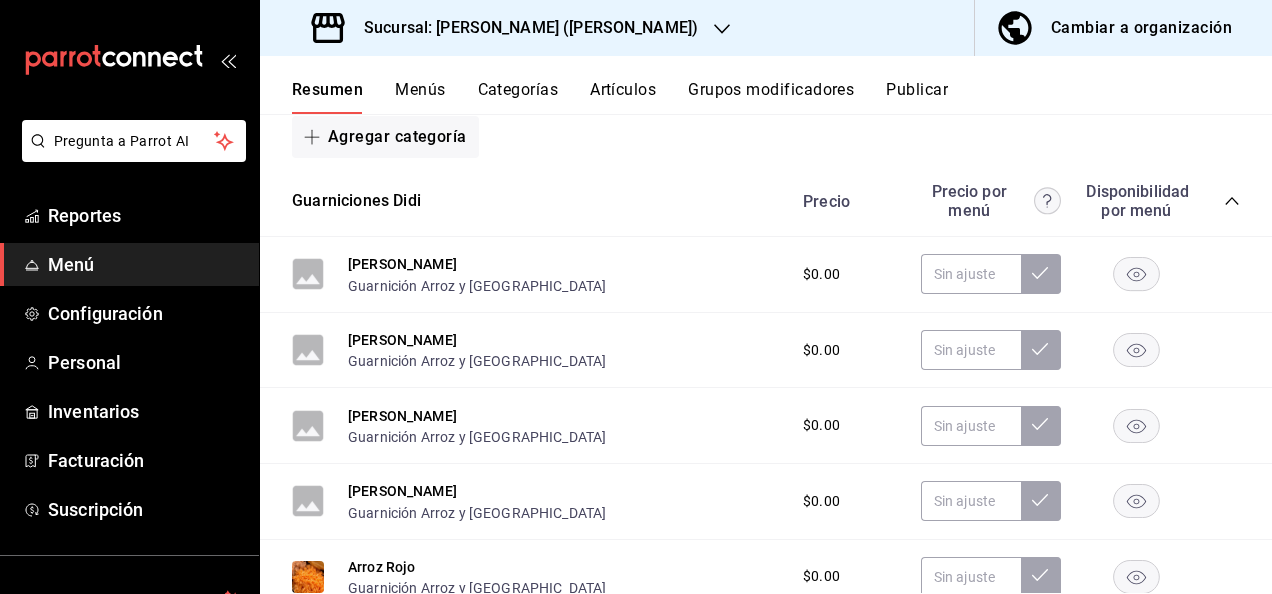 scroll, scrollTop: 426, scrollLeft: 0, axis: vertical 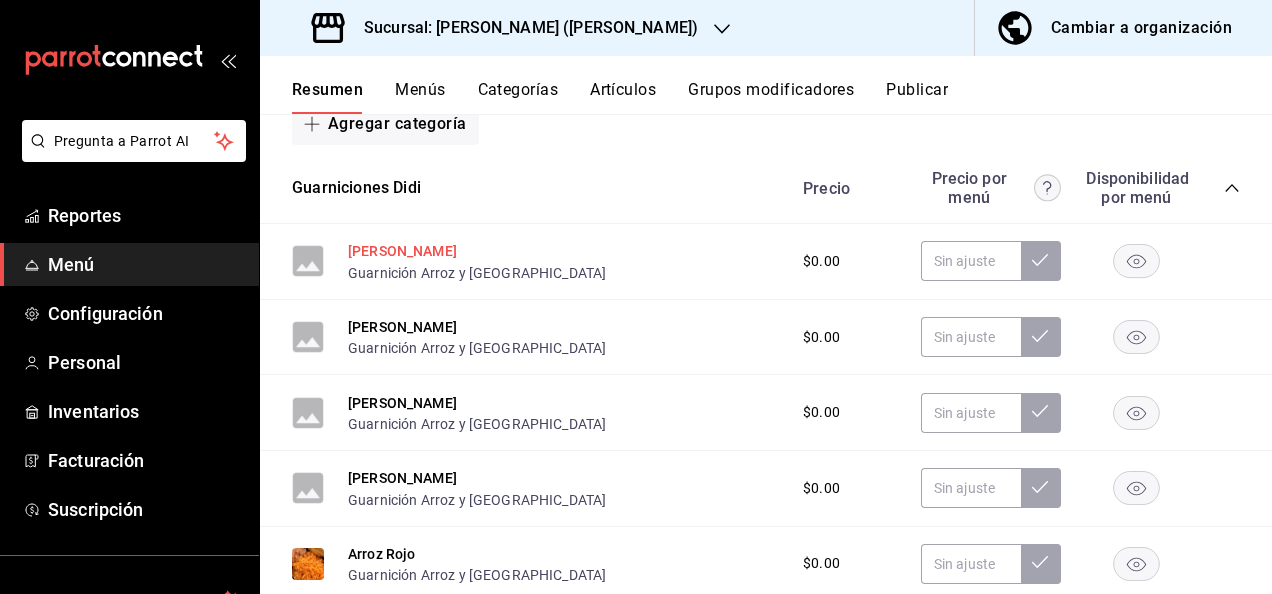 click on "[PERSON_NAME]" at bounding box center (402, 251) 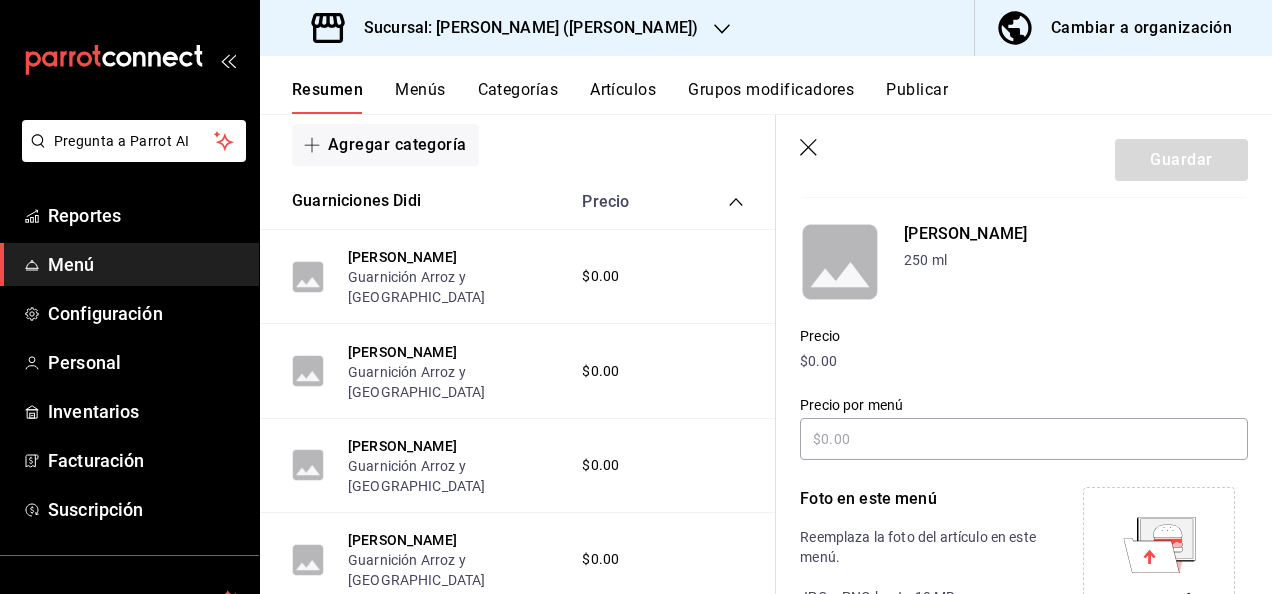 scroll, scrollTop: 166, scrollLeft: 0, axis: vertical 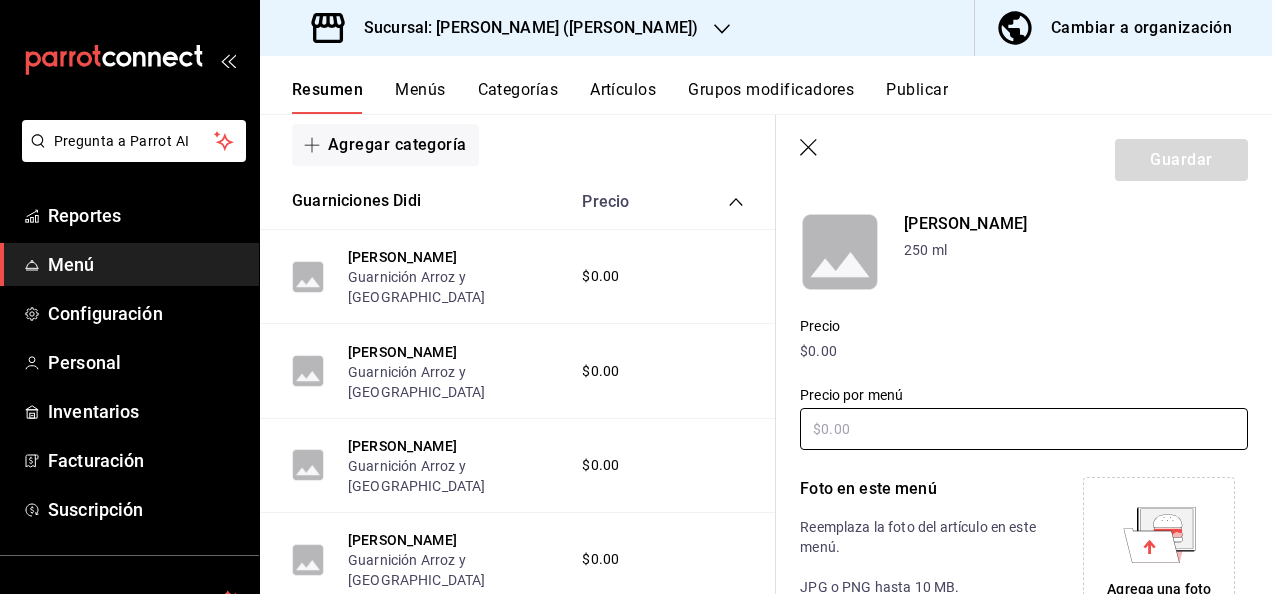 click at bounding box center [1024, 429] 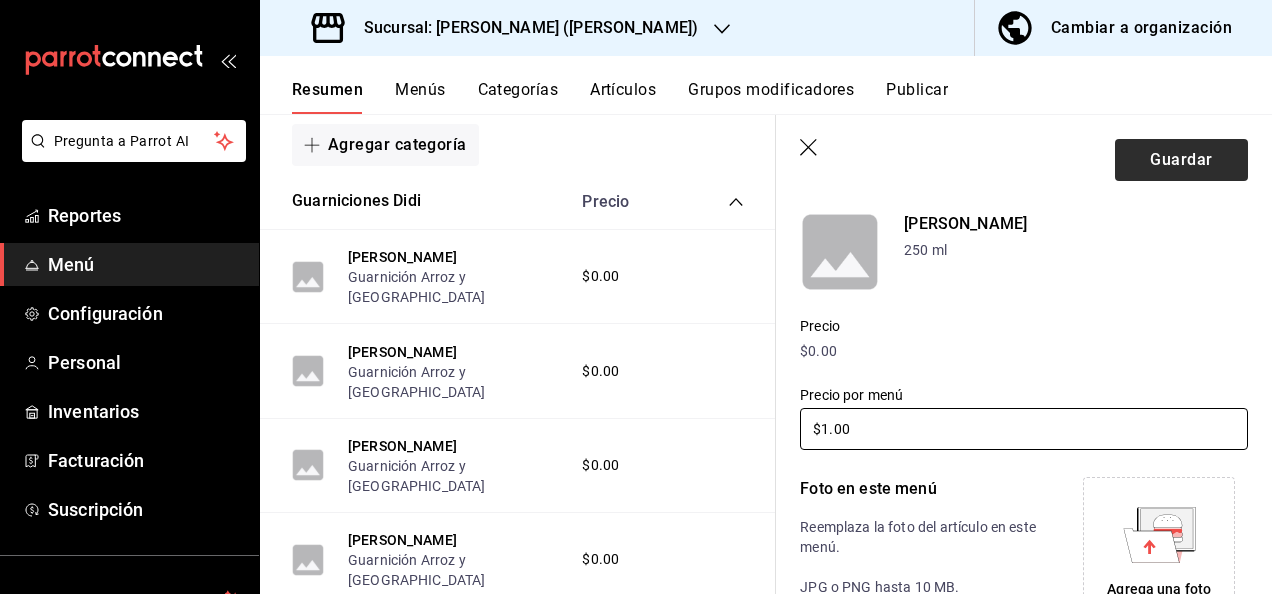 type on "$1.00" 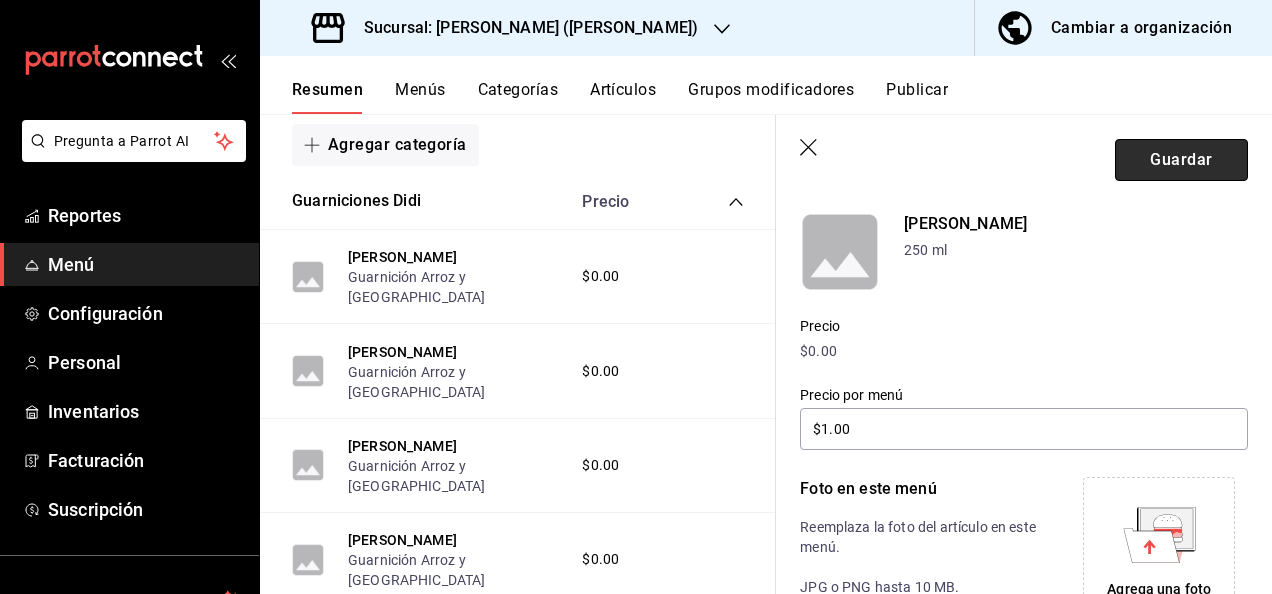 click on "Guardar" at bounding box center (1181, 160) 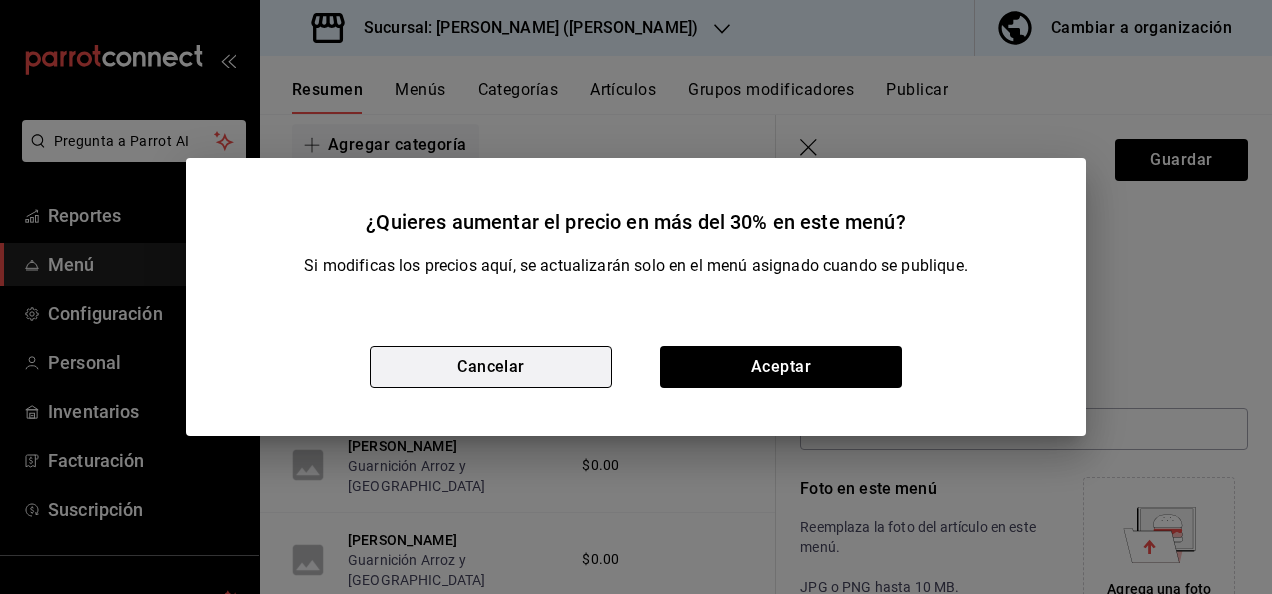 click on "Cancelar" at bounding box center [491, 367] 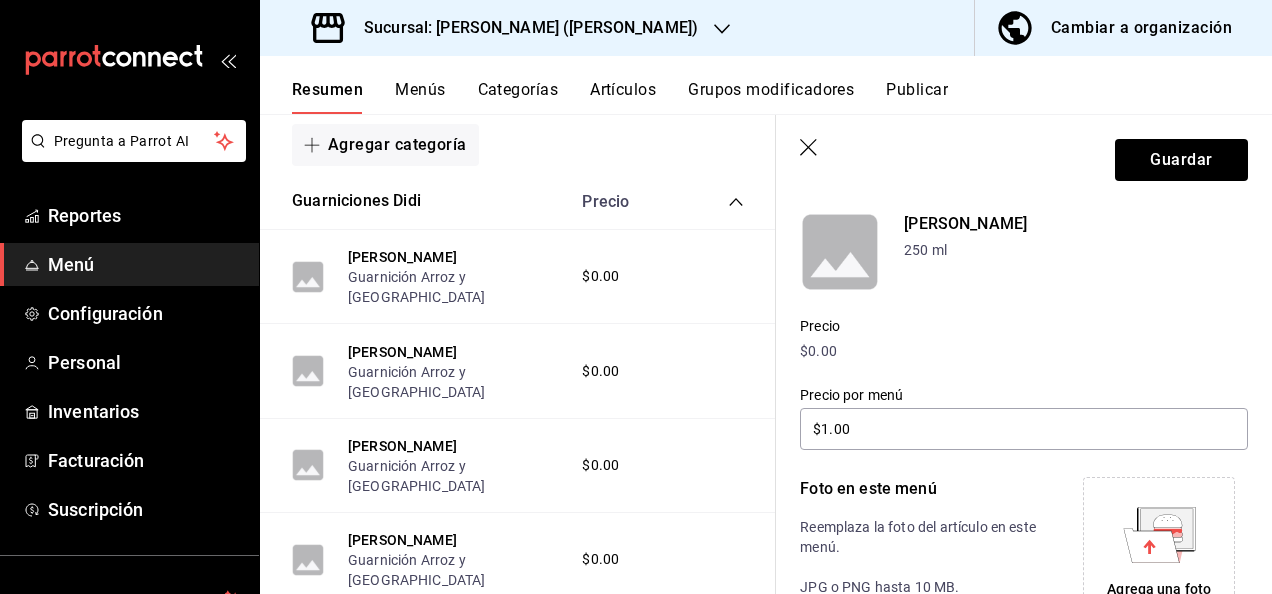click 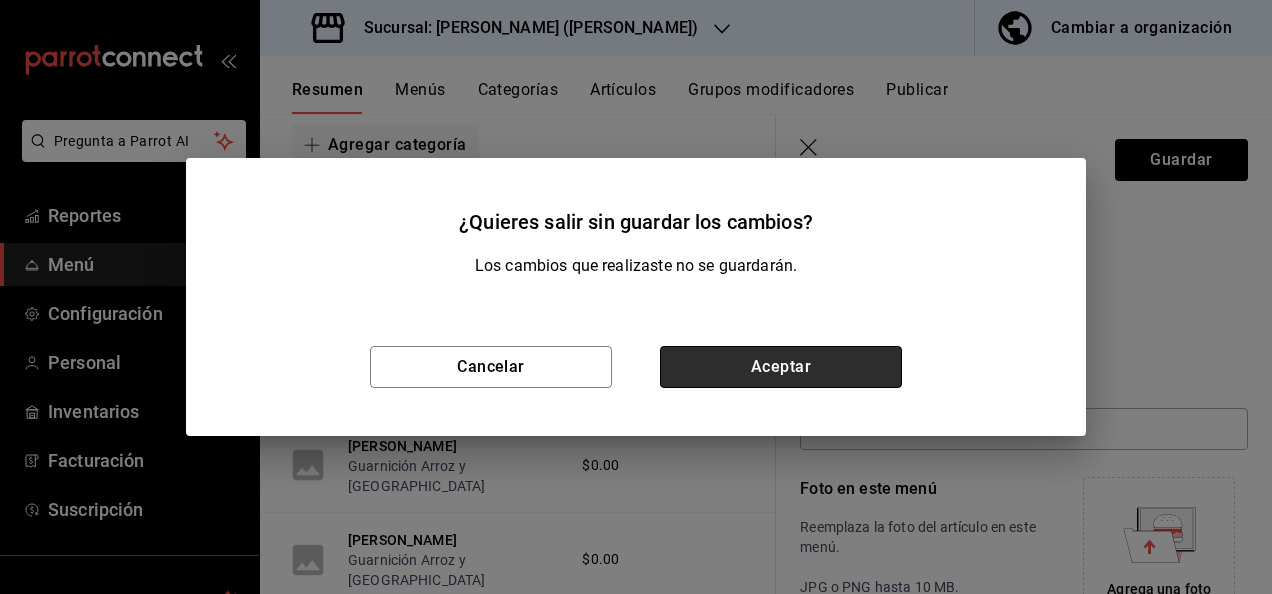 click on "Aceptar" at bounding box center (781, 367) 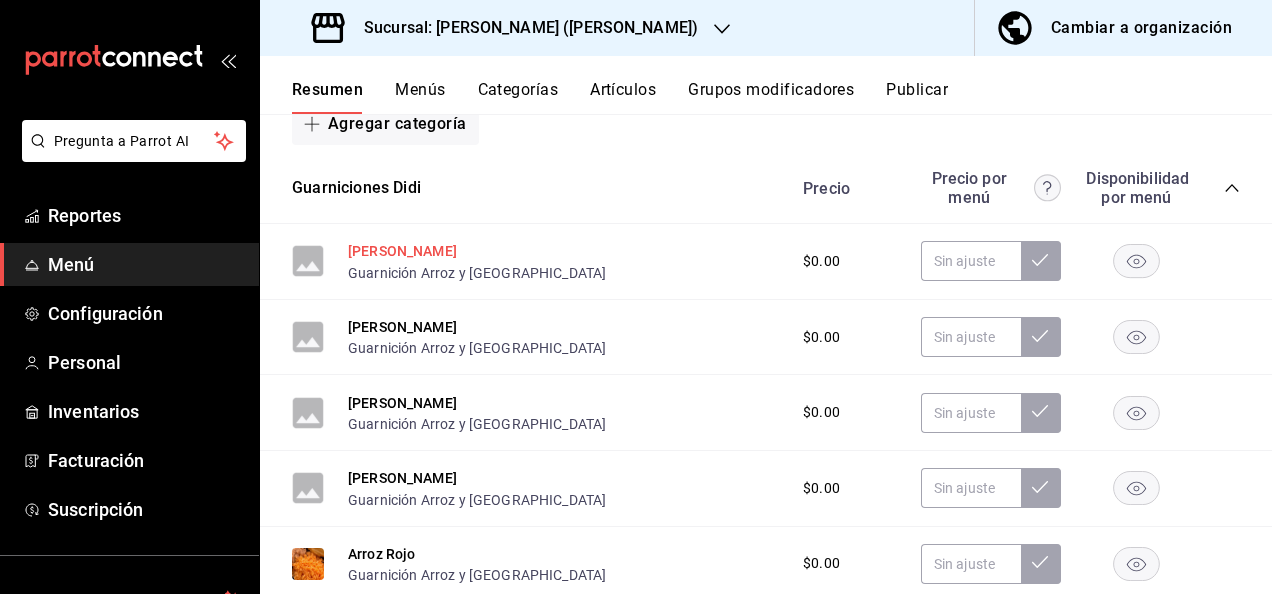 click on "[PERSON_NAME]" at bounding box center (402, 251) 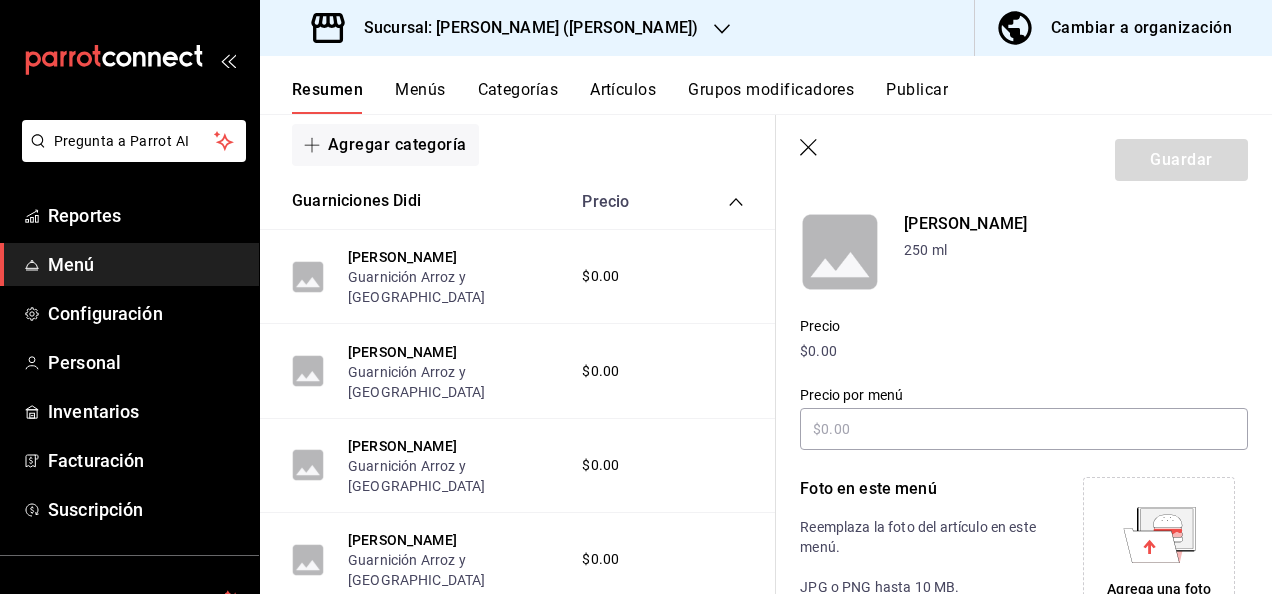 click on "Arroz Blanco Guarnición Arroz y Frijol $0.00" at bounding box center [518, 277] 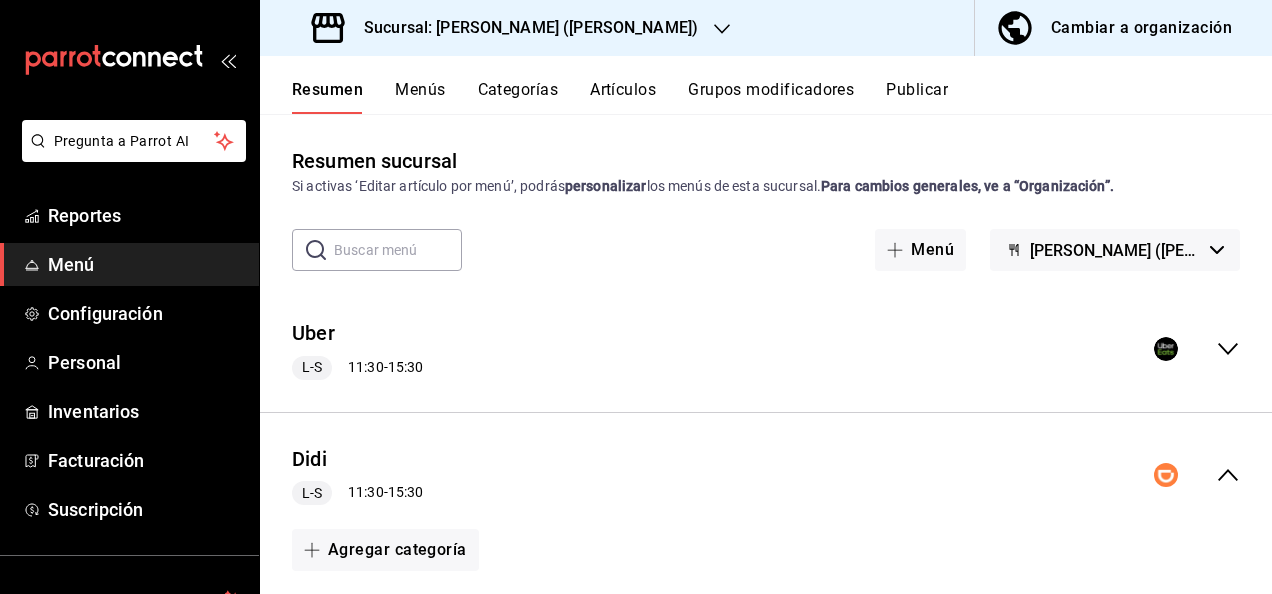 scroll, scrollTop: 0, scrollLeft: 0, axis: both 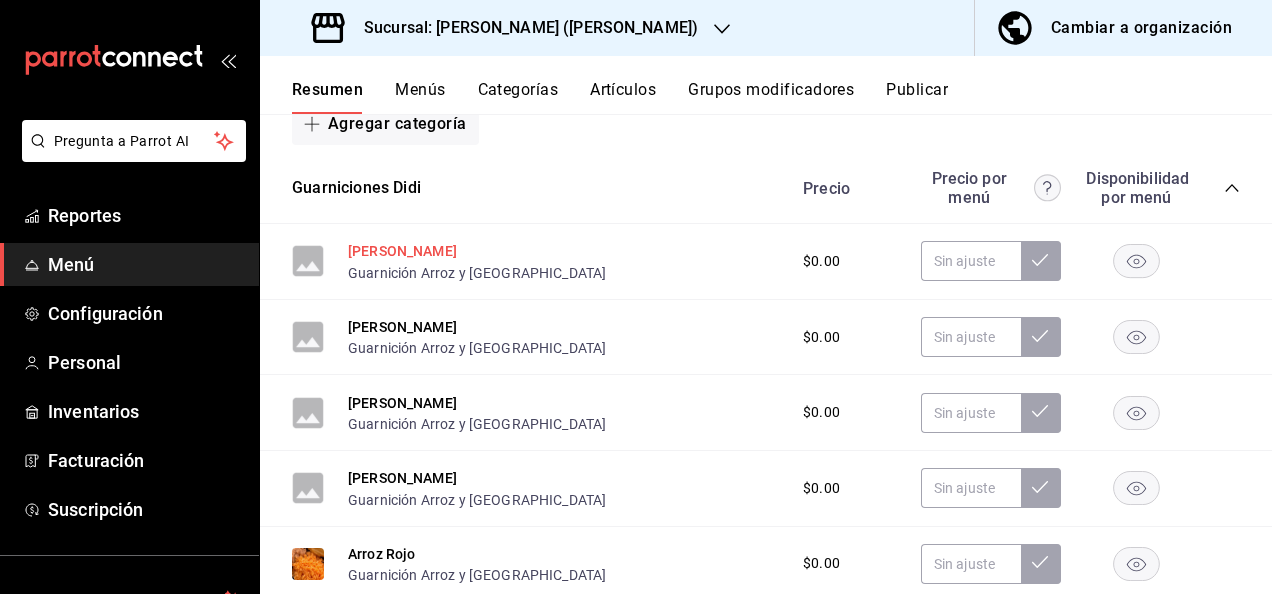 click on "[PERSON_NAME]" at bounding box center [402, 251] 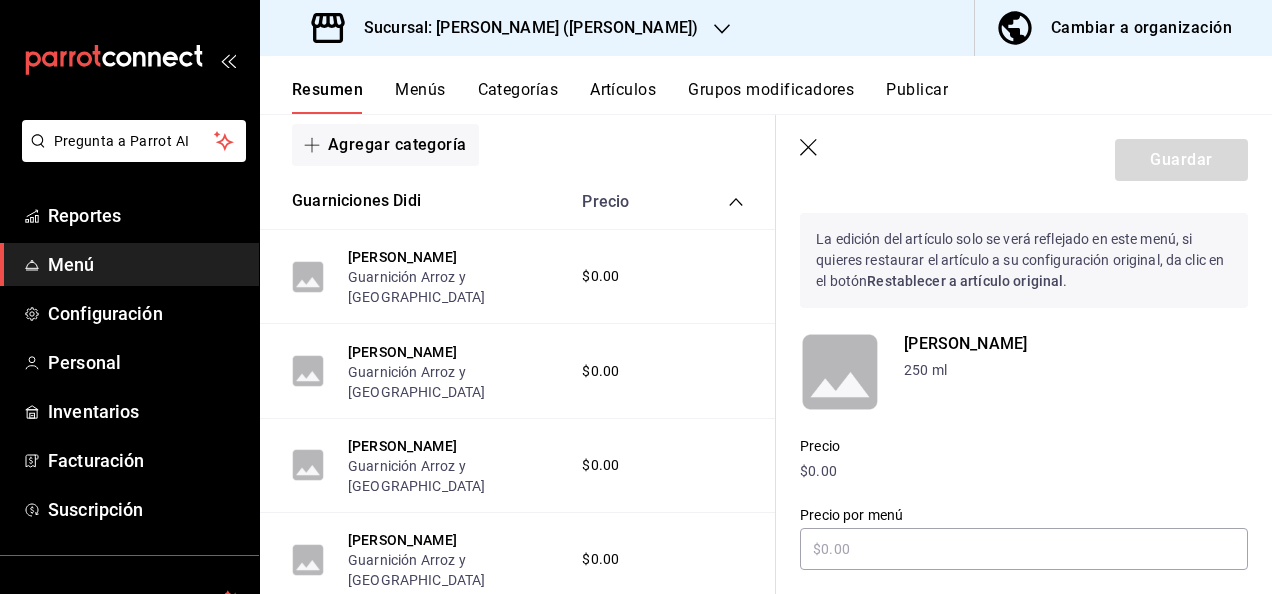 scroll, scrollTop: 44, scrollLeft: 0, axis: vertical 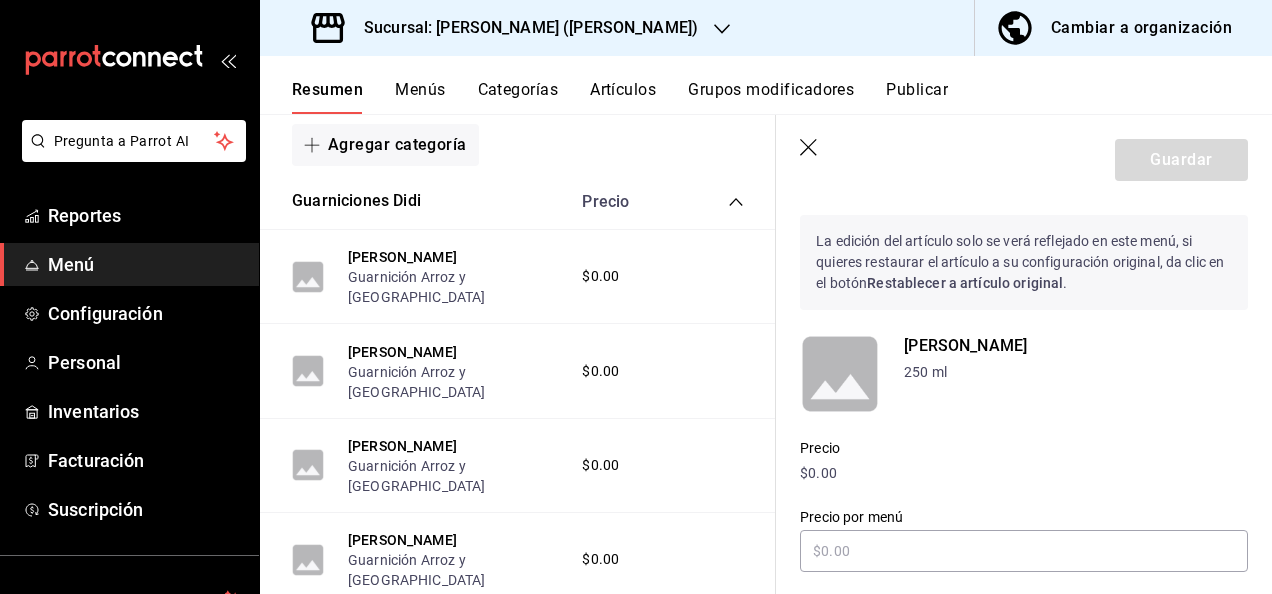 click 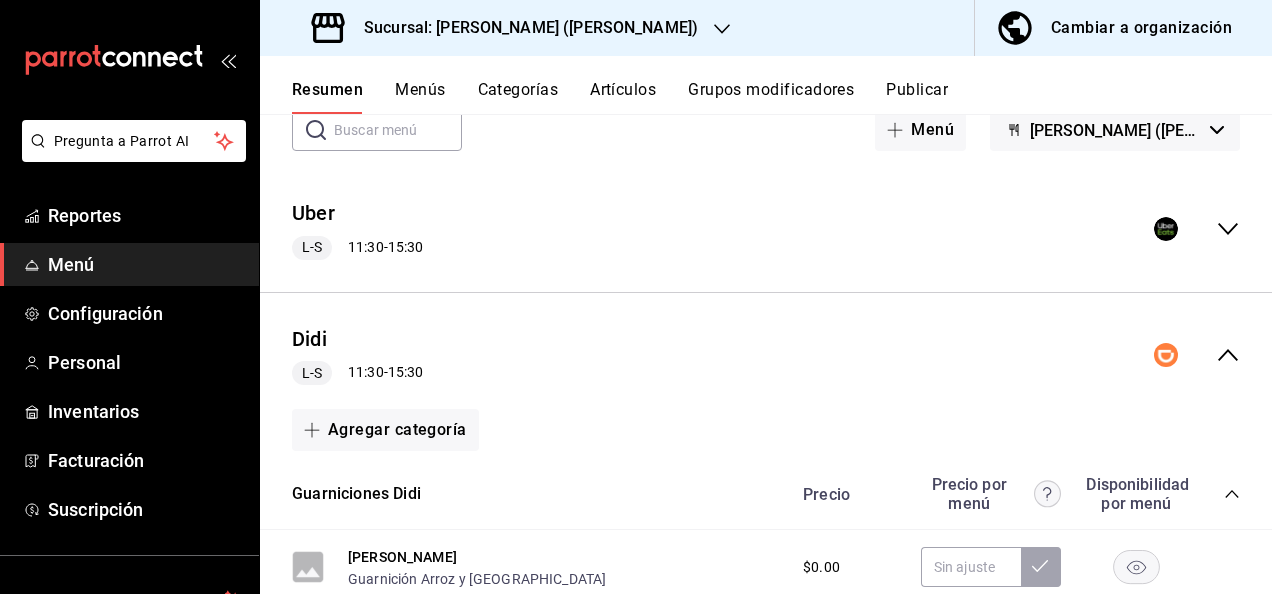 scroll, scrollTop: 26, scrollLeft: 0, axis: vertical 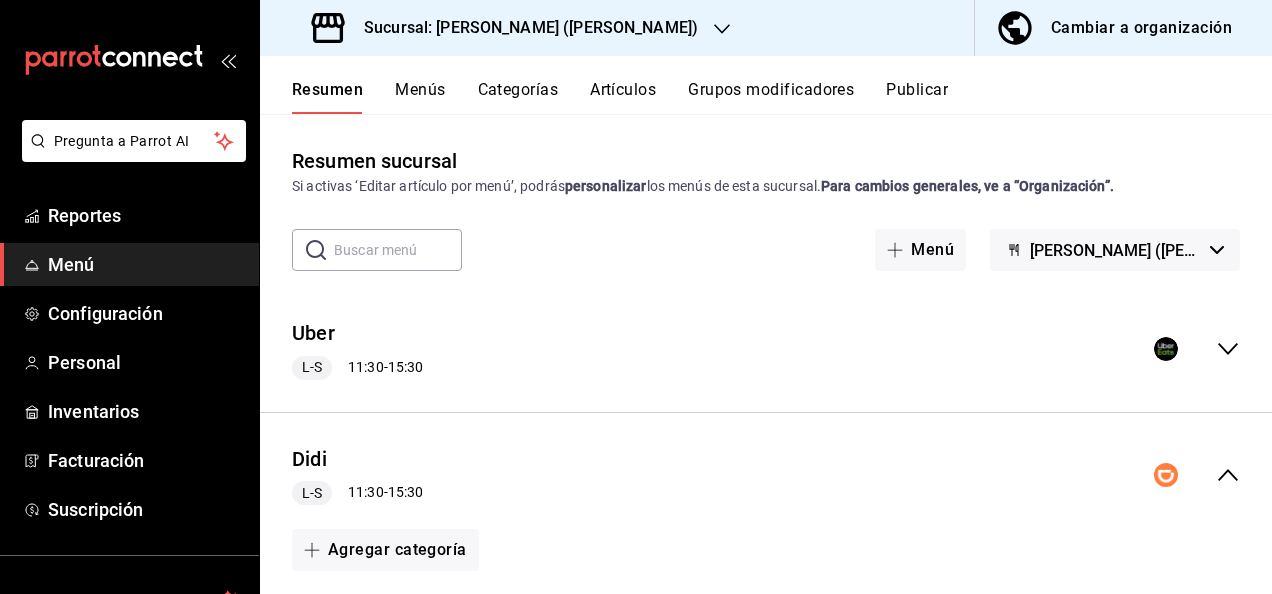 click 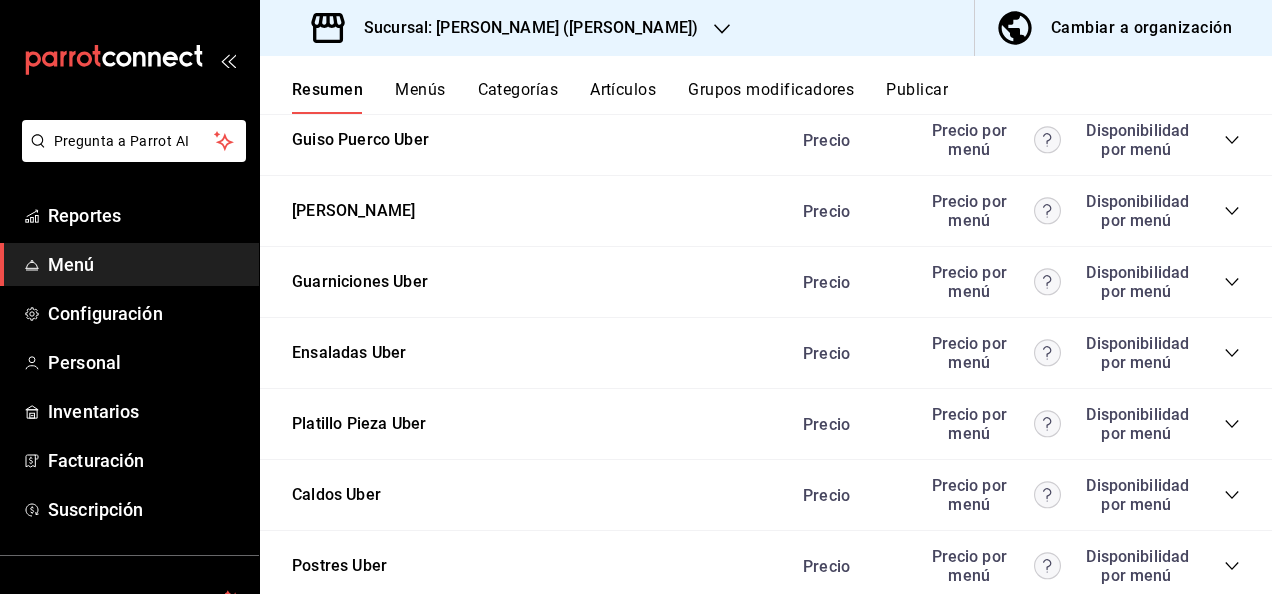 scroll, scrollTop: 1946, scrollLeft: 0, axis: vertical 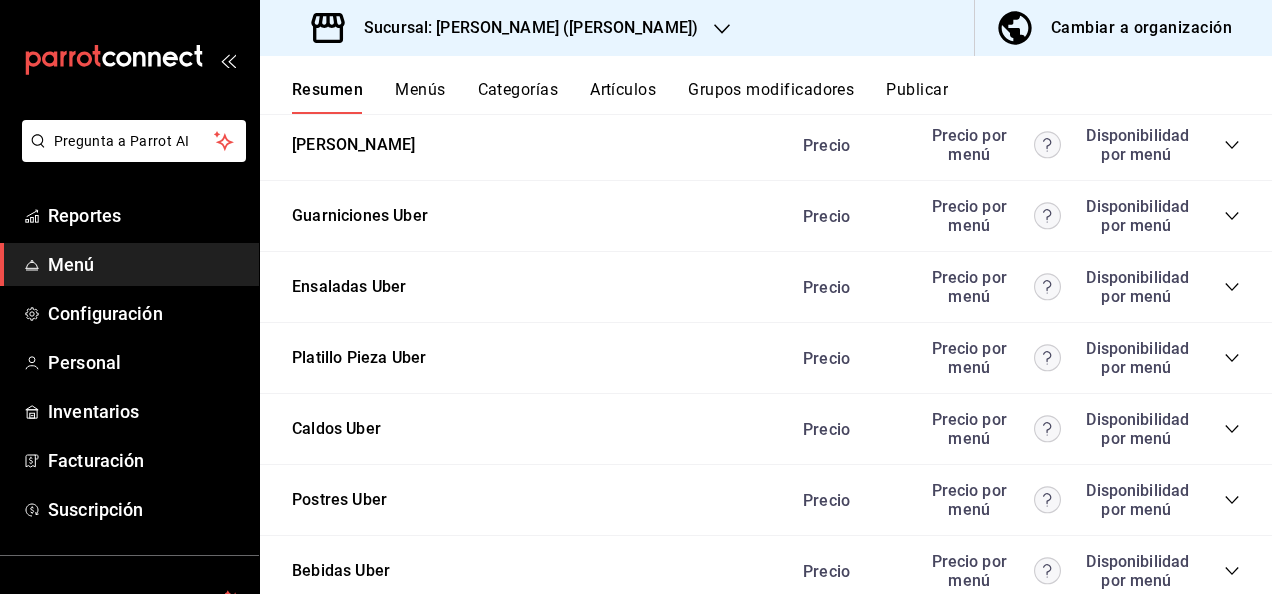 click on "Precio Precio por menú   Disponibilidad por menú" at bounding box center (1011, 216) 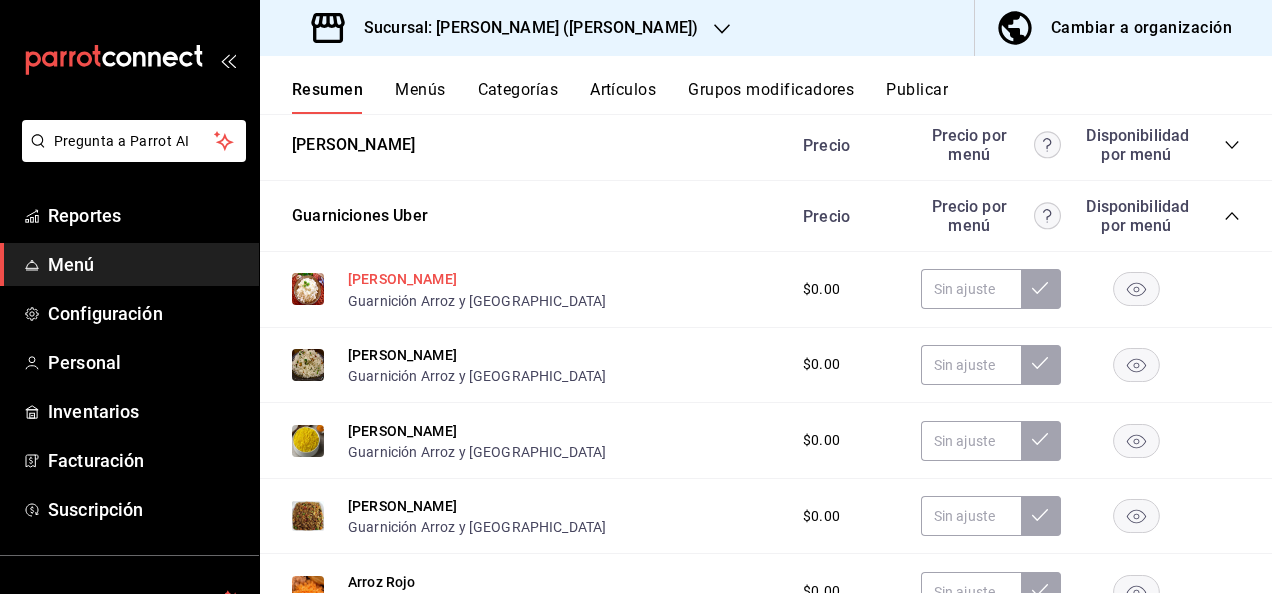 click on "[PERSON_NAME]" at bounding box center [402, 279] 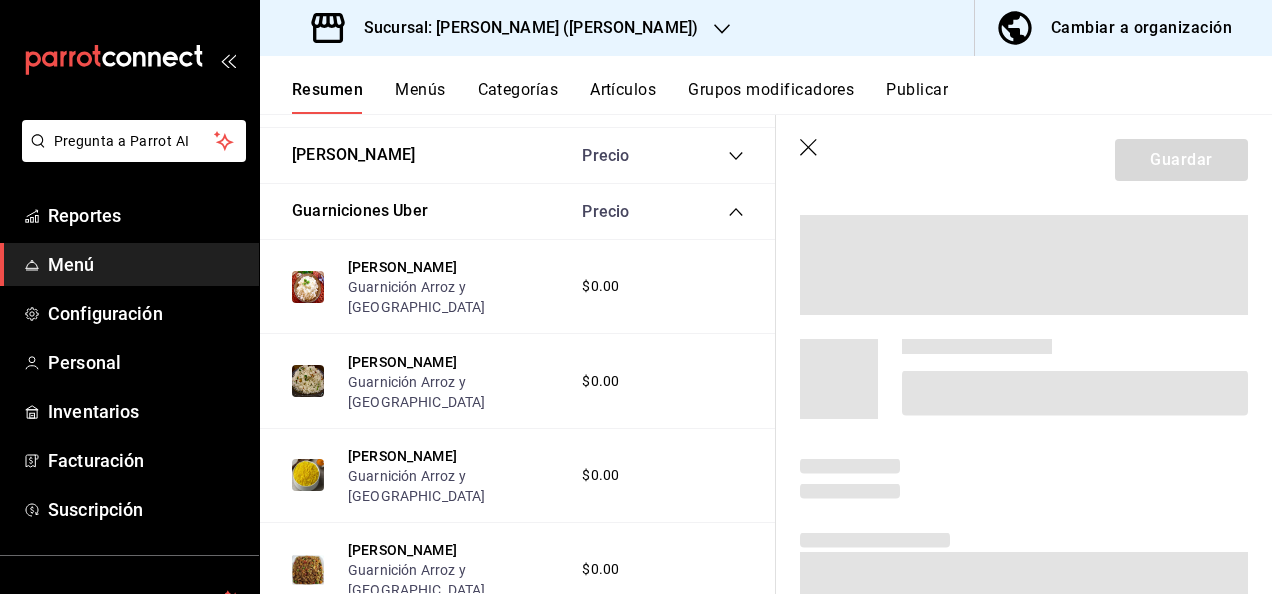 scroll, scrollTop: 1915, scrollLeft: 0, axis: vertical 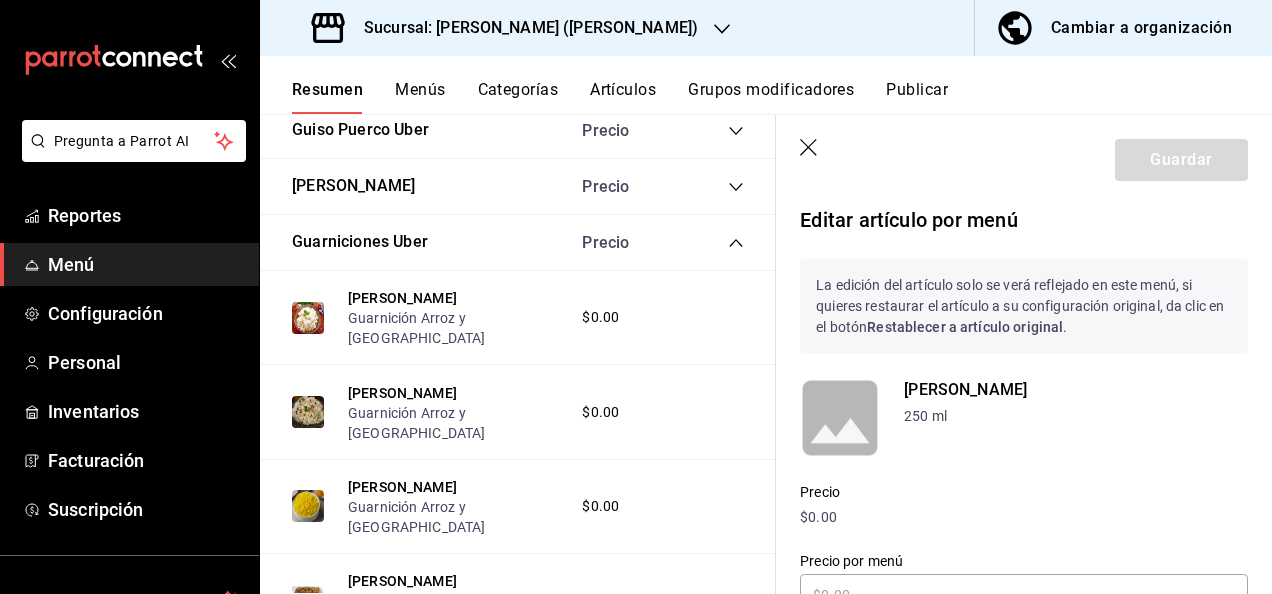 click 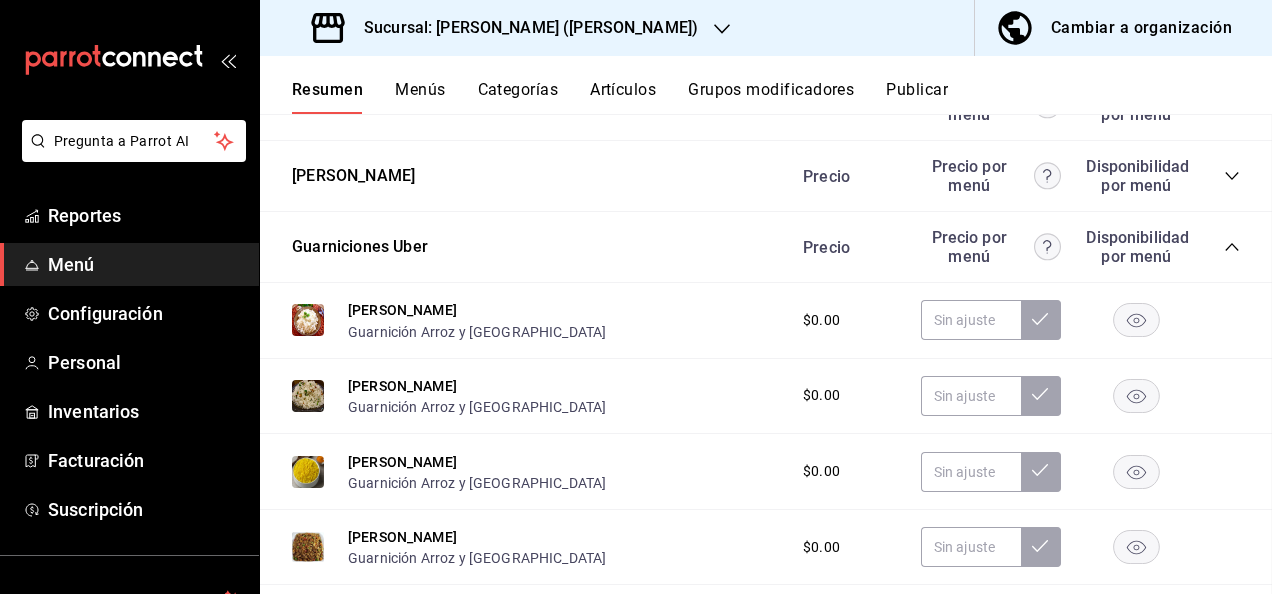 scroll, scrollTop: 2525, scrollLeft: 0, axis: vertical 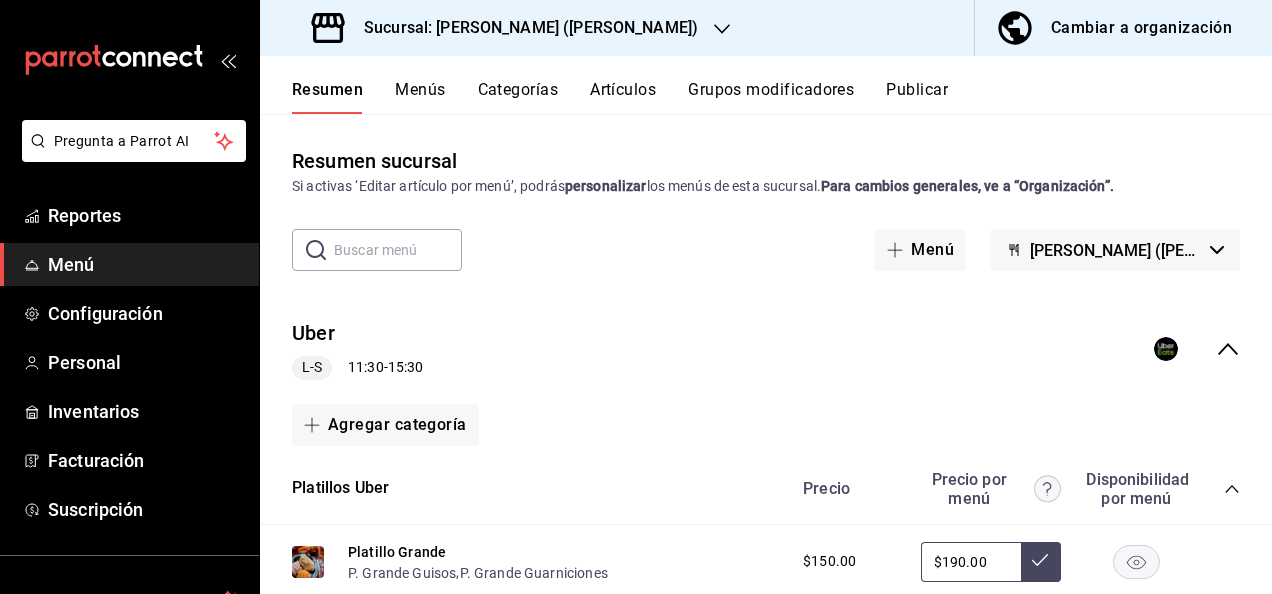 click 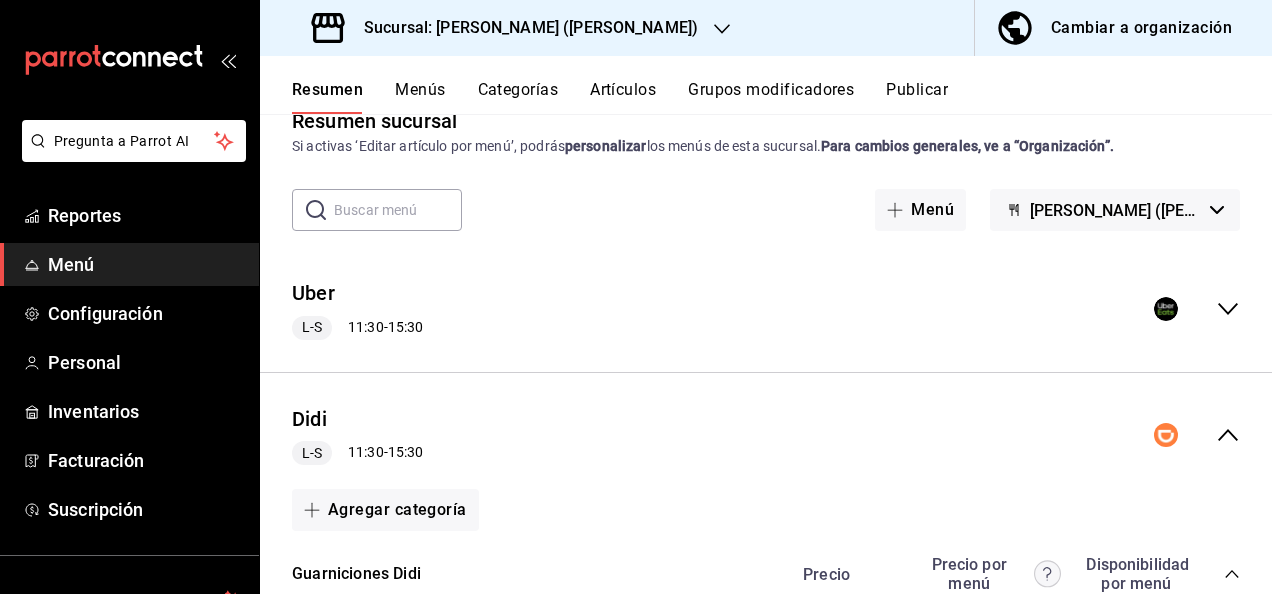 scroll, scrollTop: 213, scrollLeft: 0, axis: vertical 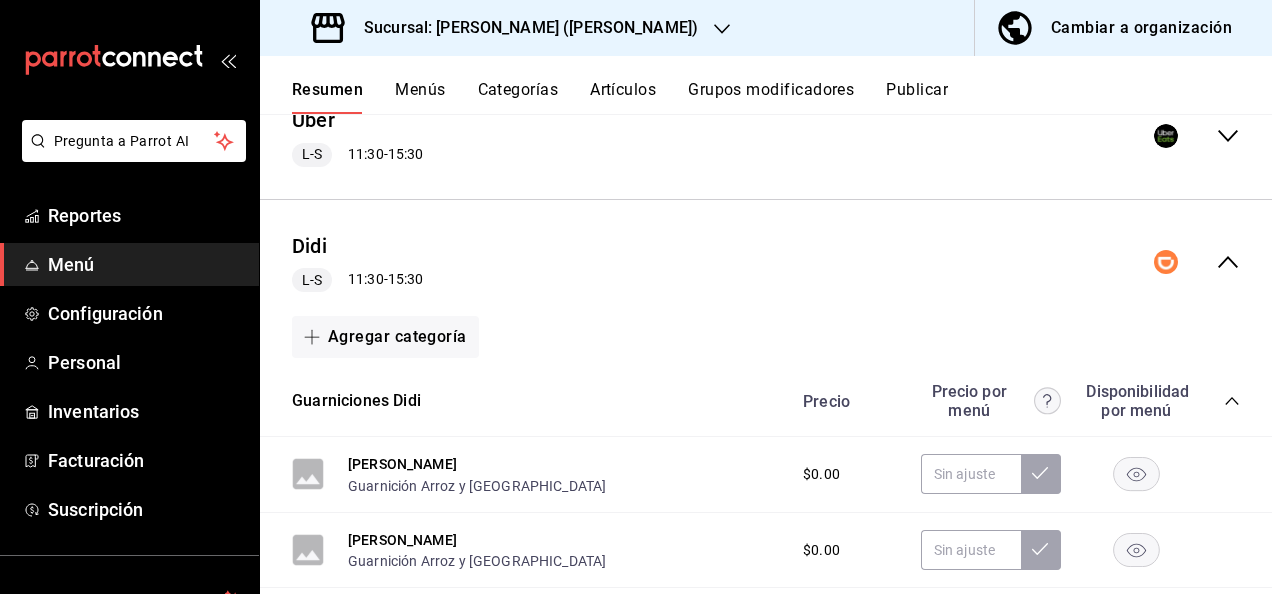 click 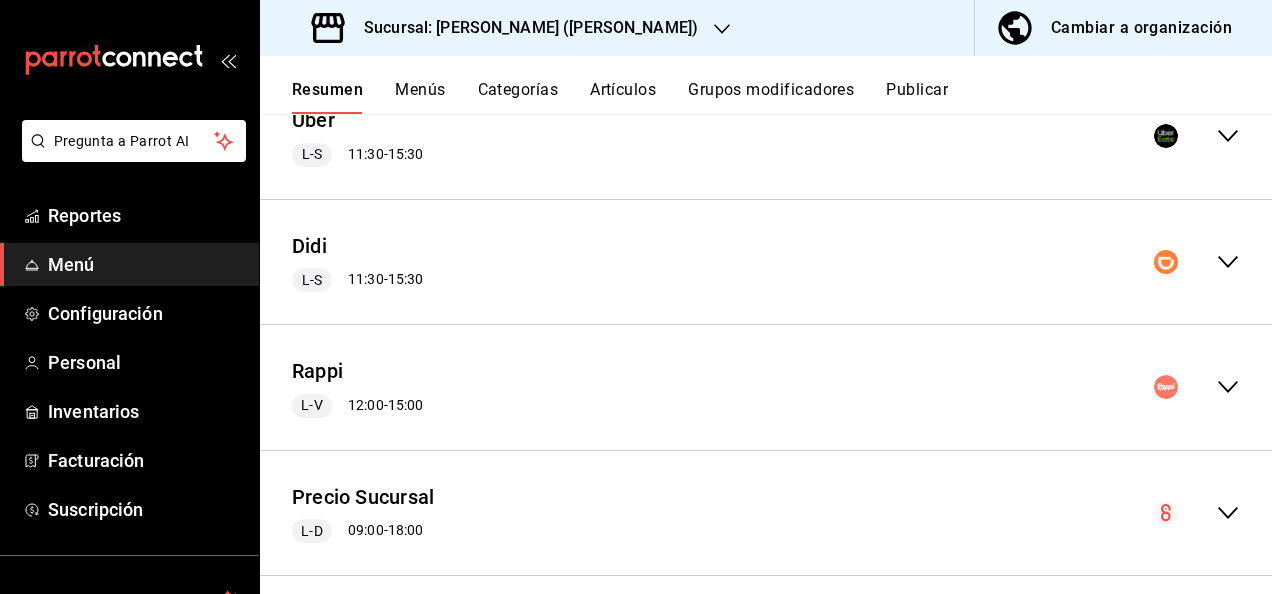 click 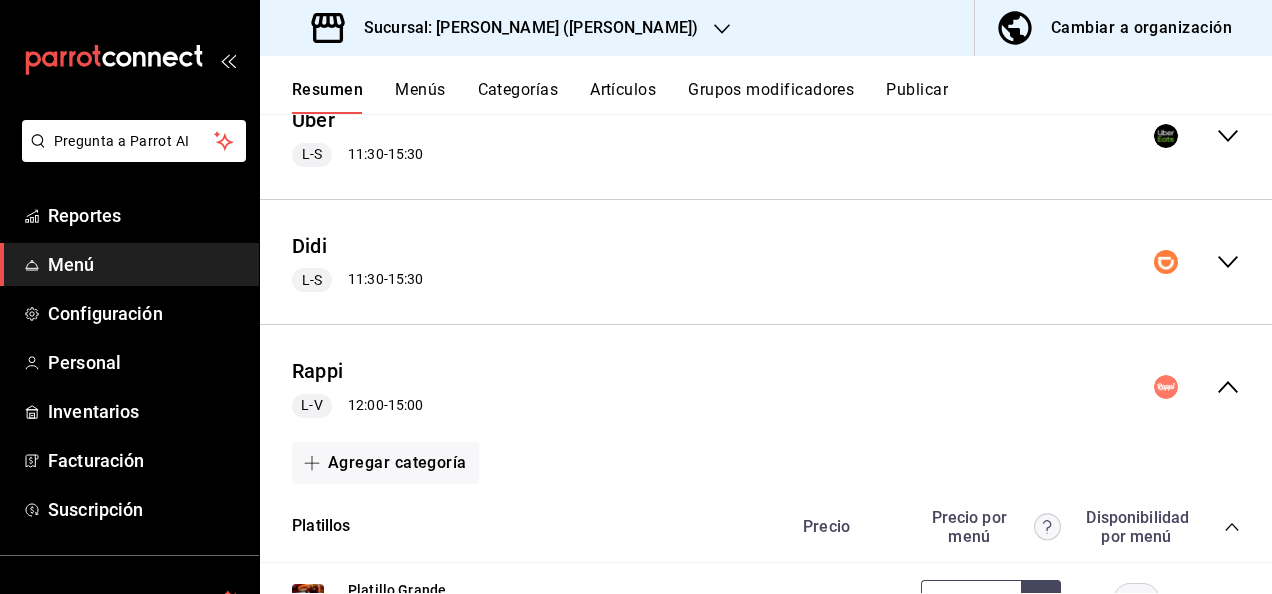 click 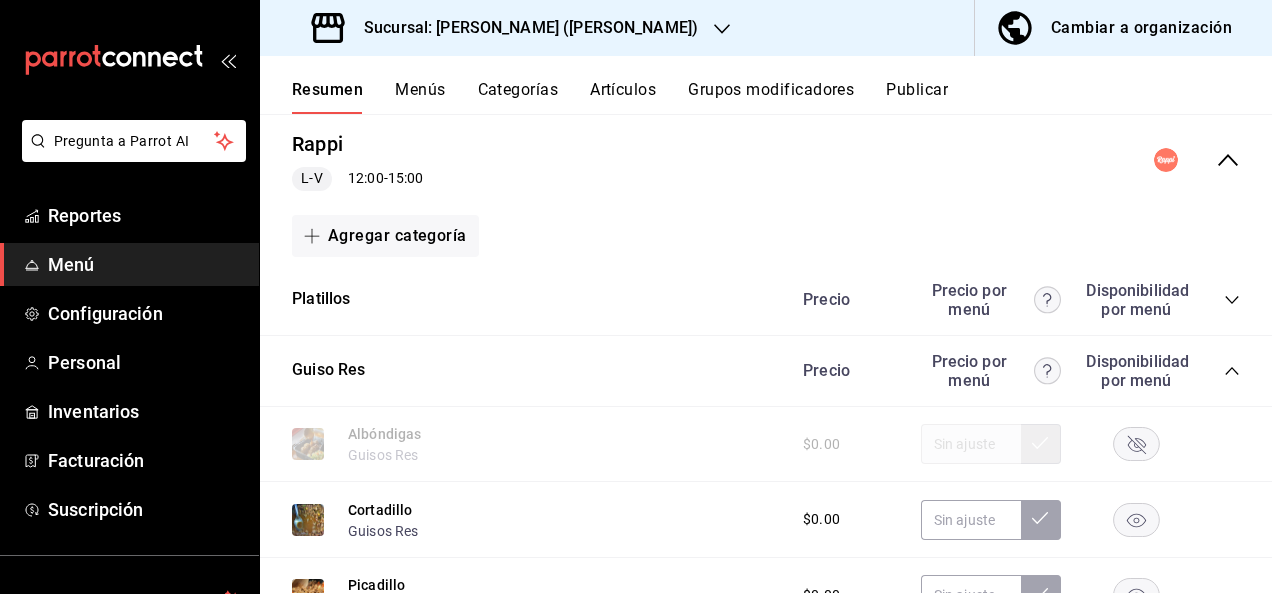scroll, scrollTop: 626, scrollLeft: 0, axis: vertical 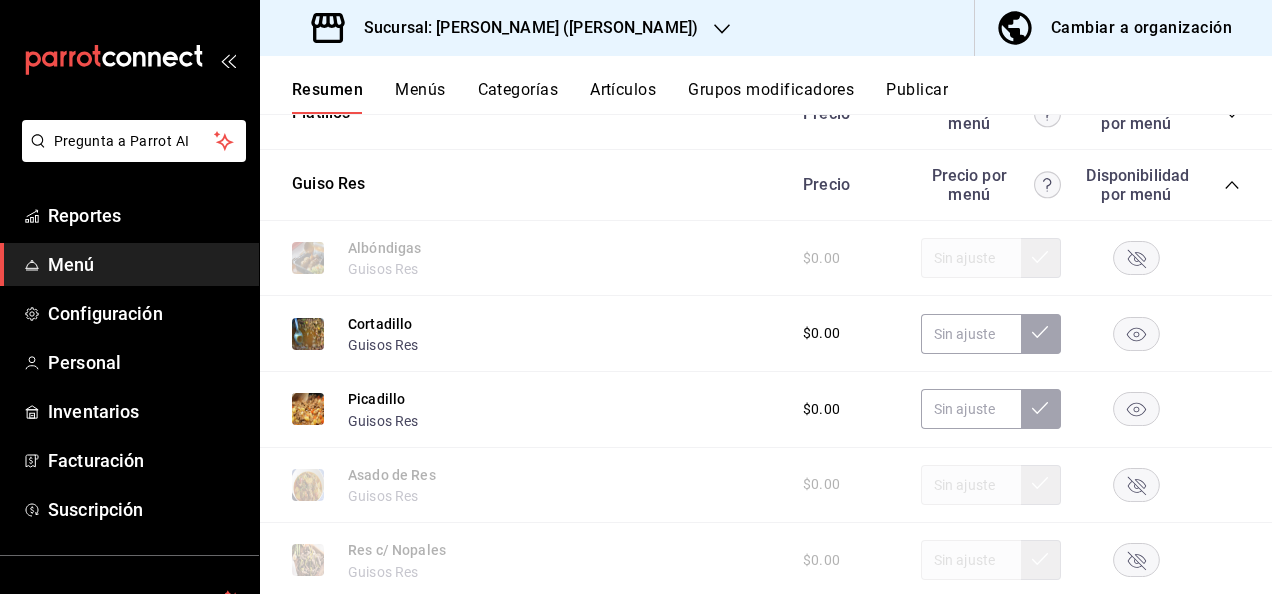 click 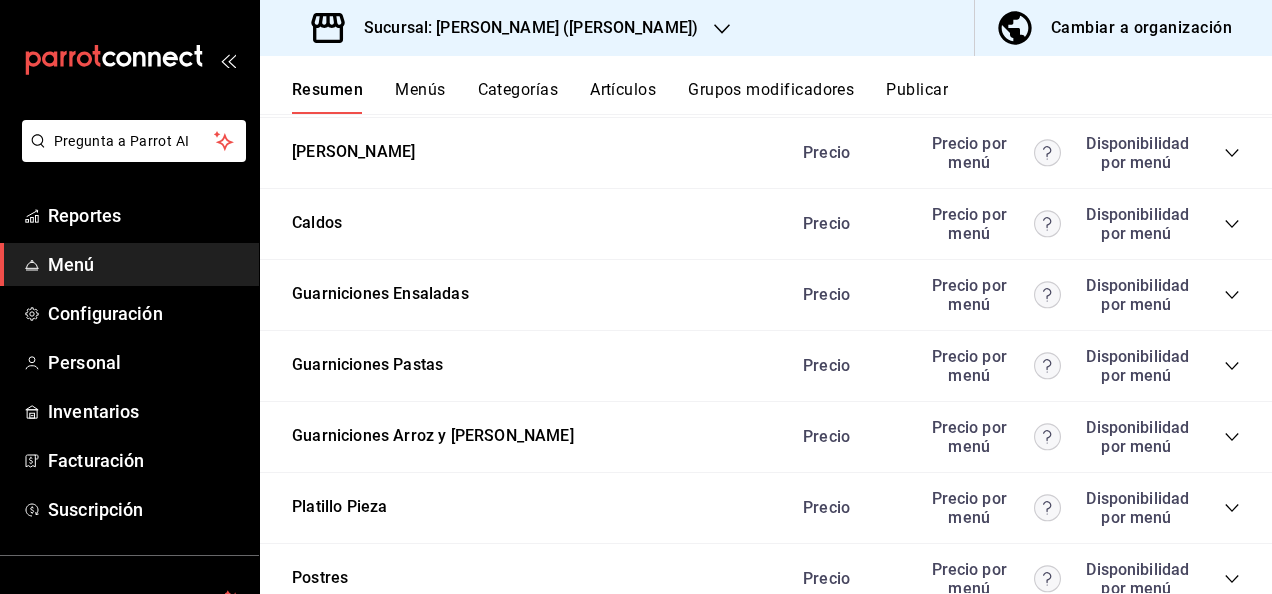 scroll, scrollTop: 813, scrollLeft: 0, axis: vertical 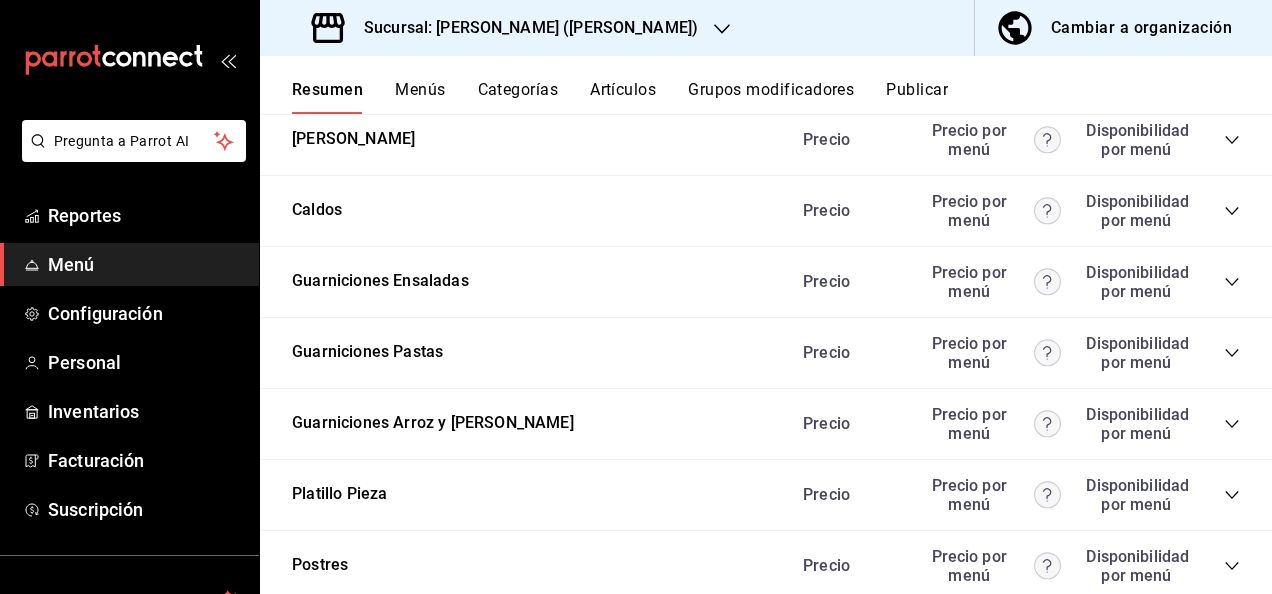 click 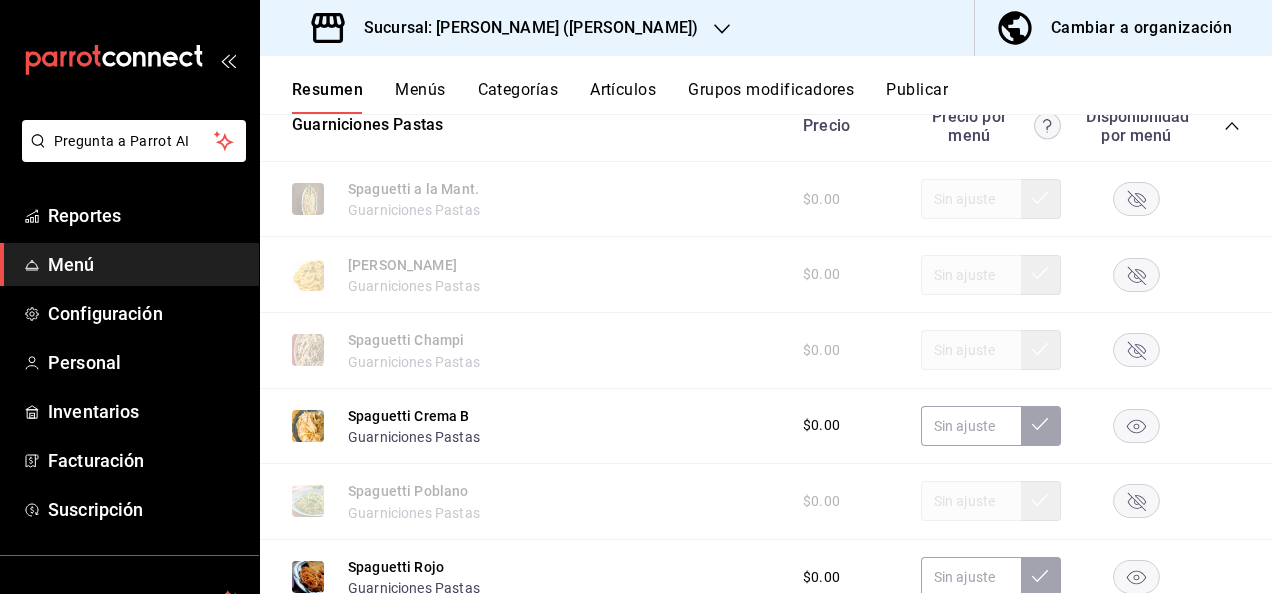 scroll, scrollTop: 1227, scrollLeft: 0, axis: vertical 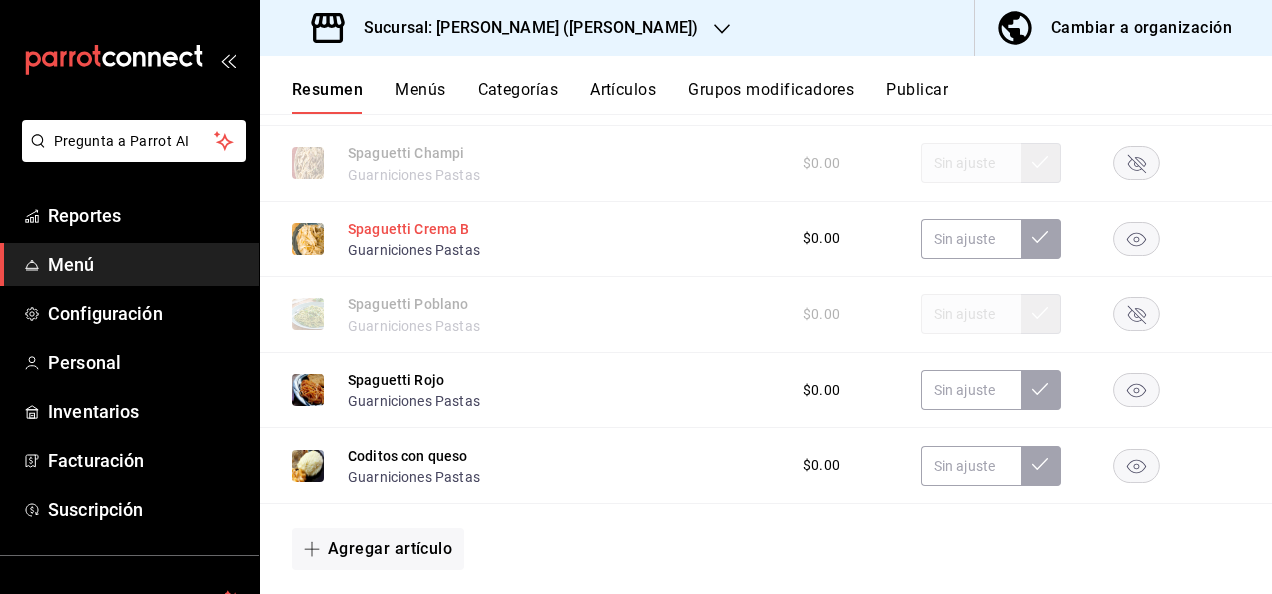 click on "Spaguetti Crema B" at bounding box center (409, 229) 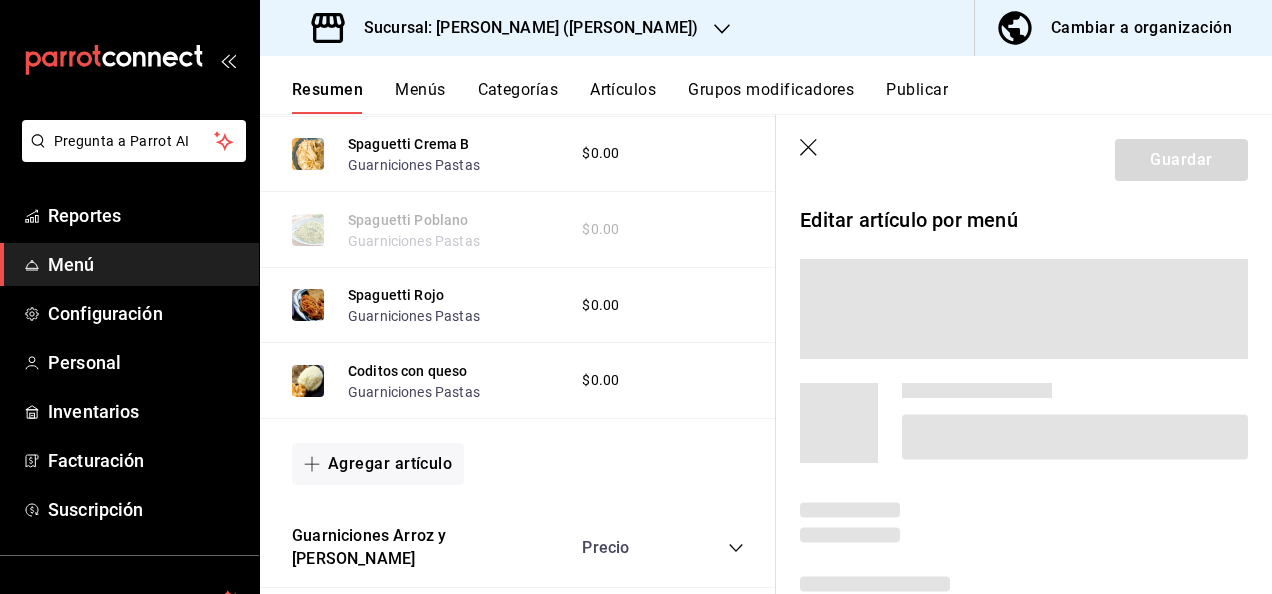 scroll, scrollTop: 1116, scrollLeft: 0, axis: vertical 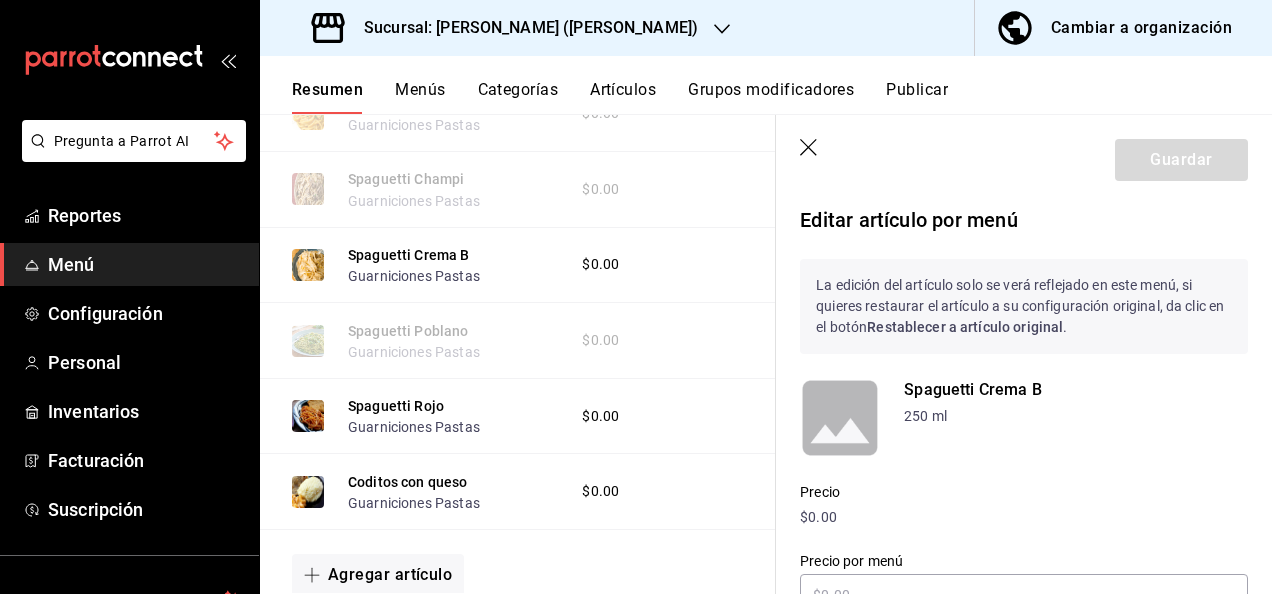 click 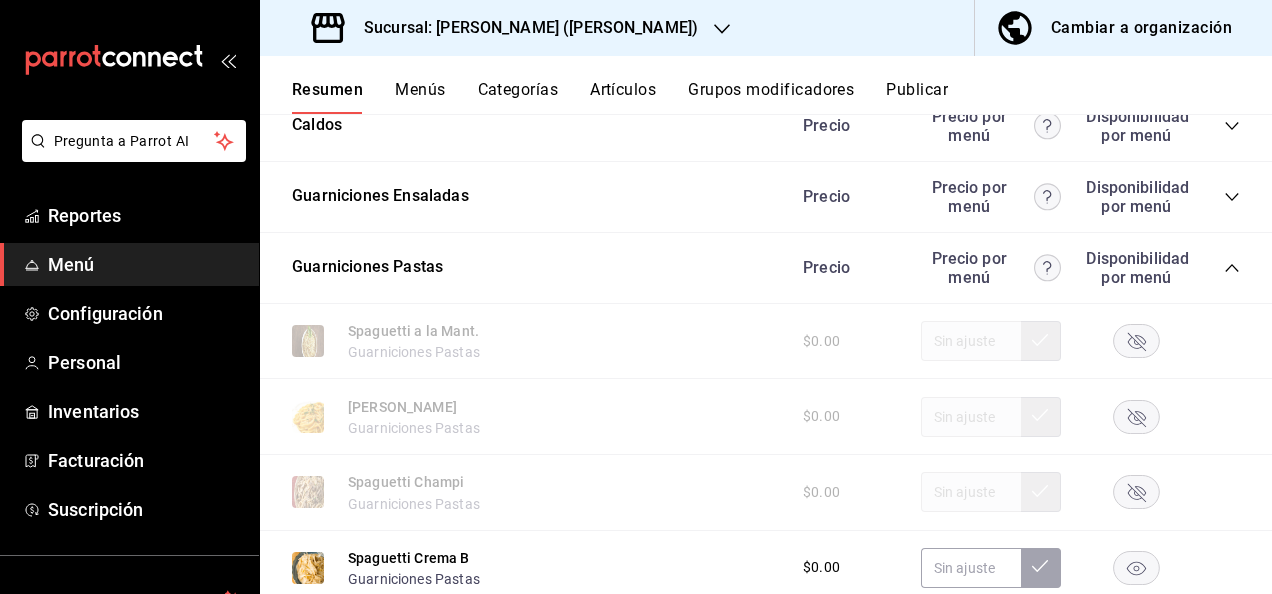 scroll, scrollTop: 60, scrollLeft: 0, axis: vertical 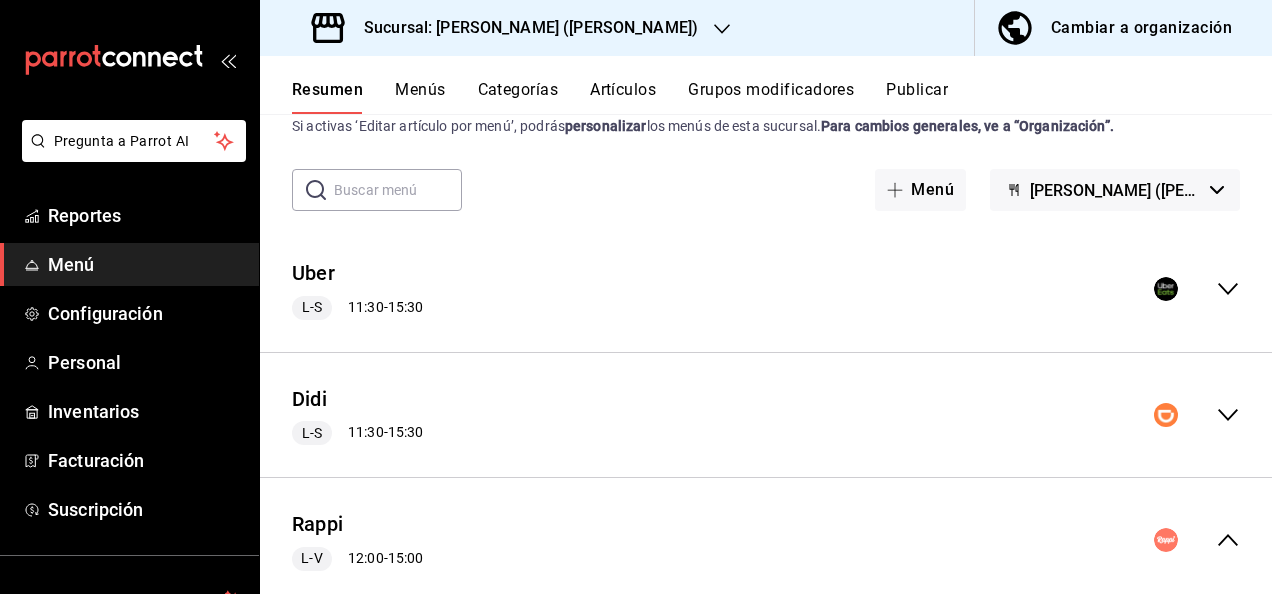 click 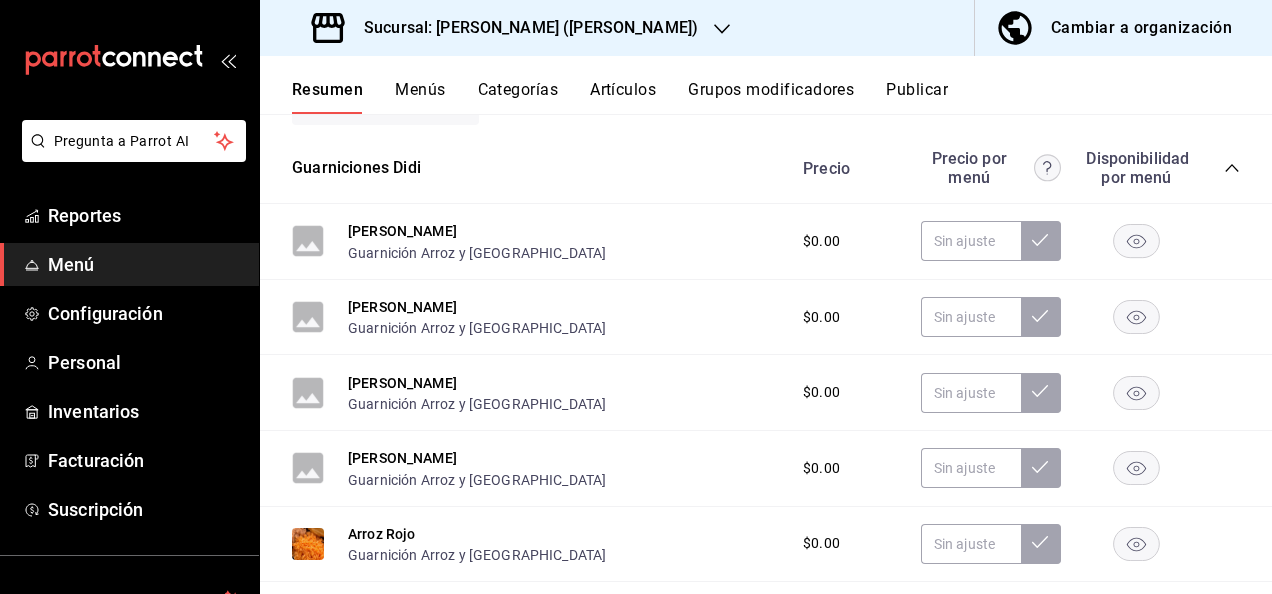 scroll, scrollTop: 486, scrollLeft: 0, axis: vertical 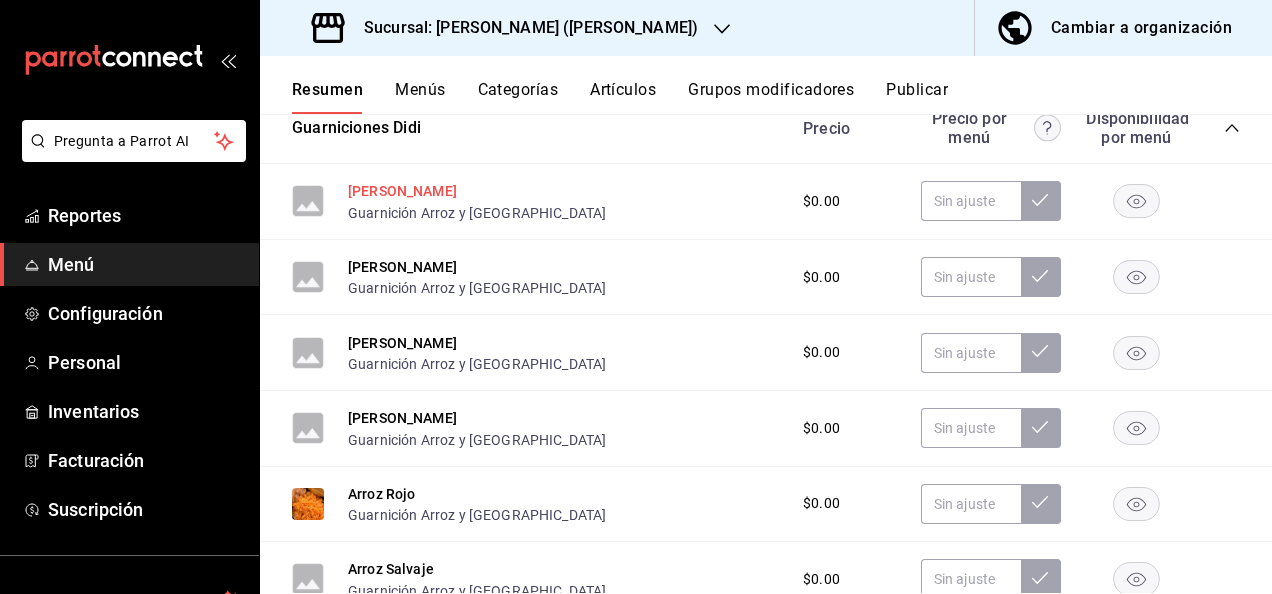 click on "[PERSON_NAME]" at bounding box center (402, 191) 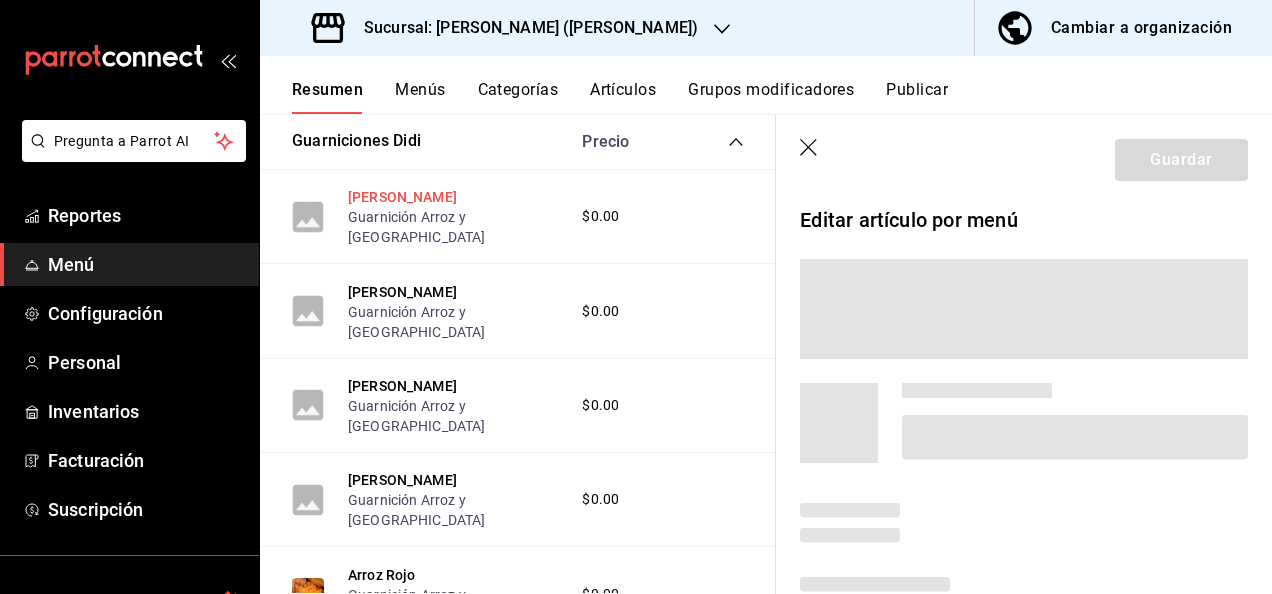 scroll, scrollTop: 478, scrollLeft: 0, axis: vertical 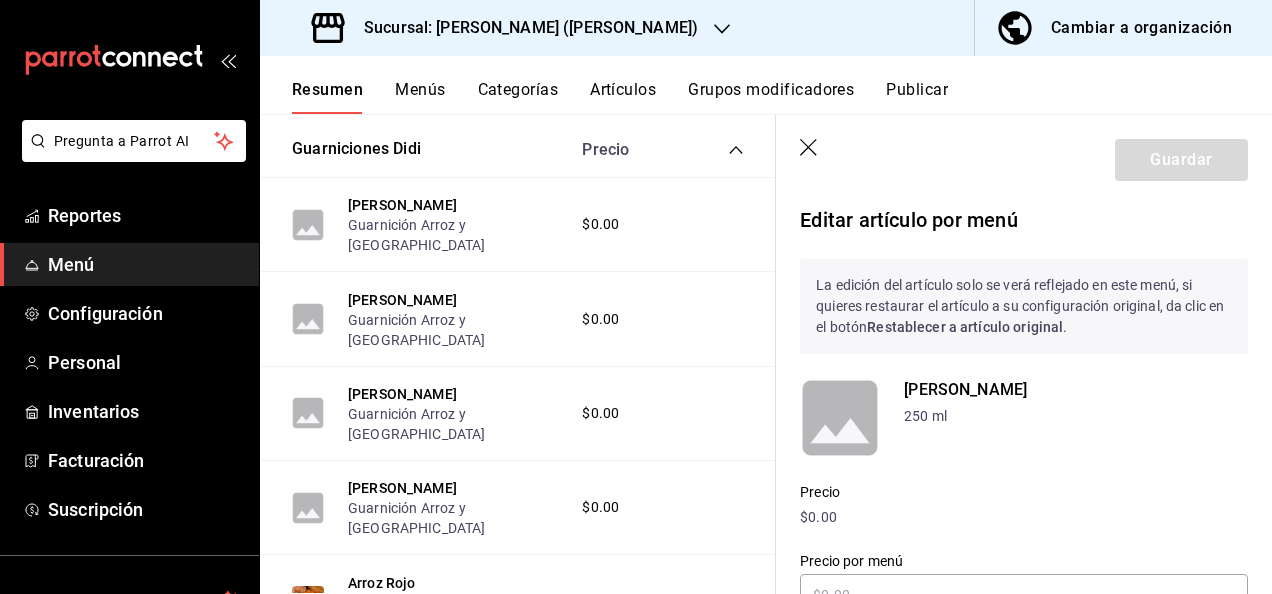 click 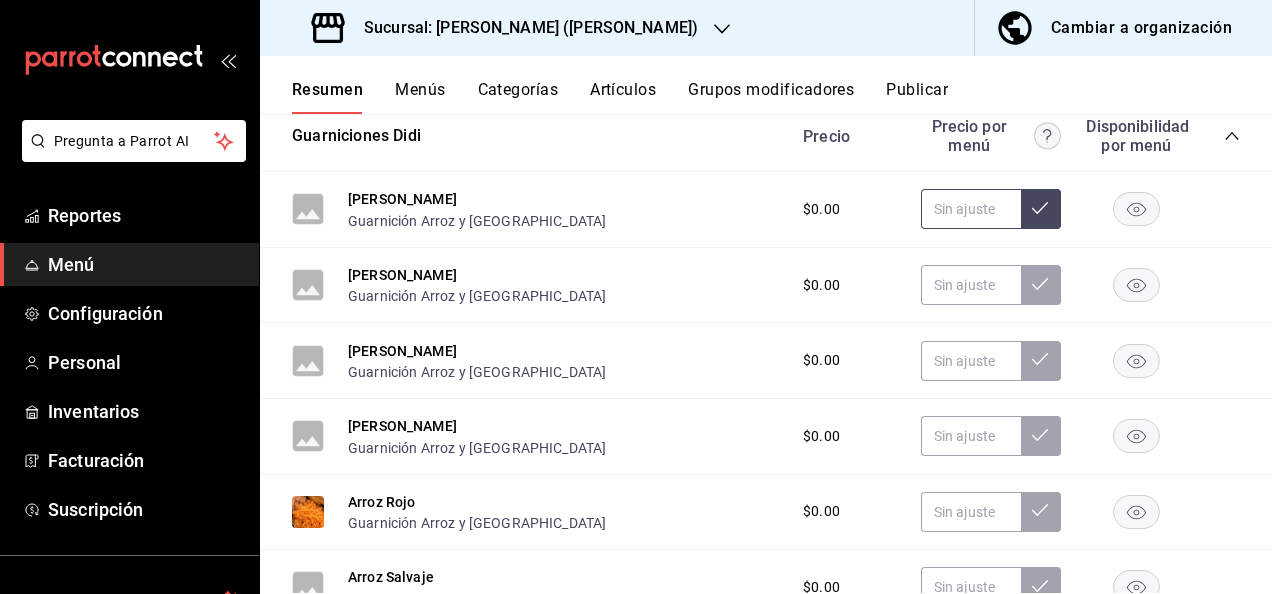 click 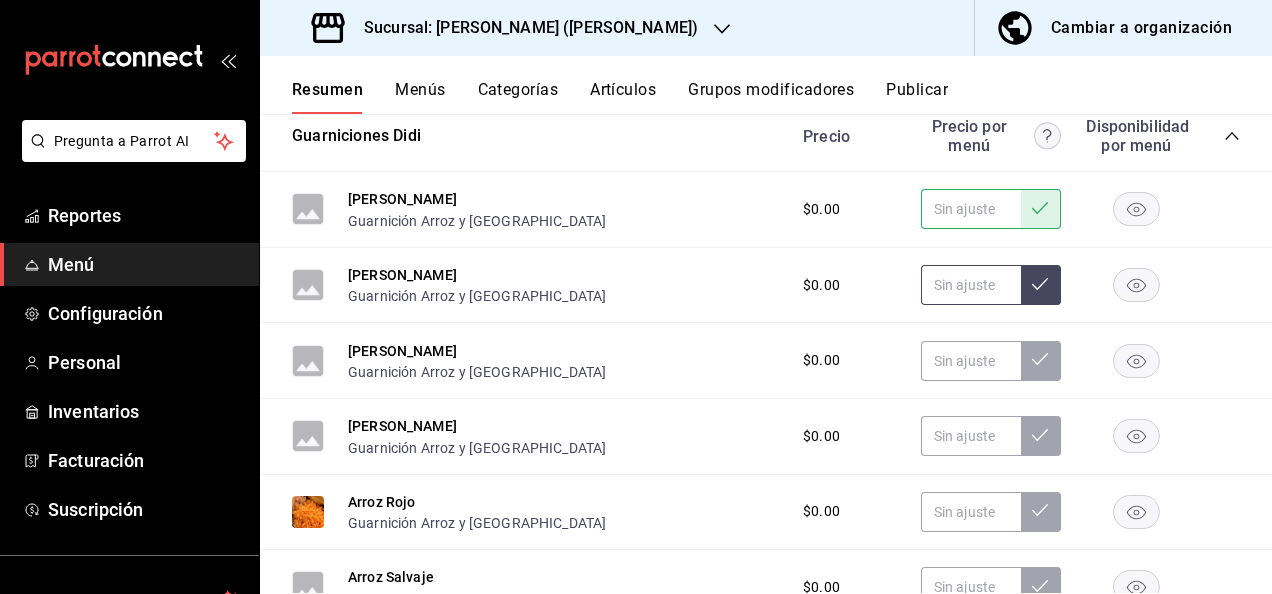 click 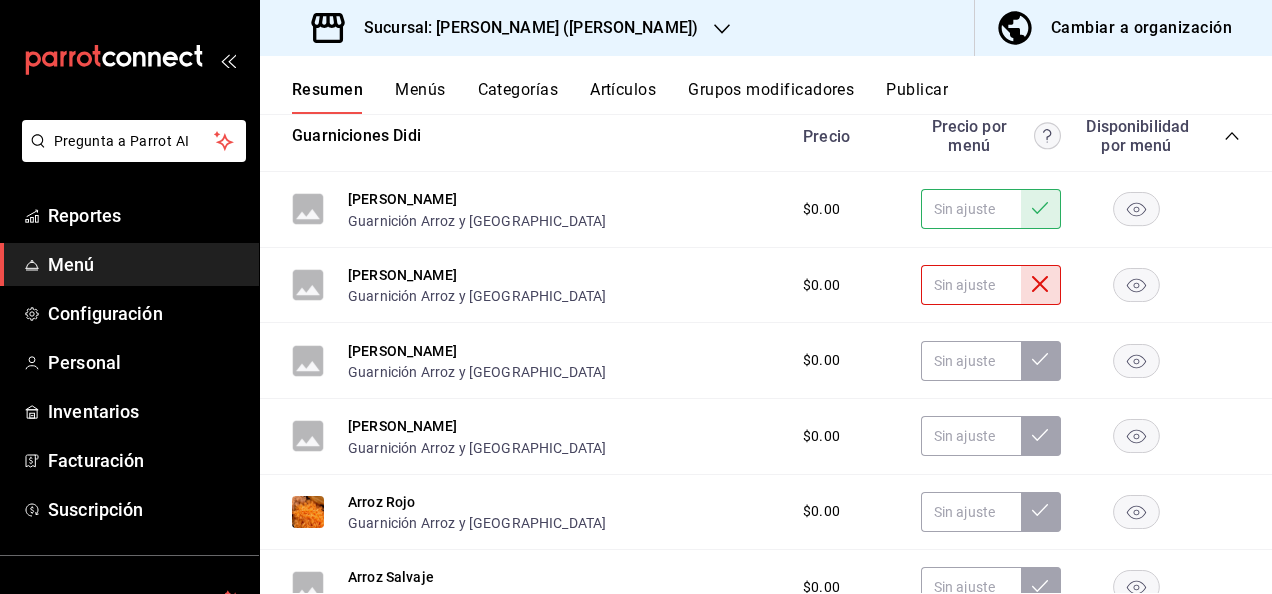 click at bounding box center (1041, 285) 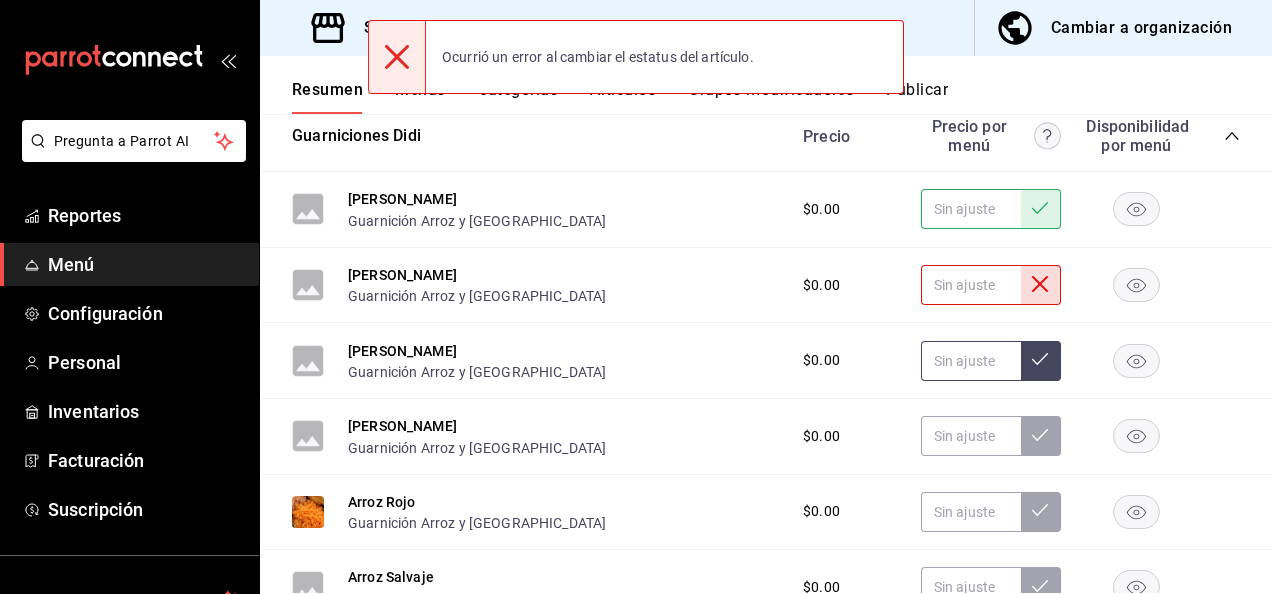 click at bounding box center (1041, 361) 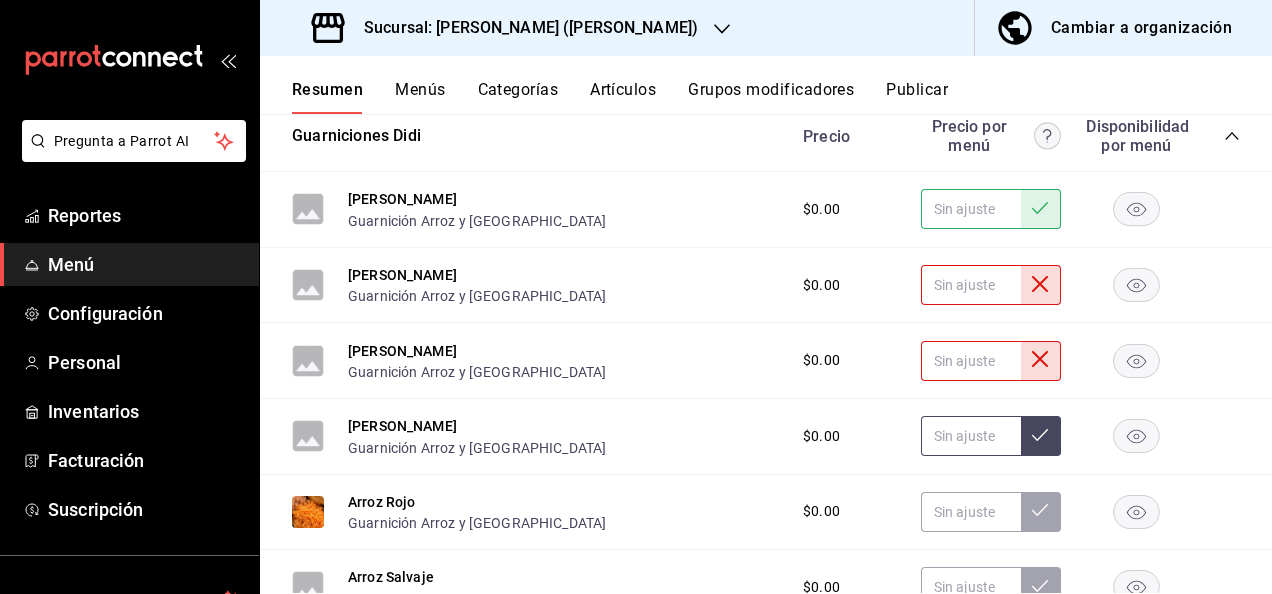 click 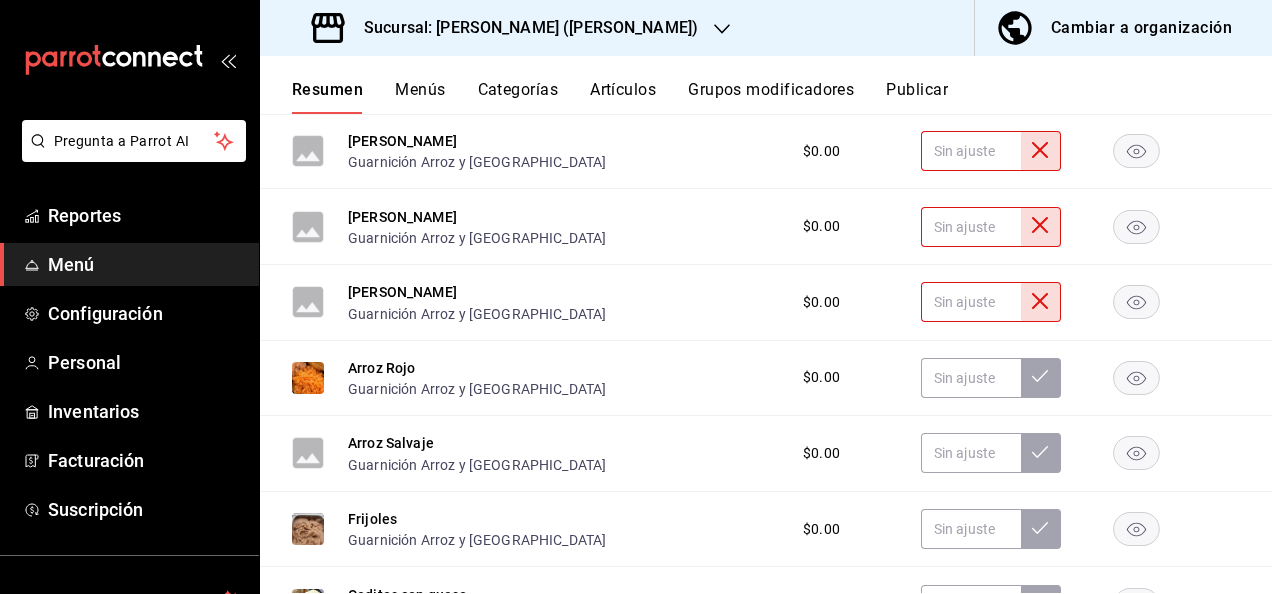 scroll, scrollTop: 692, scrollLeft: 0, axis: vertical 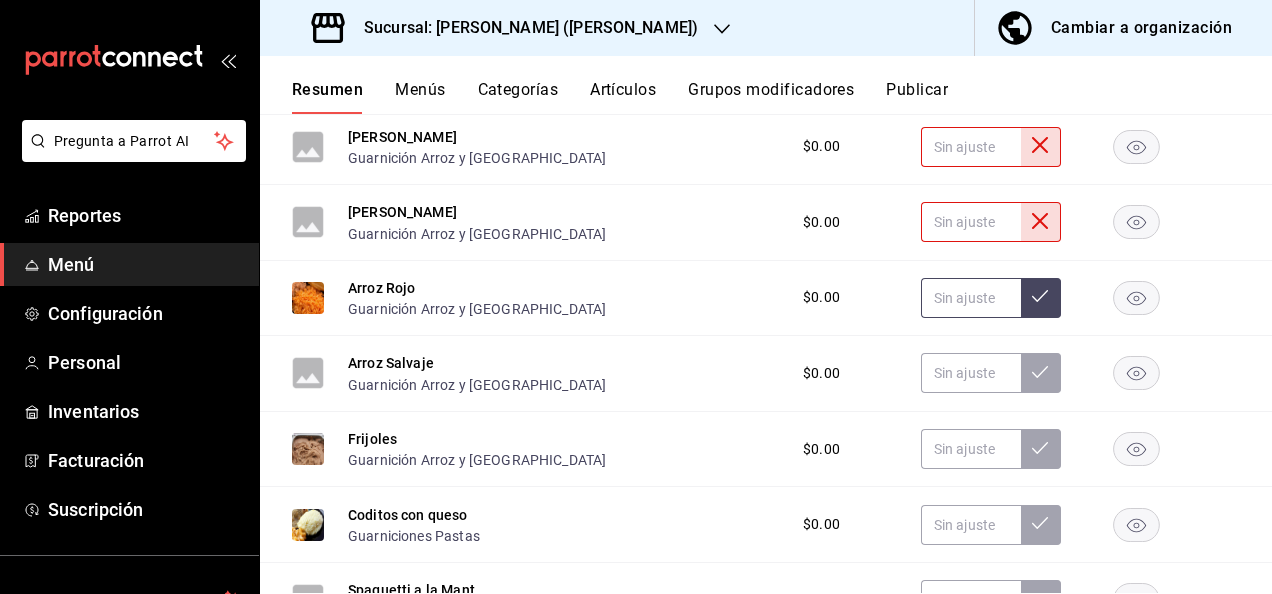 click at bounding box center [1041, 298] 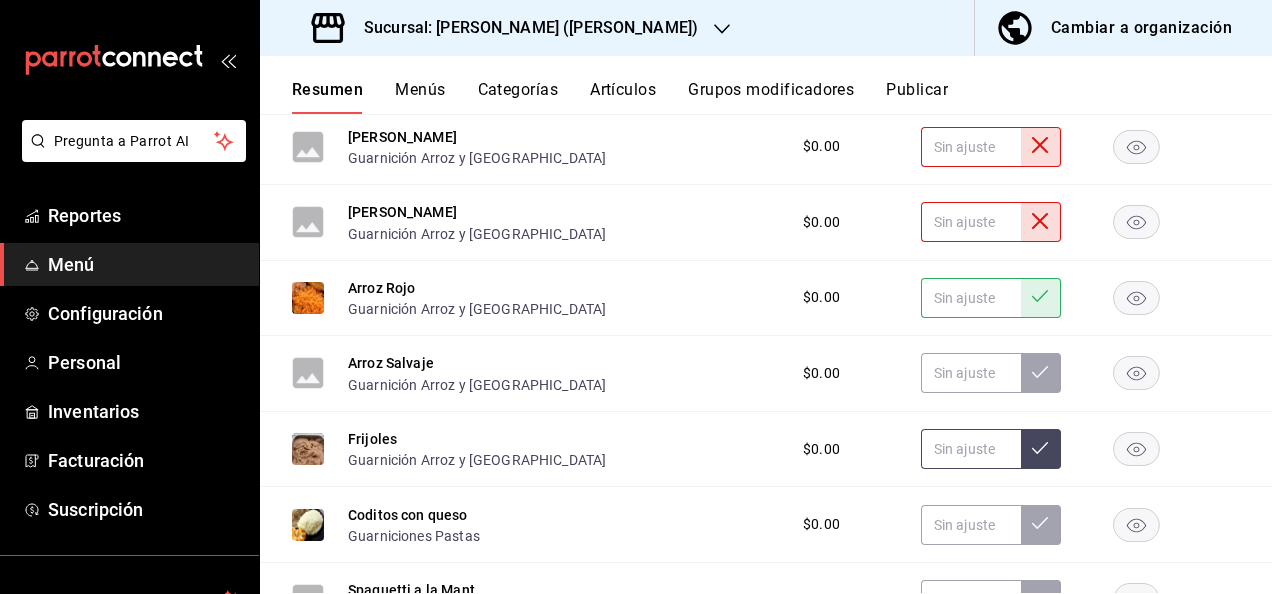 click at bounding box center [1041, 449] 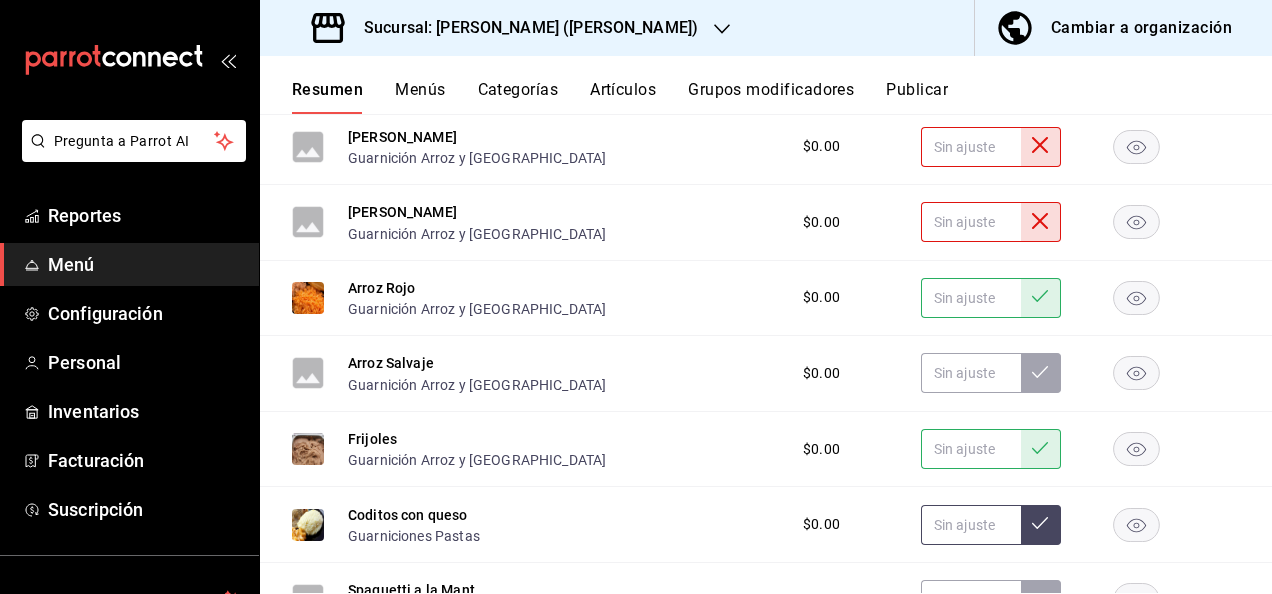 click 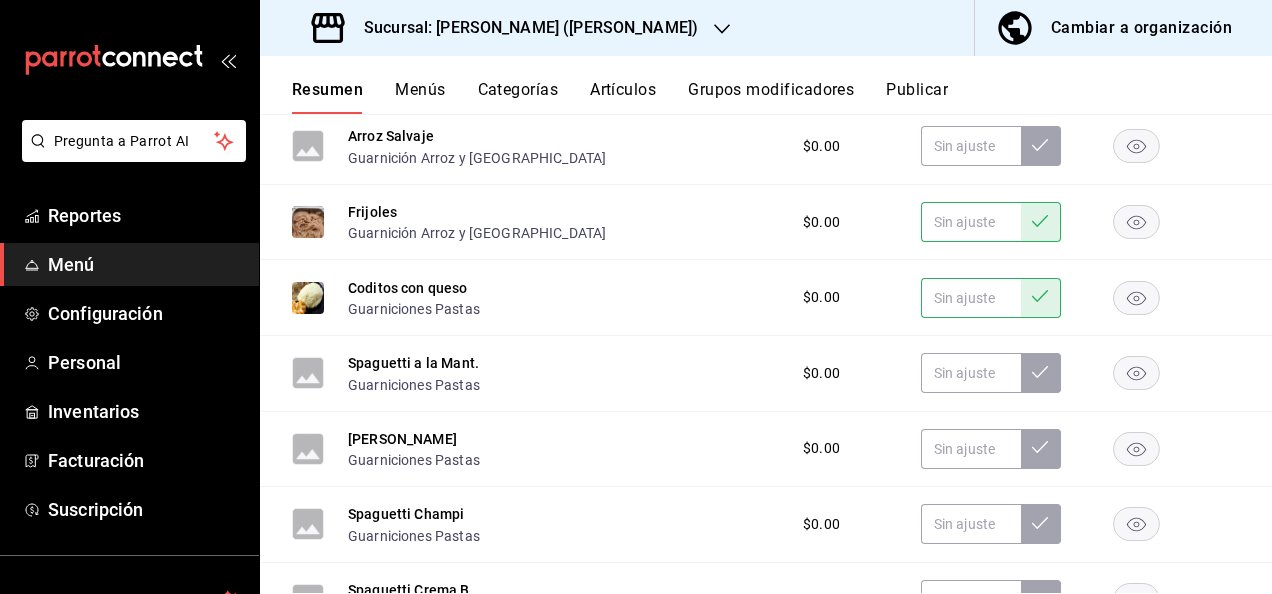 scroll, scrollTop: 1052, scrollLeft: 0, axis: vertical 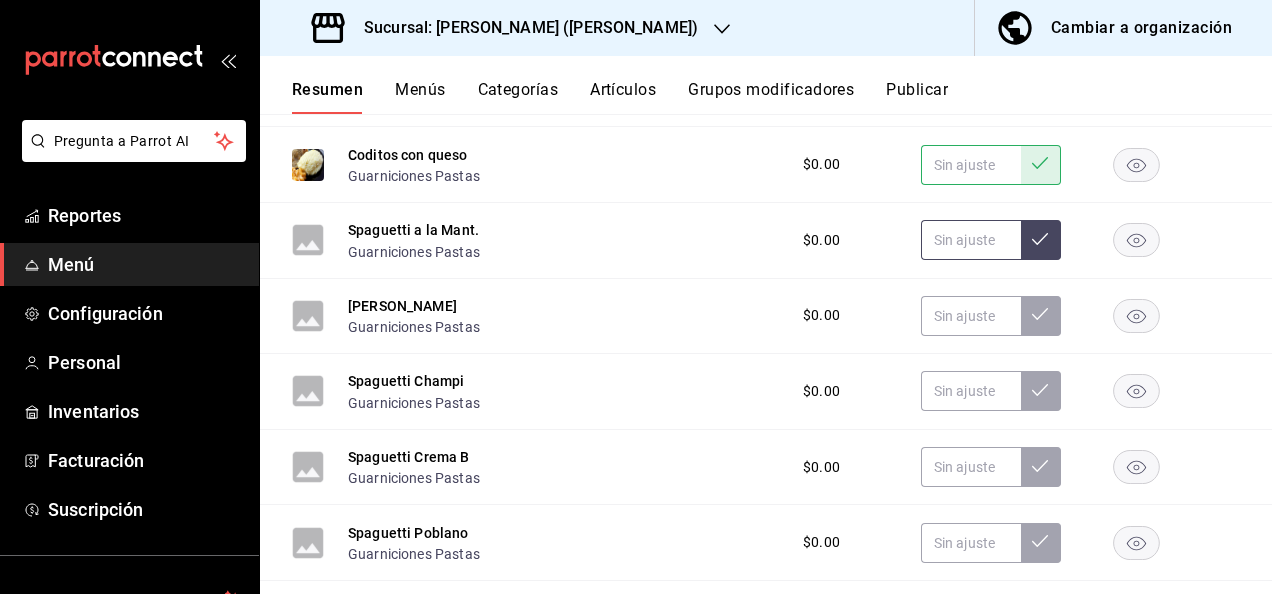 click 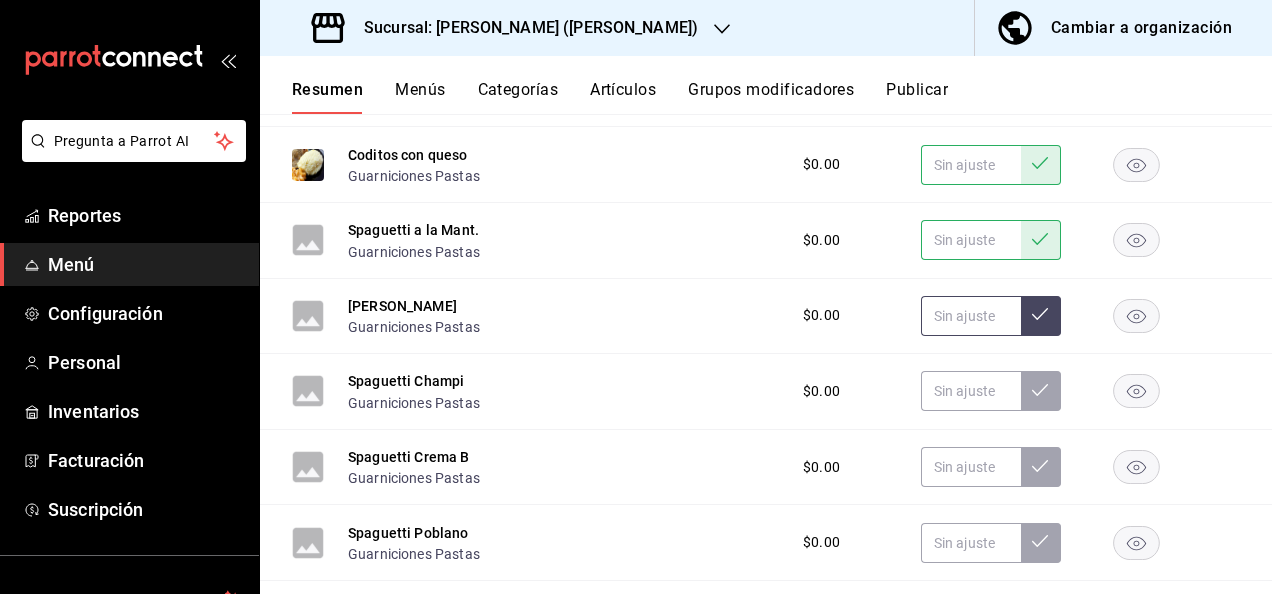 click 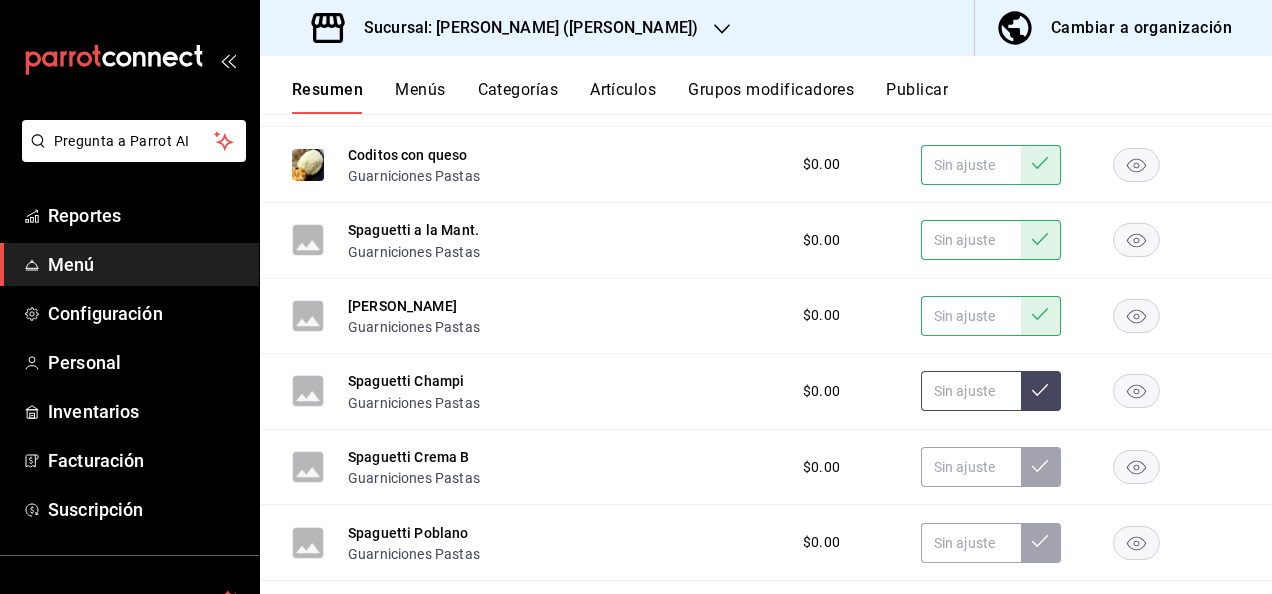 click 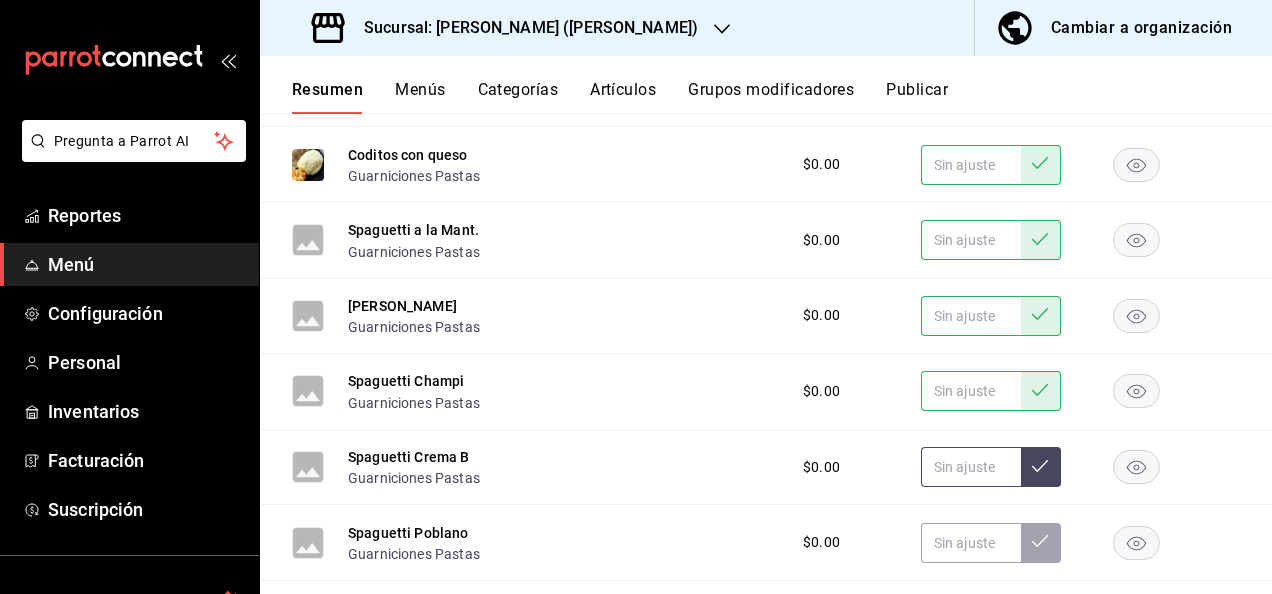 click at bounding box center [1041, 467] 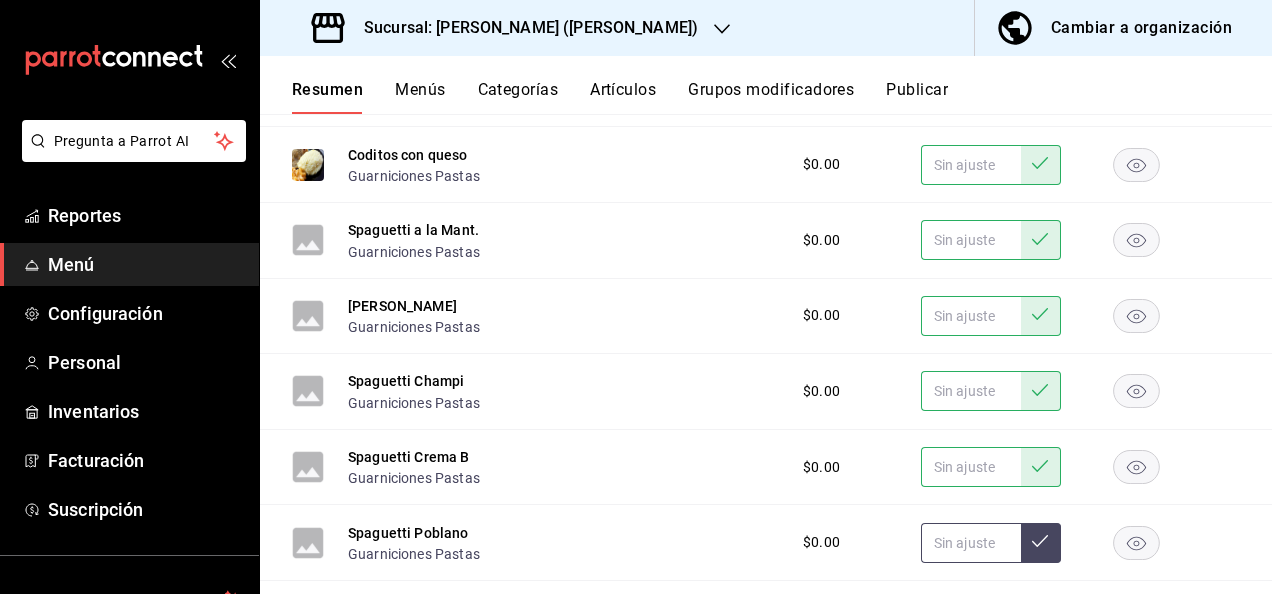 click at bounding box center [1041, 543] 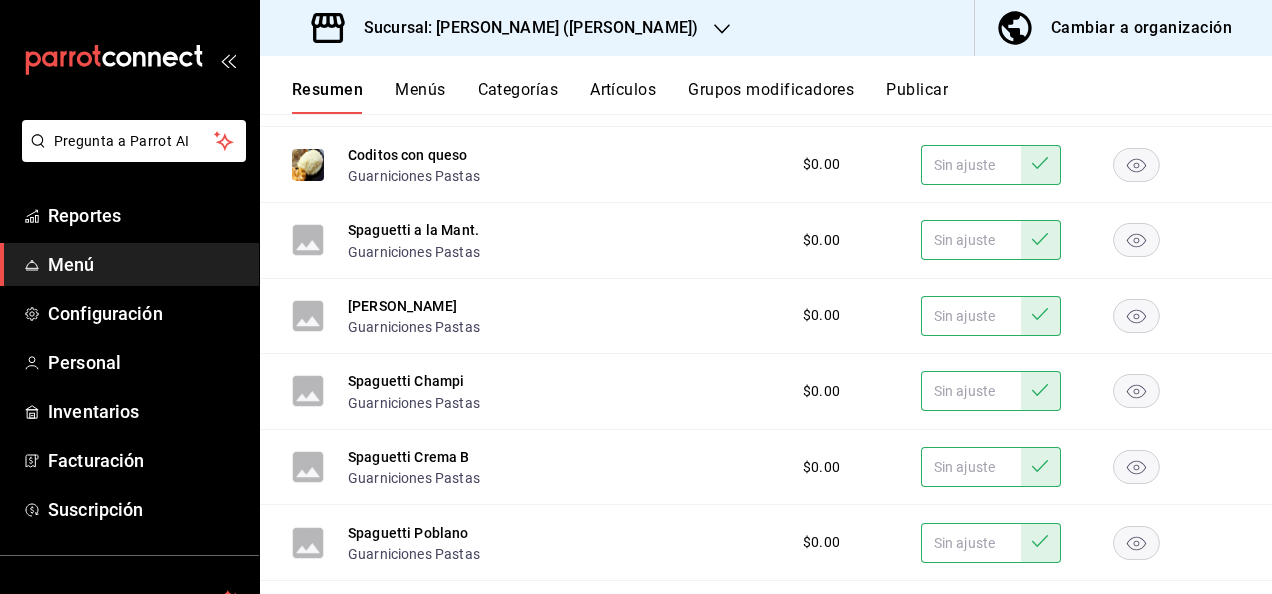 click on "Spaguetti Poblano Guarniciones Pastas $0.00" at bounding box center (766, 543) 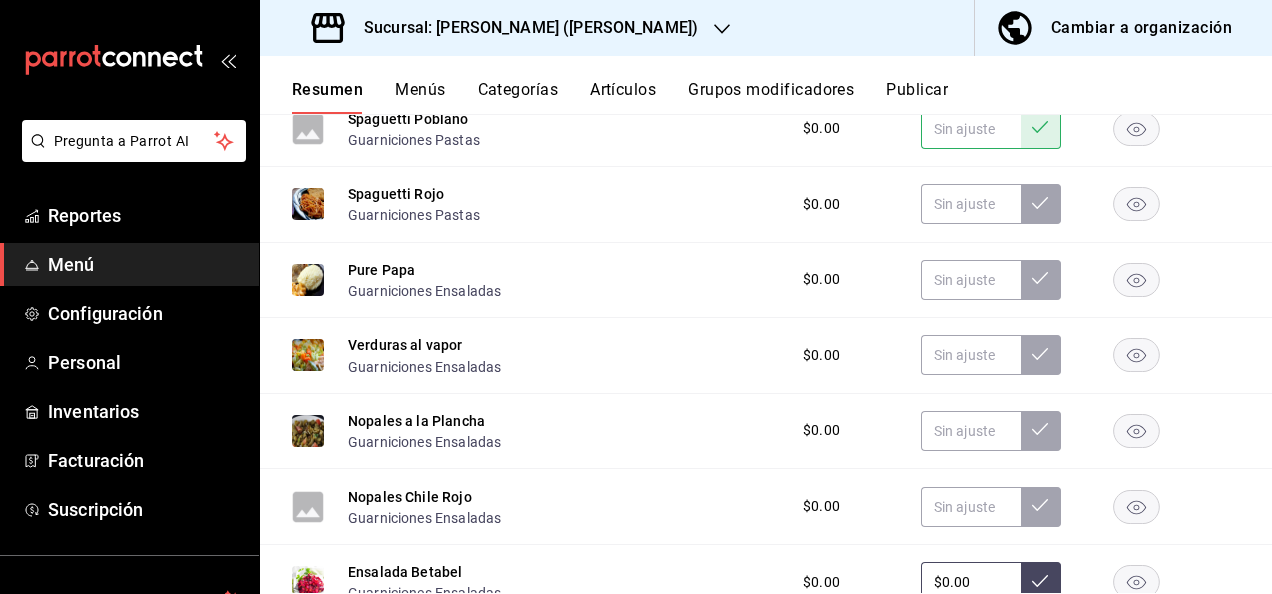 scroll, scrollTop: 1479, scrollLeft: 0, axis: vertical 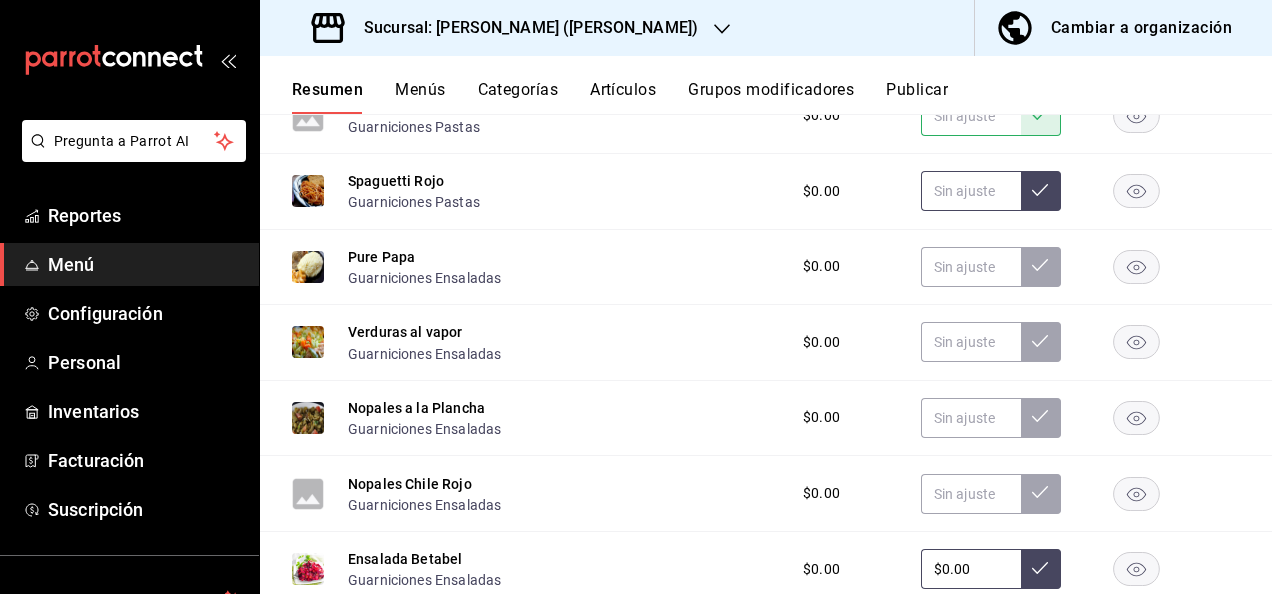 click 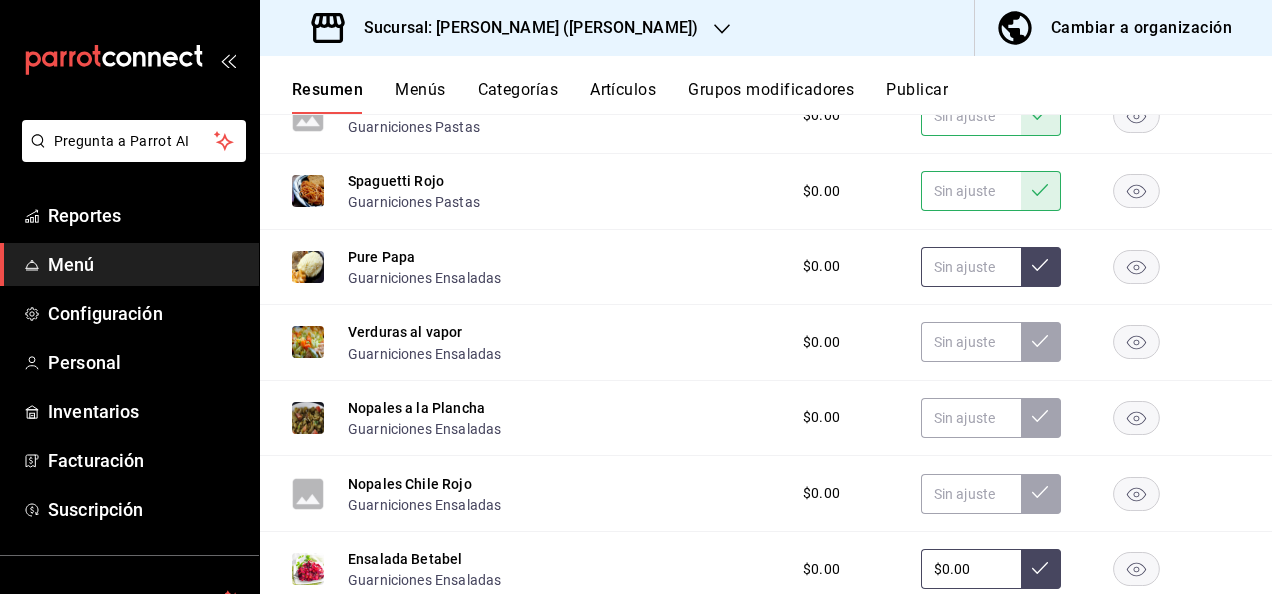 click at bounding box center (1041, 267) 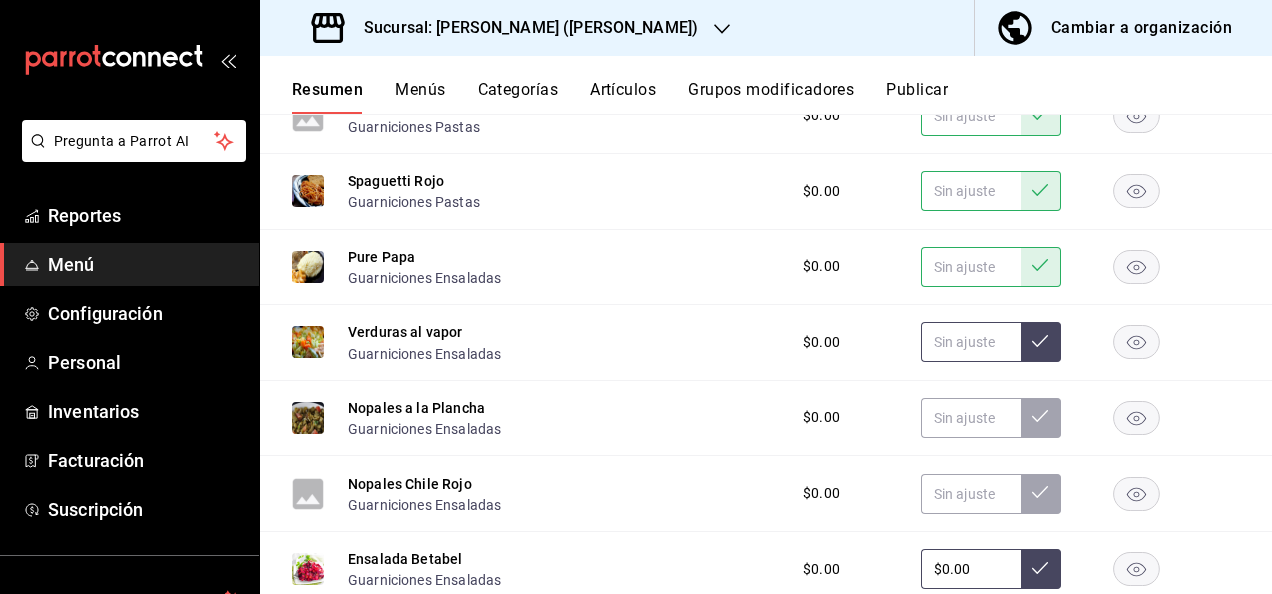 click at bounding box center [1041, 342] 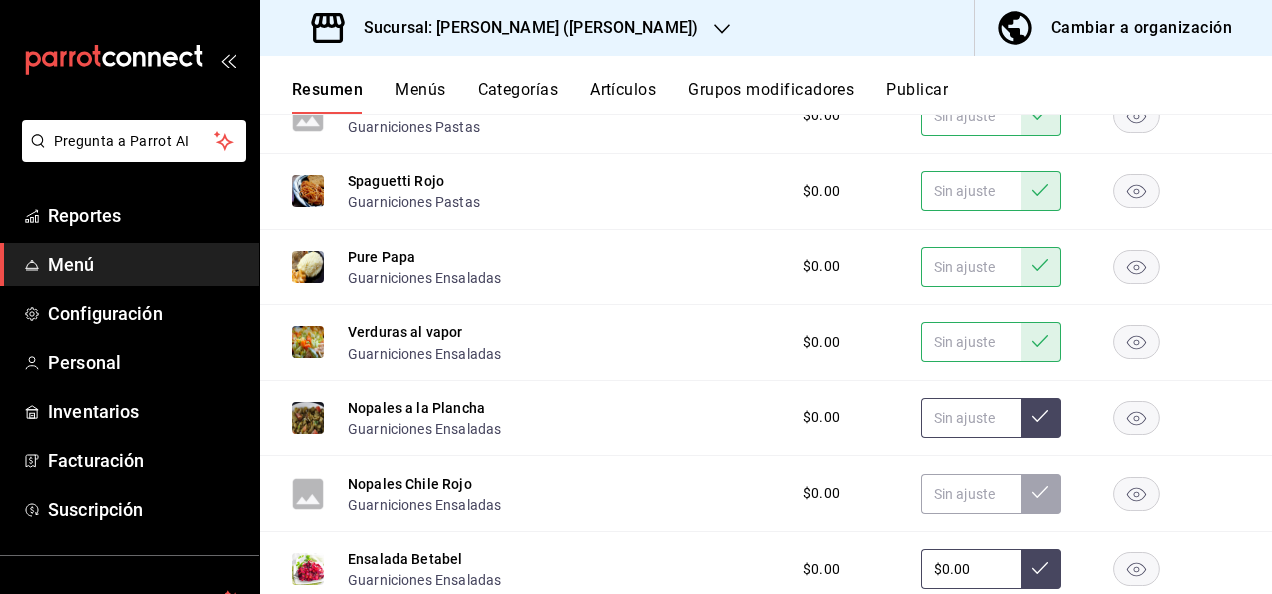 click 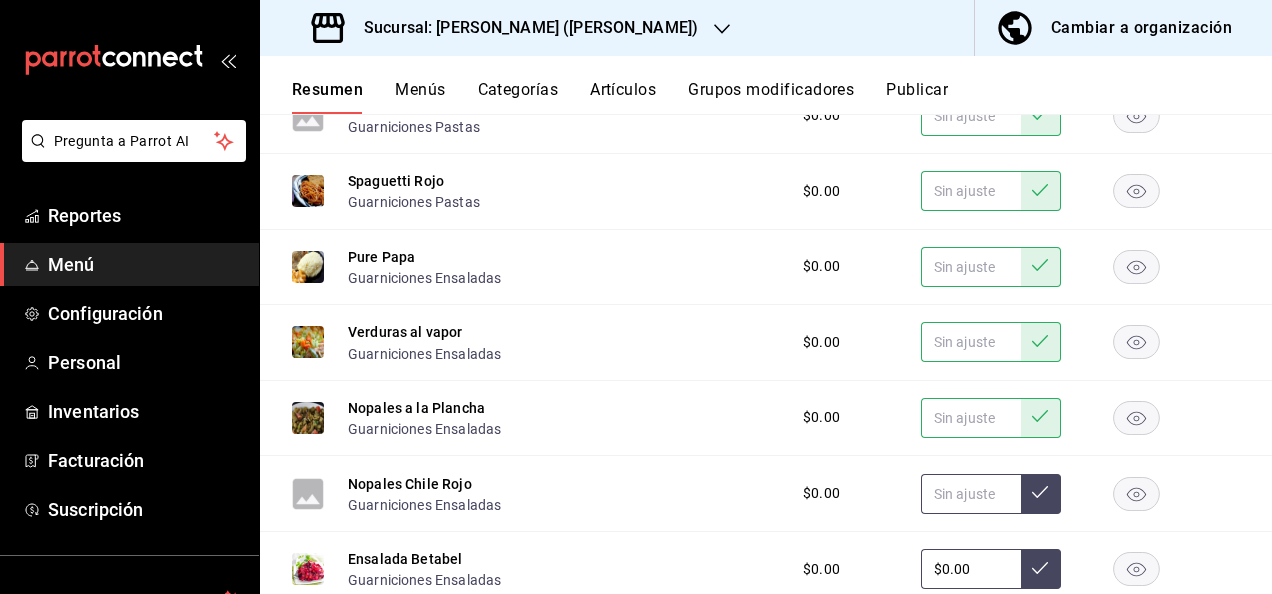click 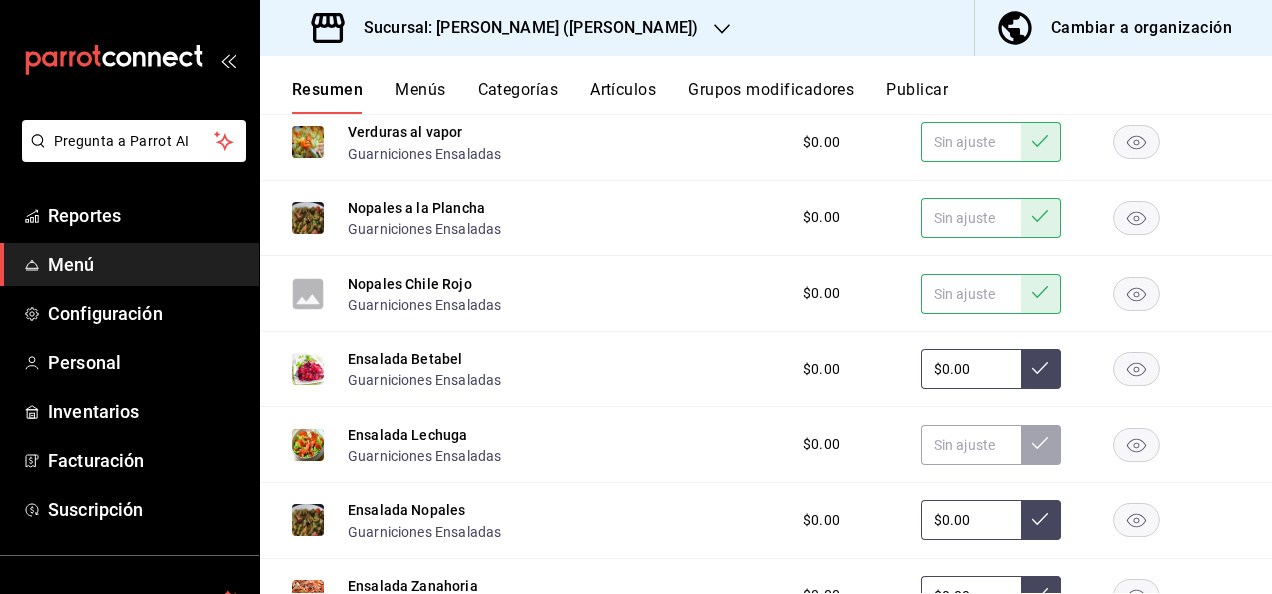 scroll, scrollTop: 1799, scrollLeft: 0, axis: vertical 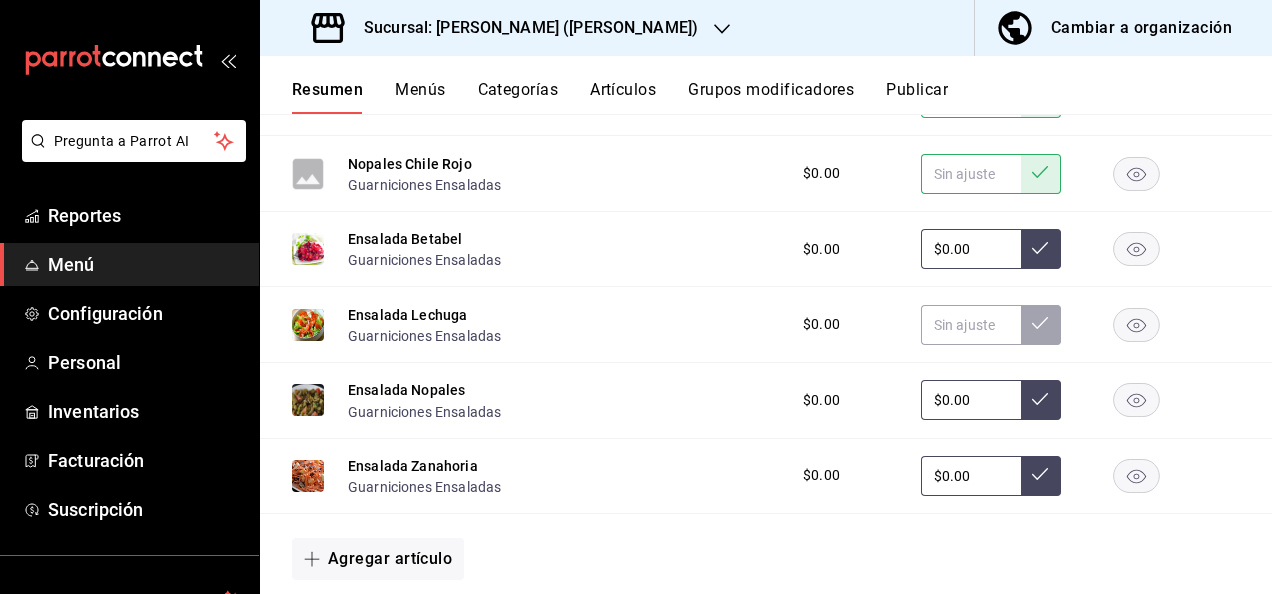 click at bounding box center (1041, 249) 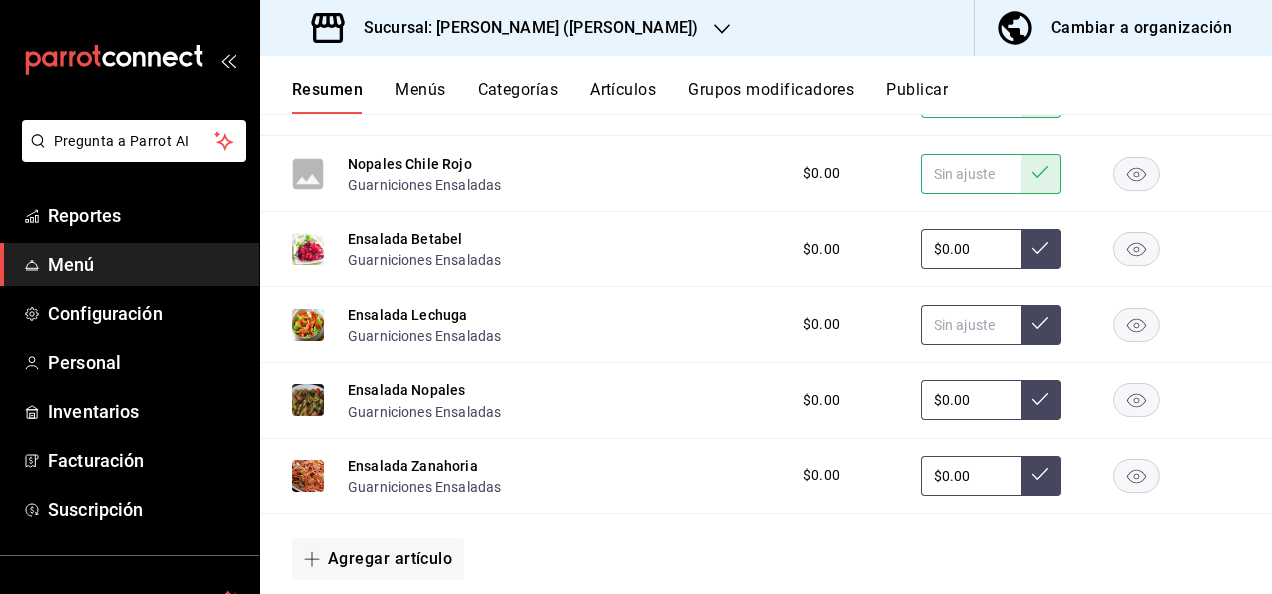 click at bounding box center [1041, 325] 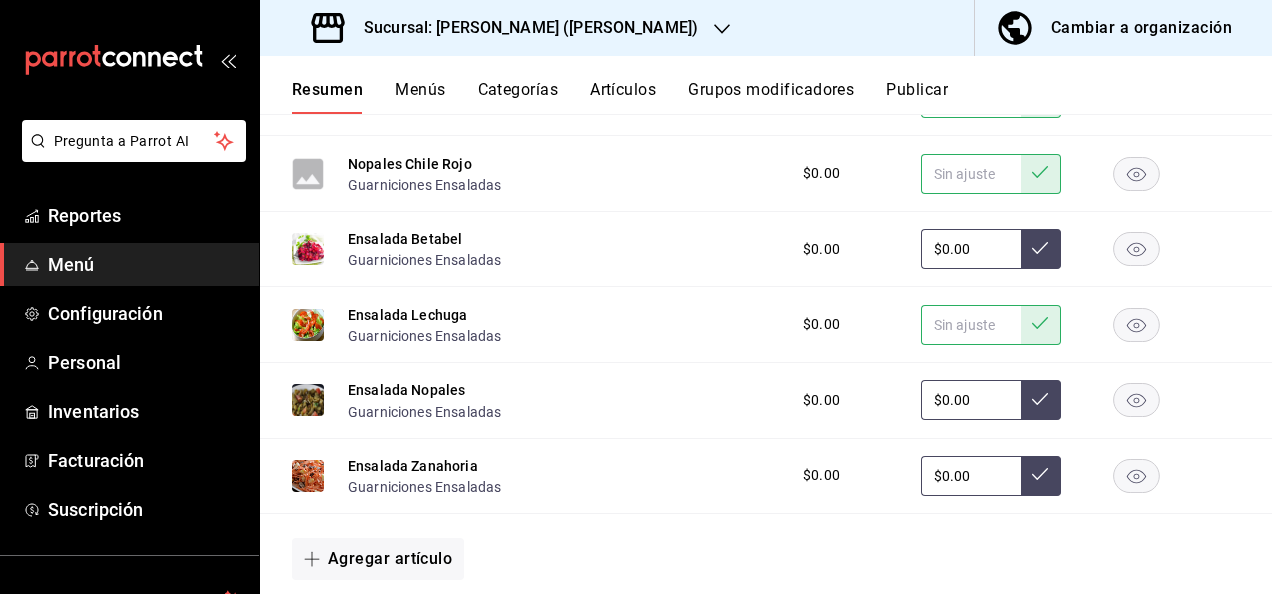 click 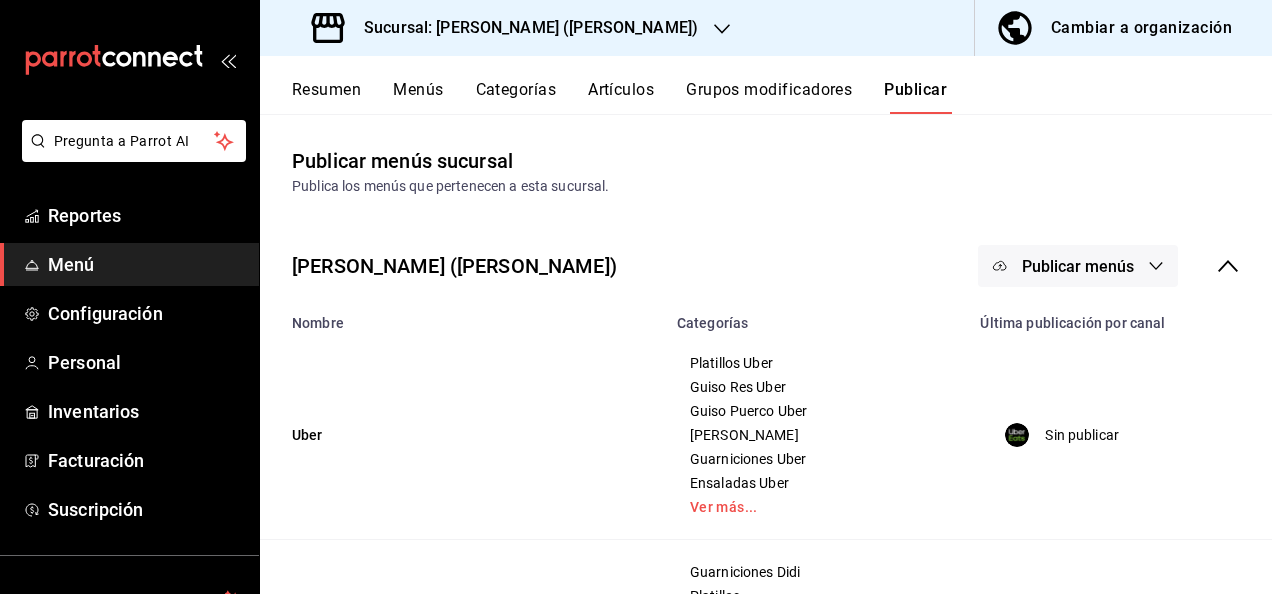 click on "Publicar menús" at bounding box center (1078, 266) 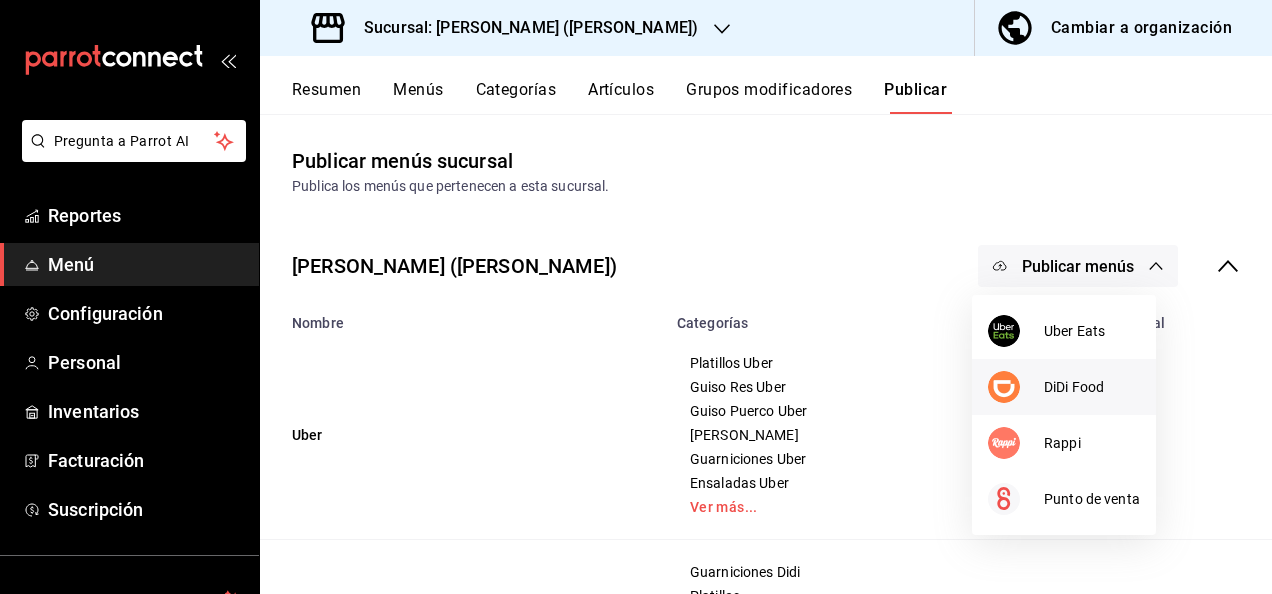click at bounding box center [1016, 387] 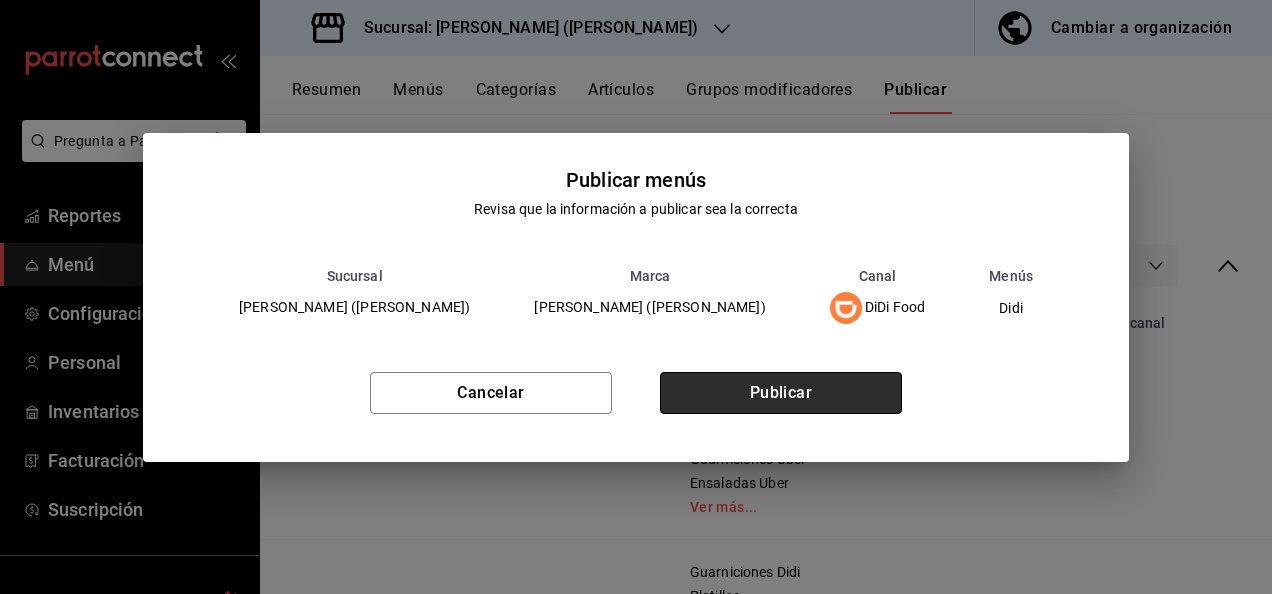 click on "Publicar" at bounding box center (781, 393) 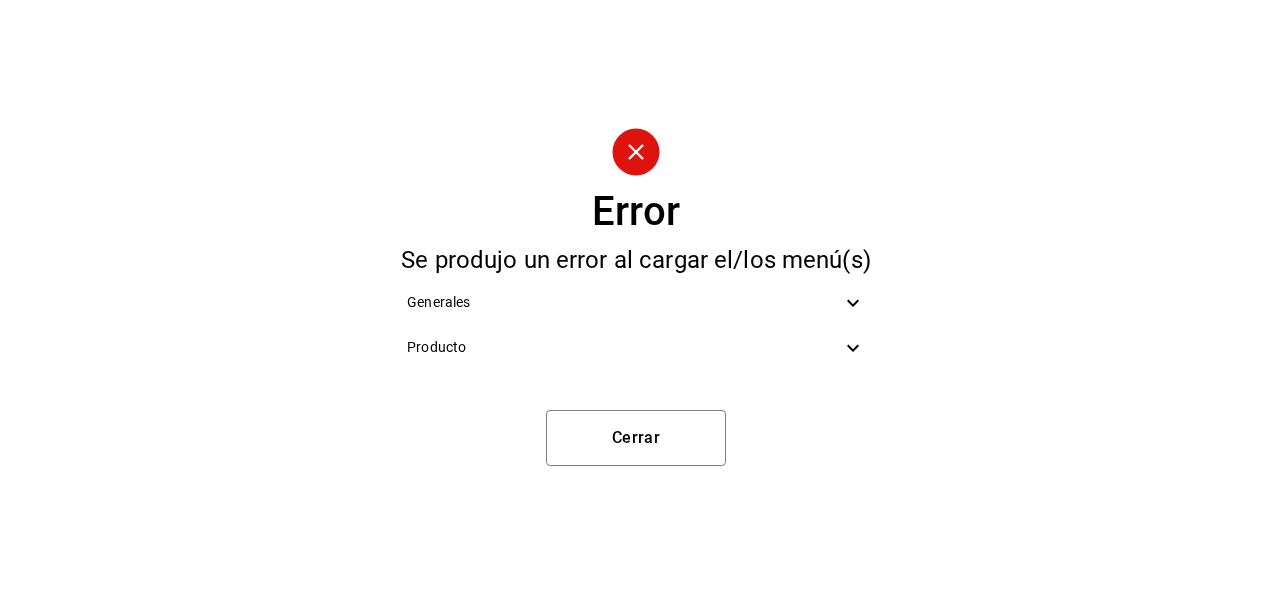 click 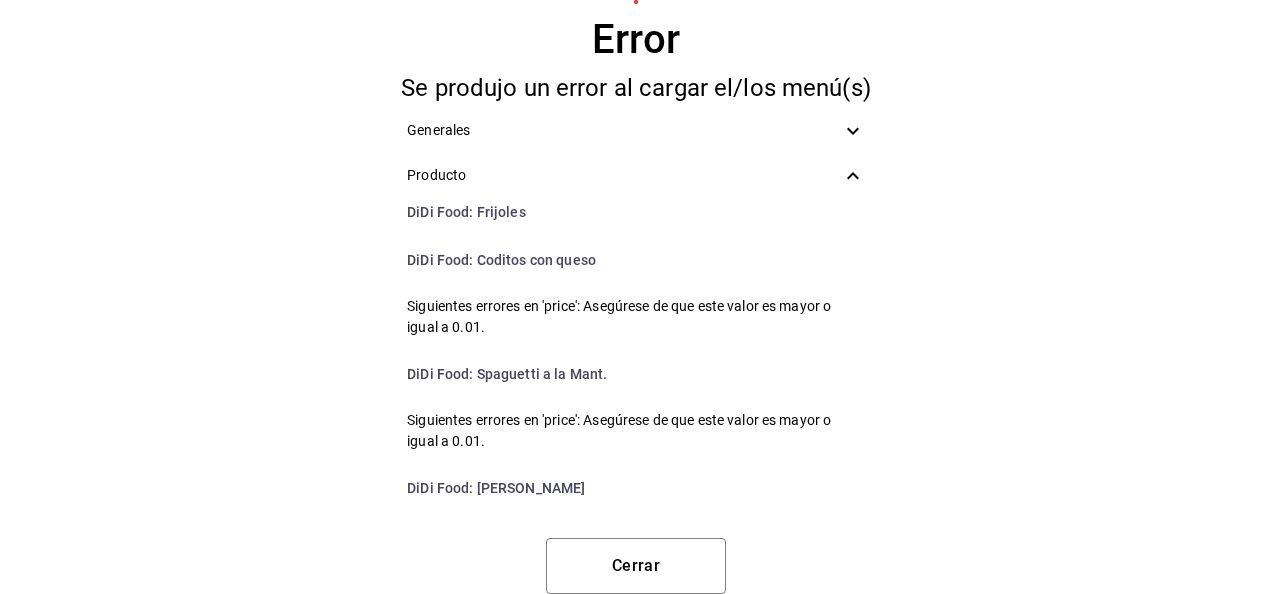 scroll, scrollTop: 893, scrollLeft: 0, axis: vertical 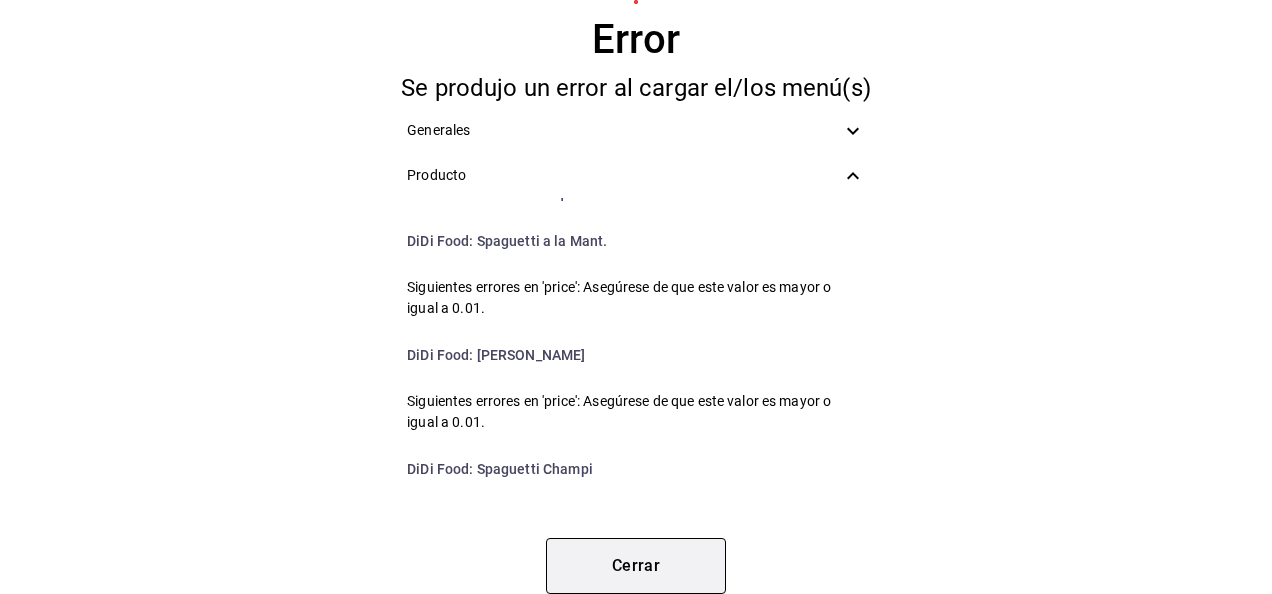 click on "Cerrar" at bounding box center (636, 566) 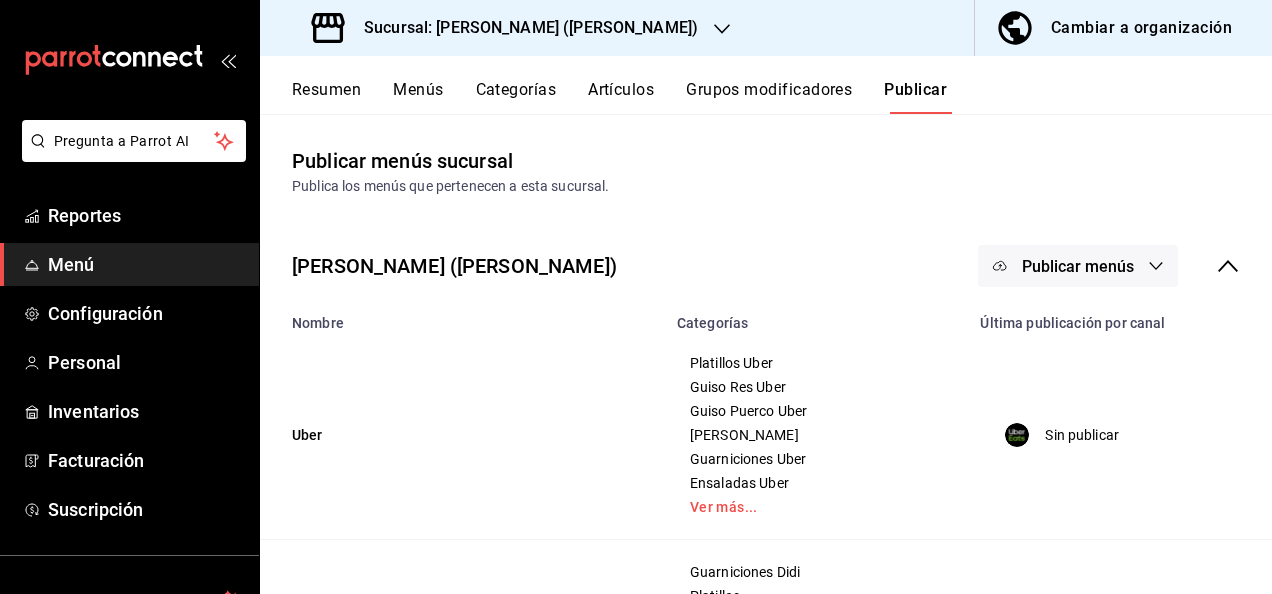 click on "Resumen" at bounding box center (326, 97) 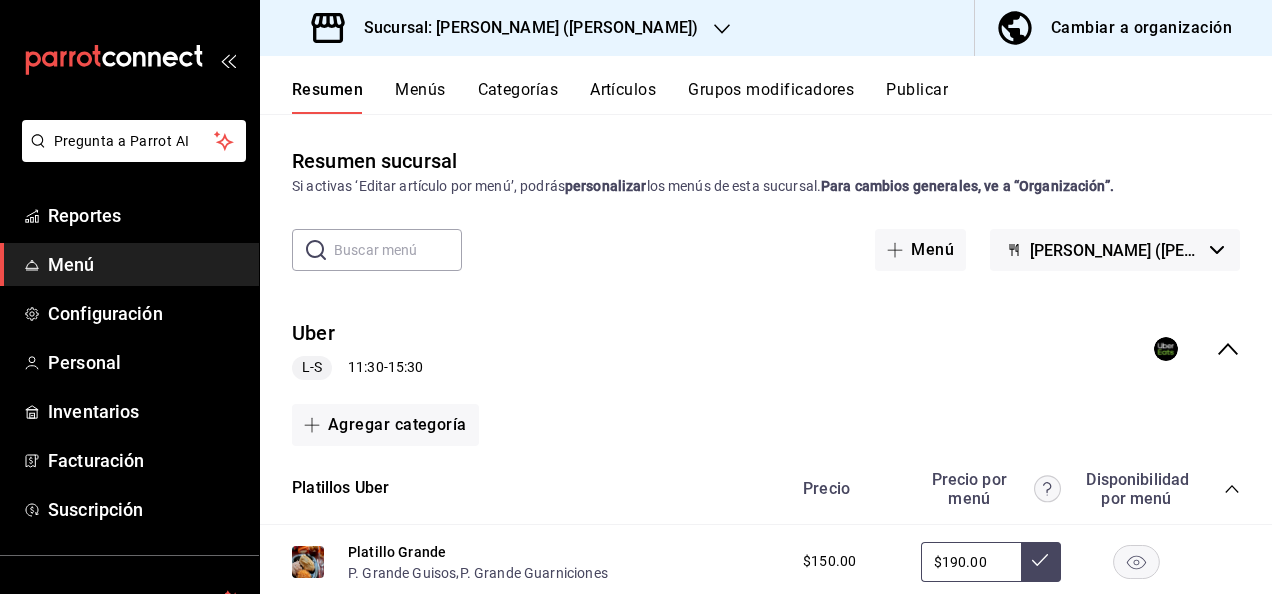 click 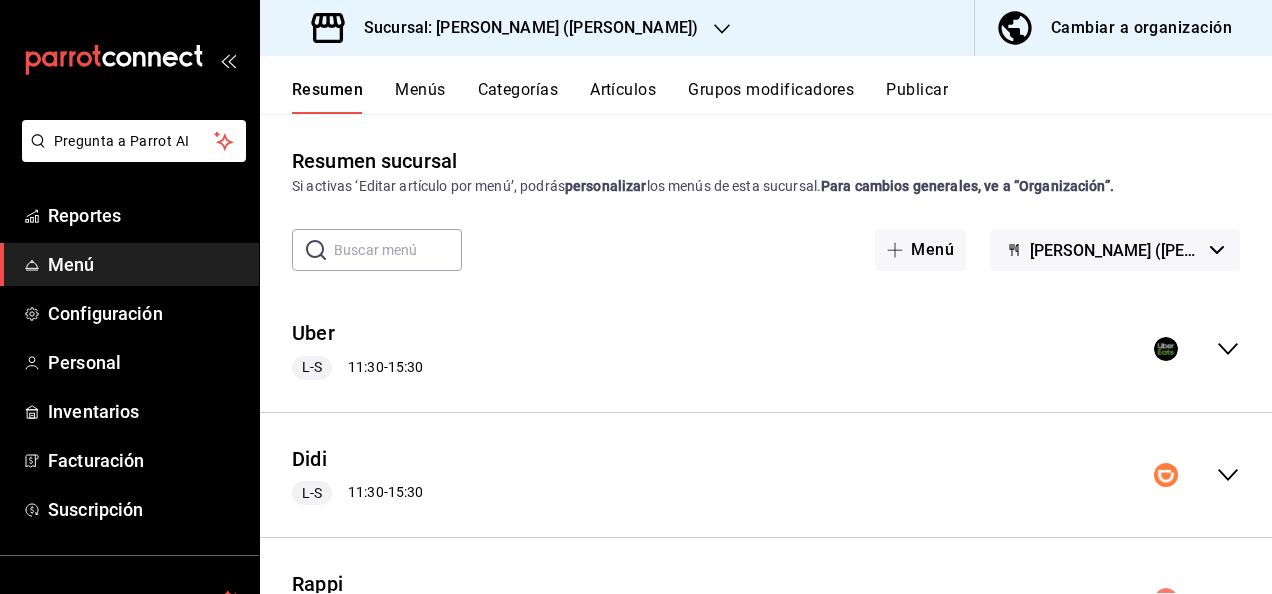 click 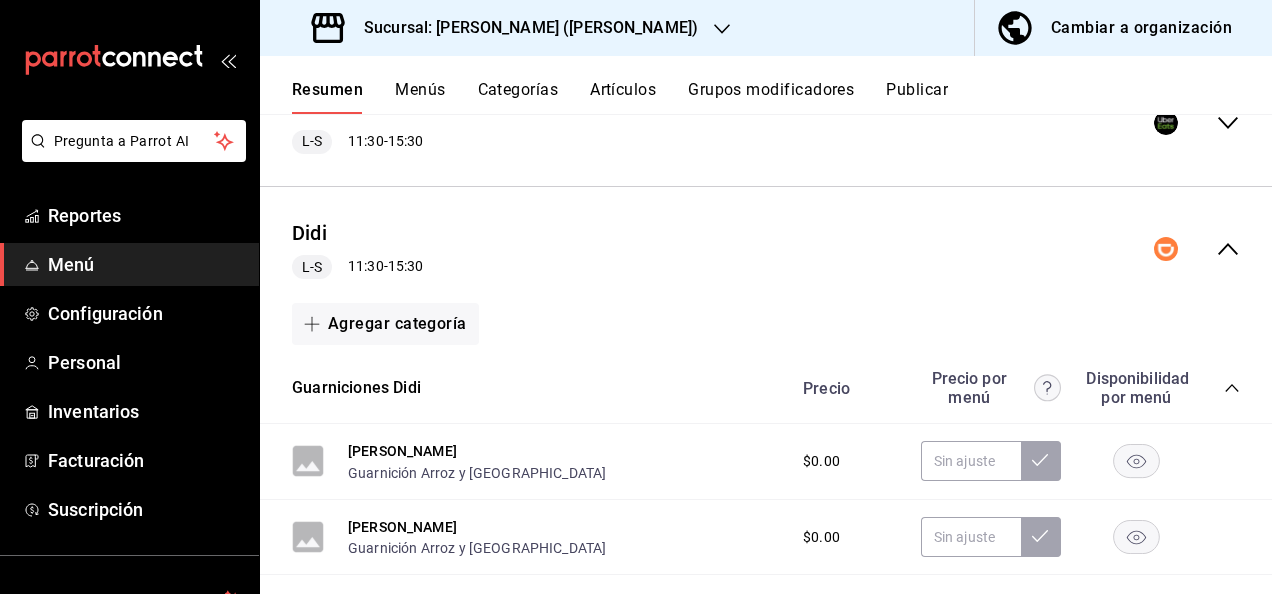 scroll, scrollTop: 400, scrollLeft: 0, axis: vertical 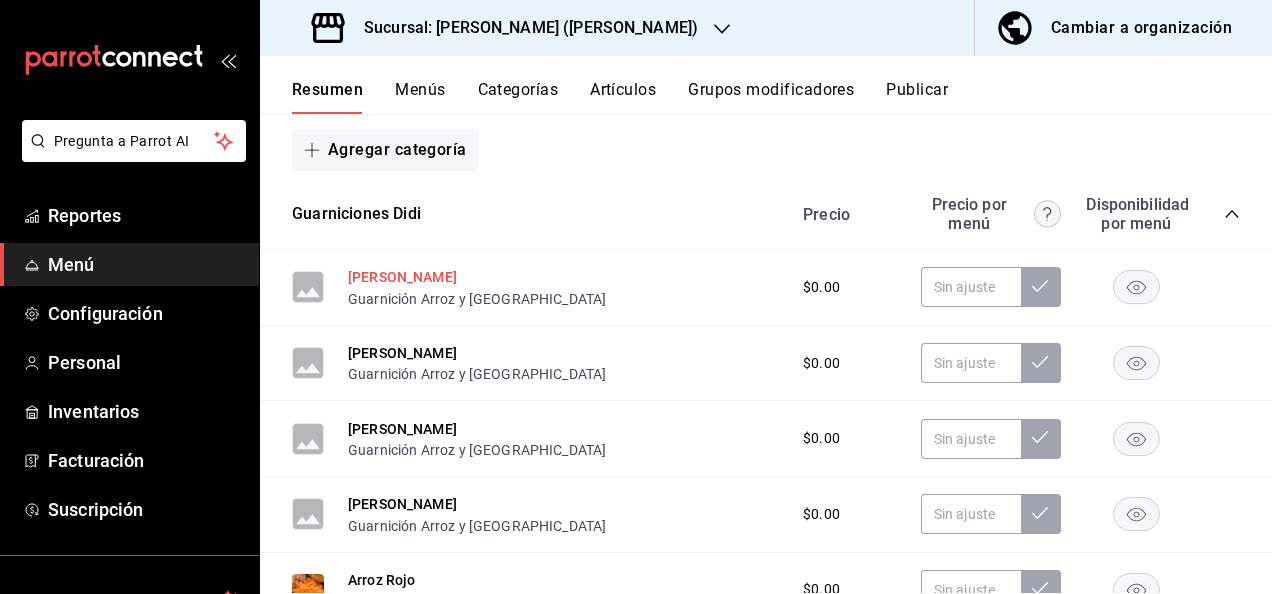click on "[PERSON_NAME]" at bounding box center (402, 277) 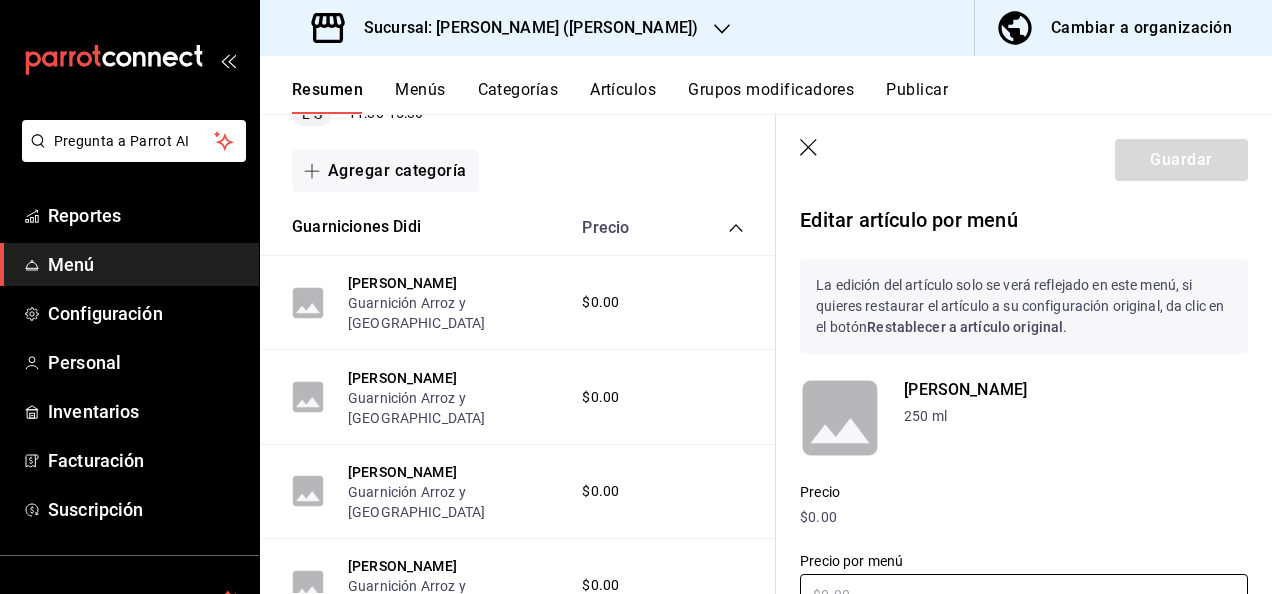 click at bounding box center (1024, 595) 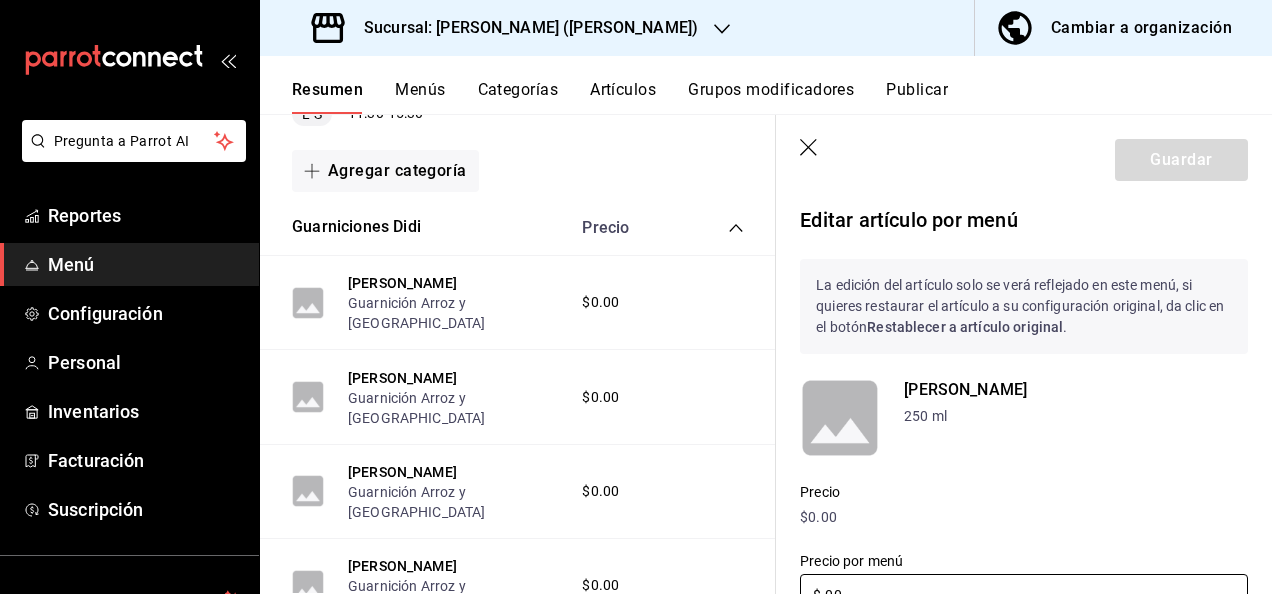 scroll, scrollTop: 9, scrollLeft: 0, axis: vertical 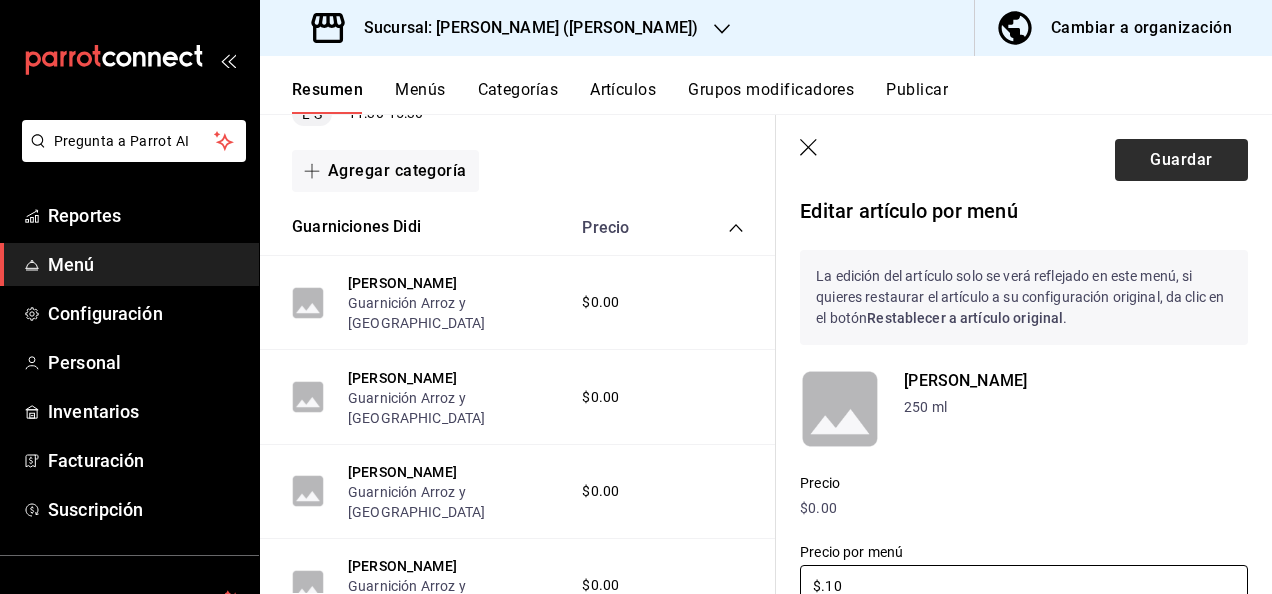 type on "$.10" 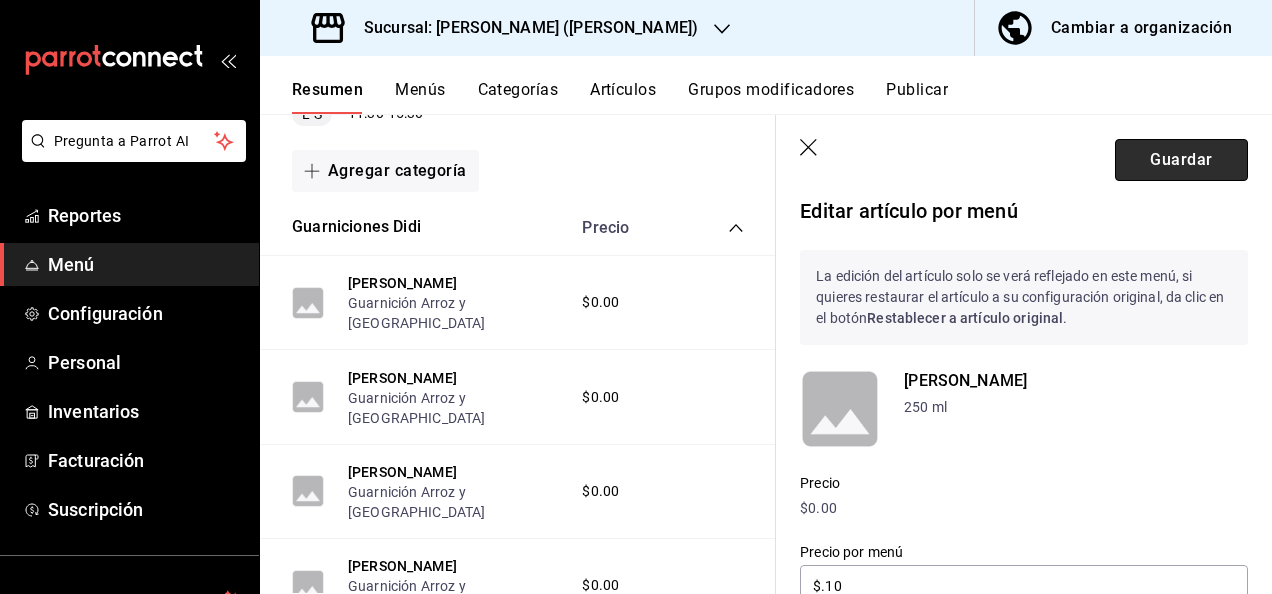 click on "Guardar" at bounding box center (1181, 160) 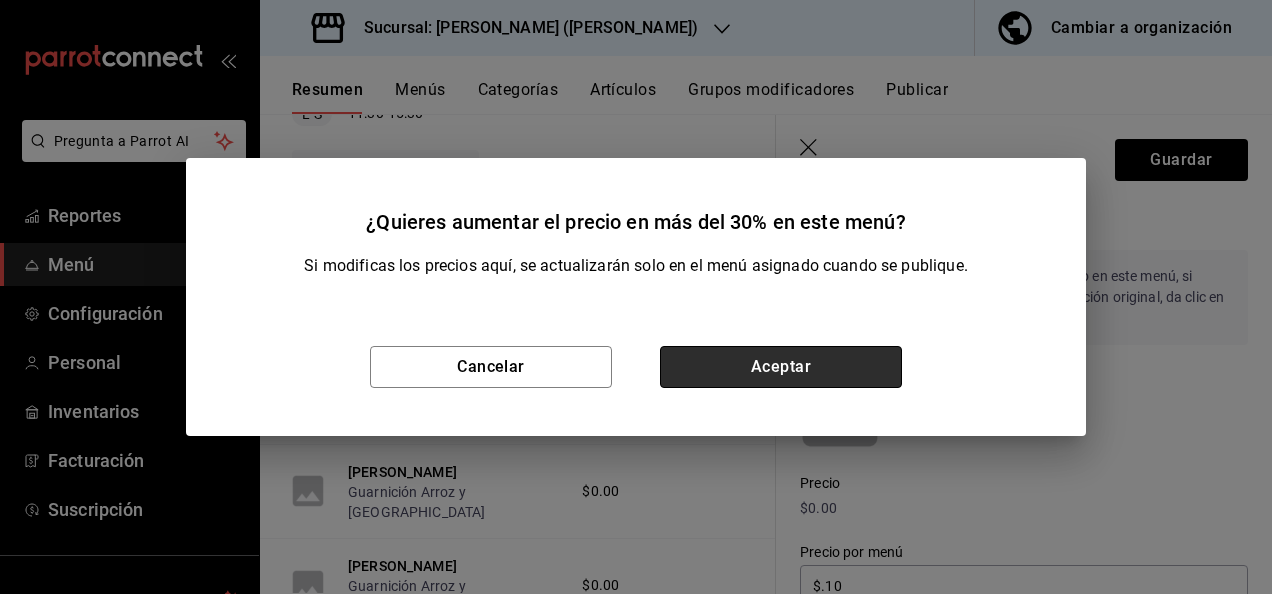 click on "Aceptar" at bounding box center [781, 367] 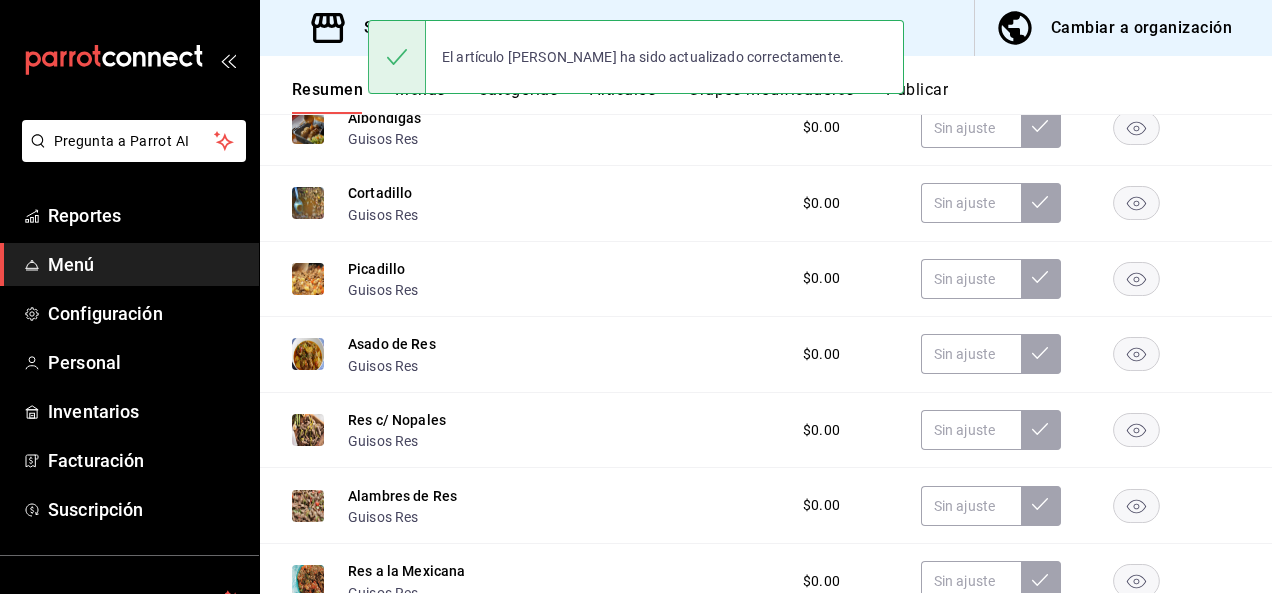 scroll, scrollTop: 2401, scrollLeft: 0, axis: vertical 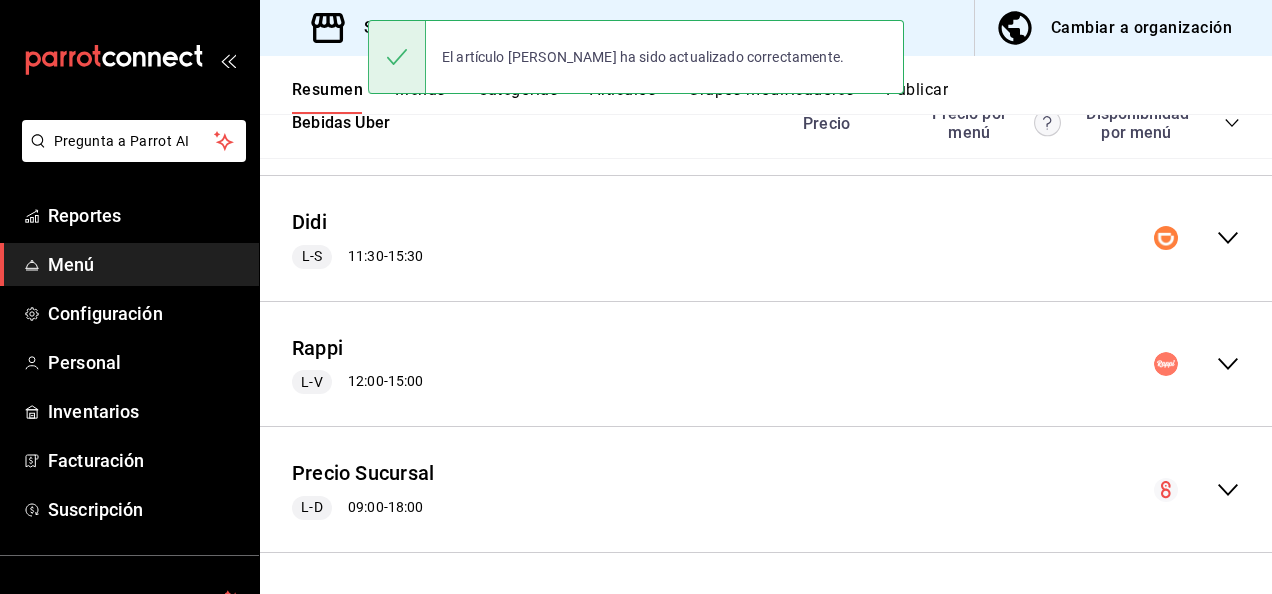 click on "Rappi L-V 12:00  -  15:00" at bounding box center [766, 364] 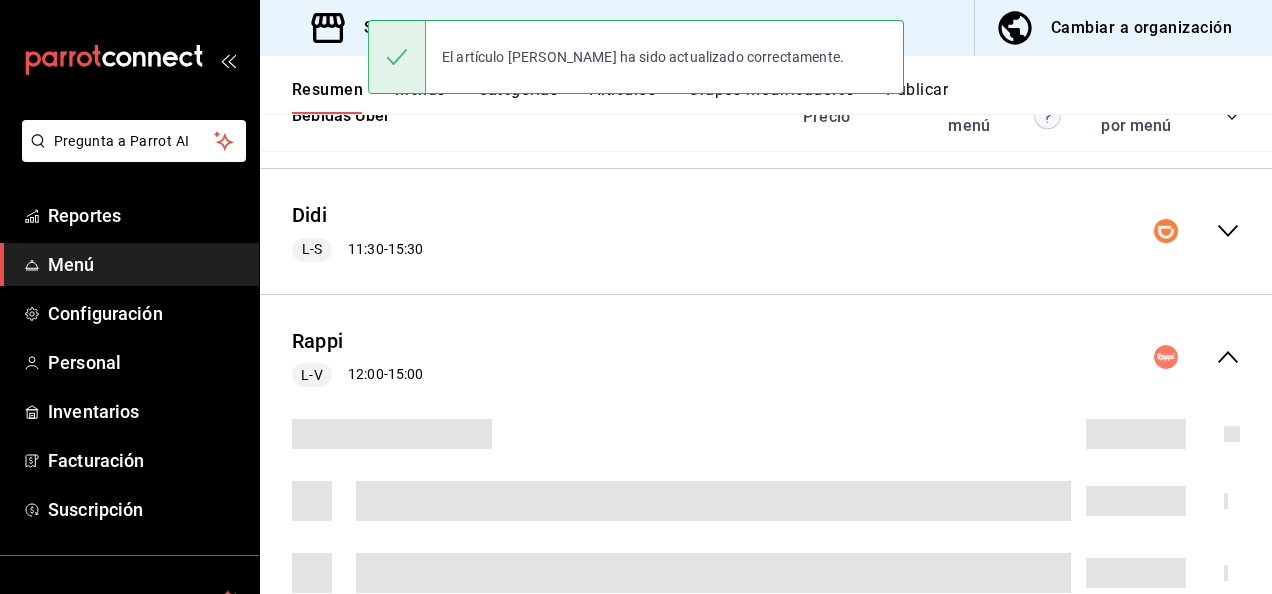 scroll, scrollTop: 2566, scrollLeft: 0, axis: vertical 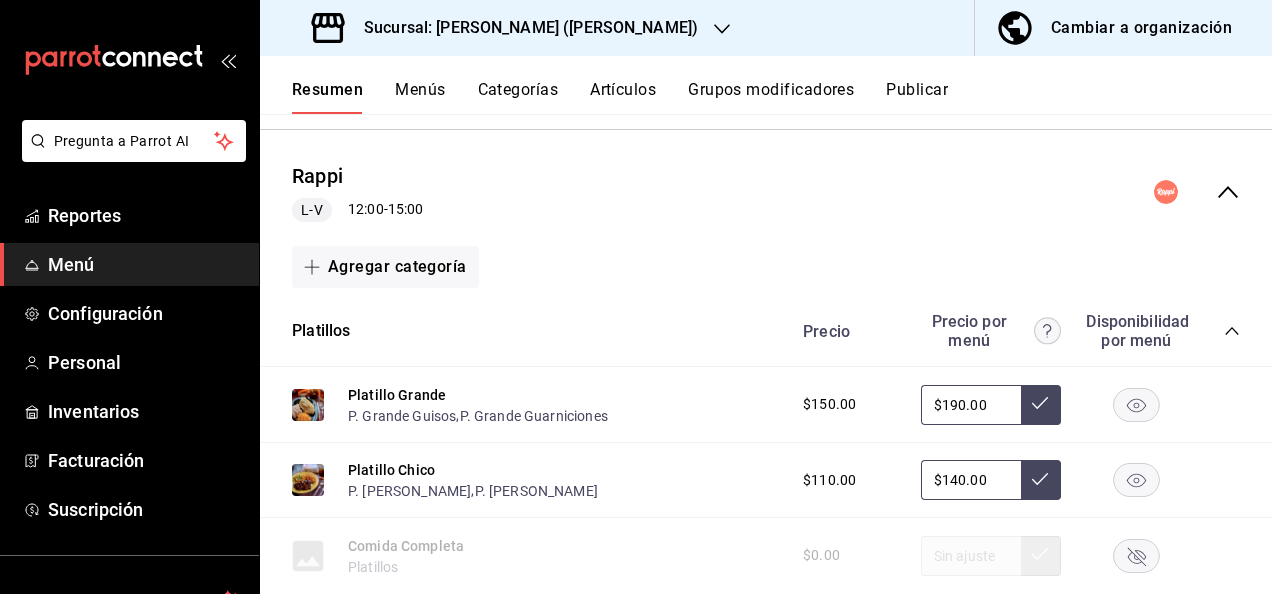 click 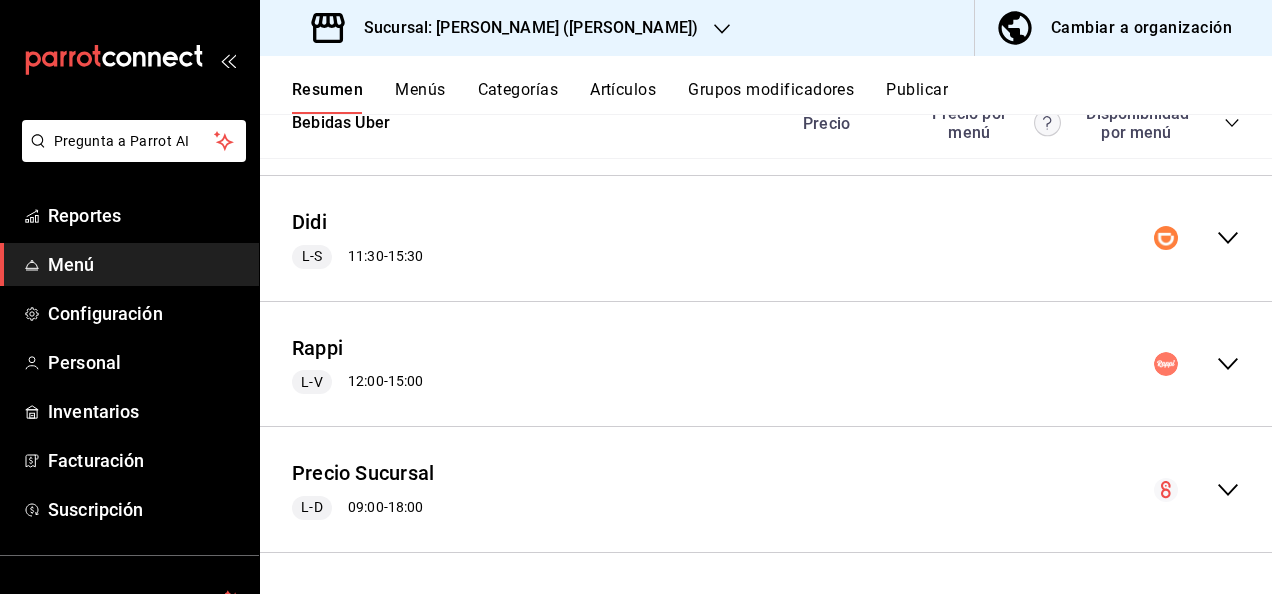 scroll, scrollTop: 2401, scrollLeft: 0, axis: vertical 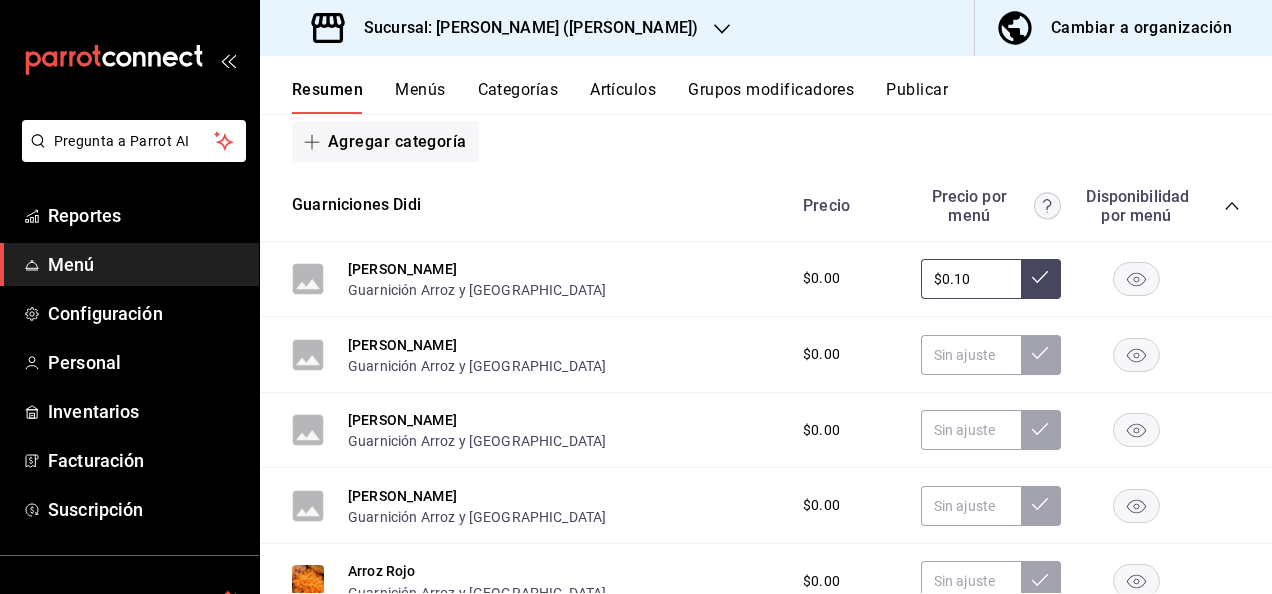click on "Publicar" at bounding box center [917, 97] 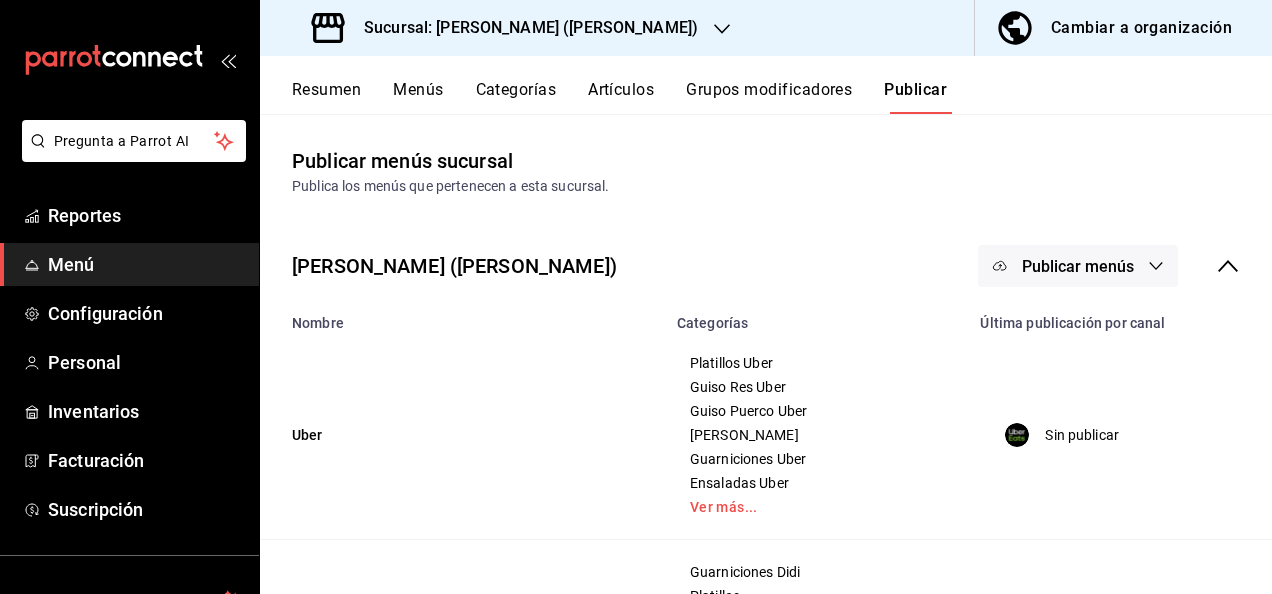 click on "Publicar menús" at bounding box center [1078, 266] 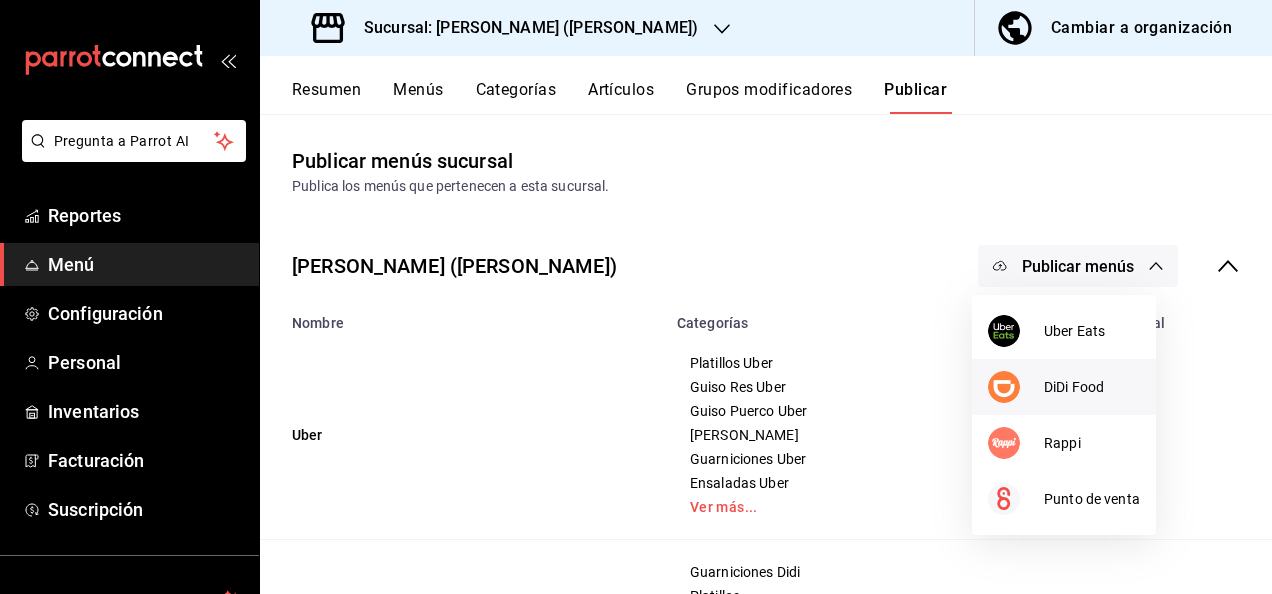 click on "DiDi Food" at bounding box center [1092, 387] 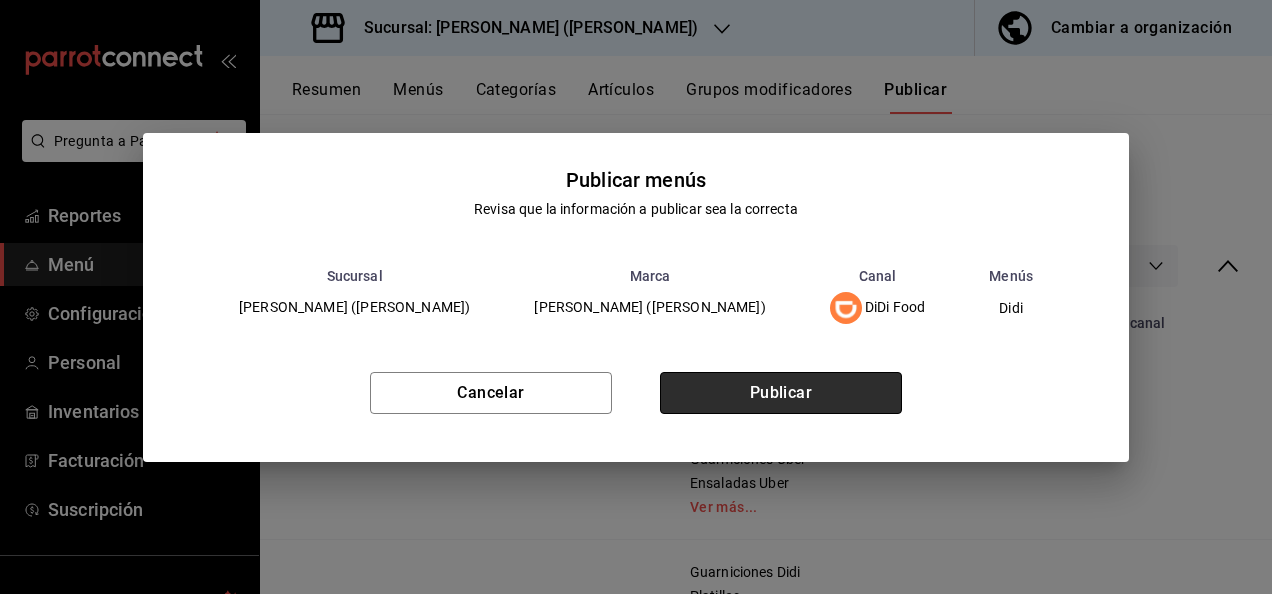click on "Publicar" at bounding box center (781, 393) 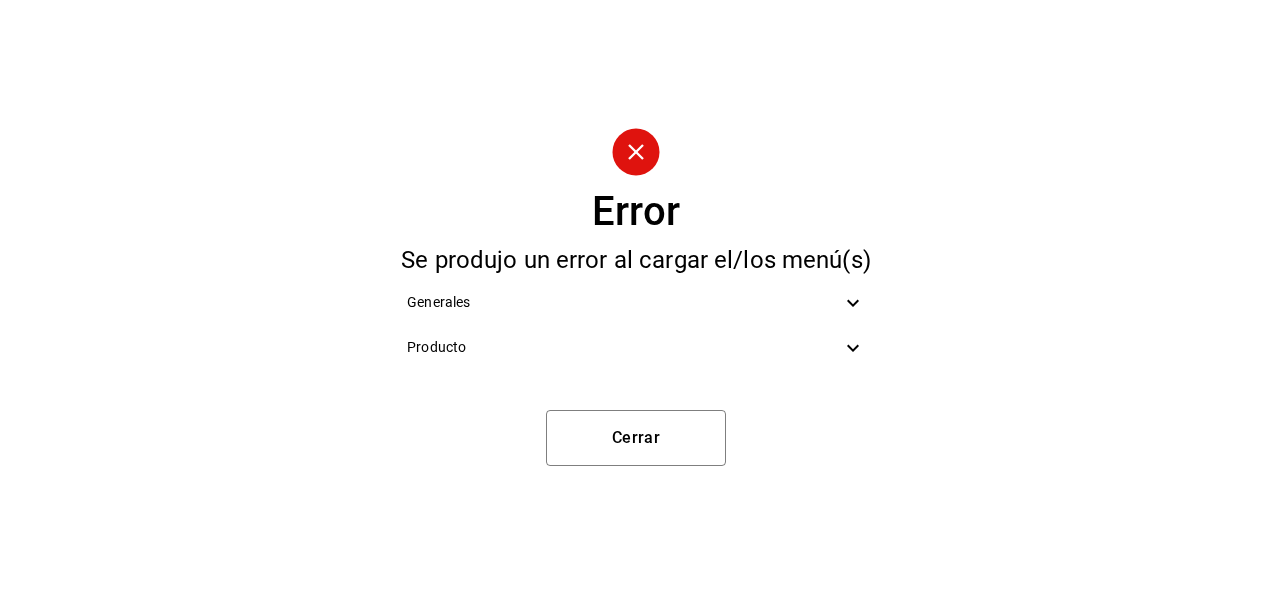 click 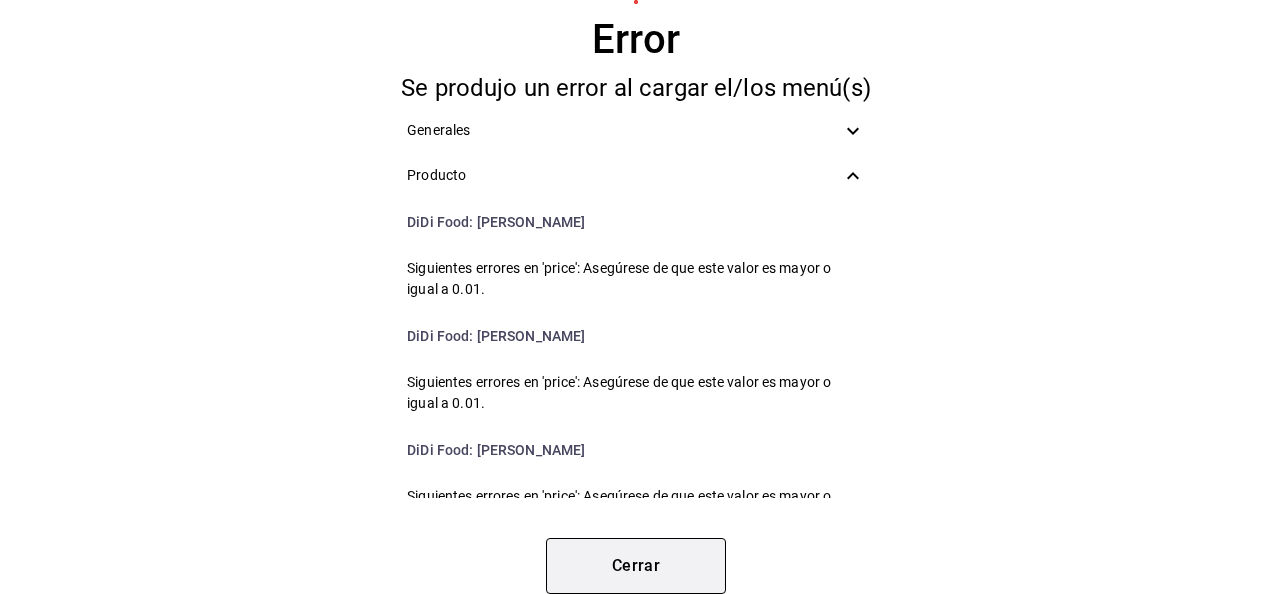 click on "Cerrar" at bounding box center (636, 566) 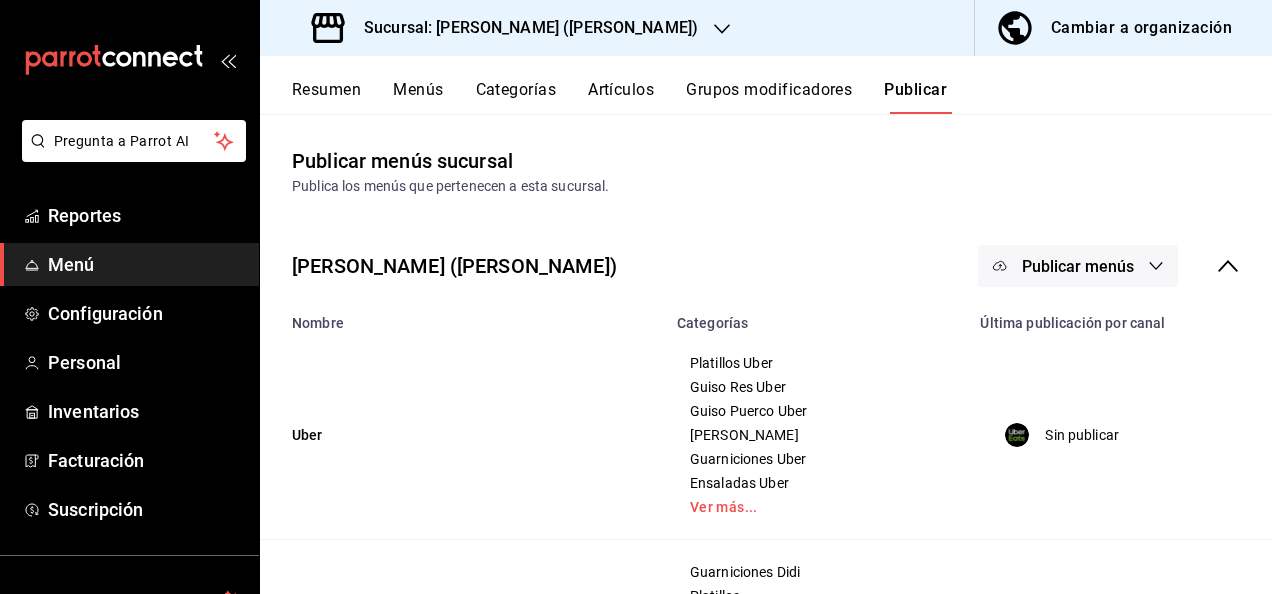 click on "Resumen" at bounding box center (326, 97) 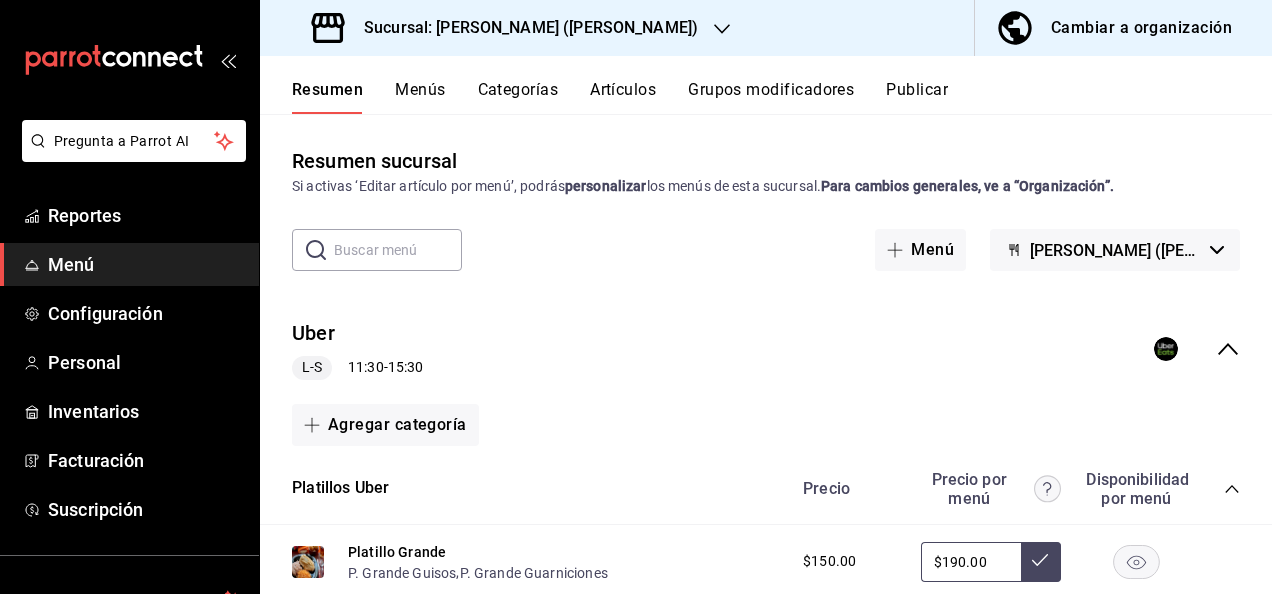click 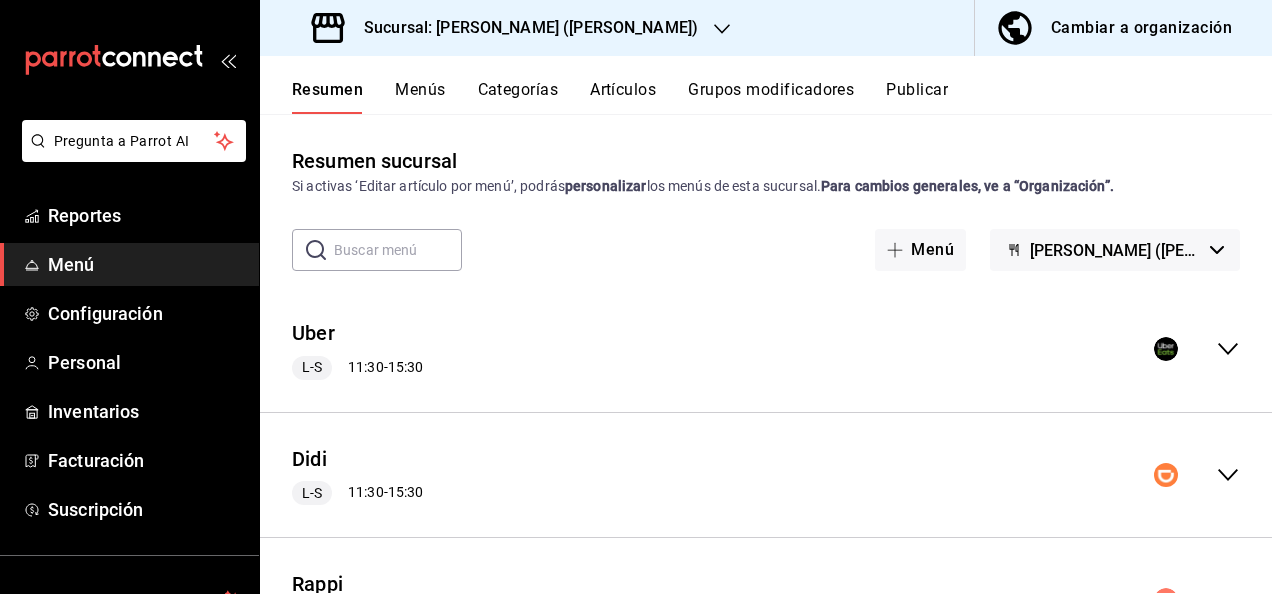 click 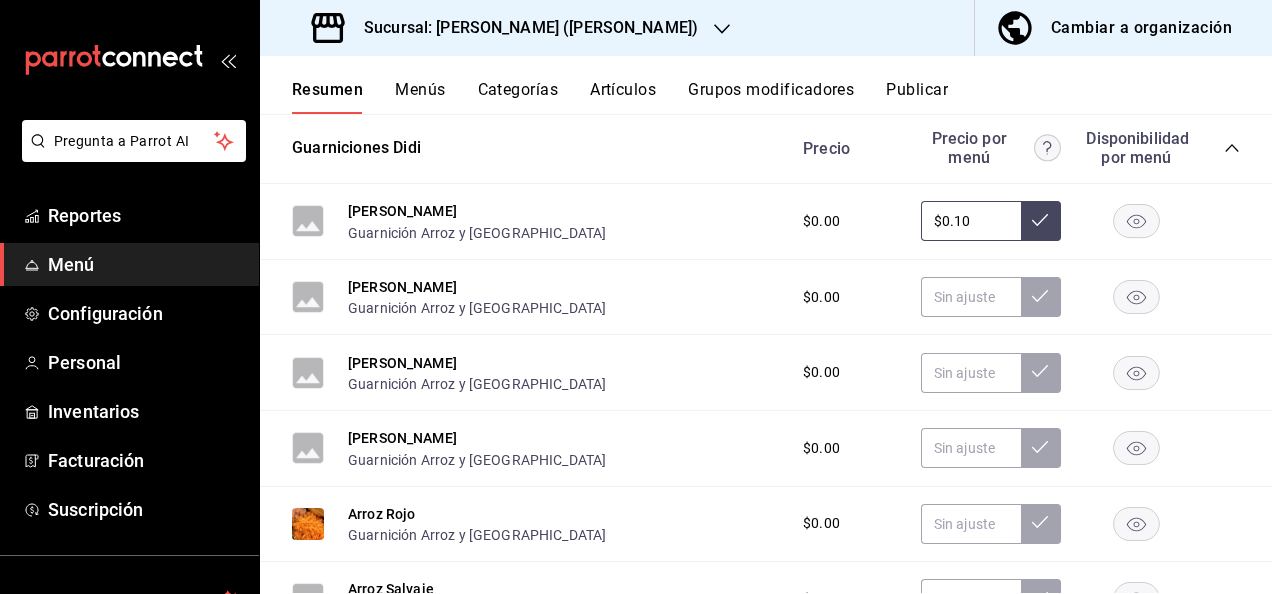 scroll, scrollTop: 440, scrollLeft: 0, axis: vertical 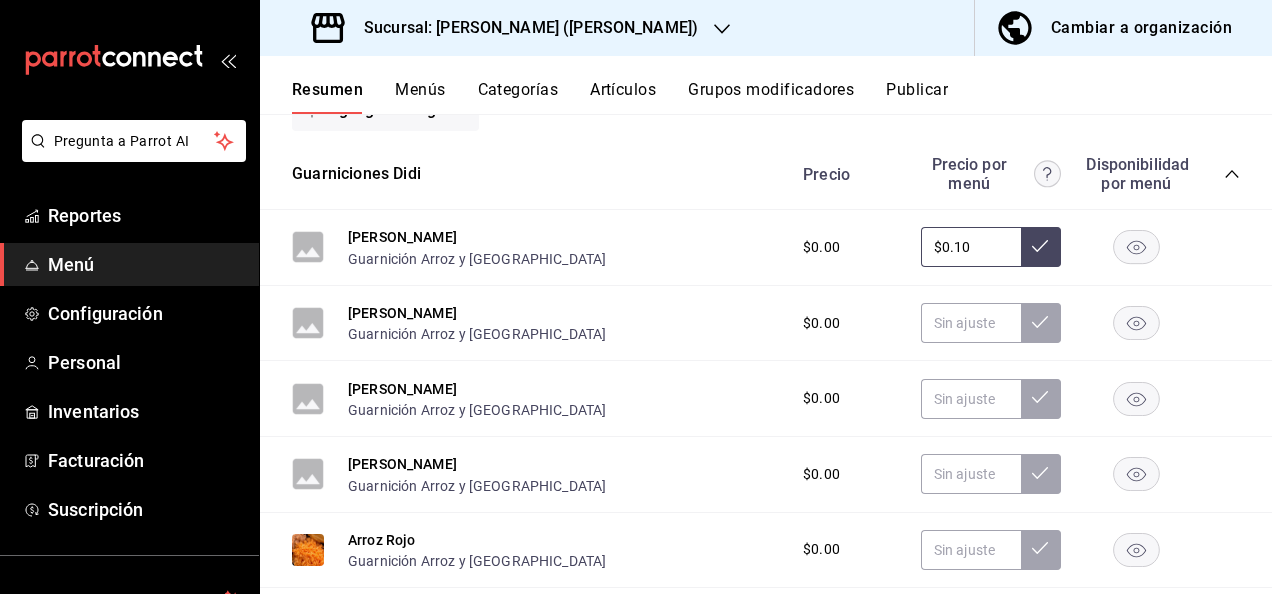 click on "$0.10" at bounding box center (971, 247) 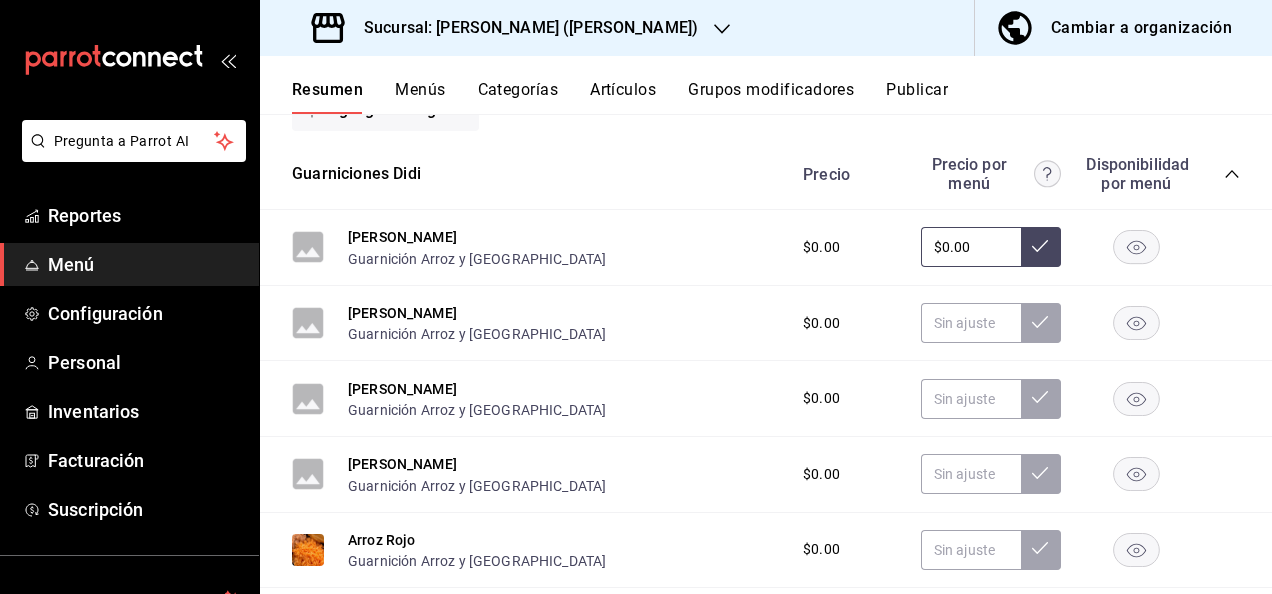 type on "$0.00" 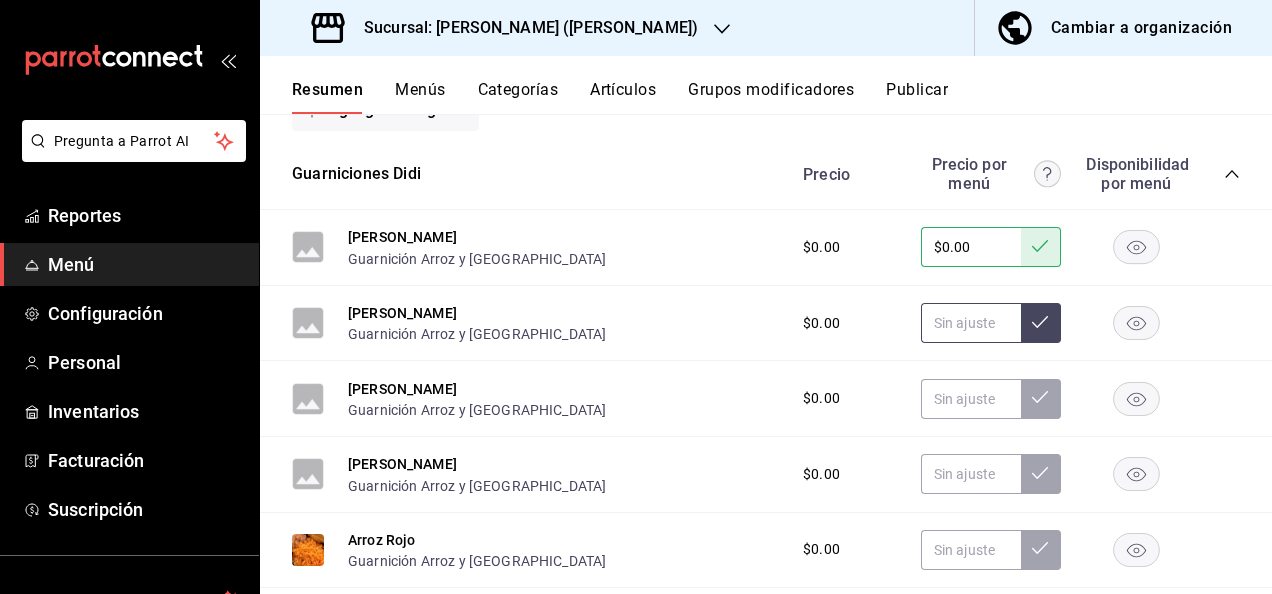 click at bounding box center [971, 323] 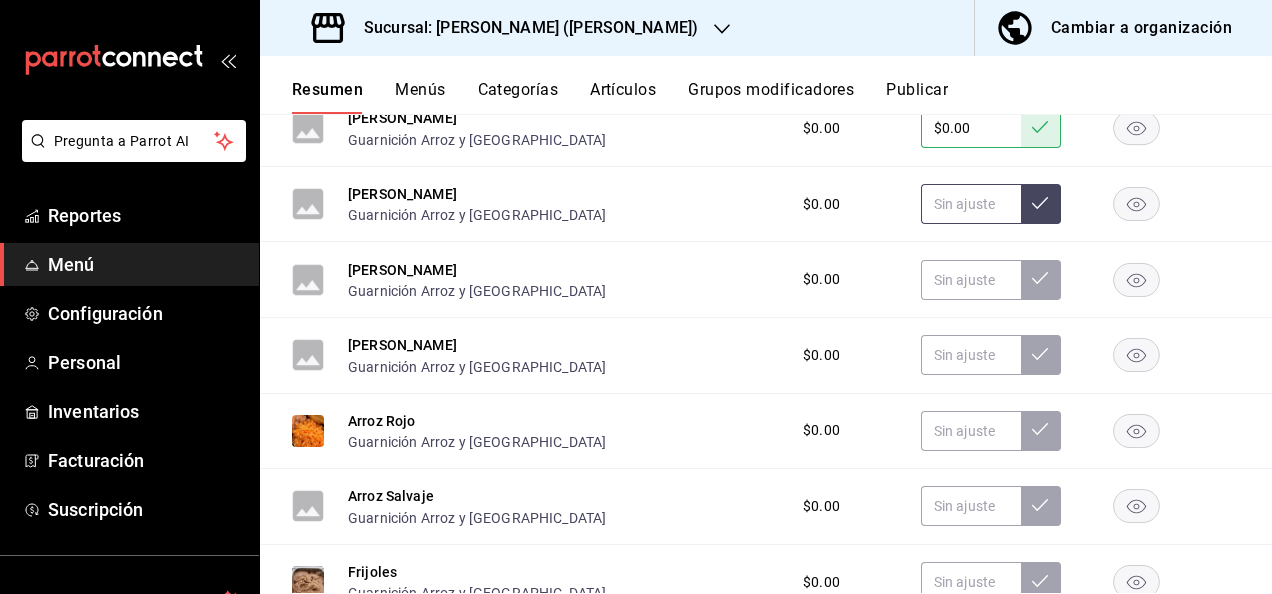 scroll, scrollTop: 560, scrollLeft: 0, axis: vertical 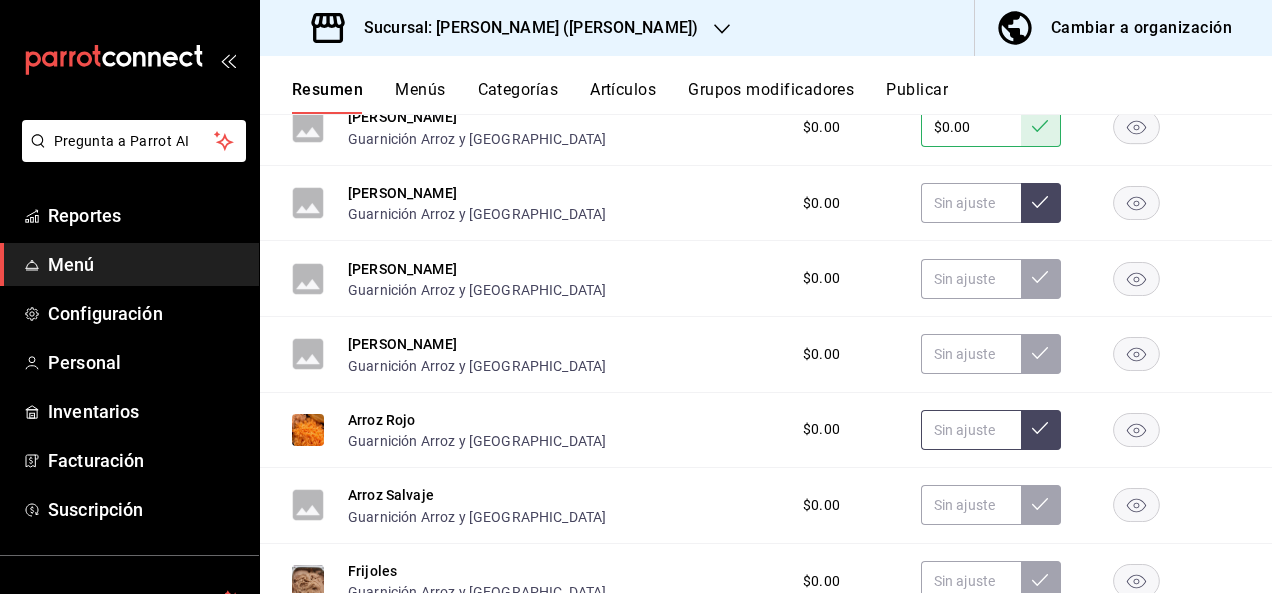 click at bounding box center [971, 430] 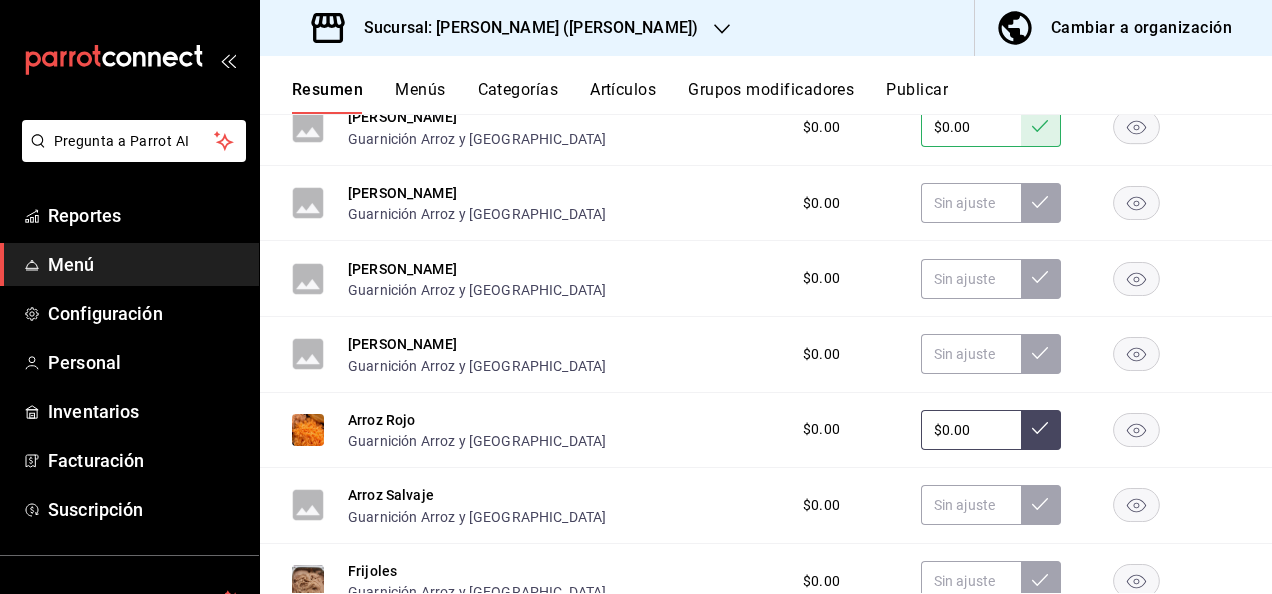 type on "$0.00" 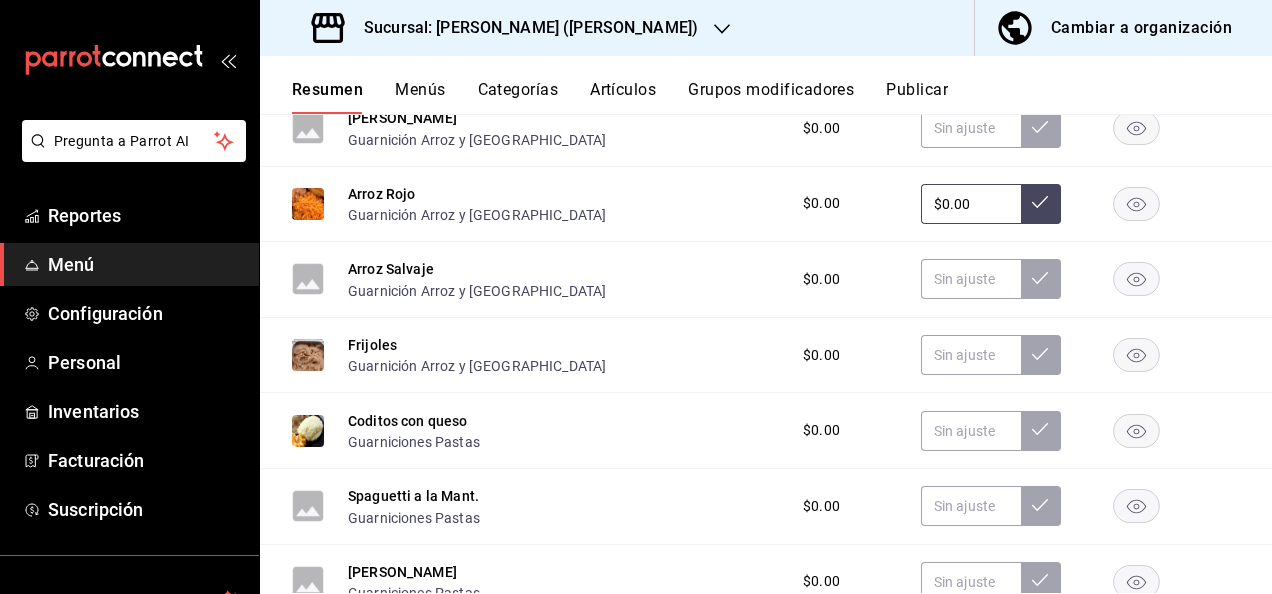 scroll, scrollTop: 826, scrollLeft: 0, axis: vertical 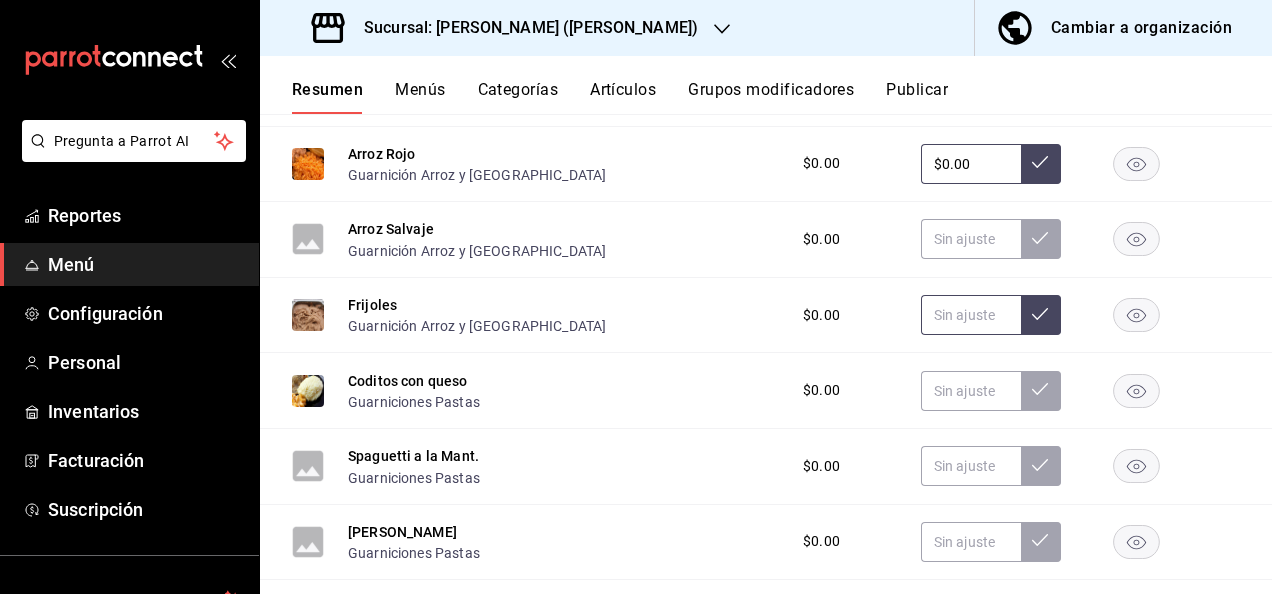 click at bounding box center [971, 315] 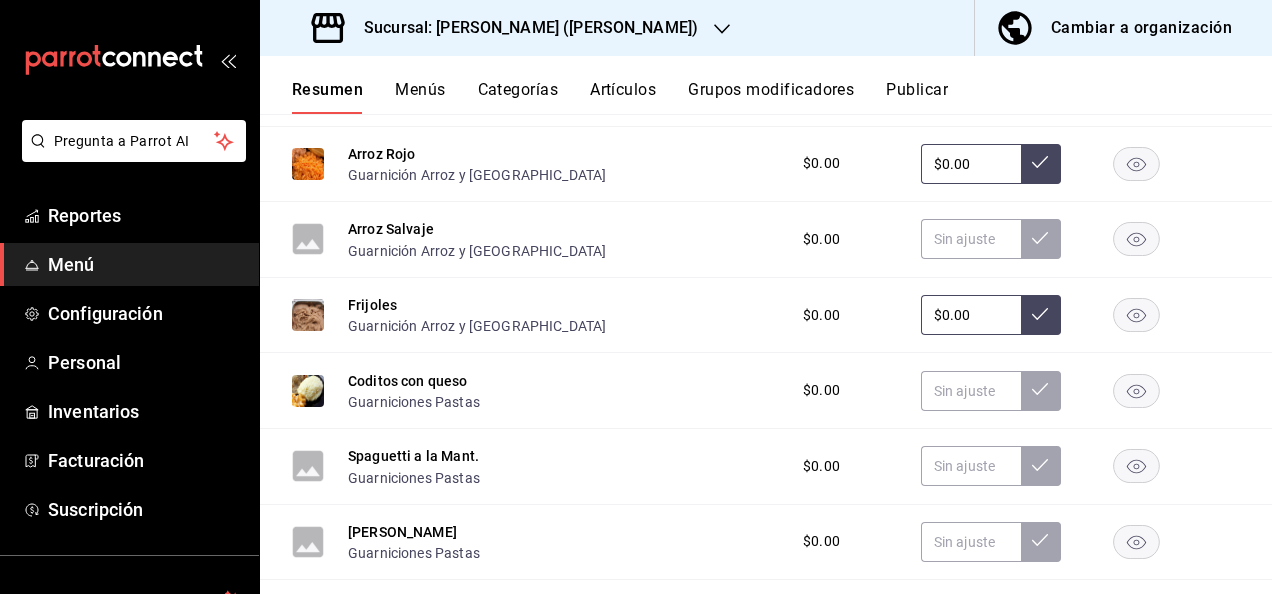 type on "$0.00" 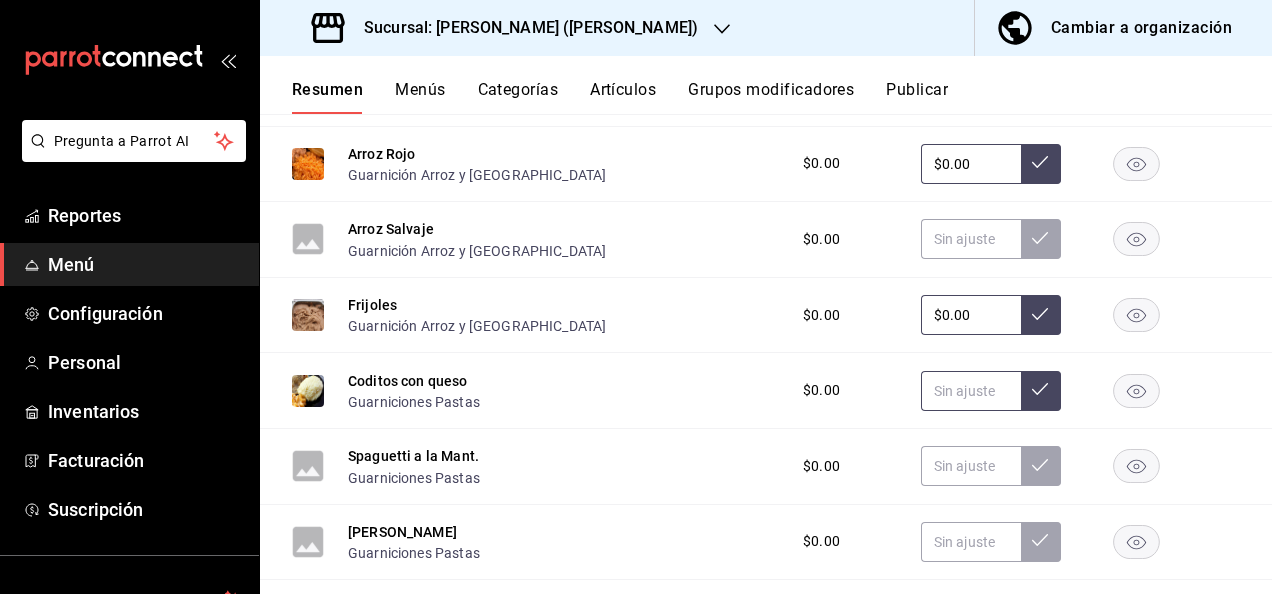 click at bounding box center (971, 391) 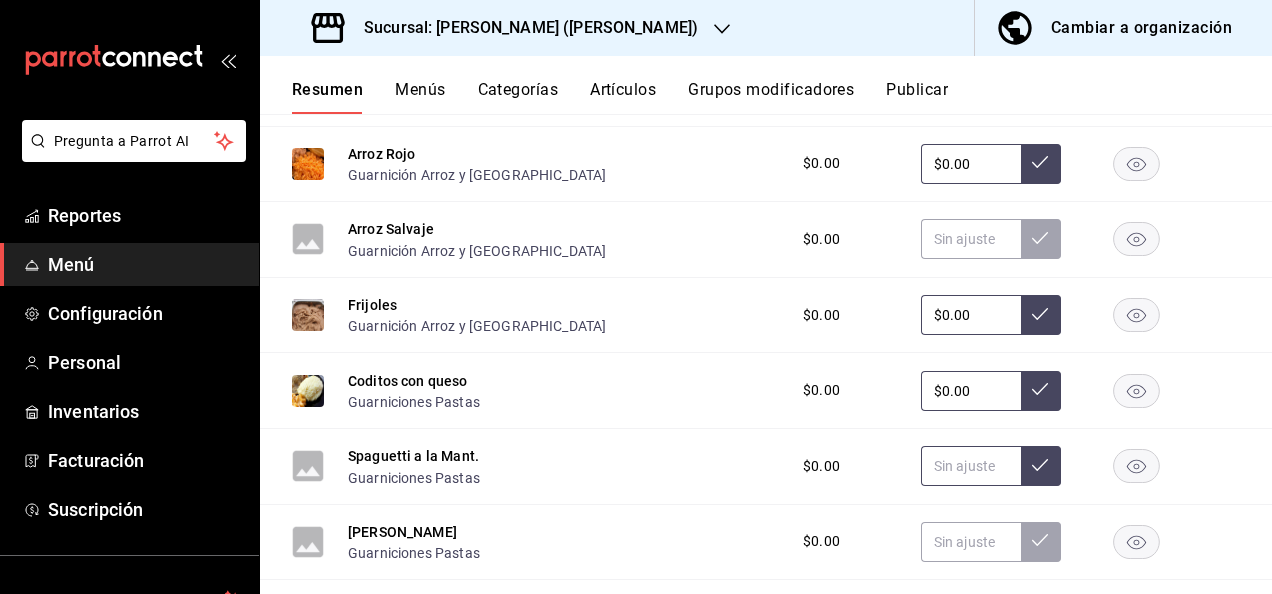 type on "$0.00" 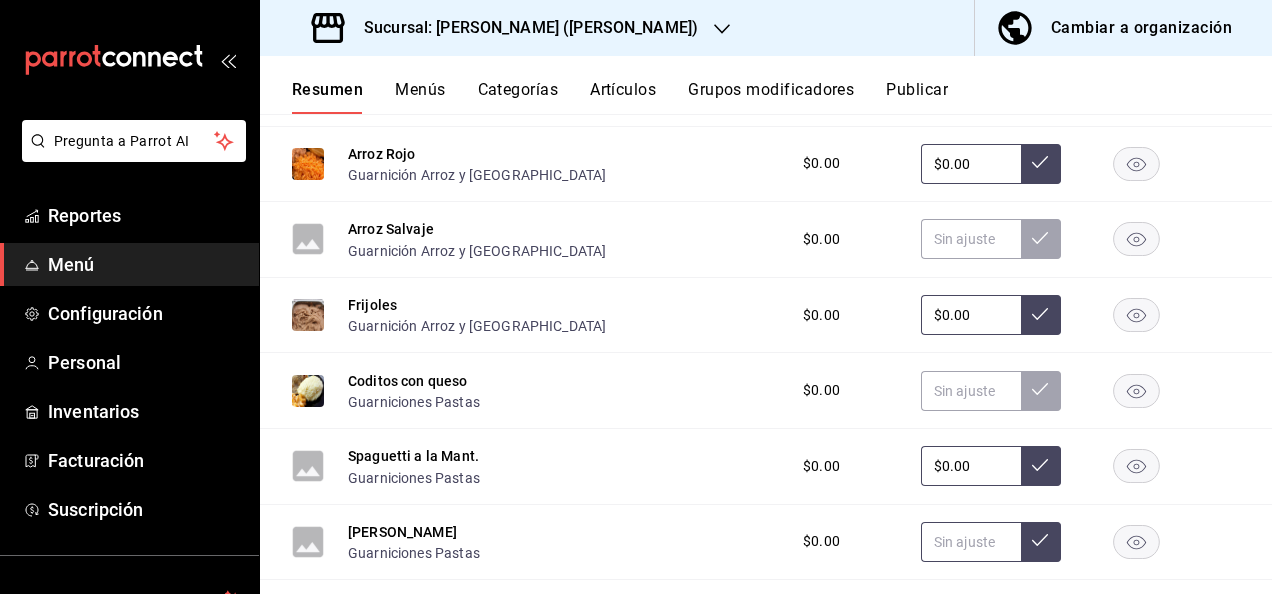 type on "$0.00" 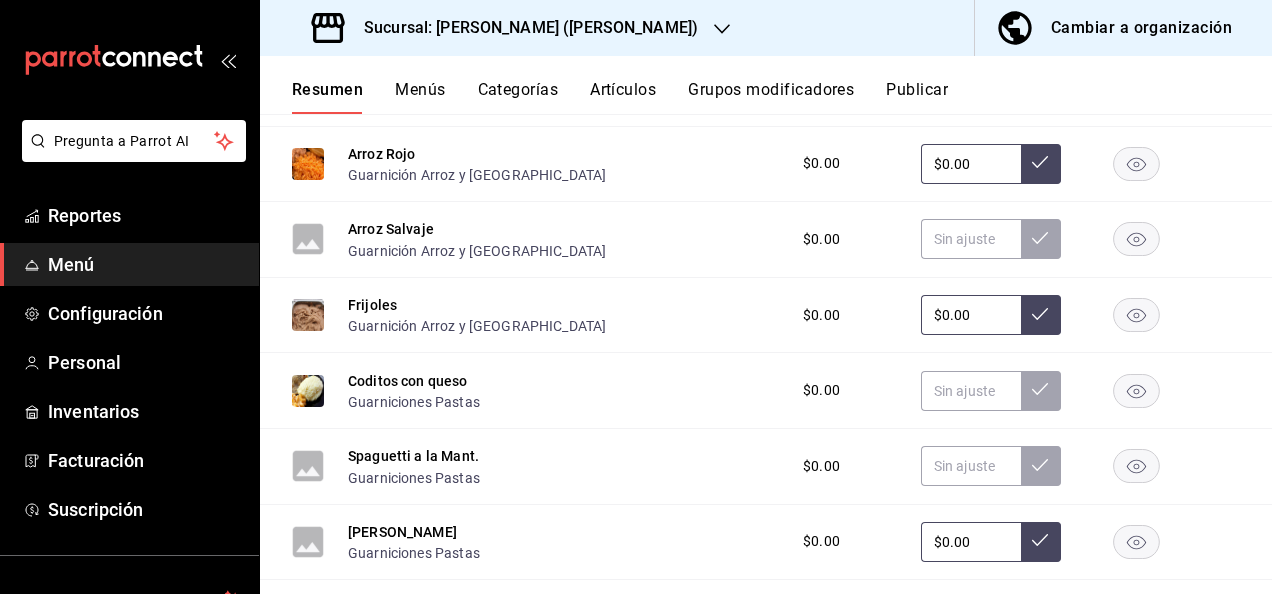 type on "$0.00" 